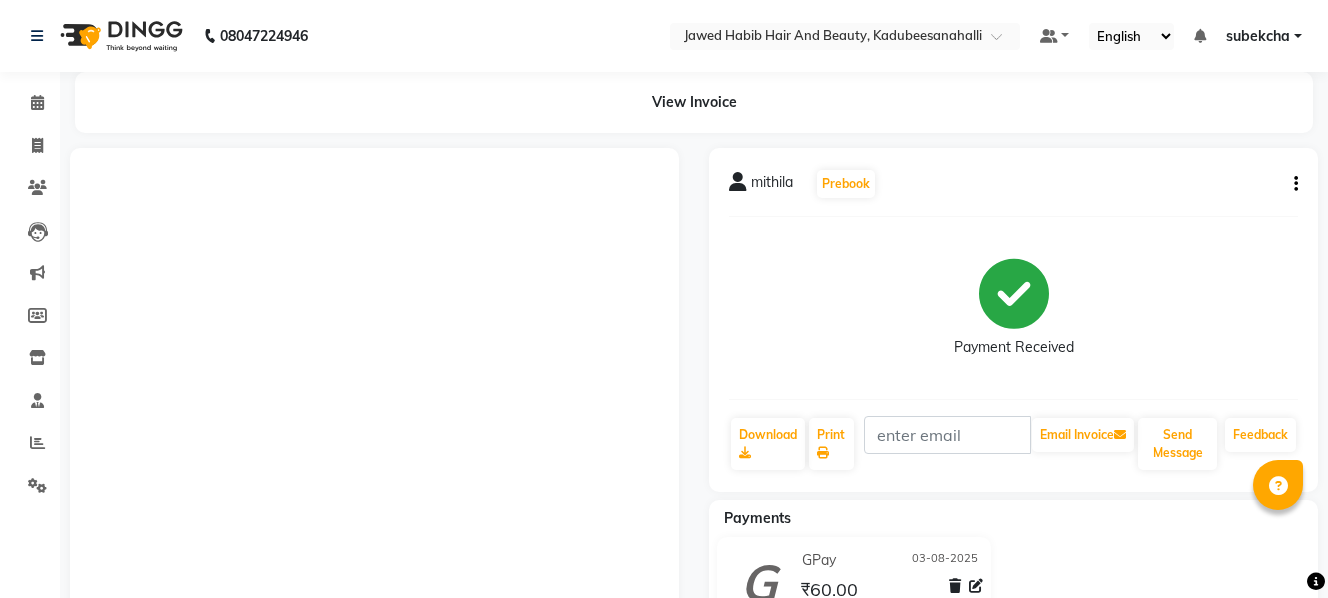 scroll, scrollTop: 0, scrollLeft: 0, axis: both 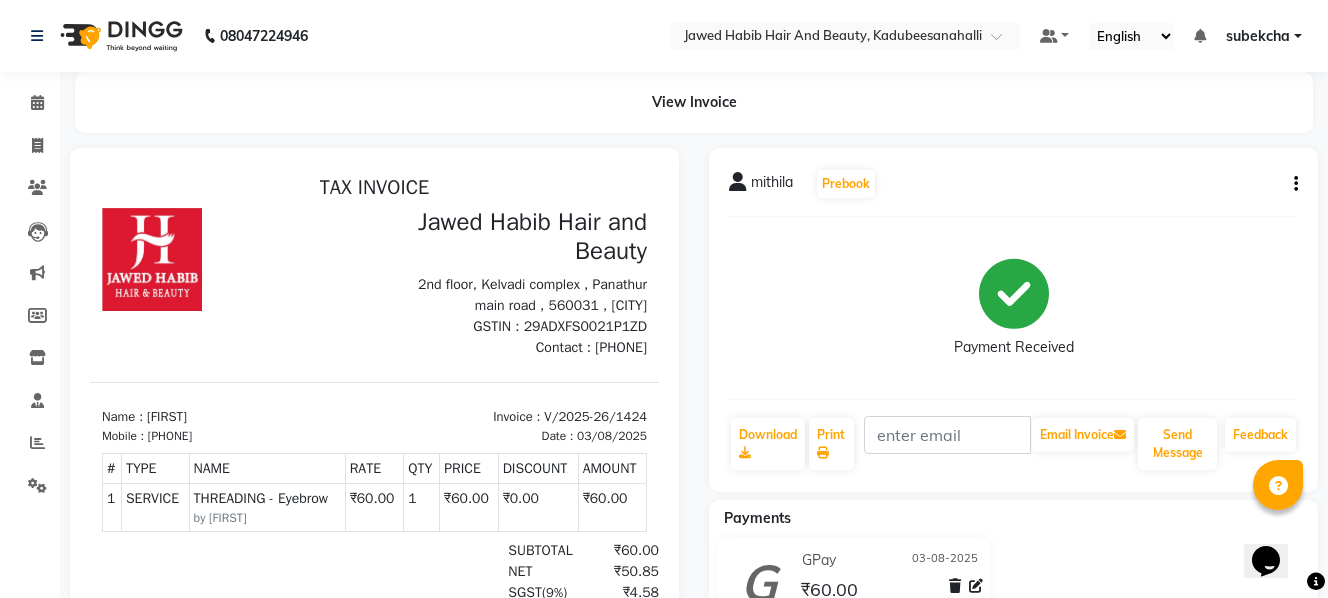 select on "service" 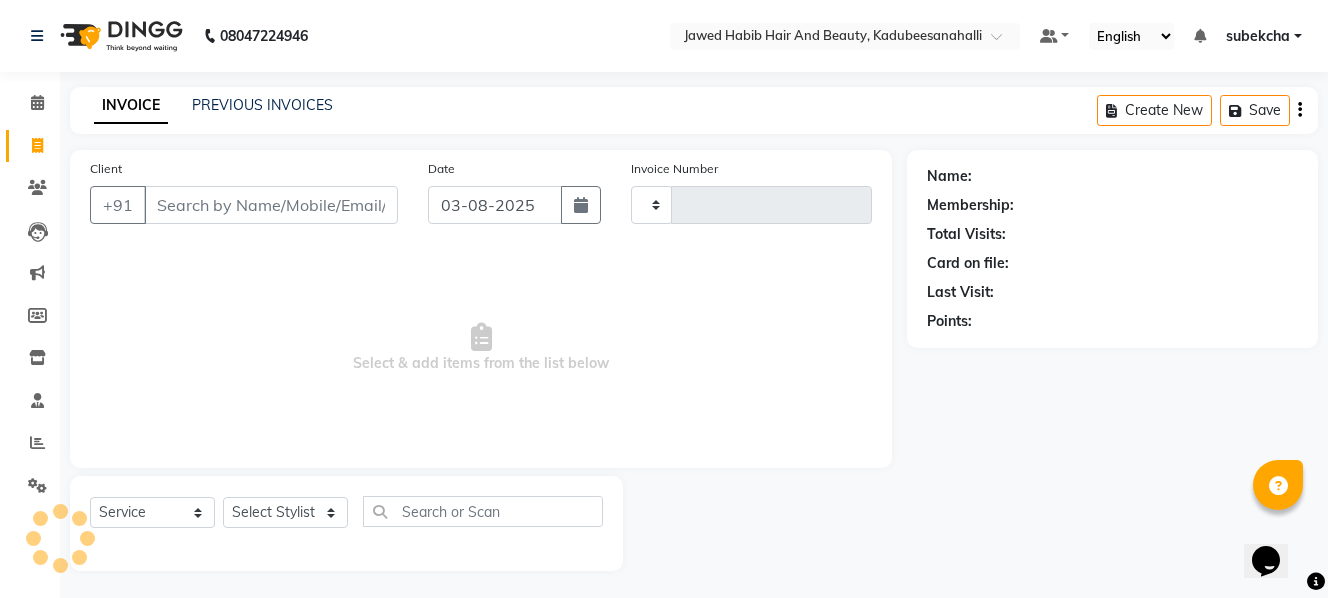 scroll, scrollTop: 3, scrollLeft: 0, axis: vertical 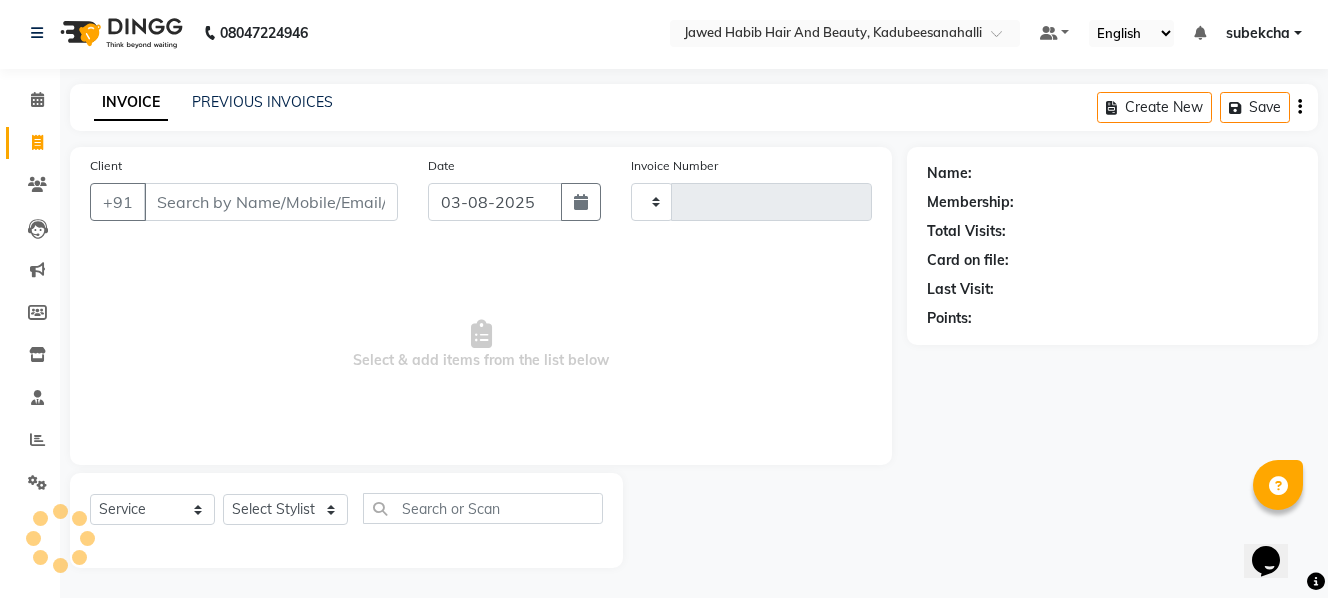 type on "1425" 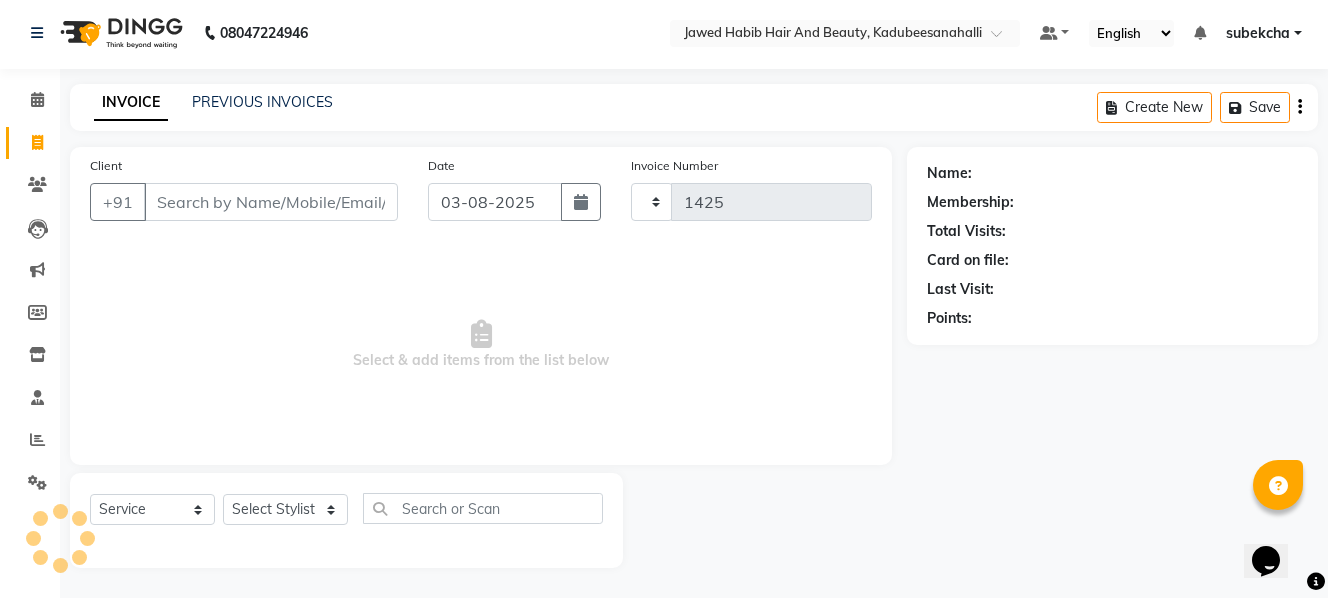 select on "7013" 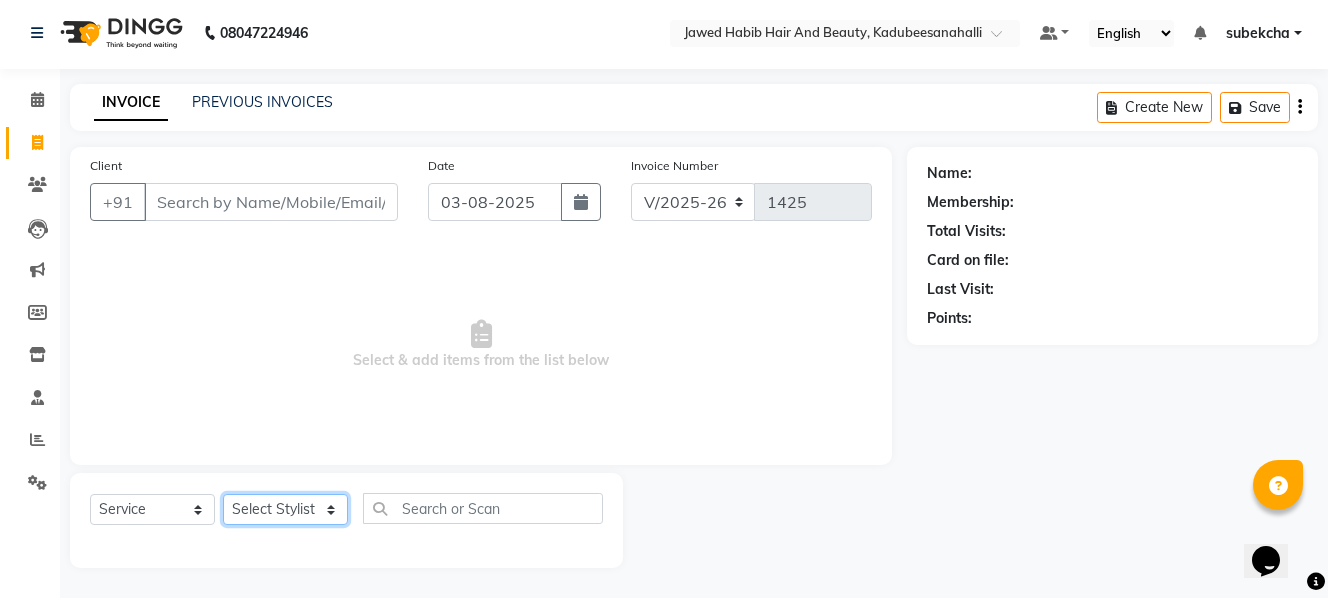 click on "Select Stylist" 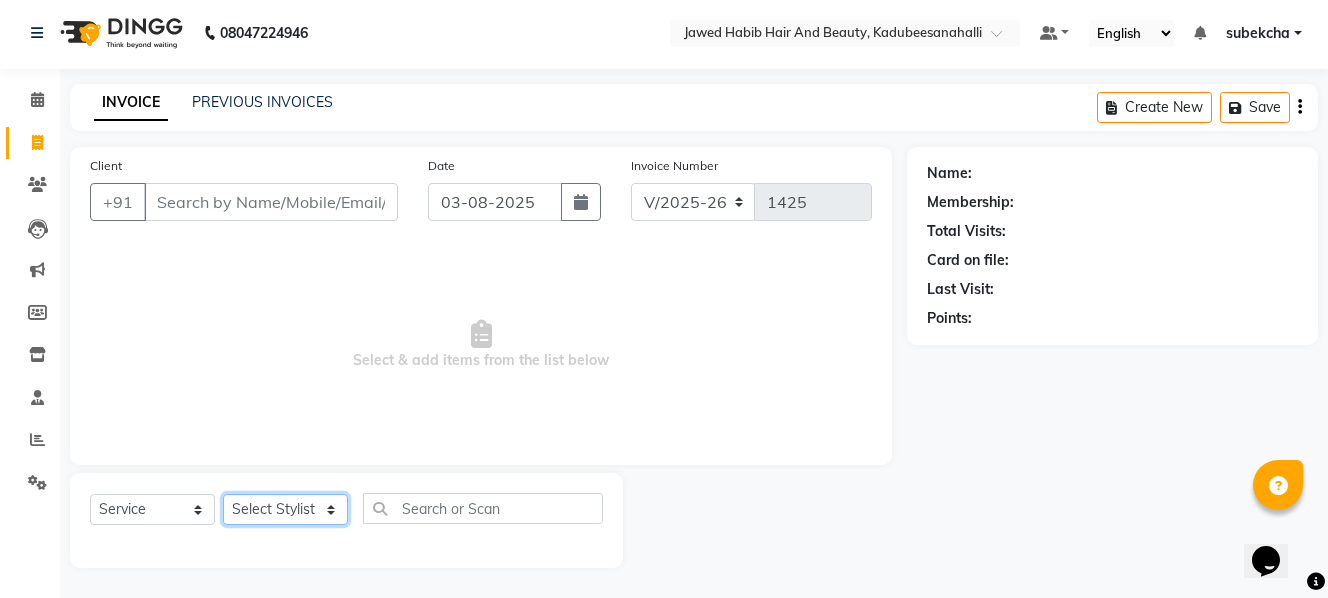 select on "85948" 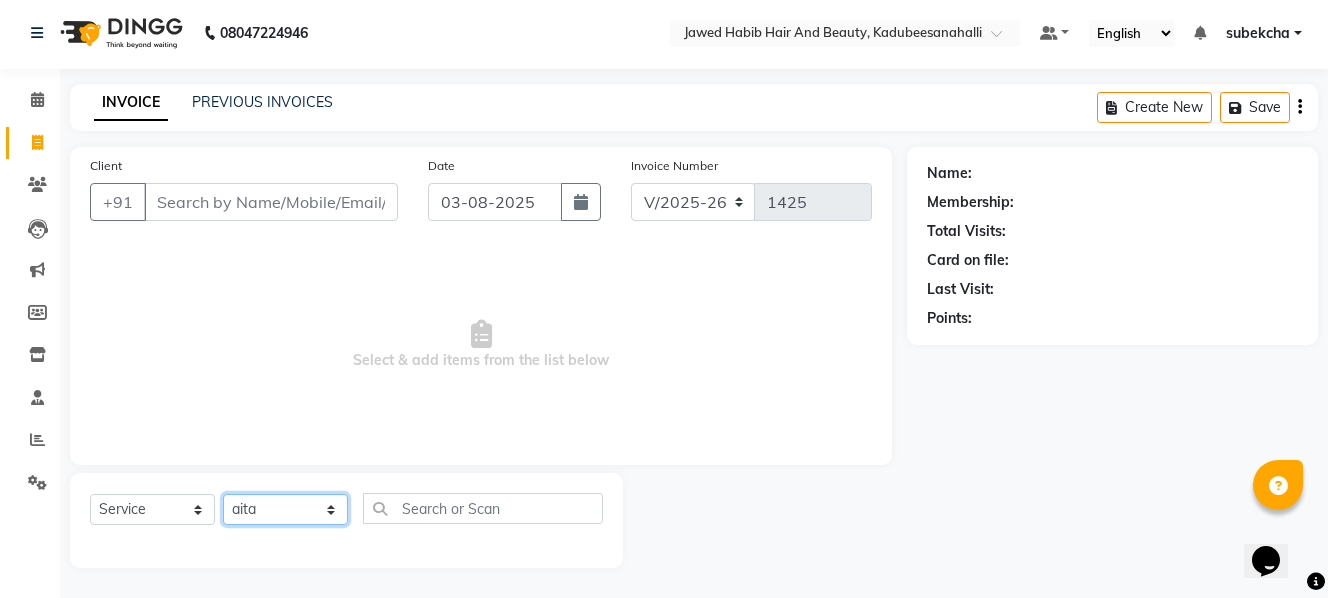 click on "Select Stylist aita Bijay bivek  priyanka riya Sanit subekcha Vimal" 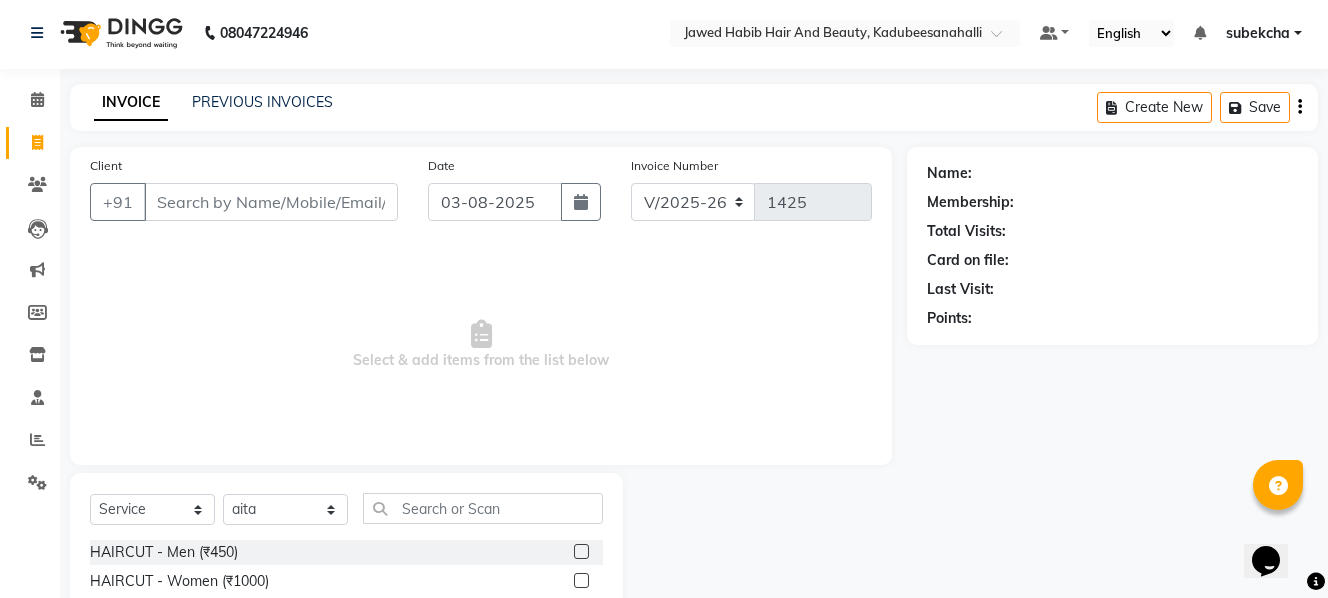 click 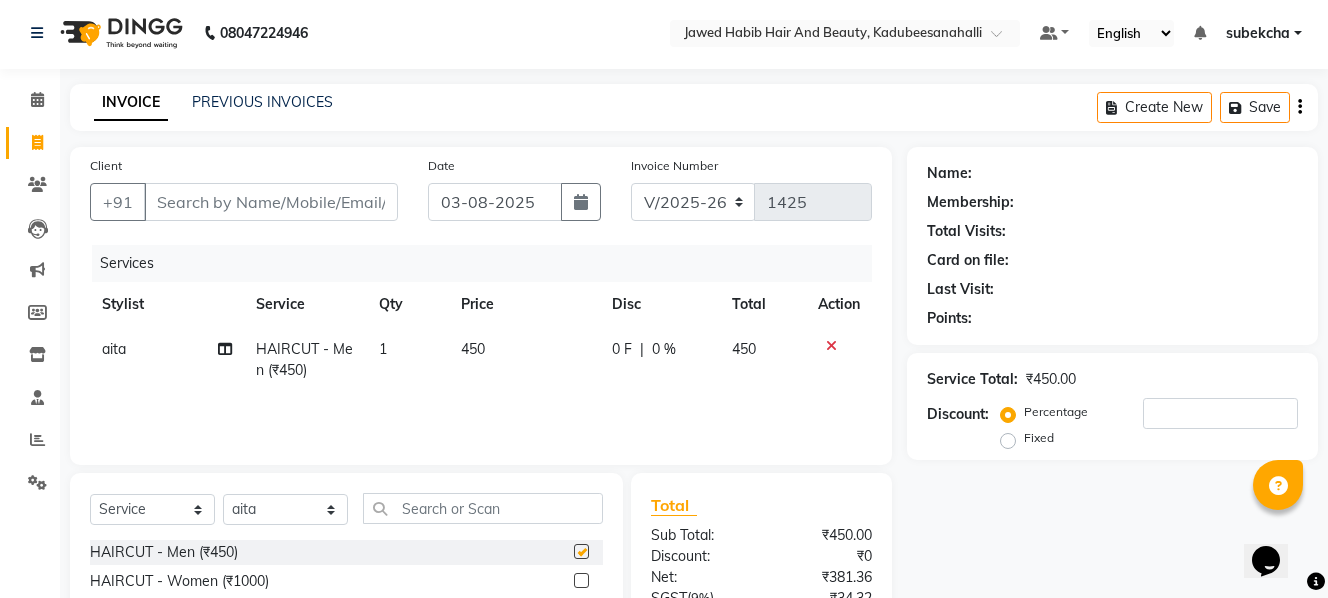checkbox on "false" 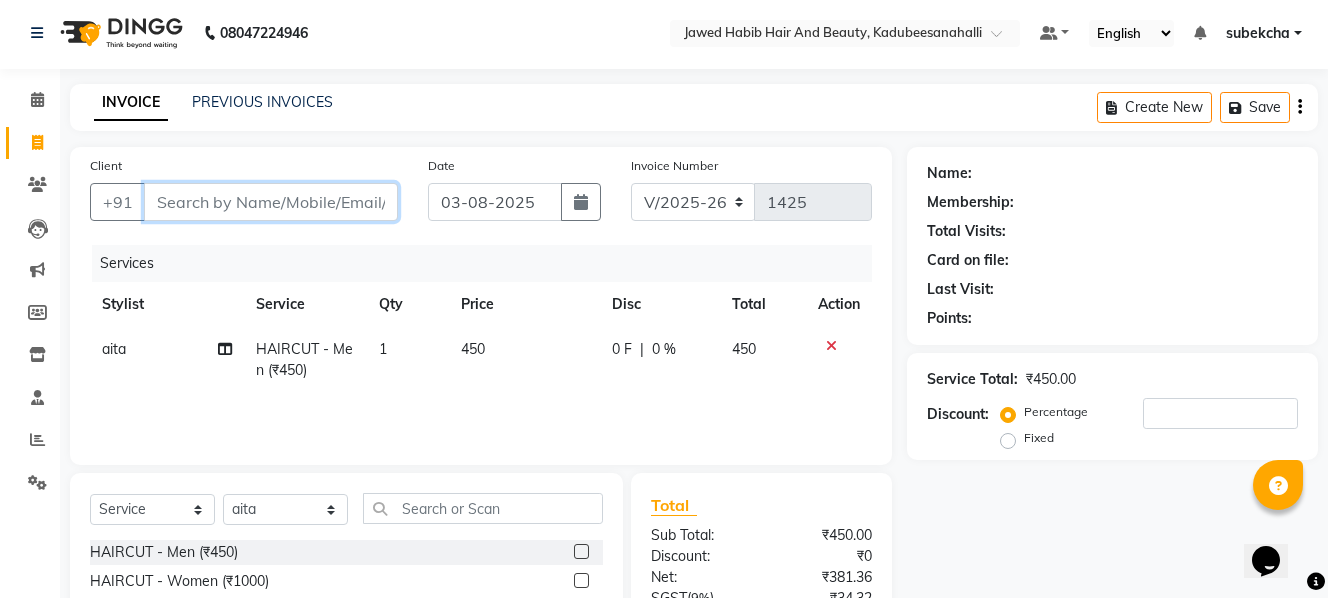 click on "Client" at bounding box center (271, 202) 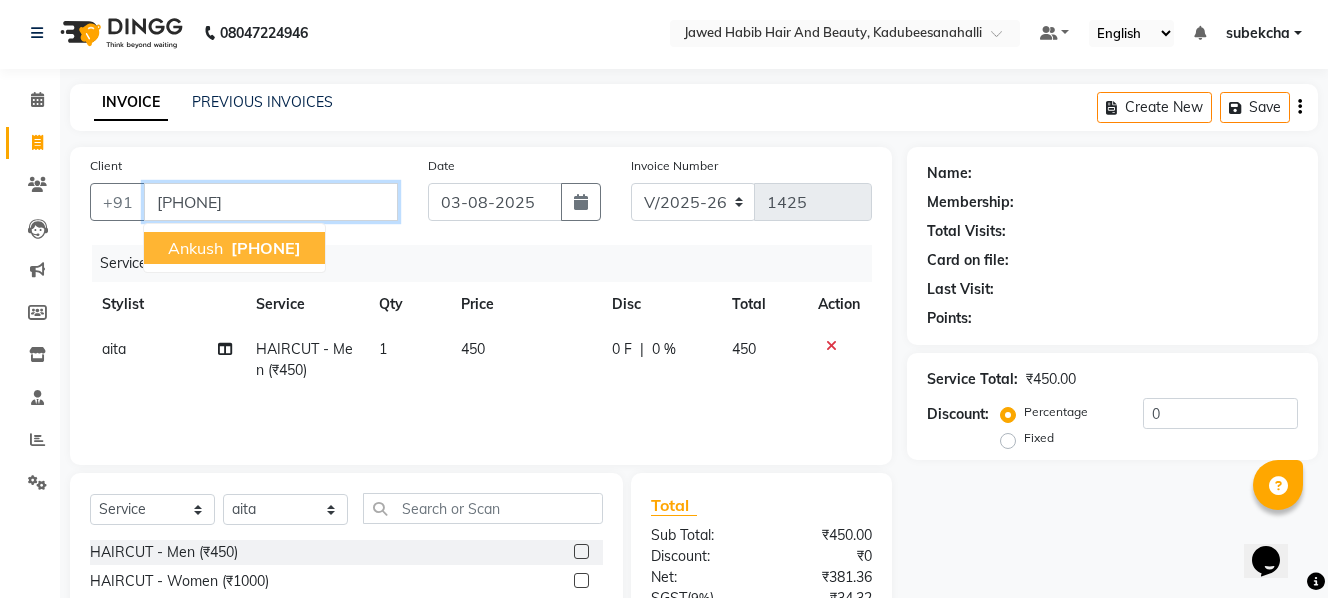 type on "[PHONE]" 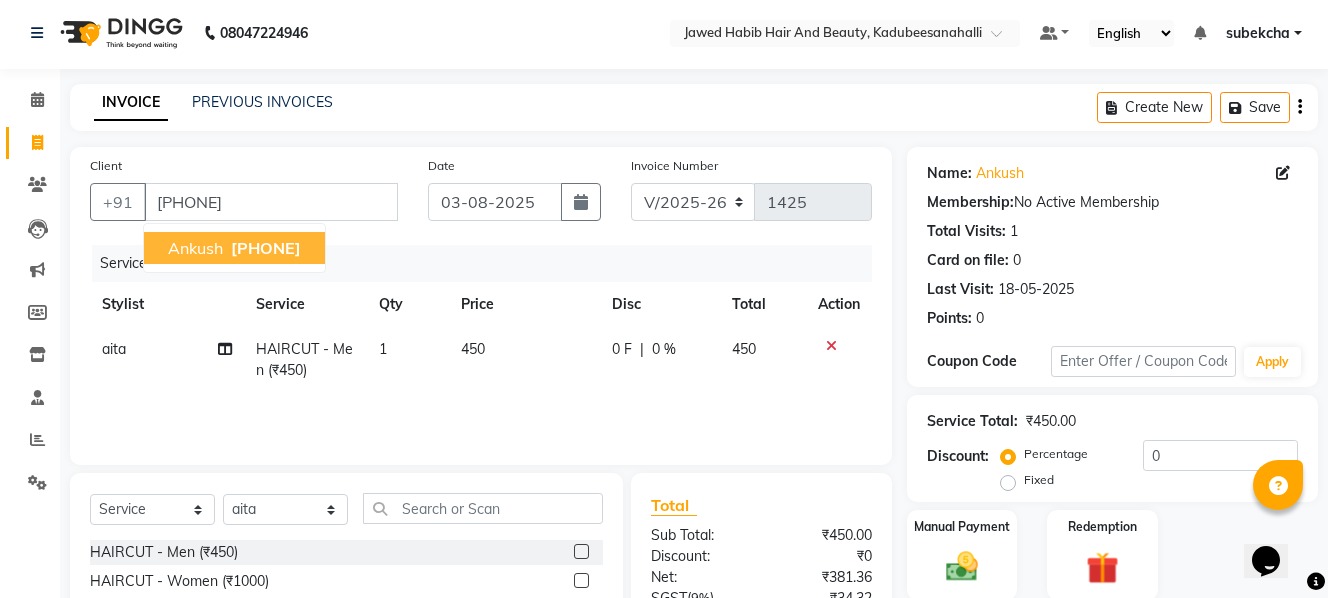 click on "[PHONE]" at bounding box center [266, 248] 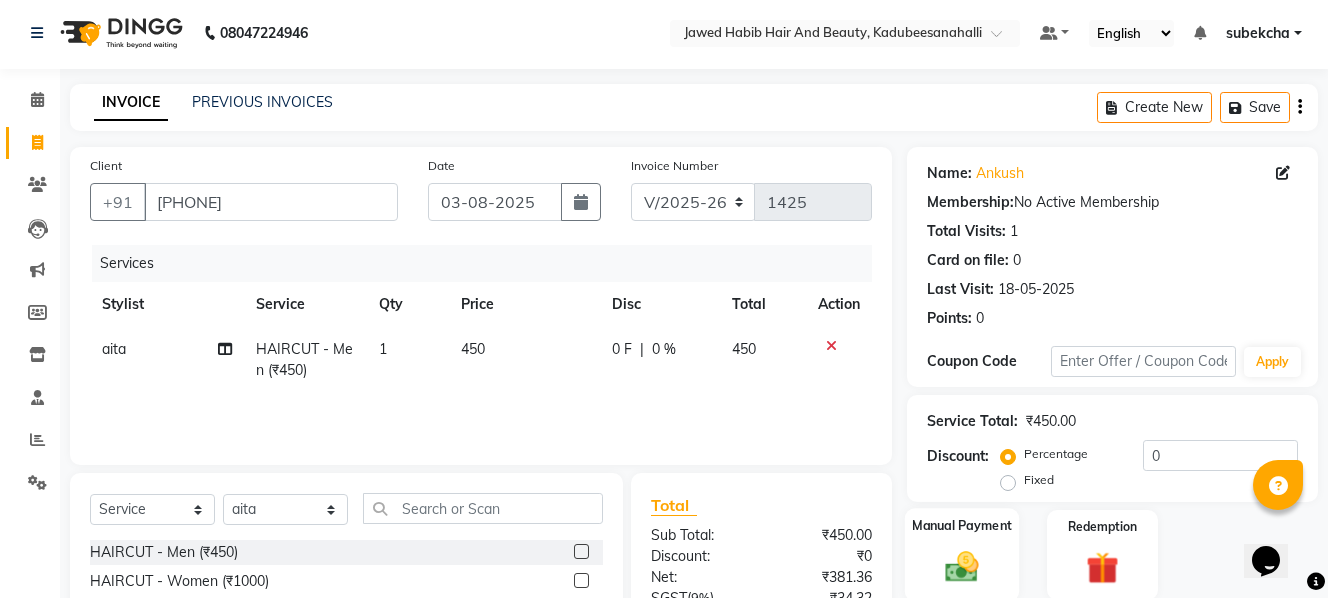 click 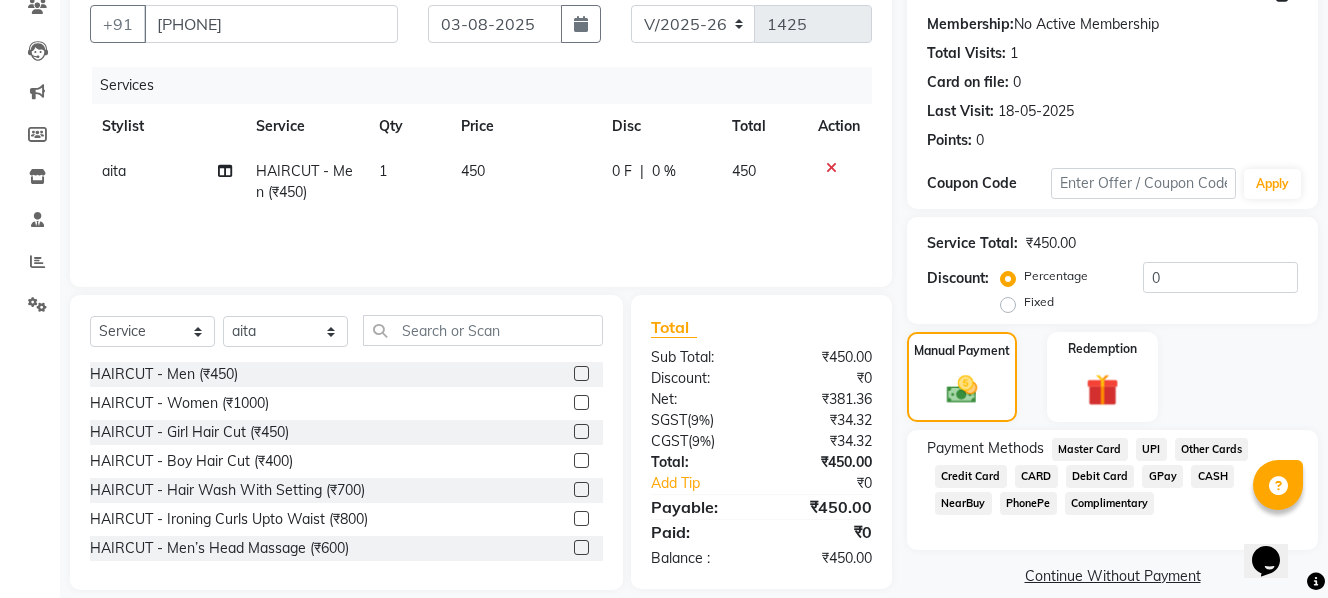scroll, scrollTop: 204, scrollLeft: 0, axis: vertical 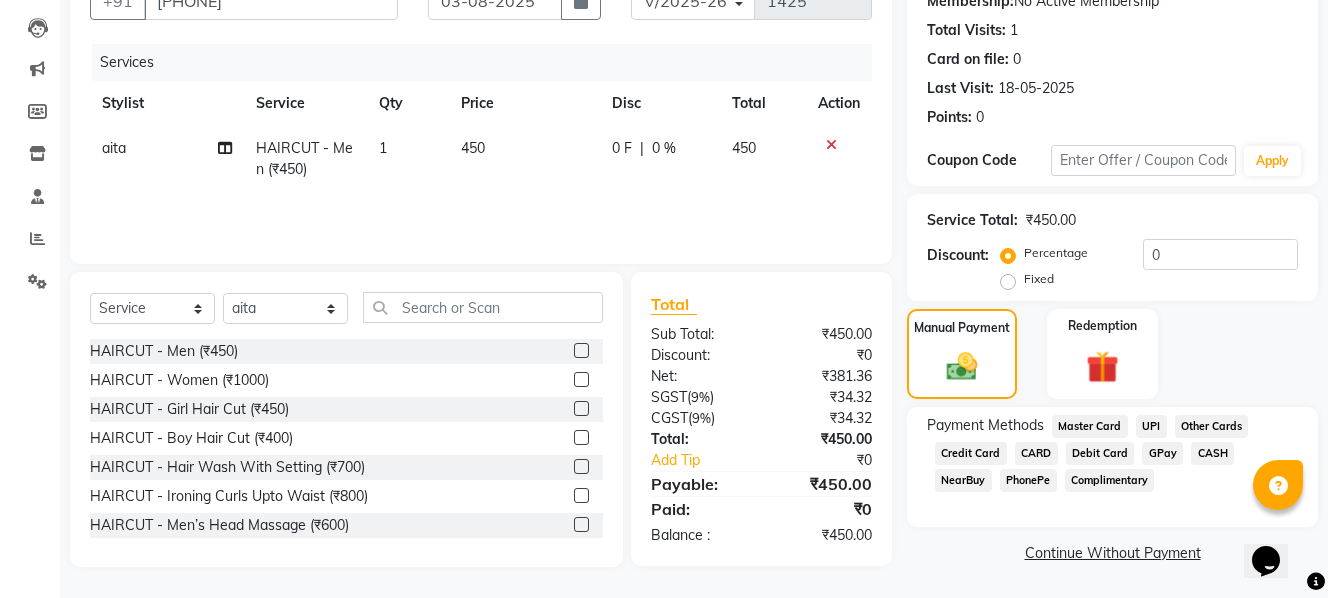 click on "NearBuy" 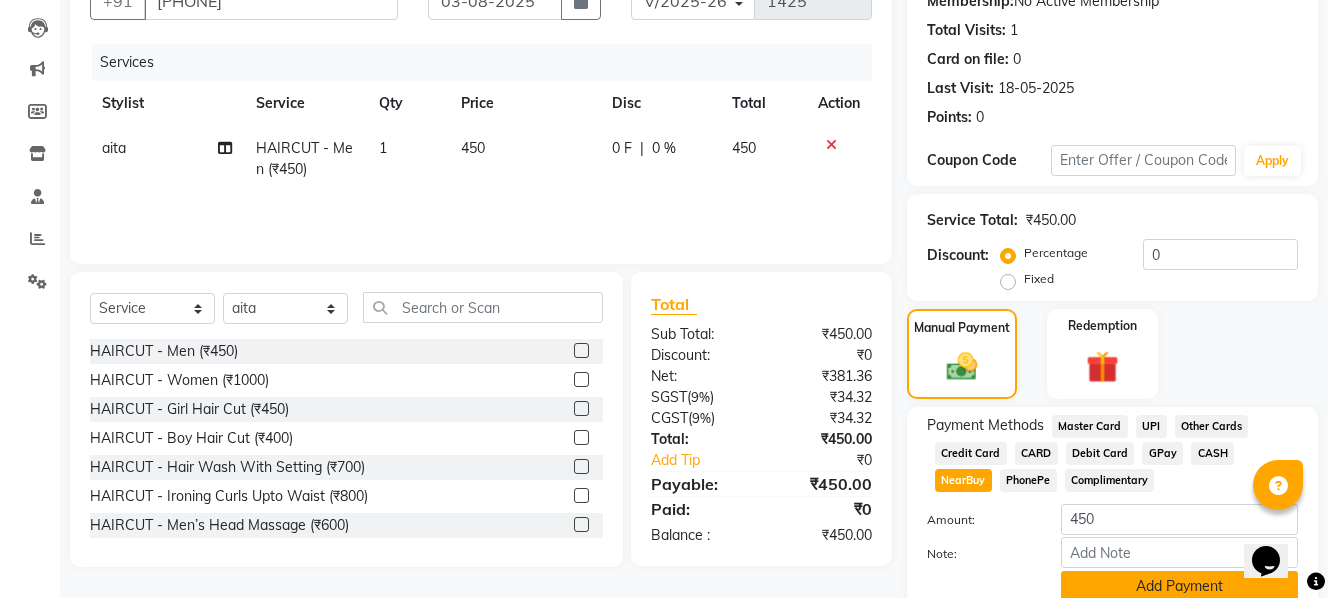 click on "Add Payment" 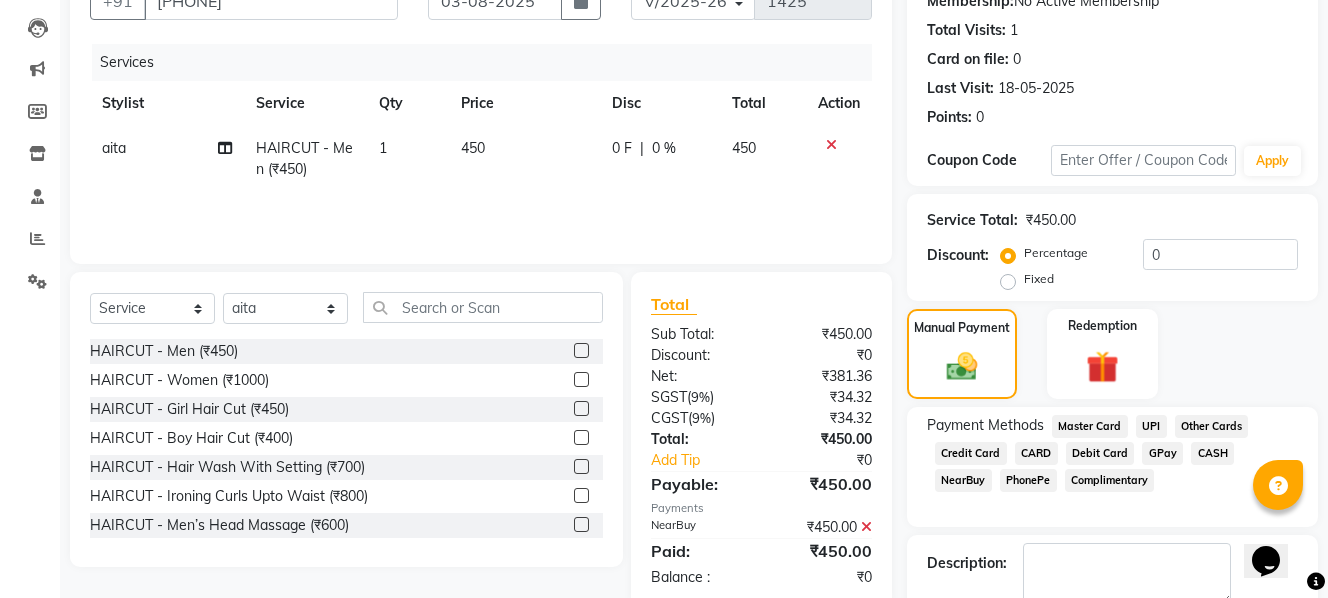 scroll, scrollTop: 317, scrollLeft: 0, axis: vertical 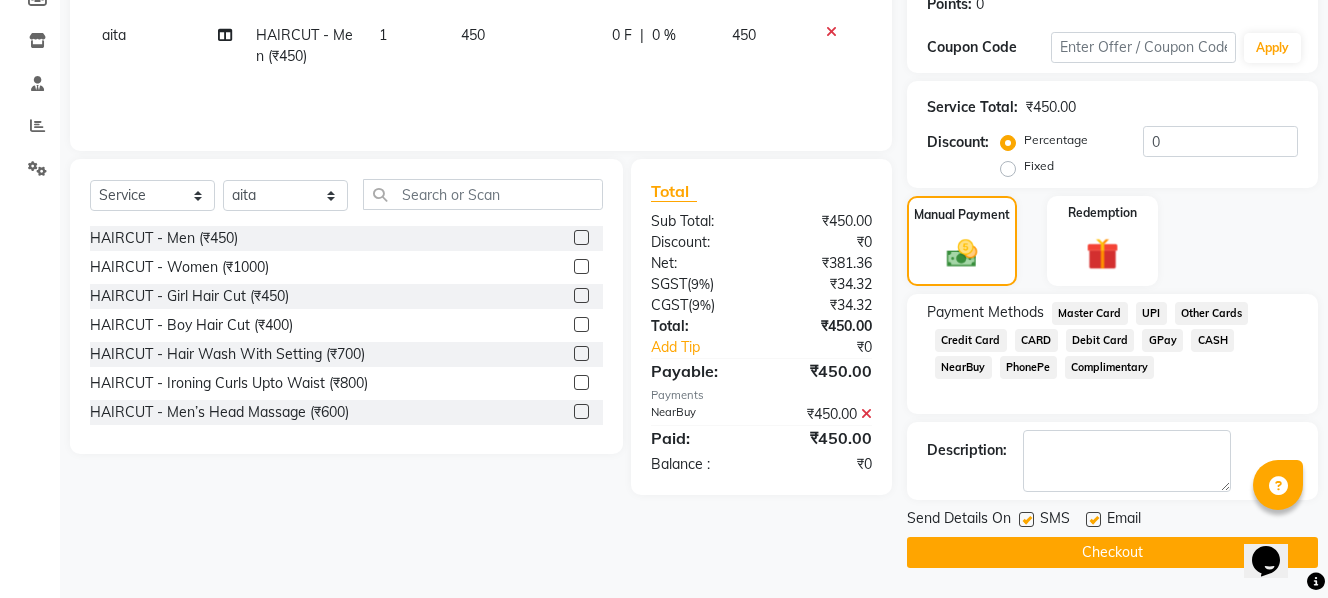 click on "Checkout" 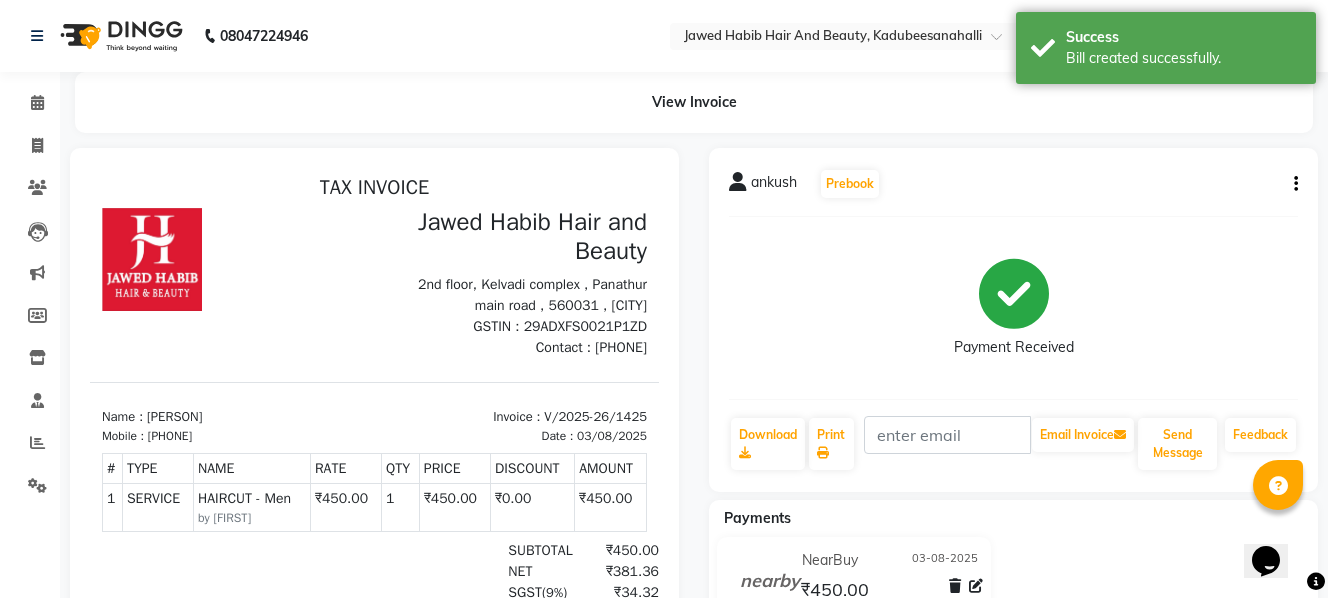 scroll, scrollTop: 0, scrollLeft: 0, axis: both 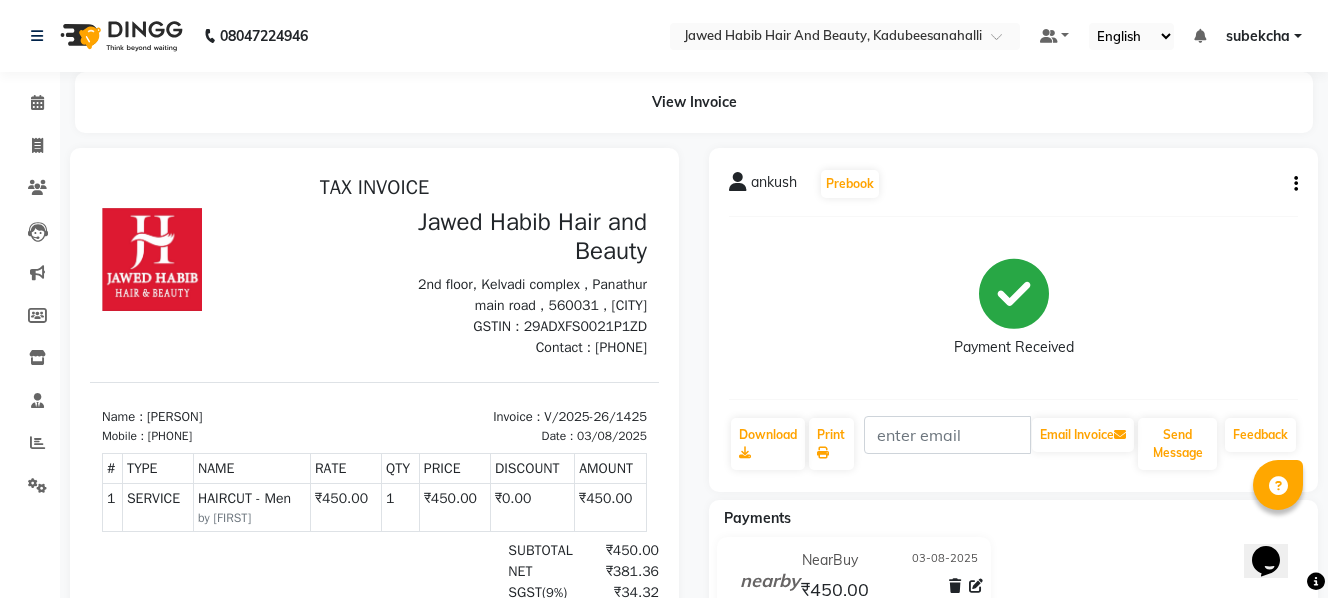 click 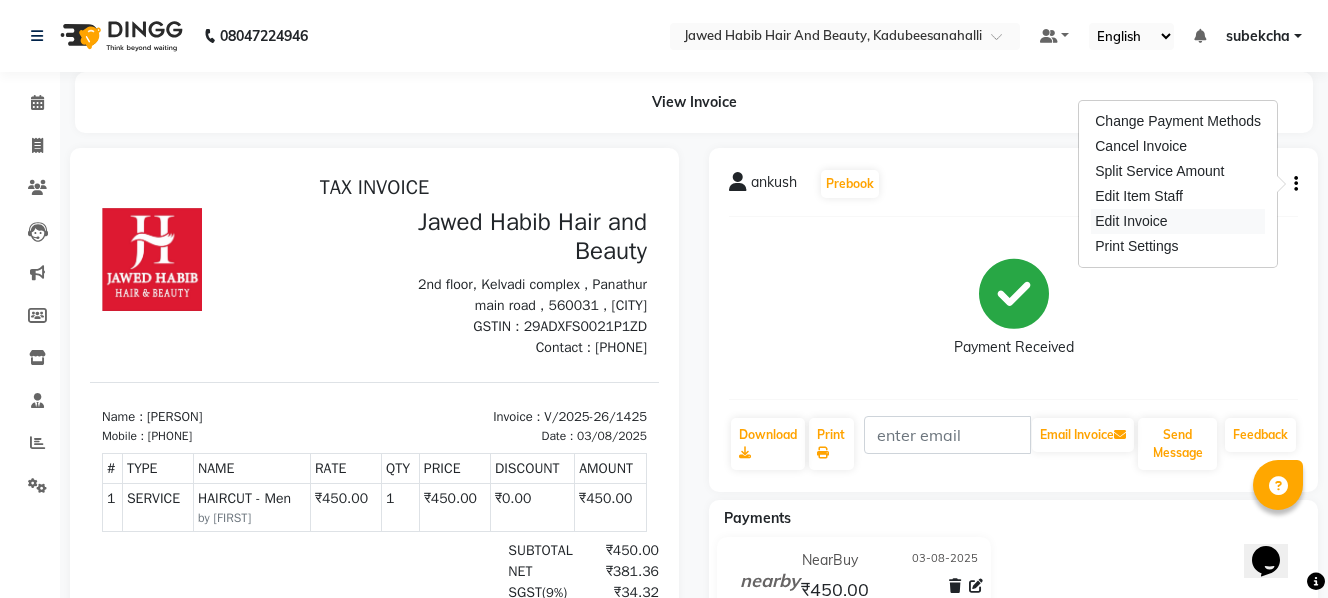 click on "Edit Invoice" at bounding box center (1178, 221) 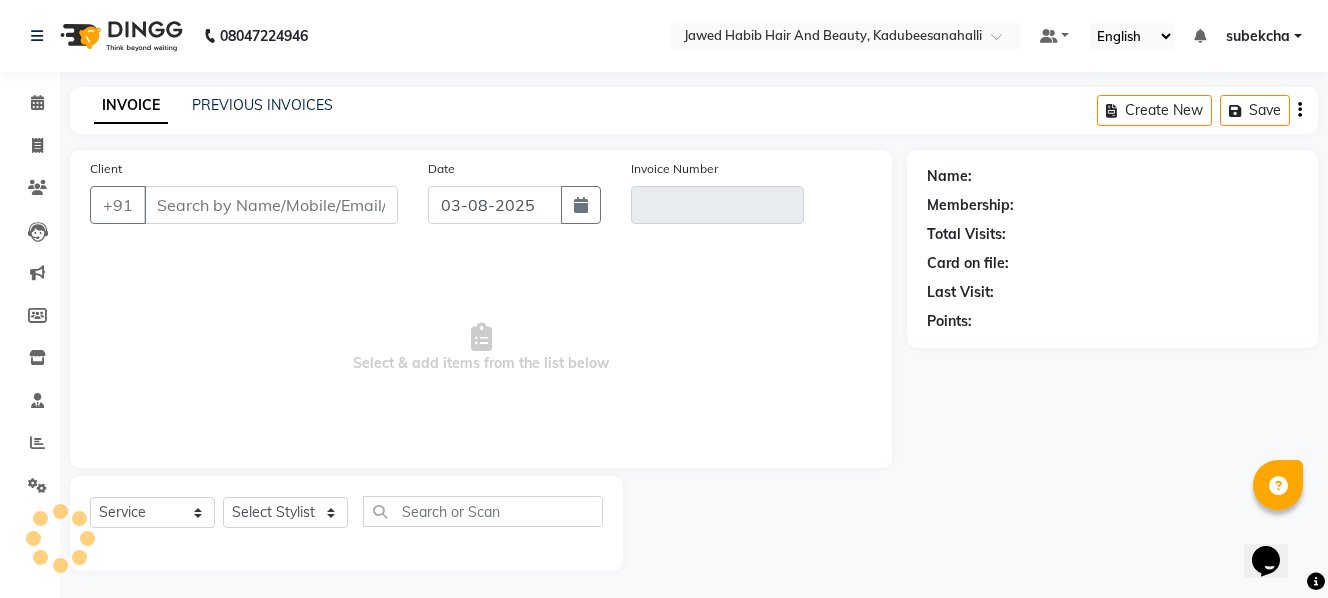 scroll, scrollTop: 3, scrollLeft: 0, axis: vertical 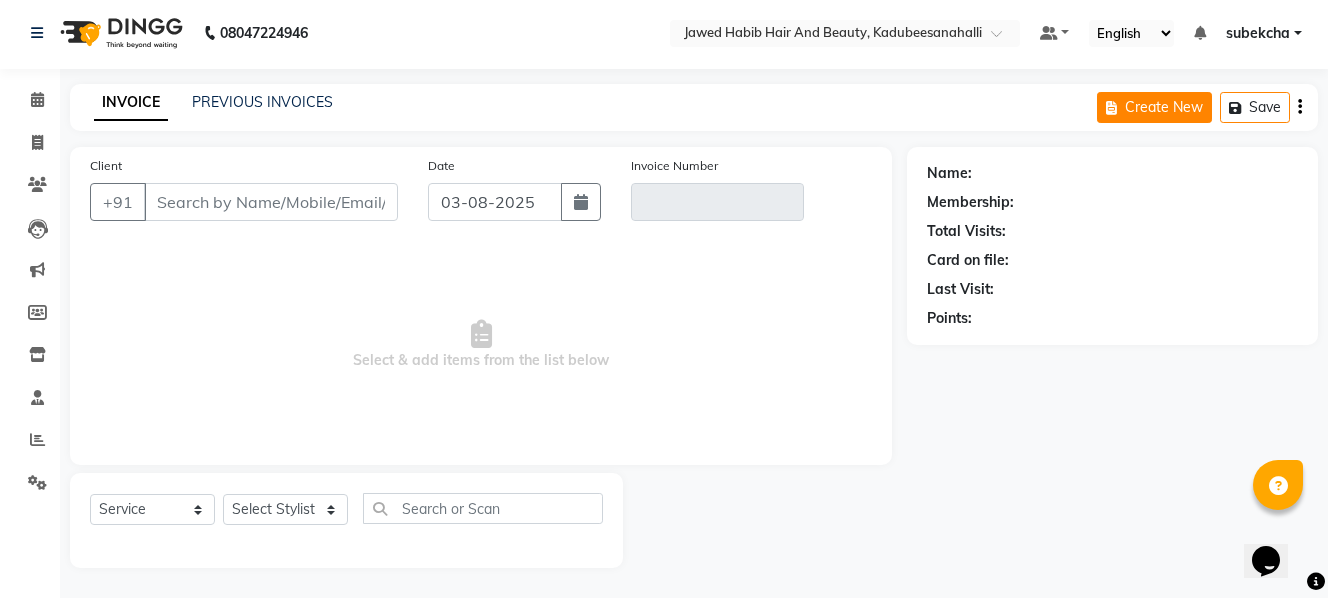 type on "[PHONE]" 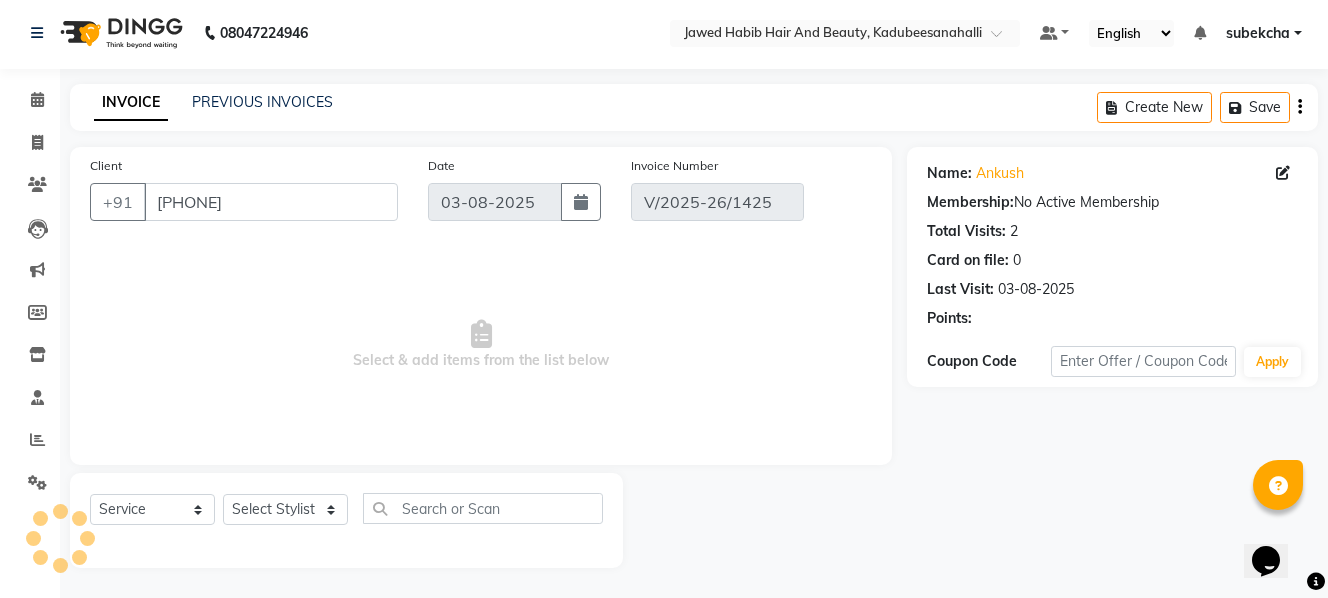 select on "select" 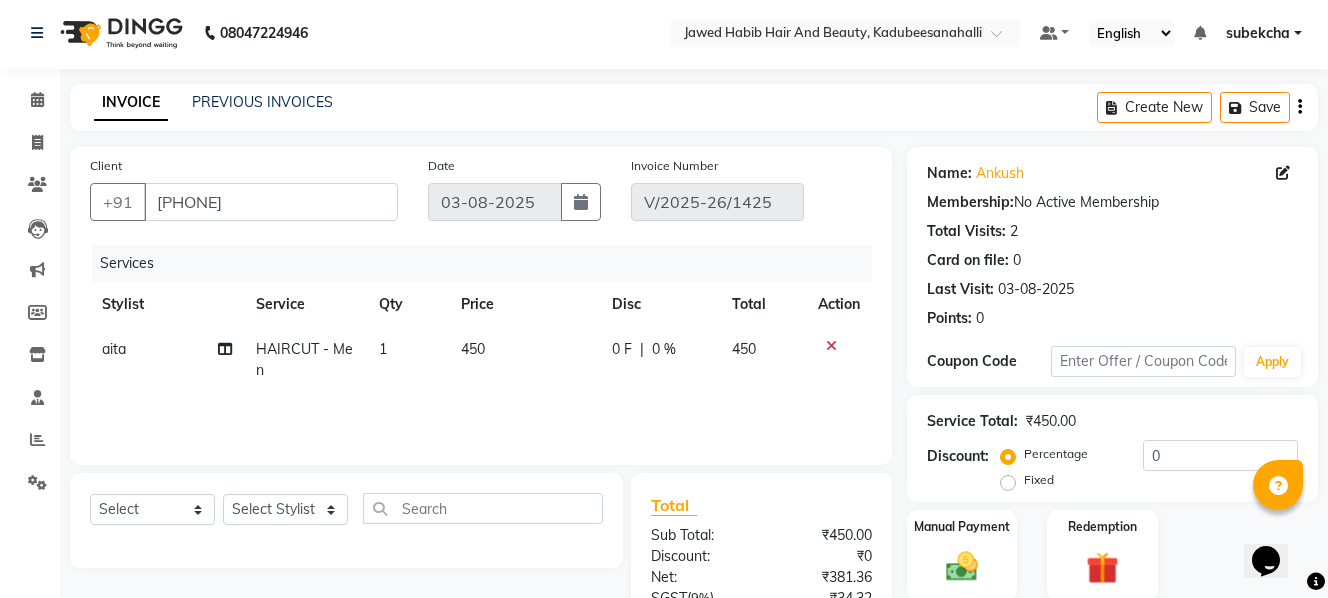 click on "450" 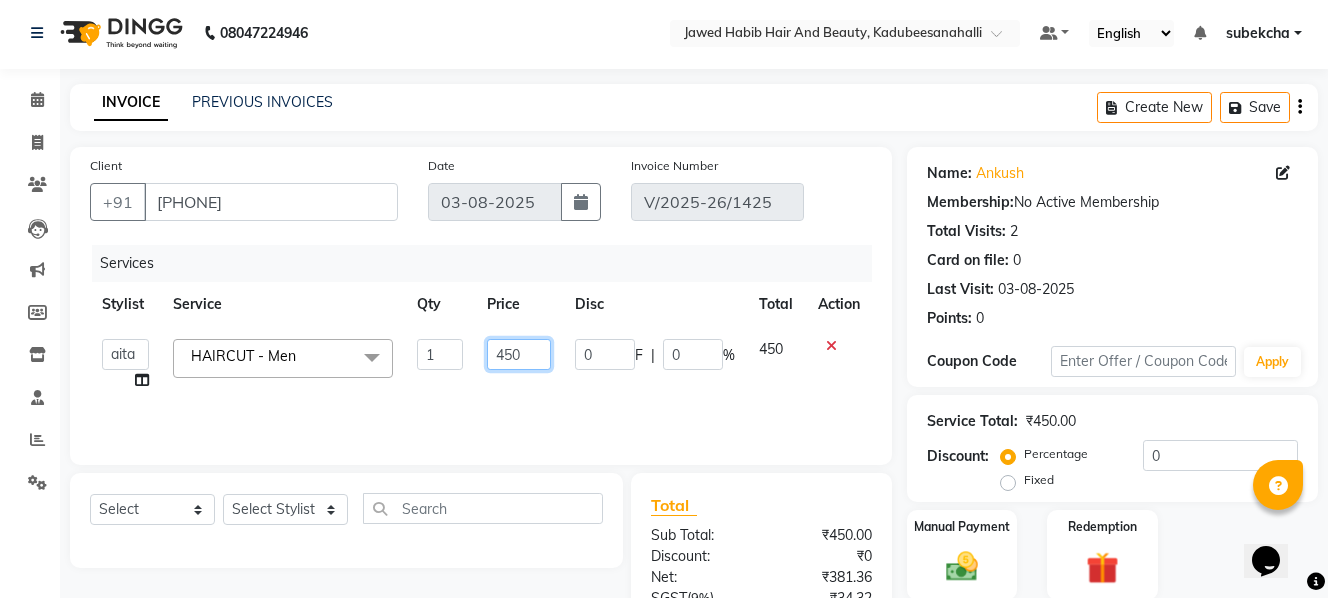 click on "450" 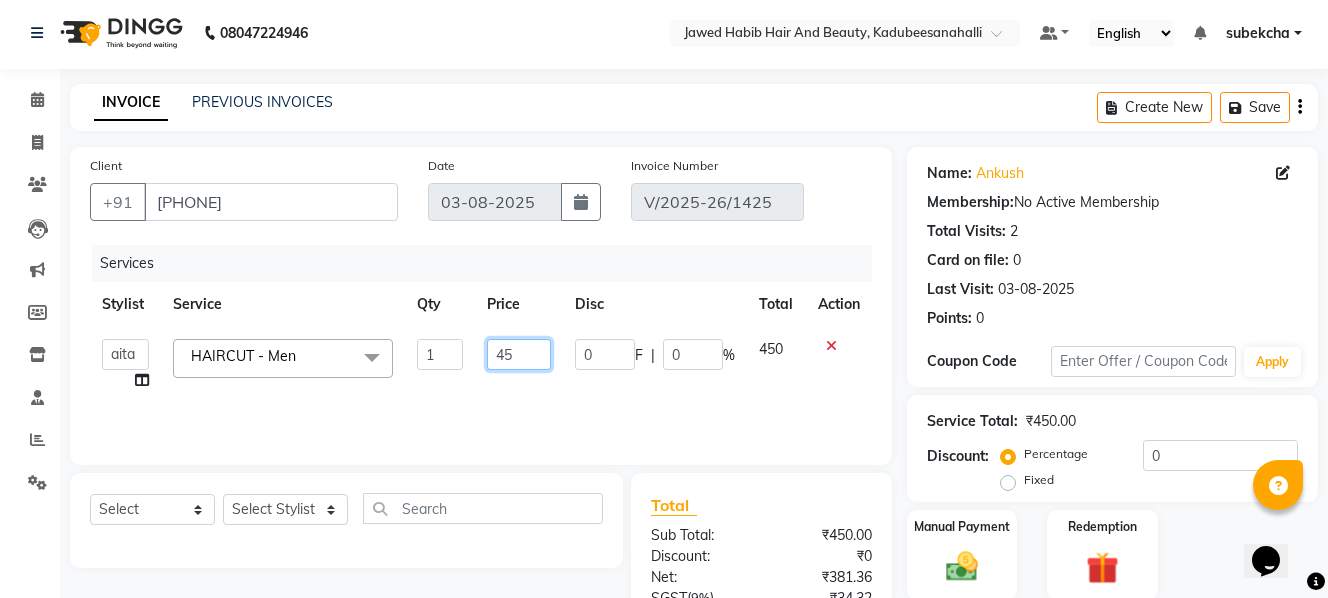 type on "4" 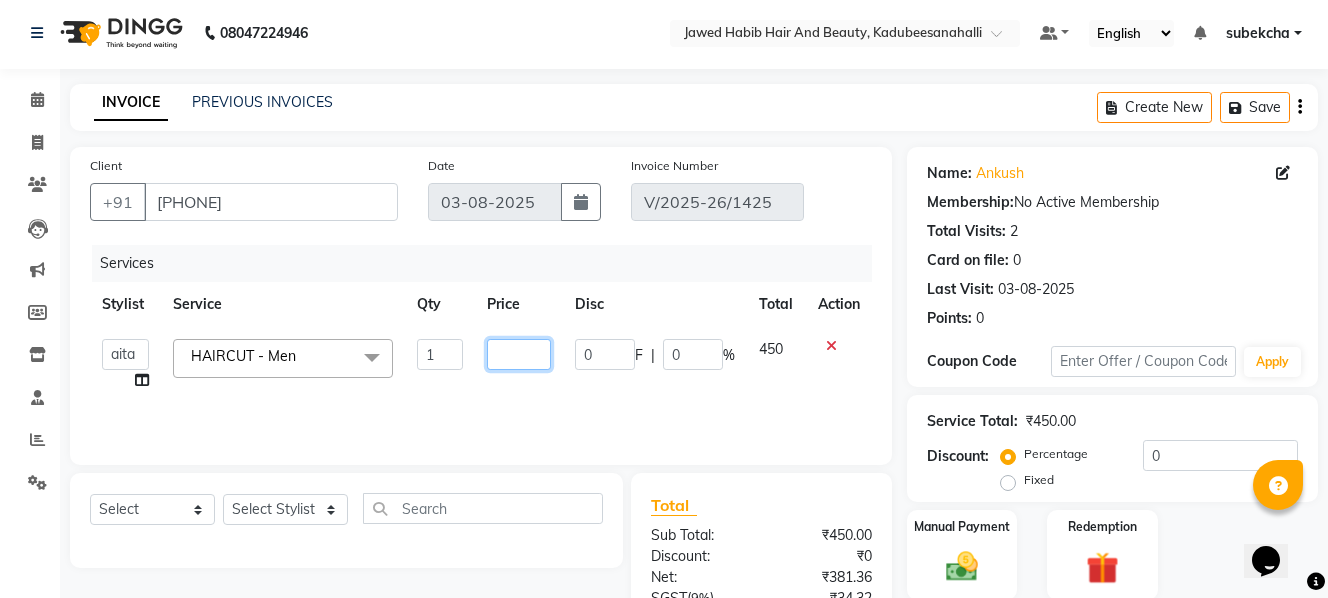 type on "5" 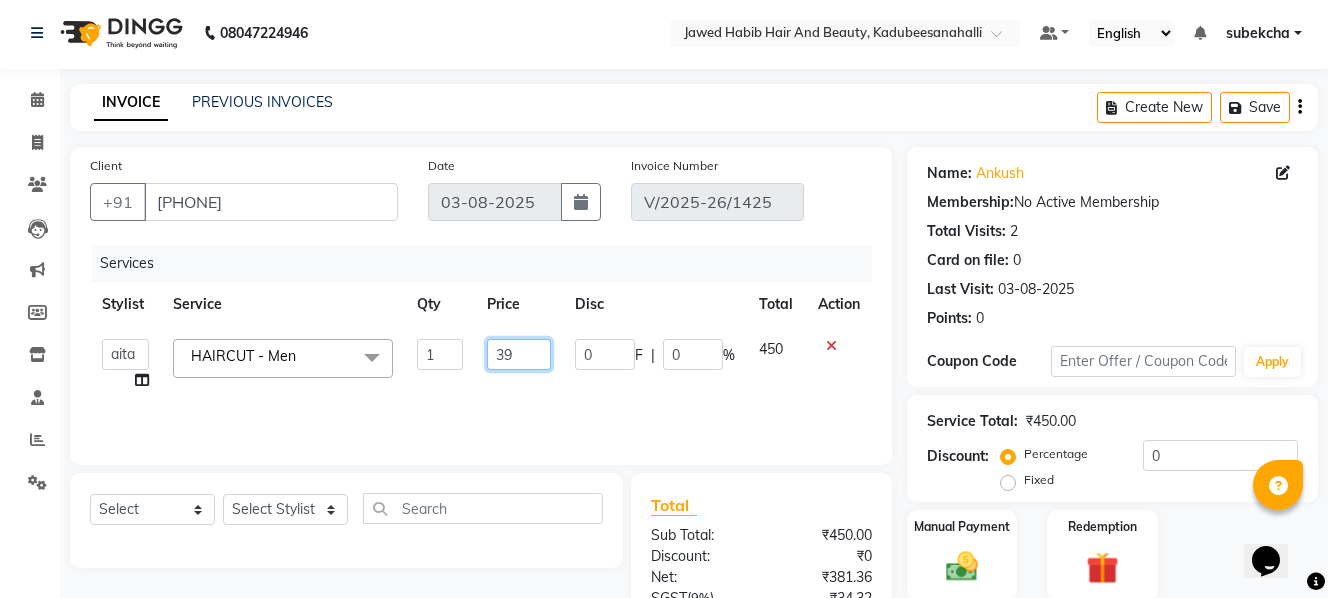 type on "399" 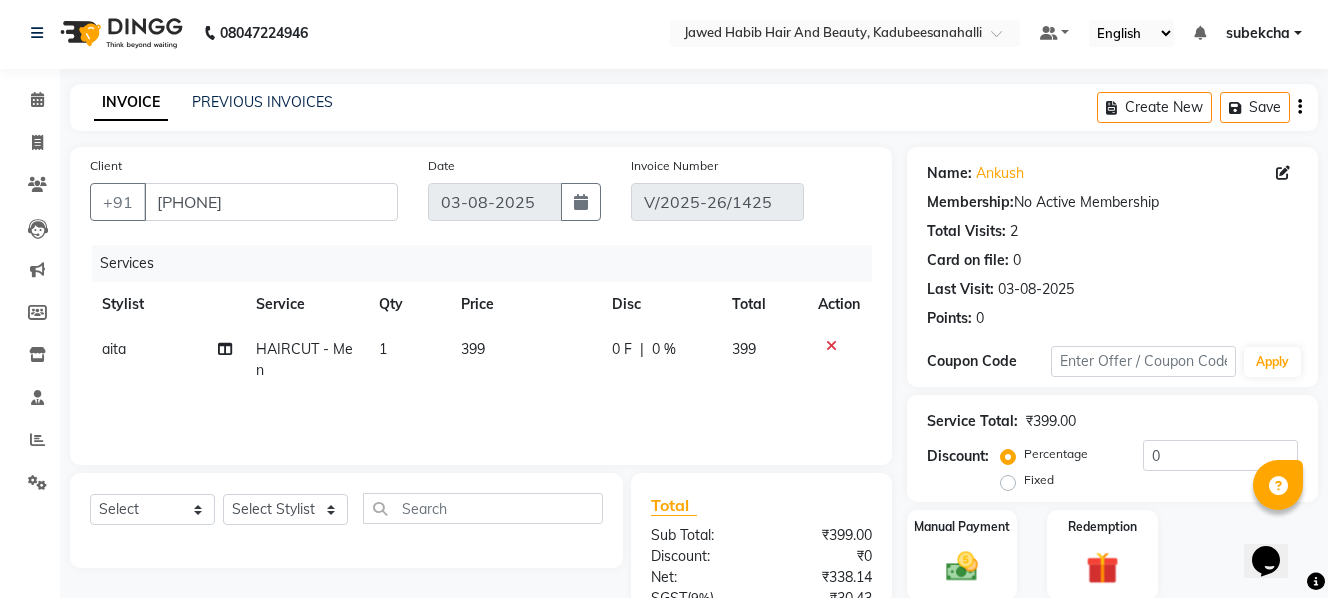 click on "399" 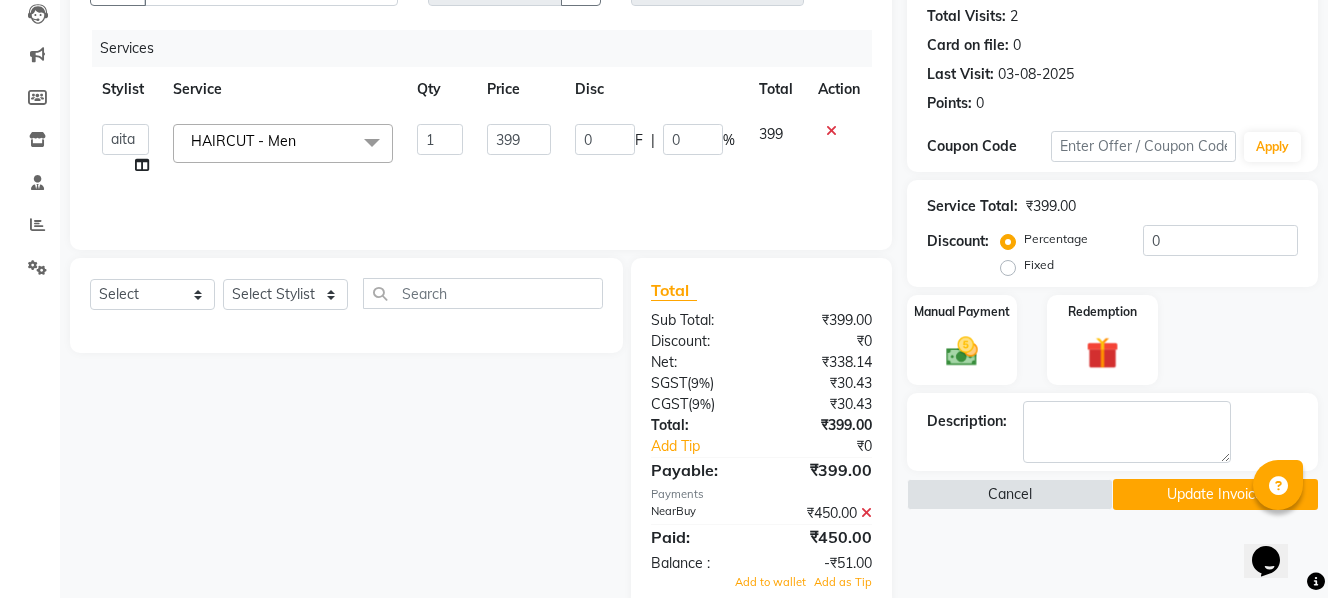 scroll, scrollTop: 261, scrollLeft: 0, axis: vertical 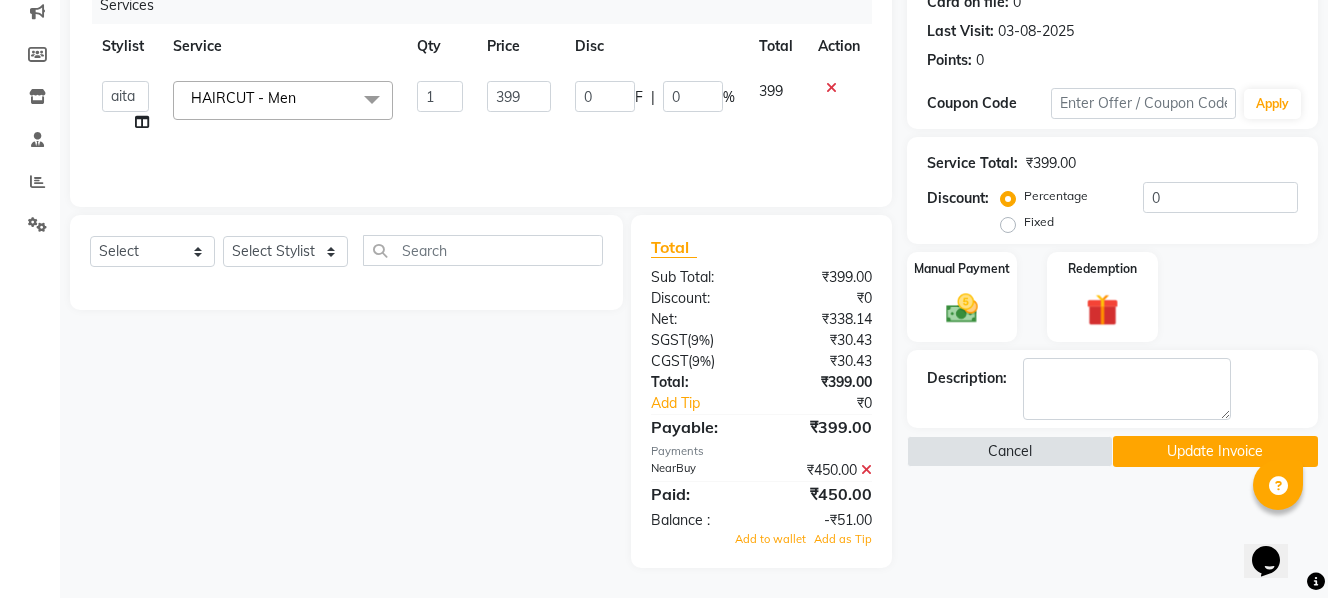 click on "Update Invoice" 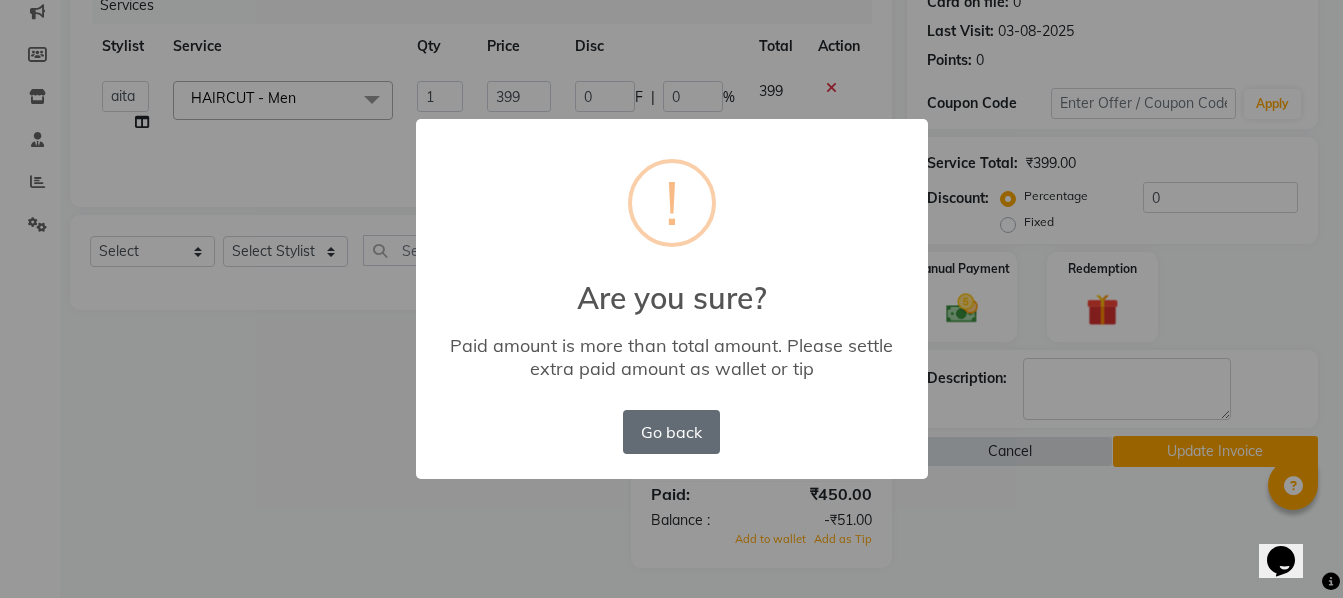 click on "Go back" at bounding box center [671, 432] 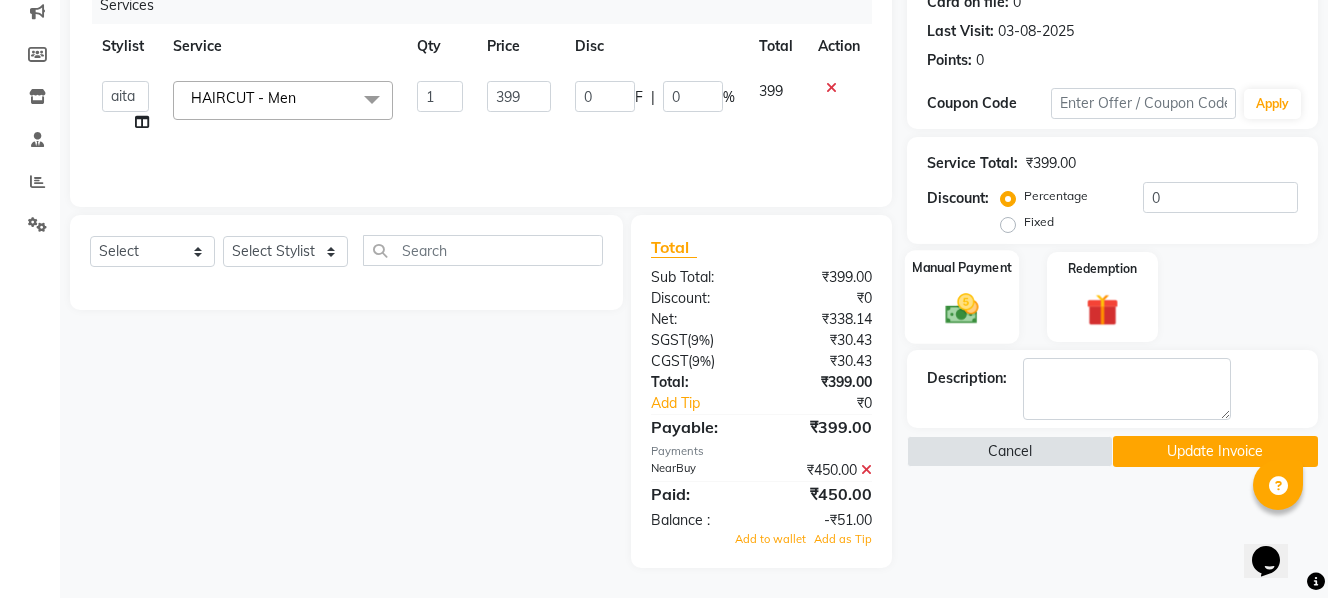 click 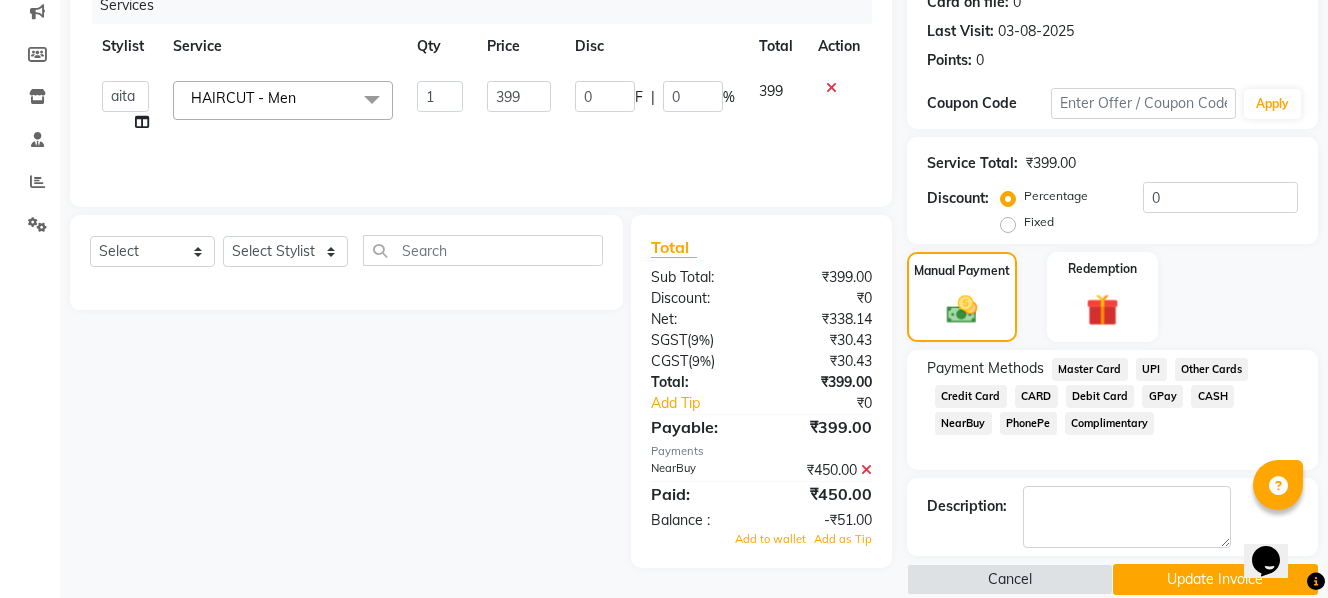 click on "NearBuy" 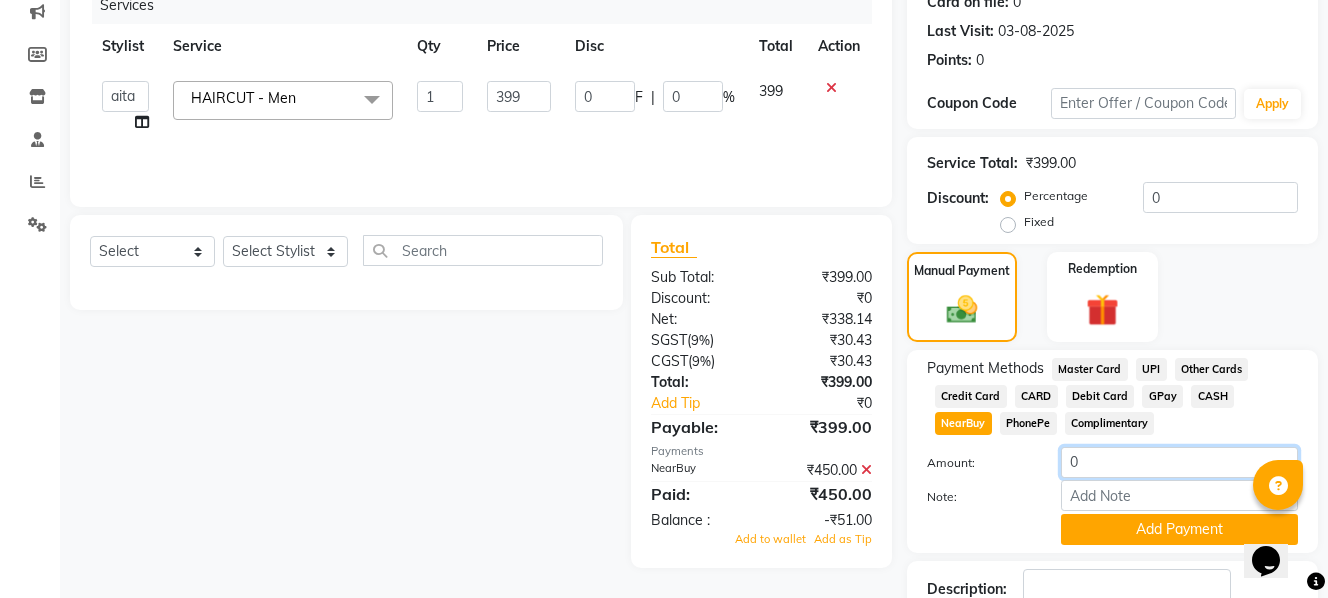 click on "0" 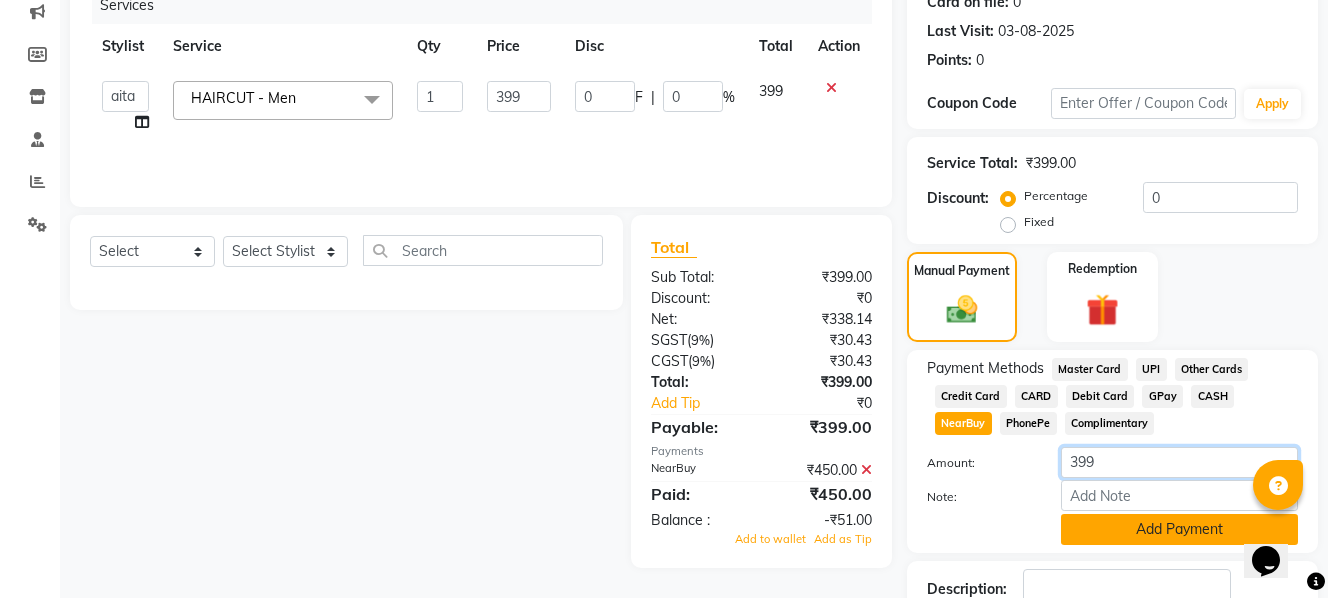 type on "399" 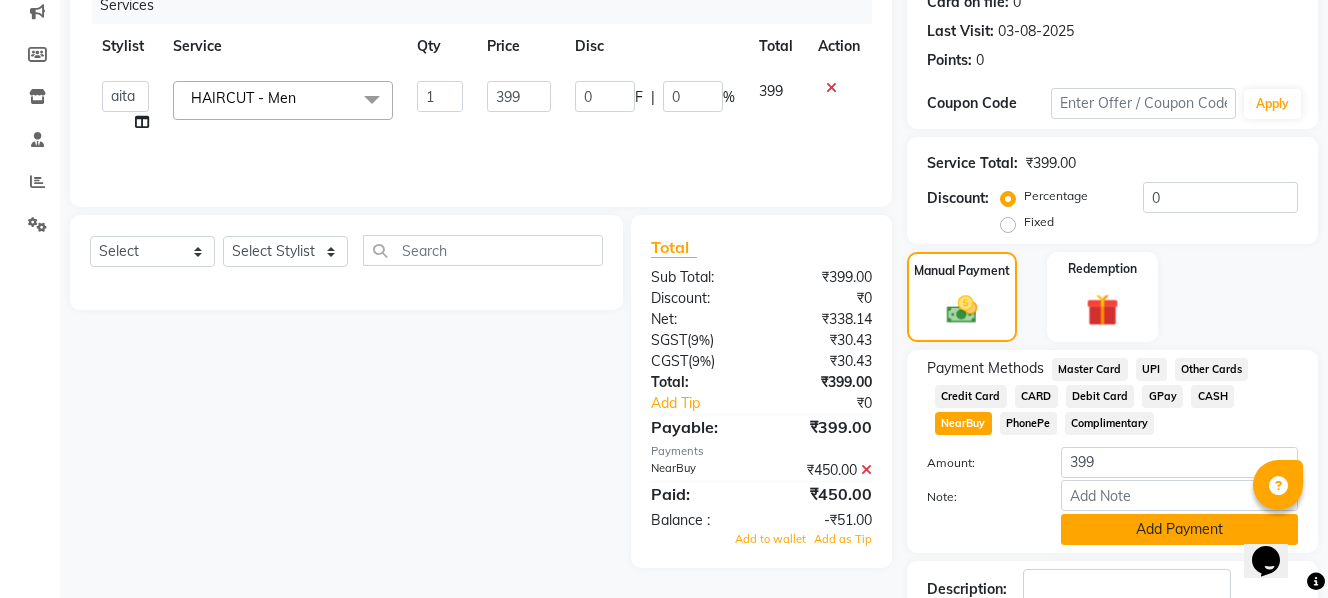 click on "Add Payment" 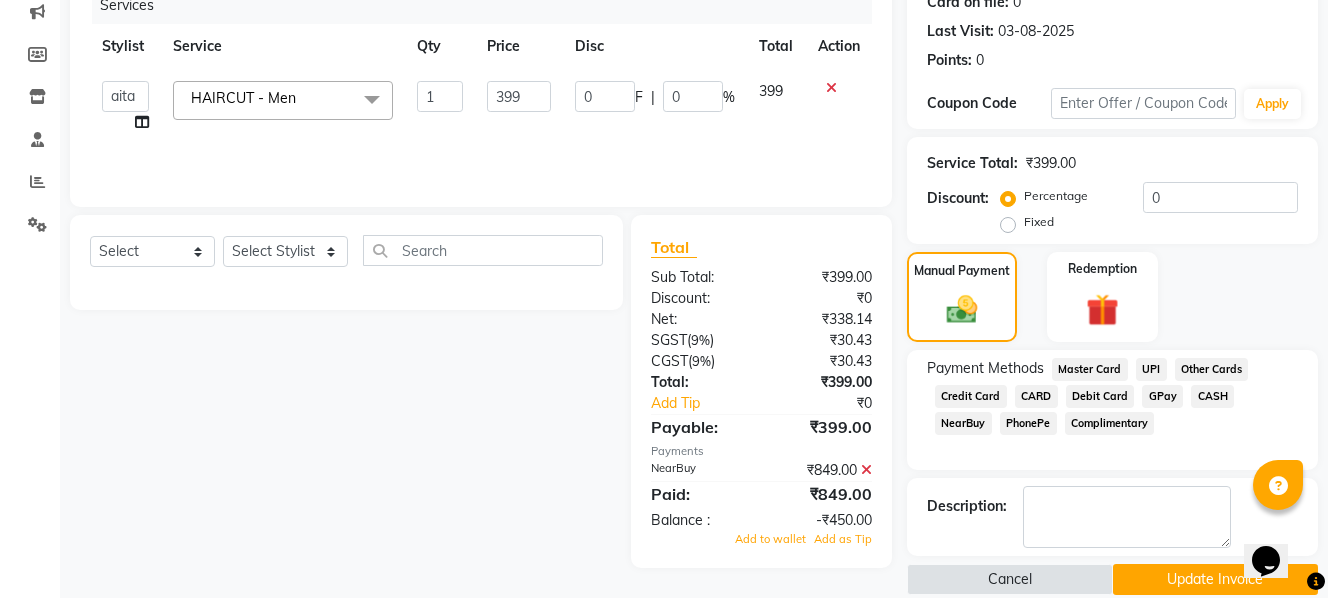 click on "Update Invoice" 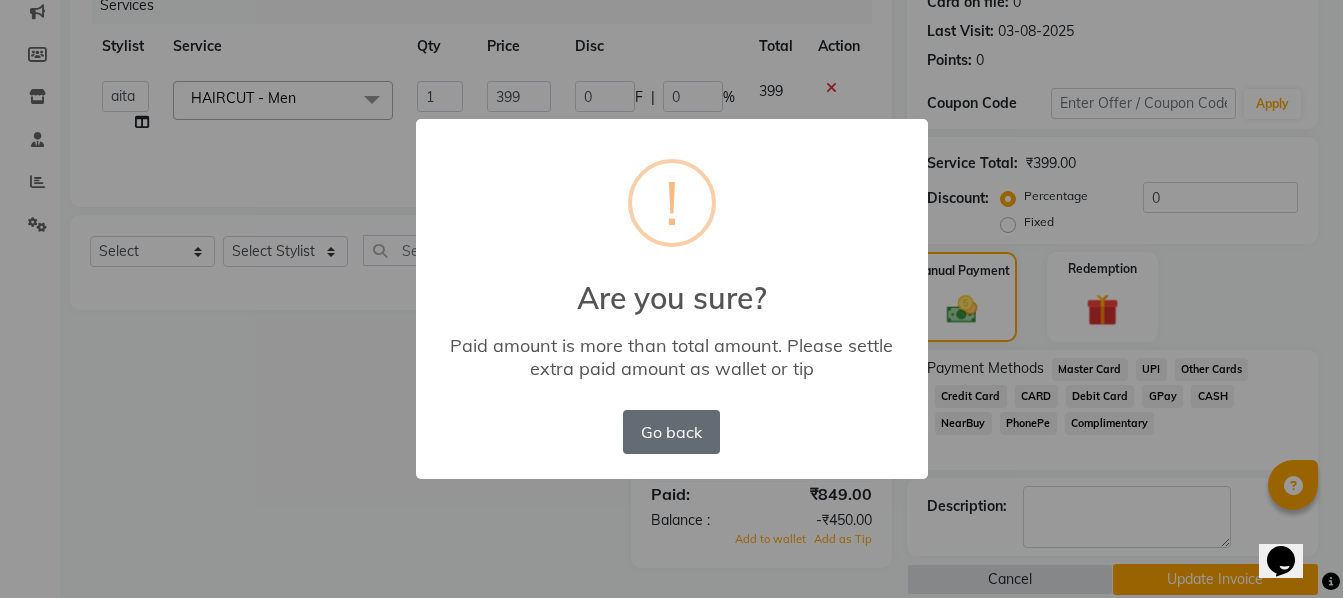 click on "Go back" at bounding box center (671, 432) 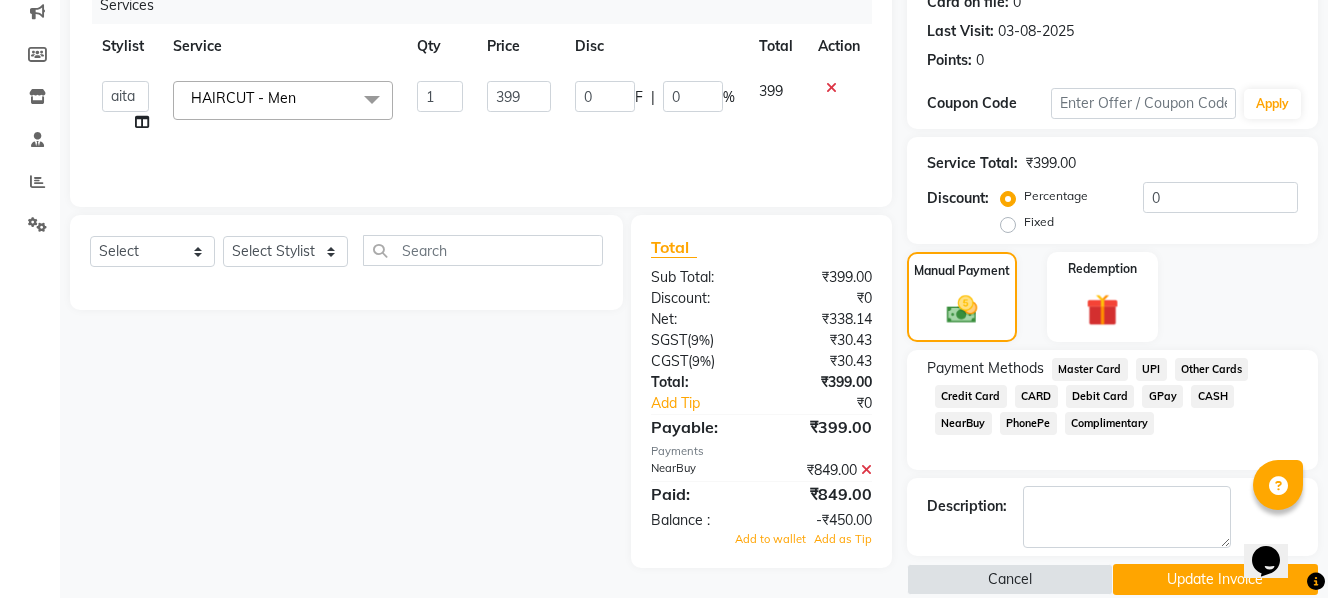 click on "NearBuy" 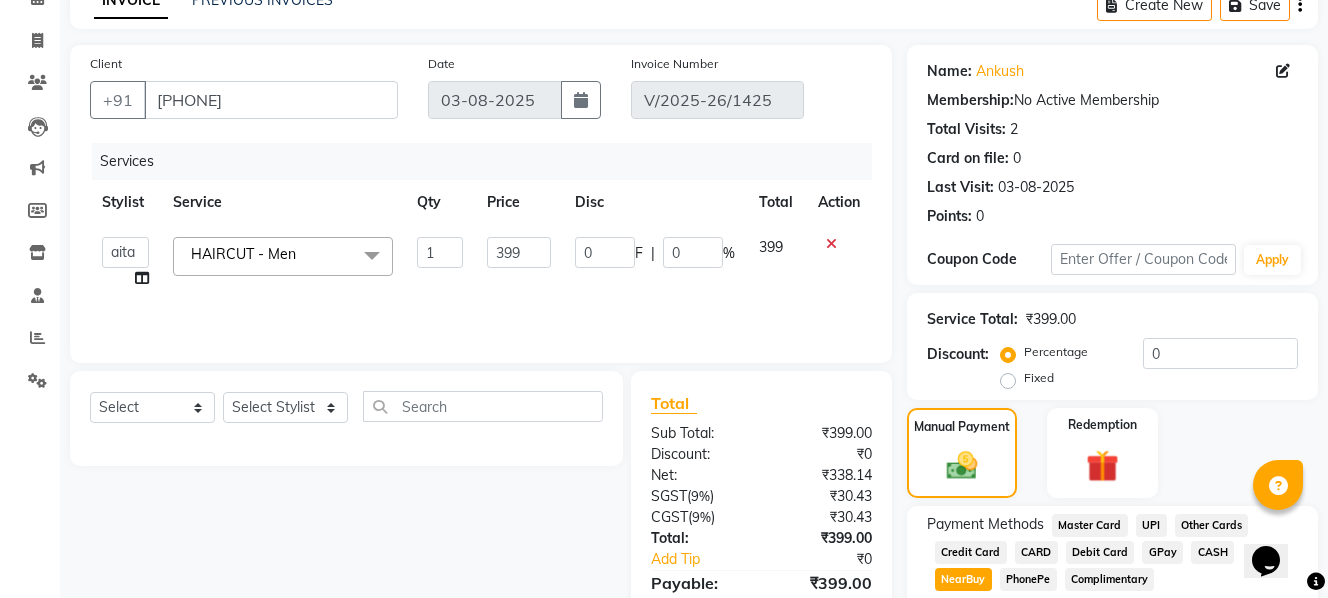 scroll, scrollTop: 100, scrollLeft: 0, axis: vertical 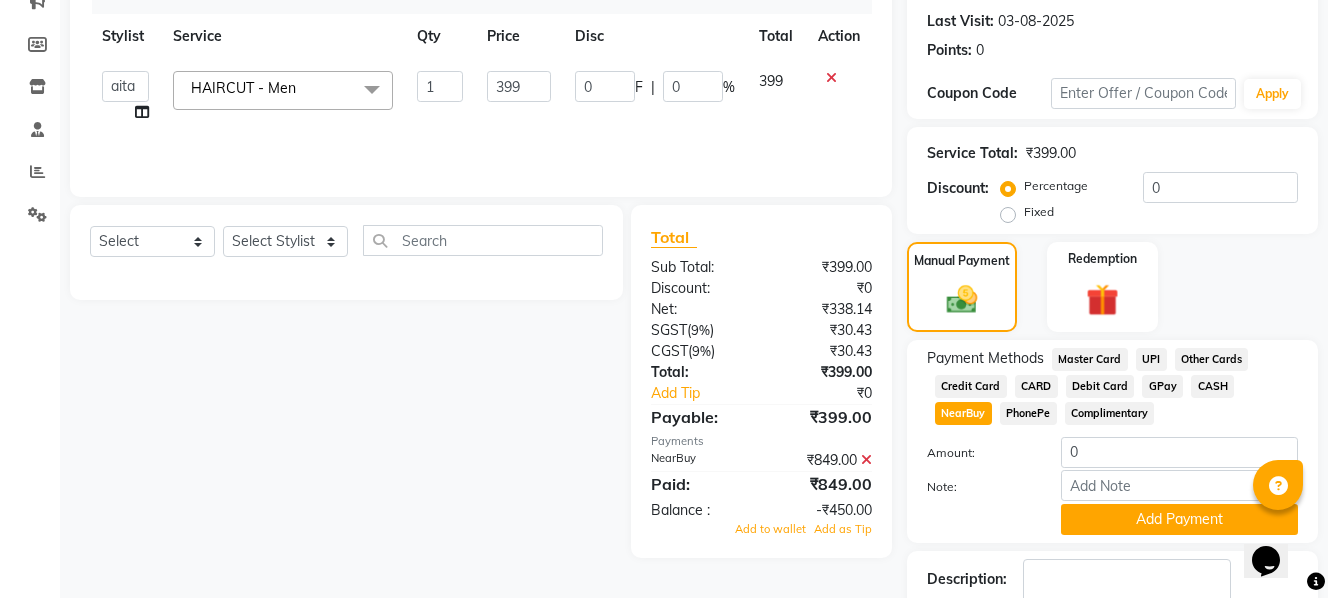 click on "Master Card" 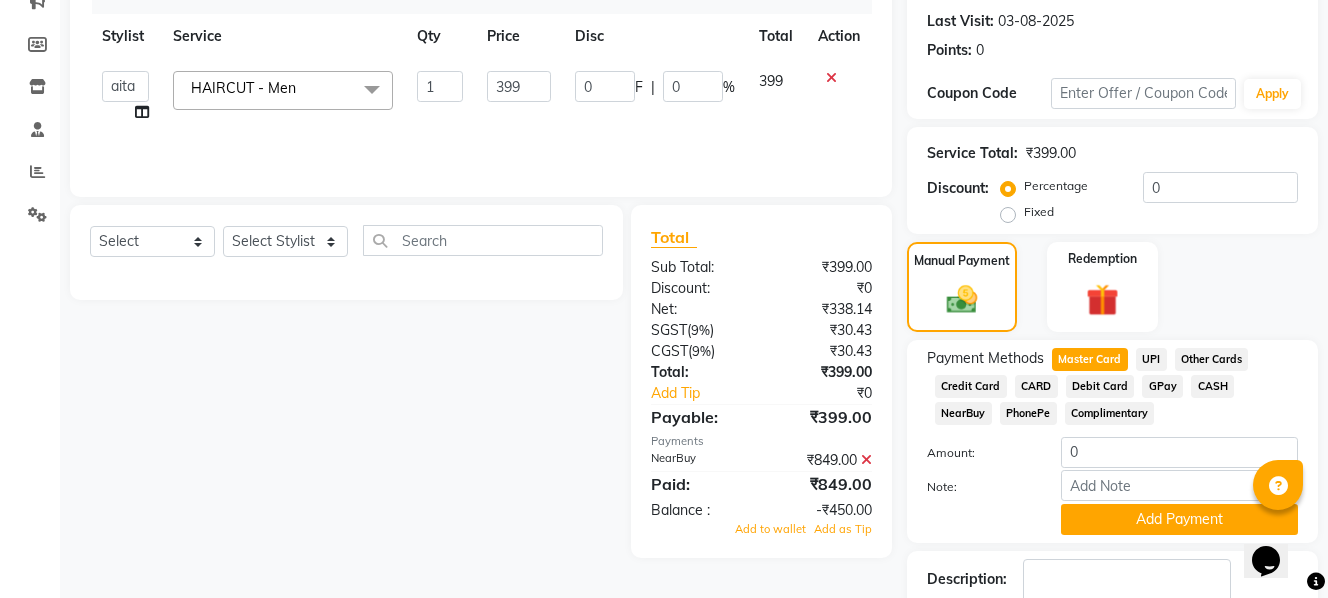 click on "NearBuy" 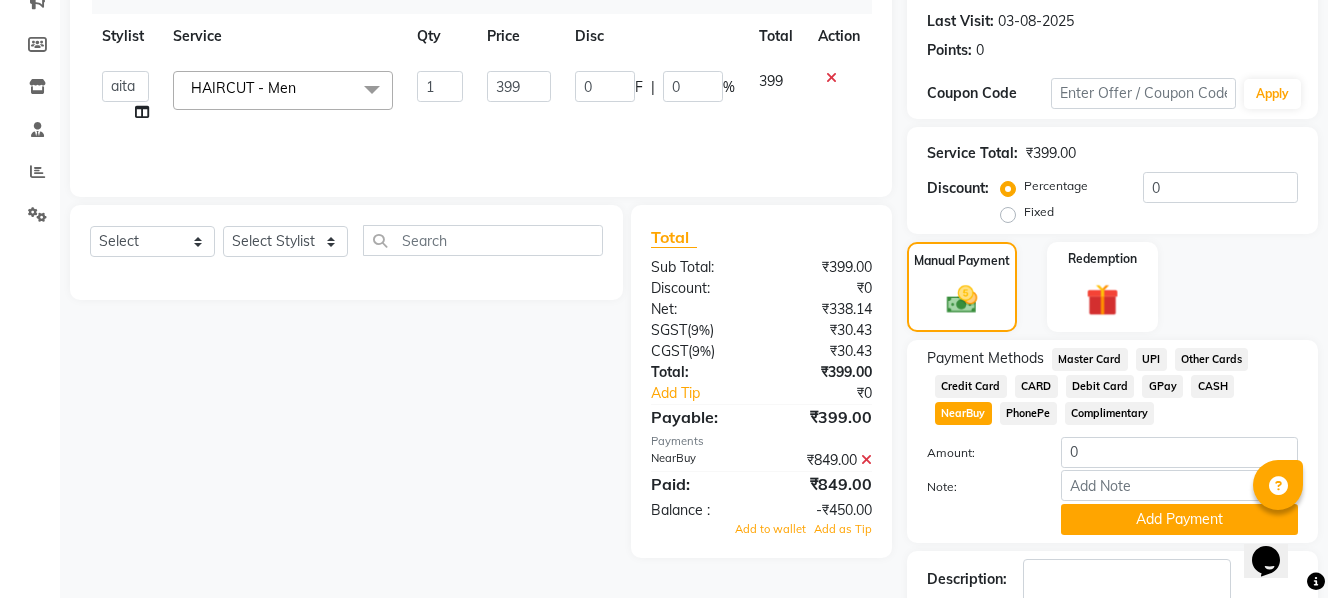 click on "Select  Service  Product  Membership  Package Voucher Prepaid Gift Card  Select Stylist aita [PERSON] [PERSON]  [PERSON] [PERSON] [PERSON] [PERSON] [PERSON]" 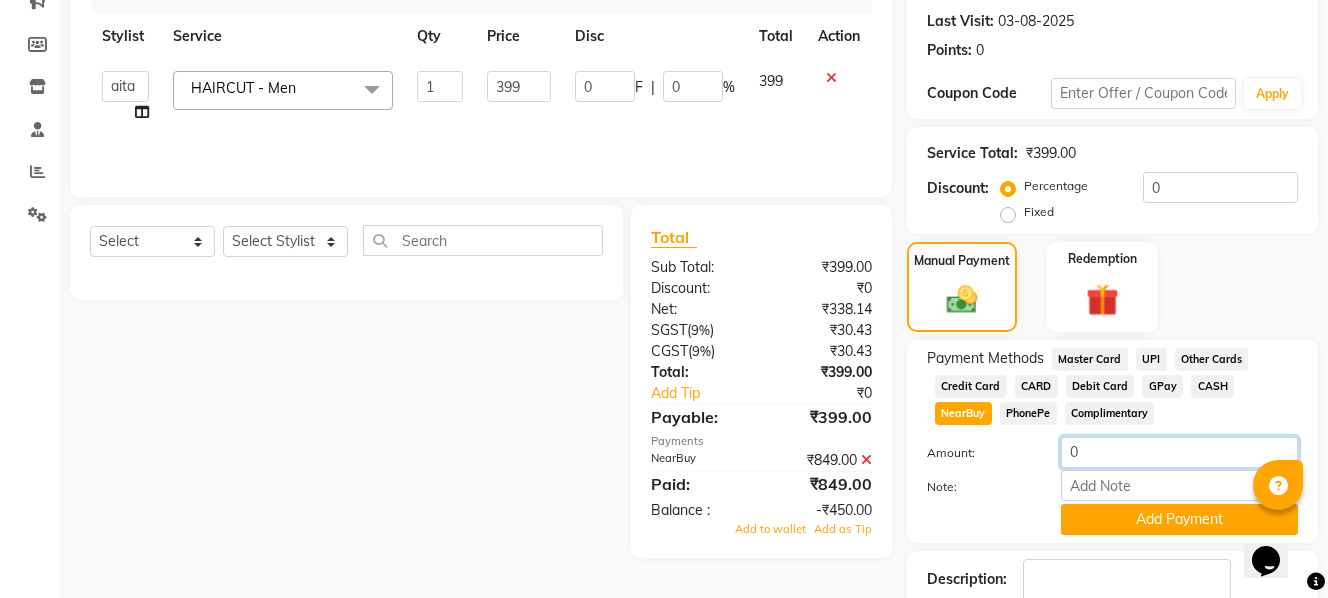 click on "0" 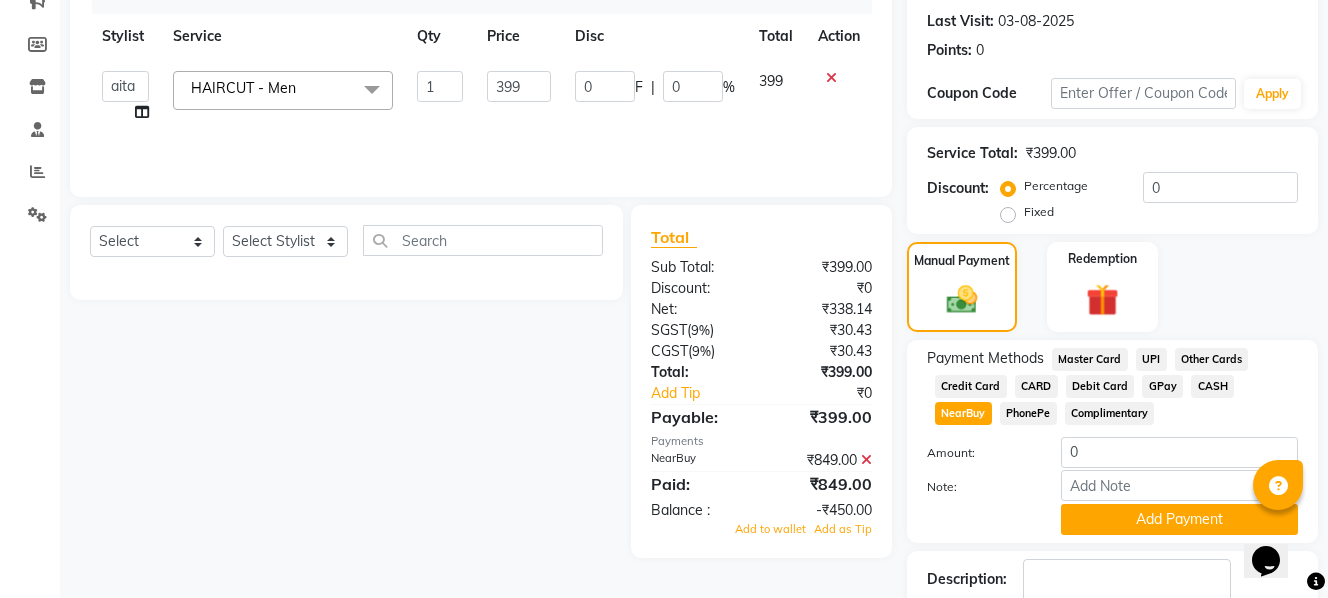 click on "₹849.00" 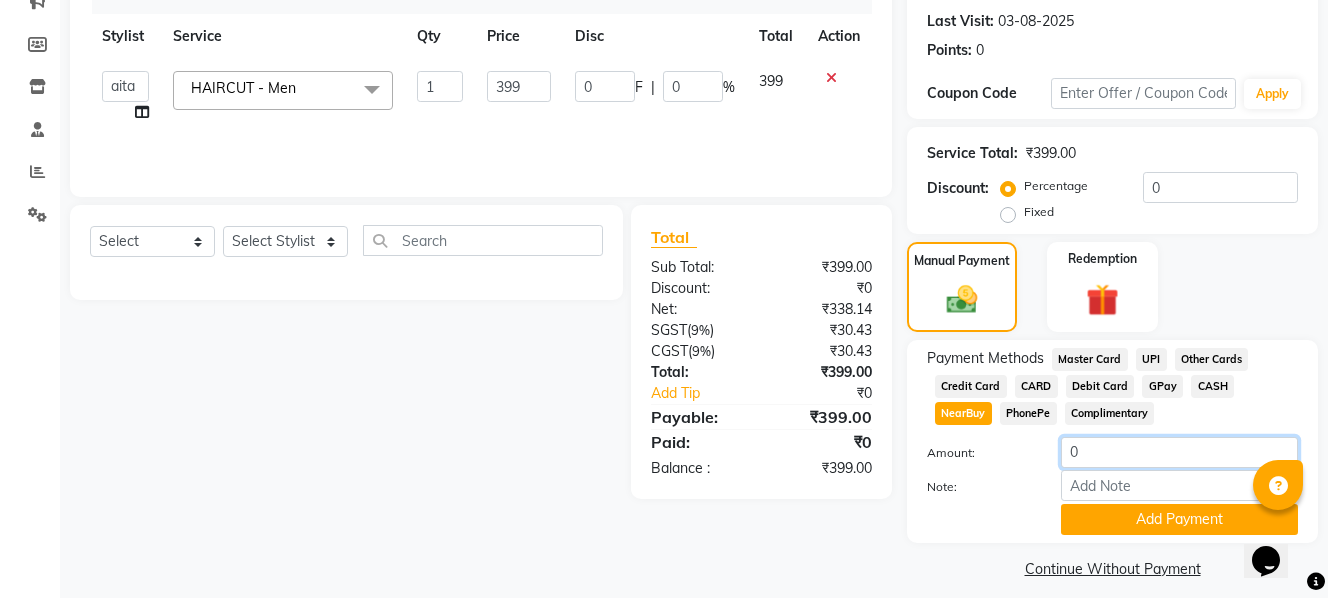 click on "0" 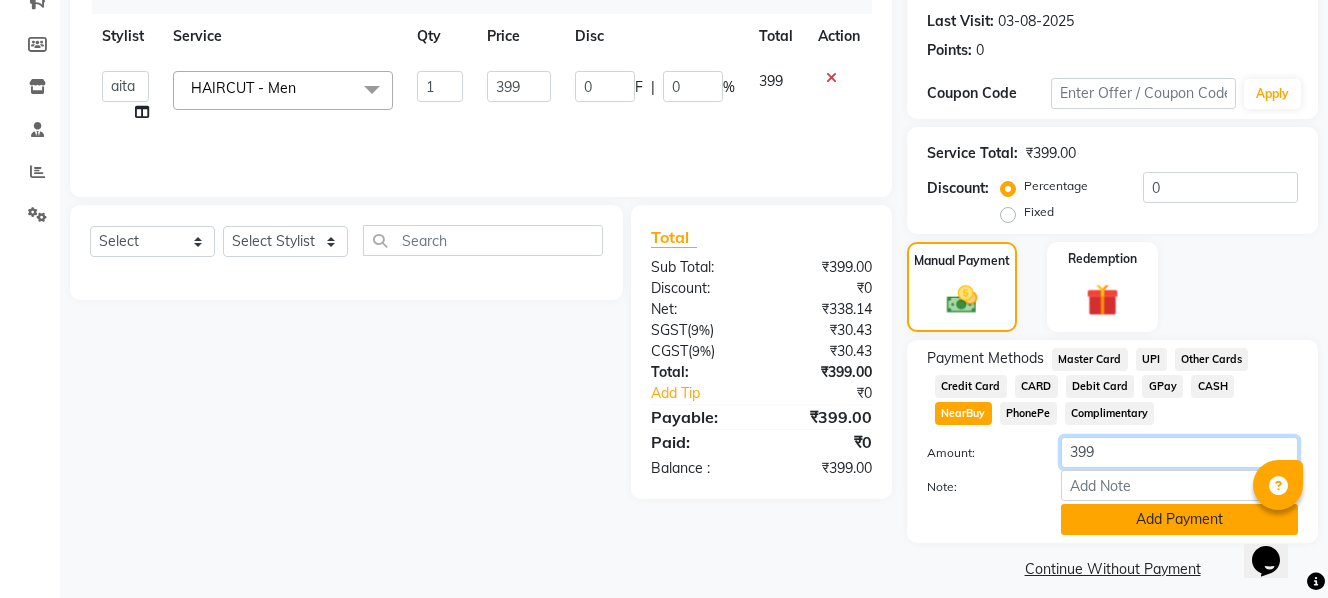type on "399" 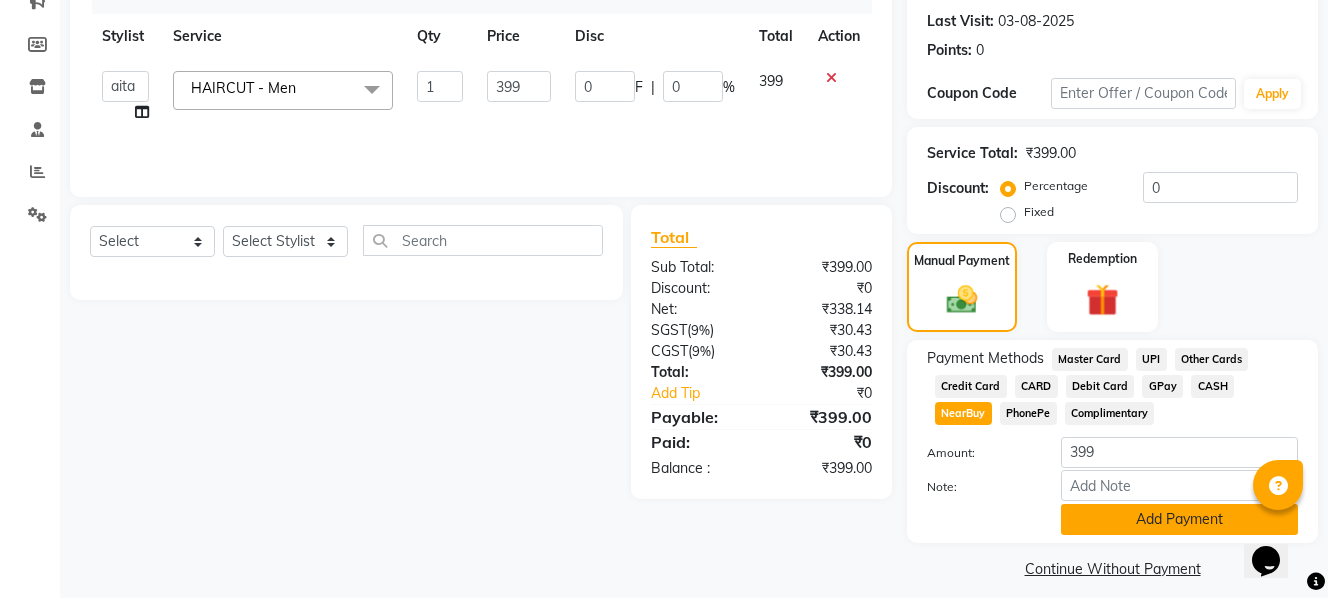 click on "Add Payment" 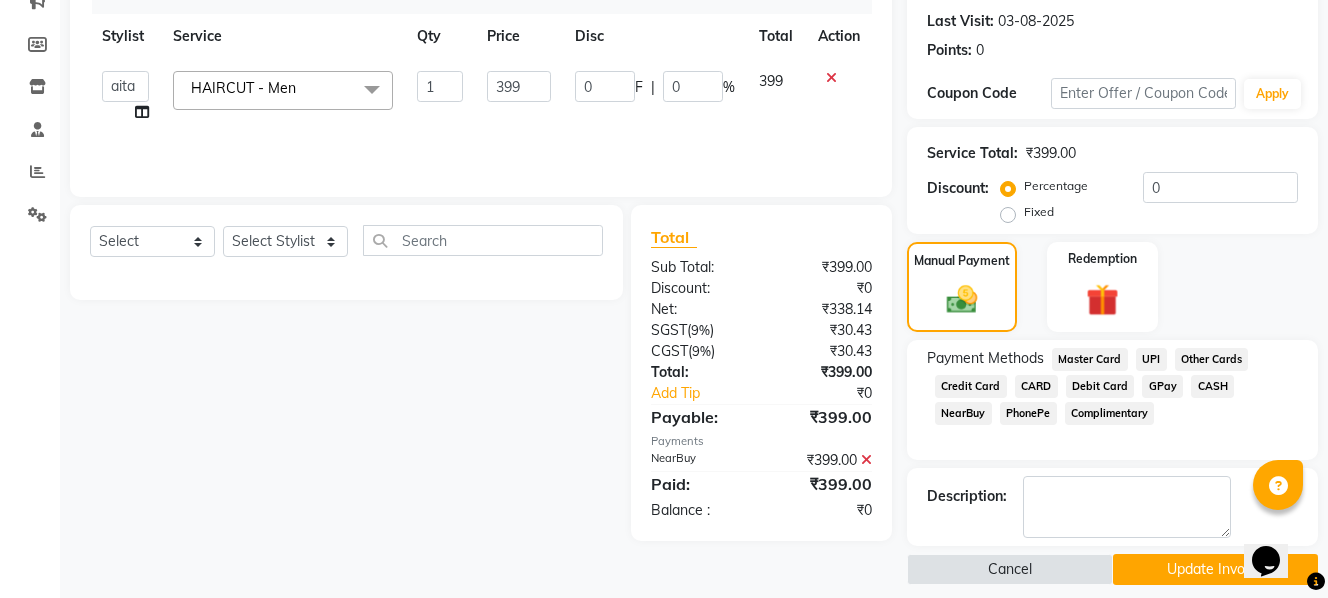 click on "Update Invoice" 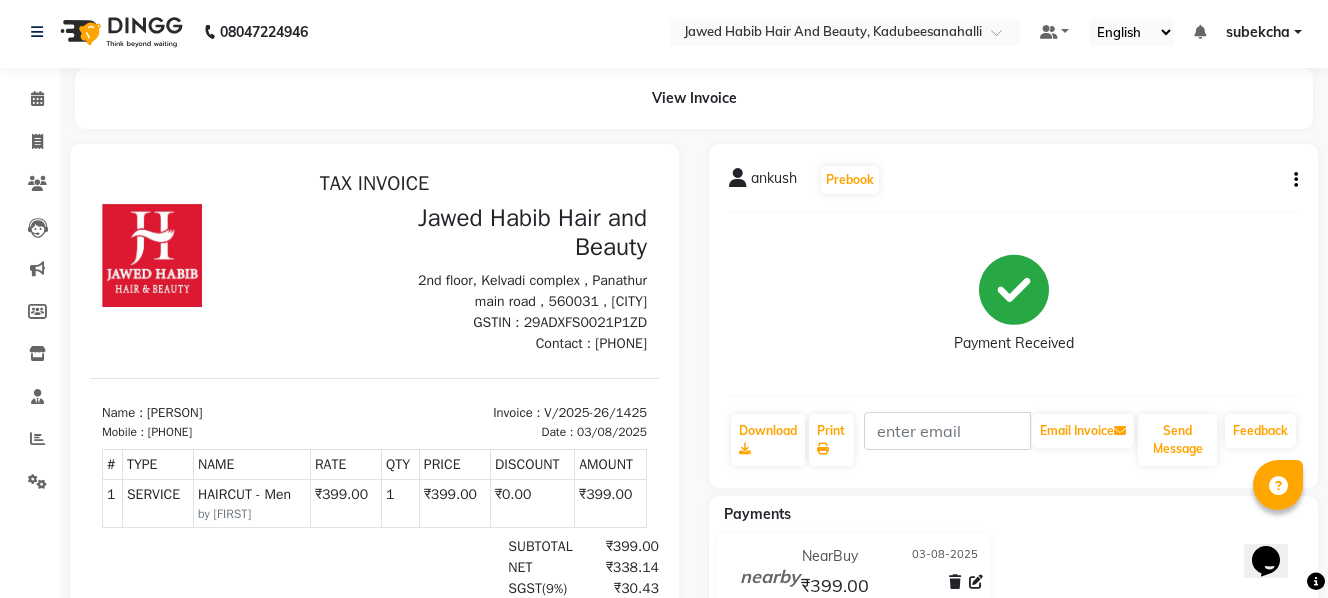 scroll, scrollTop: 0, scrollLeft: 0, axis: both 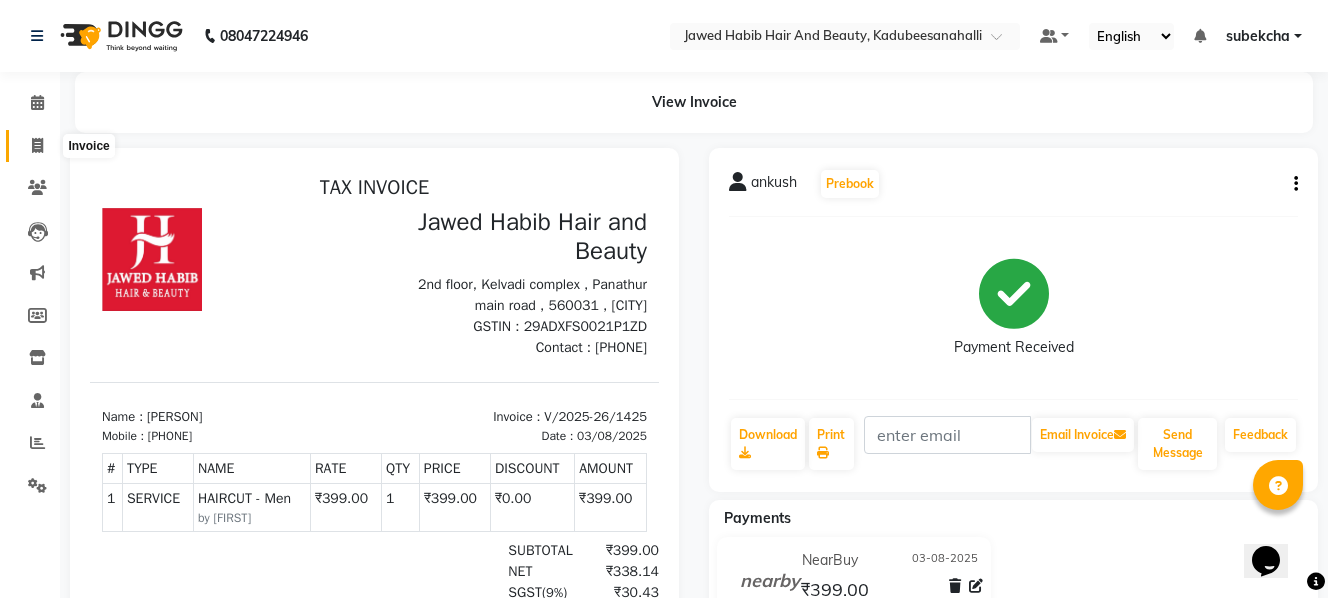 click 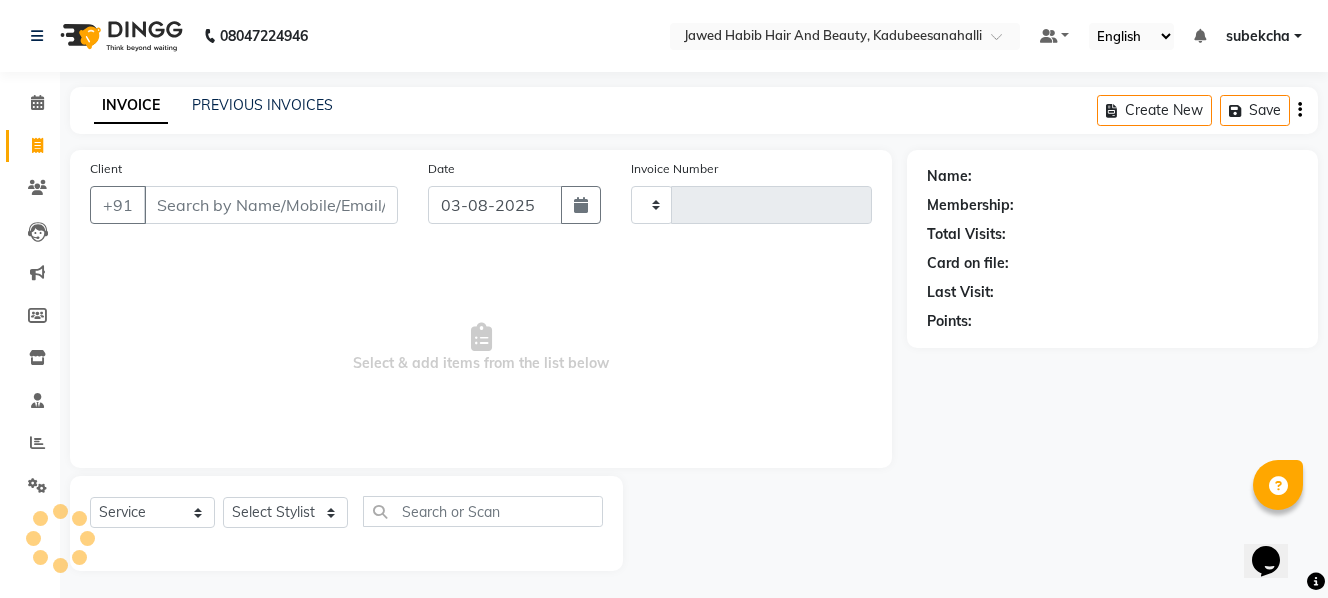 scroll, scrollTop: 3, scrollLeft: 0, axis: vertical 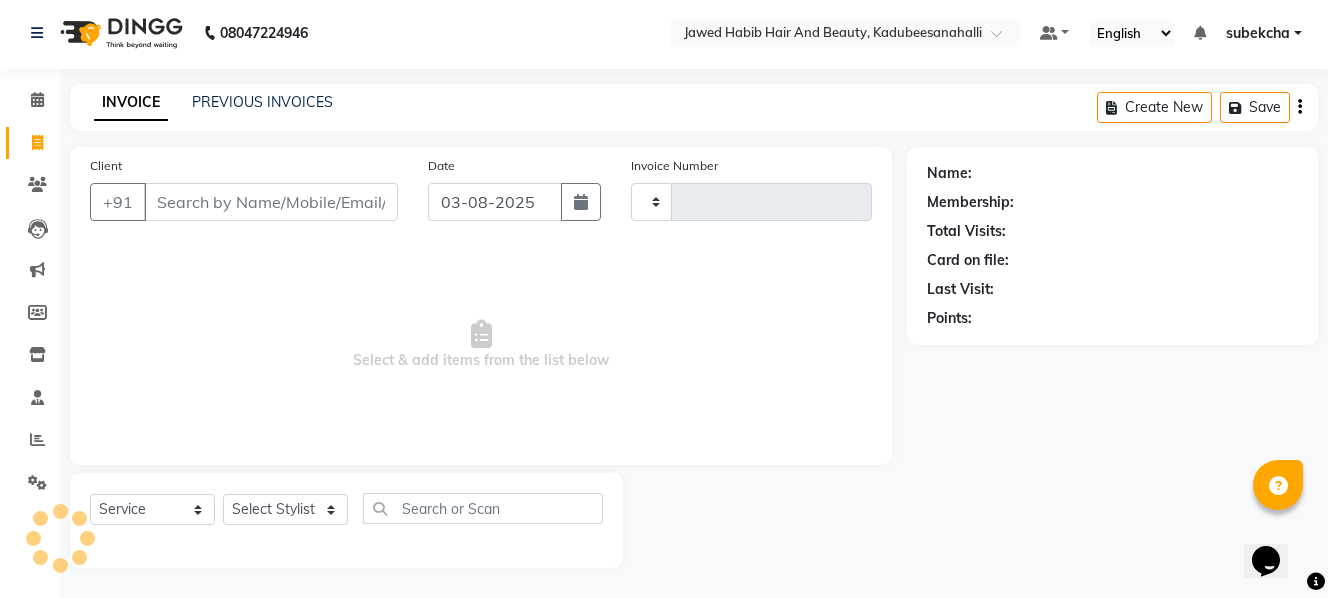 type on "1426" 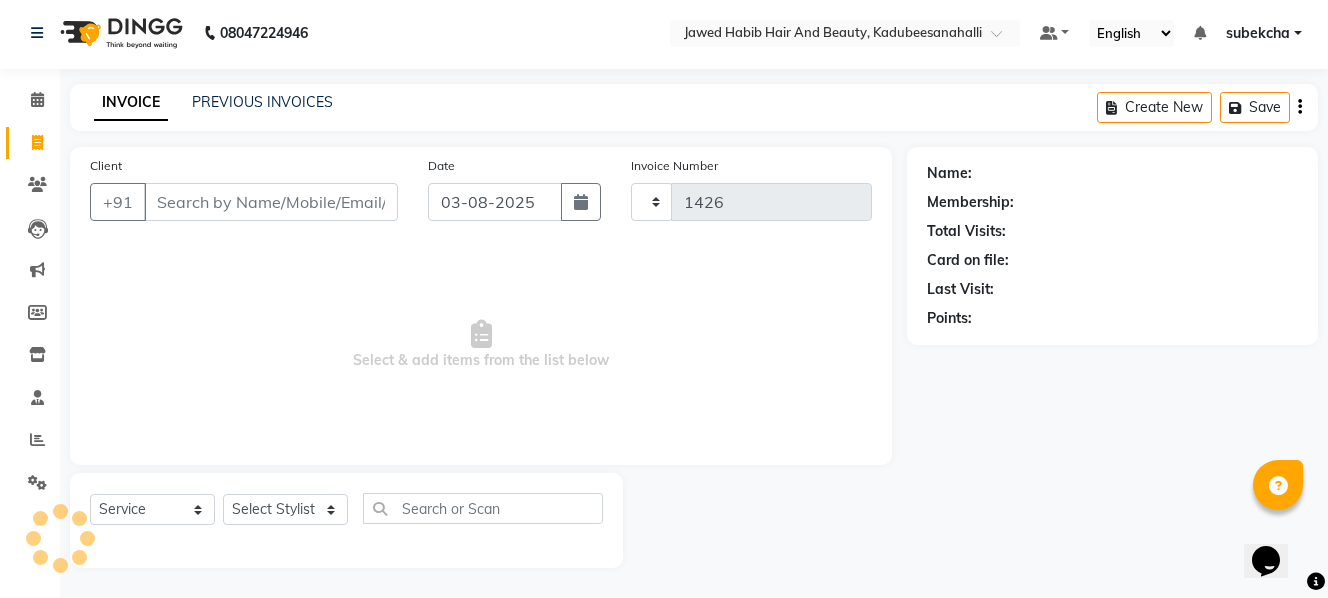select on "7013" 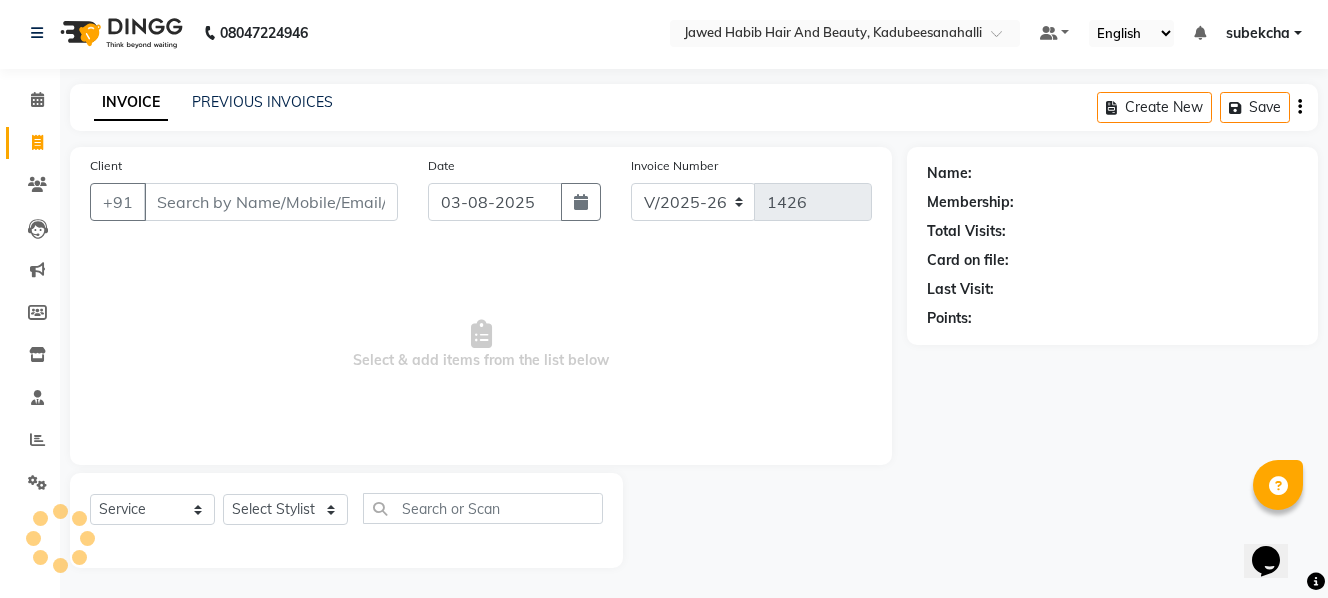 click on "Client" at bounding box center (271, 202) 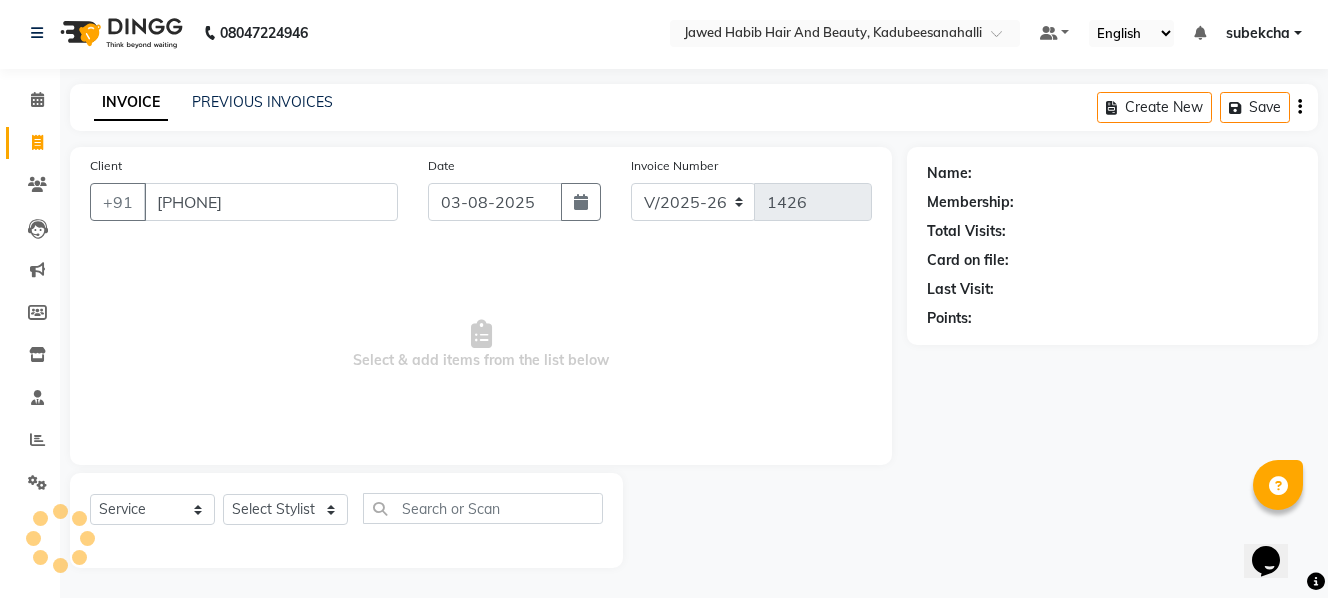 type on "[PHONE]" 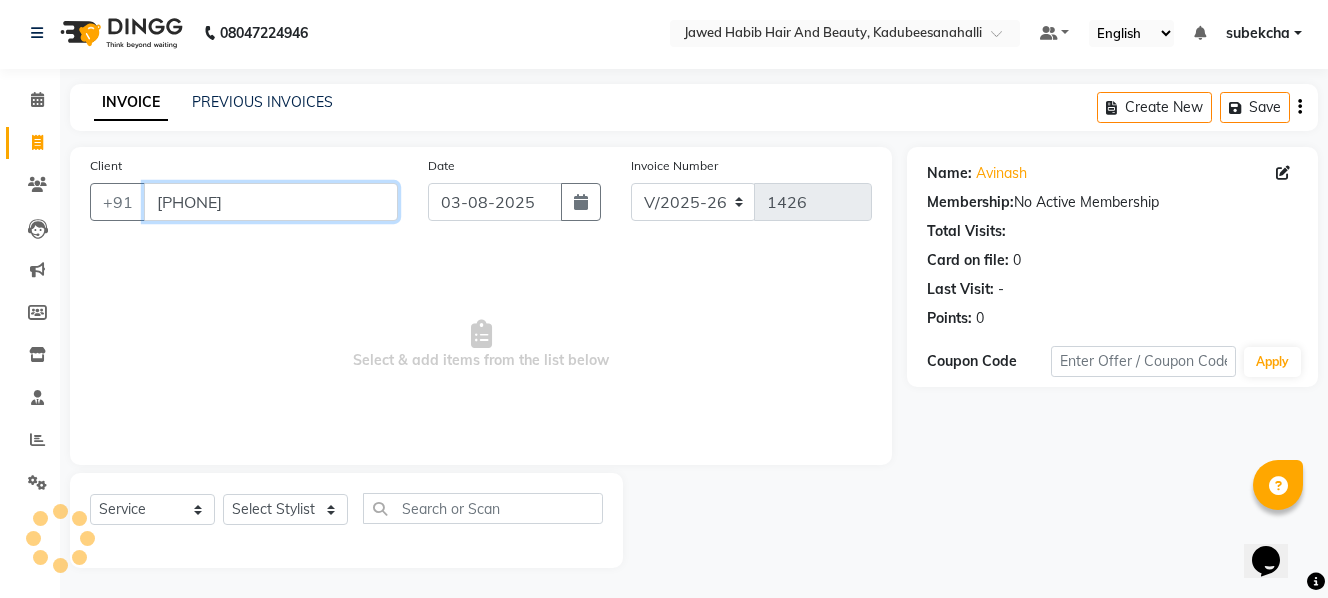 click on "[PHONE]" at bounding box center [271, 202] 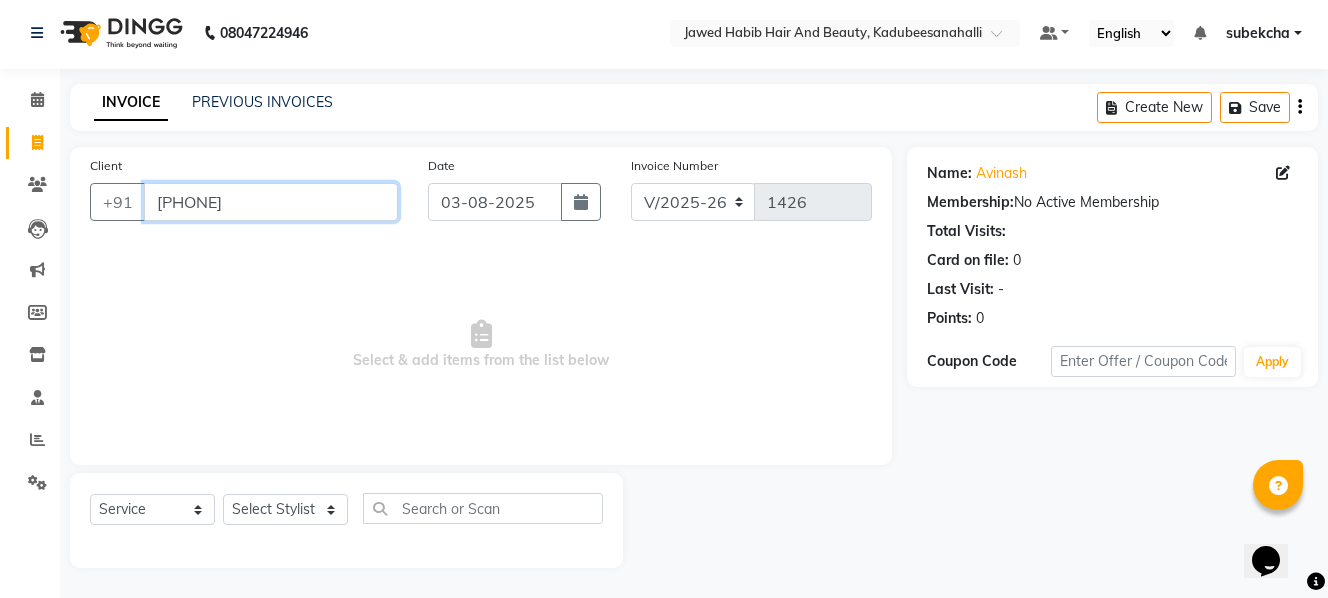 click on "[PHONE]" at bounding box center [271, 202] 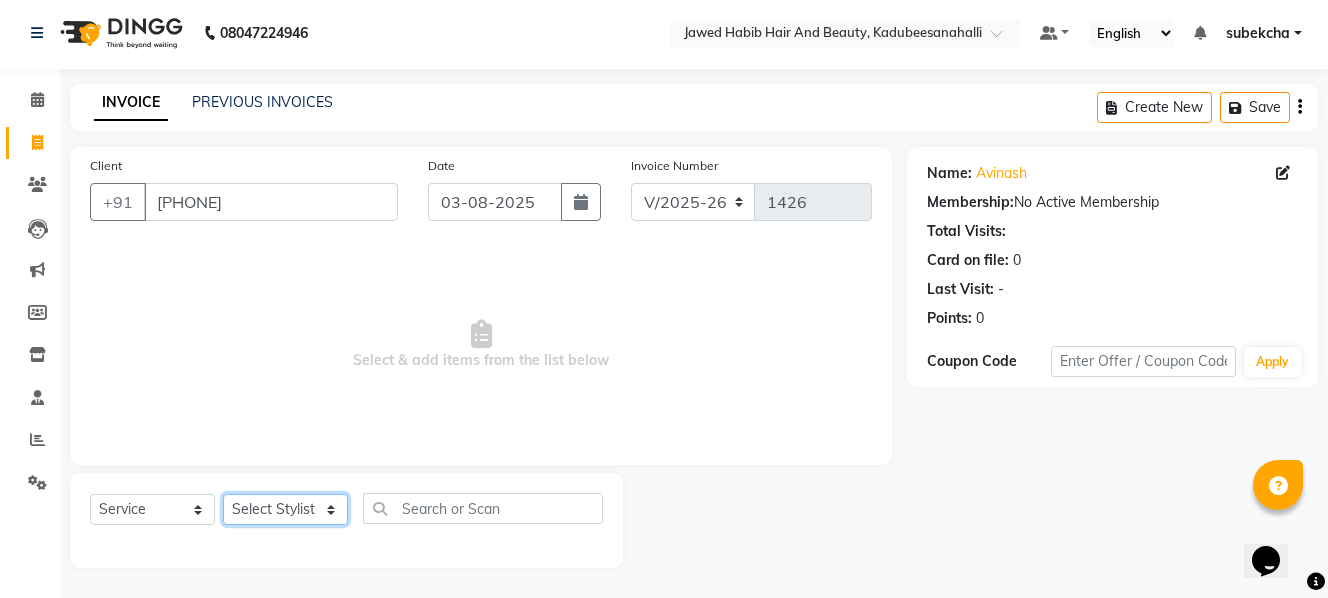 click on "Select Stylist aita Bijay bivek  priyanka riya Sanit subekcha Vimal" 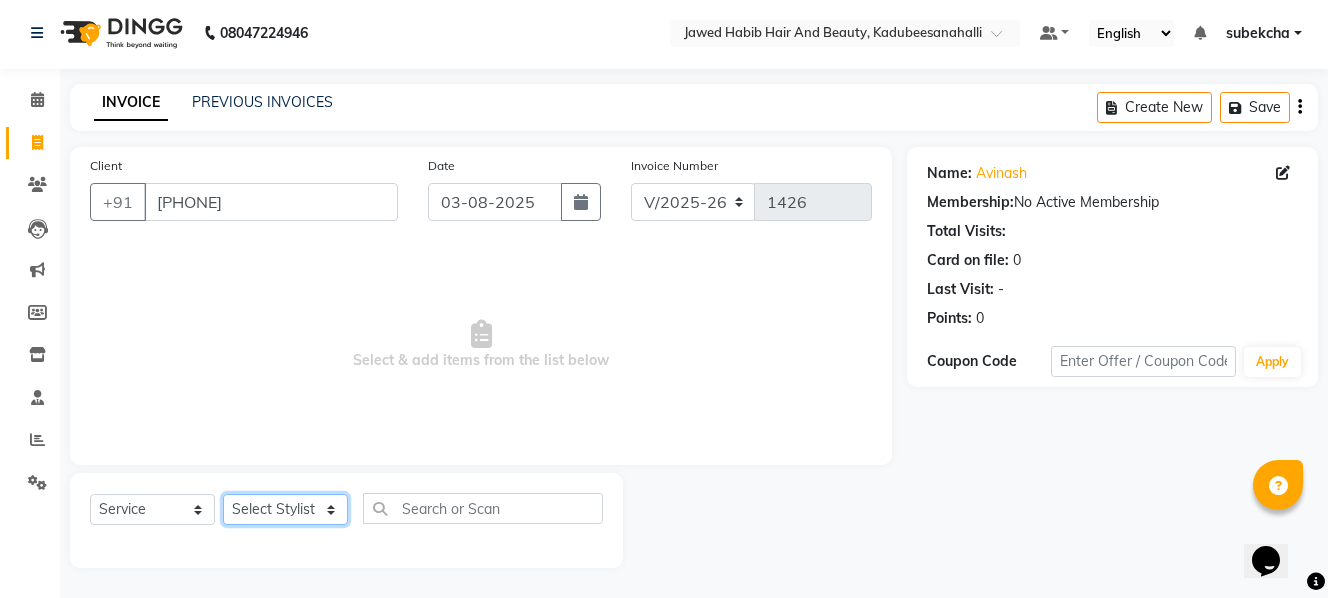 select on "68037" 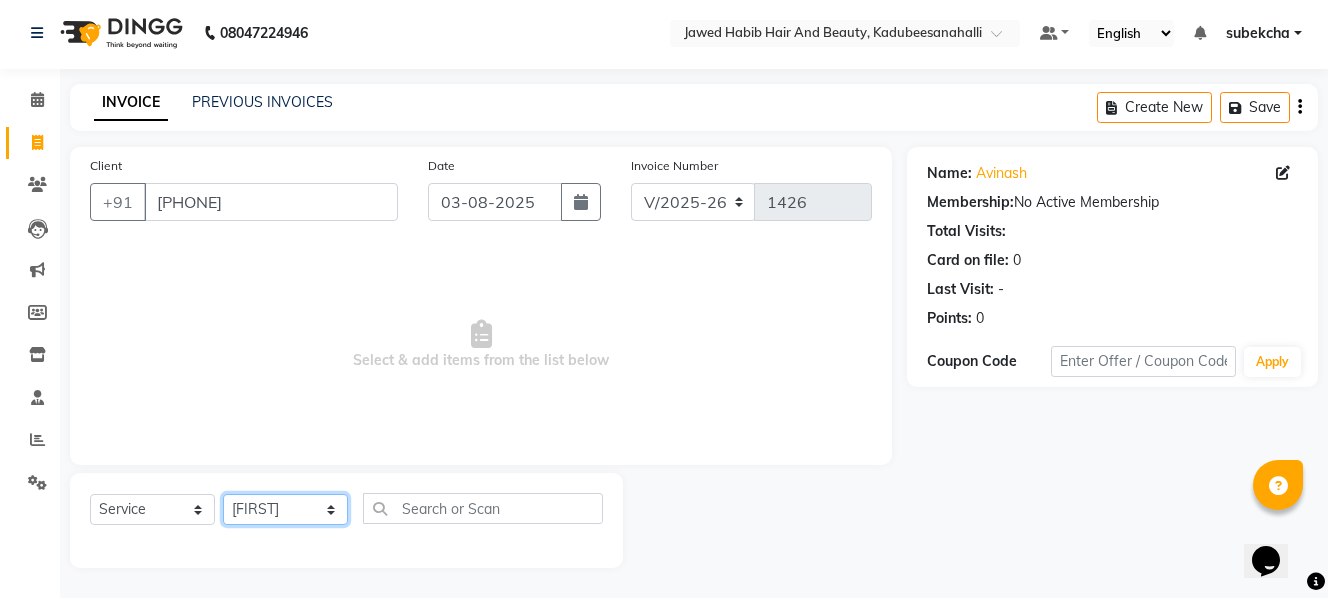 click on "Select Stylist aita Bijay bivek  priyanka riya Sanit subekcha Vimal" 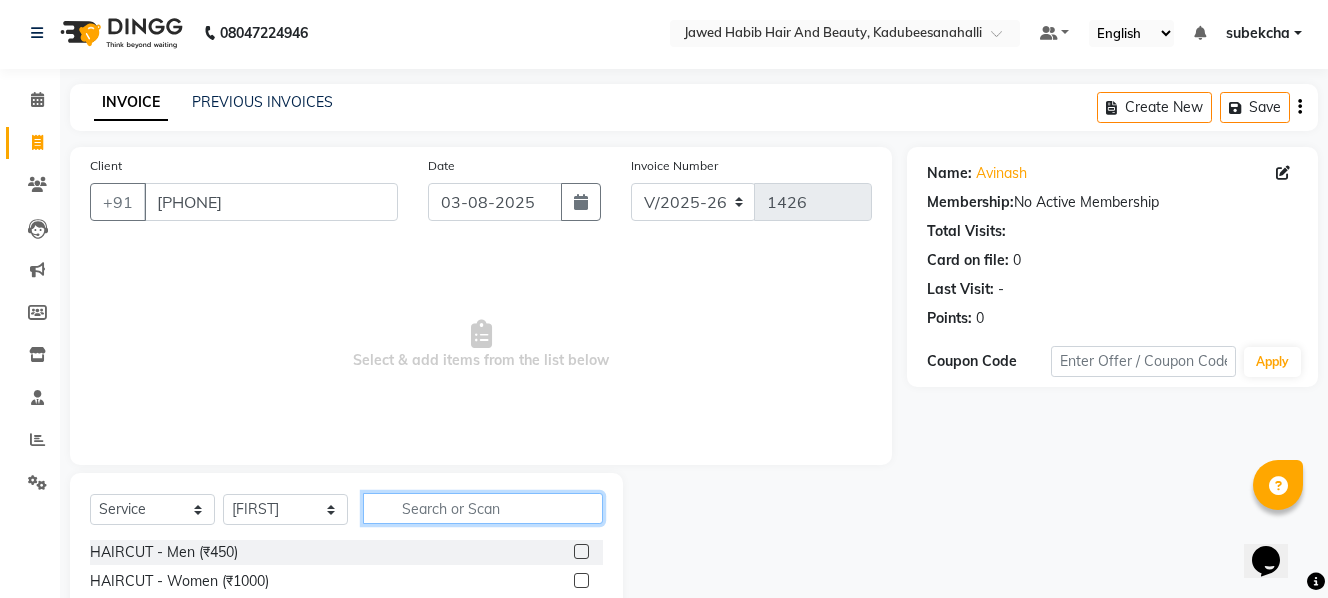 click 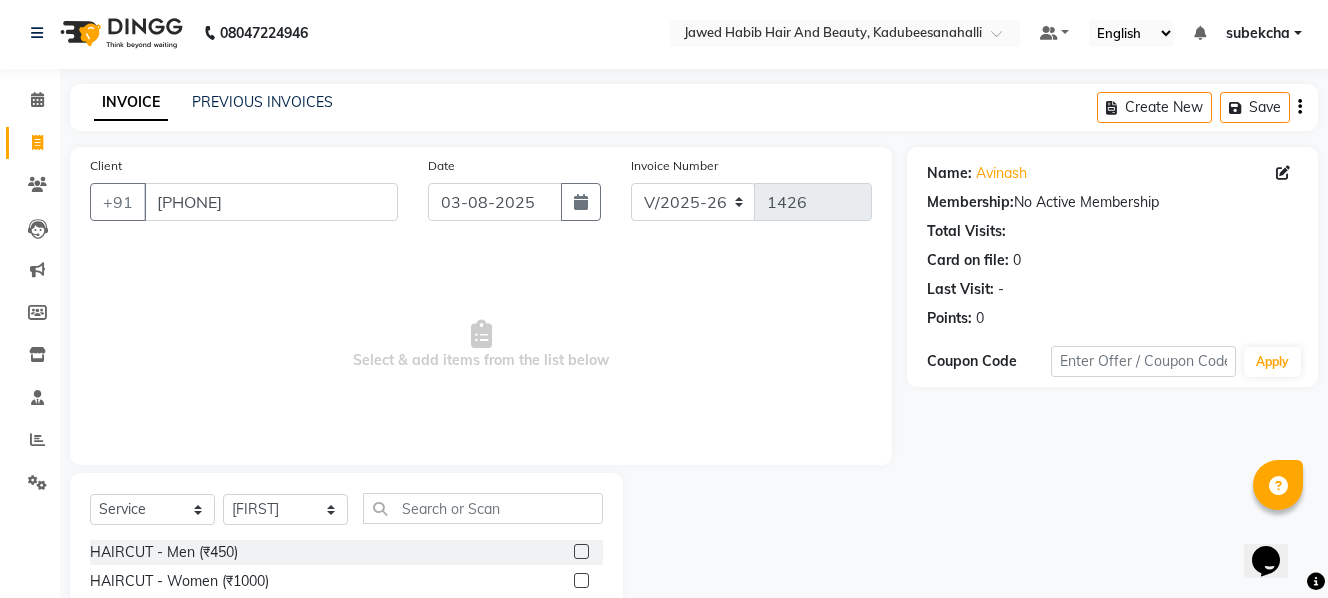 drag, startPoint x: 568, startPoint y: 552, endPoint x: 510, endPoint y: 511, distance: 71.02816 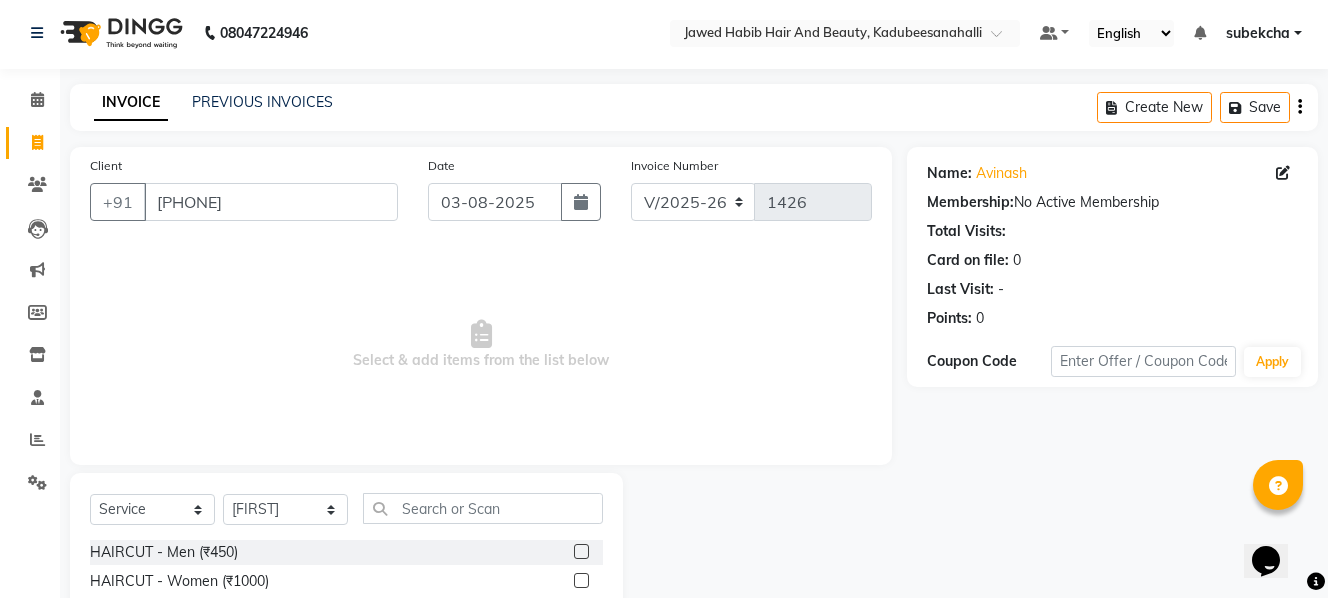 click 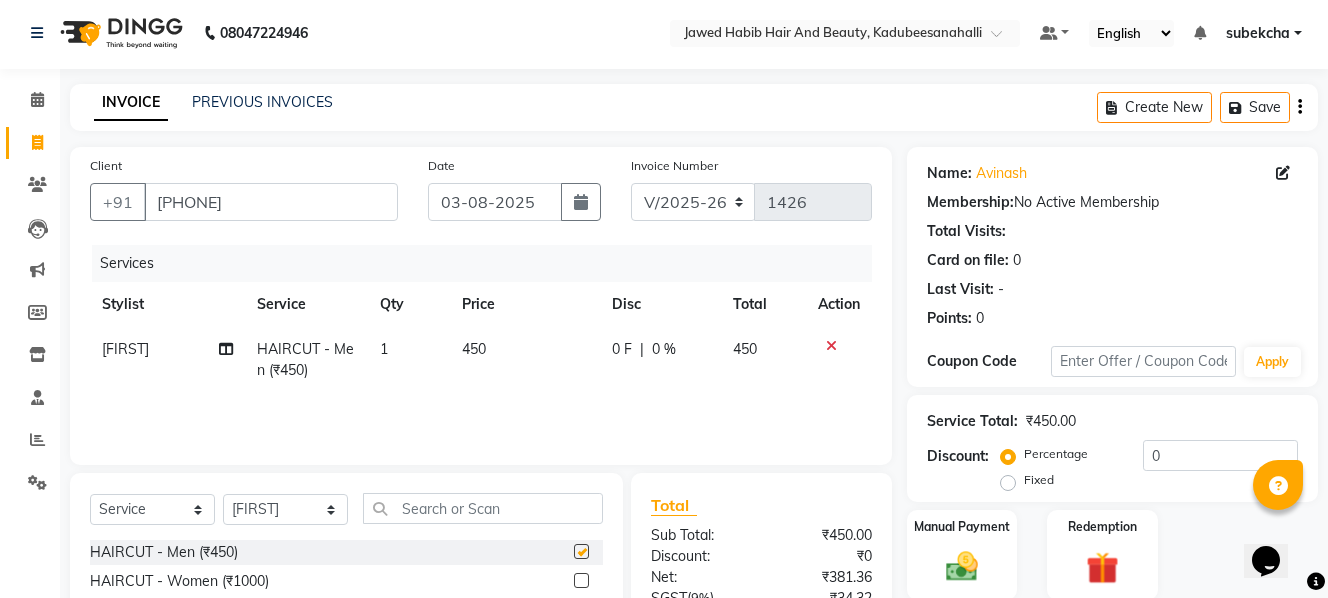 checkbox on "false" 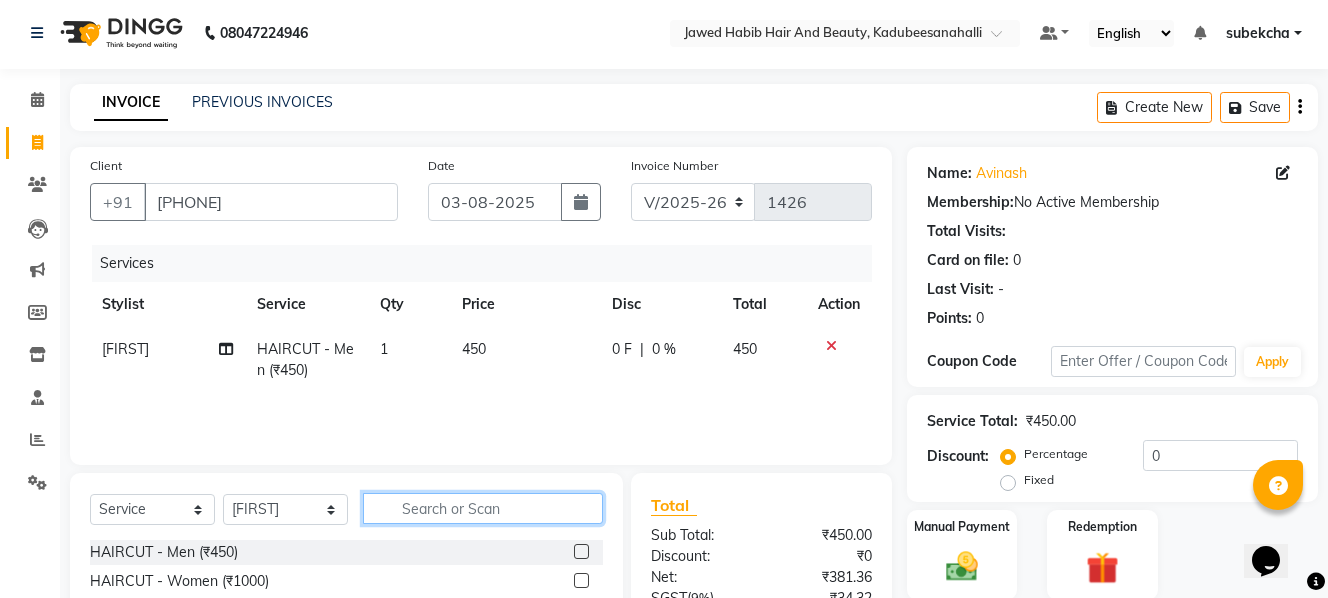 click 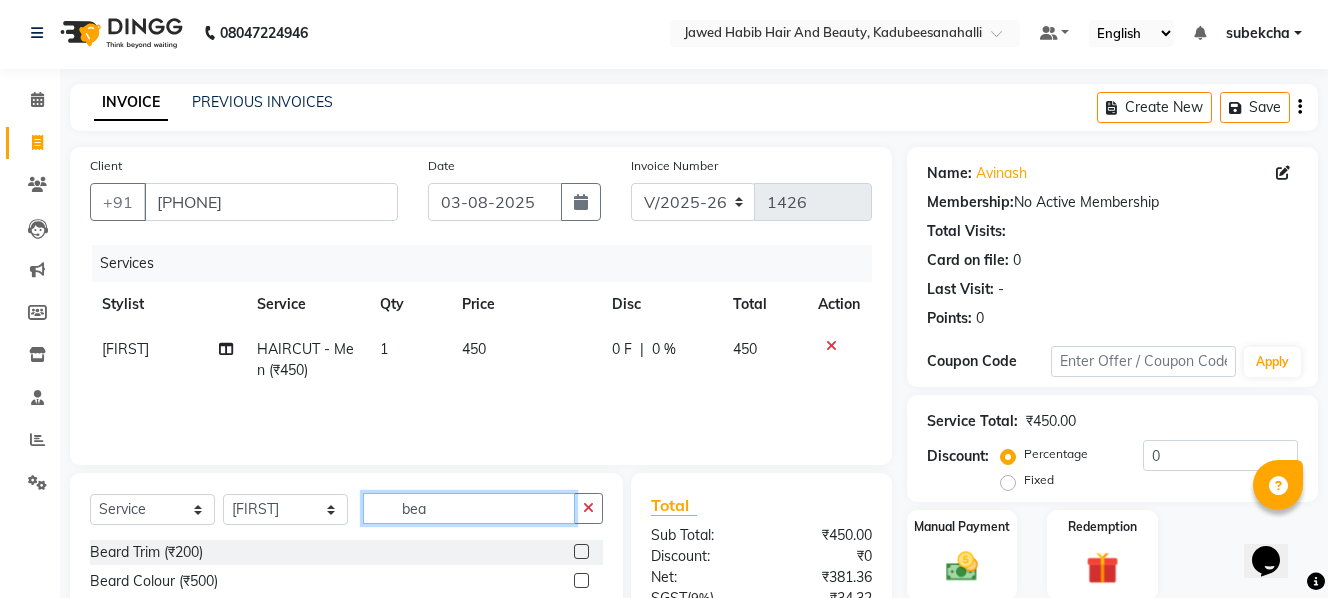 type on "bea" 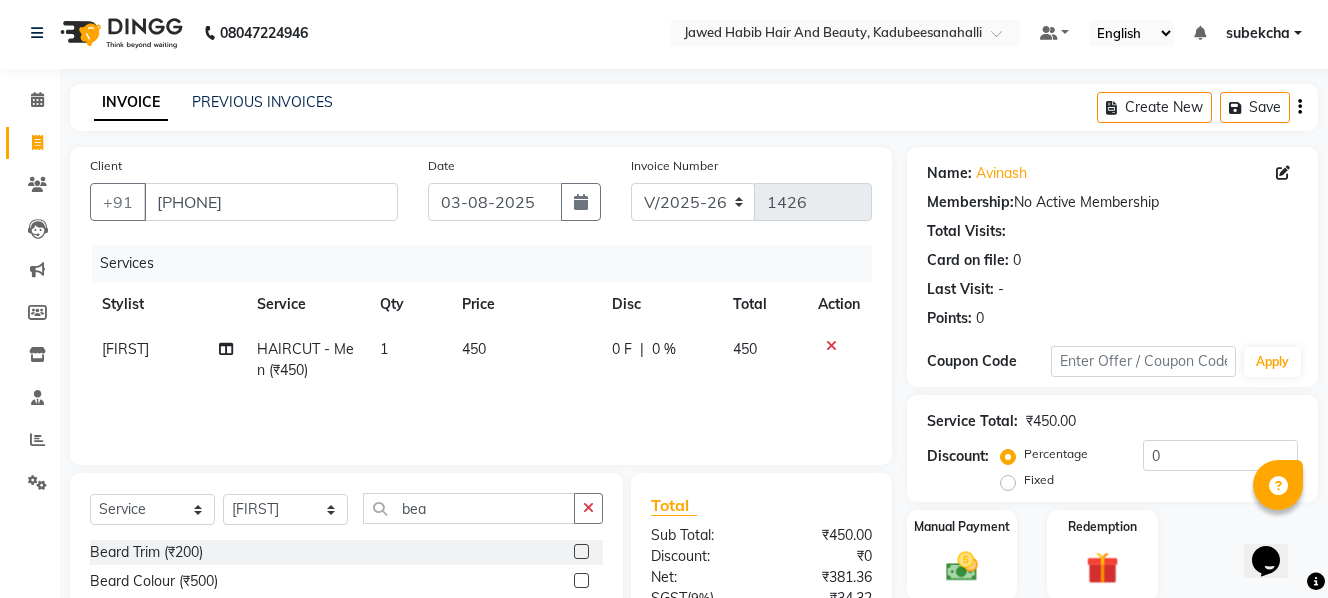 click 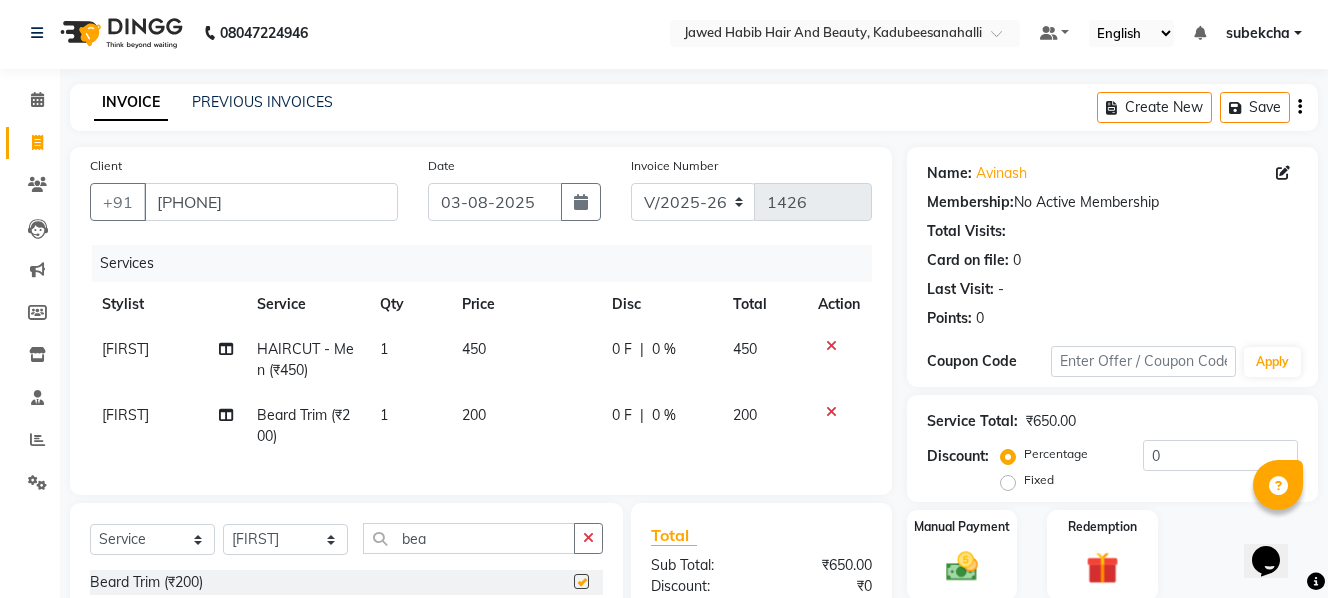 checkbox on "false" 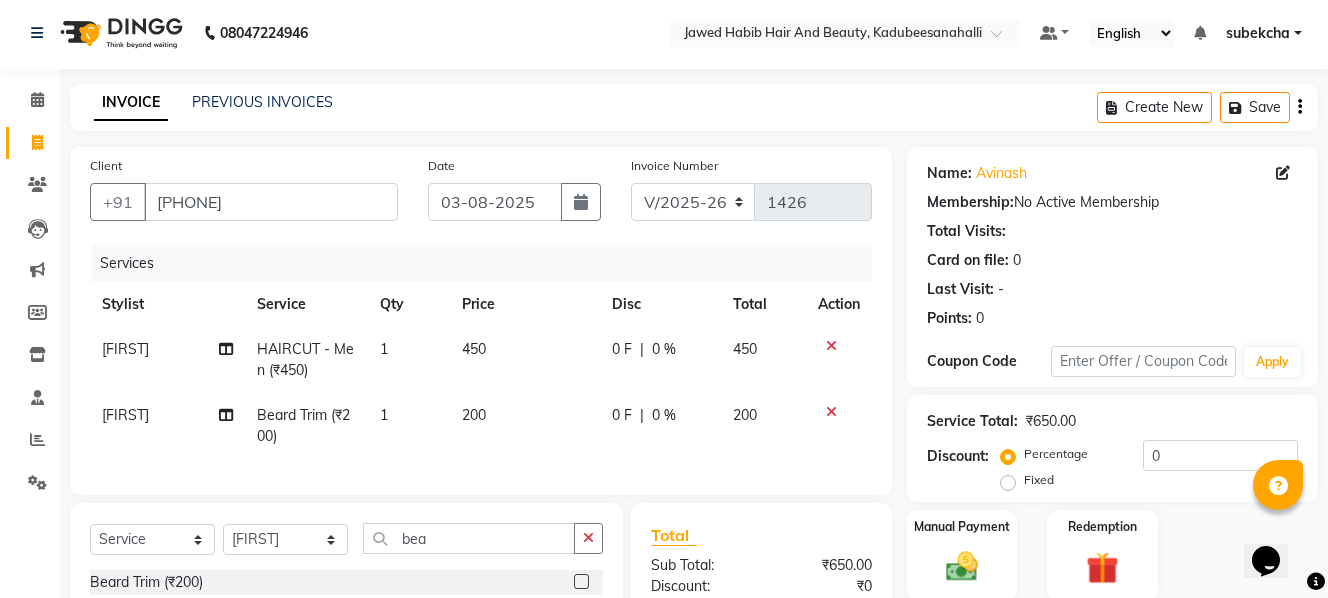 scroll, scrollTop: 203, scrollLeft: 0, axis: vertical 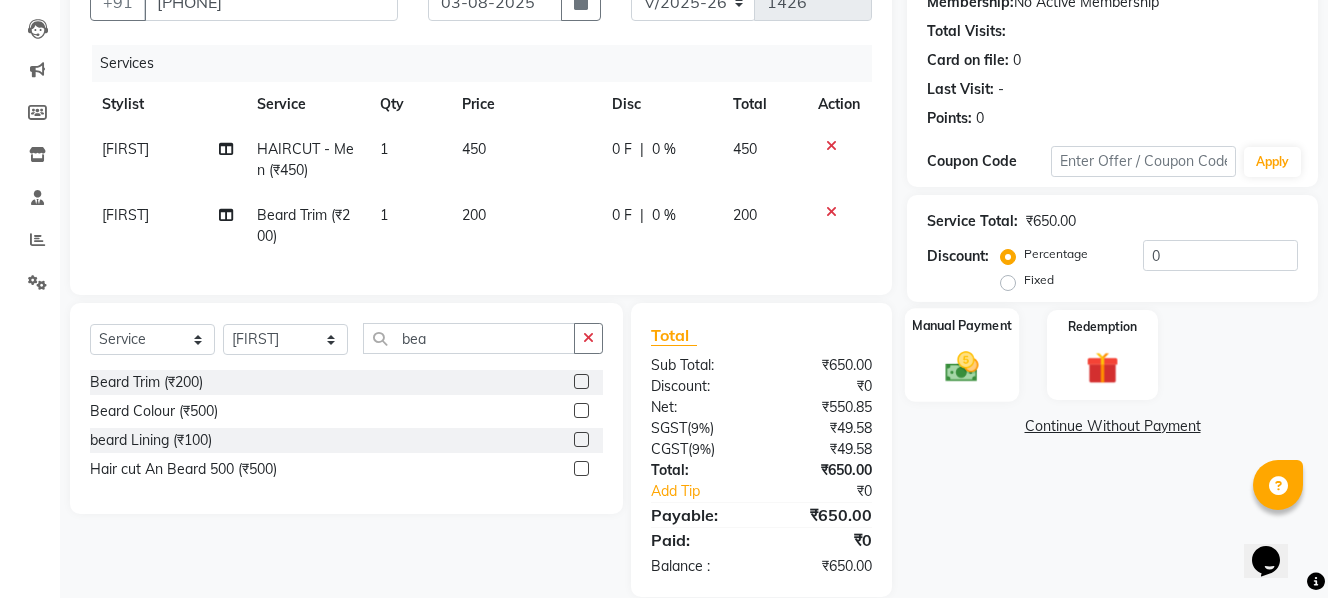 click 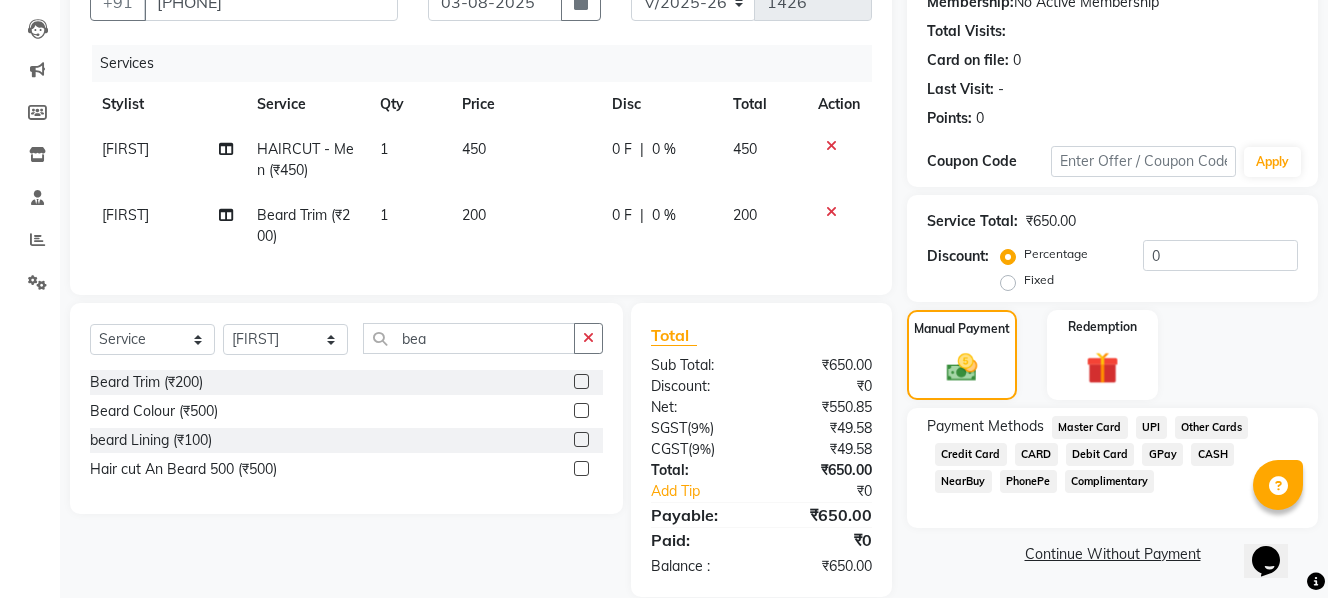 click on "UPI" 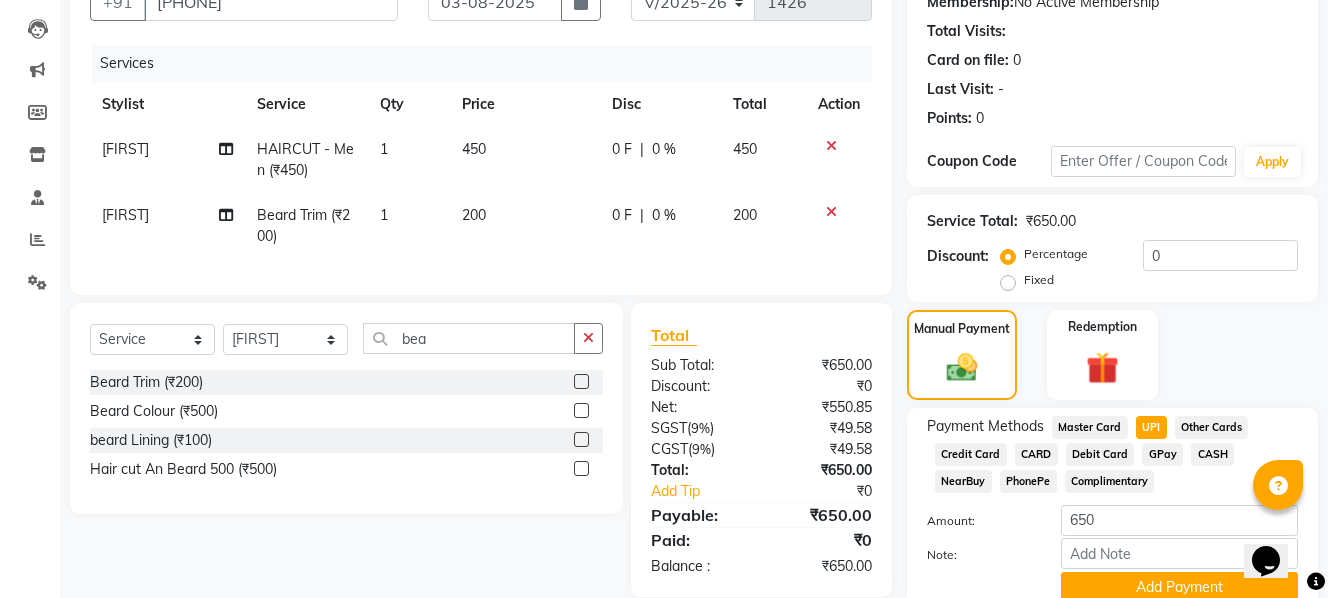 scroll, scrollTop: 287, scrollLeft: 0, axis: vertical 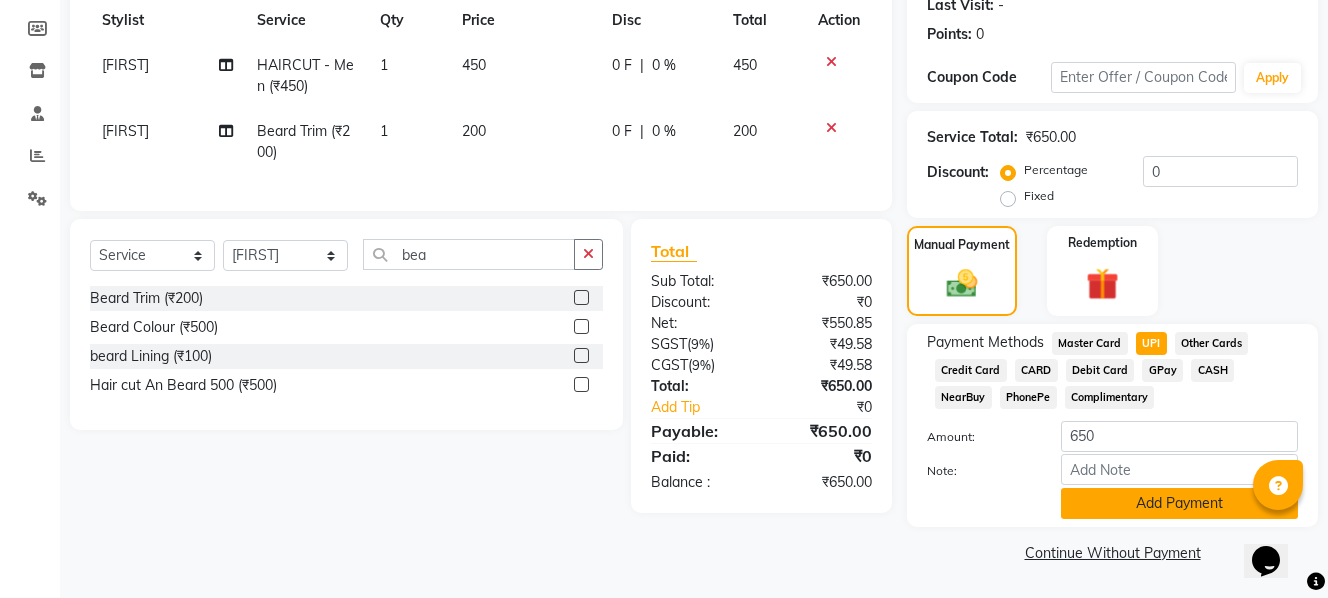 click on "Add Payment" 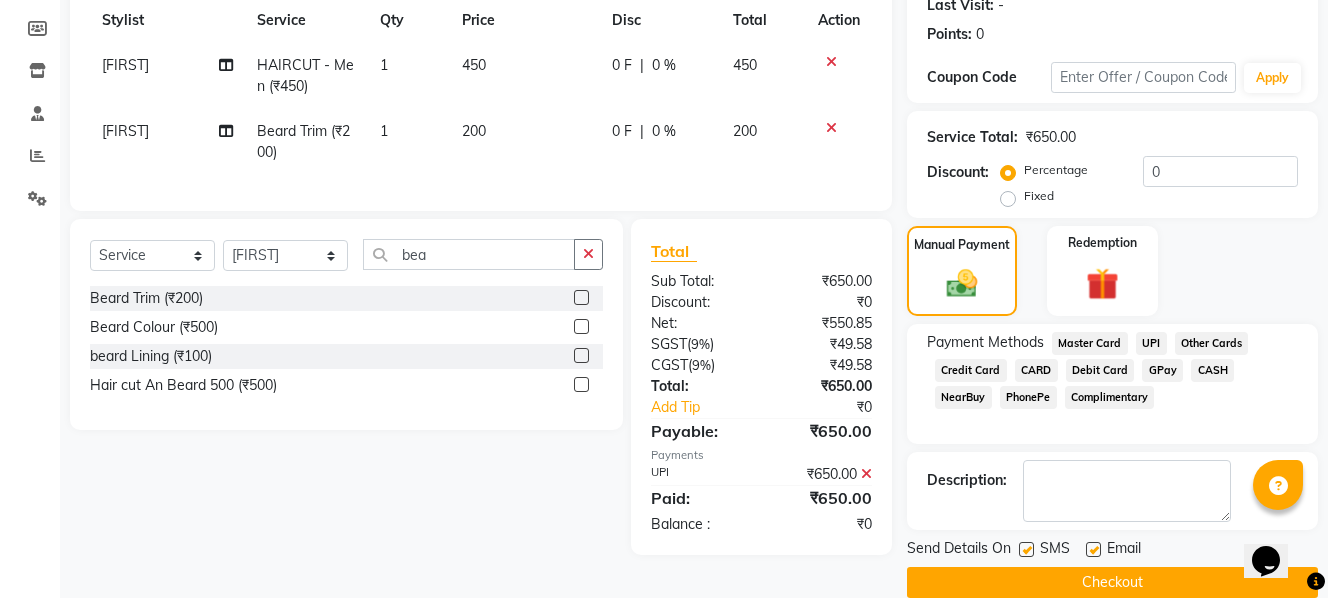 click 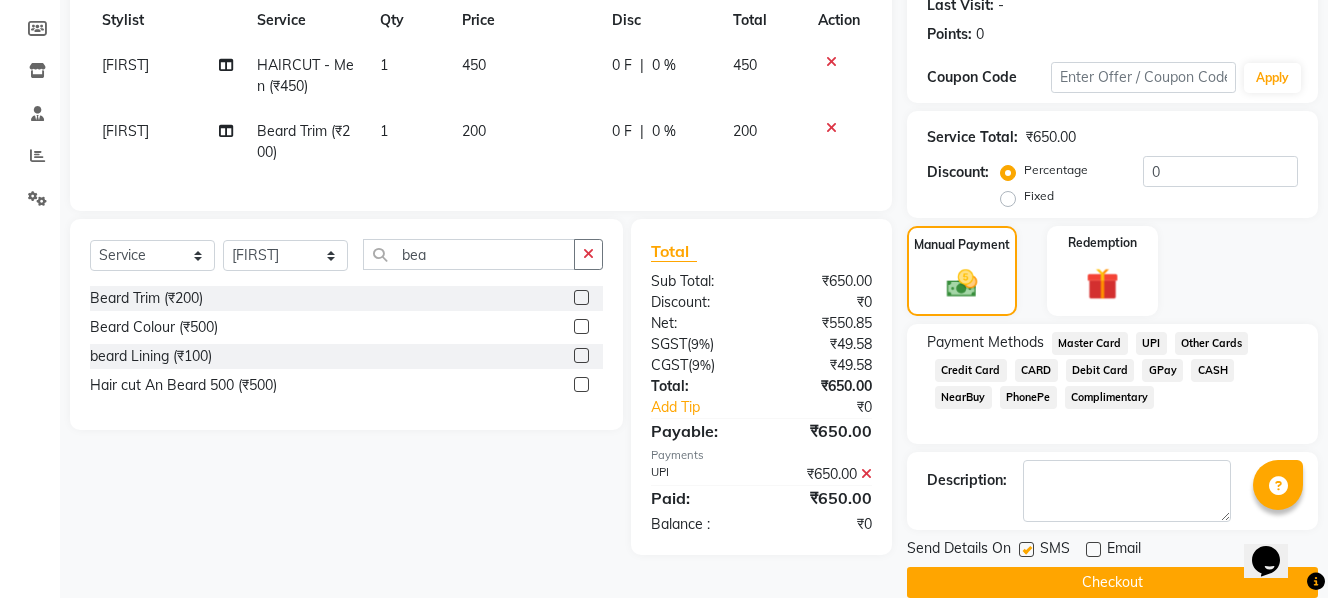 click on "Checkout" 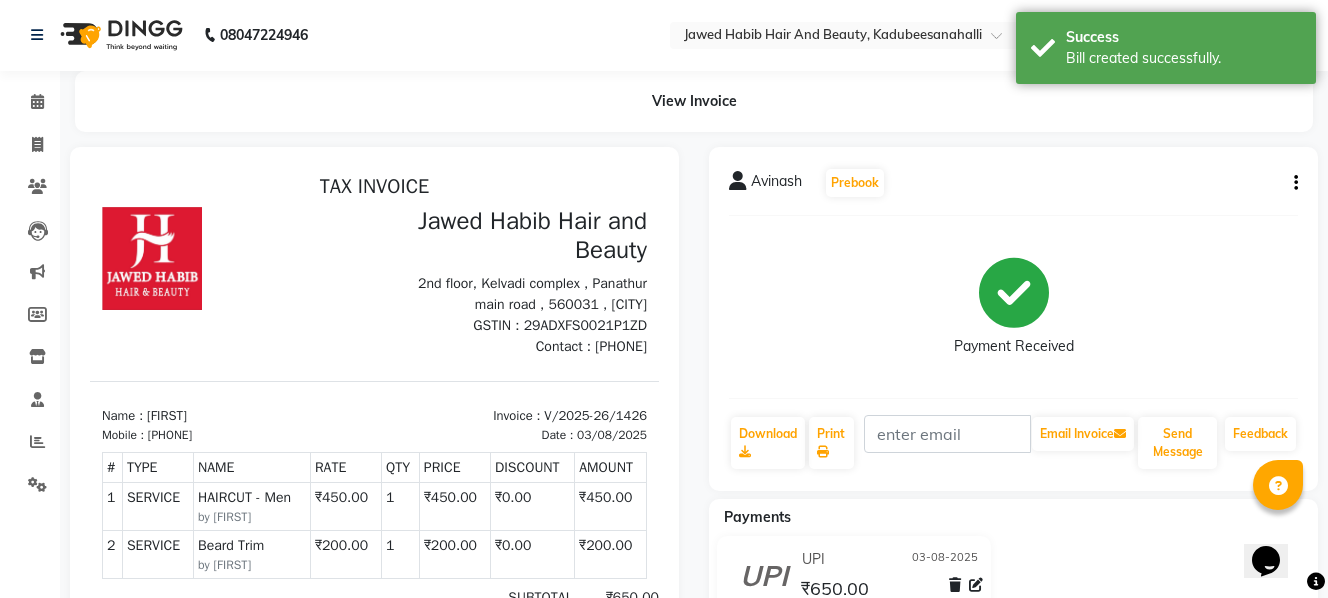 scroll, scrollTop: 0, scrollLeft: 0, axis: both 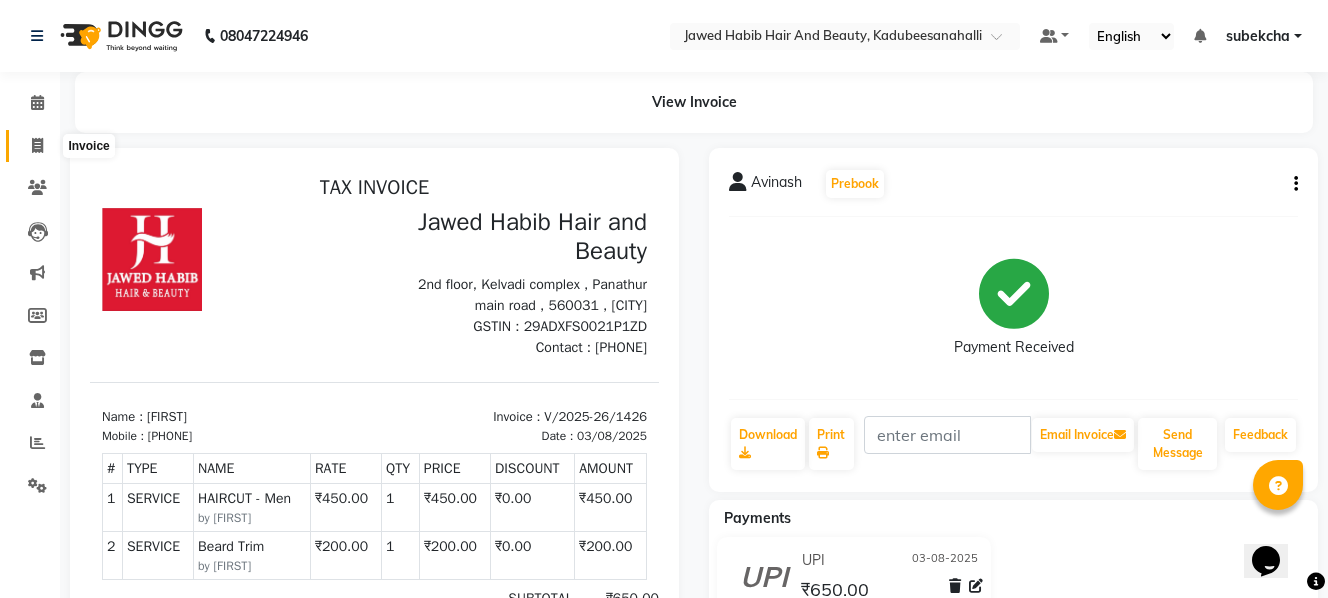 click 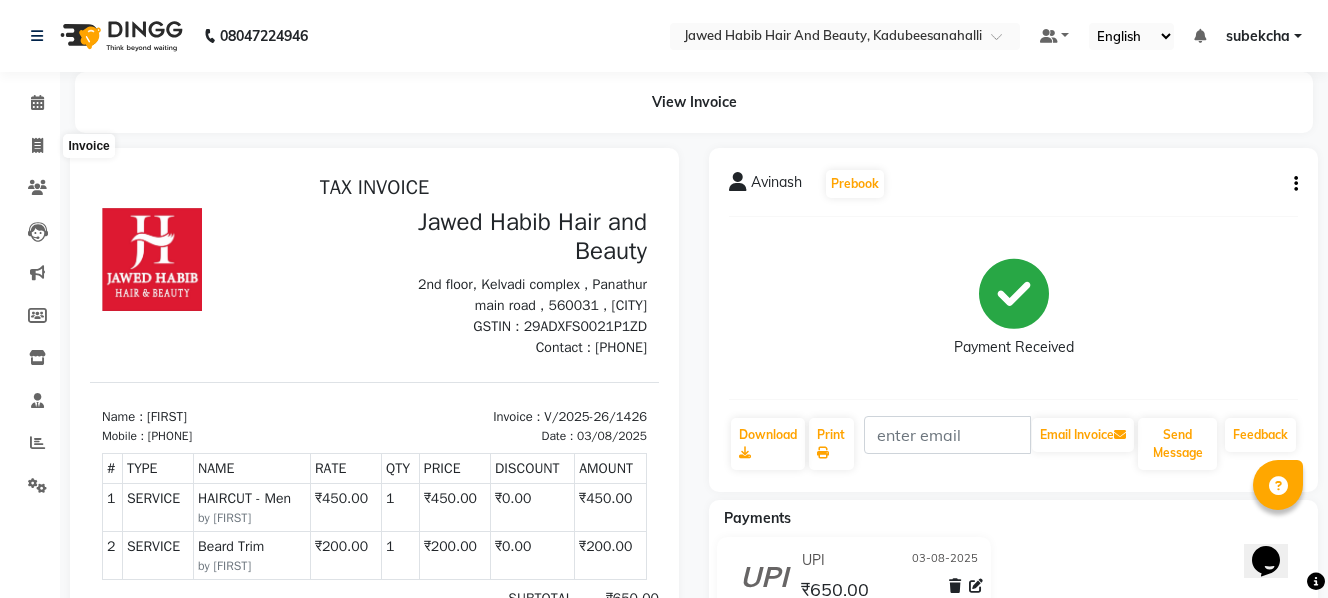 scroll, scrollTop: 3, scrollLeft: 0, axis: vertical 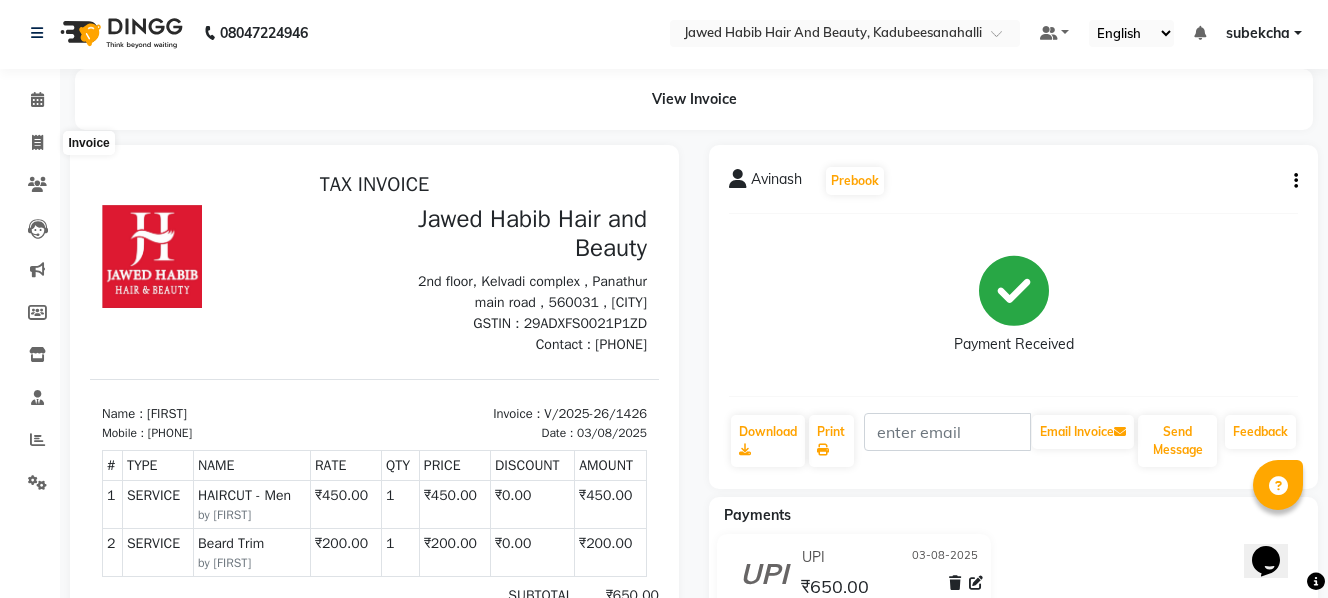 select on "service" 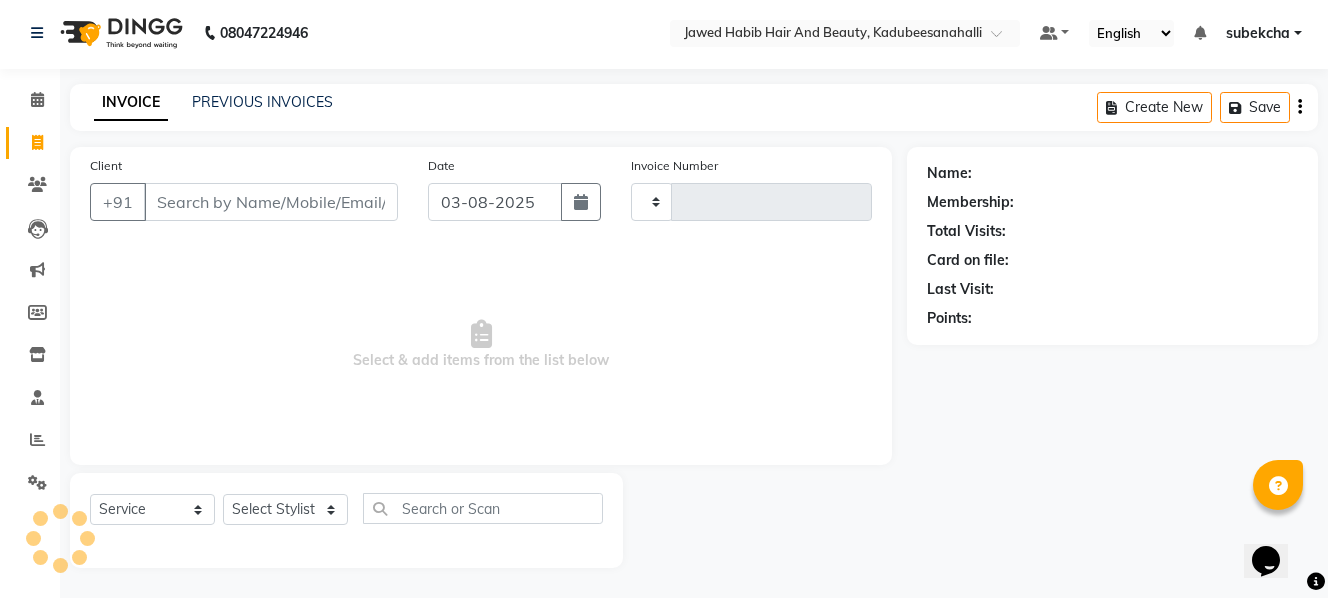 type on "1427" 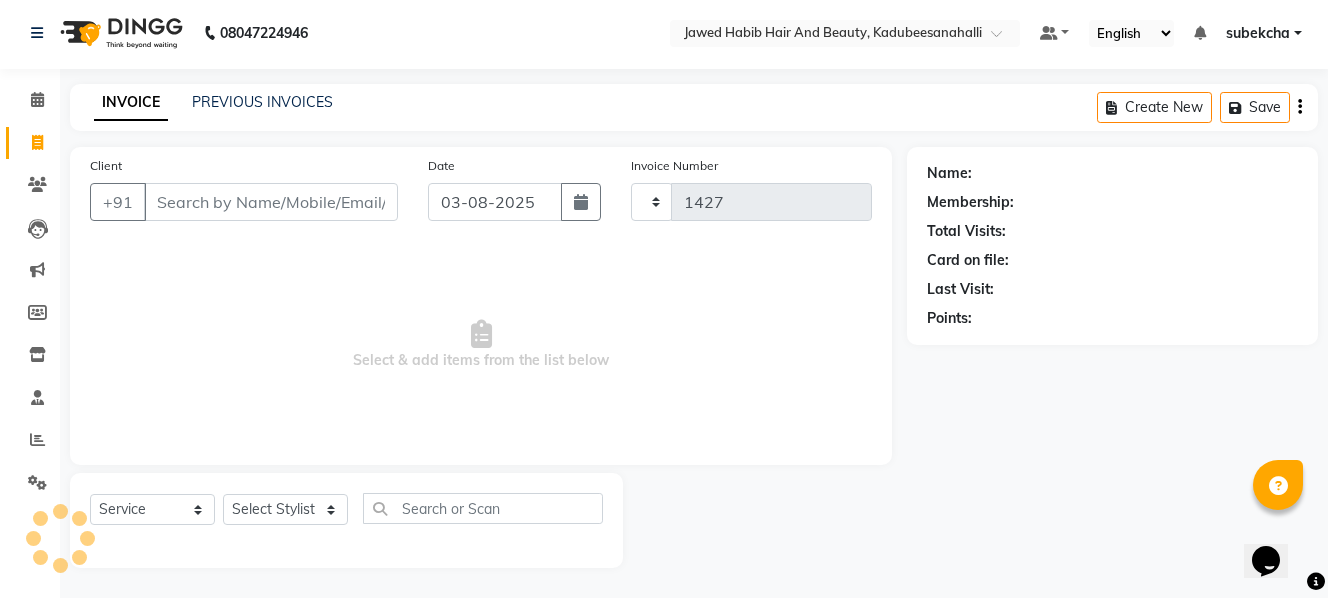 select on "7013" 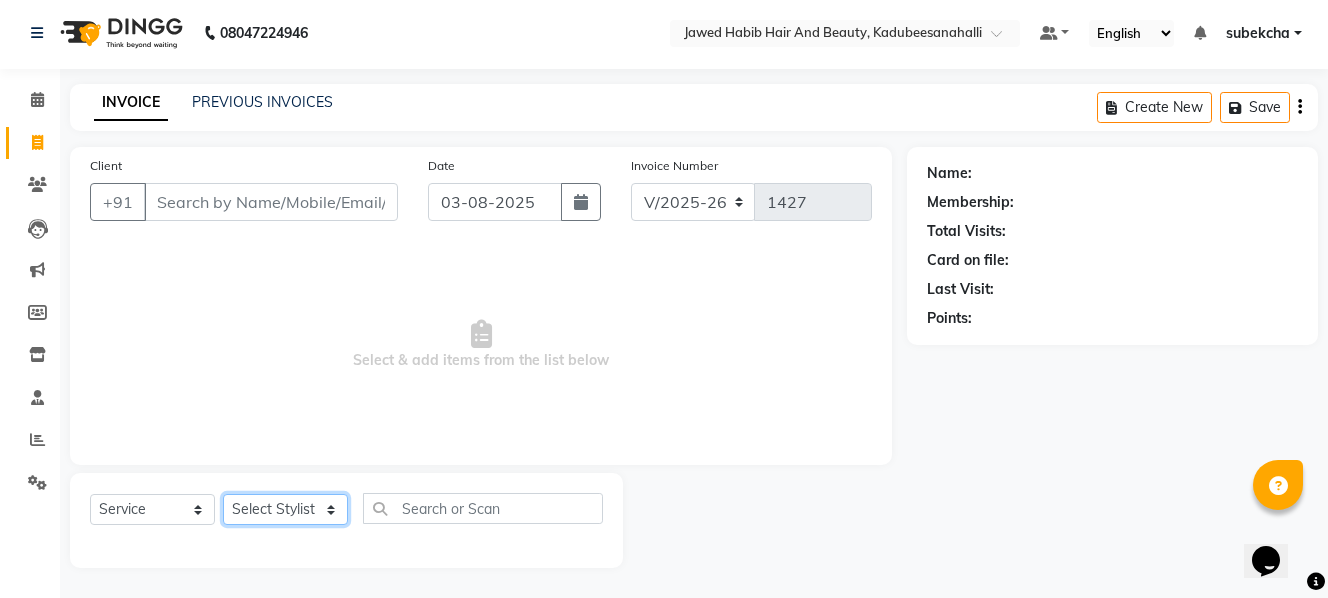 click on "Select Stylist aita Bijay bivek  priyanka riya Sanit subekcha Vimal" 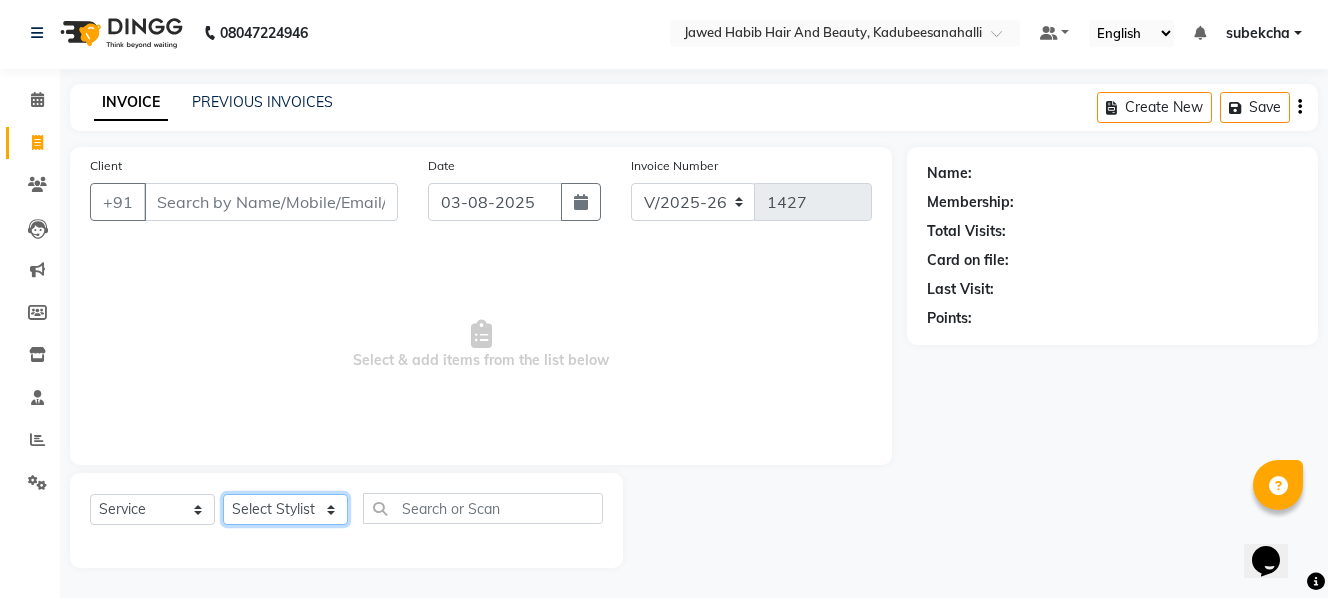 select on "82349" 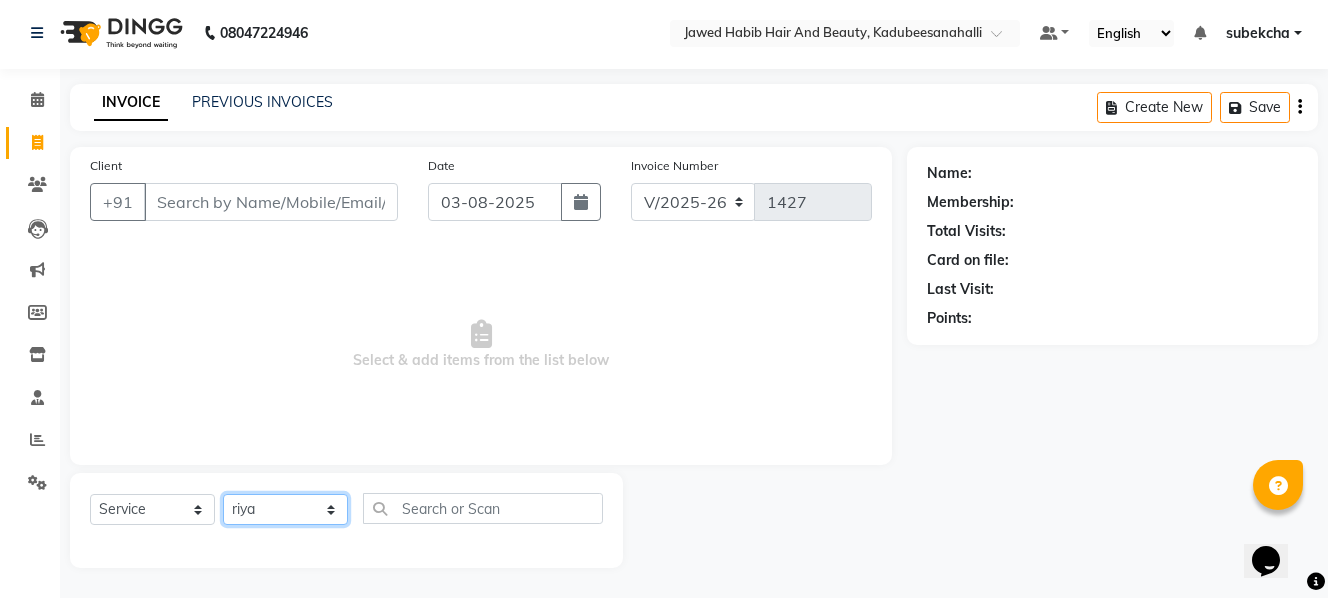 click on "Select Stylist aita Bijay bivek  priyanka riya Sanit subekcha Vimal" 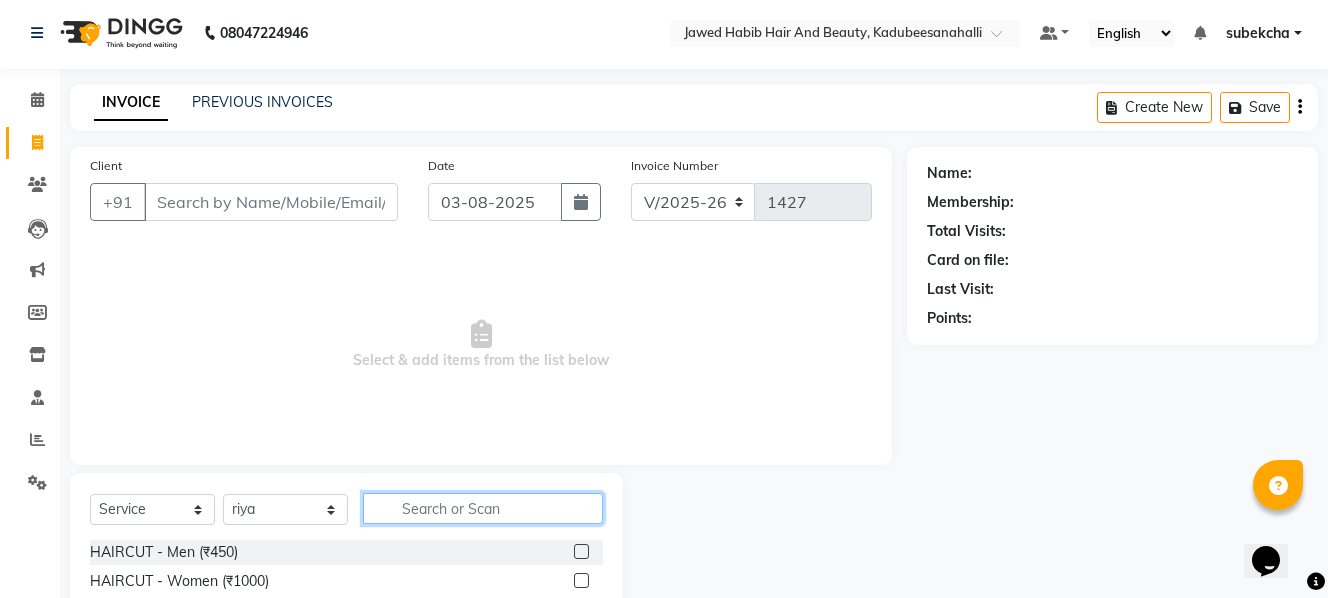 click 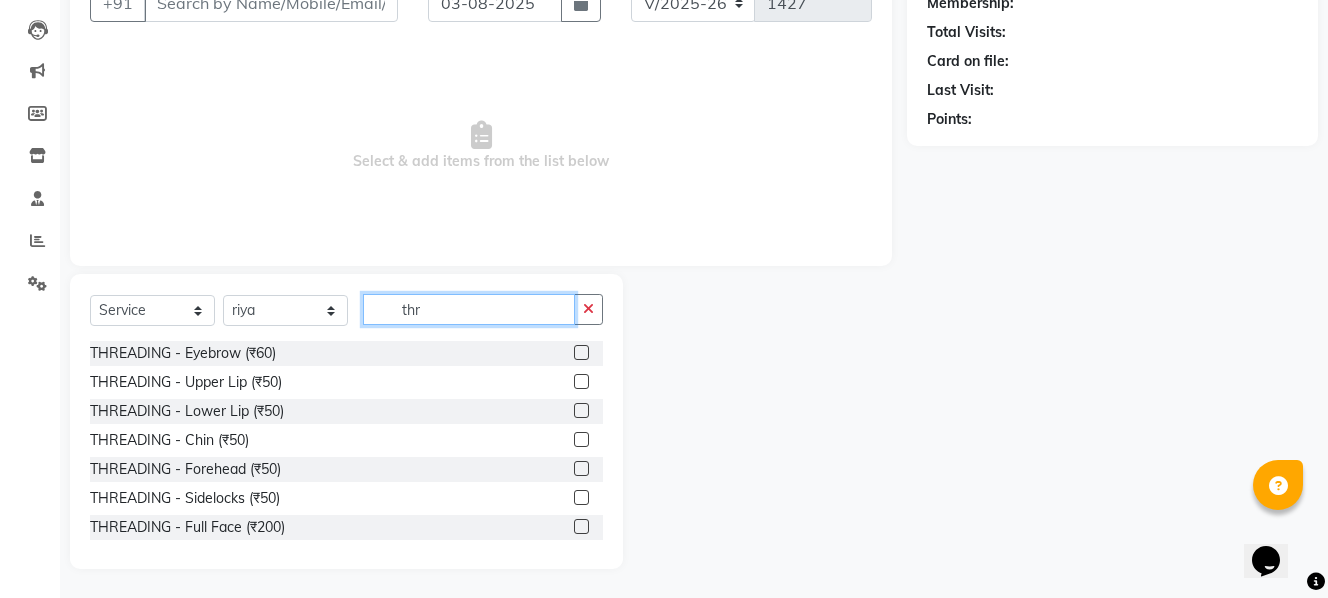 scroll, scrollTop: 203, scrollLeft: 0, axis: vertical 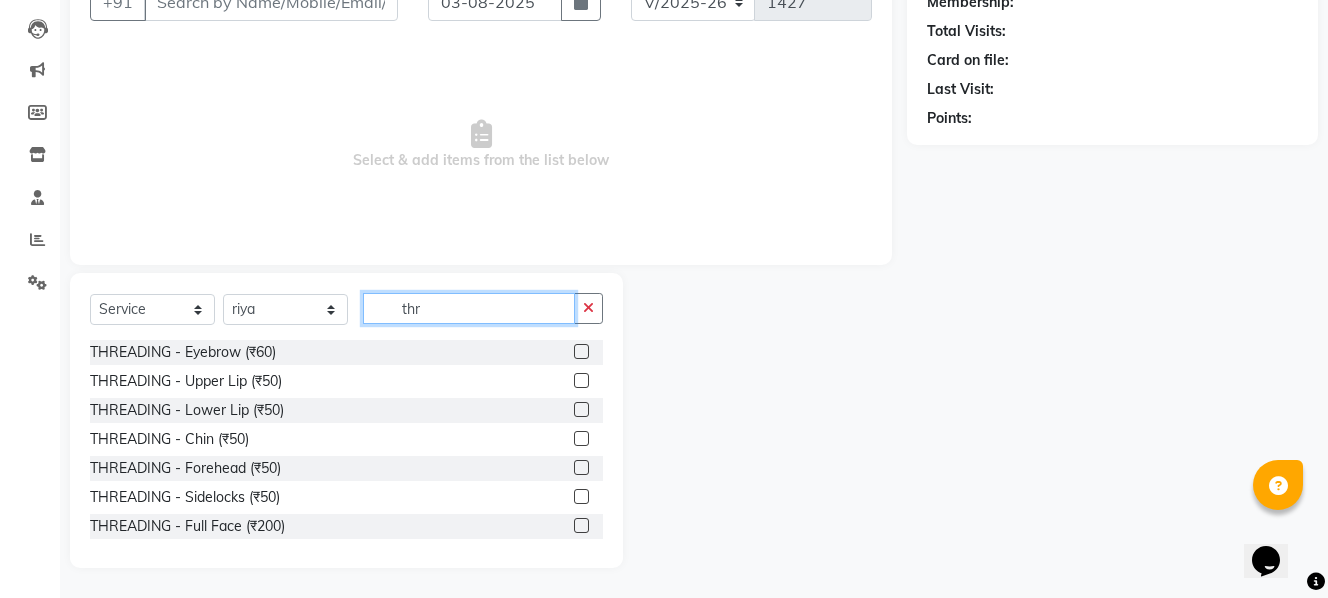 type on "thr" 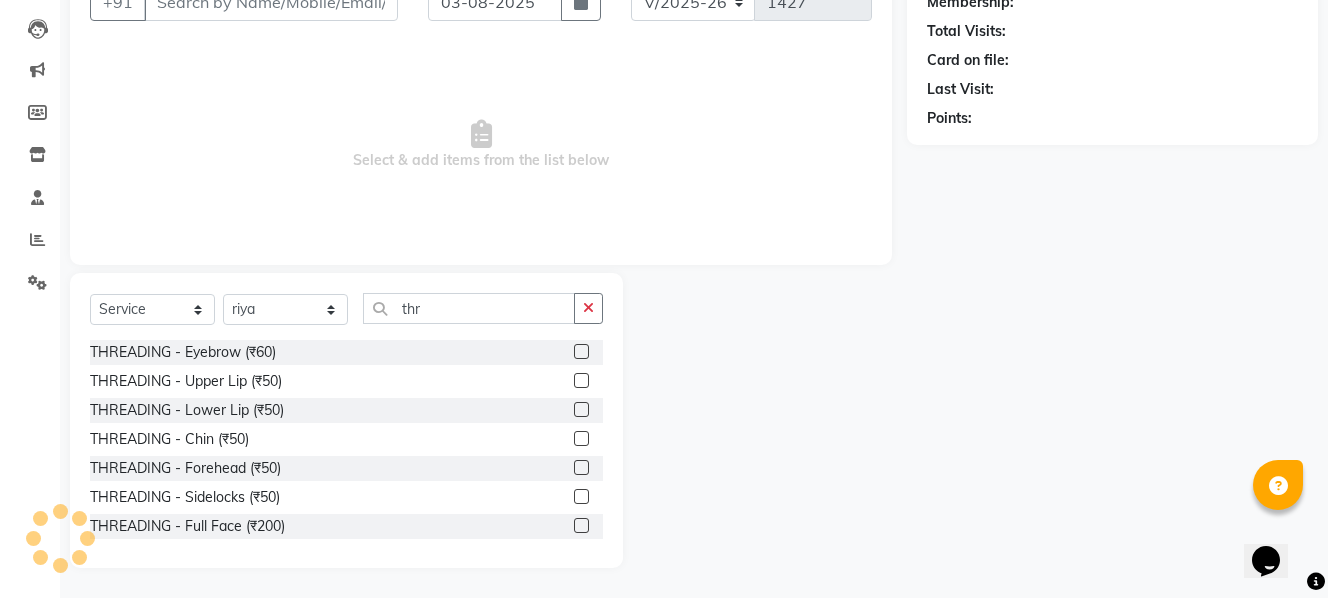click 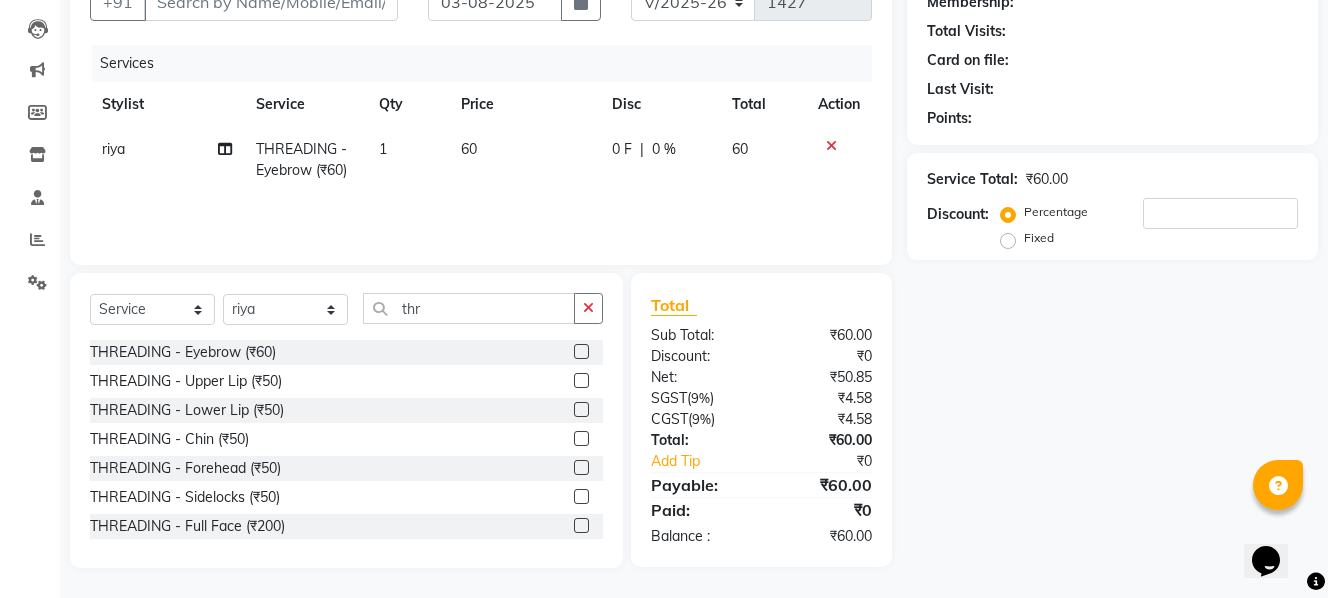 checkbox on "false" 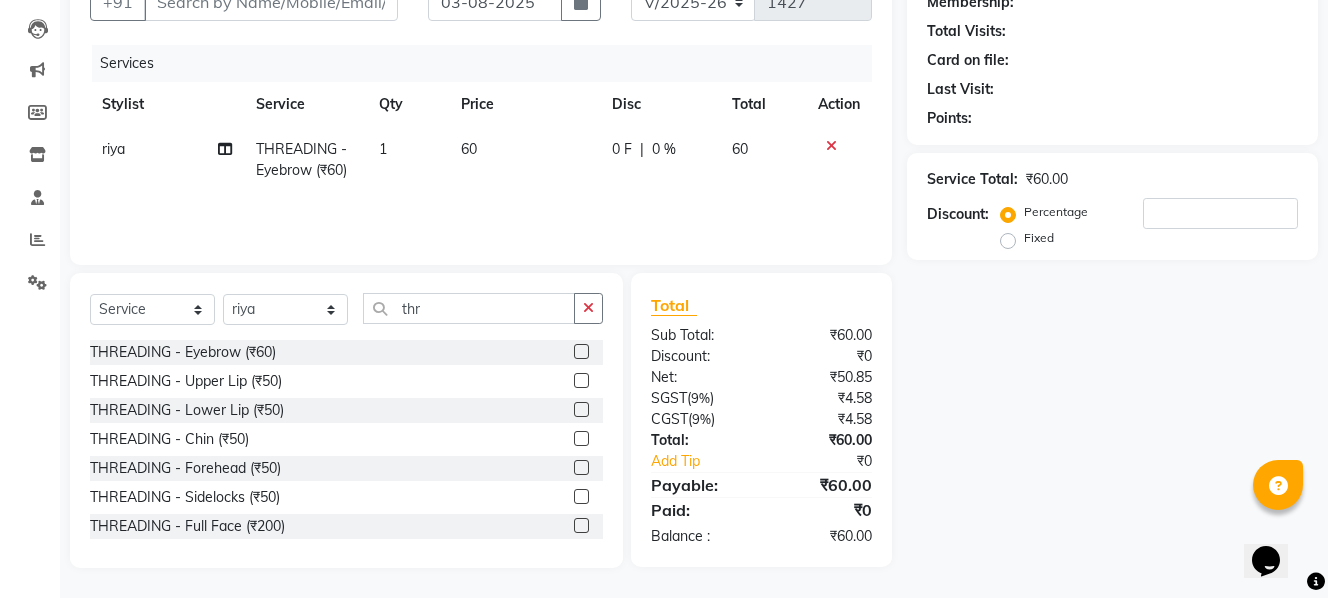 click 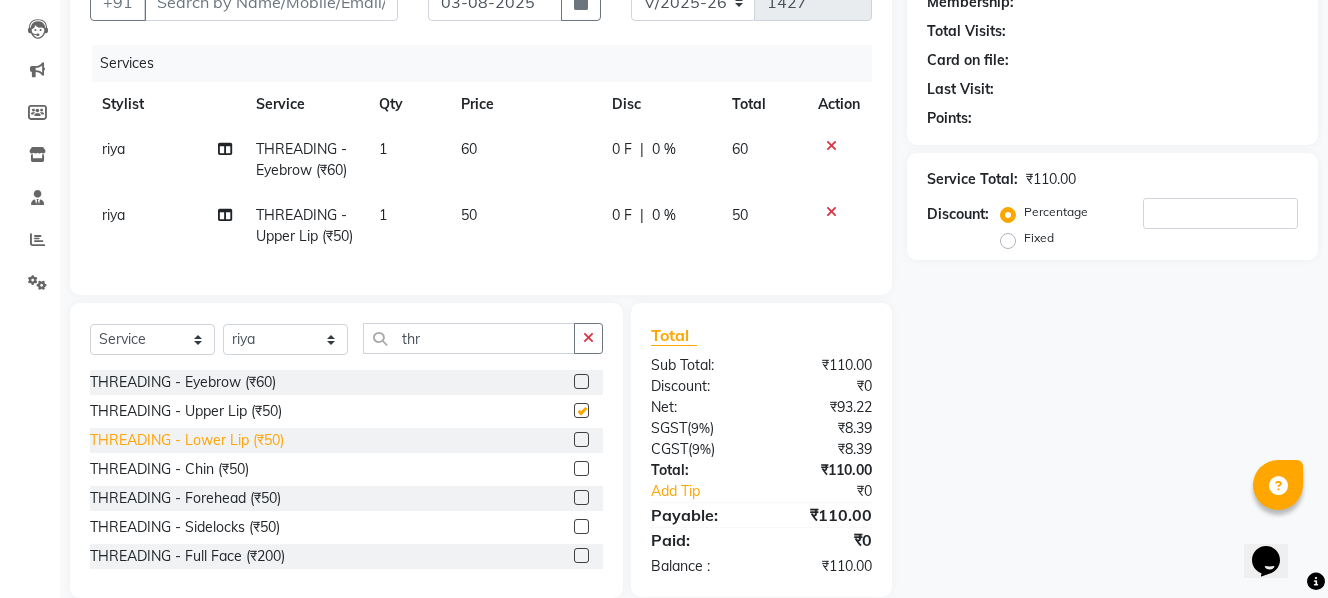 checkbox on "false" 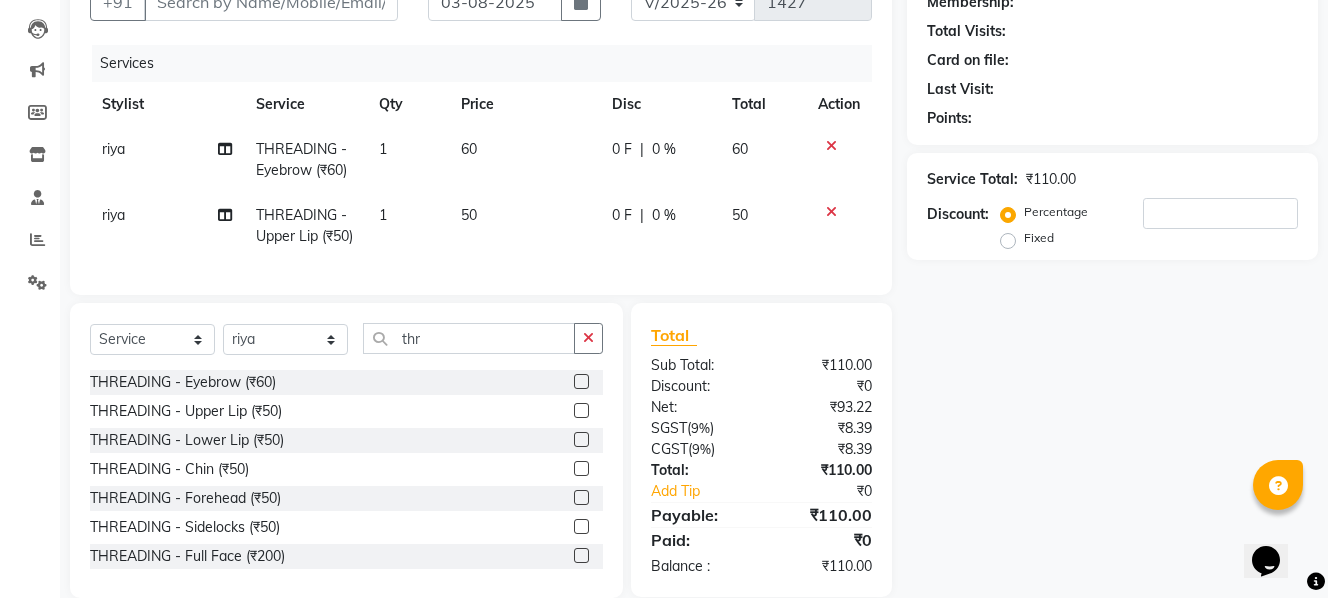 click 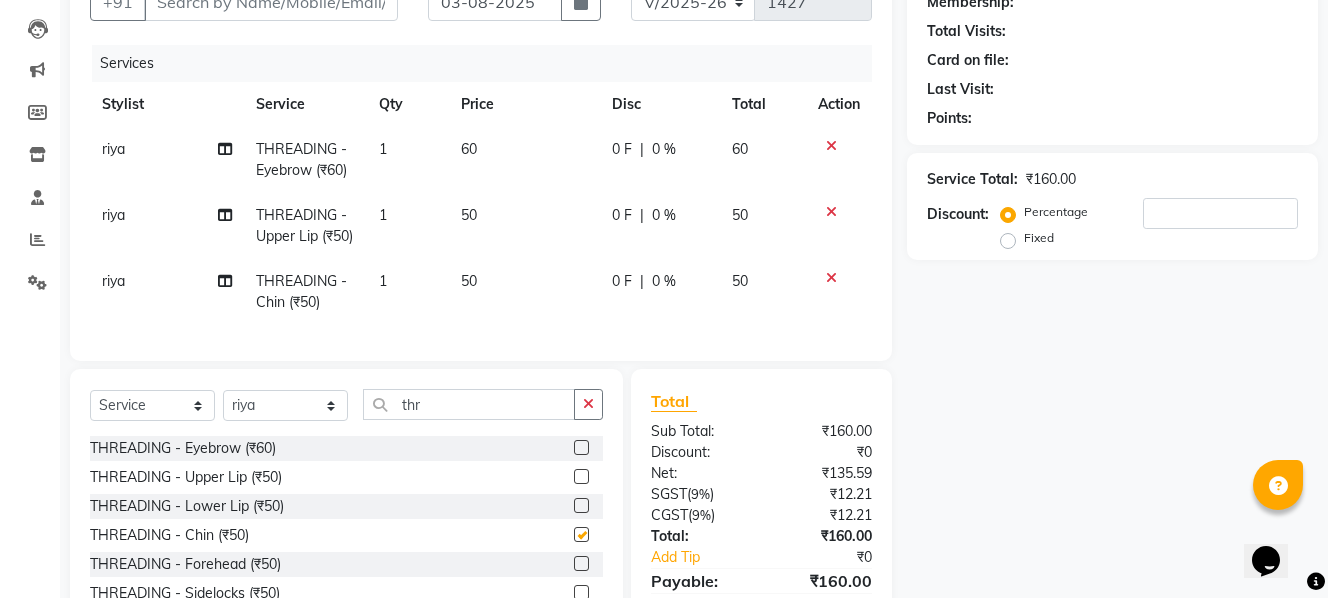 checkbox on "false" 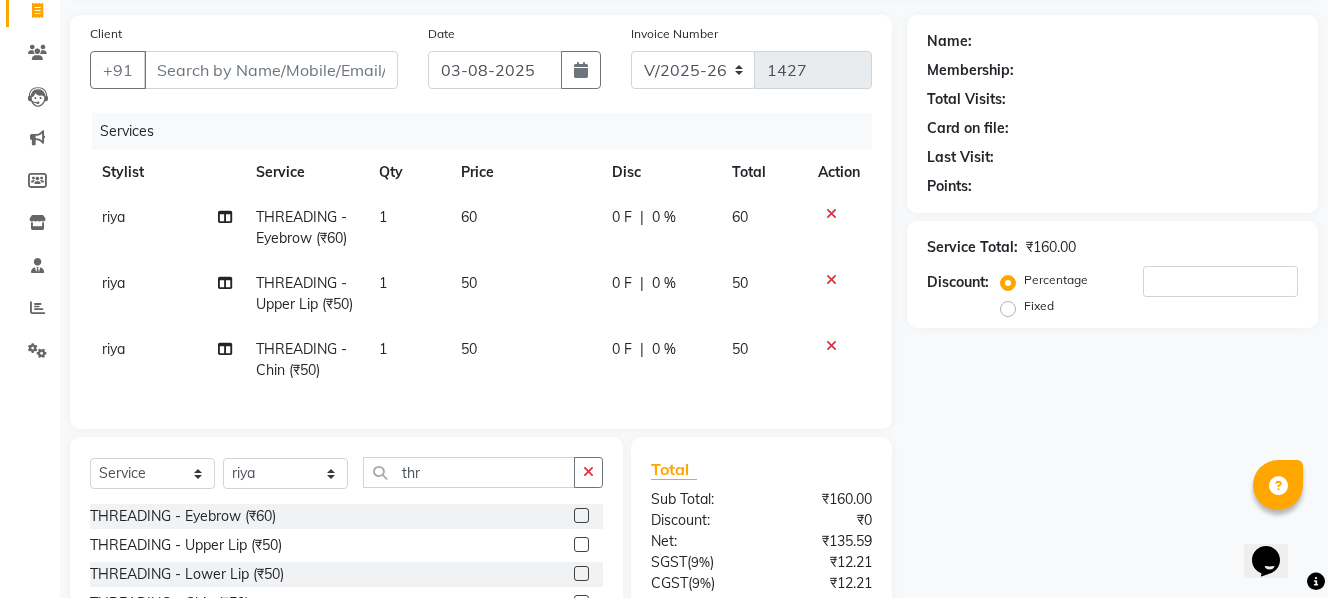 scroll, scrollTop: 0, scrollLeft: 0, axis: both 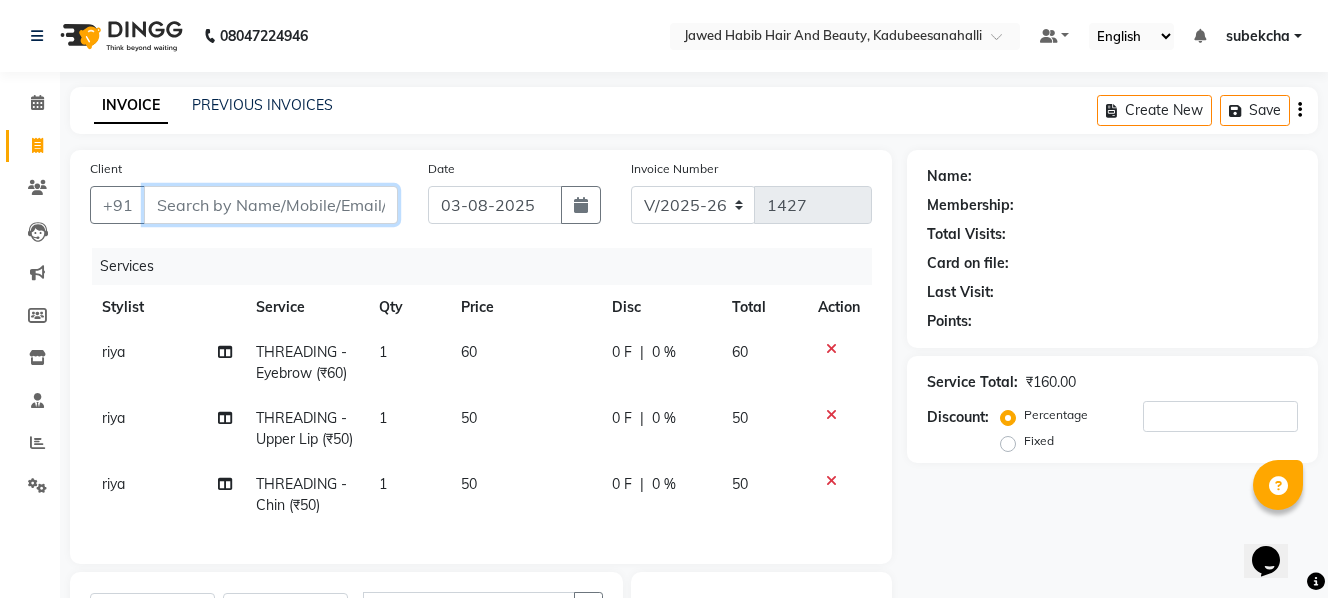 click on "Client" at bounding box center (271, 205) 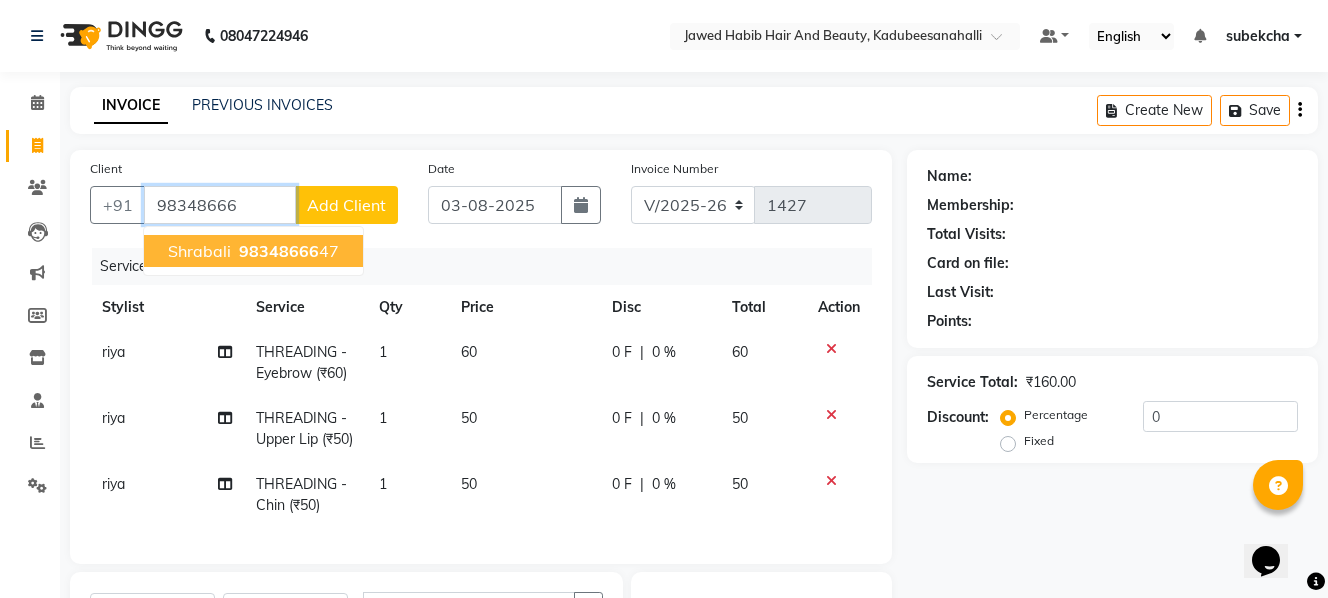 click on "98348666" at bounding box center [279, 251] 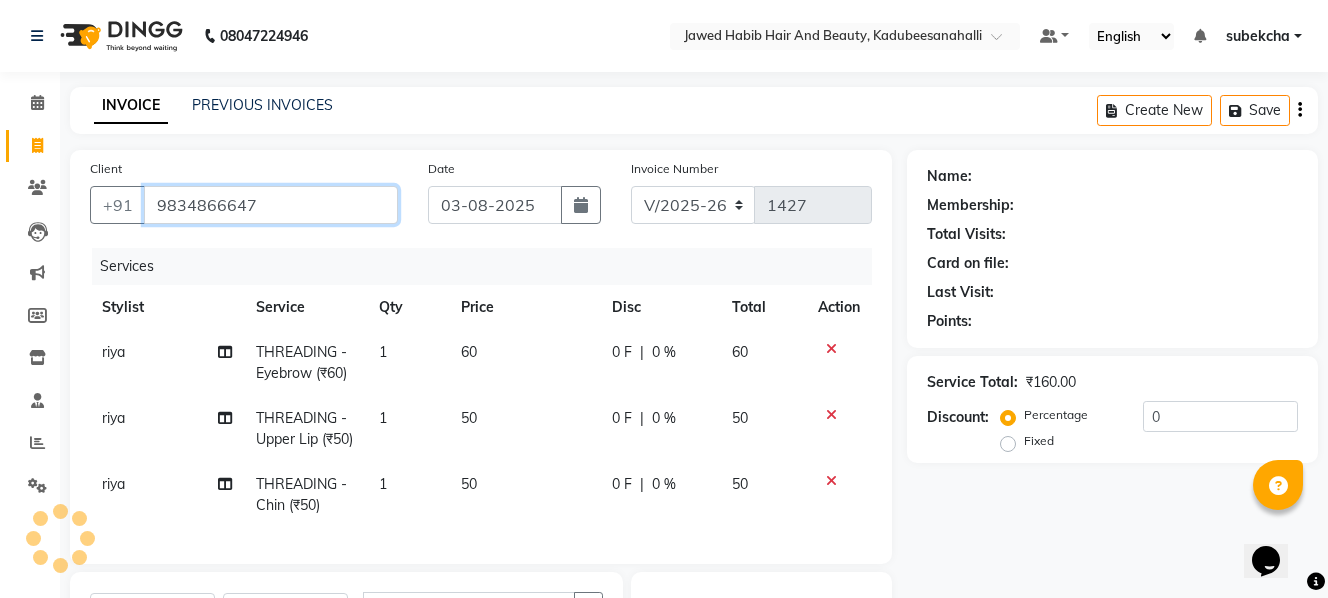 type on "9834866647" 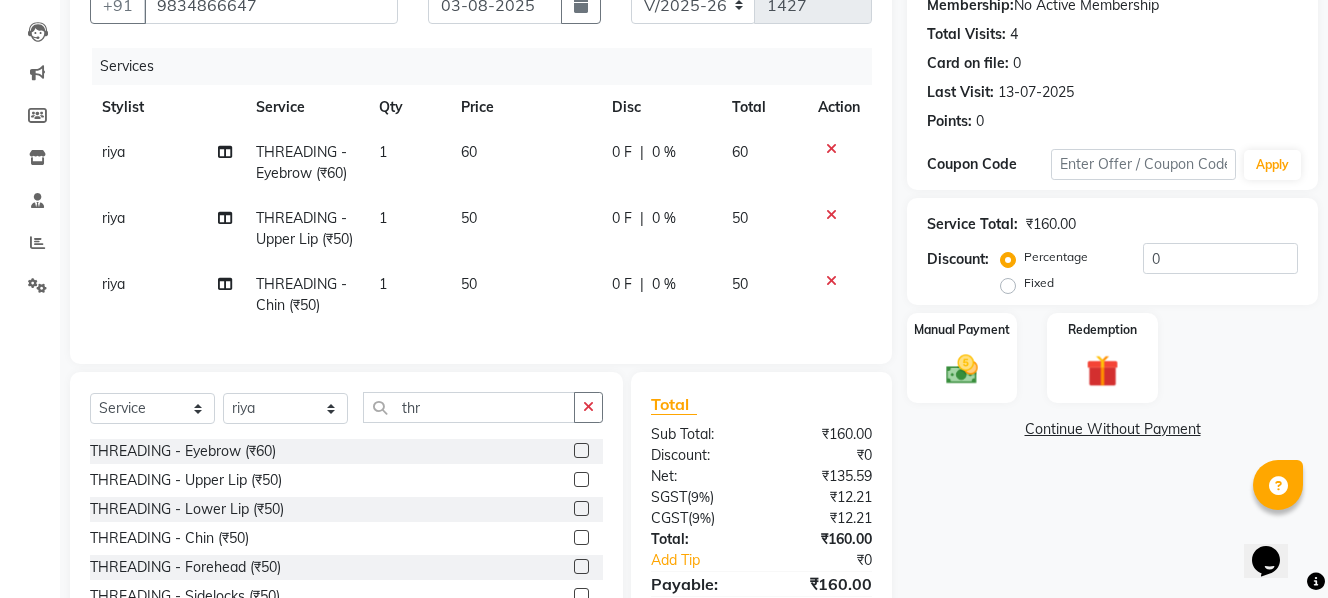 scroll, scrollTop: 335, scrollLeft: 0, axis: vertical 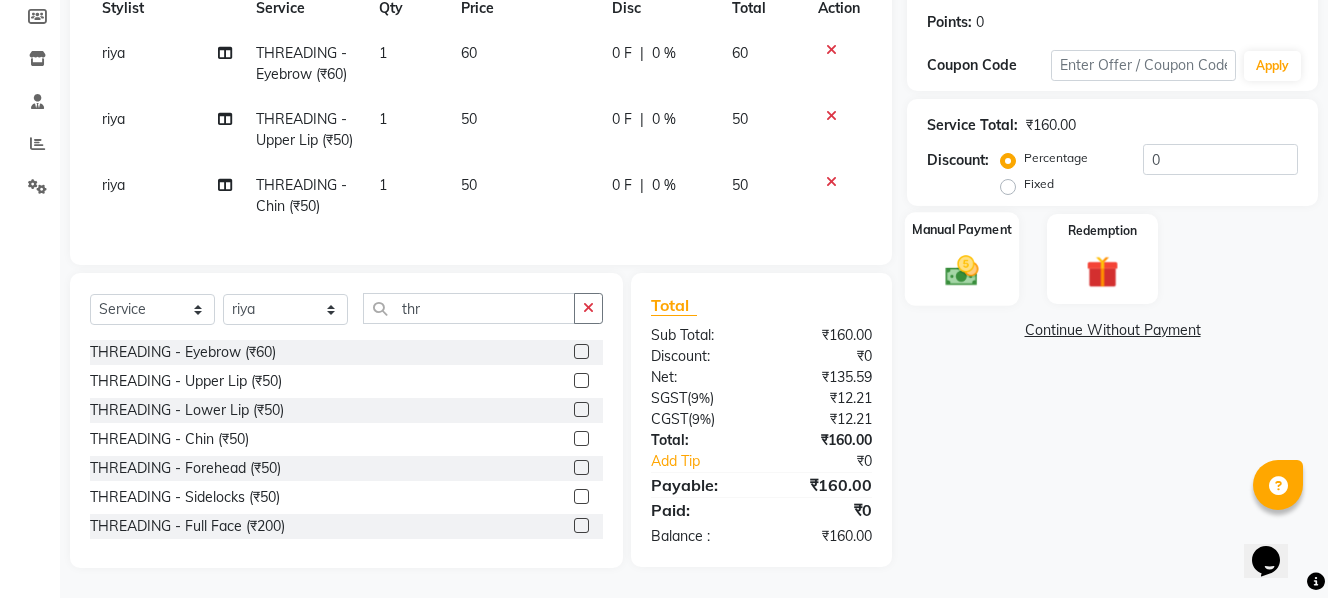 click 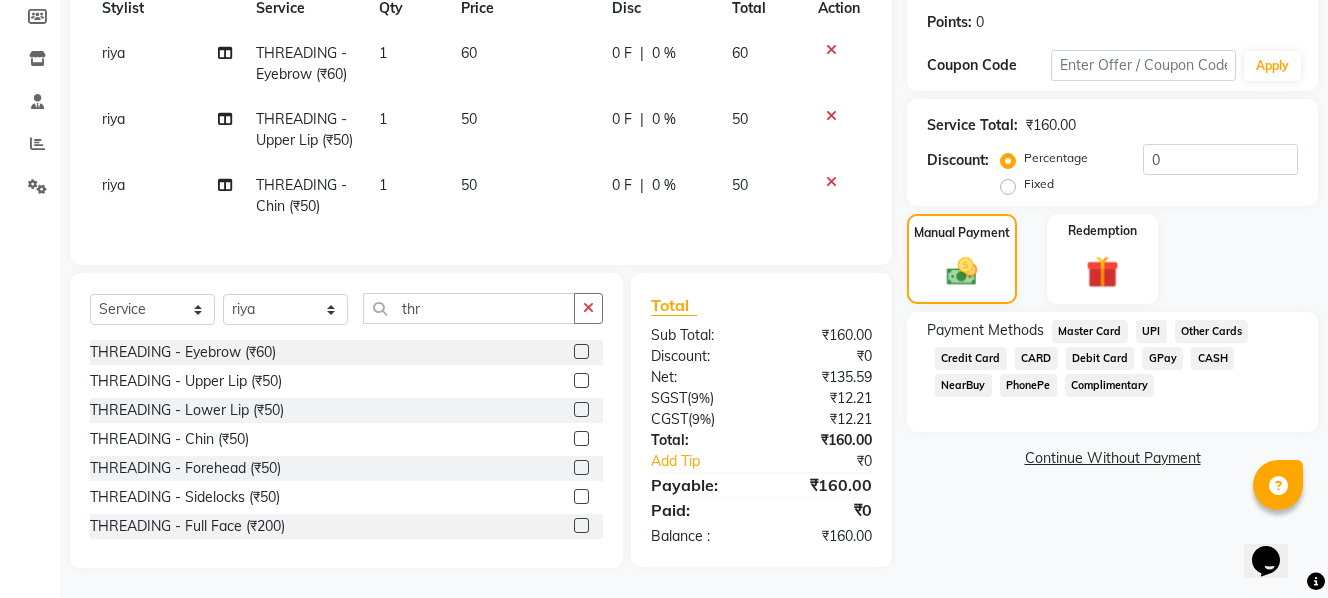 click on "UPI" 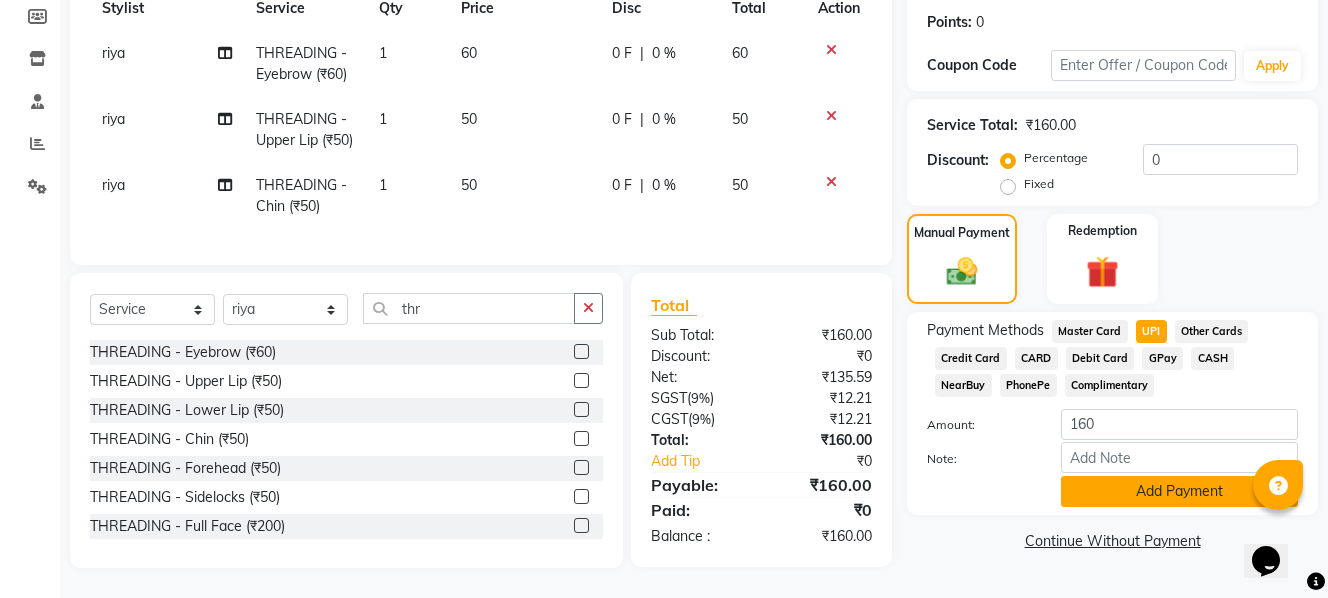 click on "Add Payment" 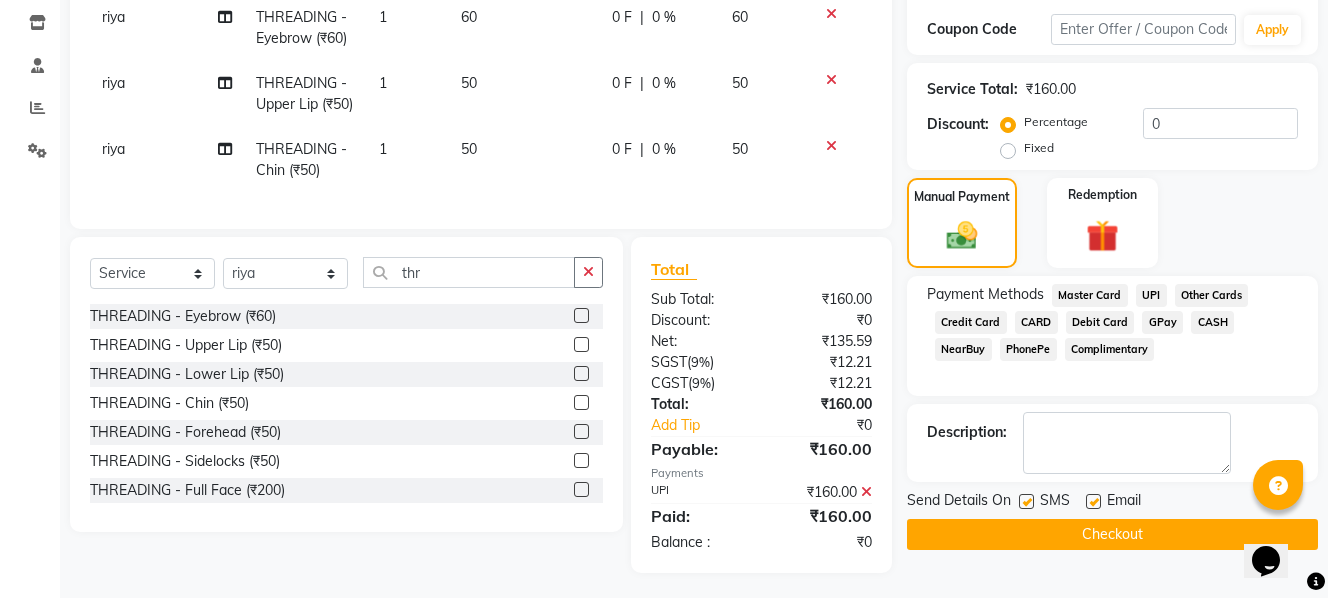 click on "Name: [NAME]  Membership:  No Active Membership  Total Visits:  4 Card on file:  0 Last Visit:   13-07-2025 Points:   0  Coupon Code Apply Service Total:  ₹160.00  Discount:  Percentage   Fixed  0 Manual Payment Redemption Payment Methods  Master Card   UPI   Other Cards   Credit Card   CARD   Debit Card   GPay   CASH   NearBuy   PhonePe   Complimentary  Description:                  Send Details On SMS Email  Checkout" 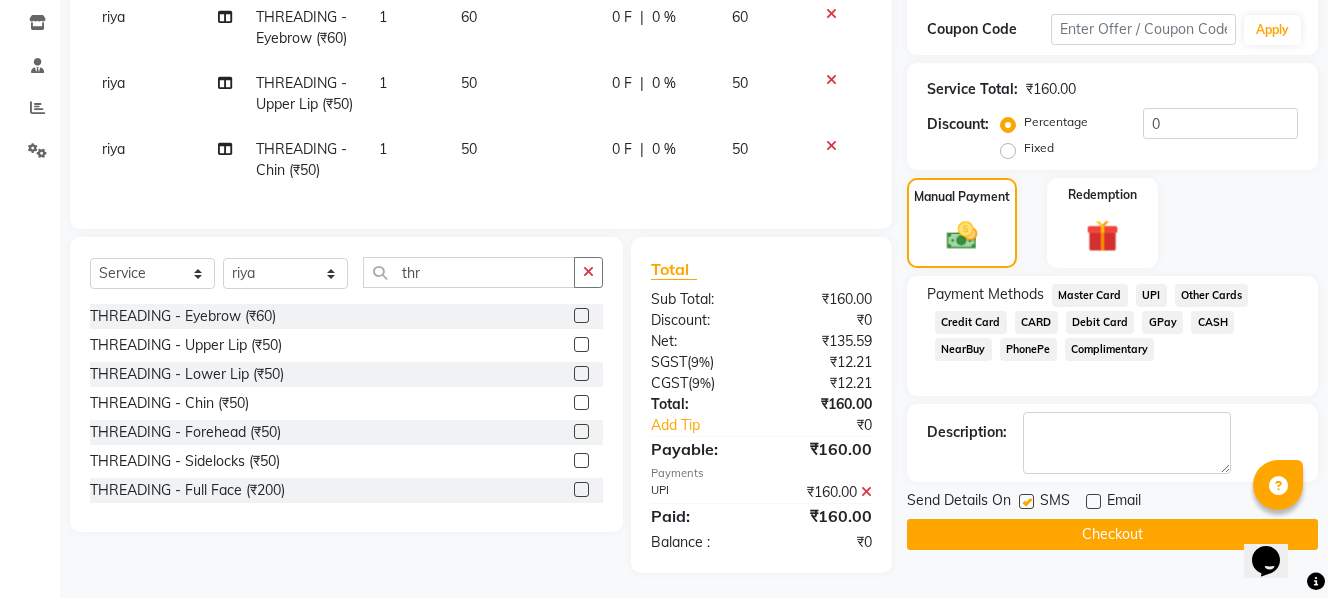 click on "Checkout" 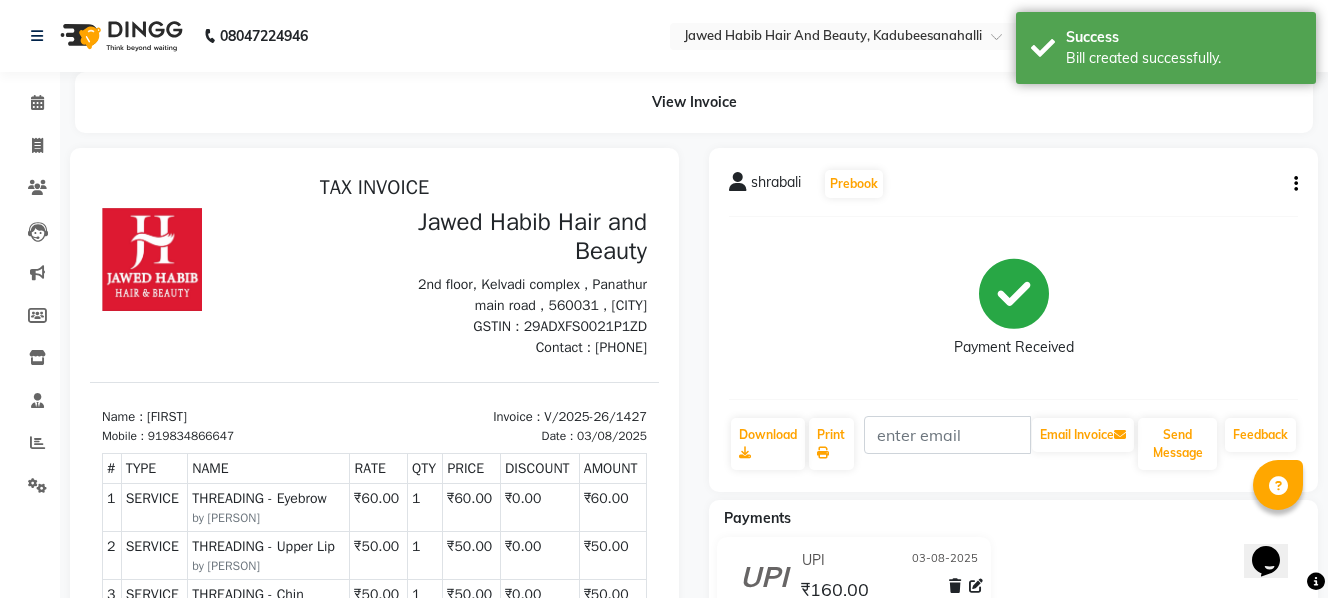 scroll, scrollTop: 0, scrollLeft: 0, axis: both 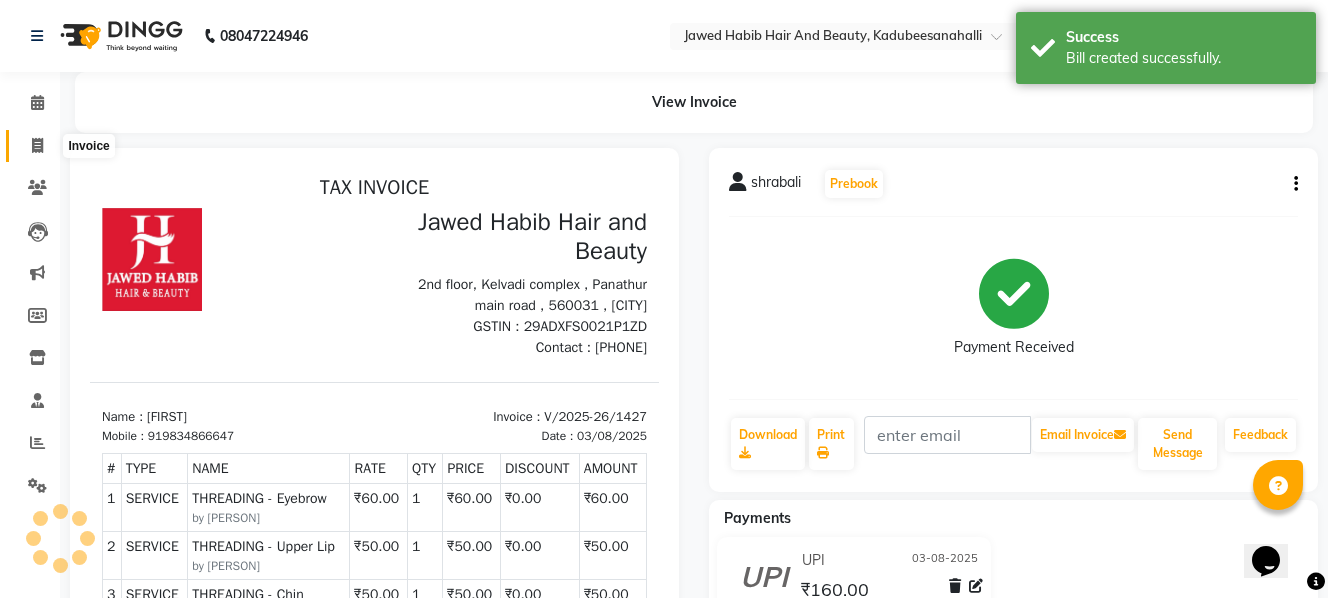 click 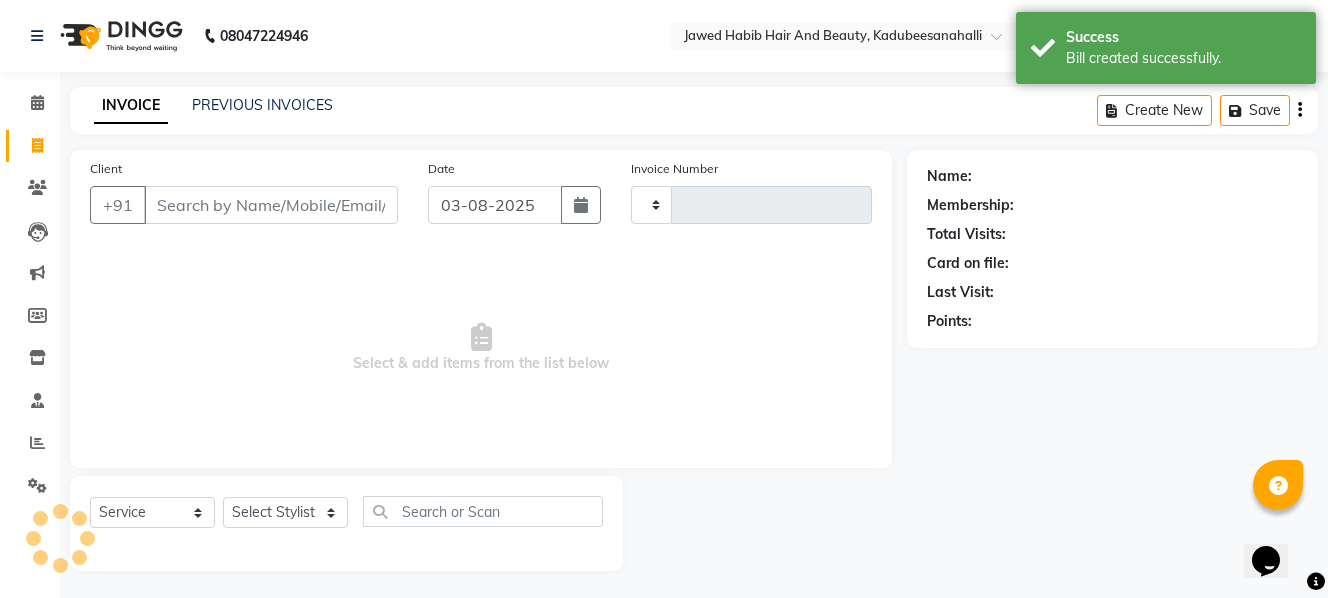 scroll, scrollTop: 3, scrollLeft: 0, axis: vertical 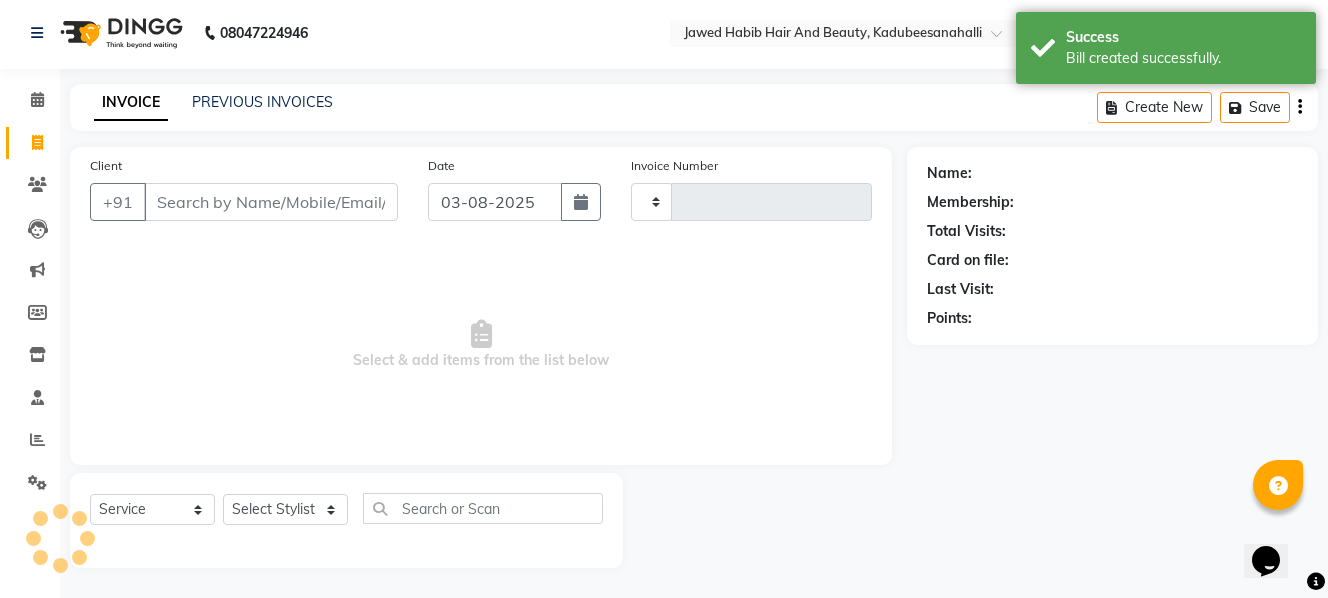 type on "1428" 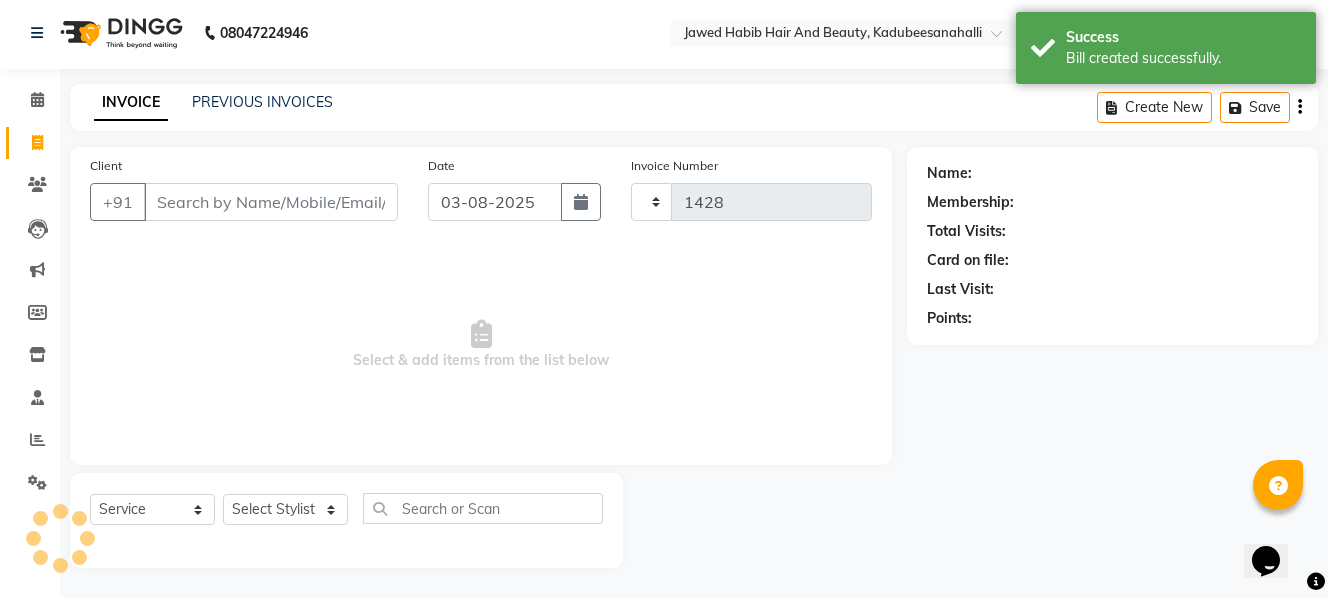select on "7013" 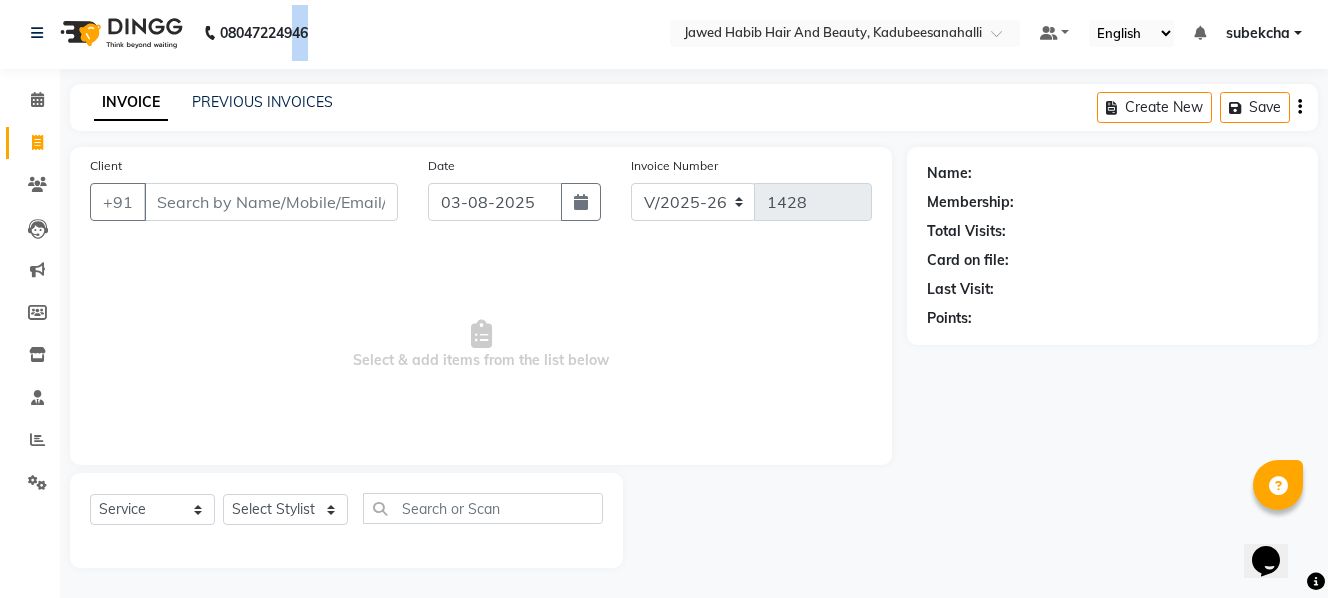 scroll, scrollTop: 0, scrollLeft: 0, axis: both 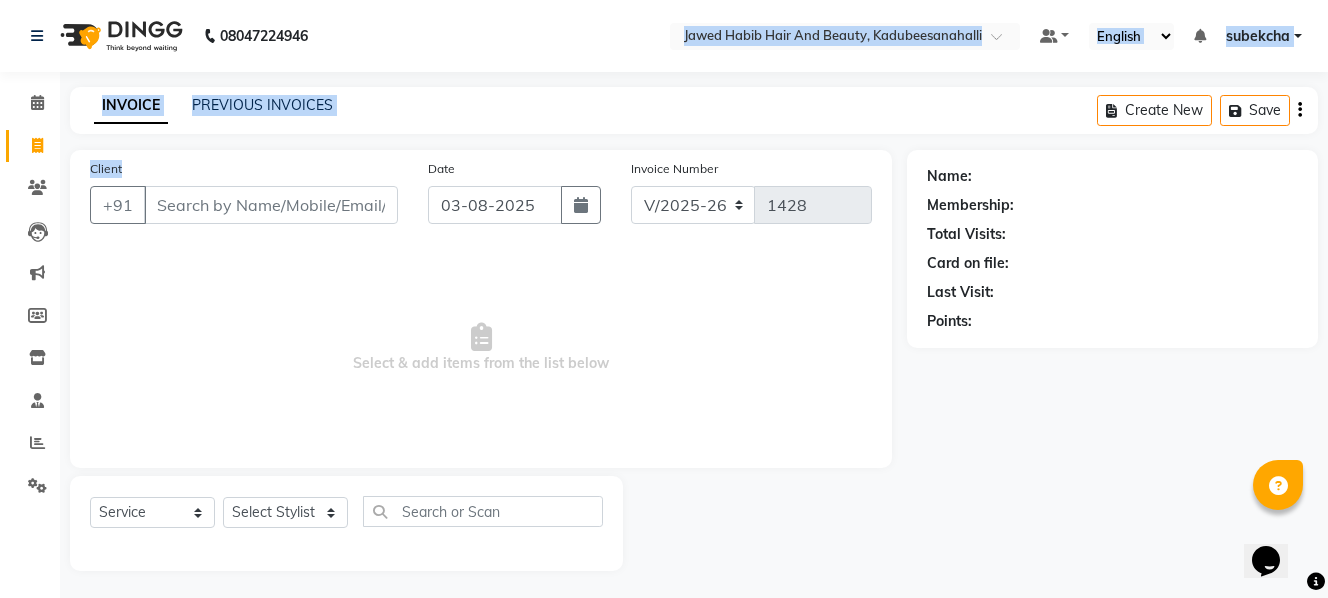 drag, startPoint x: 356, startPoint y: 64, endPoint x: 235, endPoint y: 261, distance: 231.19257 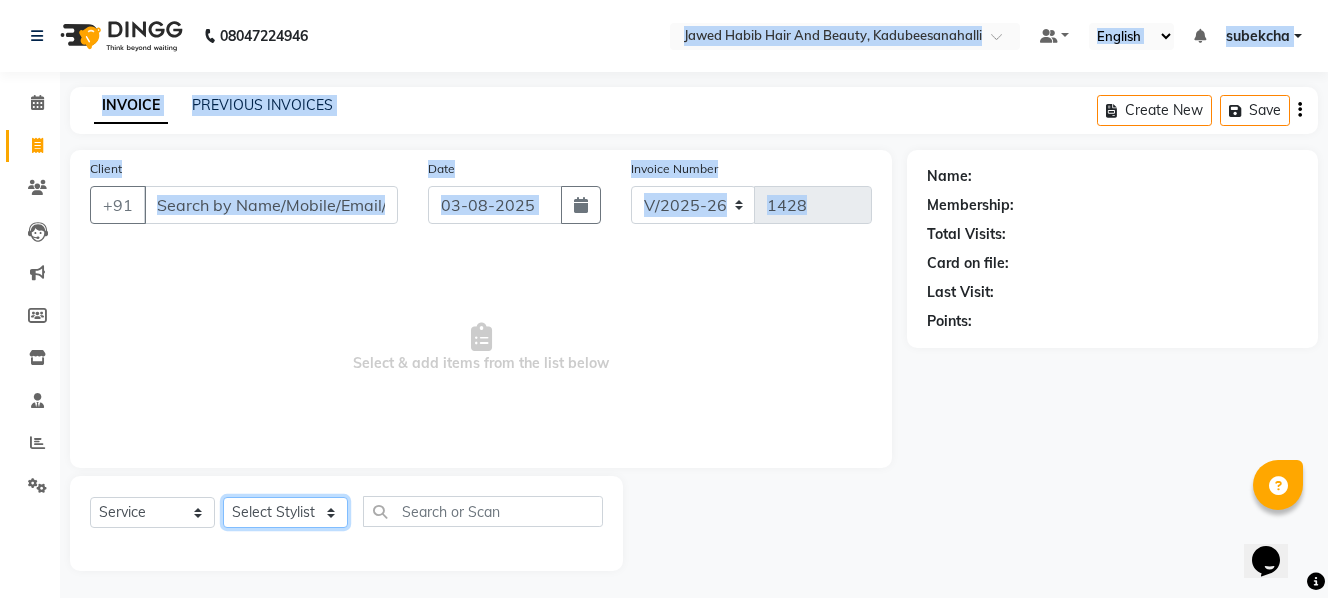 click on "Select Stylist aita Bijay bivek  priyanka riya Sanit subekcha Vimal" 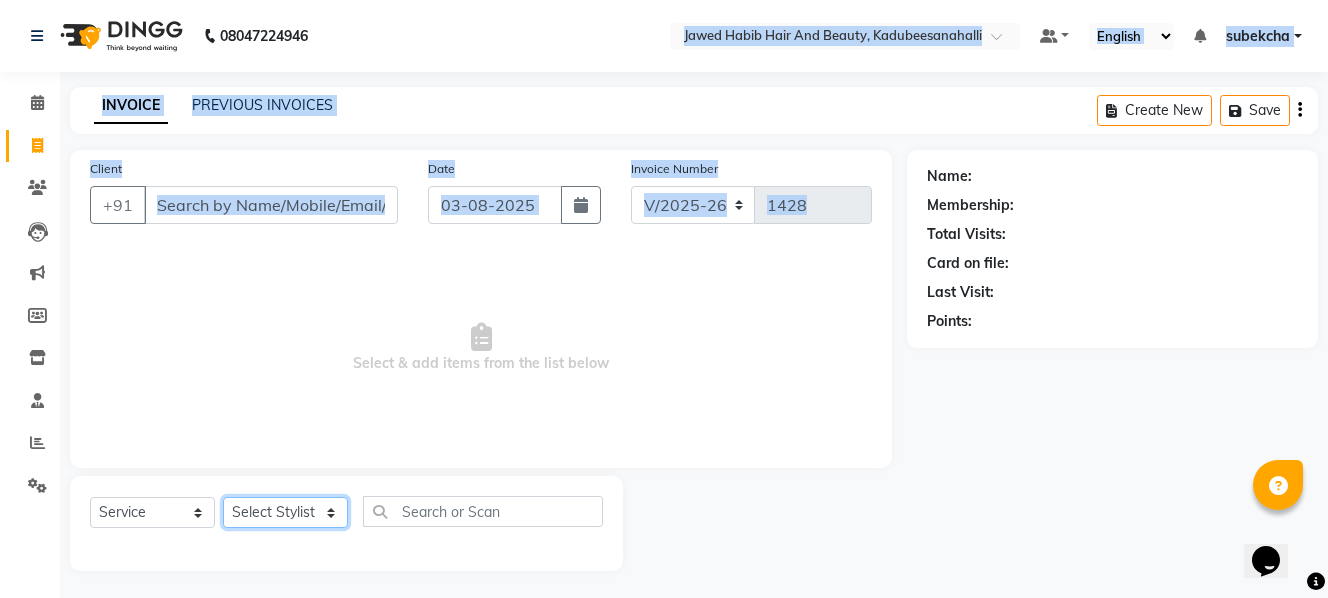 select on "85948" 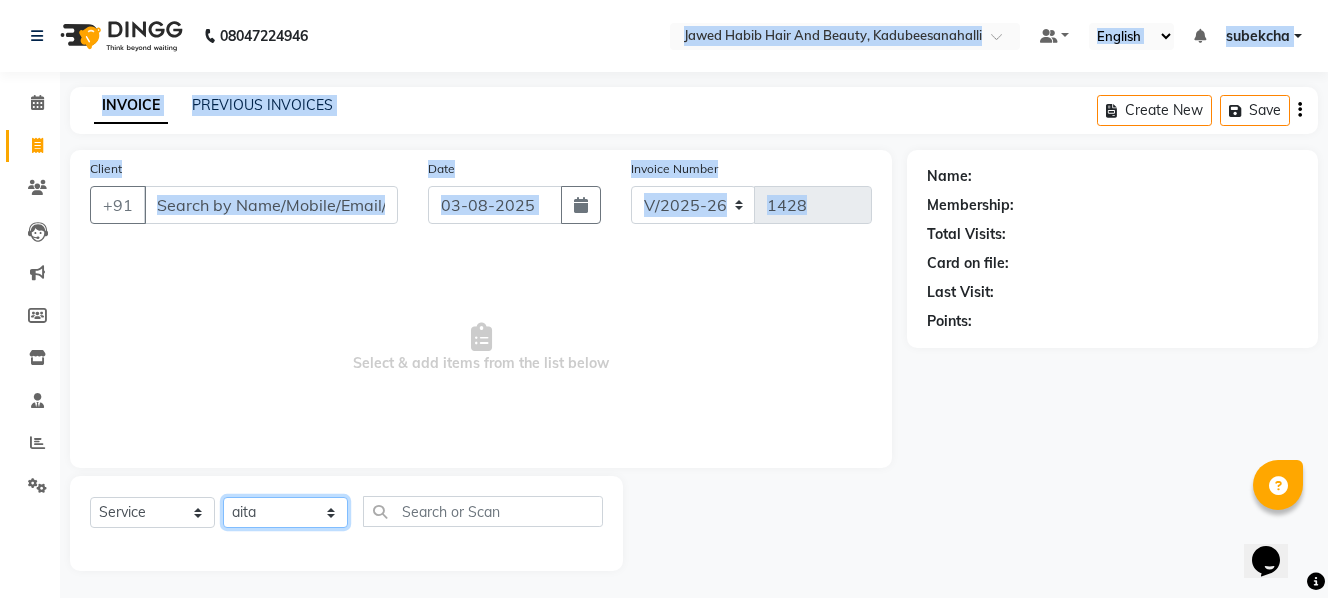 click on "Select Stylist aita Bijay bivek  priyanka riya Sanit subekcha Vimal" 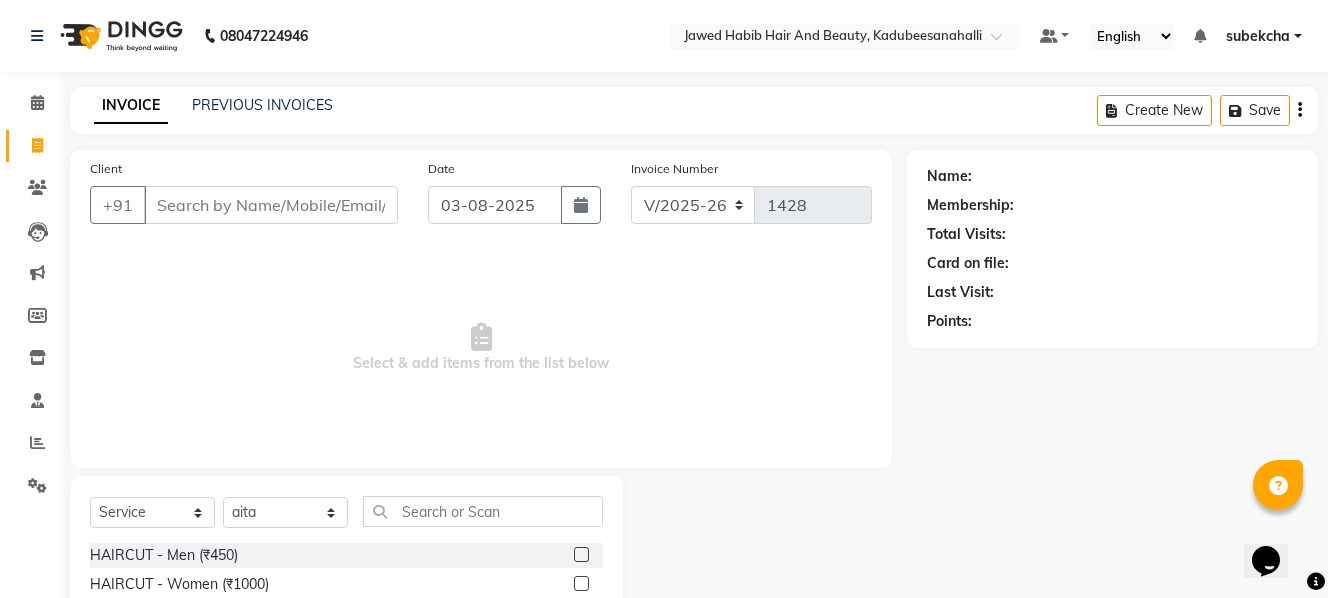 click 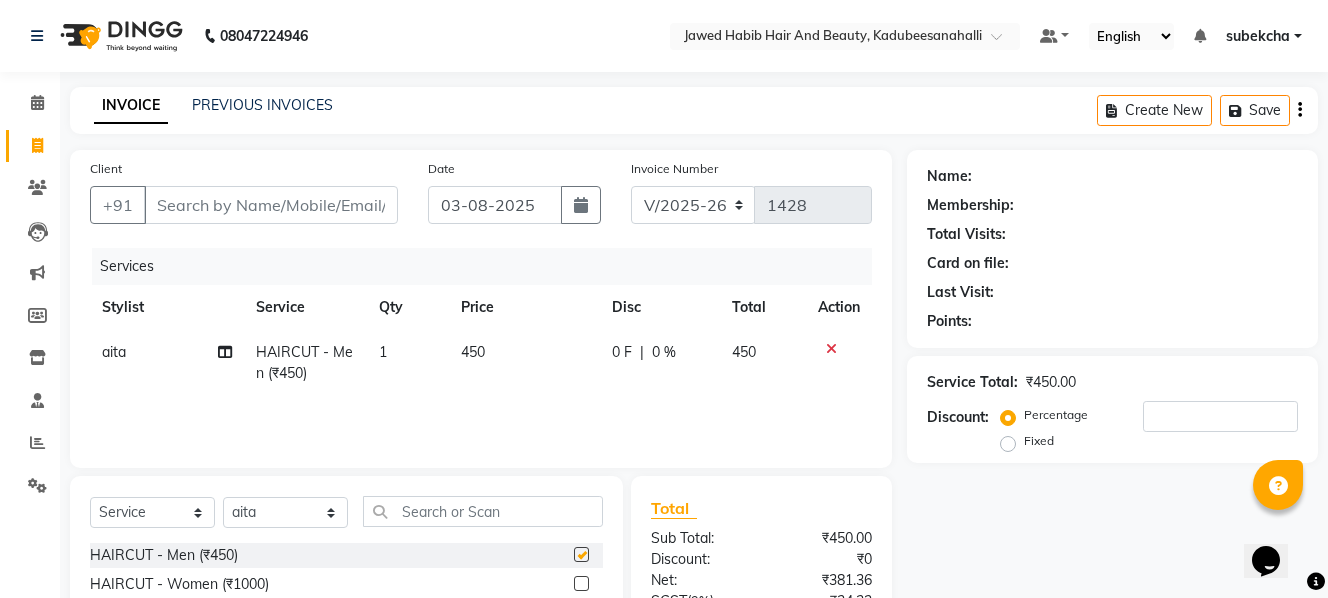 checkbox on "false" 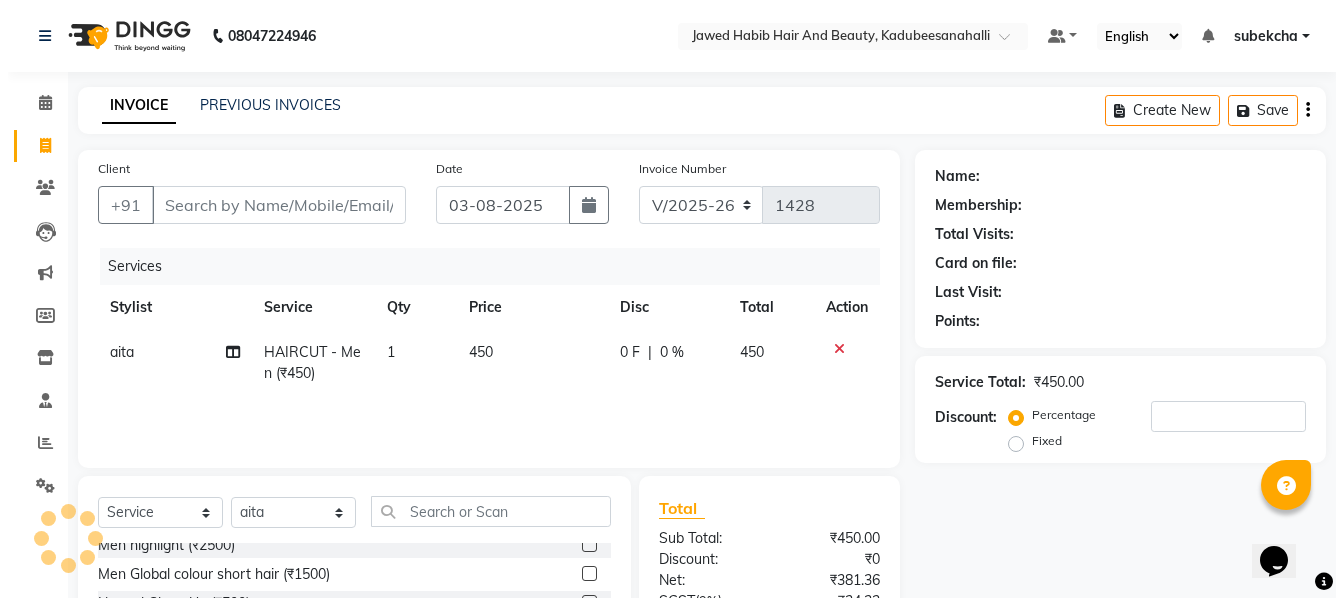 scroll, scrollTop: 200, scrollLeft: 0, axis: vertical 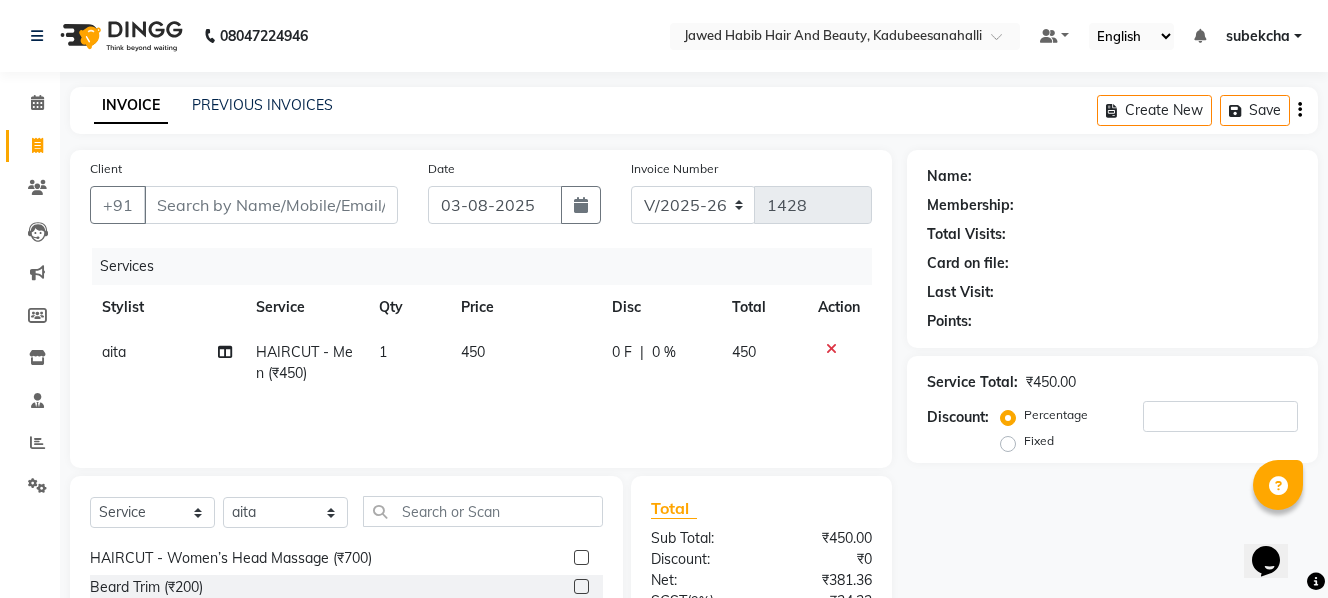 click 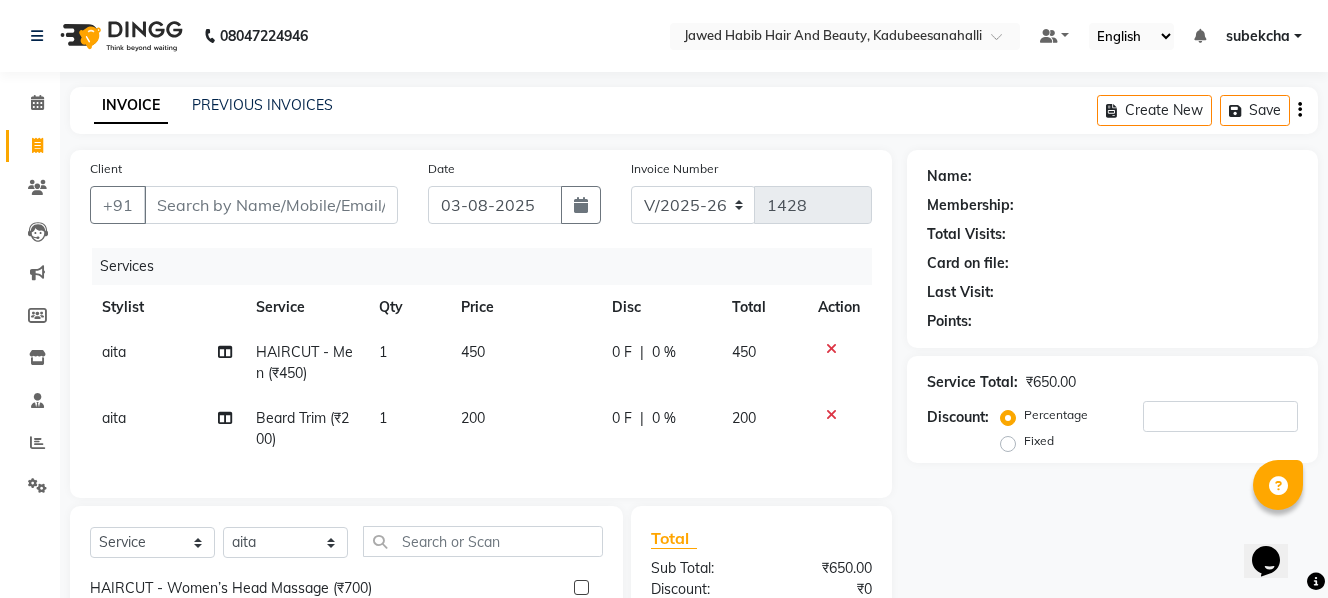 checkbox on "false" 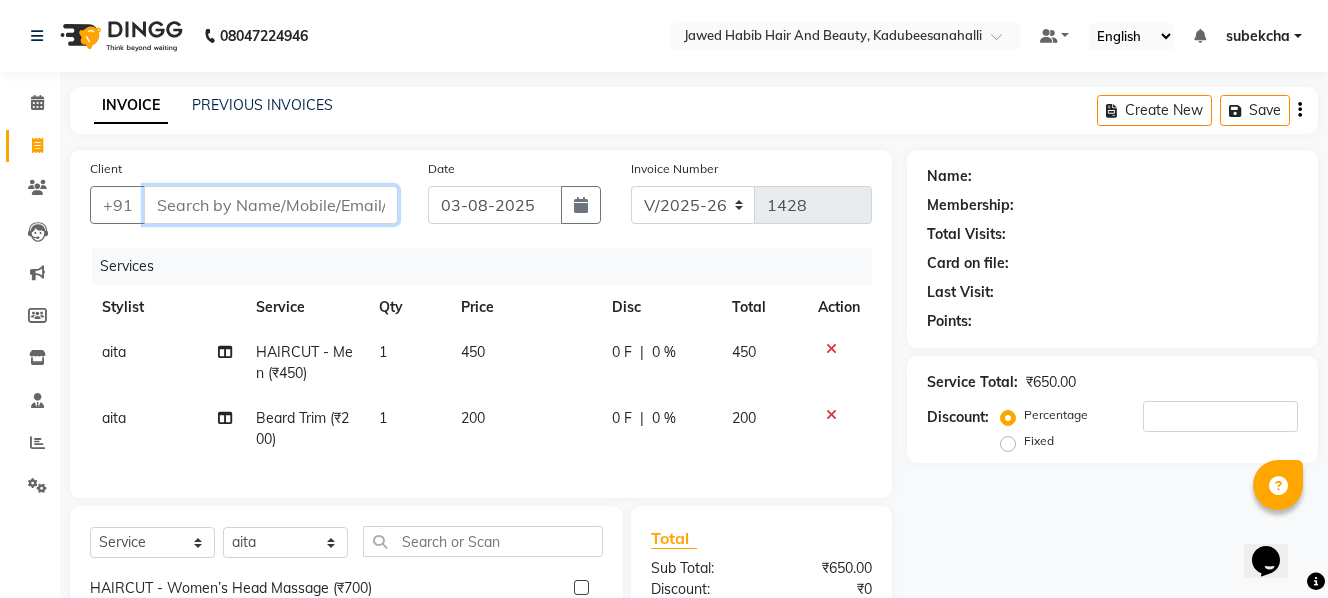 click on "Client" at bounding box center [271, 205] 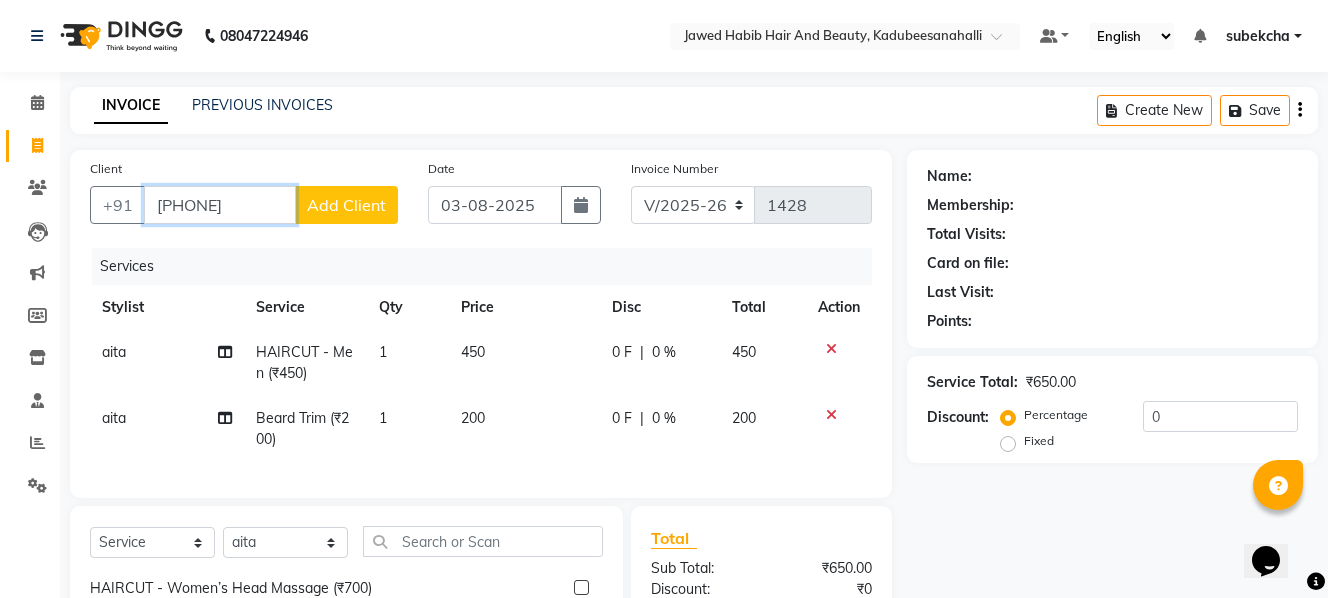 type on "[PHONE]" 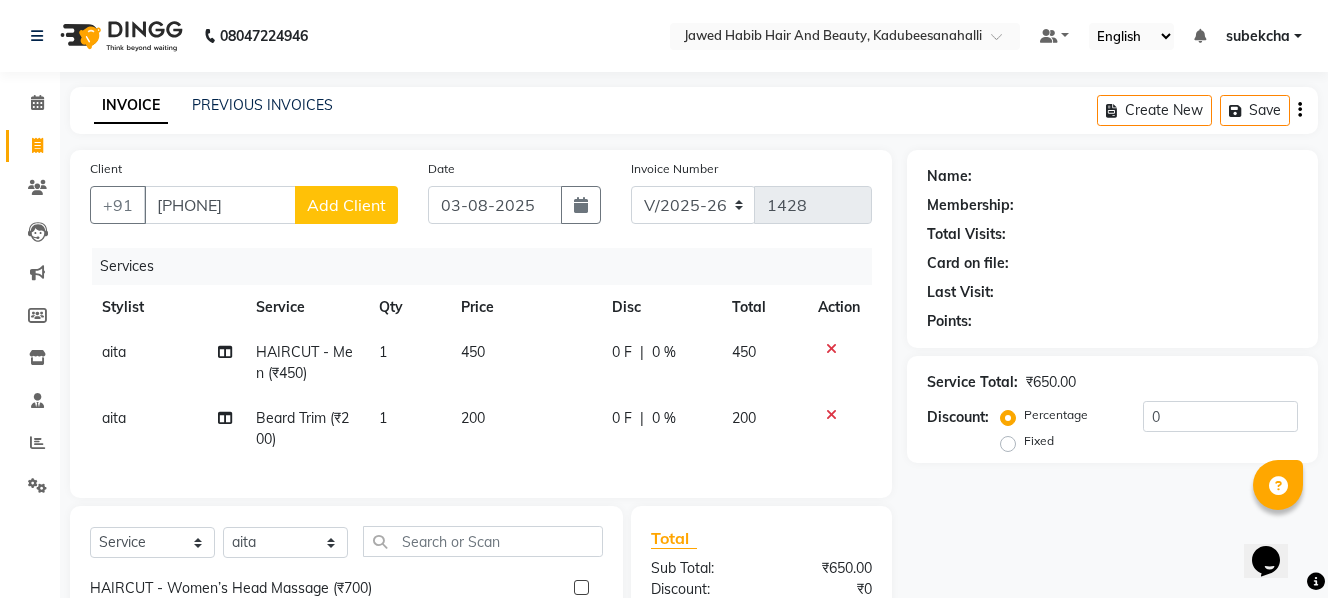 click on "Add Client" 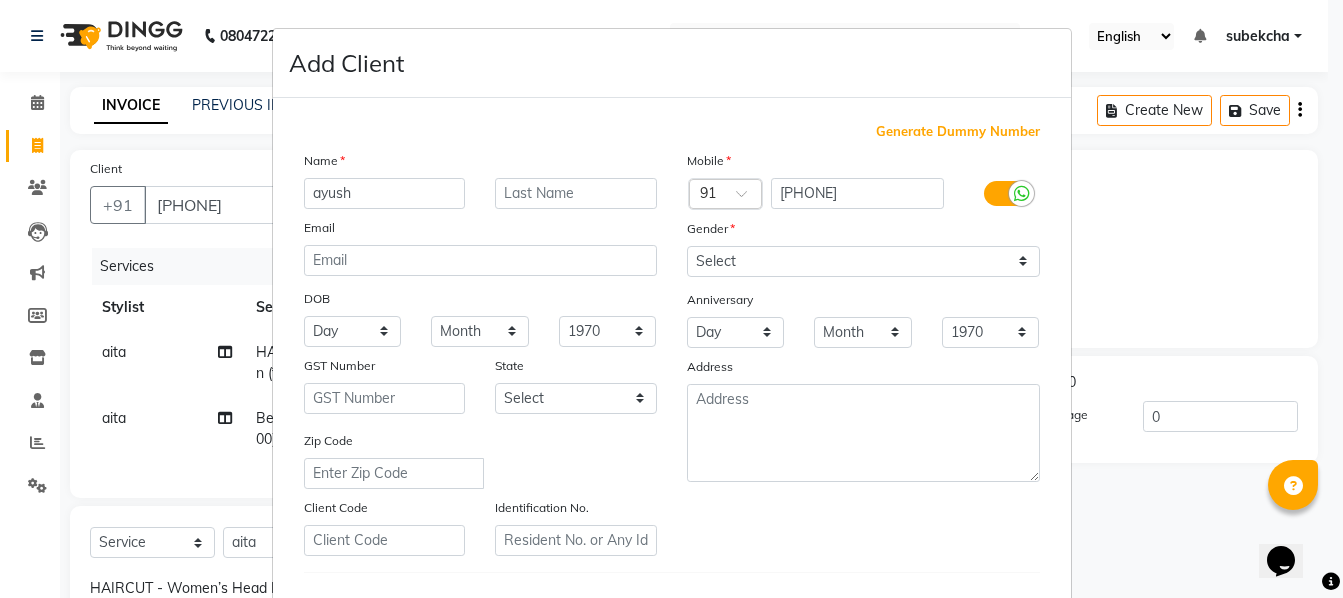 type on "ayush" 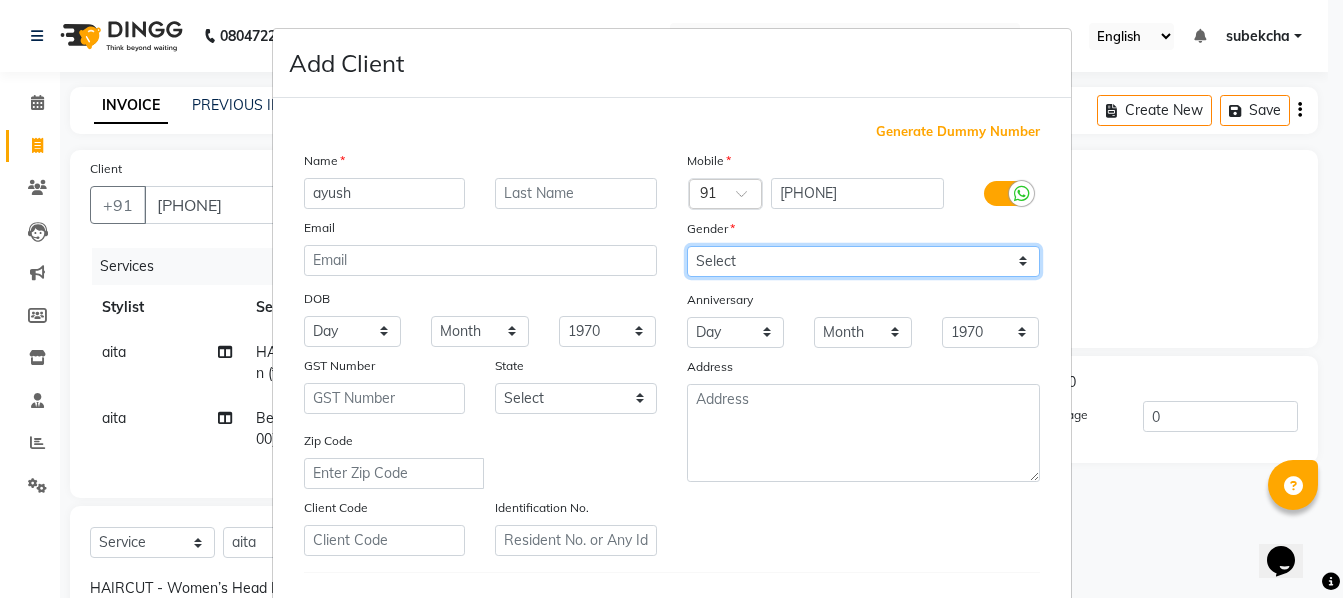 click on "Select Male Female Other Prefer Not To Say" at bounding box center (863, 261) 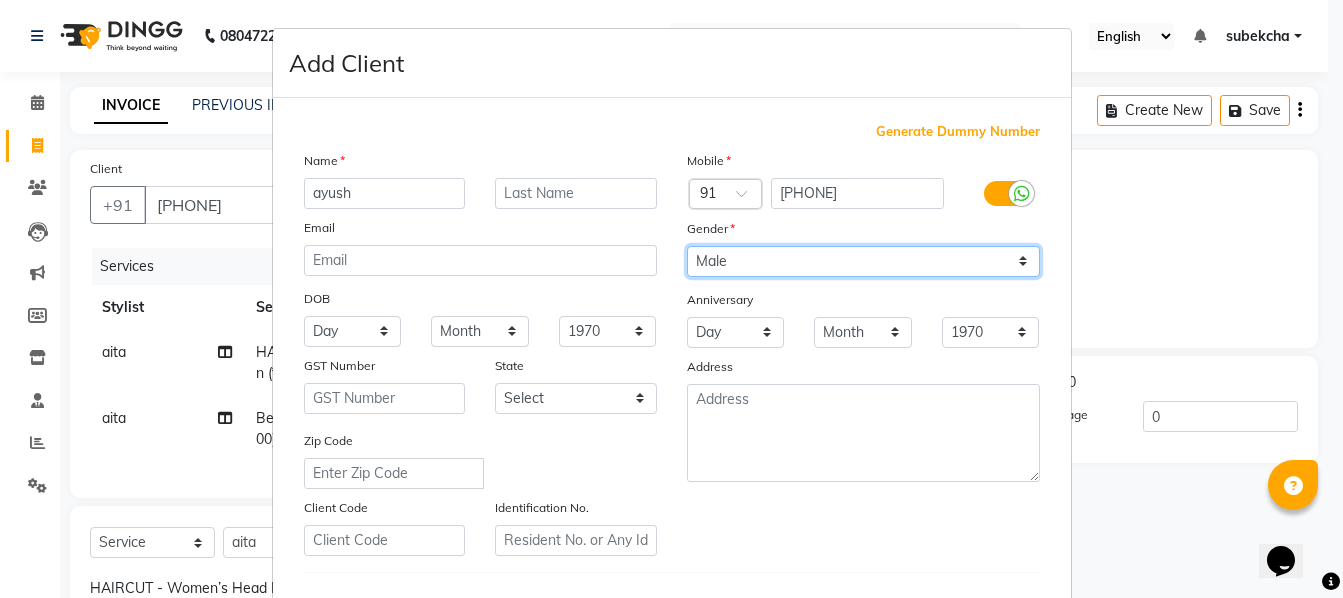 click on "Select Male Female Other Prefer Not To Say" at bounding box center (863, 261) 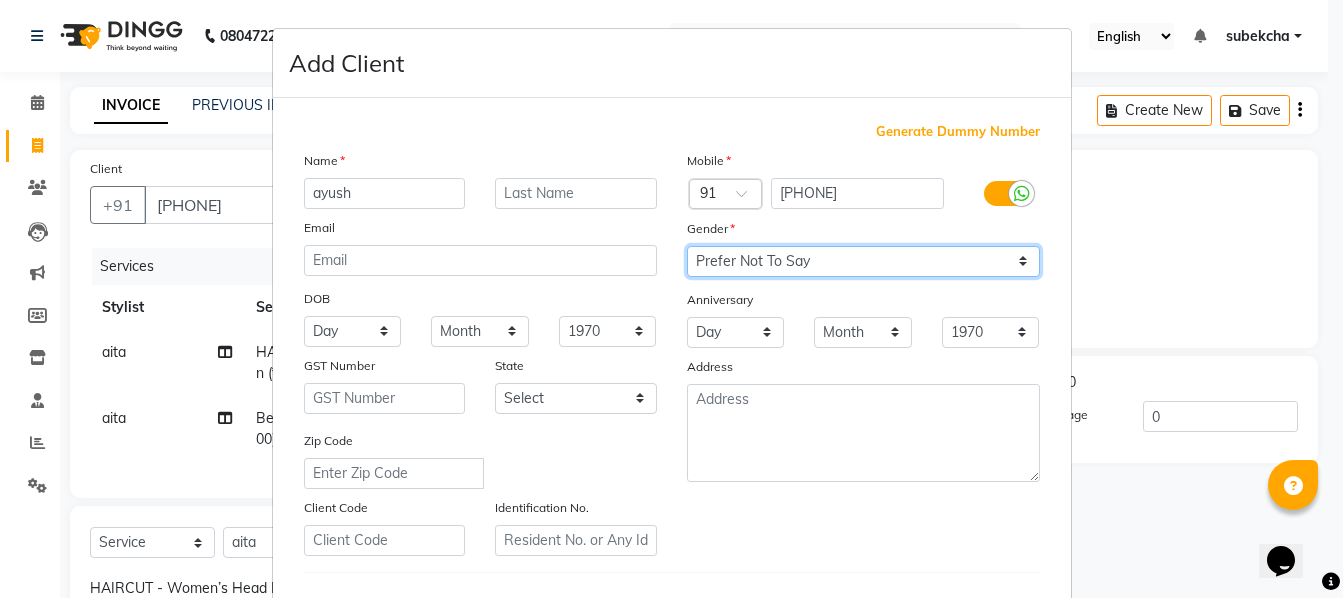 click on "Select Male Female Other Prefer Not To Say" at bounding box center [863, 261] 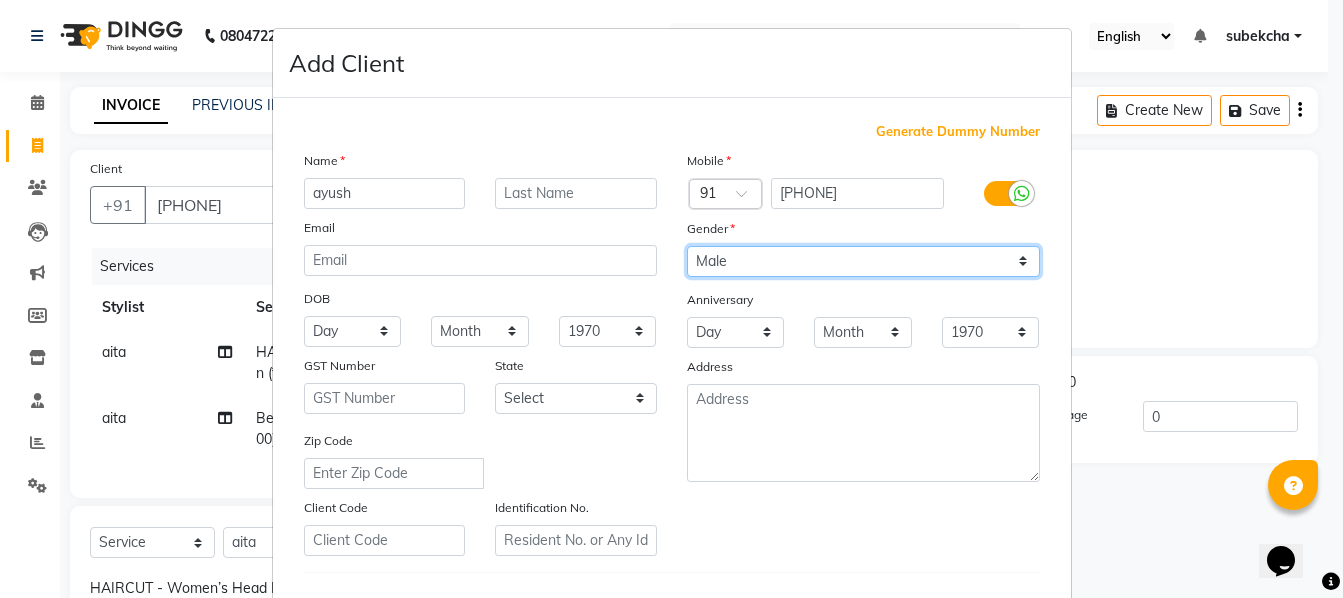 click on "Select Male Female Other Prefer Not To Say" at bounding box center (863, 261) 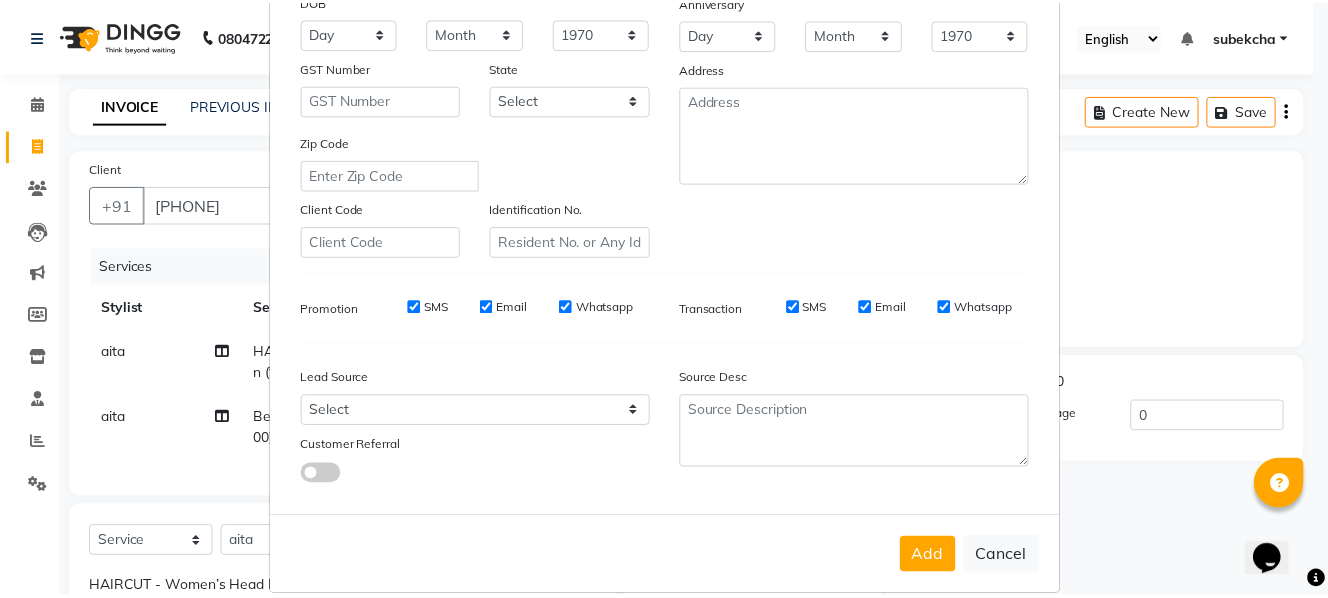 scroll, scrollTop: 300, scrollLeft: 0, axis: vertical 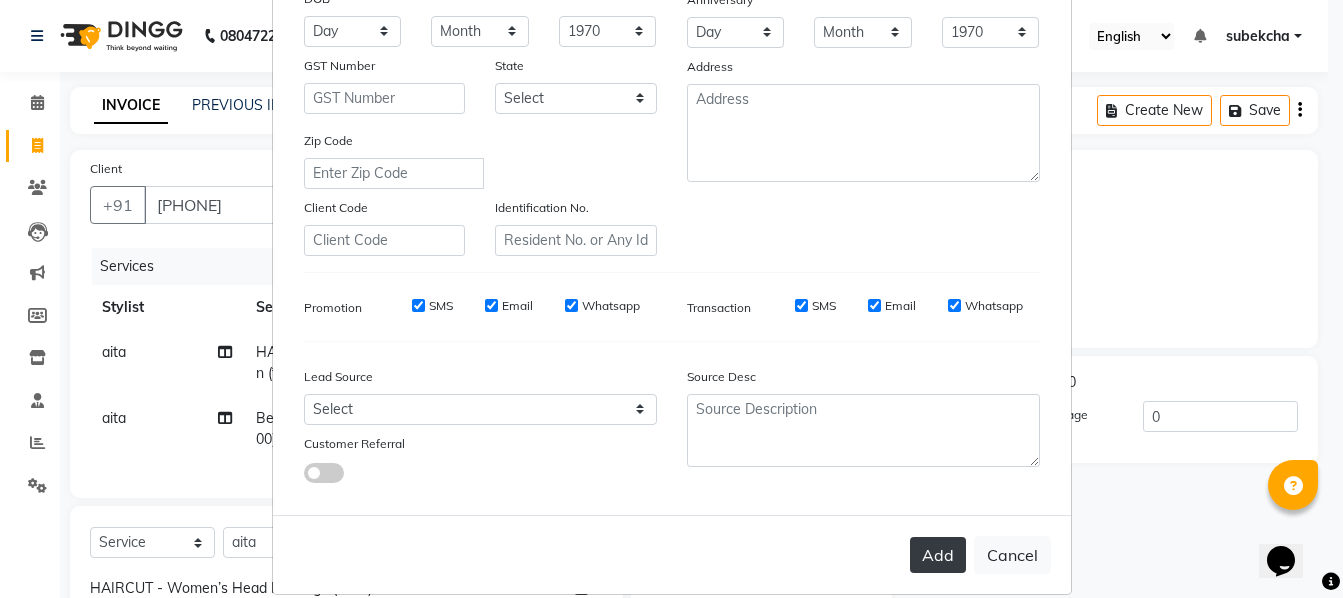click on "Add" at bounding box center [938, 555] 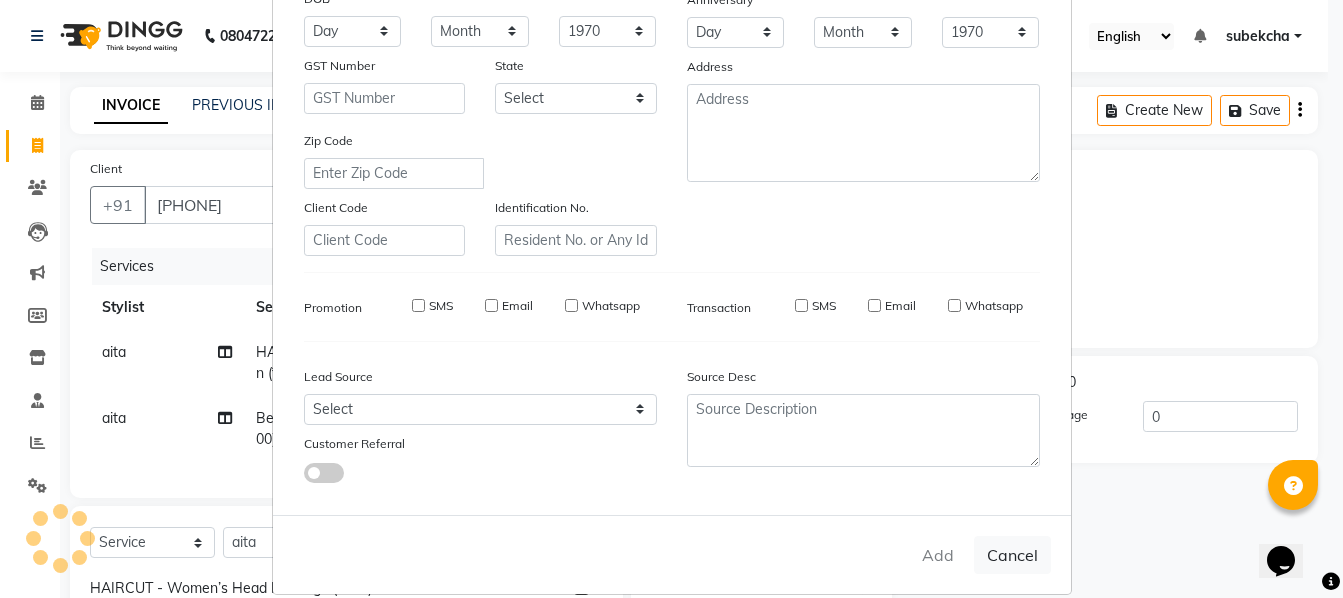 type 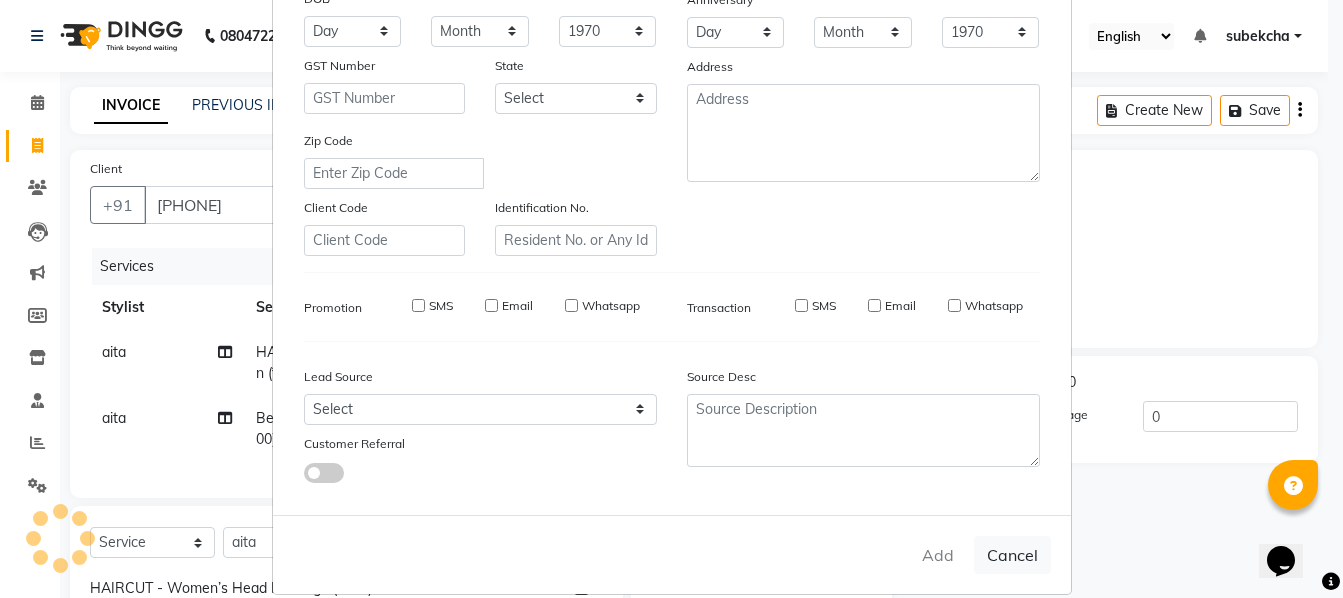 select 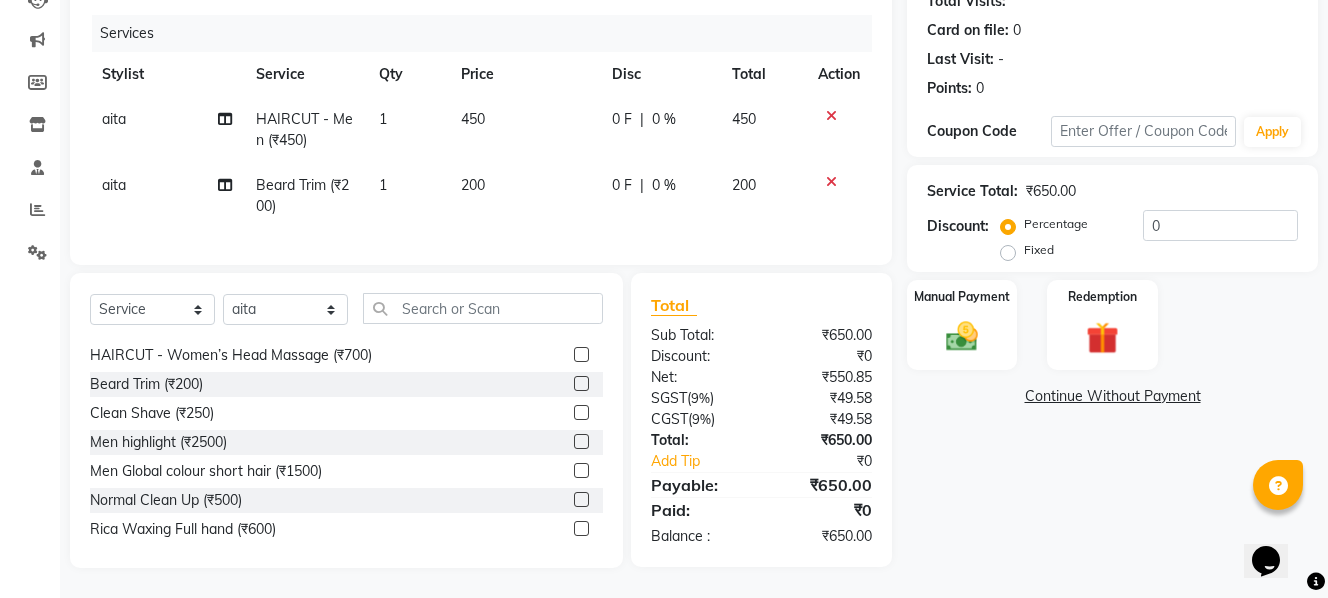 scroll, scrollTop: 148, scrollLeft: 0, axis: vertical 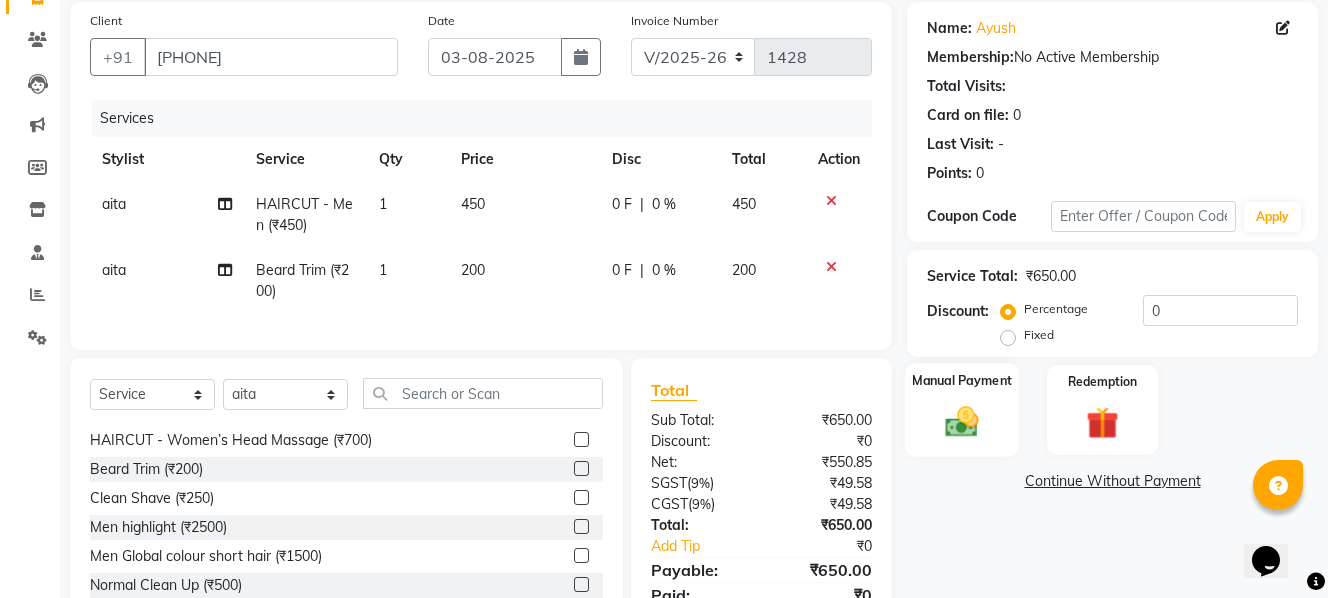 click on "Manual Payment" 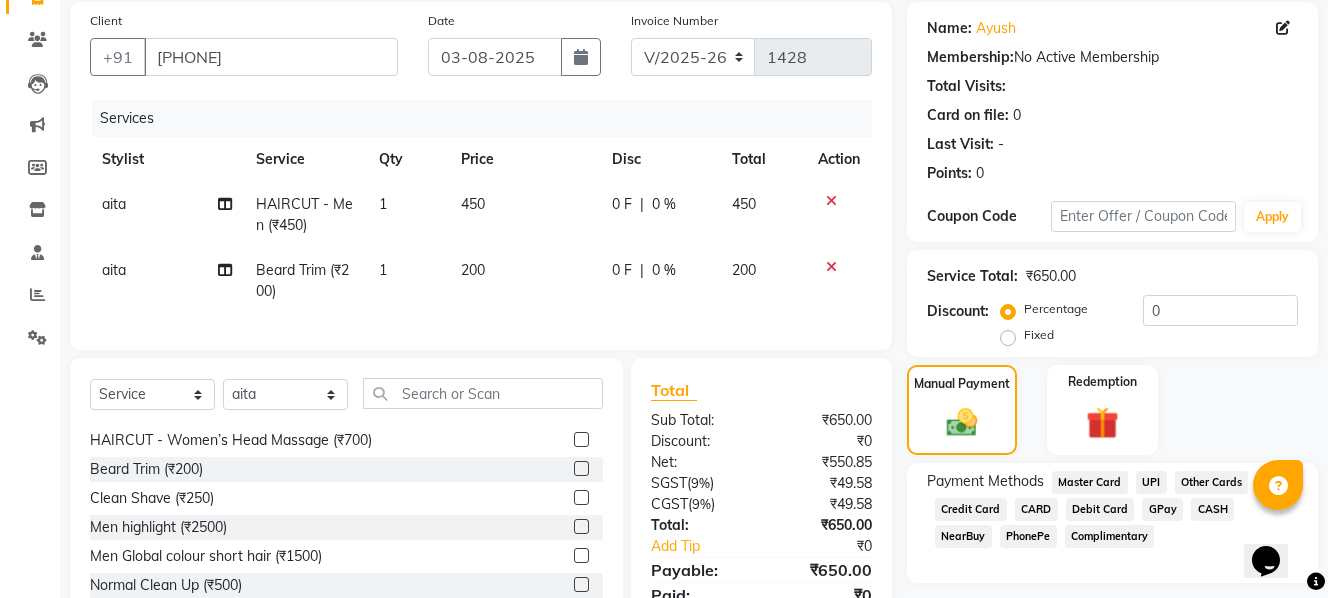 click on "UPI" 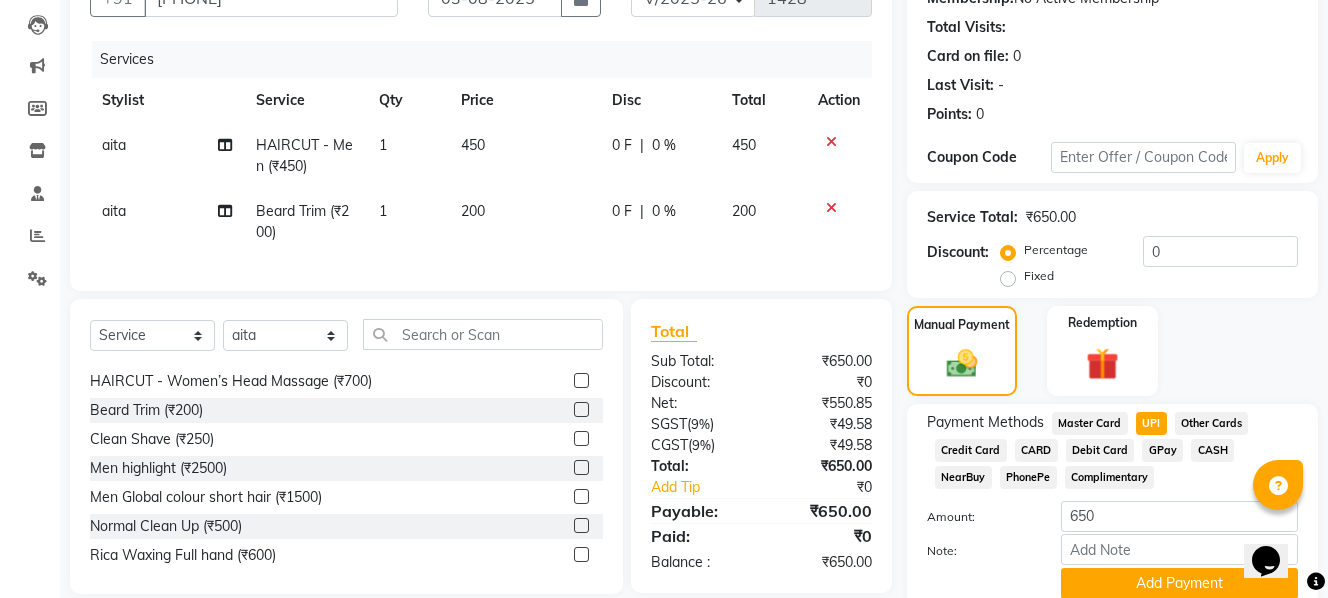 scroll, scrollTop: 287, scrollLeft: 0, axis: vertical 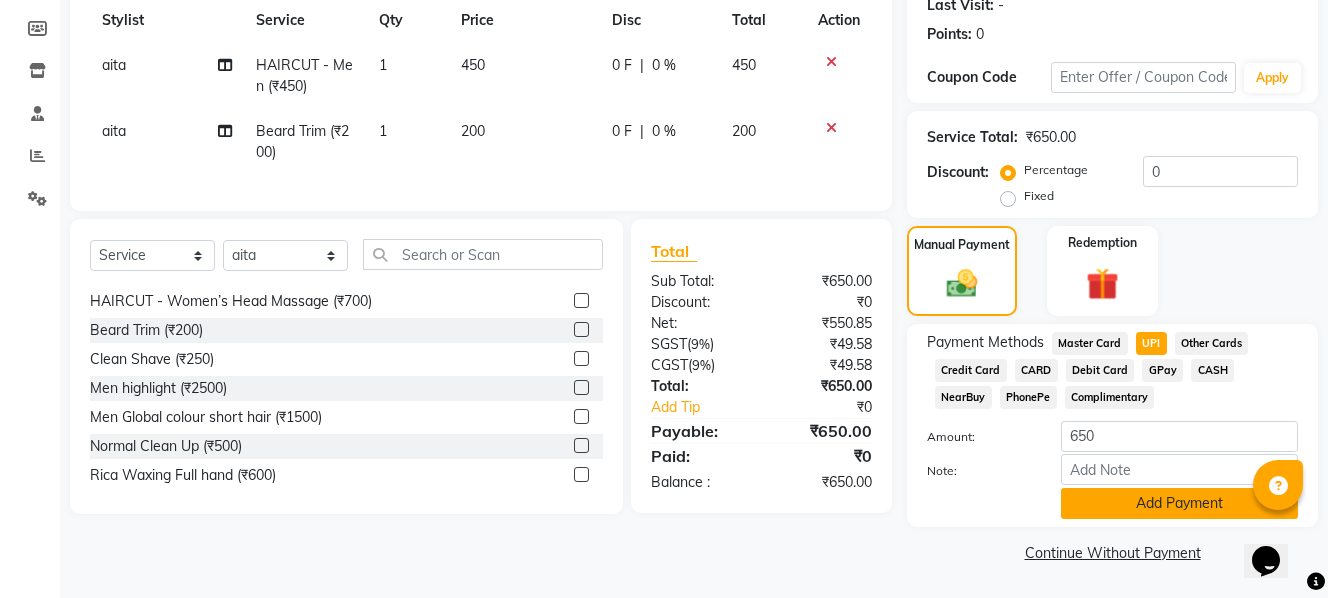 click on "Add Payment" 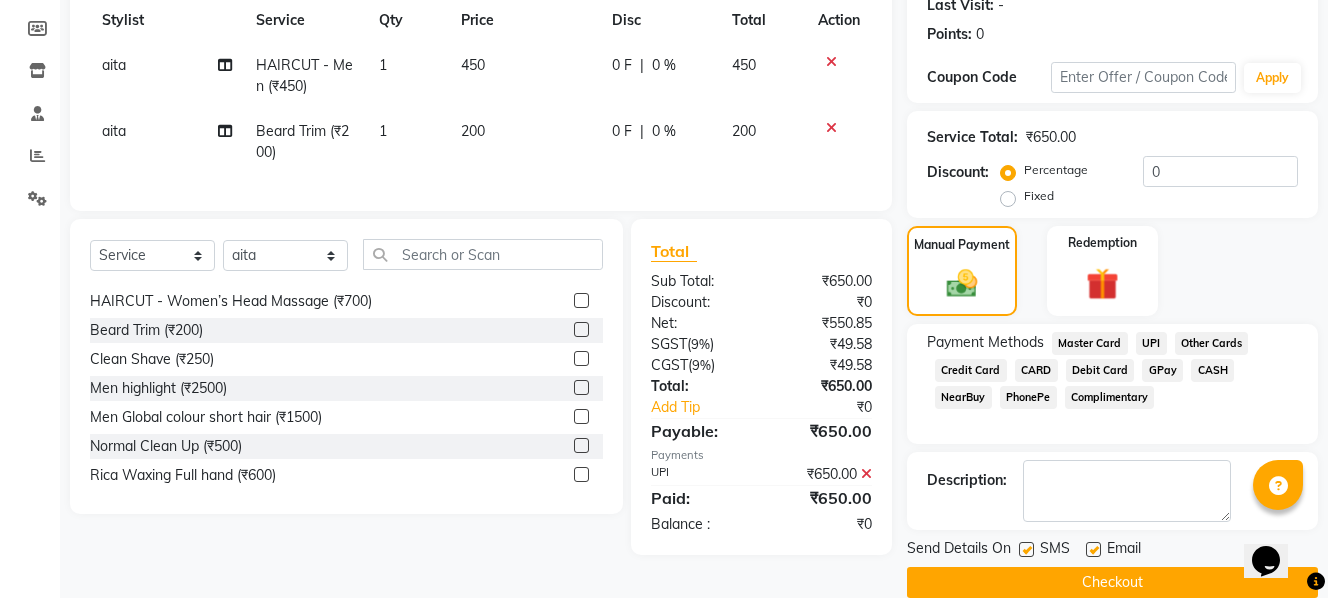 scroll, scrollTop: 317, scrollLeft: 0, axis: vertical 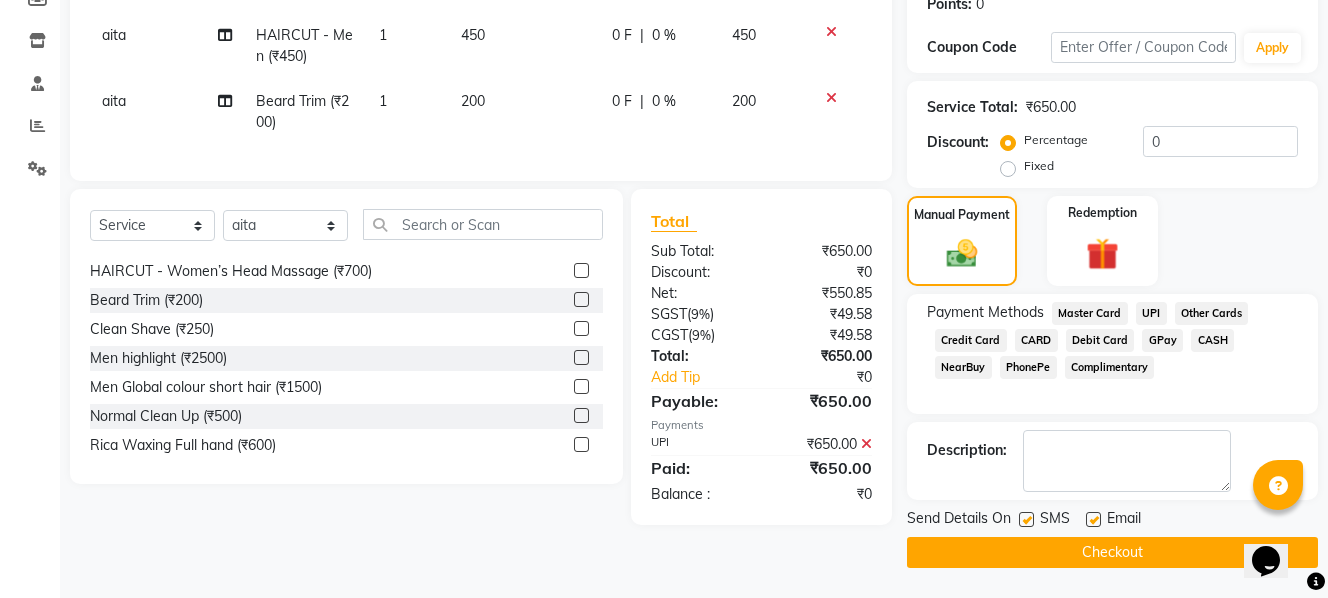 click on "Checkout" 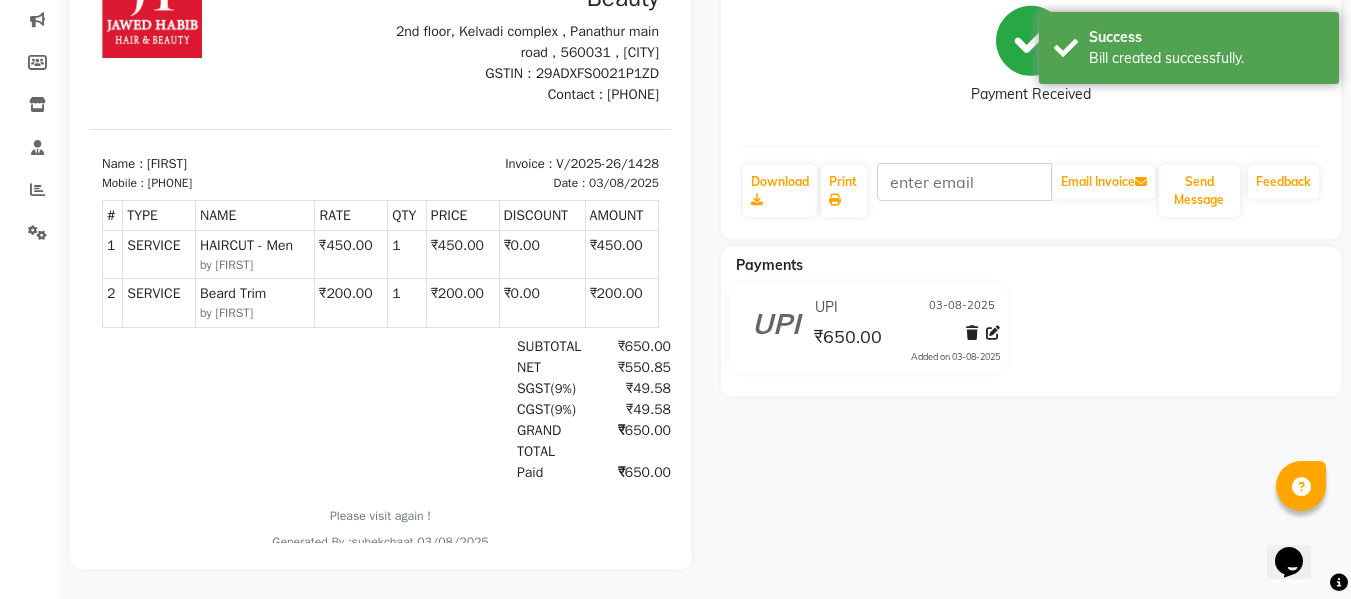 scroll, scrollTop: 0, scrollLeft: 0, axis: both 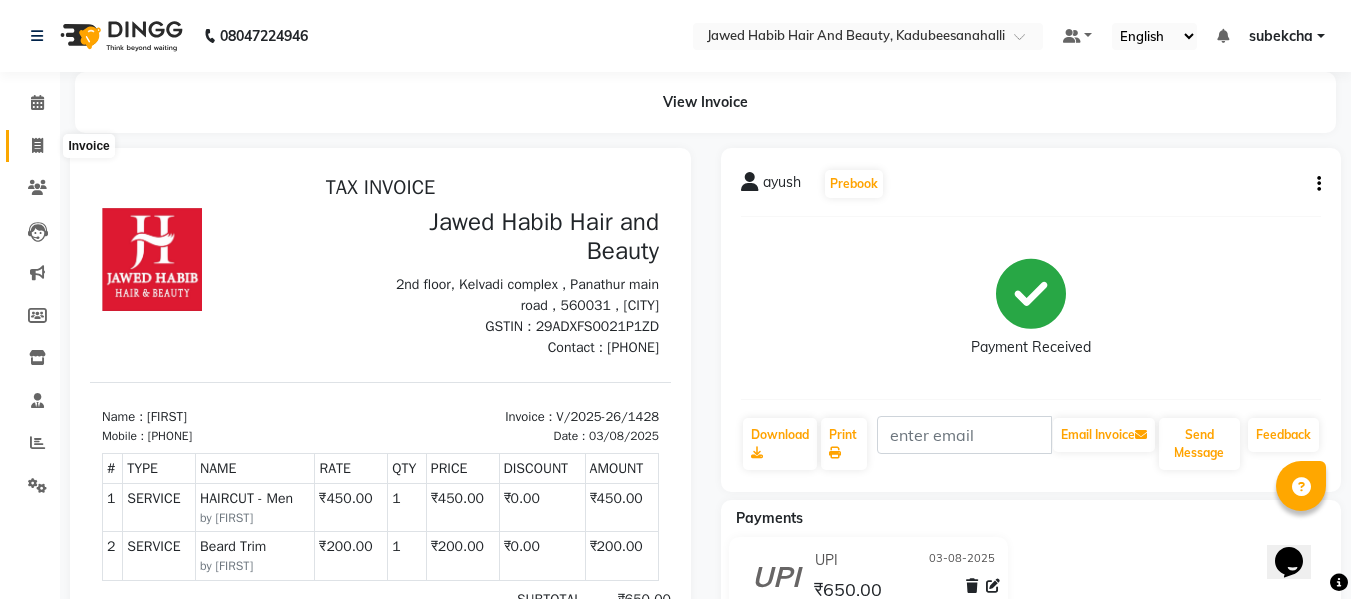 click 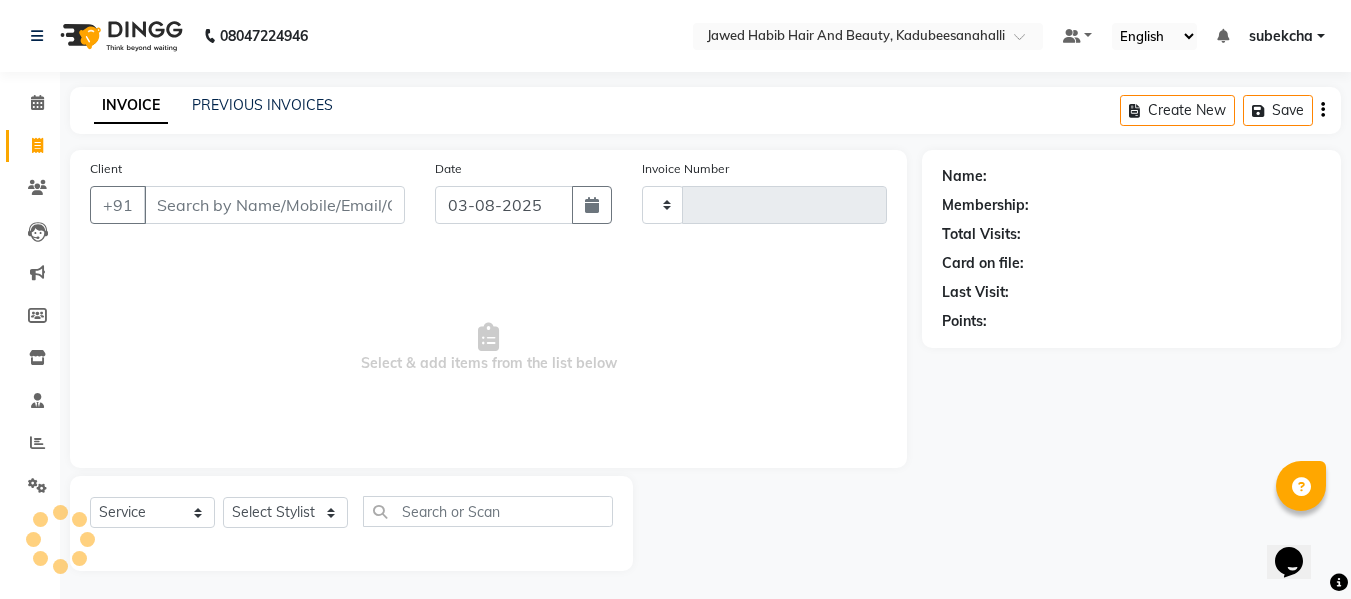 scroll, scrollTop: 2, scrollLeft: 0, axis: vertical 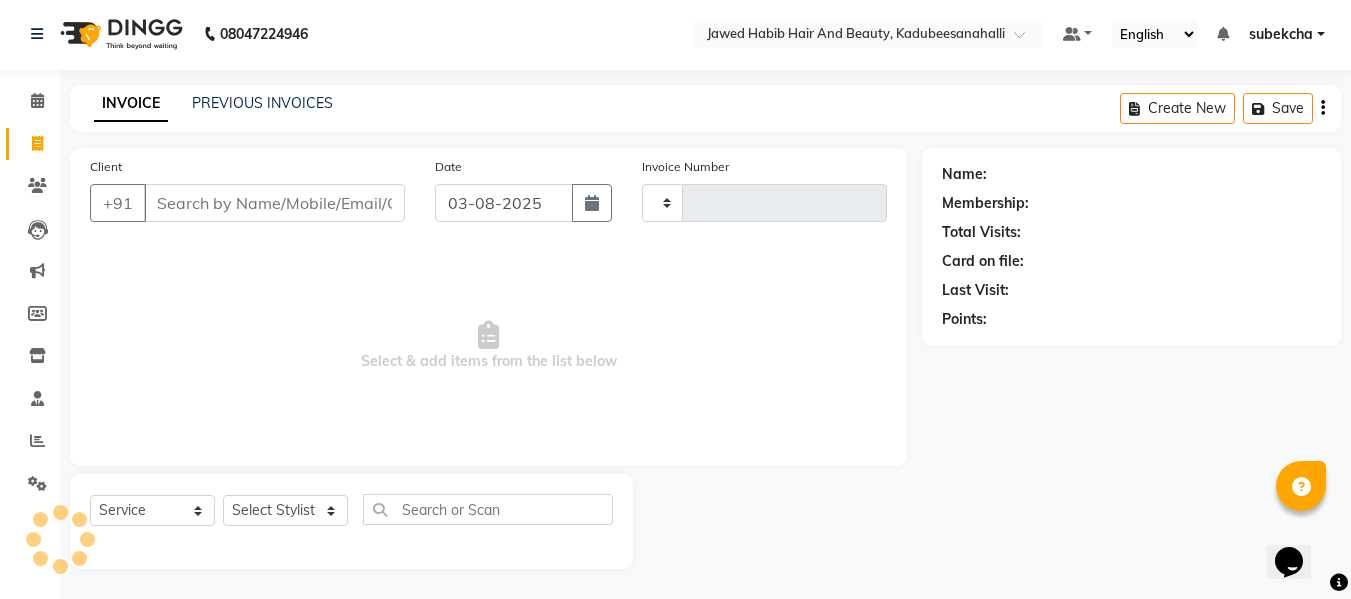 type on "1429" 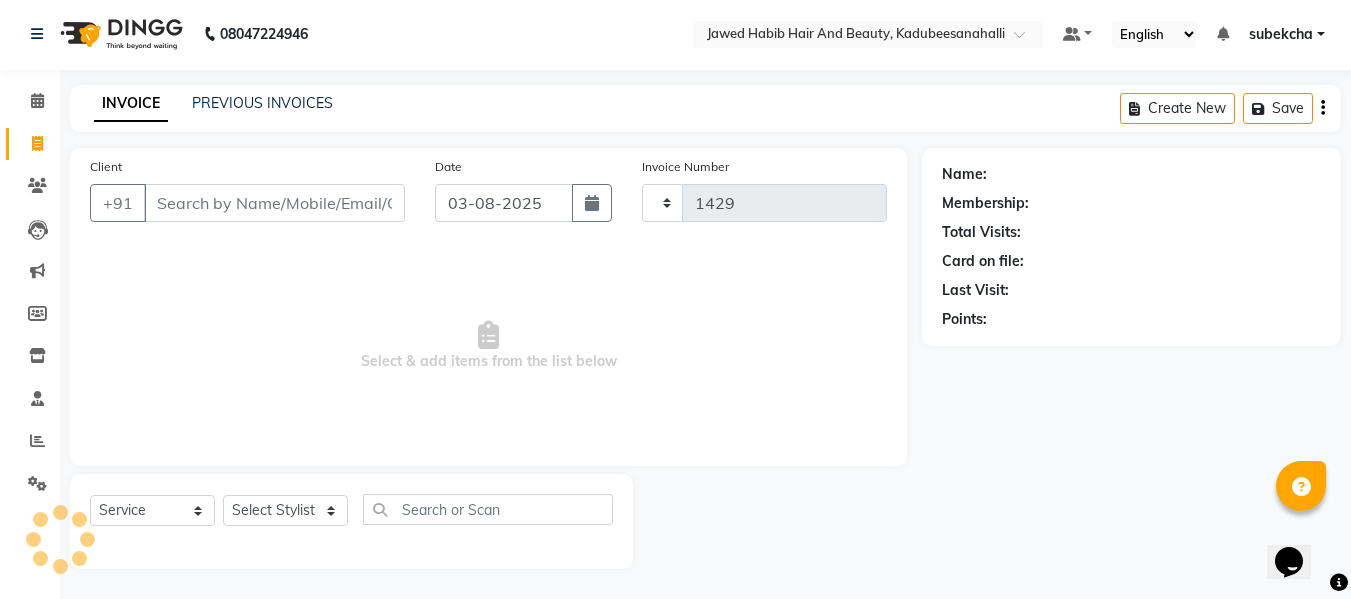 select on "7013" 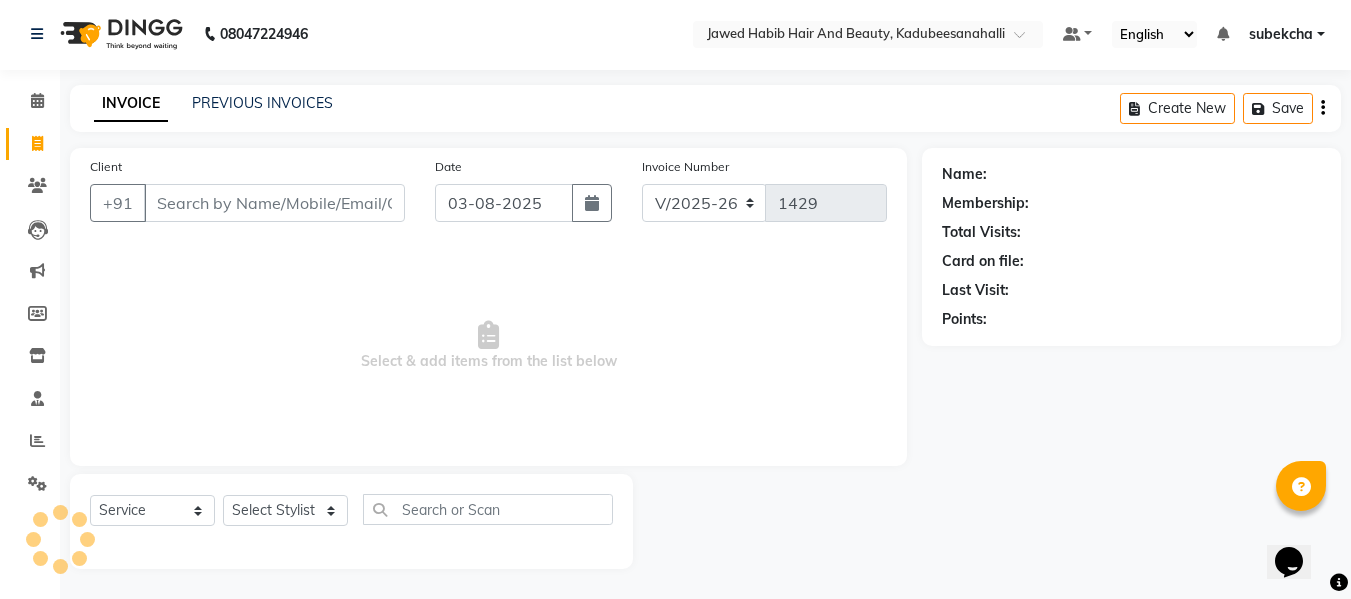 click on "Client" at bounding box center (274, 203) 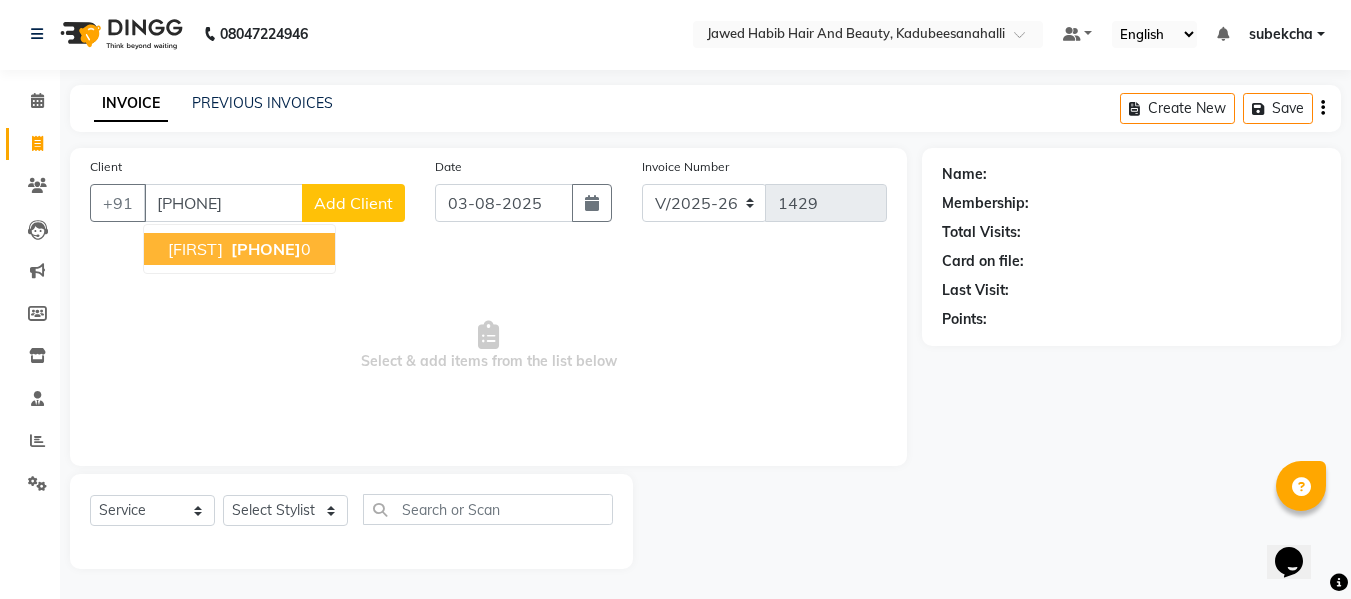 click on "[FIRST]" at bounding box center (195, 249) 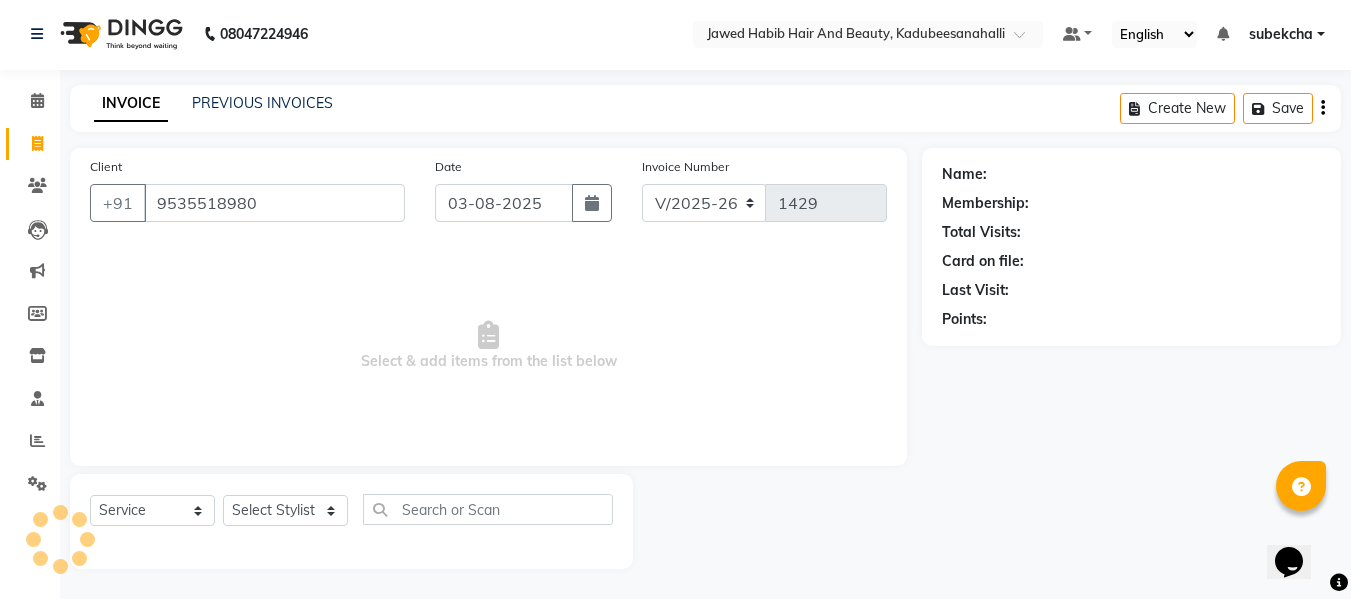 type on "9535518980" 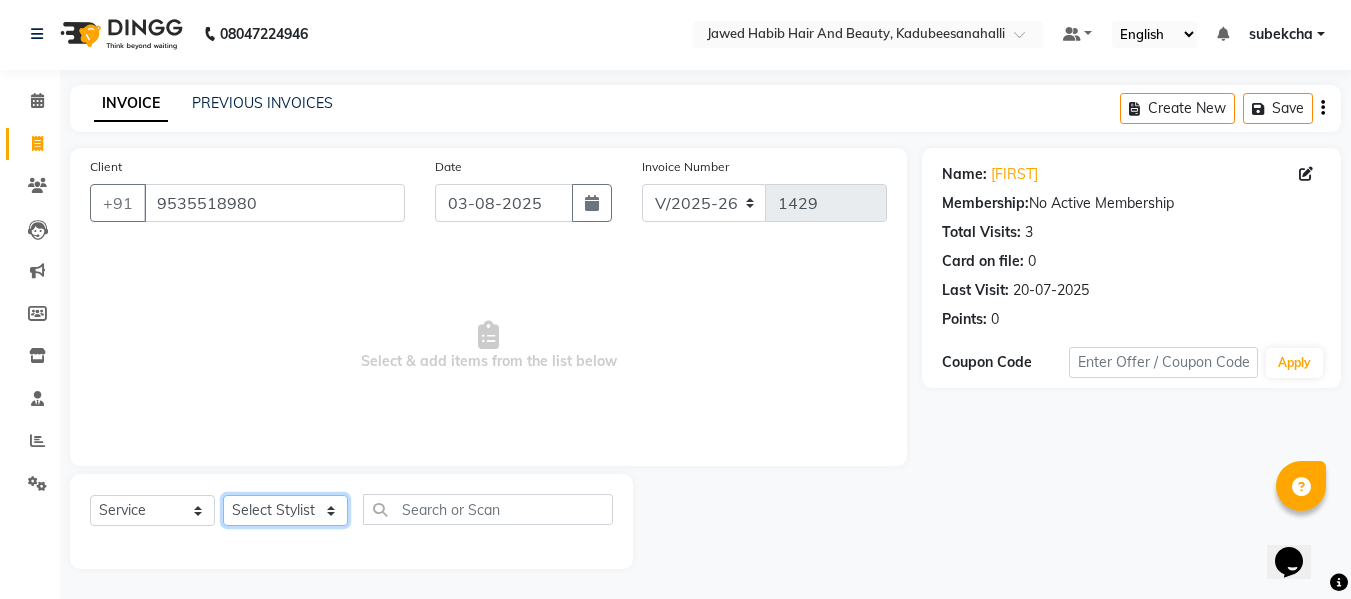 click on "Select Stylist aita Bijay bivek  priyanka riya Sanit subekcha Vimal" 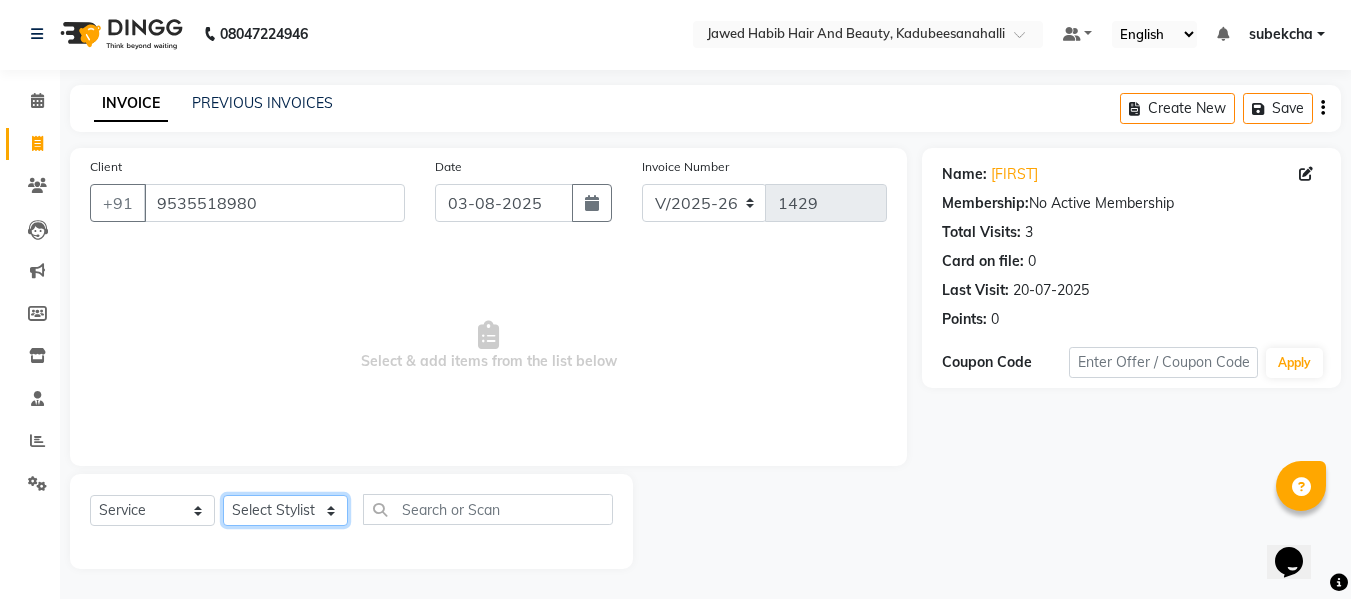 select on "68037" 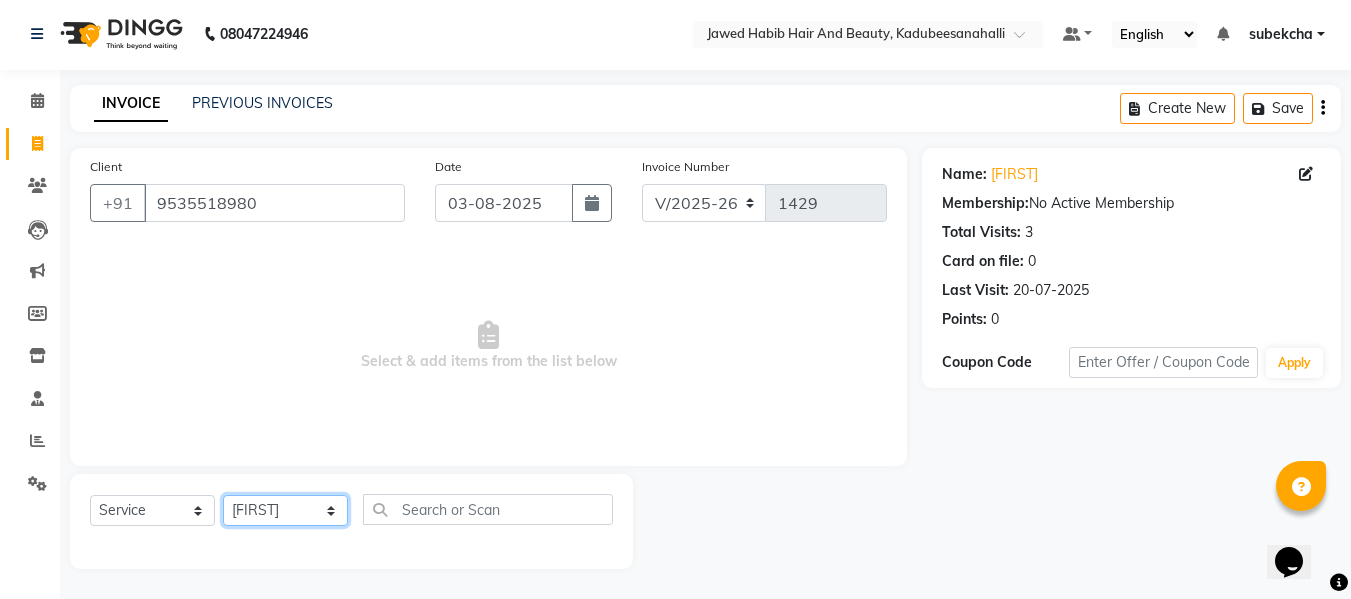 click on "Select Stylist aita Bijay bivek  priyanka riya Sanit subekcha Vimal" 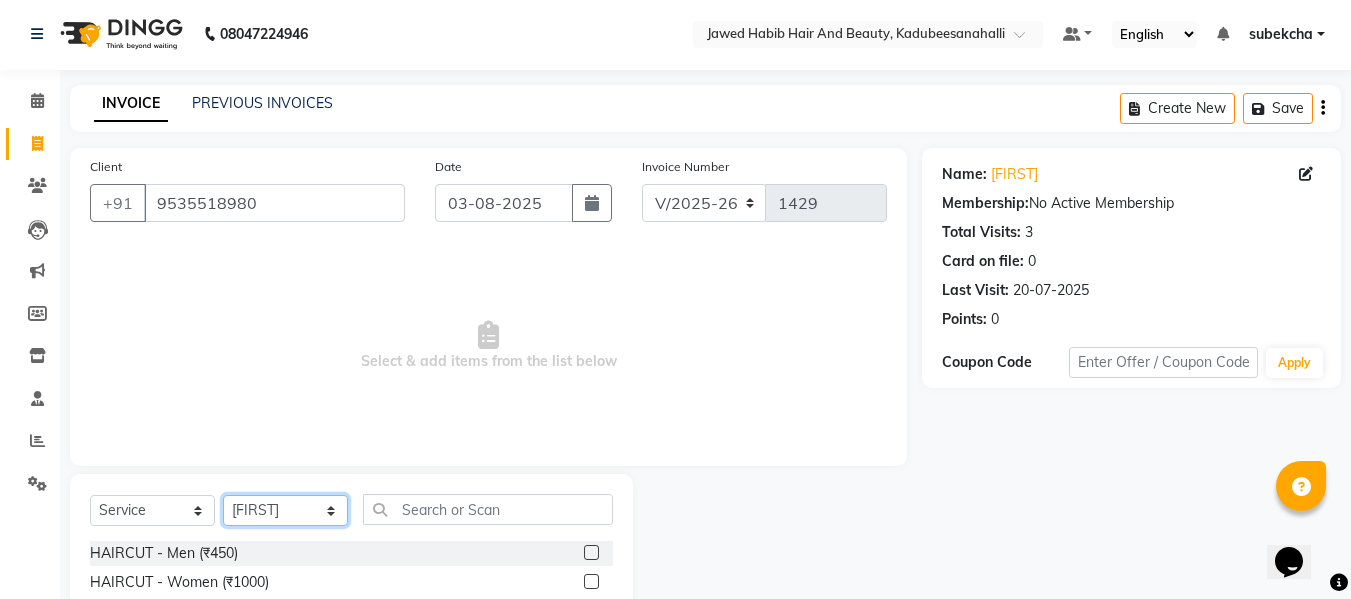 scroll, scrollTop: 202, scrollLeft: 0, axis: vertical 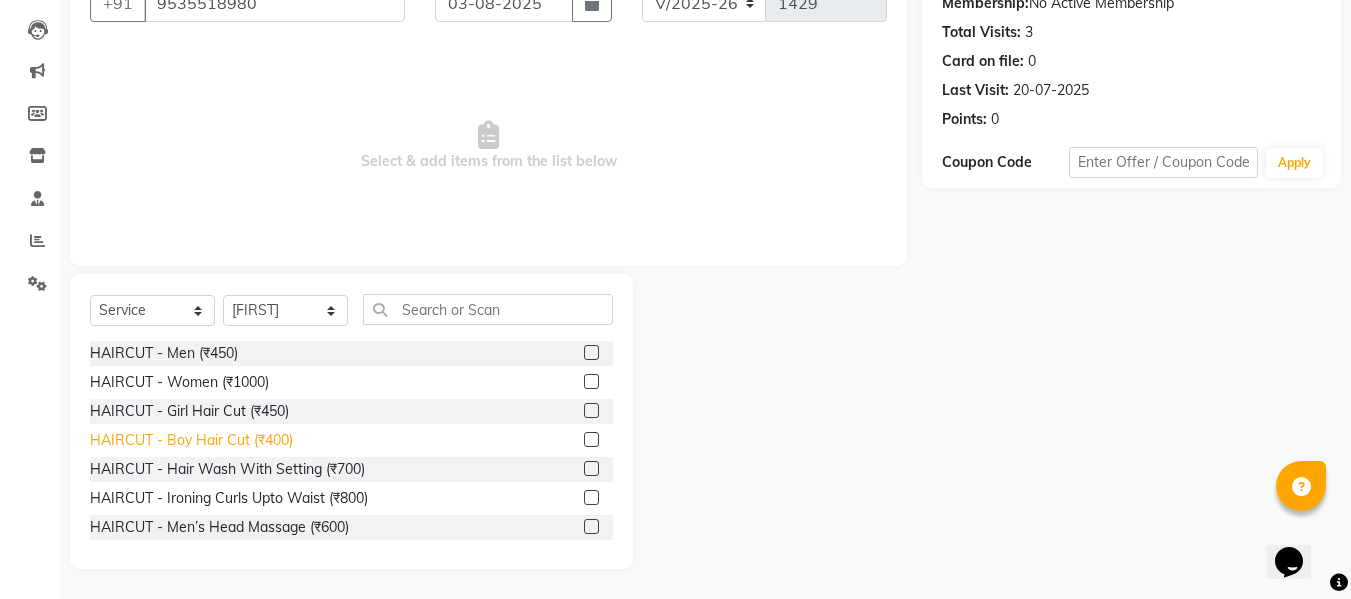 click on "HAIRCUT - Boy Hair Cut (₹400)" 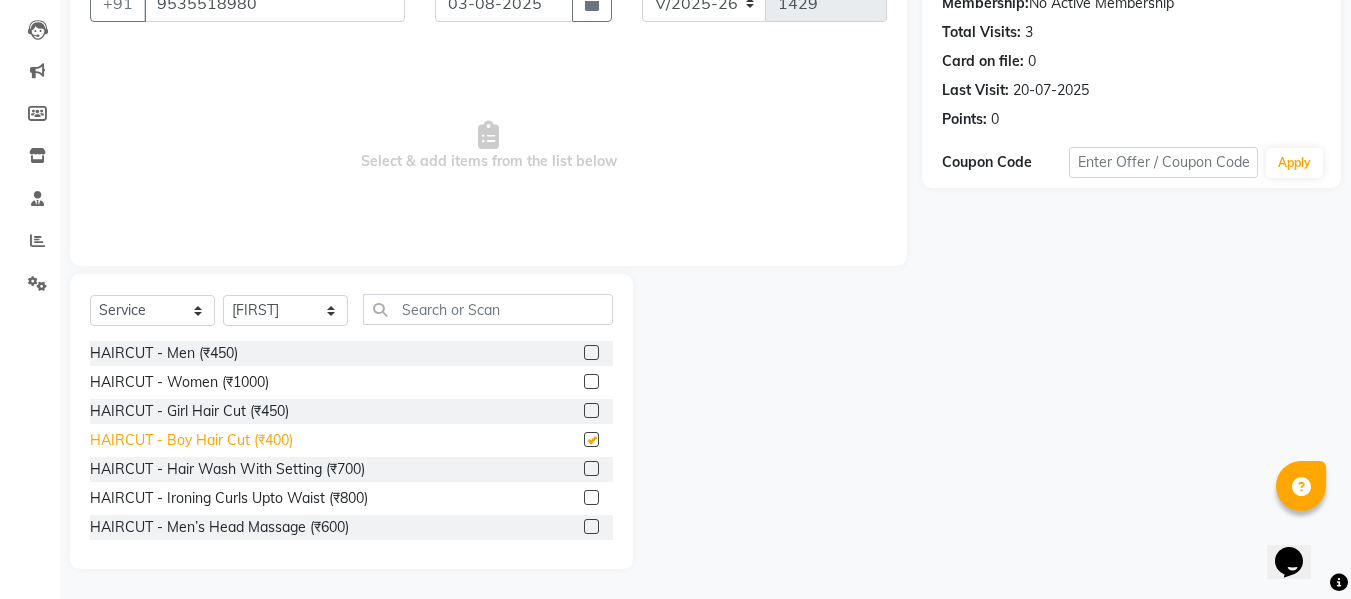 checkbox on "false" 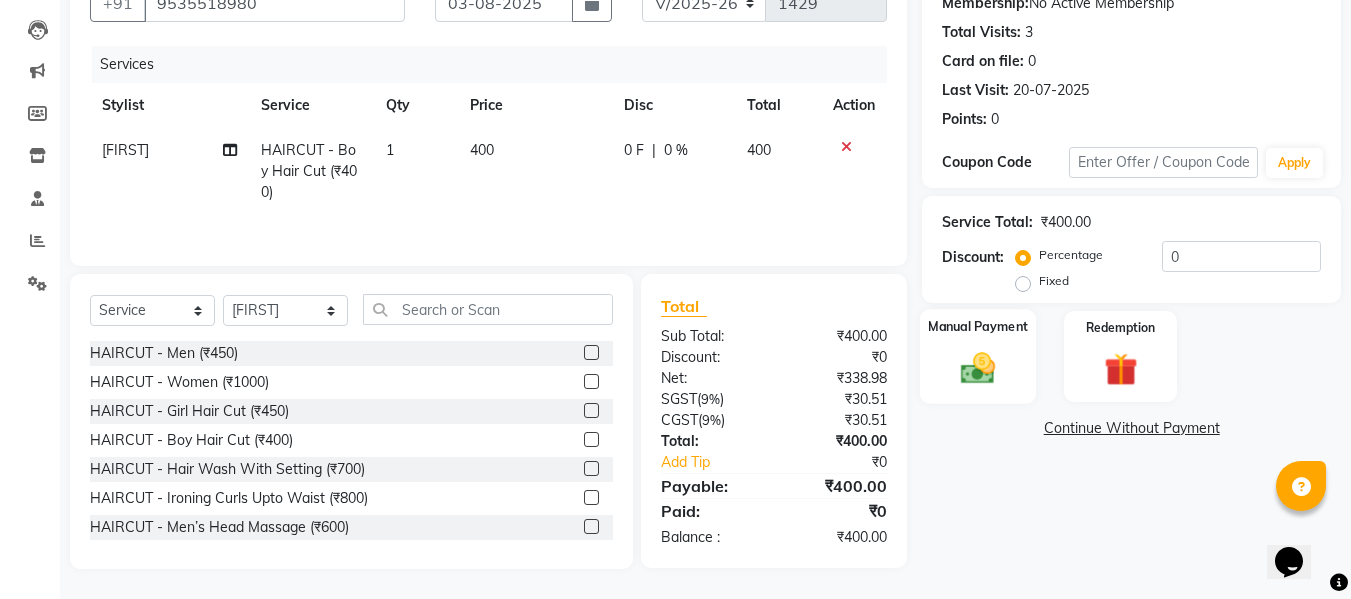 click on "Manual Payment" 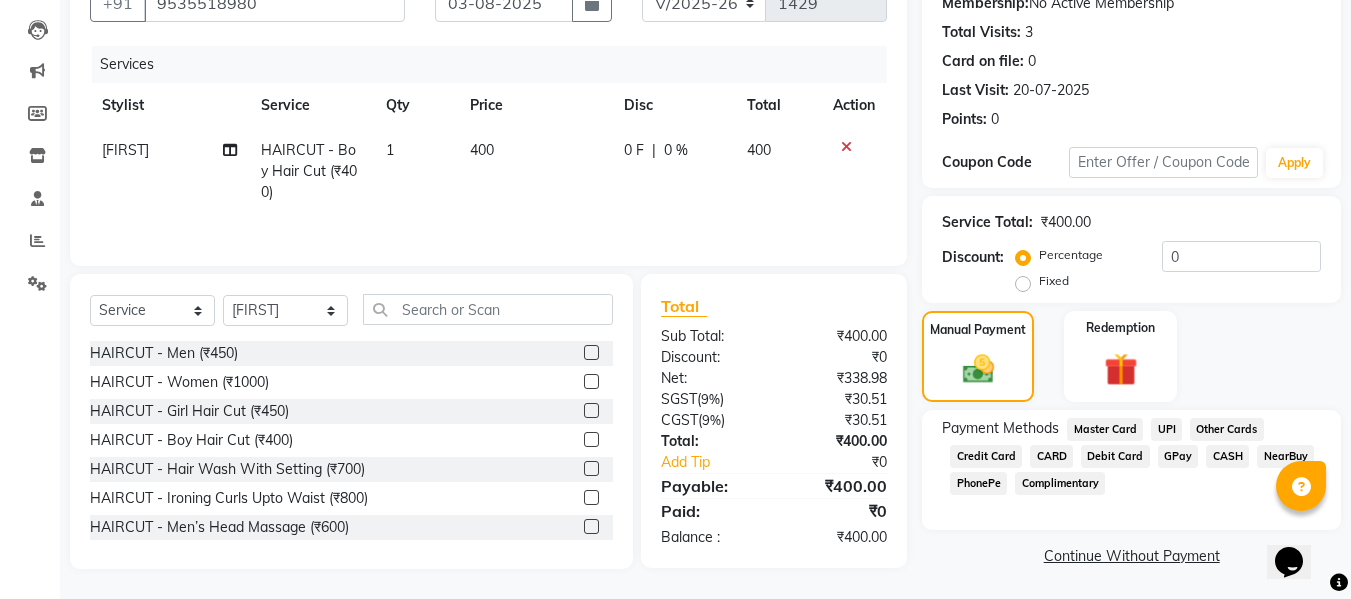 click on "CASH" 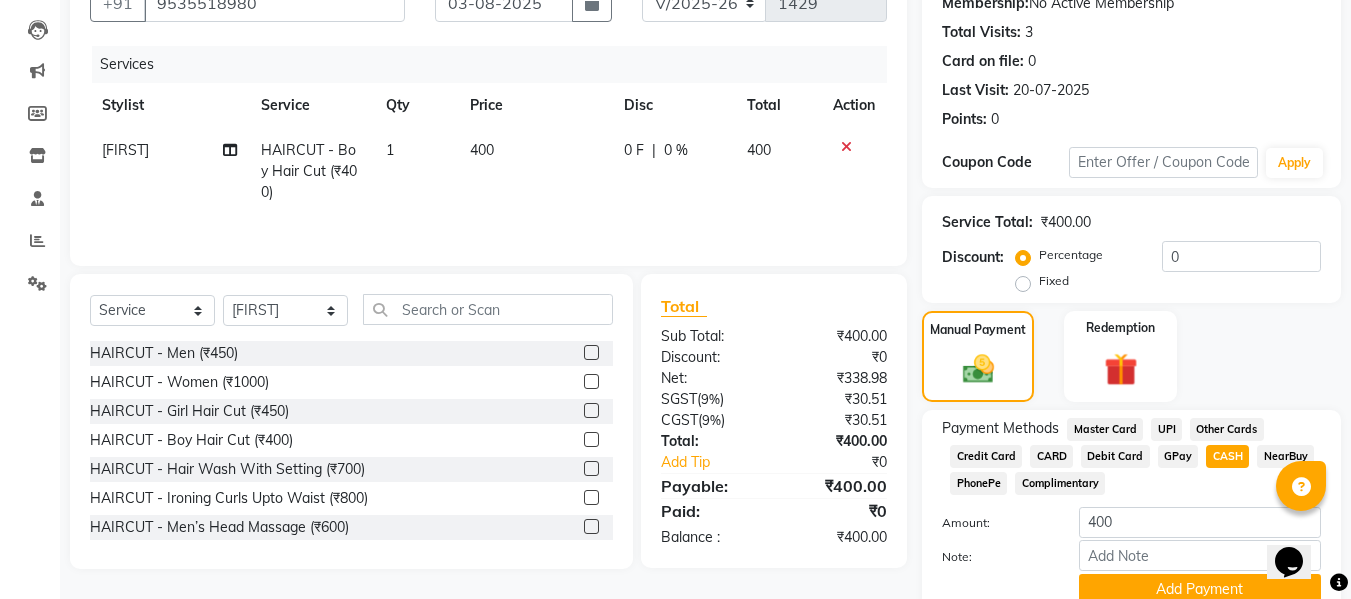 scroll, scrollTop: 287, scrollLeft: 0, axis: vertical 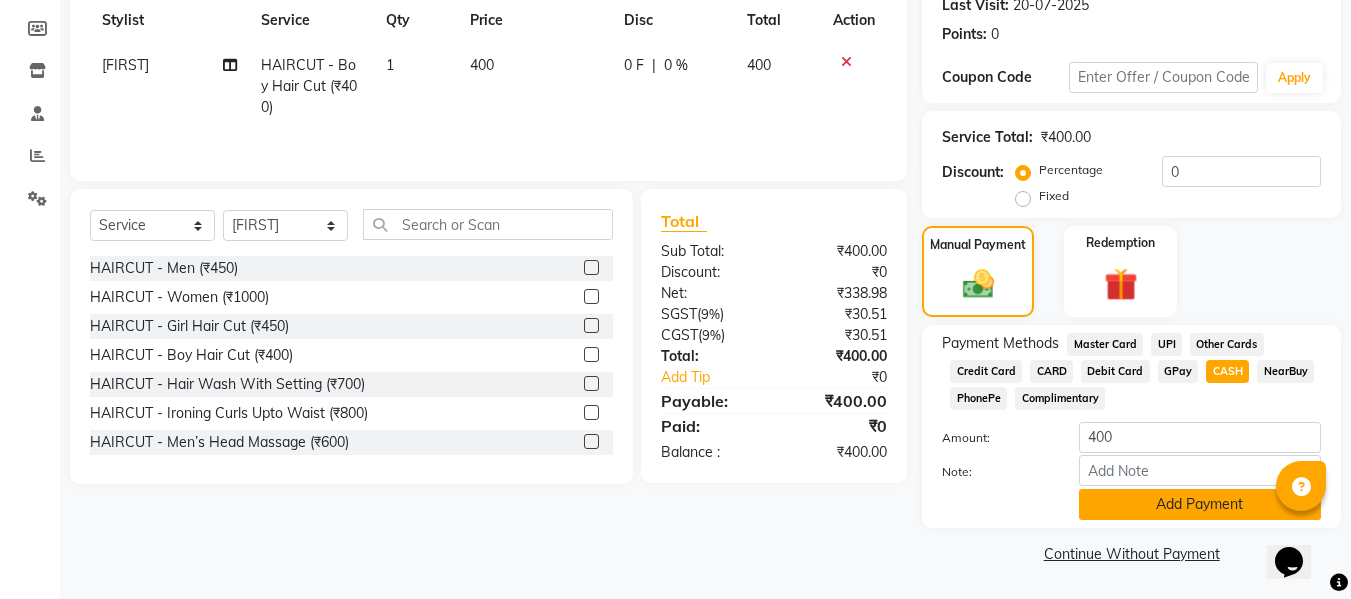 click on "Add Payment" 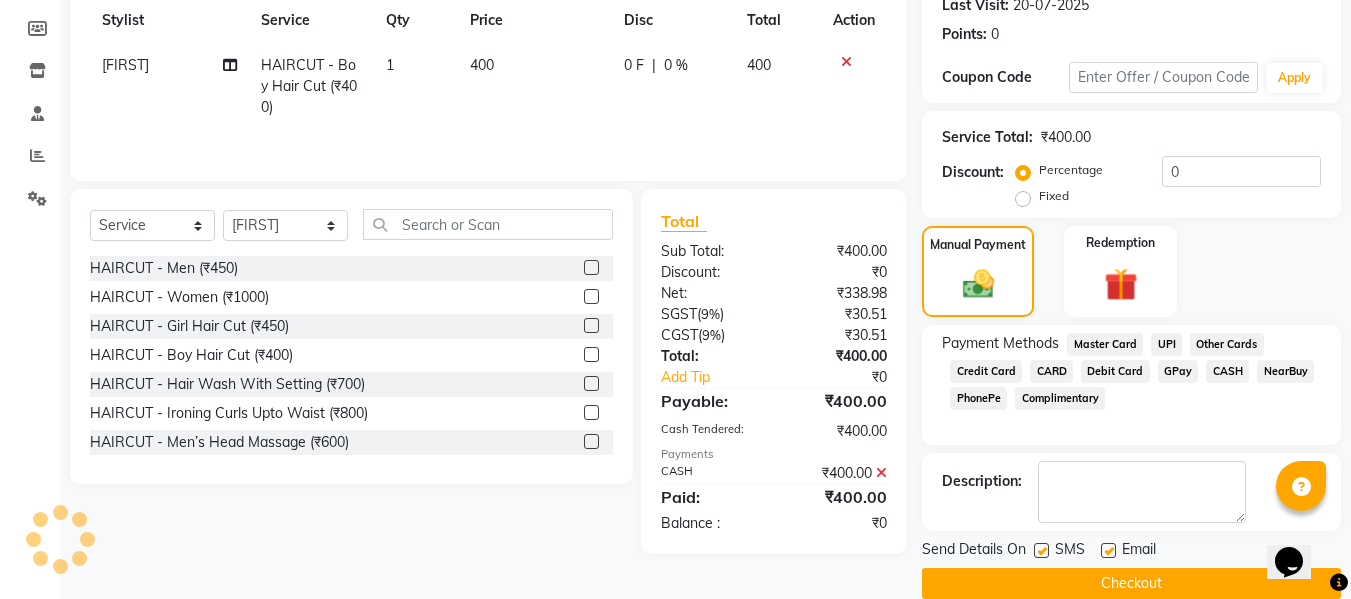 scroll, scrollTop: 317, scrollLeft: 0, axis: vertical 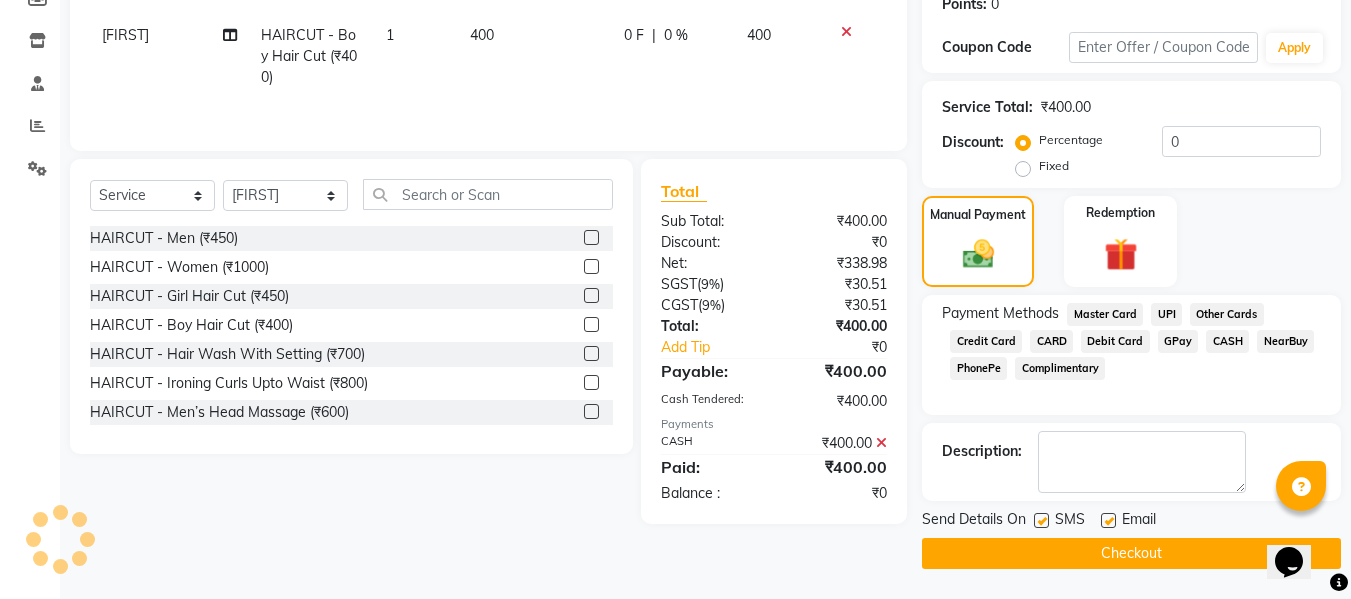 click on "Checkout" 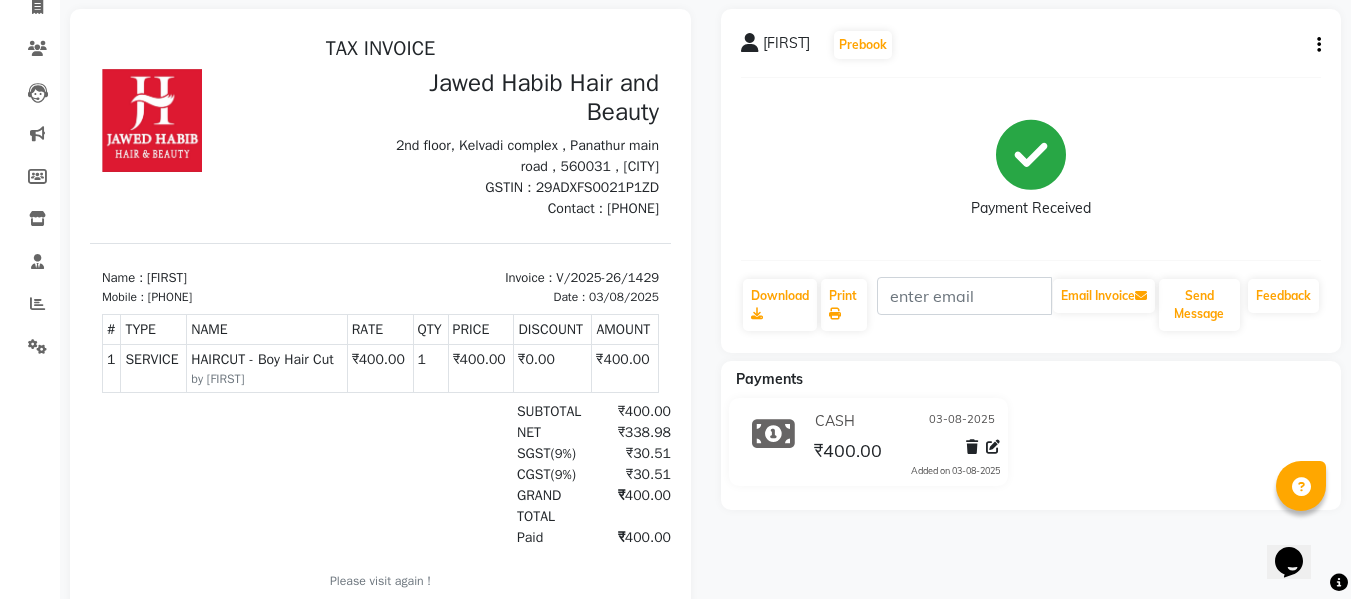 scroll, scrollTop: 0, scrollLeft: 0, axis: both 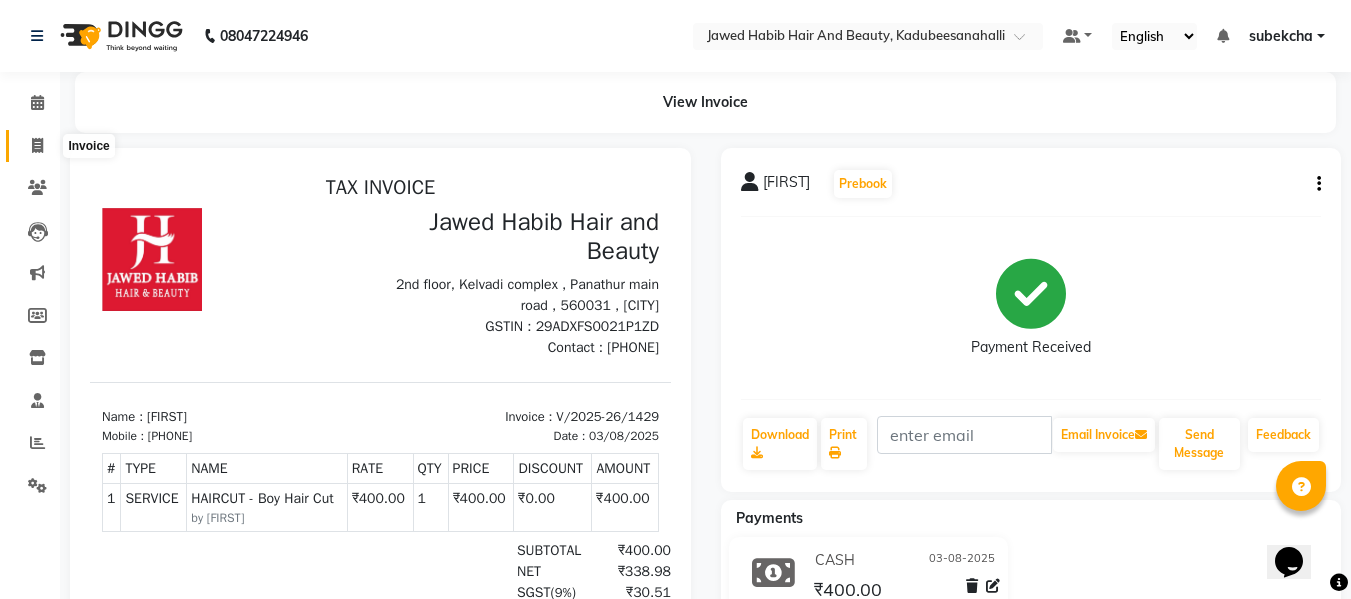 click 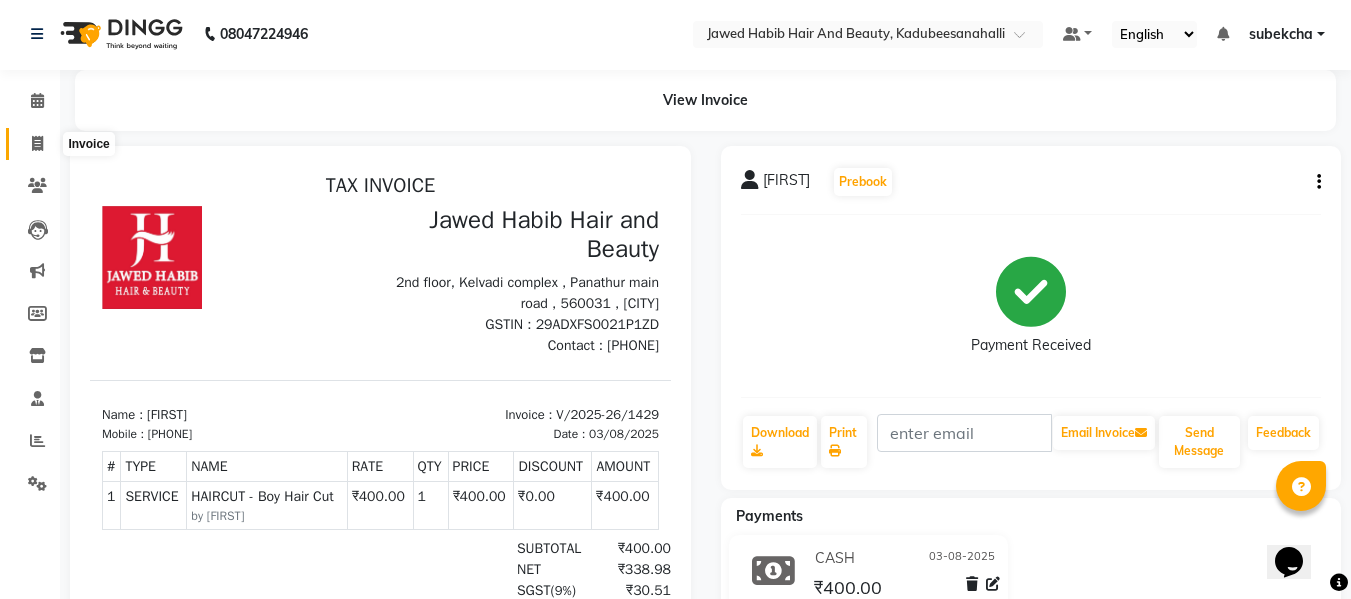 select on "service" 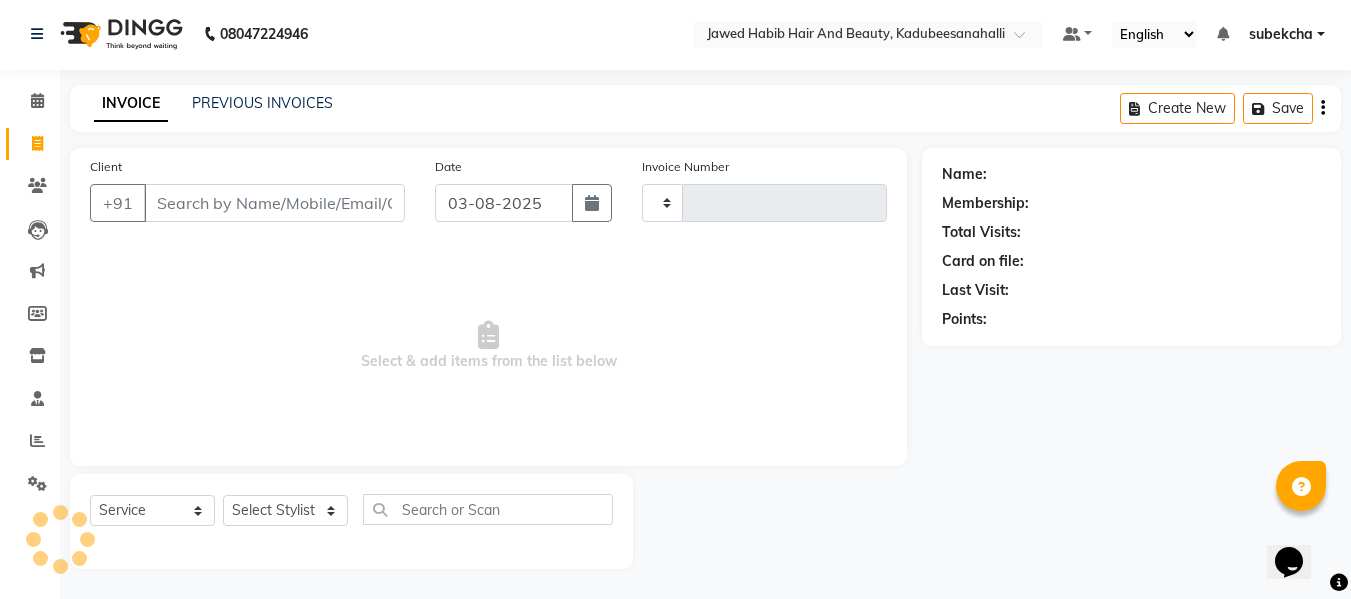 type on "1430" 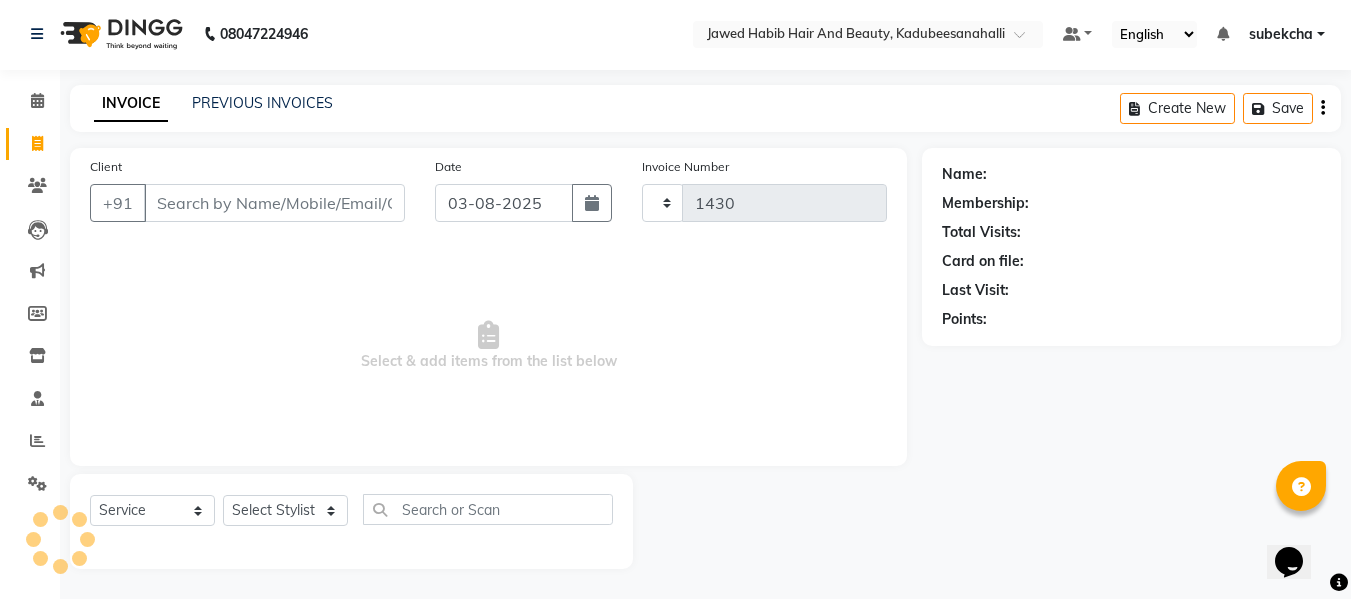 select on "7013" 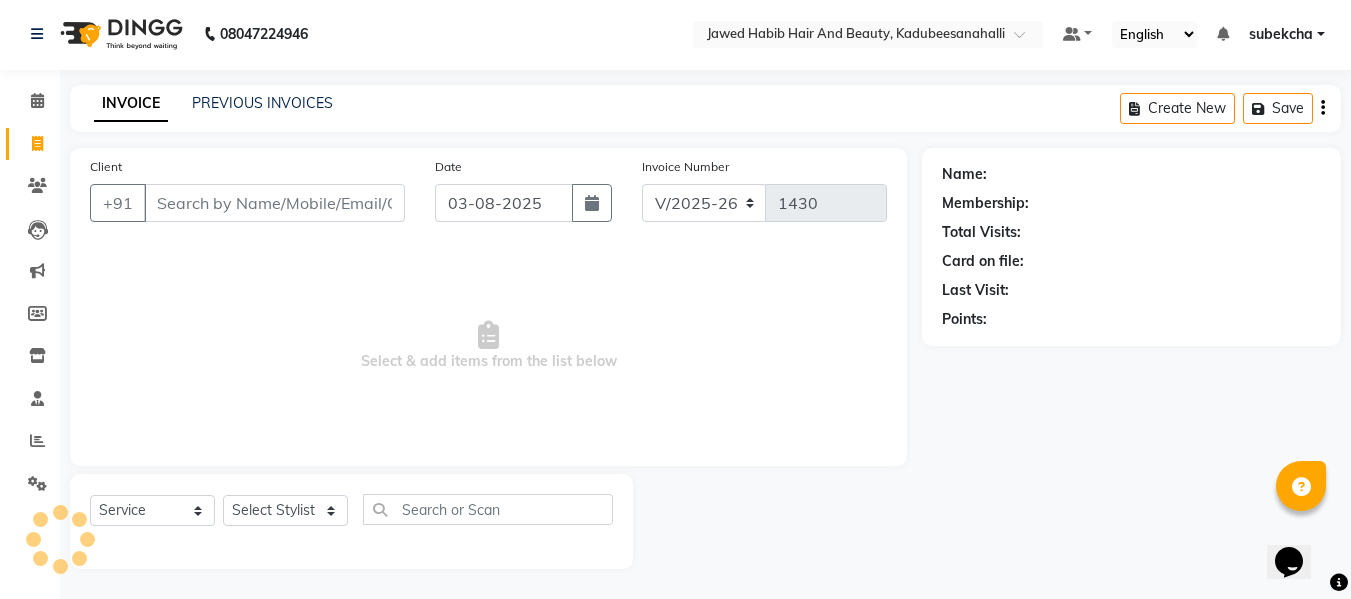 scroll, scrollTop: 0, scrollLeft: 0, axis: both 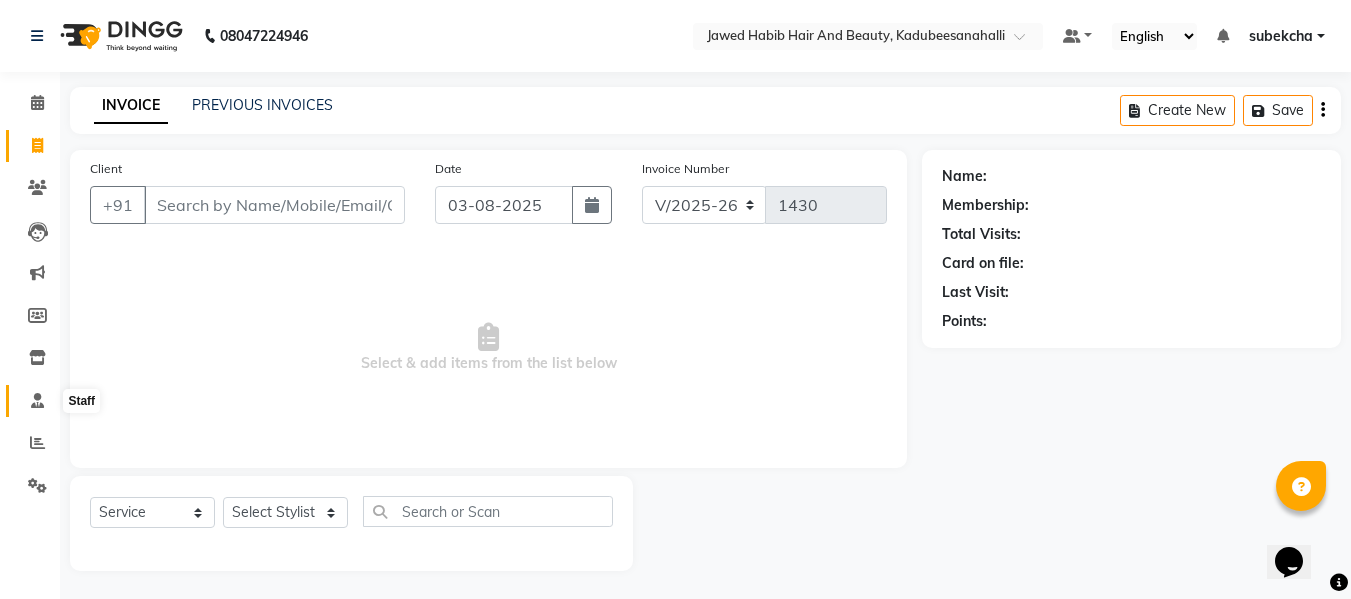 click 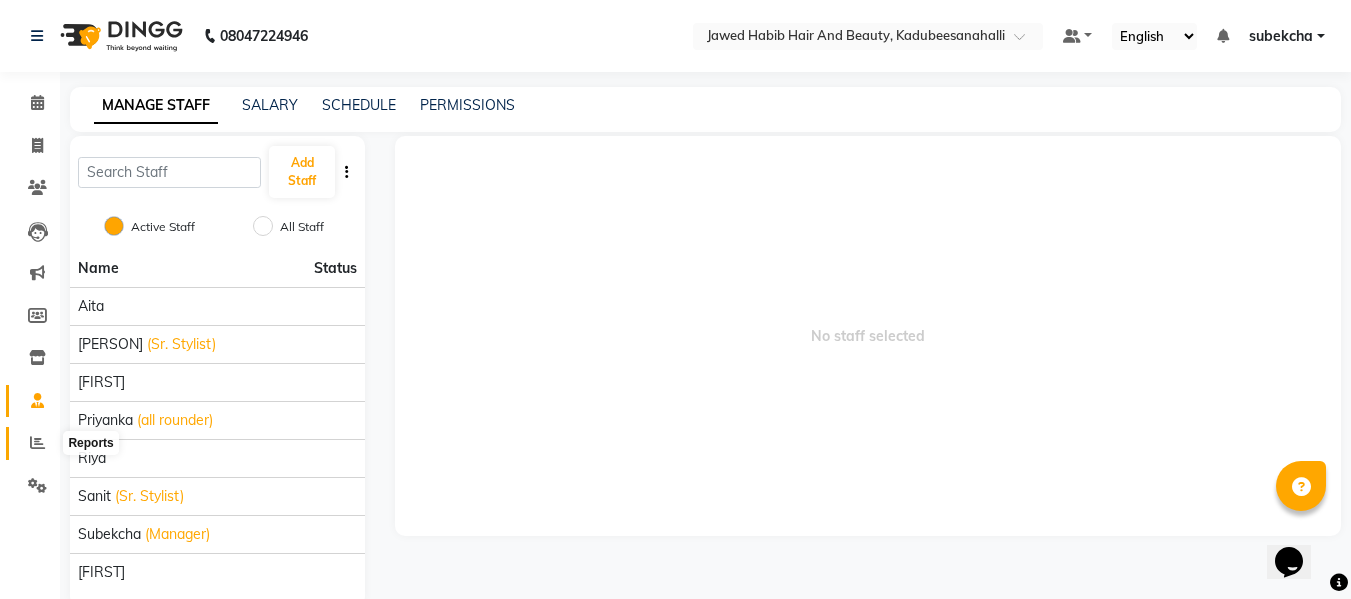 click 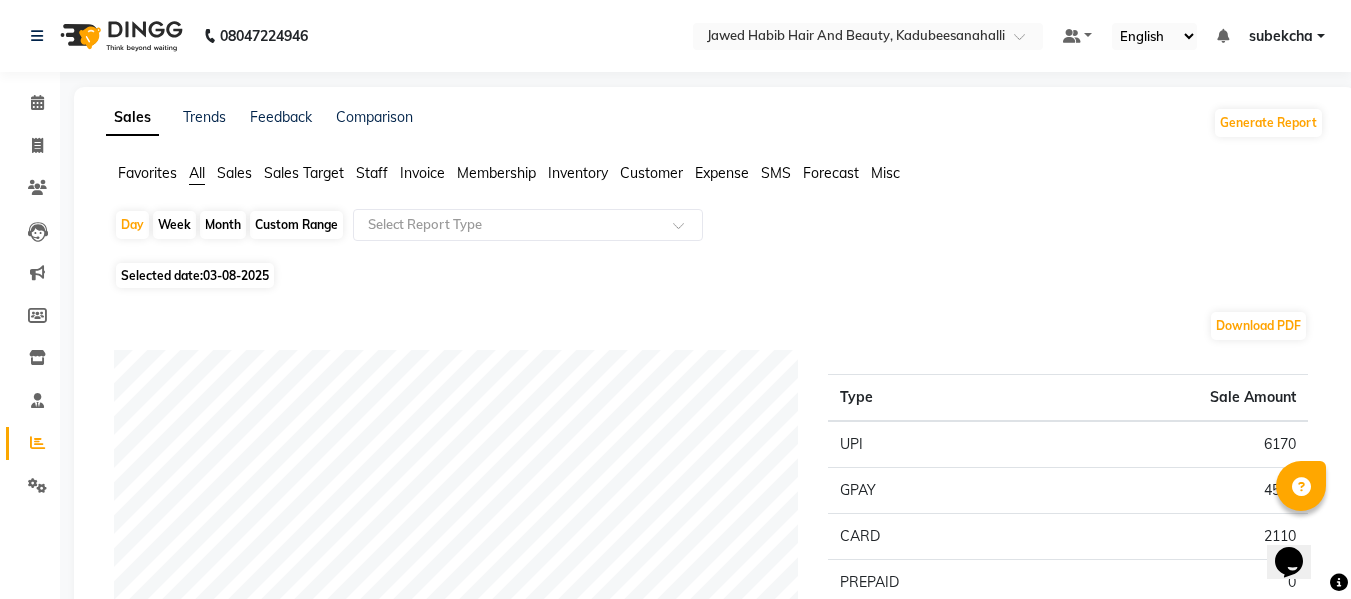 click on "Sales Target" 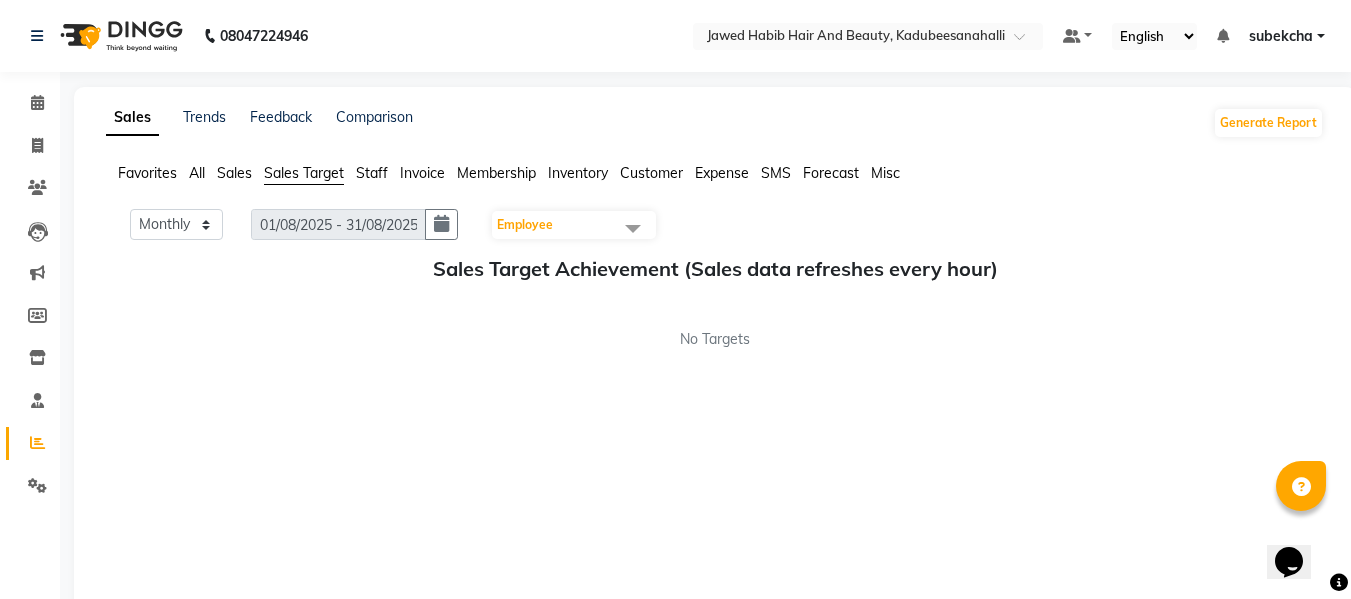 click on "Sales" 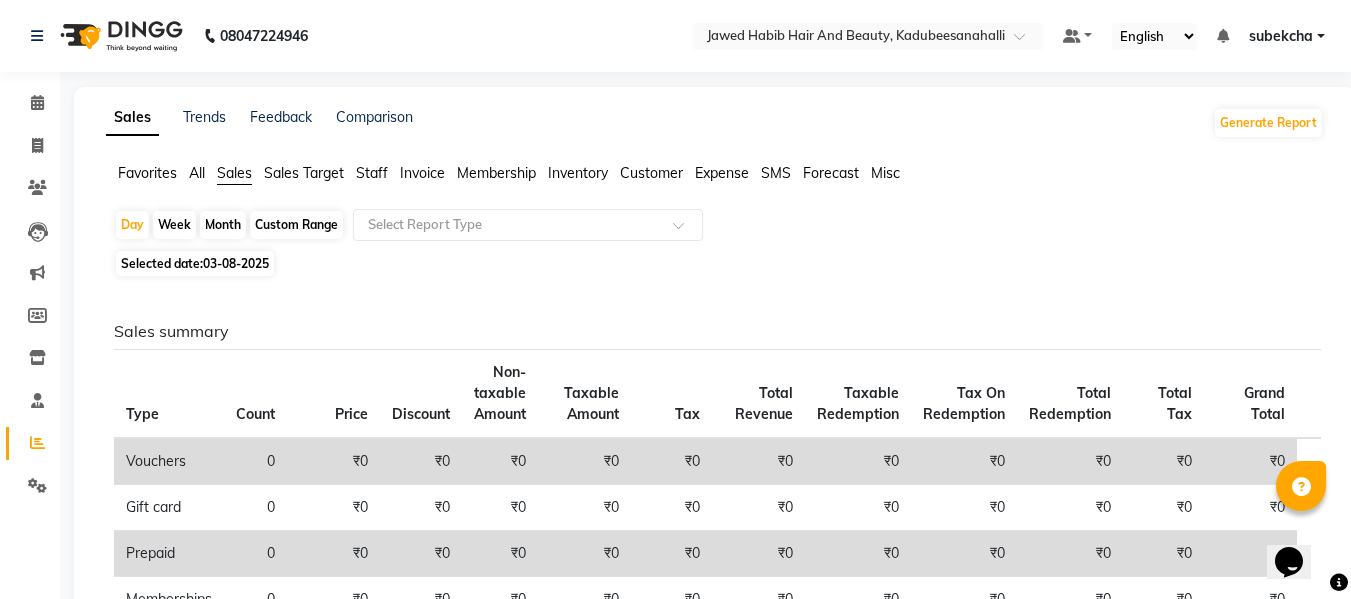 click on "Month" 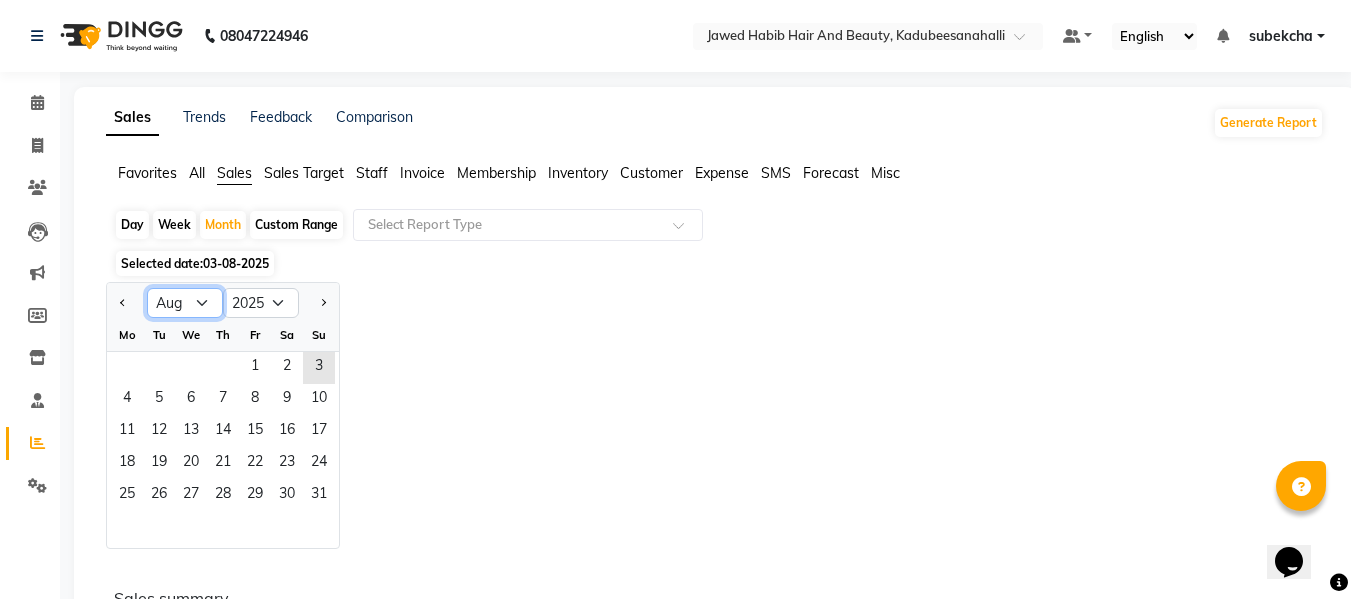 click on "Jan Feb Mar Apr May Jun Jul Aug Sep Oct Nov Dec" 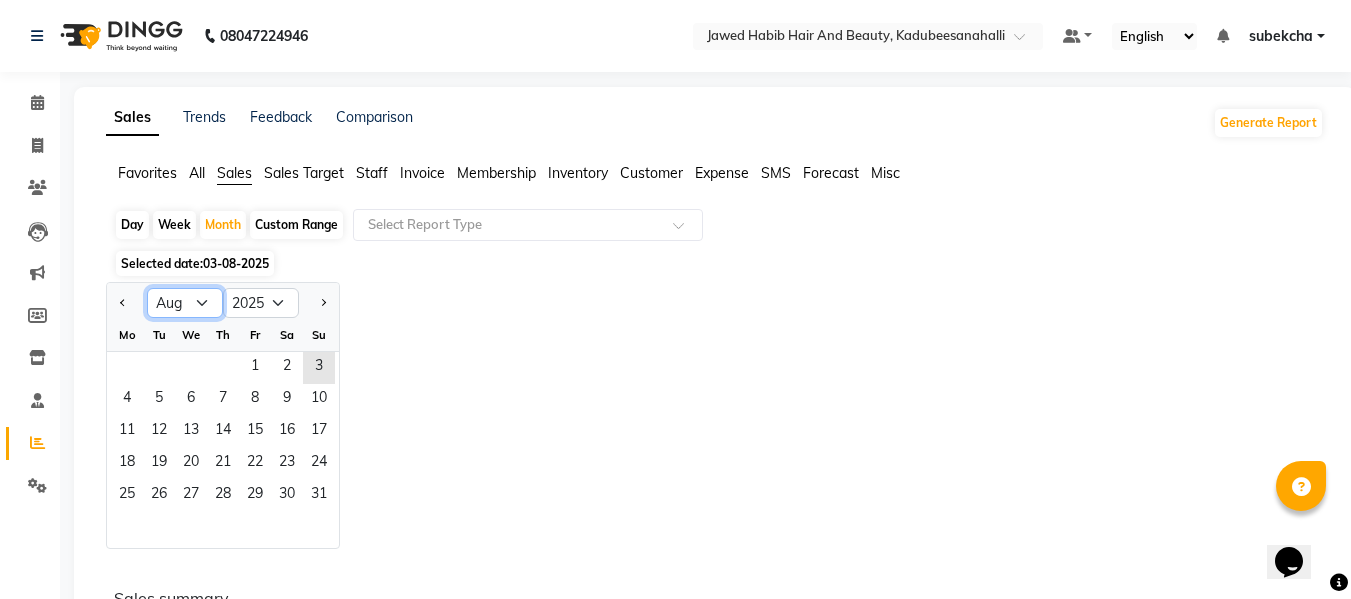select on "7" 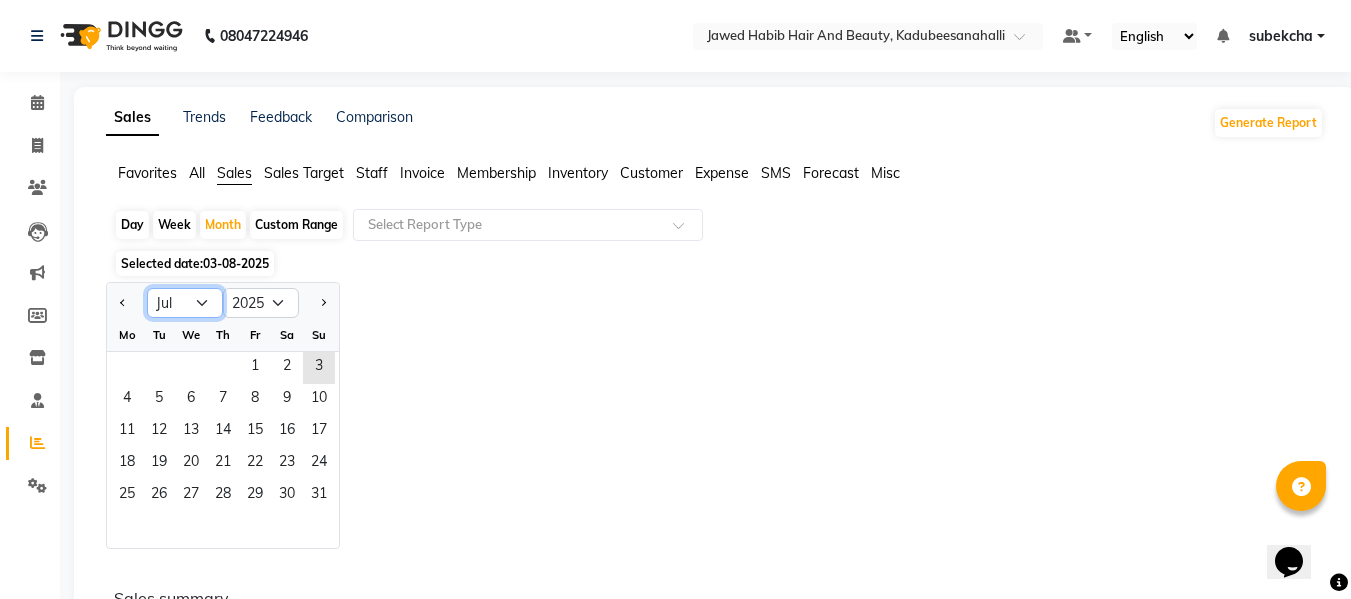 click on "Jan Feb Mar Apr May Jun Jul Aug Sep Oct Nov Dec" 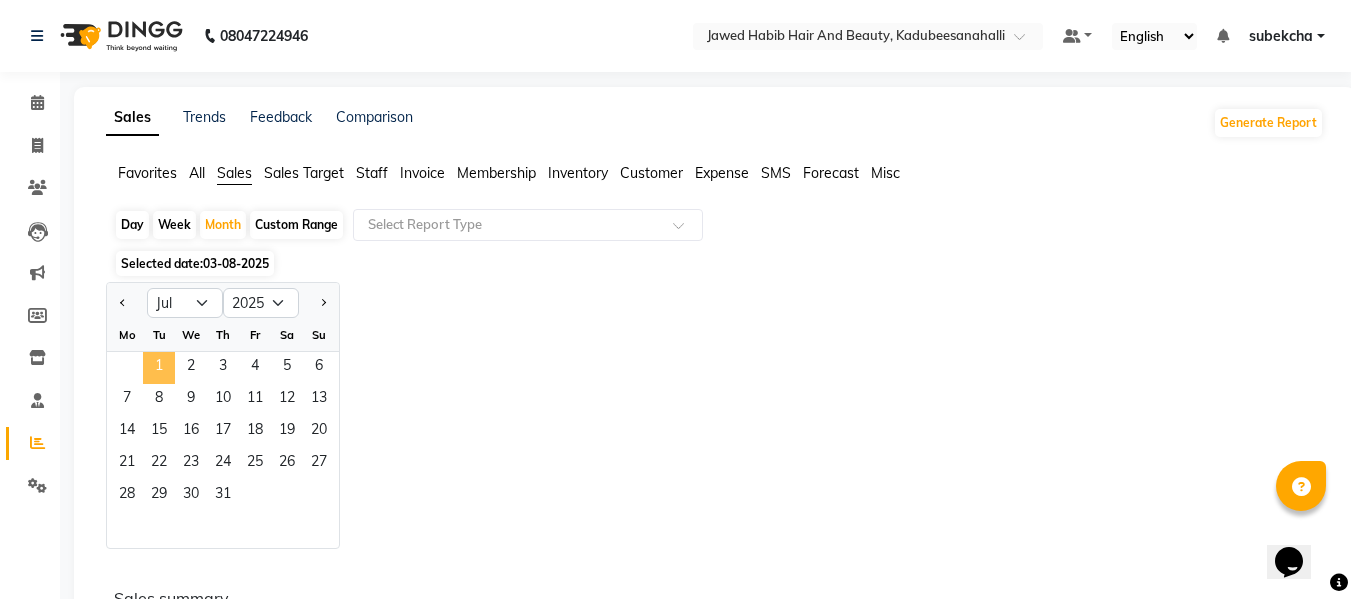 click on "1" 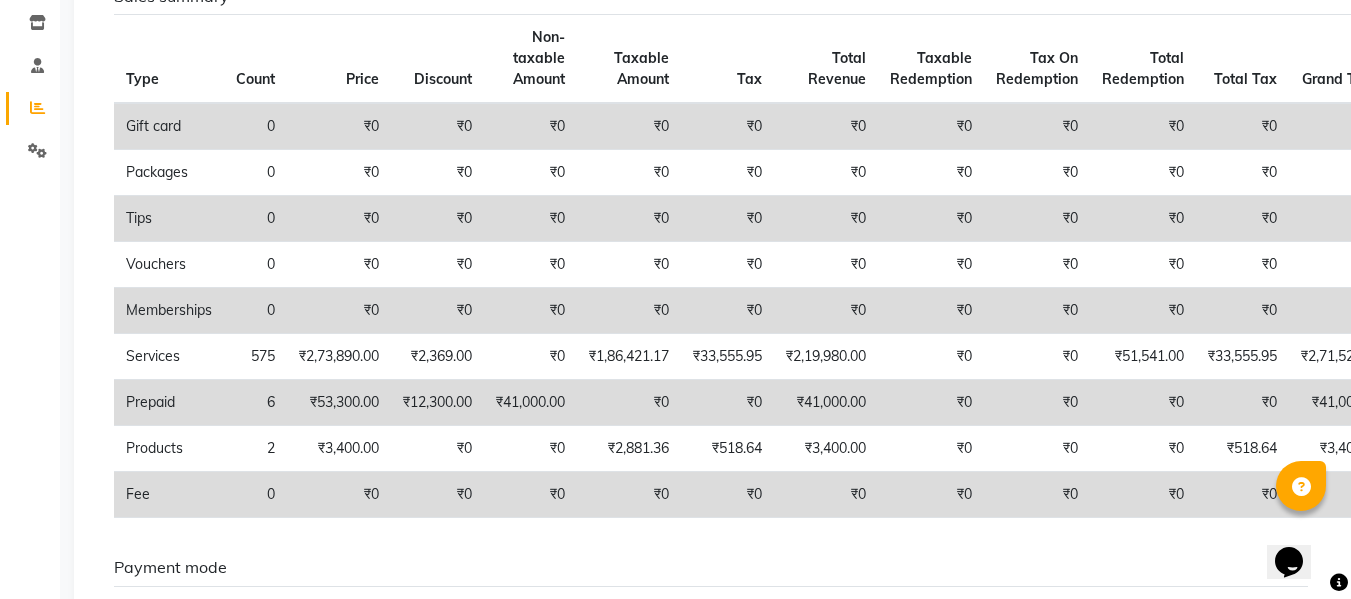 scroll, scrollTop: 300, scrollLeft: 0, axis: vertical 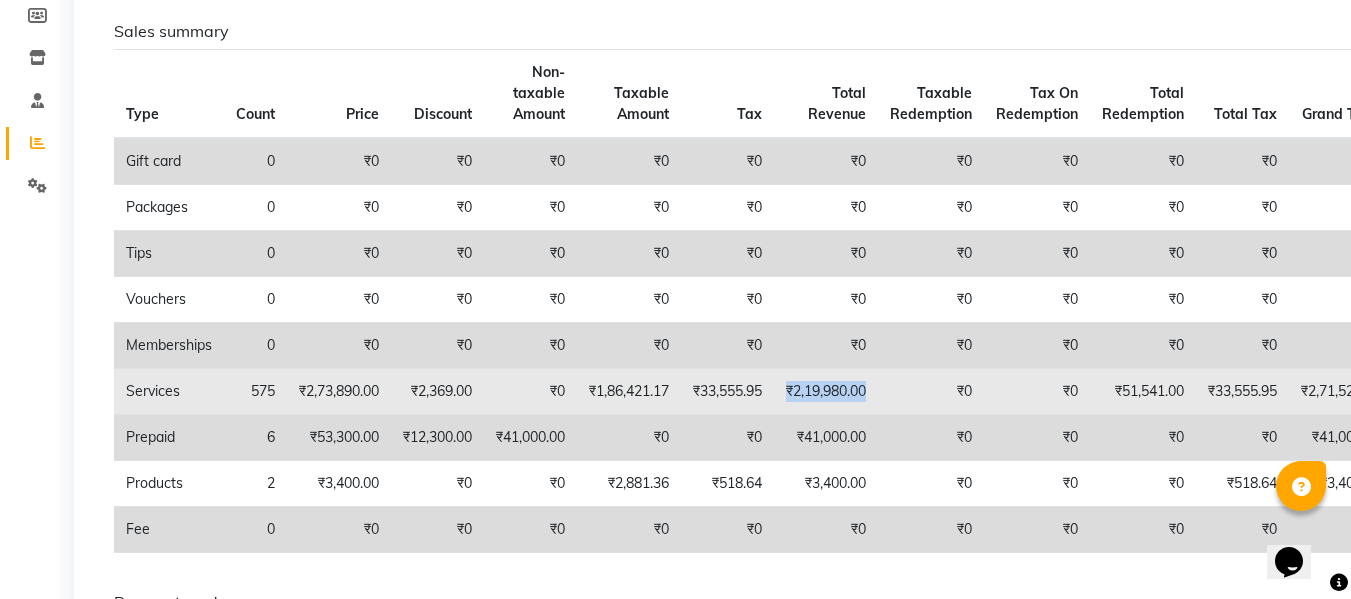 drag, startPoint x: 899, startPoint y: 397, endPoint x: 808, endPoint y: 393, distance: 91.08787 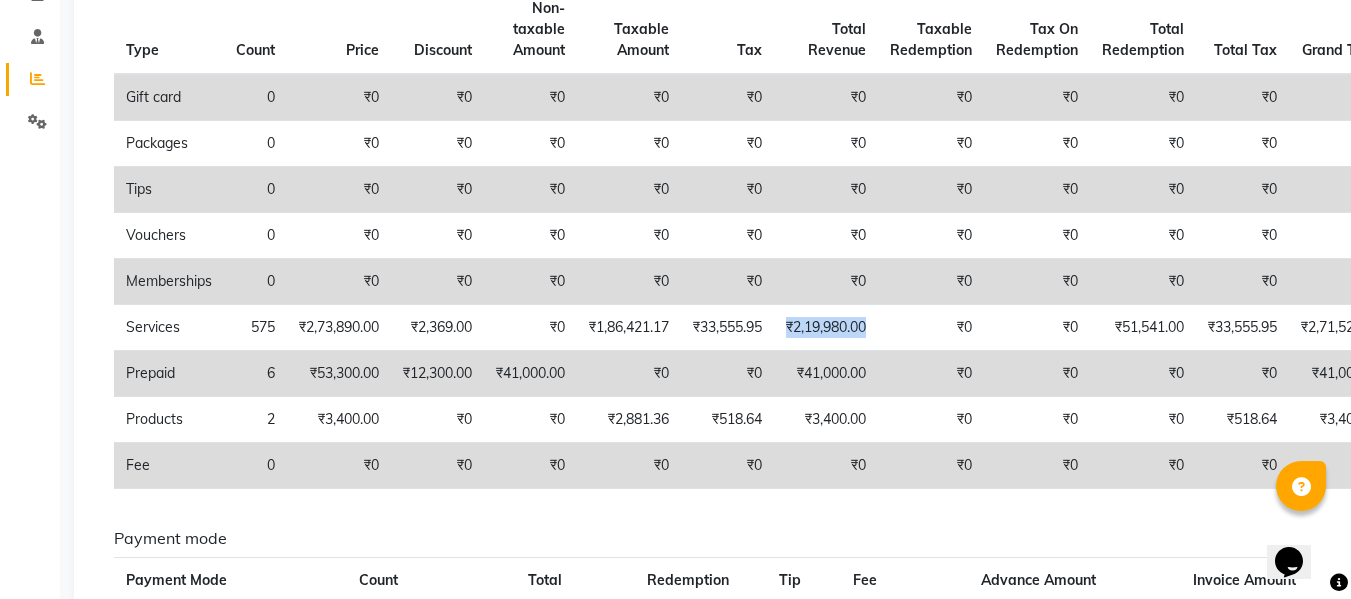 scroll, scrollTop: 400, scrollLeft: 0, axis: vertical 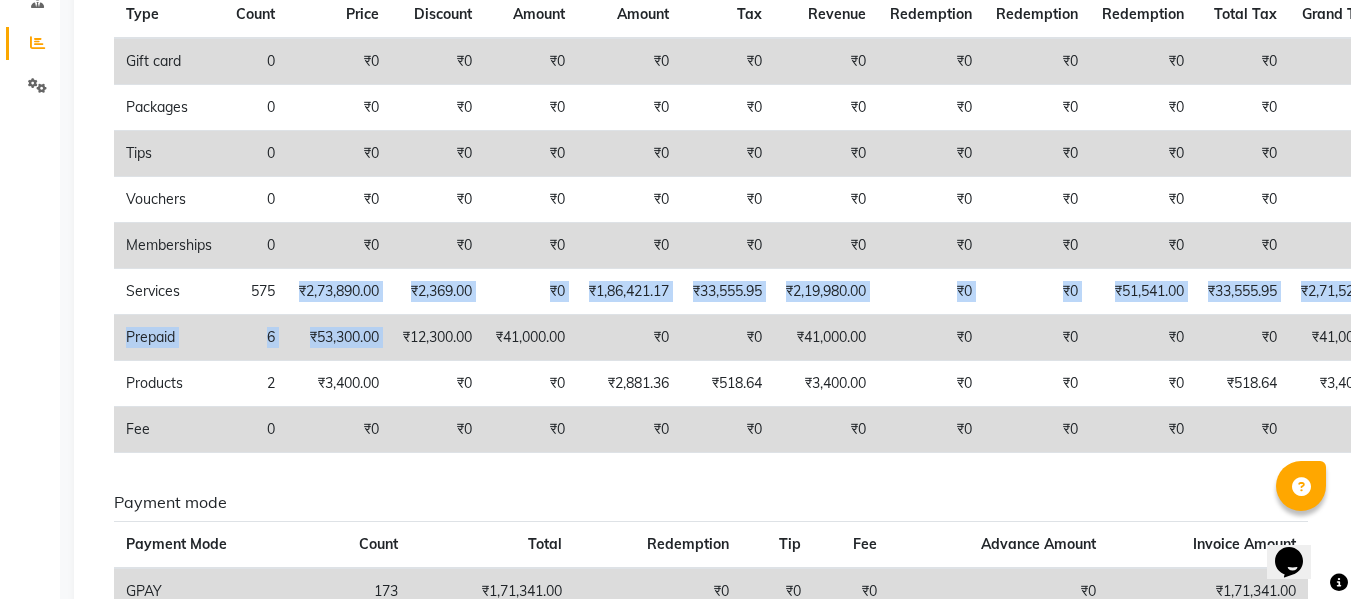 drag, startPoint x: 294, startPoint y: 286, endPoint x: 412, endPoint y: 314, distance: 121.27654 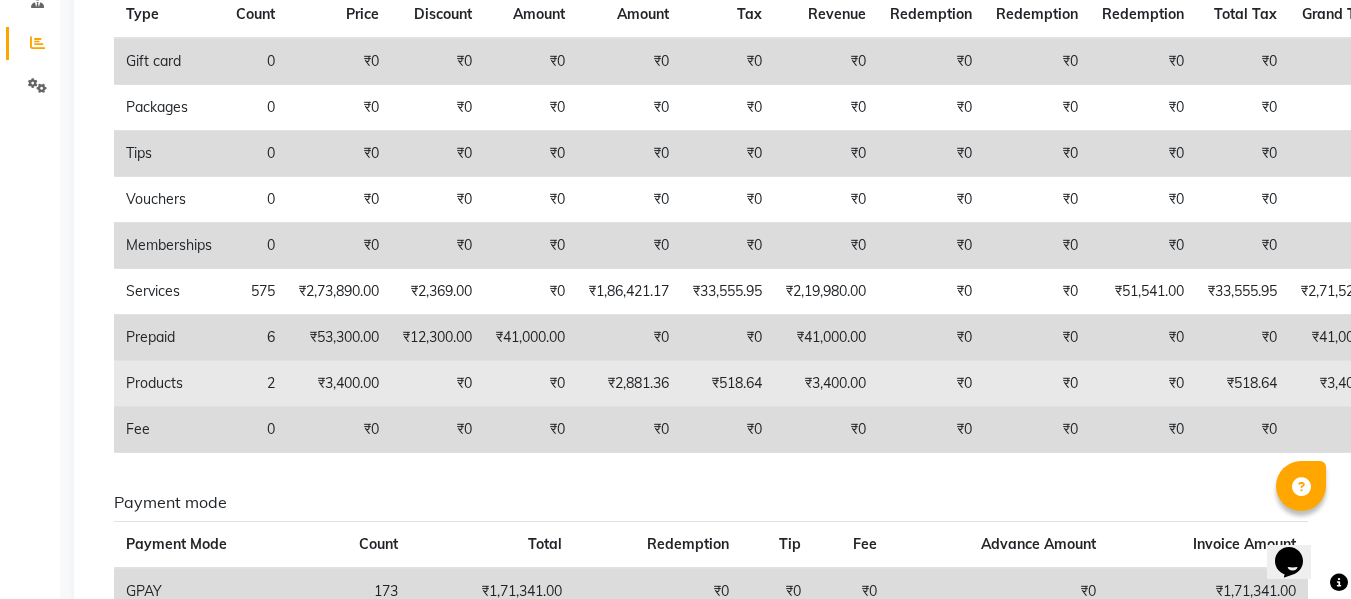 click on "₹3,400.00" 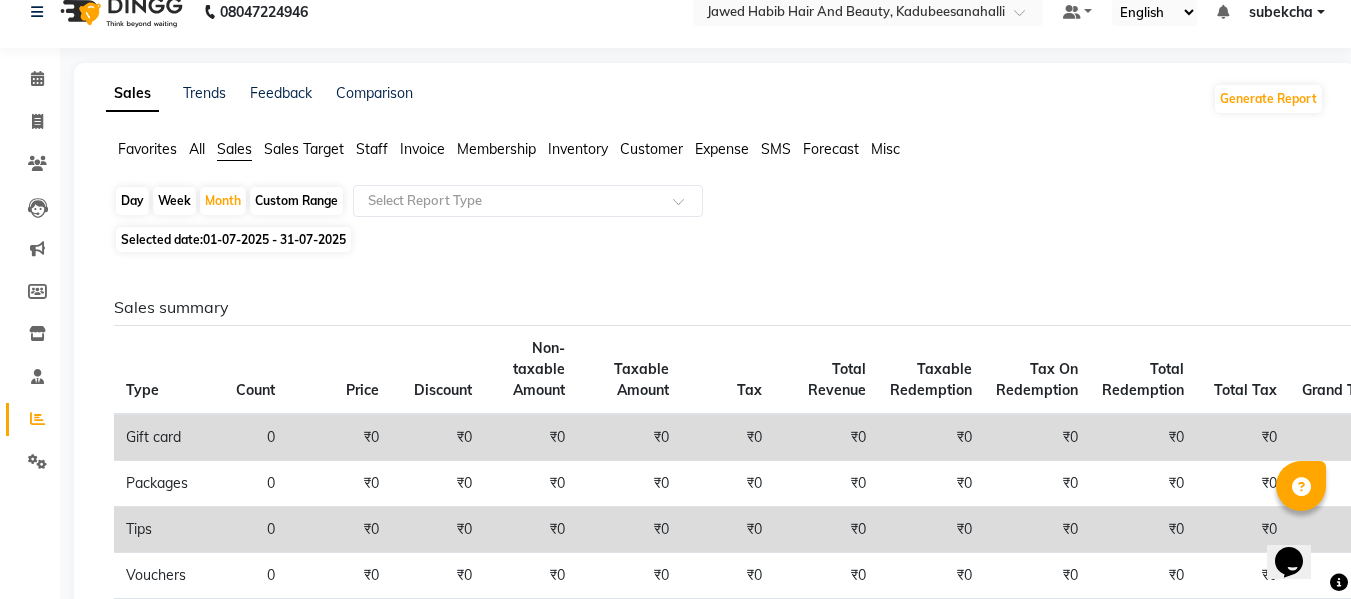 scroll, scrollTop: 0, scrollLeft: 0, axis: both 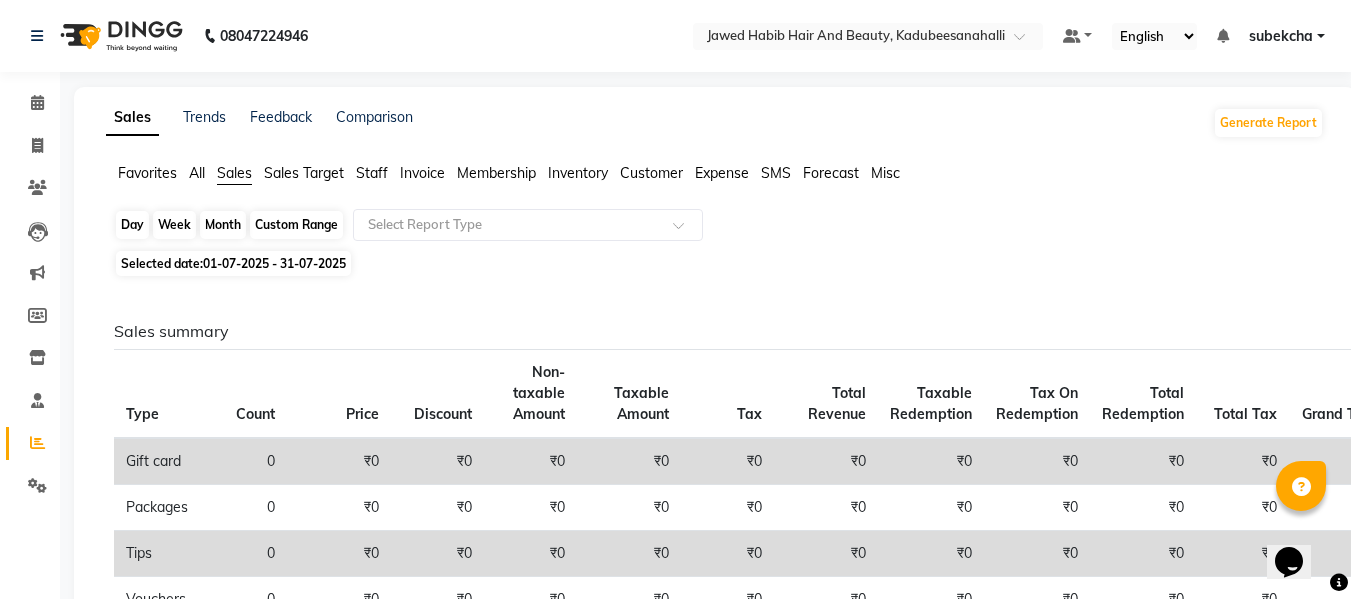 click on "Month" 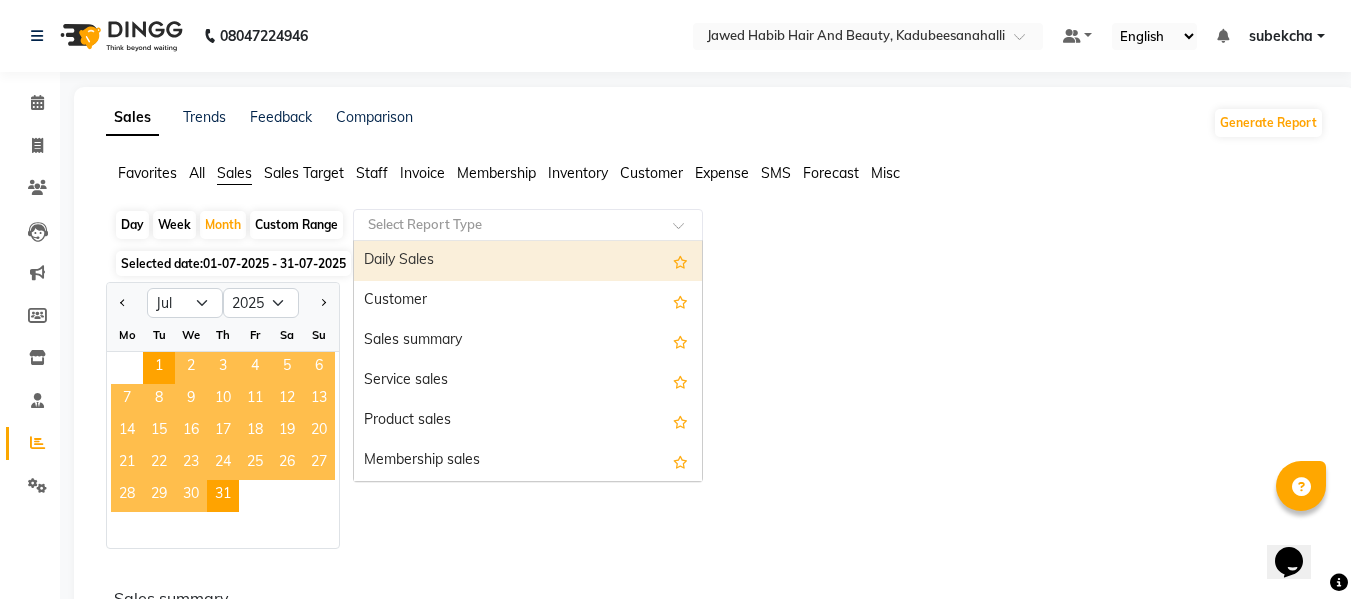 click 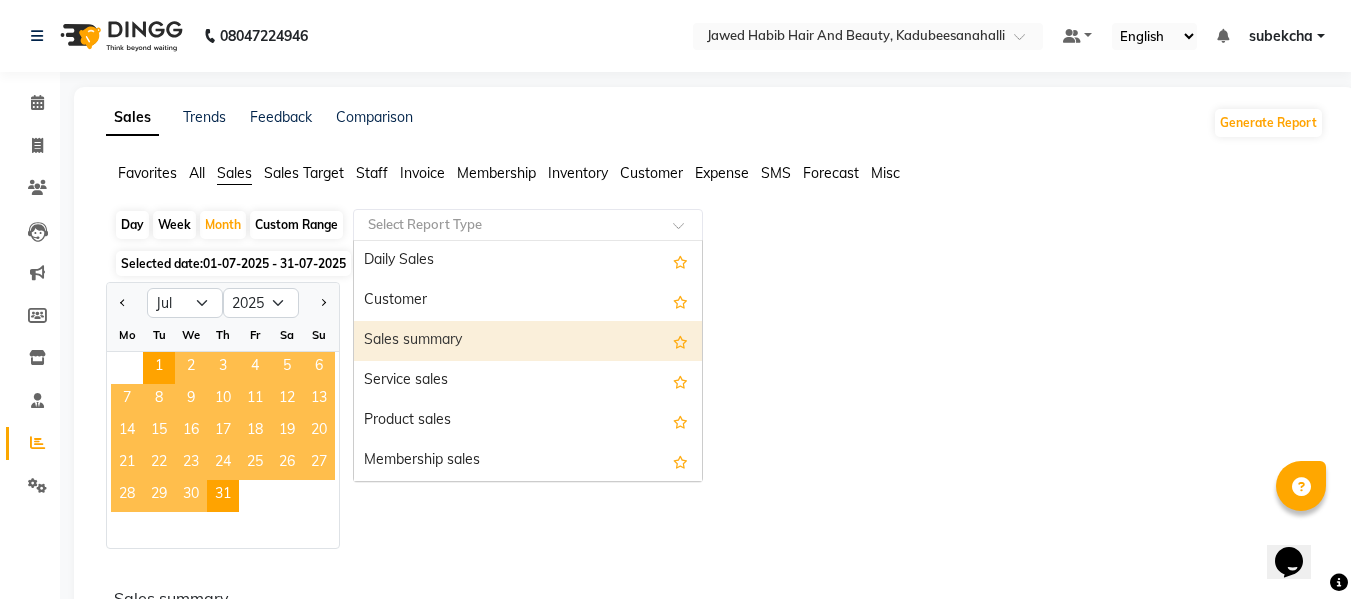 click on "Sales summary" at bounding box center [528, 341] 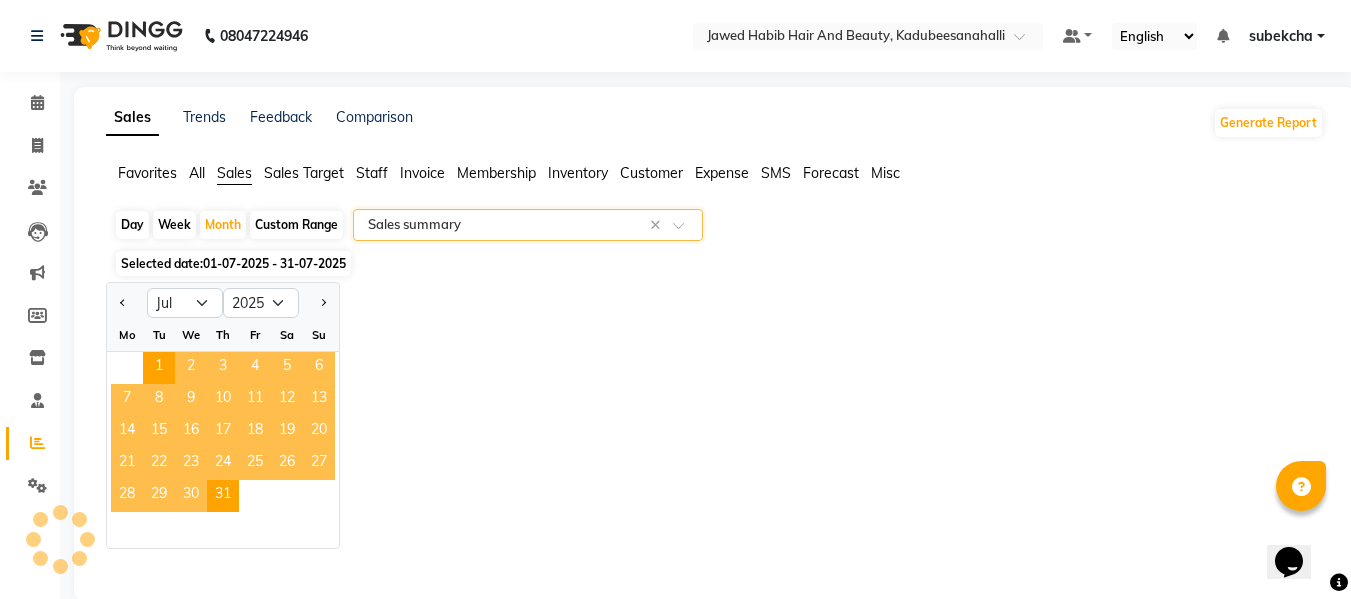 select on "full_report" 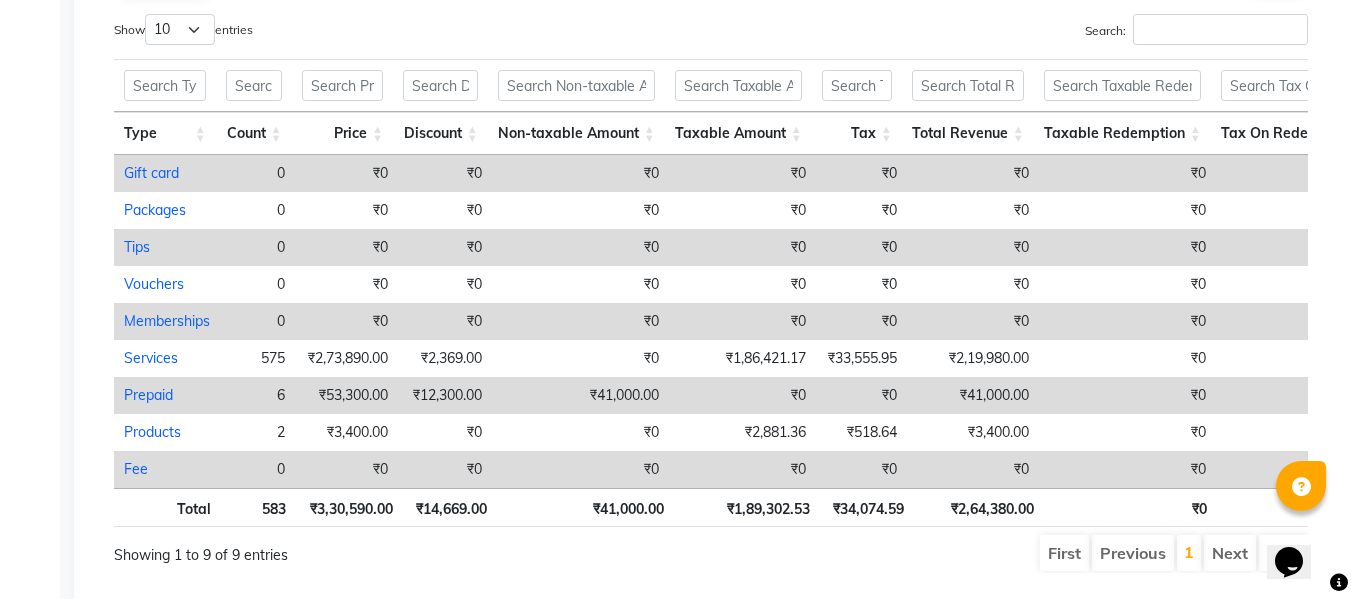 scroll, scrollTop: 1100, scrollLeft: 0, axis: vertical 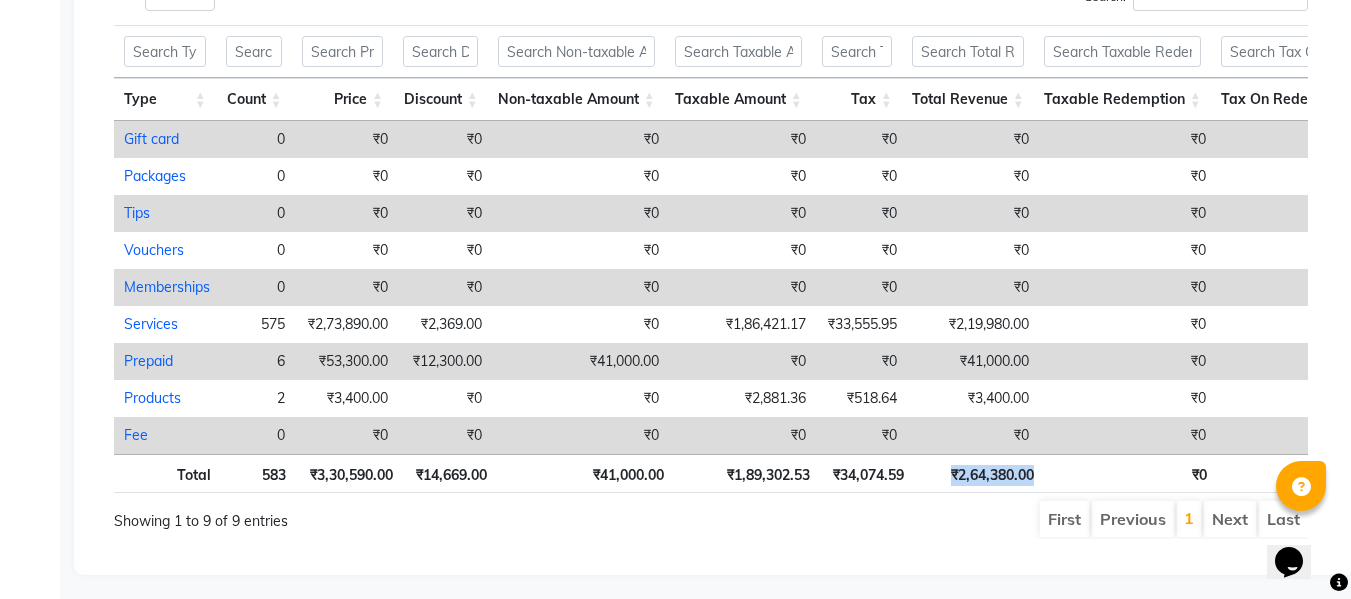drag, startPoint x: 1038, startPoint y: 500, endPoint x: 930, endPoint y: 498, distance: 108.01852 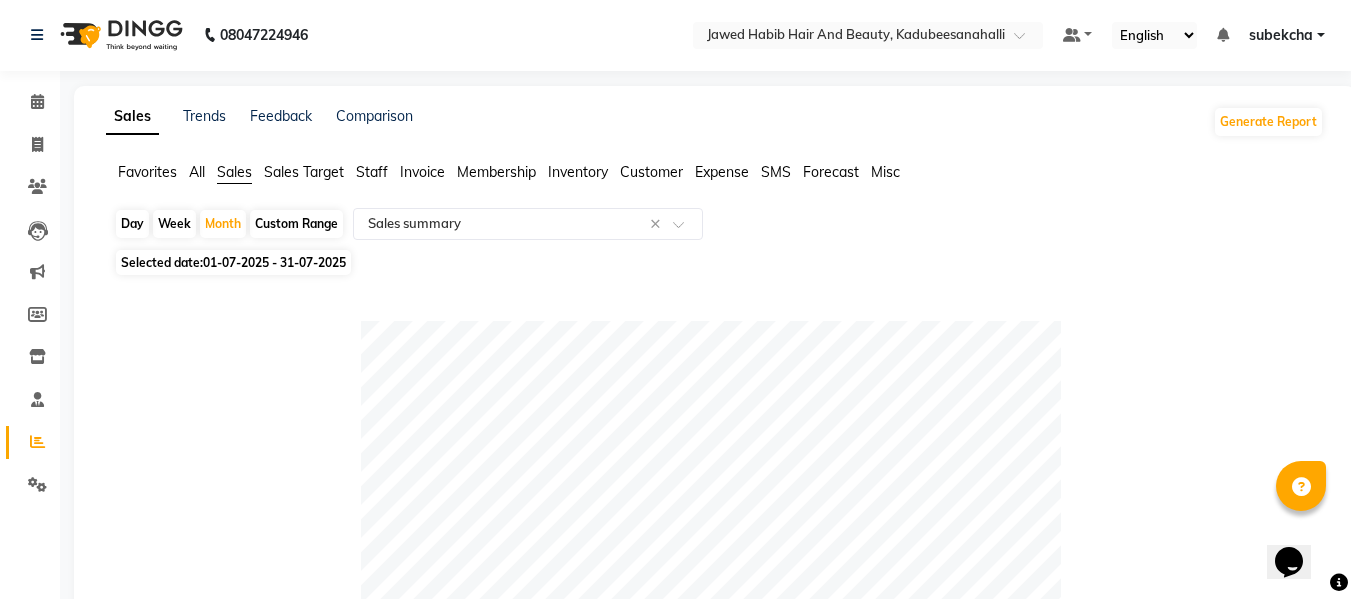 scroll, scrollTop: 0, scrollLeft: 0, axis: both 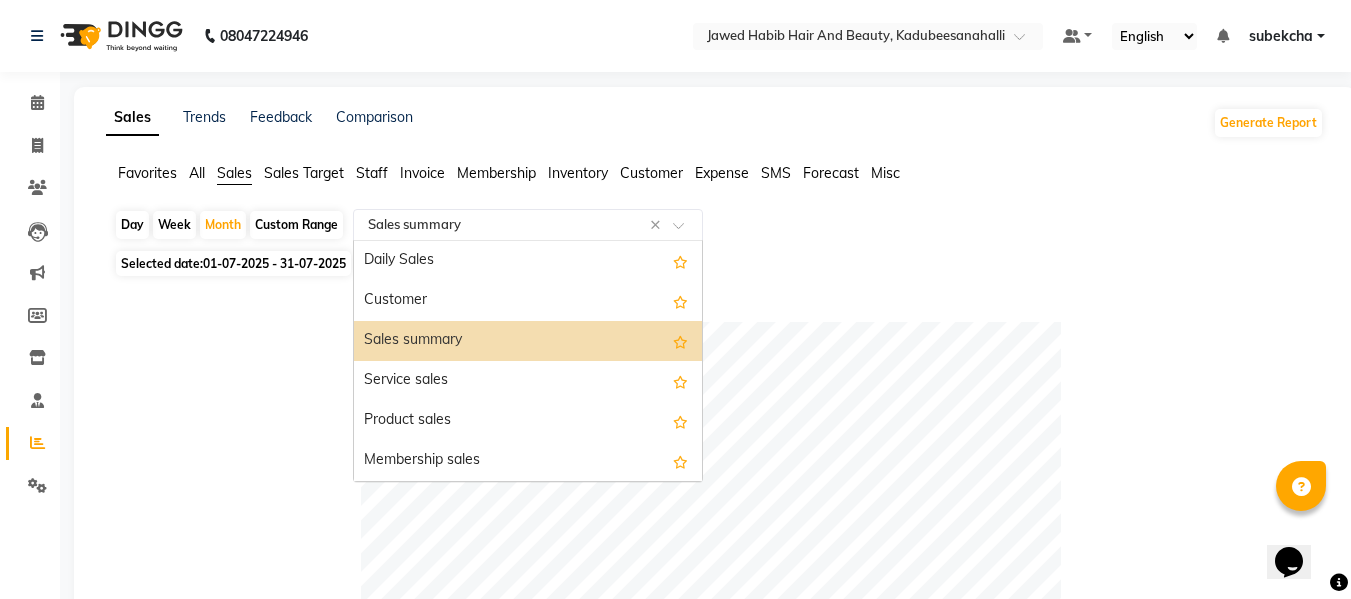 click 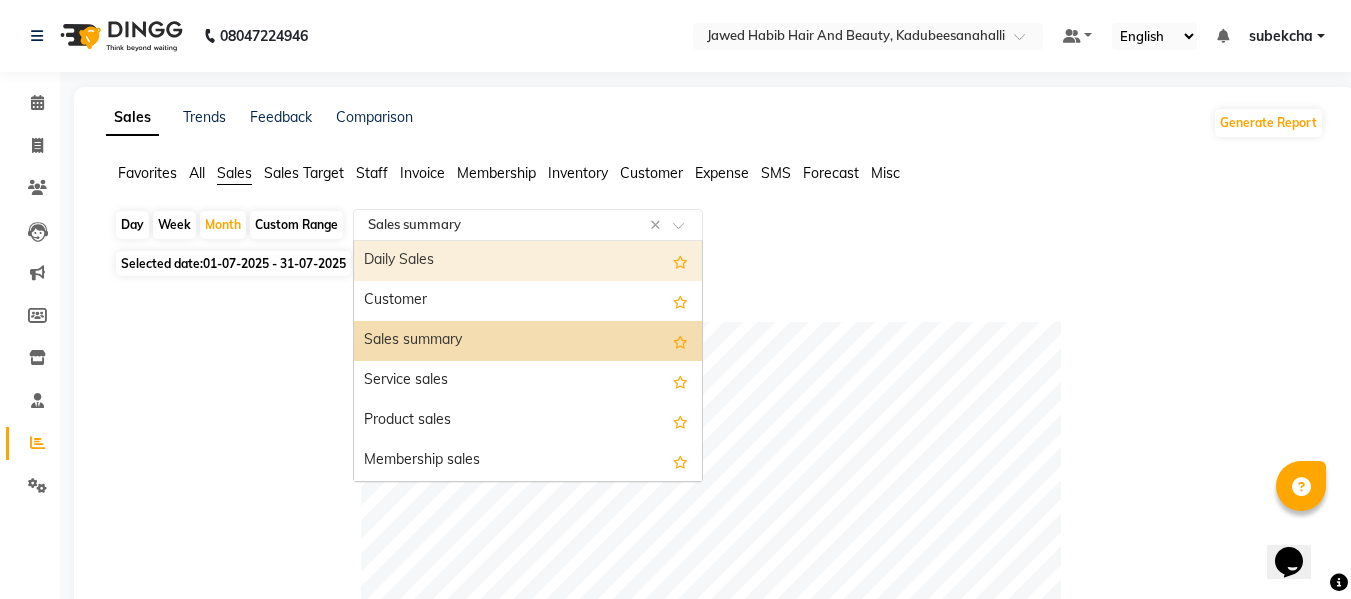 click on "Daily Sales" at bounding box center [528, 261] 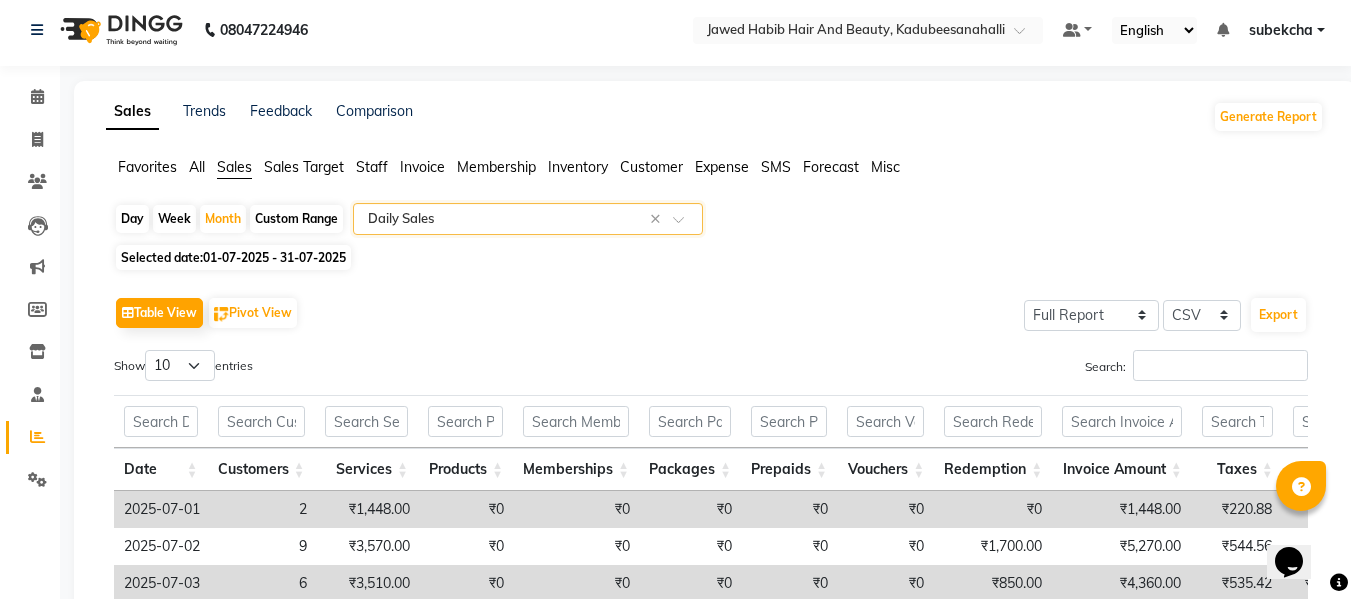 scroll, scrollTop: 0, scrollLeft: 0, axis: both 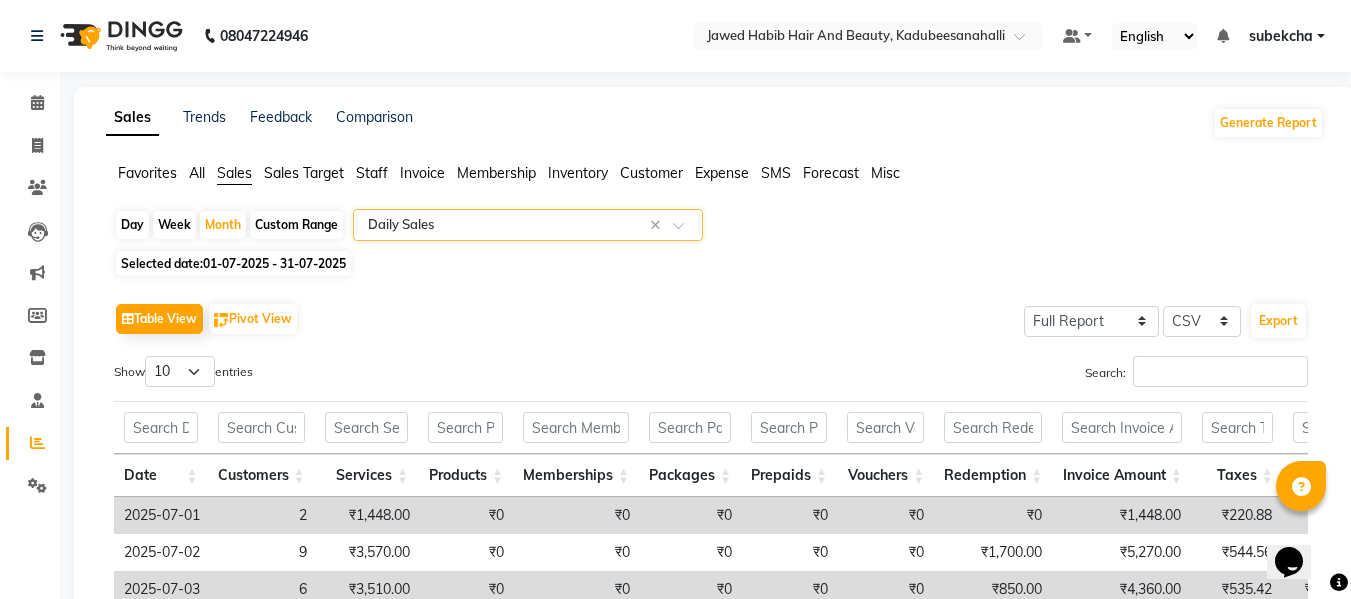 click 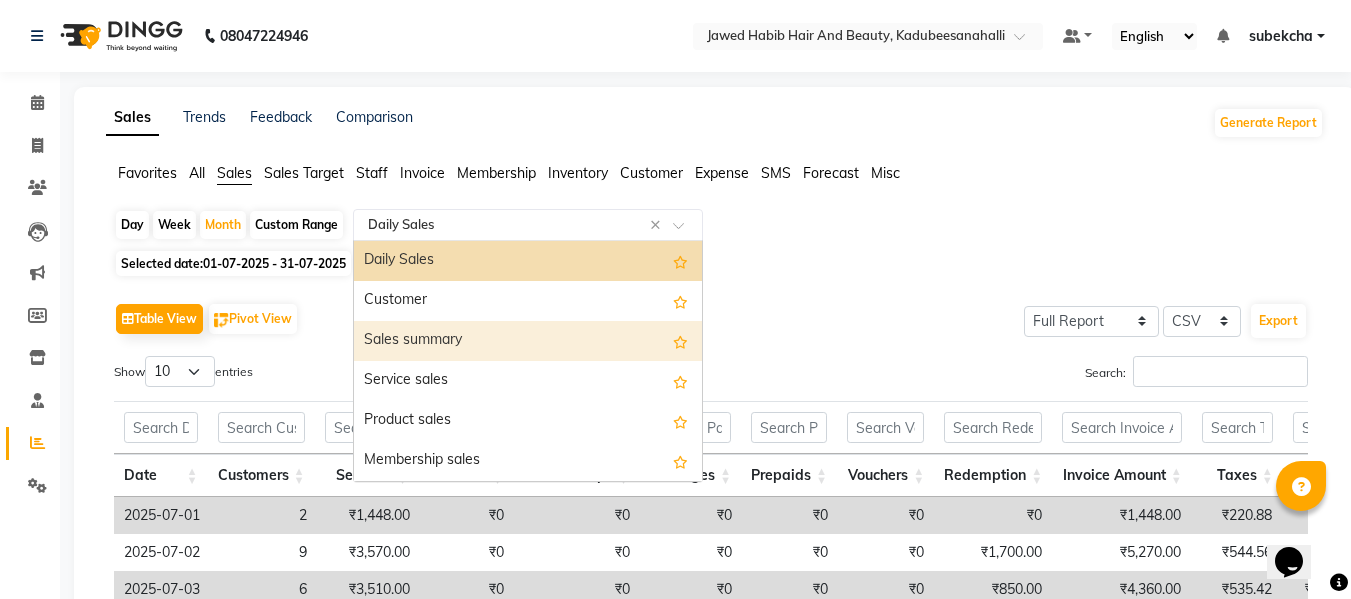 click on "Sales summary" at bounding box center (528, 341) 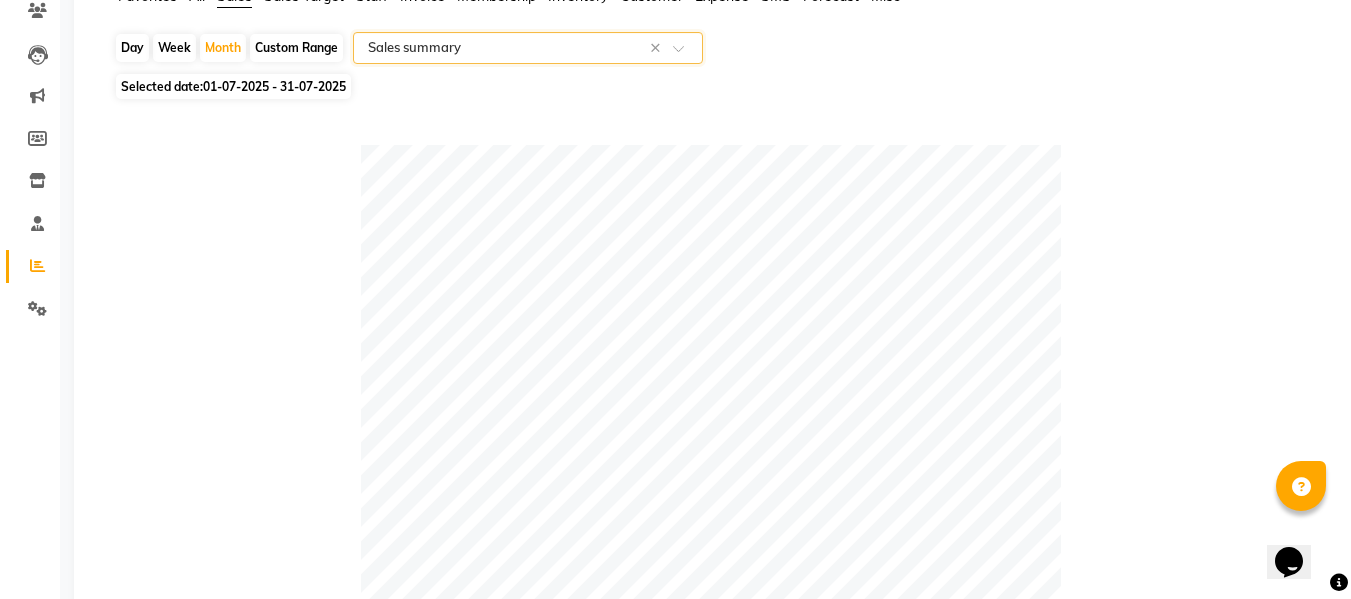 scroll, scrollTop: 0, scrollLeft: 0, axis: both 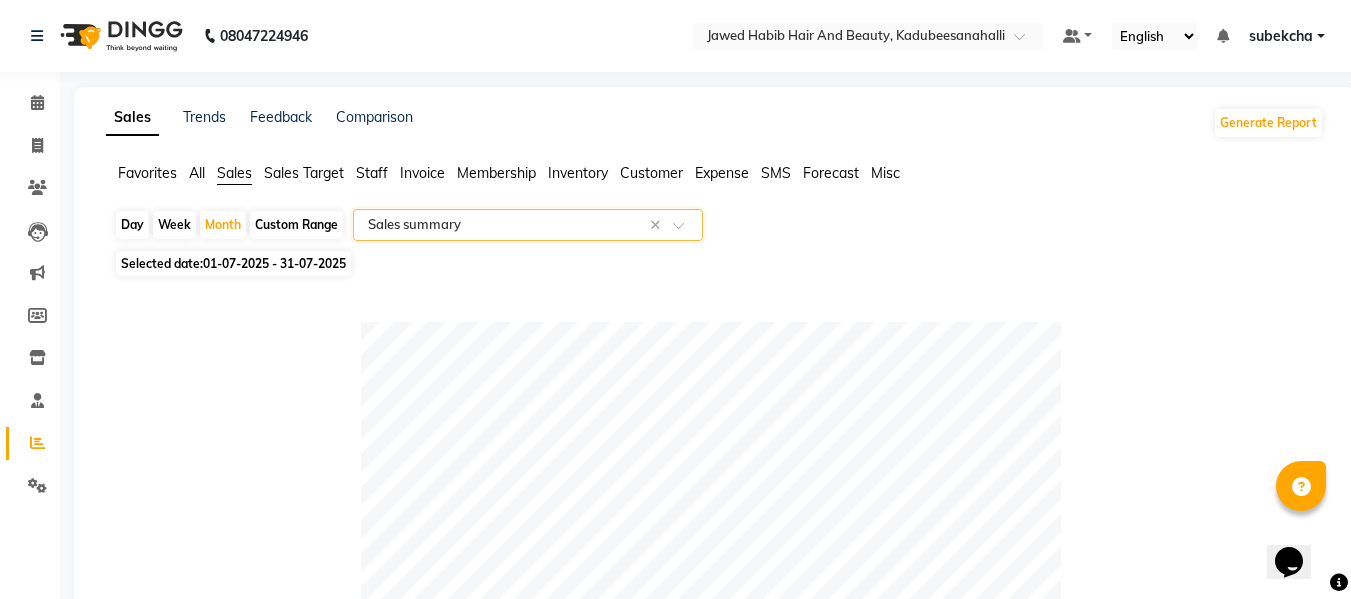 click 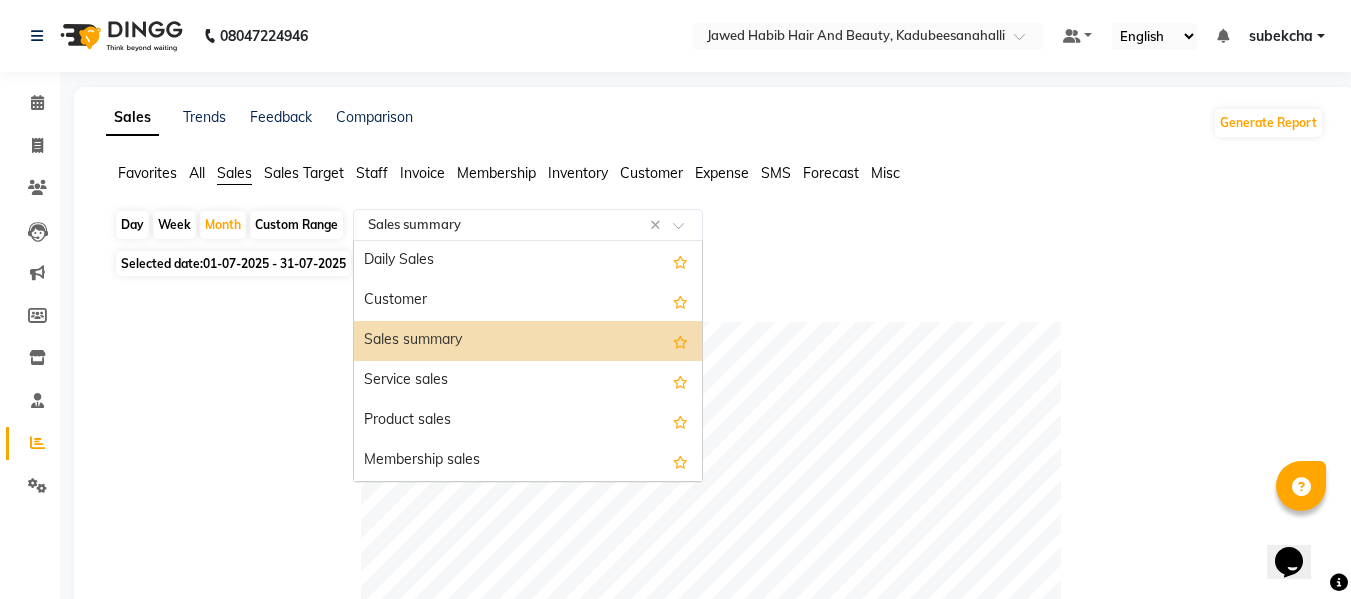 click on "Sales summary" at bounding box center [528, 341] 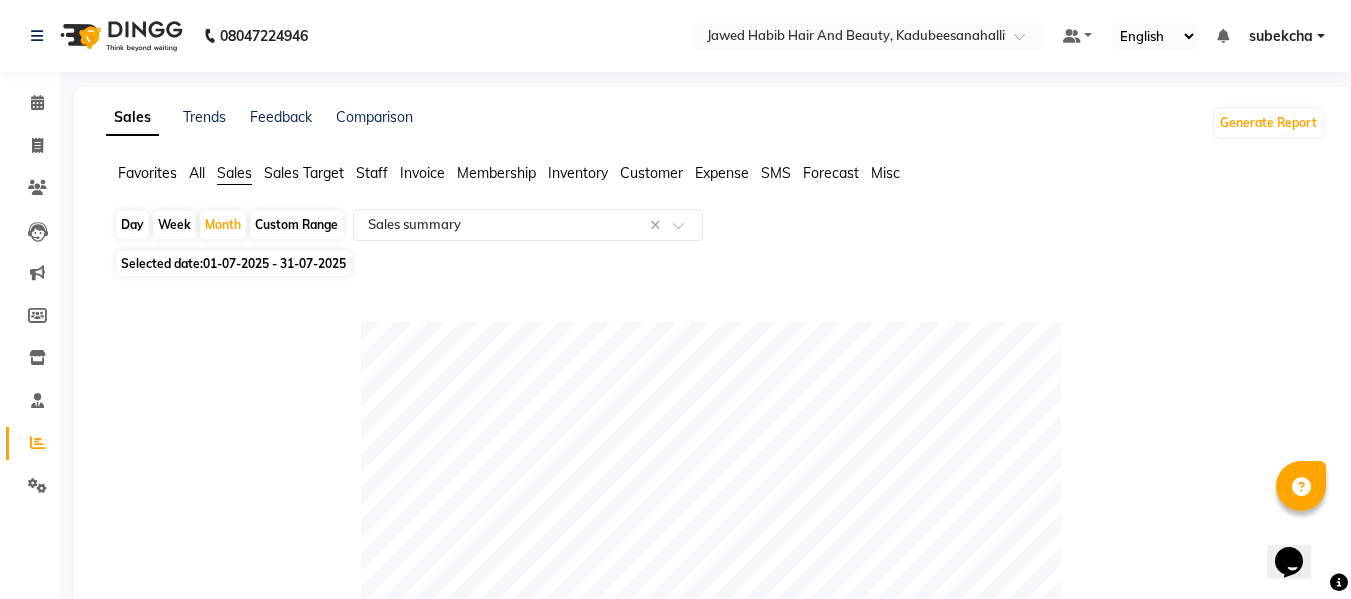 click on "All" 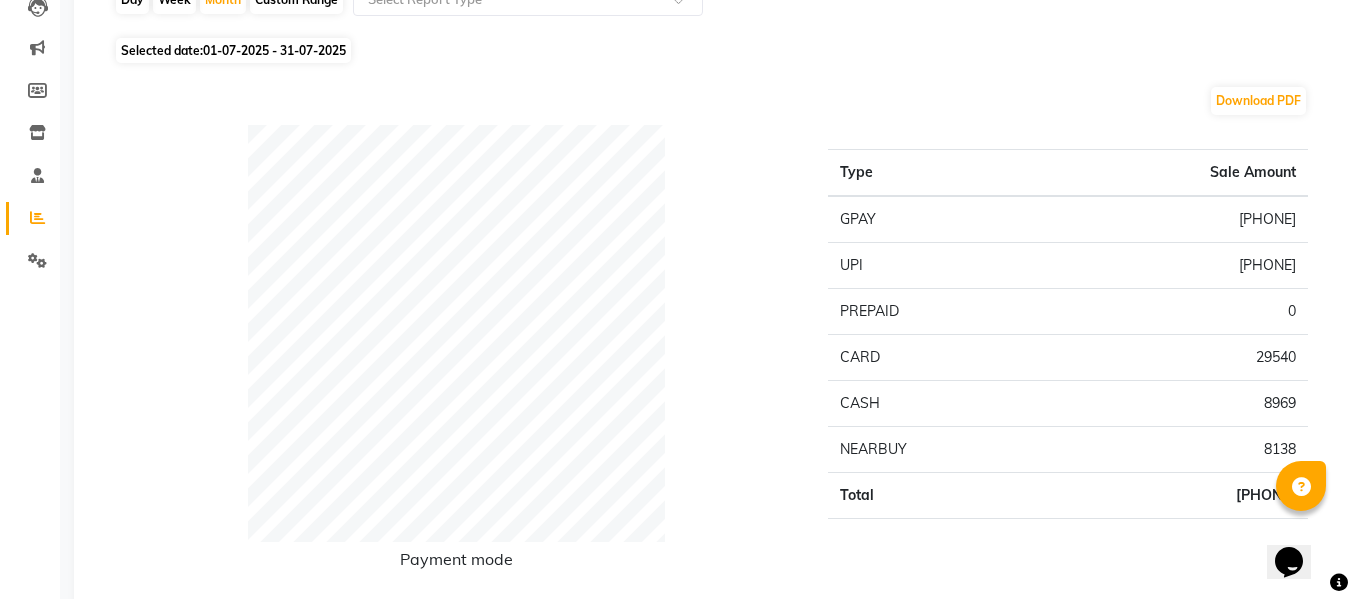 scroll, scrollTop: 0, scrollLeft: 0, axis: both 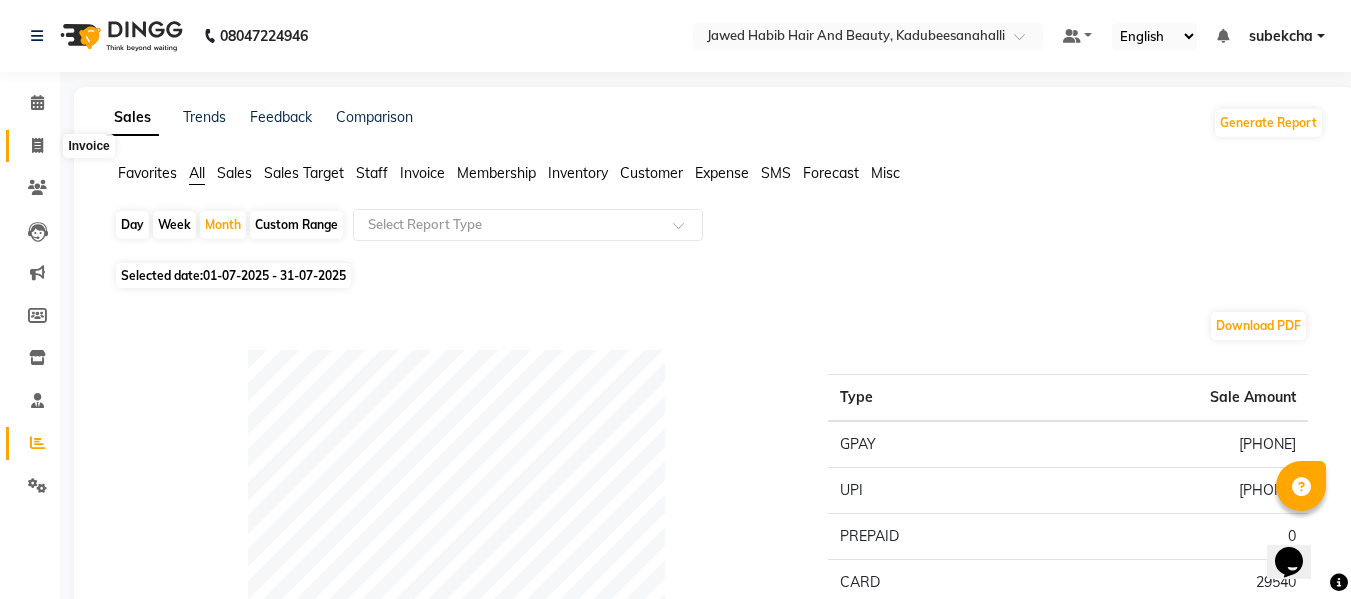 click 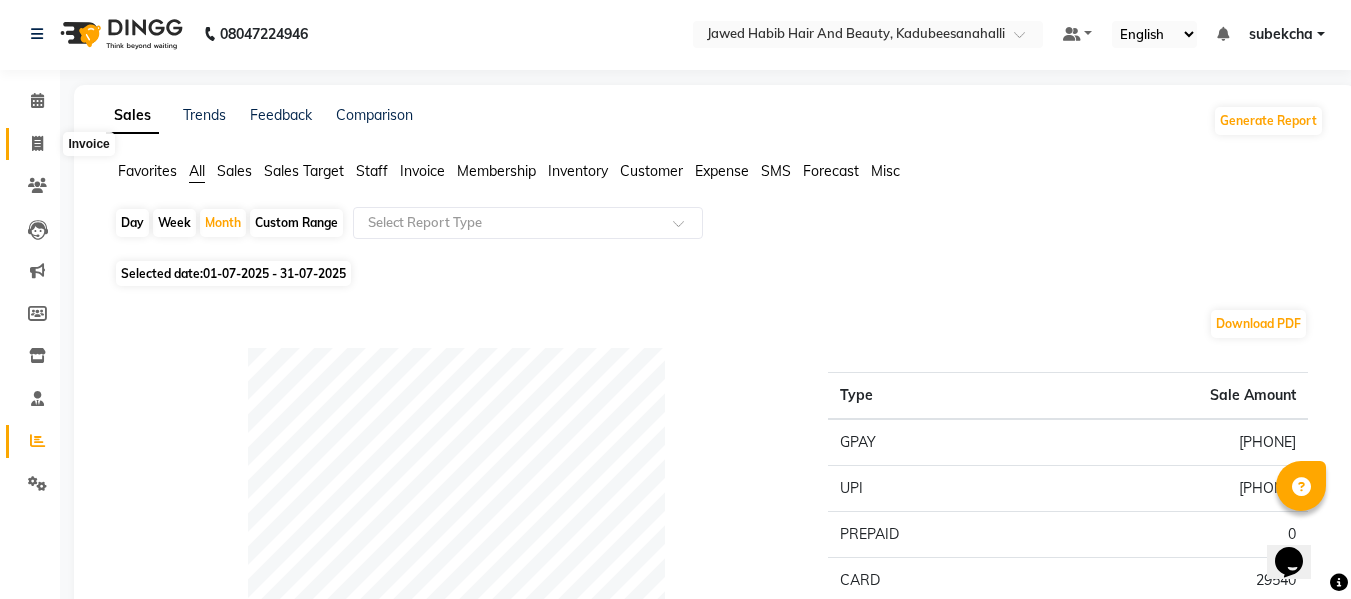 select on "service" 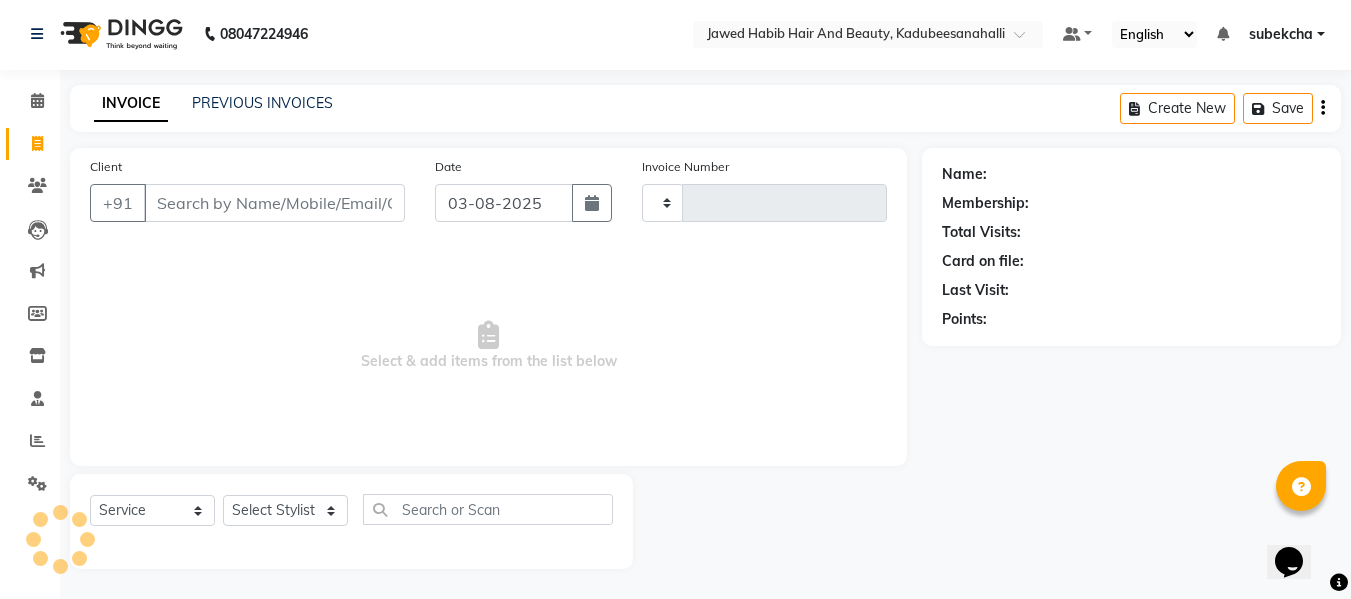type on "1430" 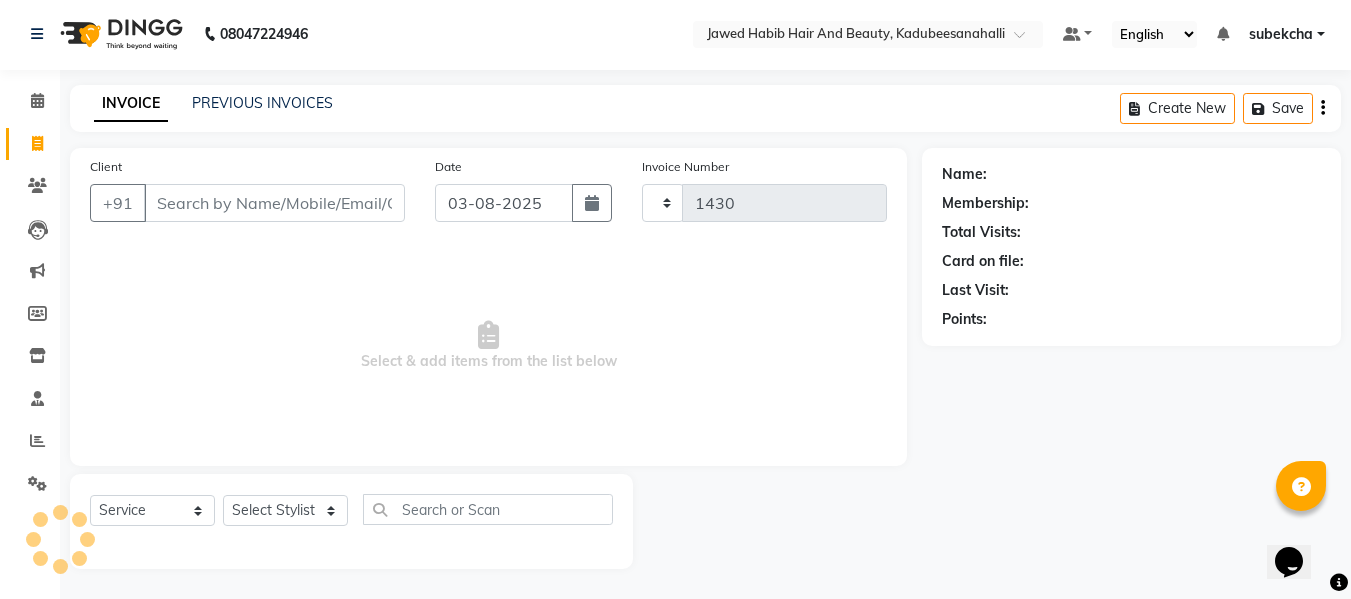 select on "7013" 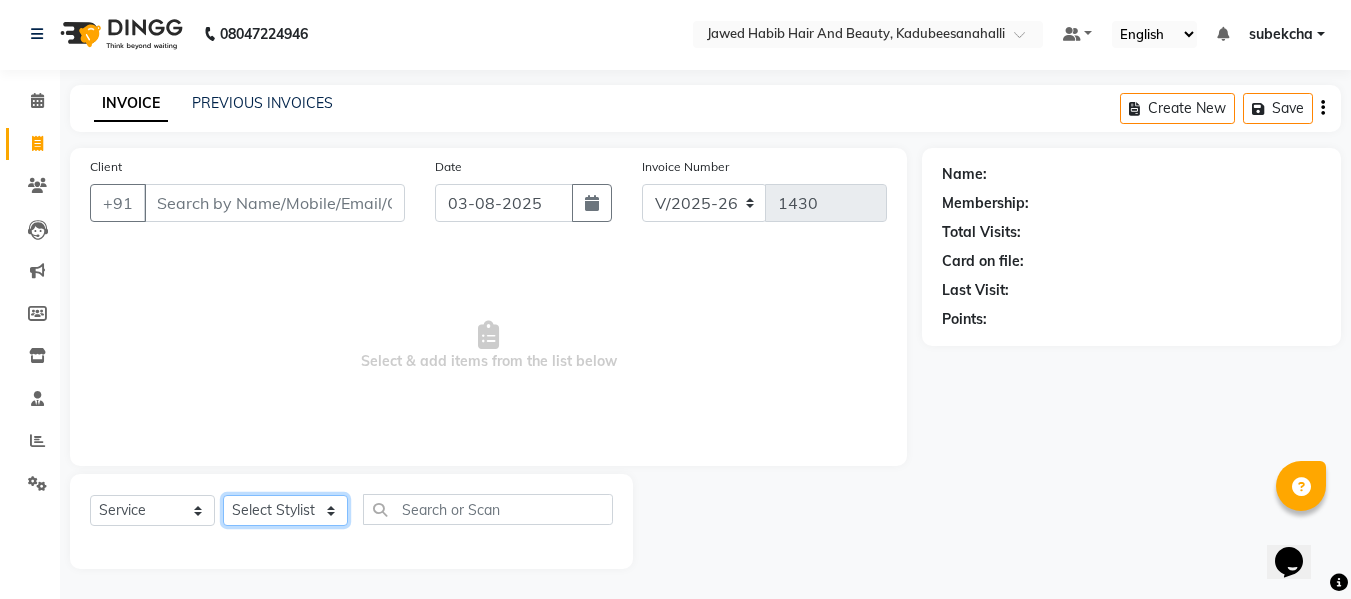 click on "Select Stylist aita Bijay bivek  priyanka riya Sanit subekcha Vimal" 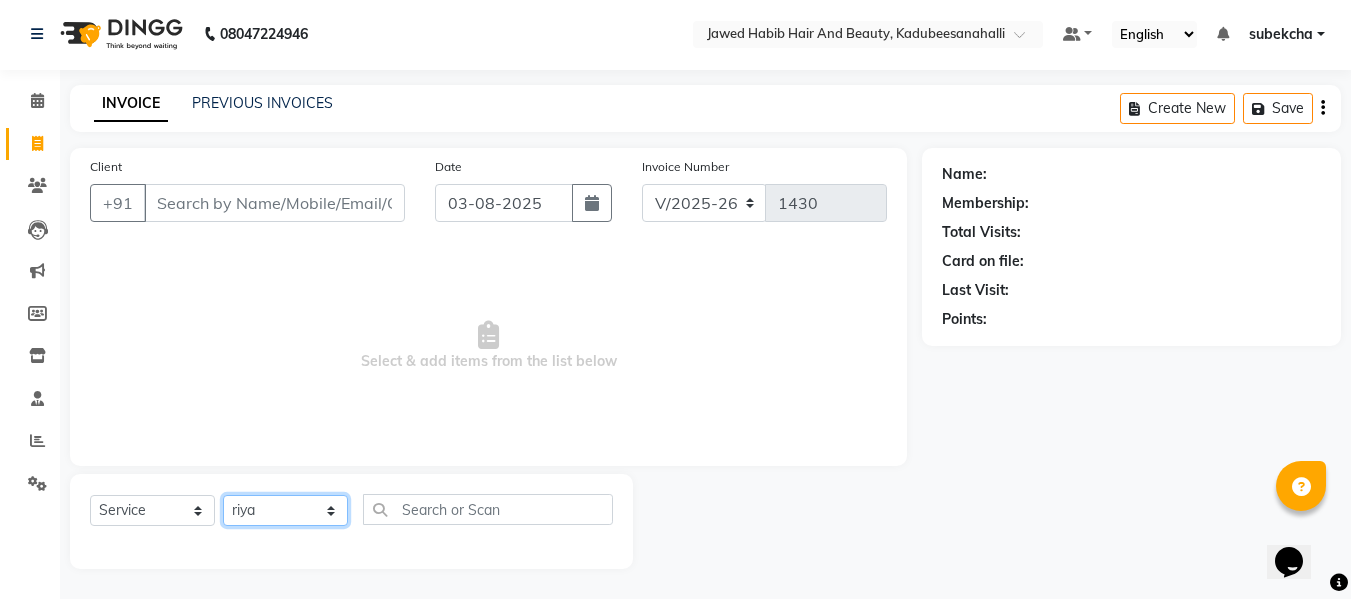 click on "Select Stylist aita Bijay bivek  priyanka riya Sanit subekcha Vimal" 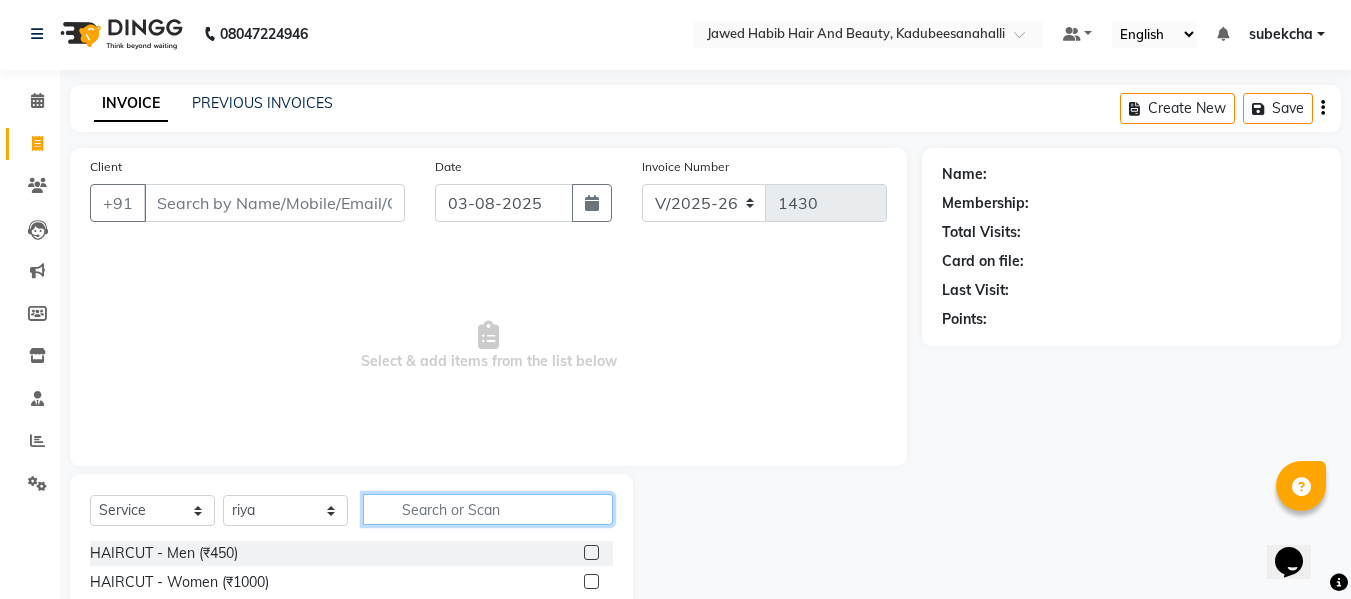 click 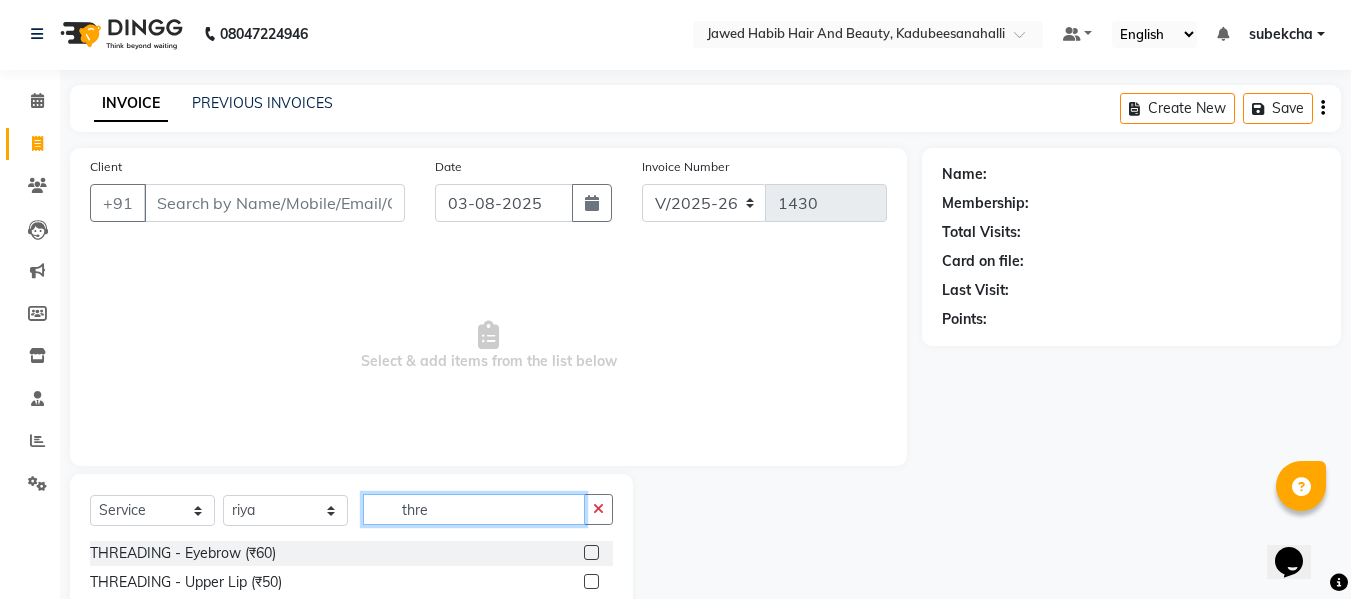 type on "thre" 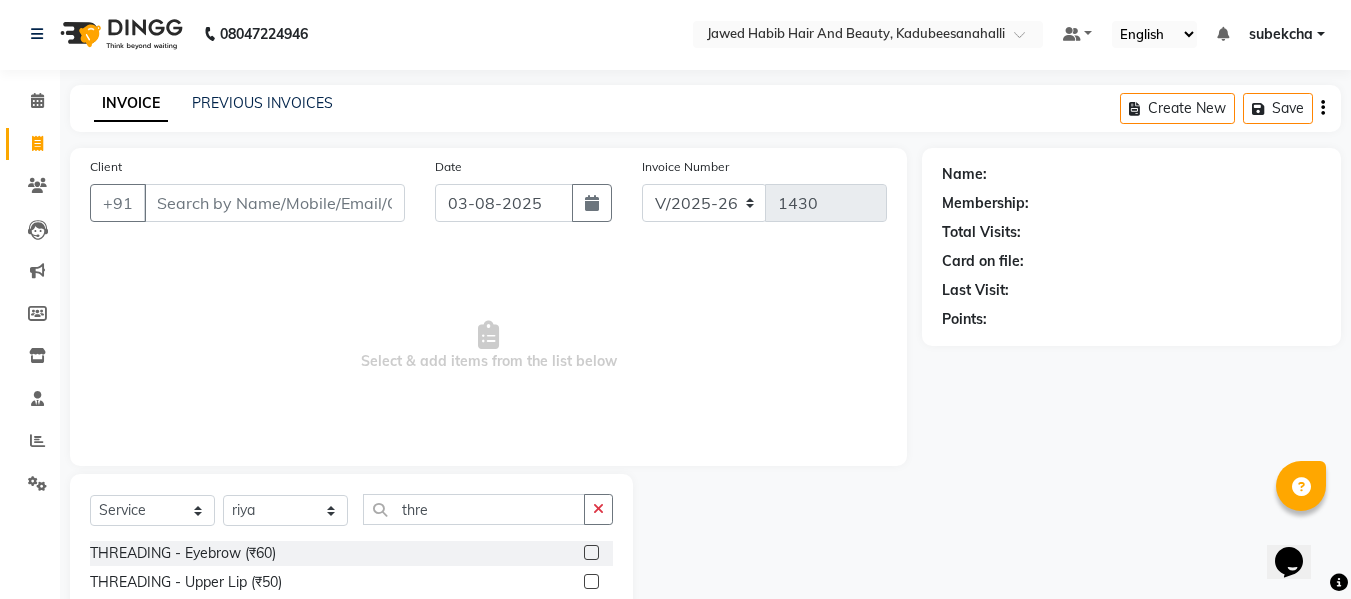 click 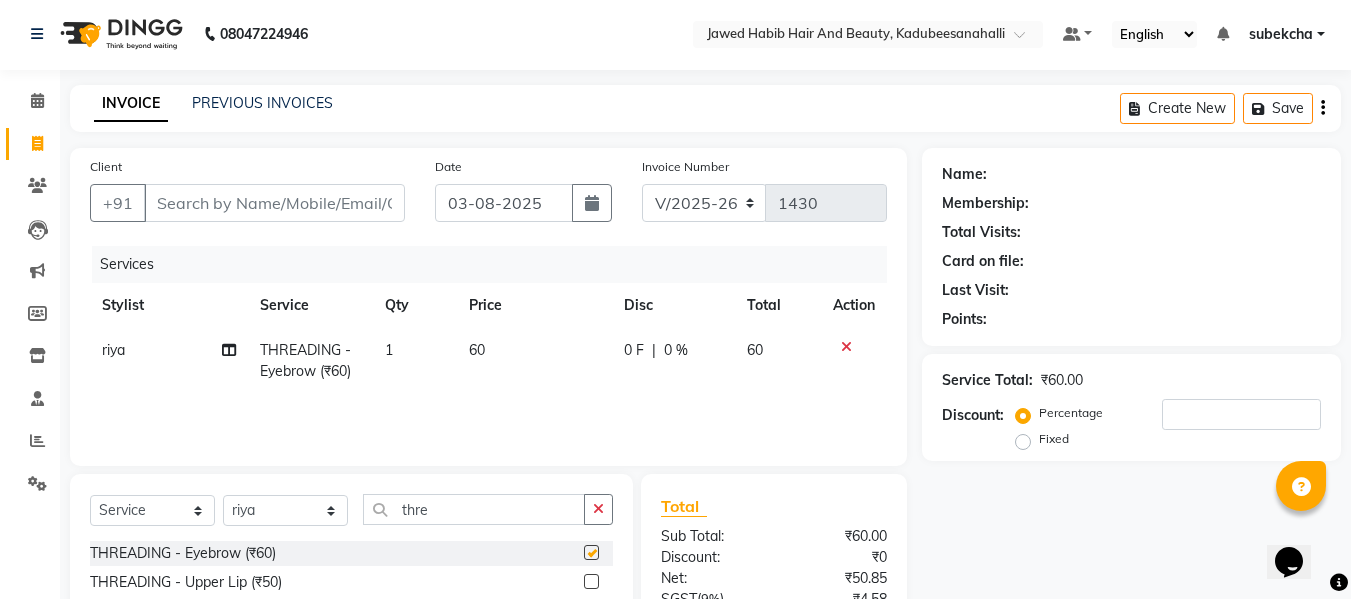 checkbox on "false" 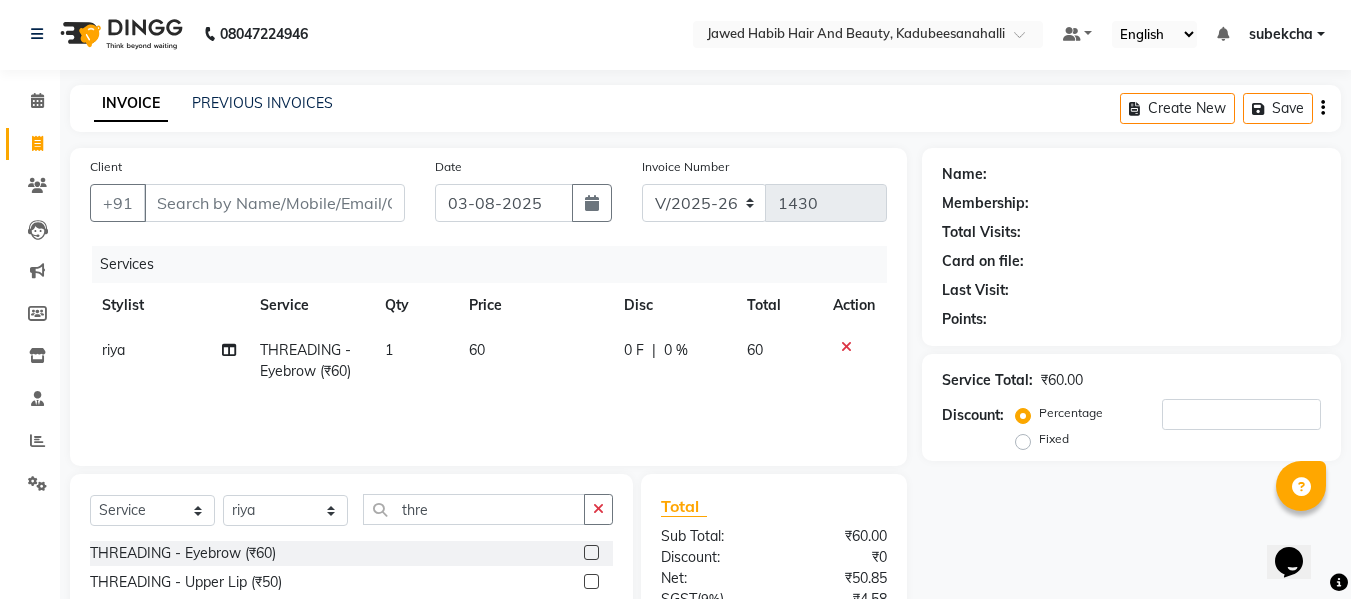 click 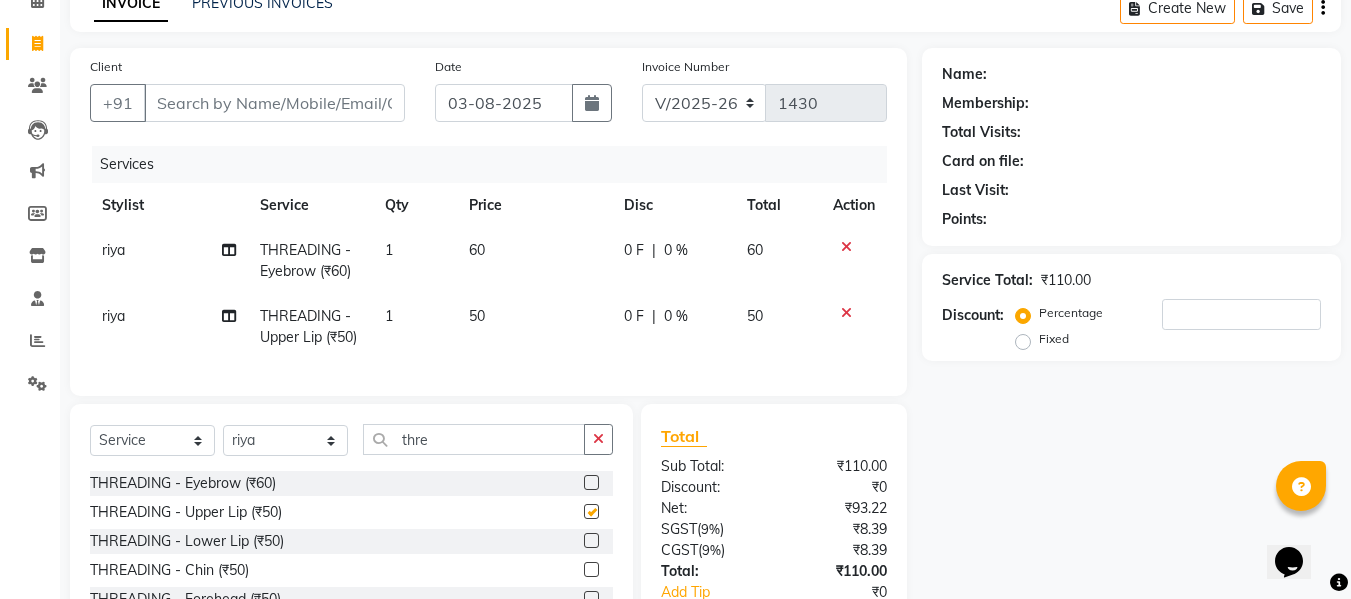 checkbox on "false" 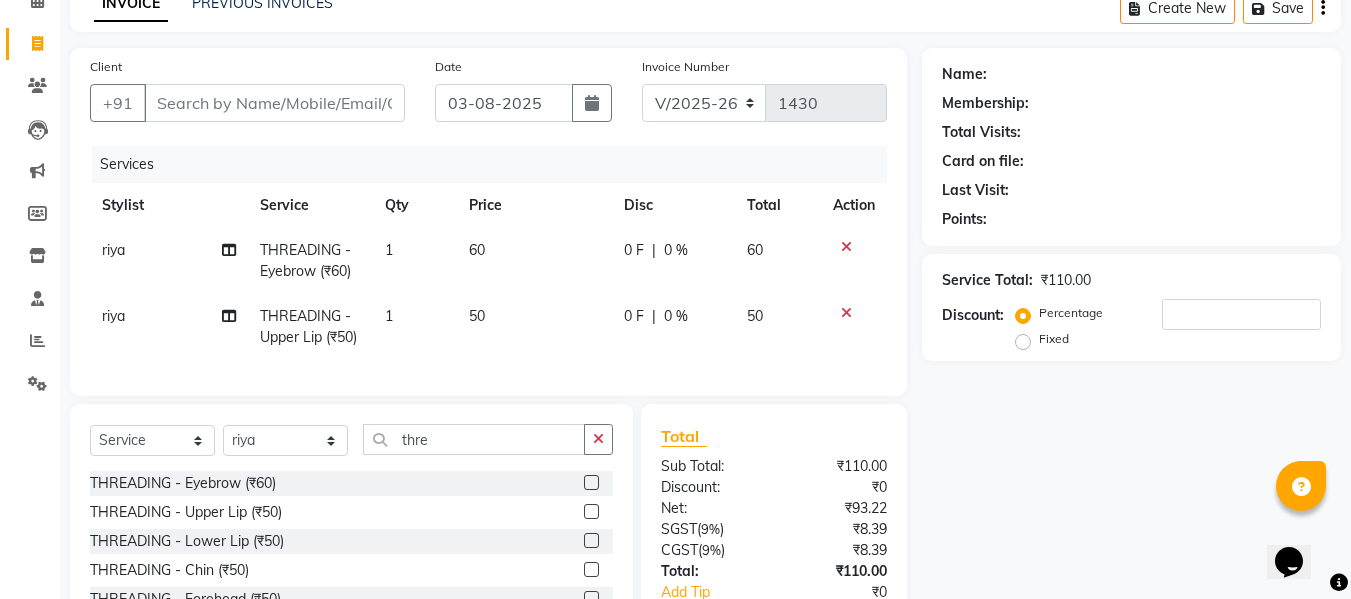 scroll, scrollTop: 247, scrollLeft: 0, axis: vertical 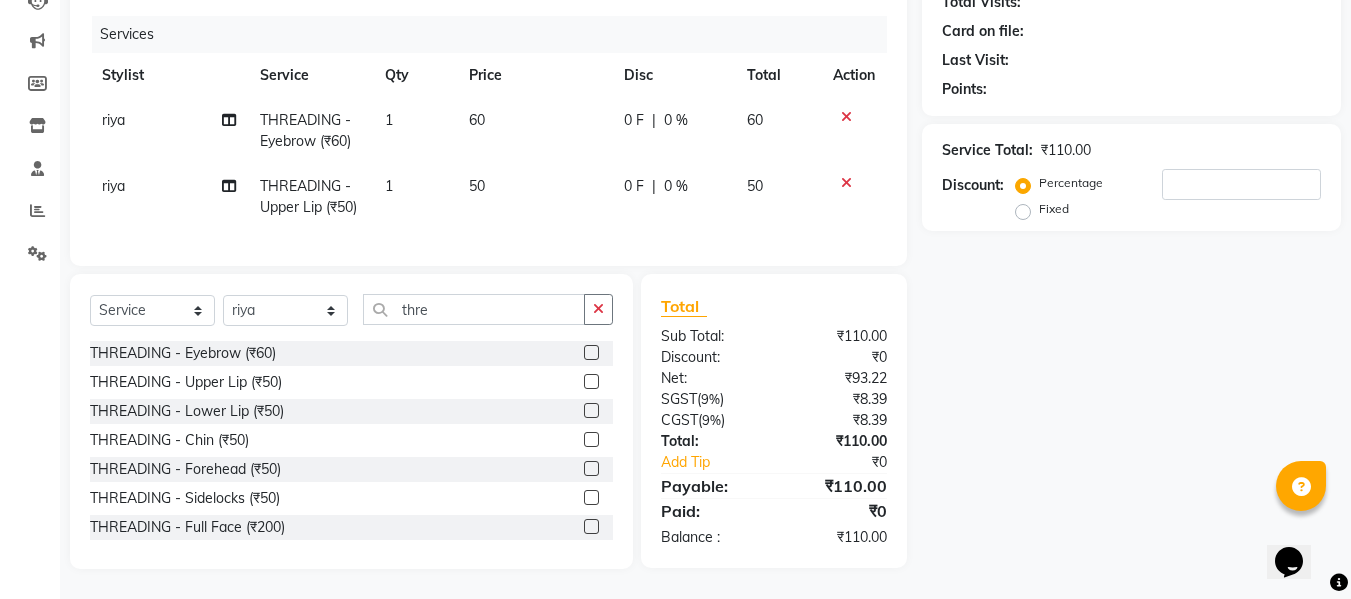 click 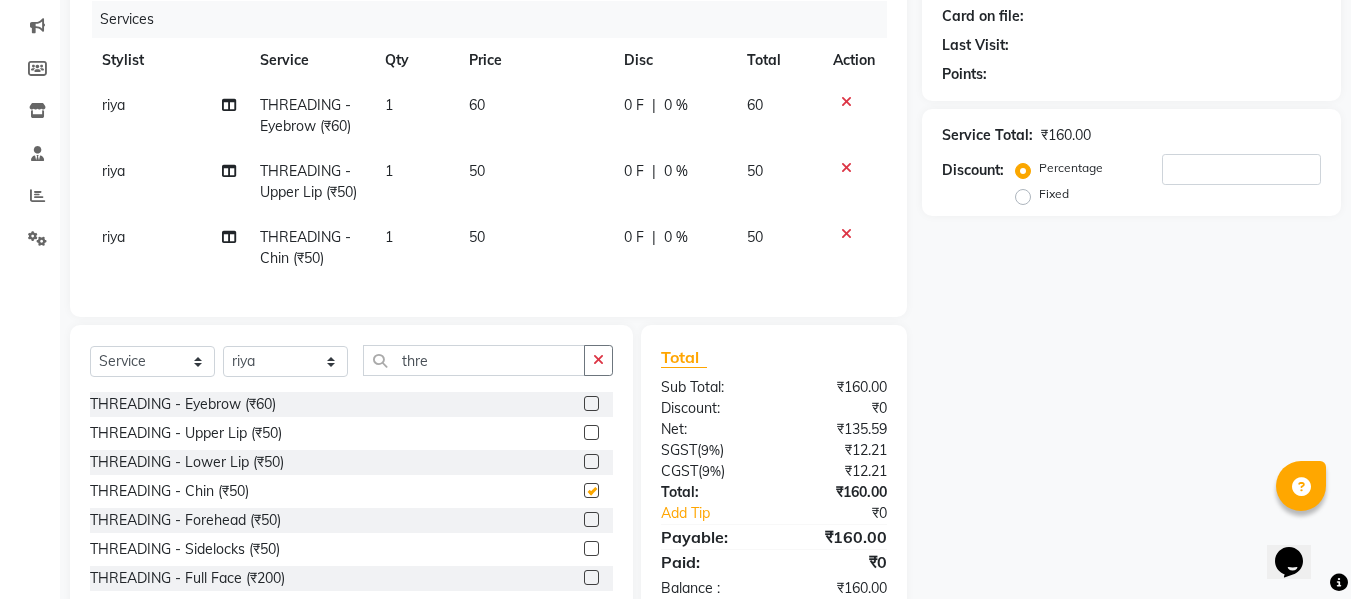 checkbox on "false" 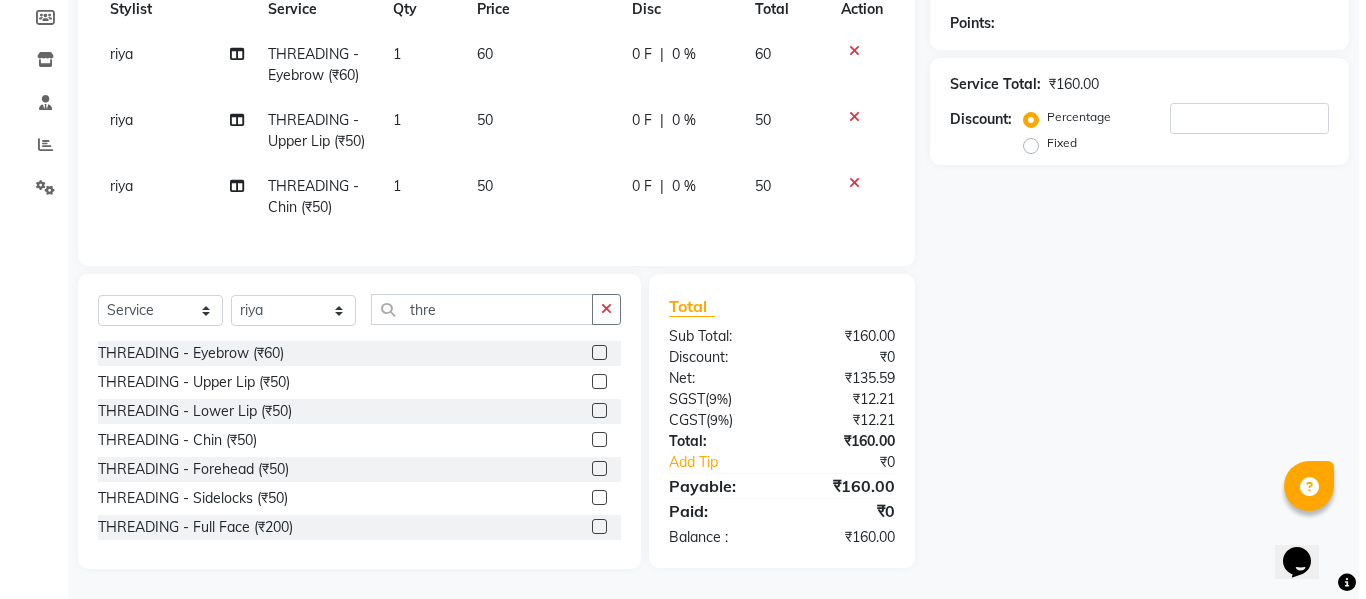 scroll, scrollTop: 13, scrollLeft: 0, axis: vertical 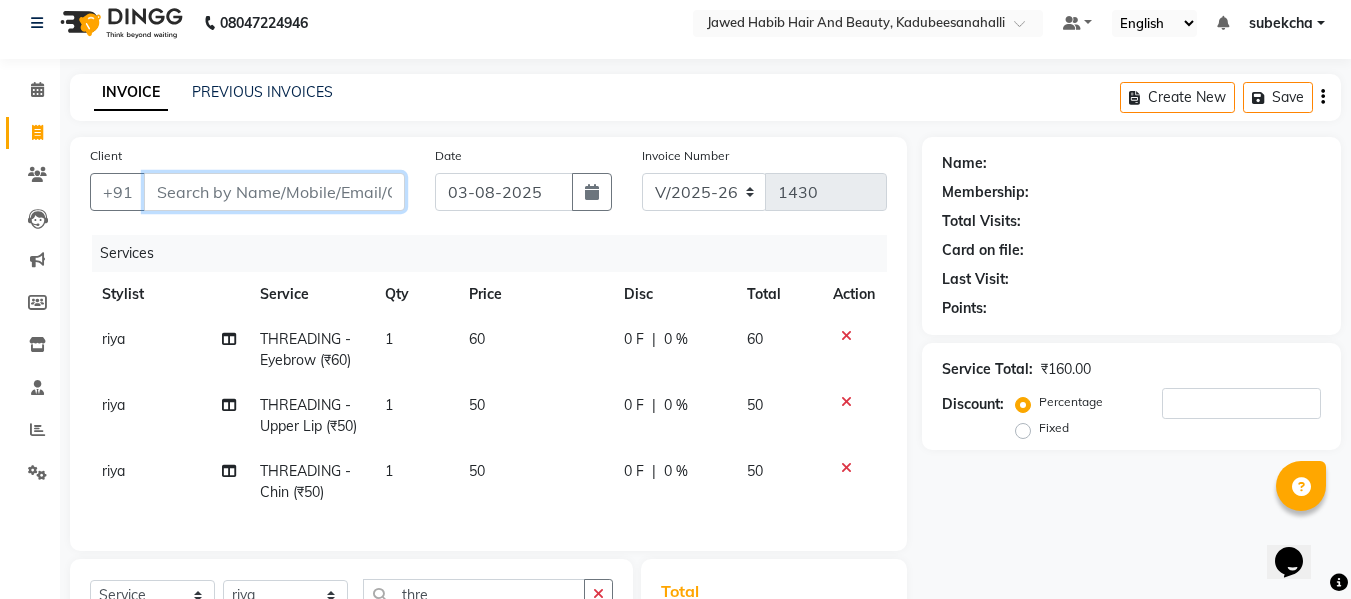 click on "Client" at bounding box center (274, 192) 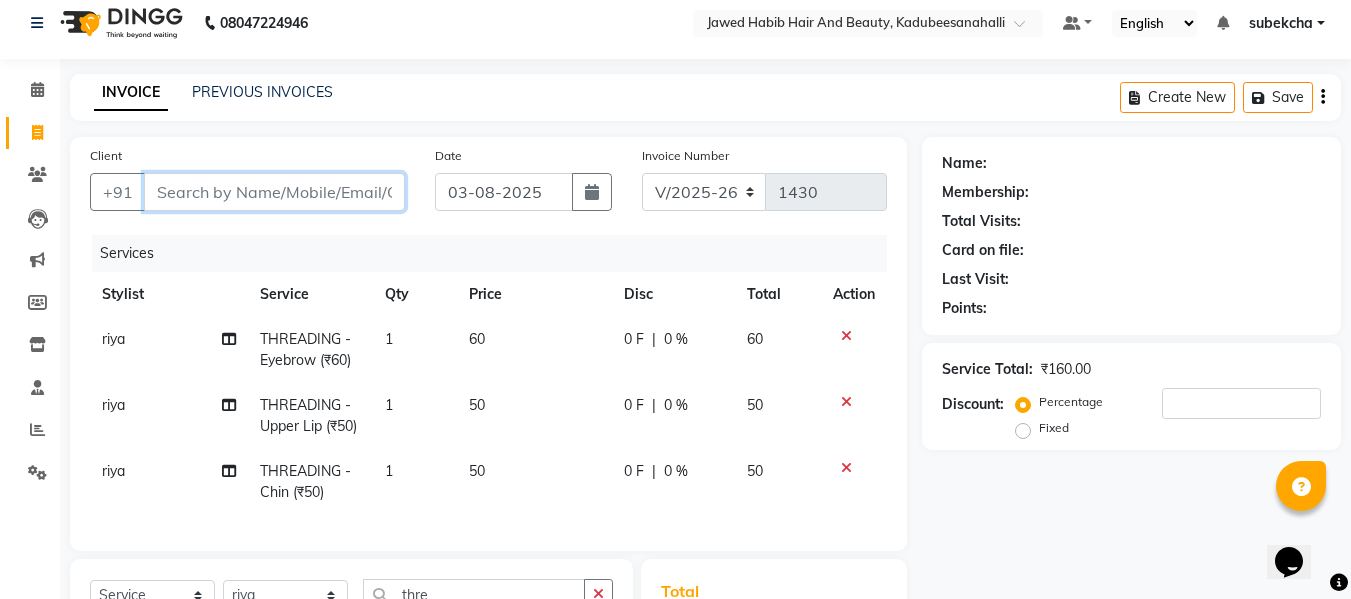 type on "8" 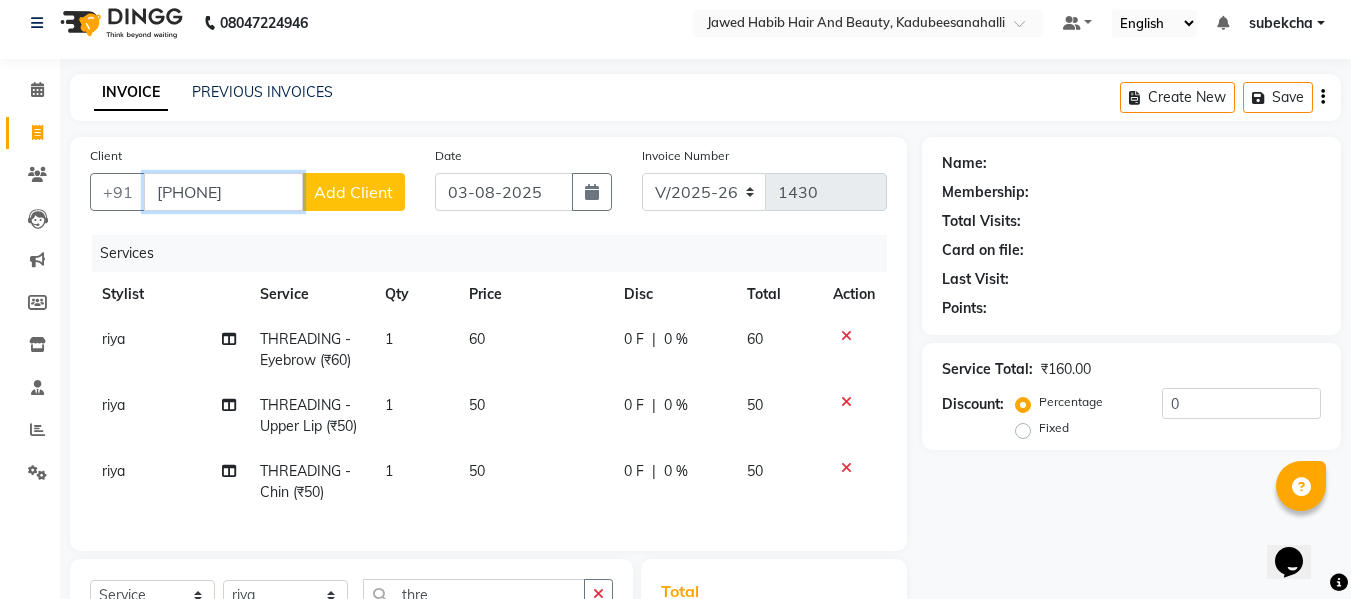 type on "[PHONE]" 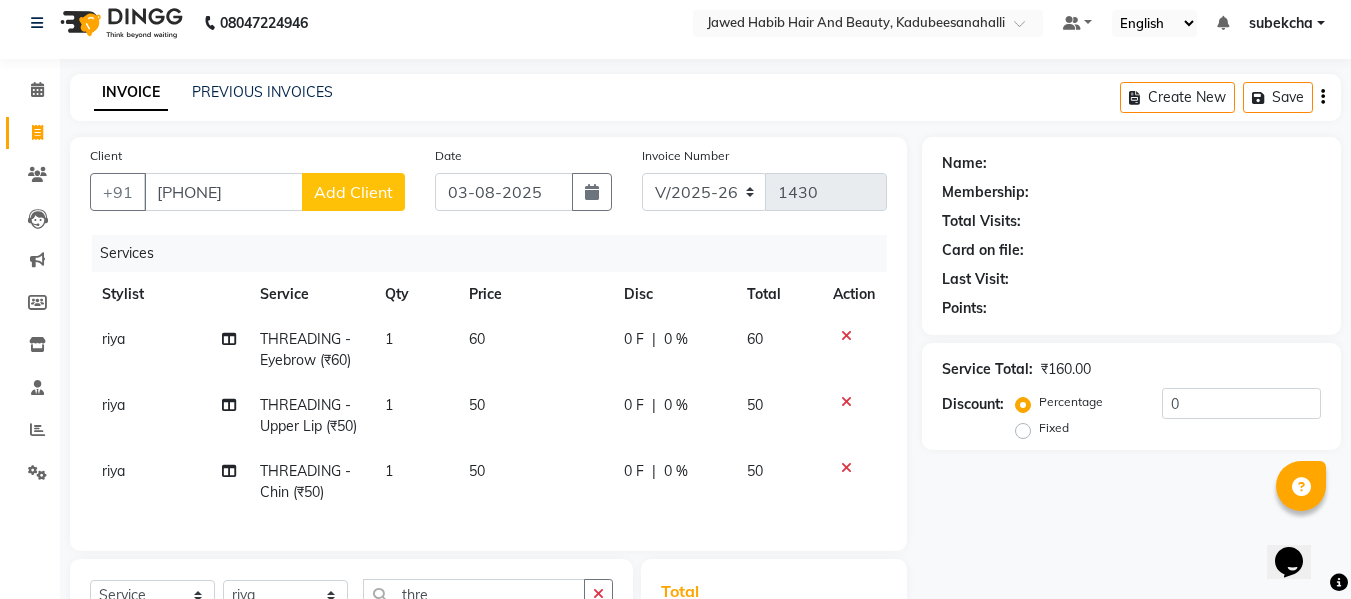 click on "Add Client" 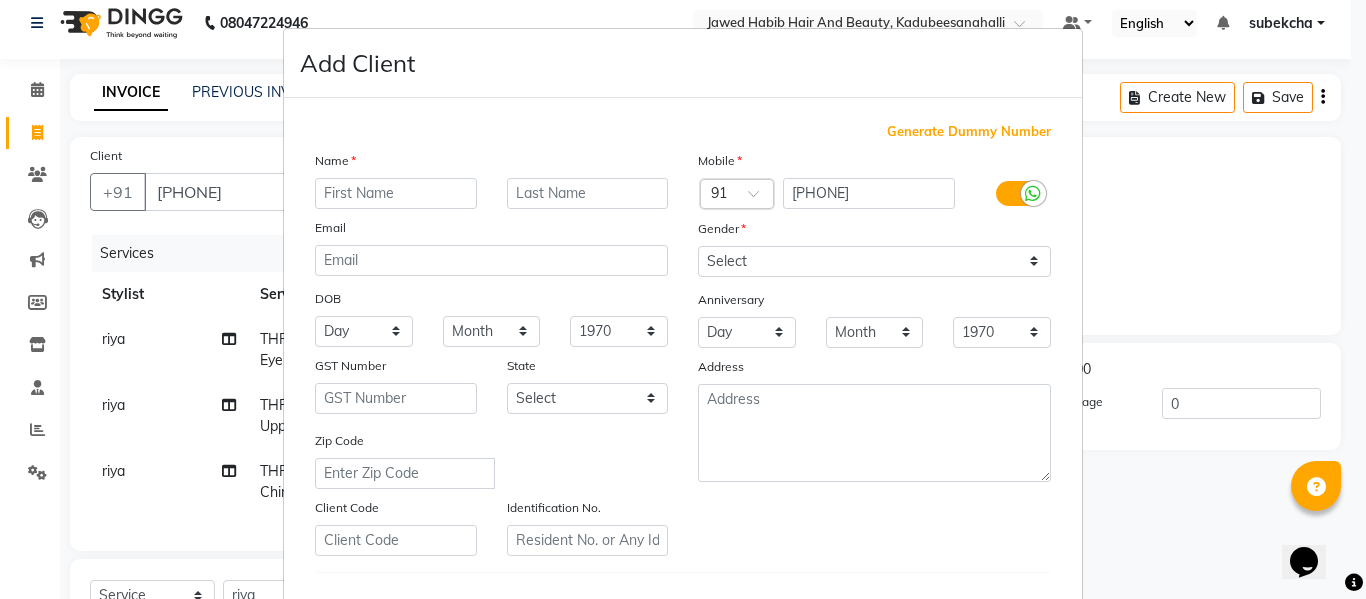 click at bounding box center (396, 193) 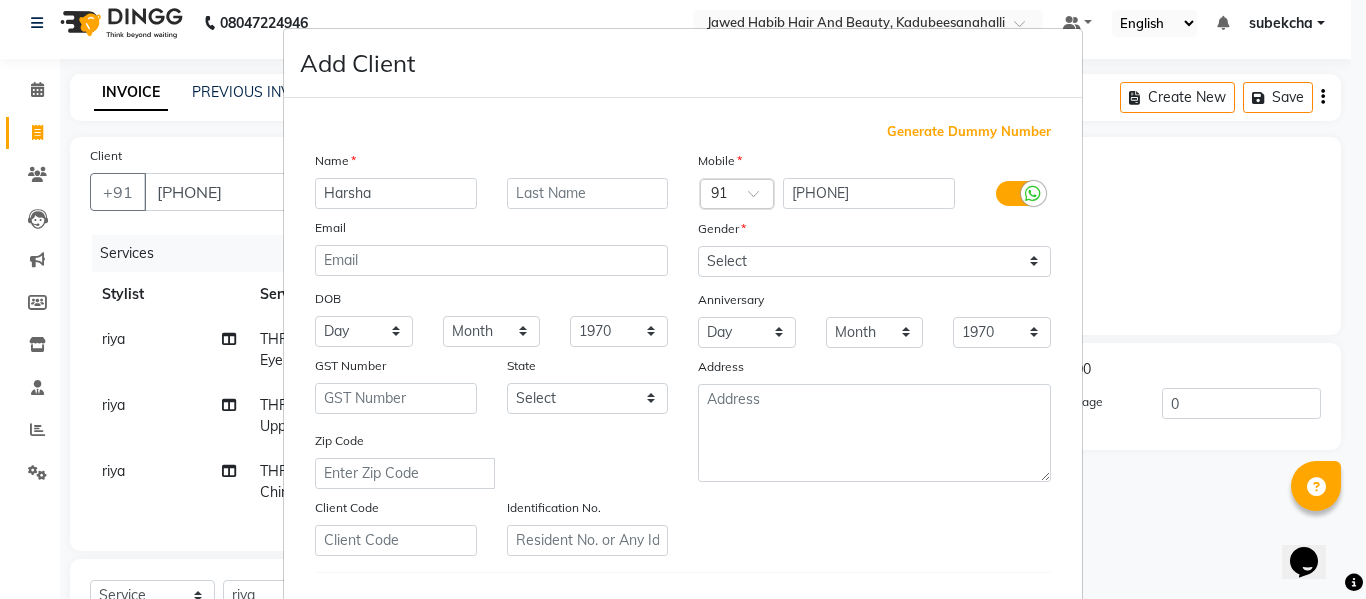 type on "Harsha" 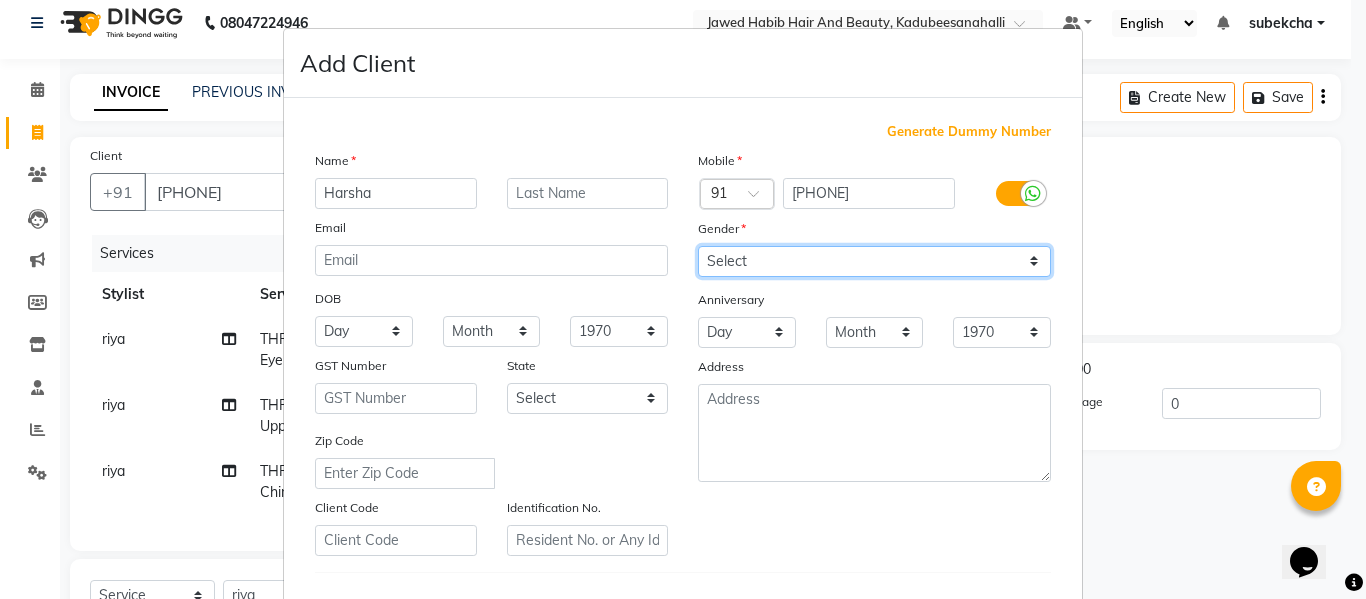 click on "Select Male Female Other Prefer Not To Say" at bounding box center [874, 261] 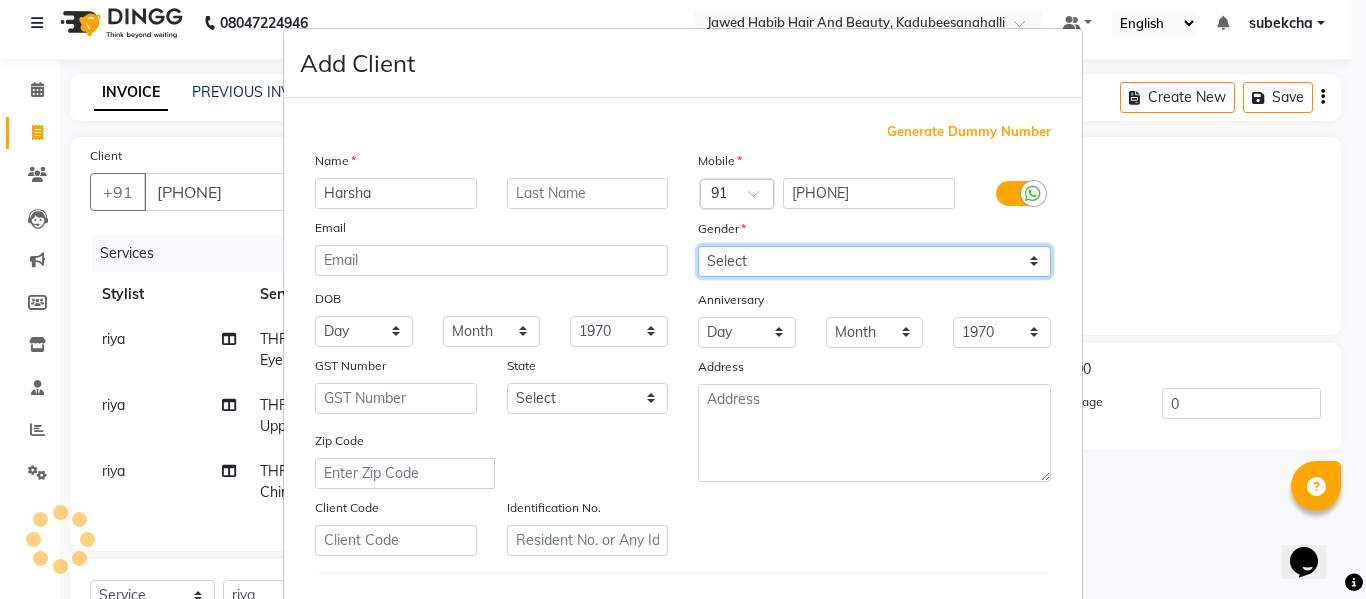 select on "female" 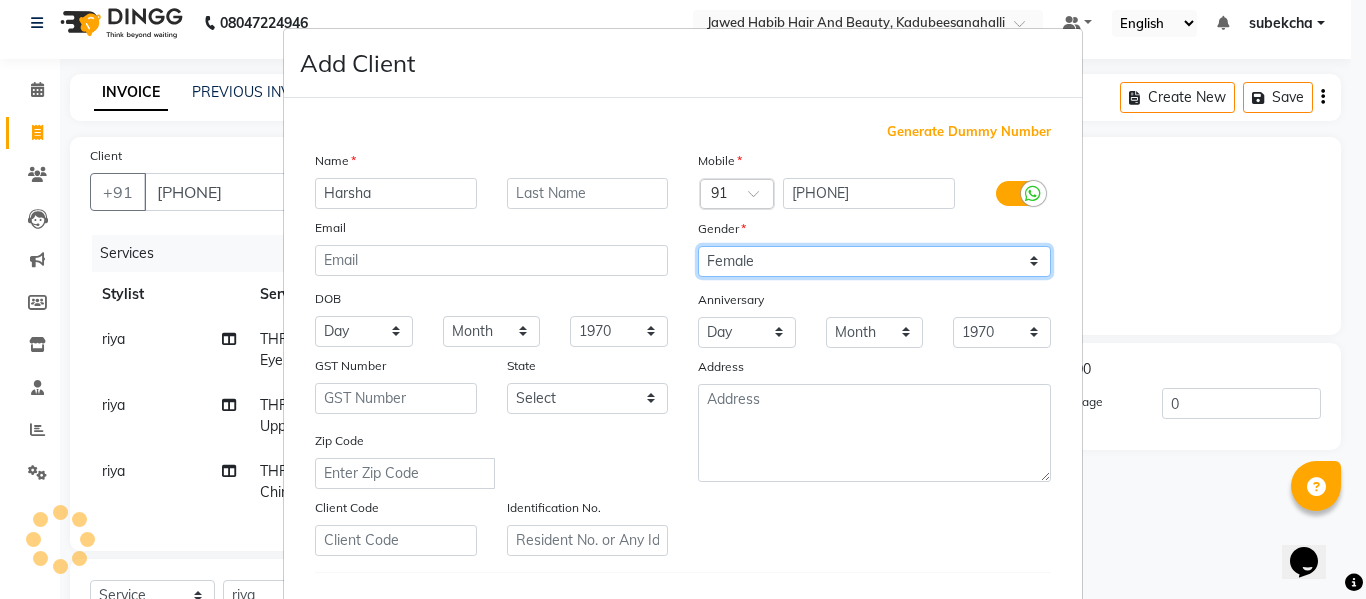 click on "Select Male Female Other Prefer Not To Say" at bounding box center (874, 261) 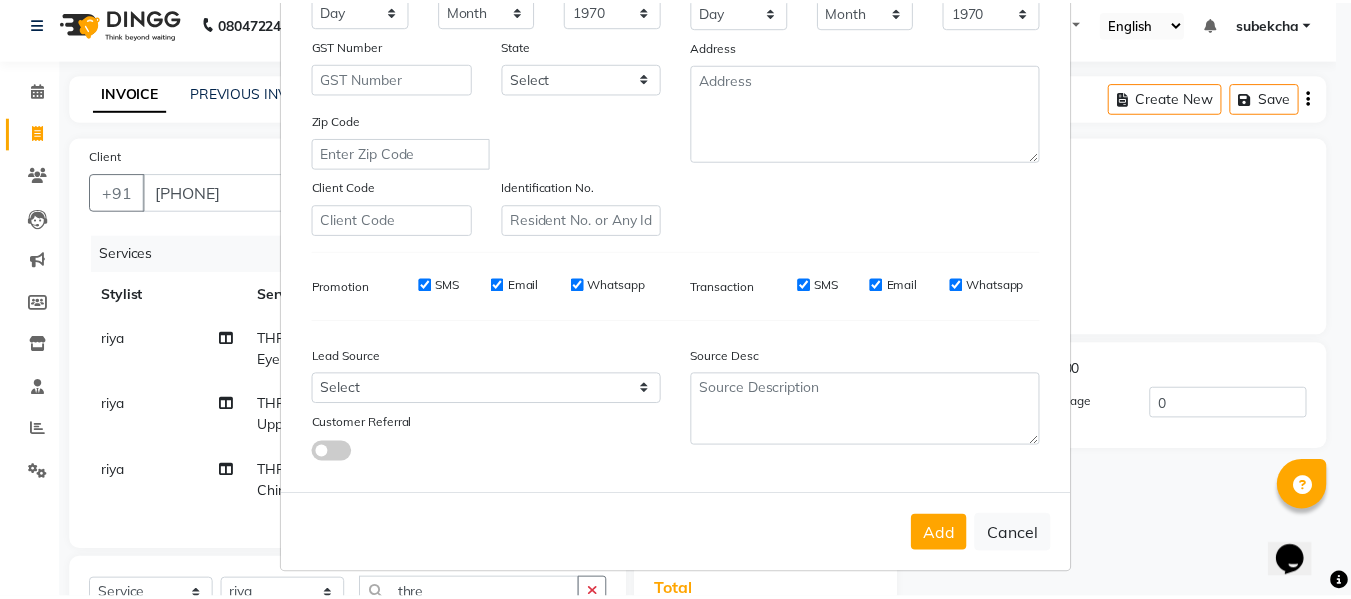 scroll, scrollTop: 324, scrollLeft: 0, axis: vertical 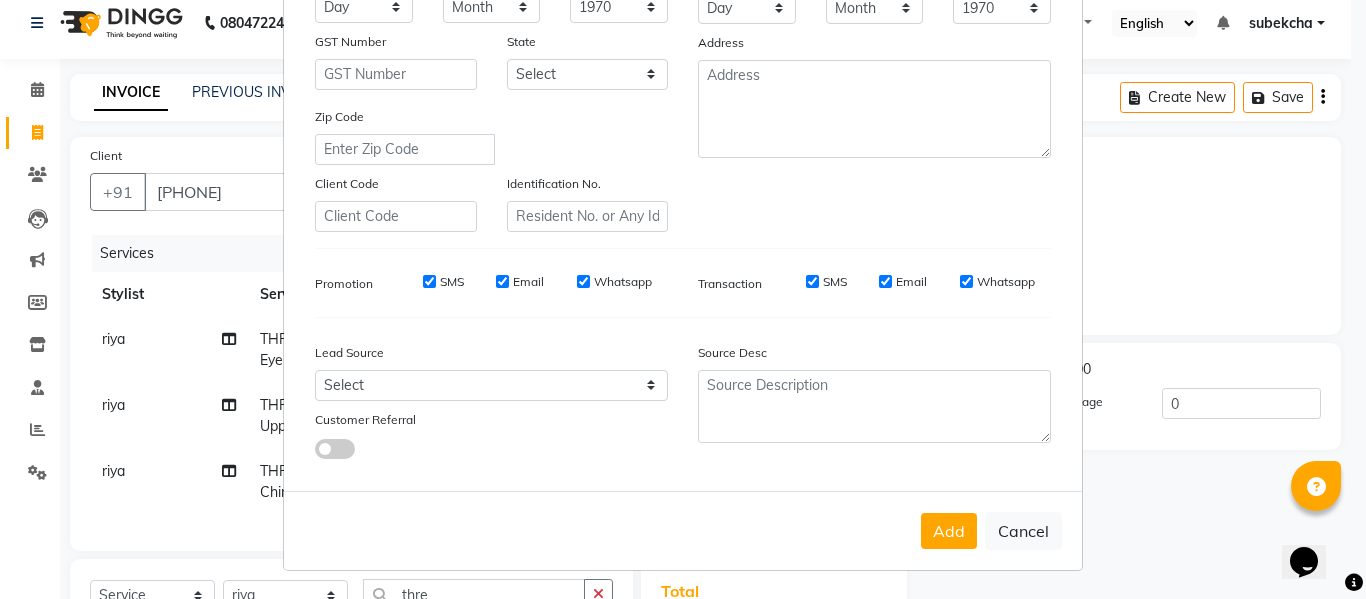 click on "Add   Cancel" at bounding box center [683, 530] 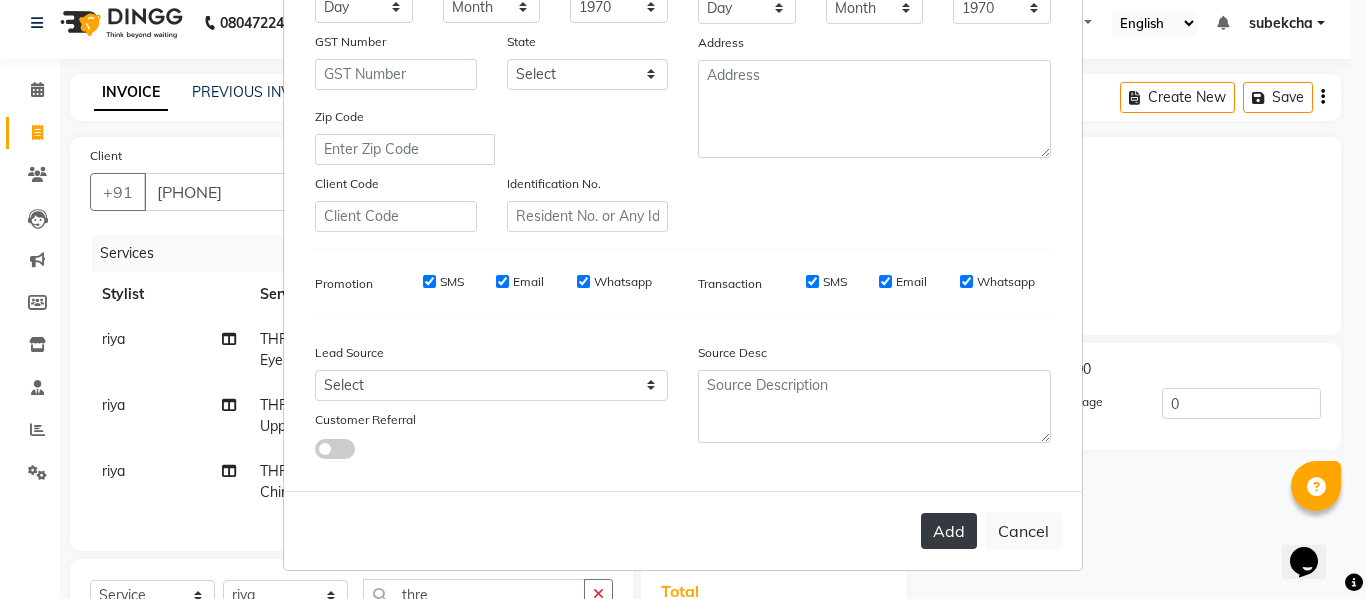 click on "Add" at bounding box center [949, 531] 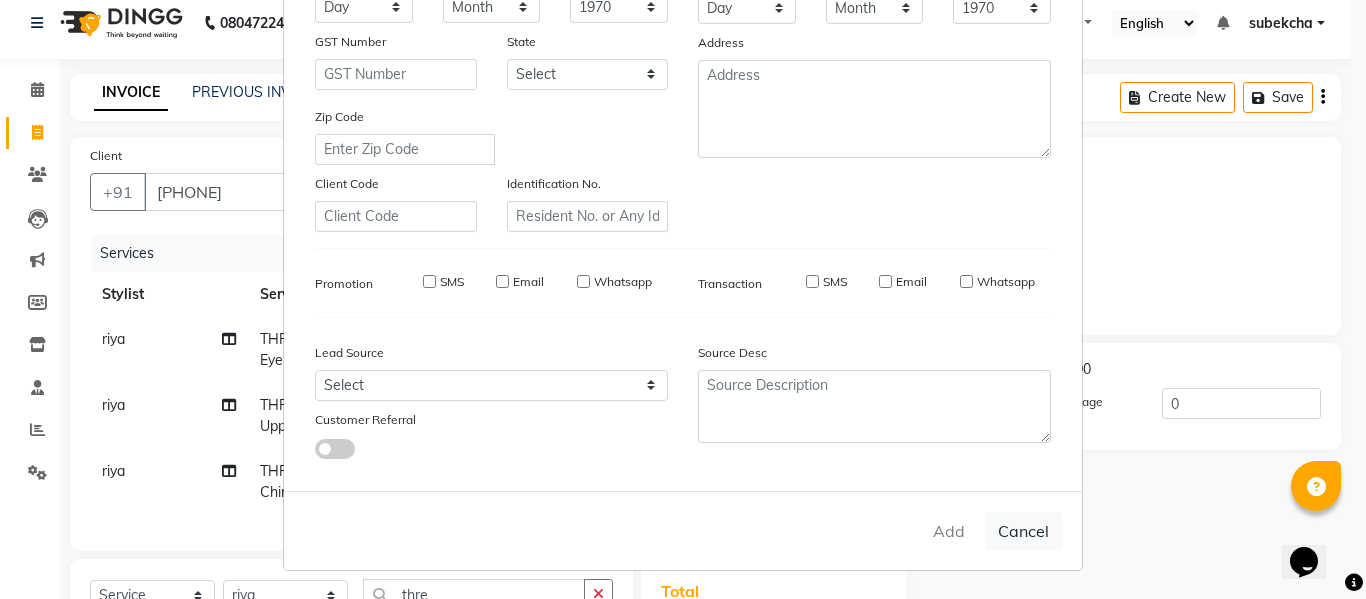 type 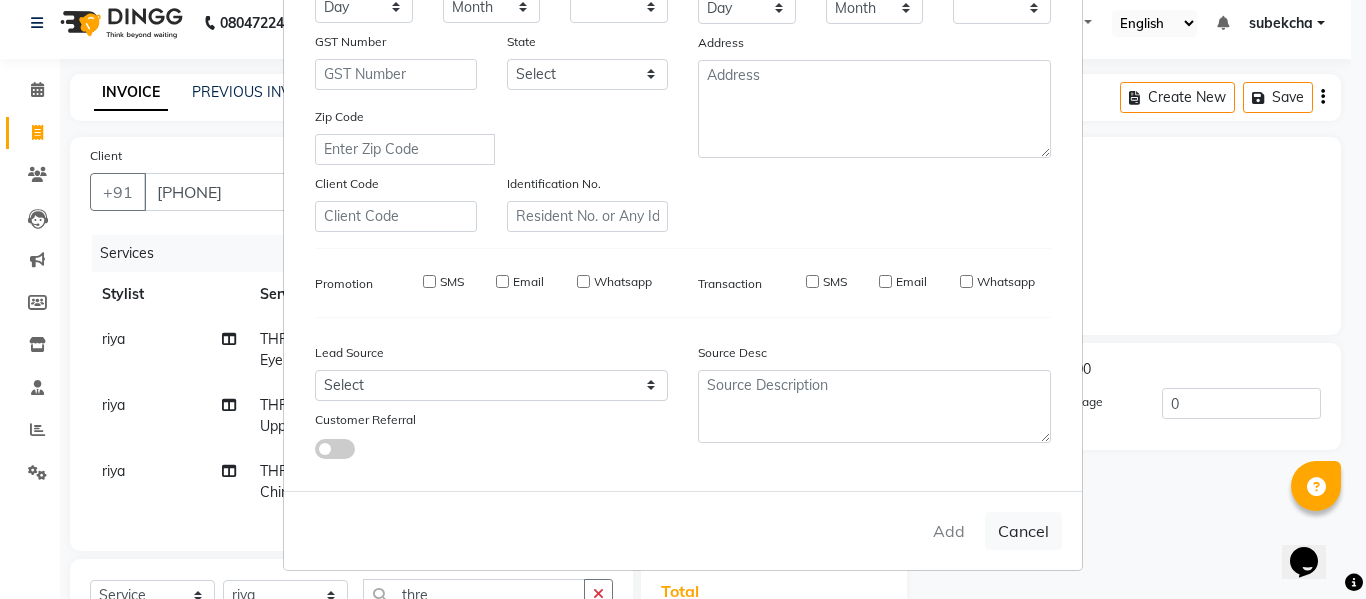 checkbox on "false" 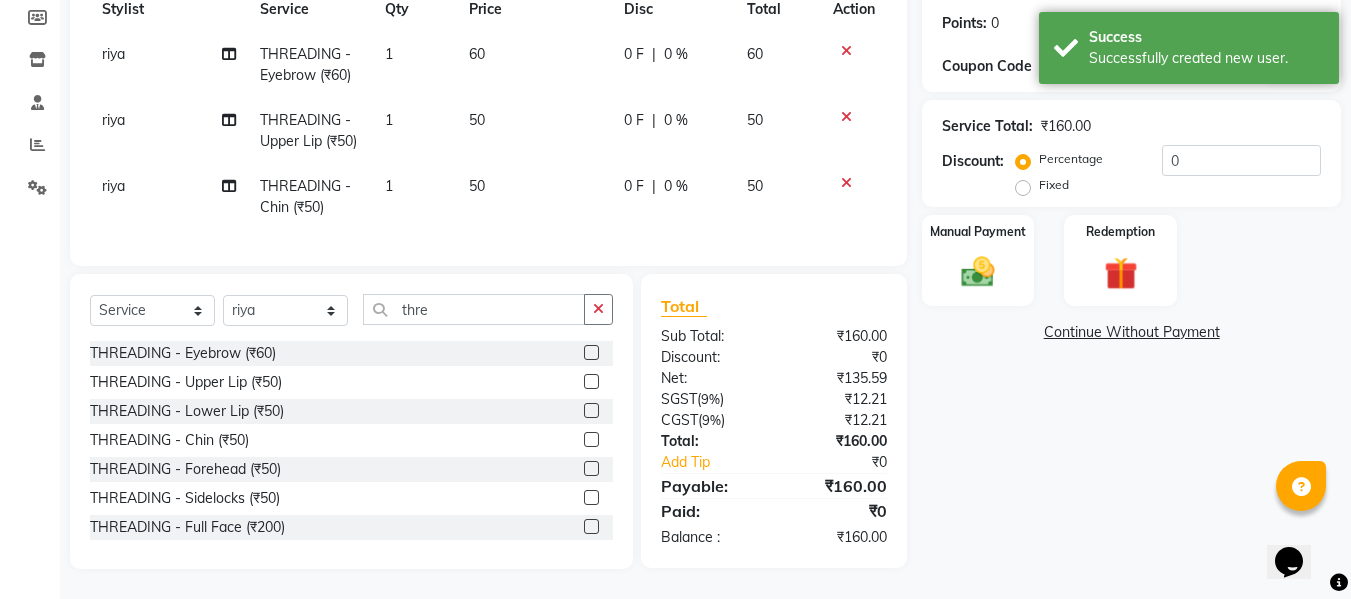scroll, scrollTop: 313, scrollLeft: 0, axis: vertical 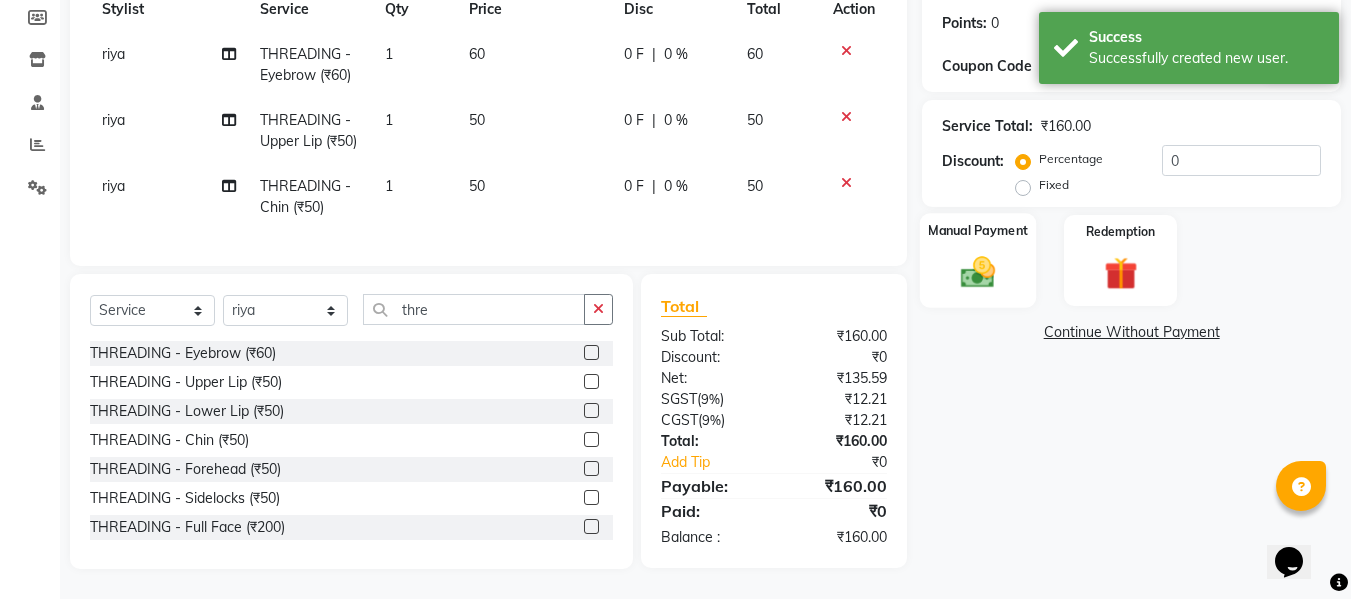 click 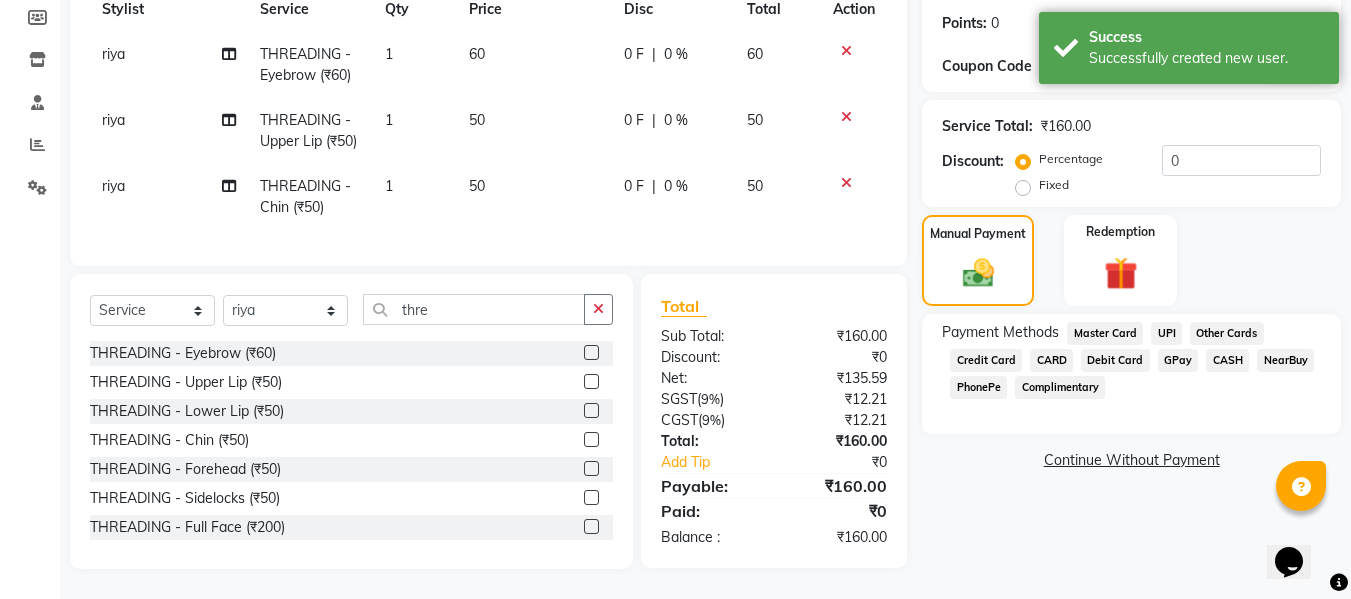 click on "UPI" 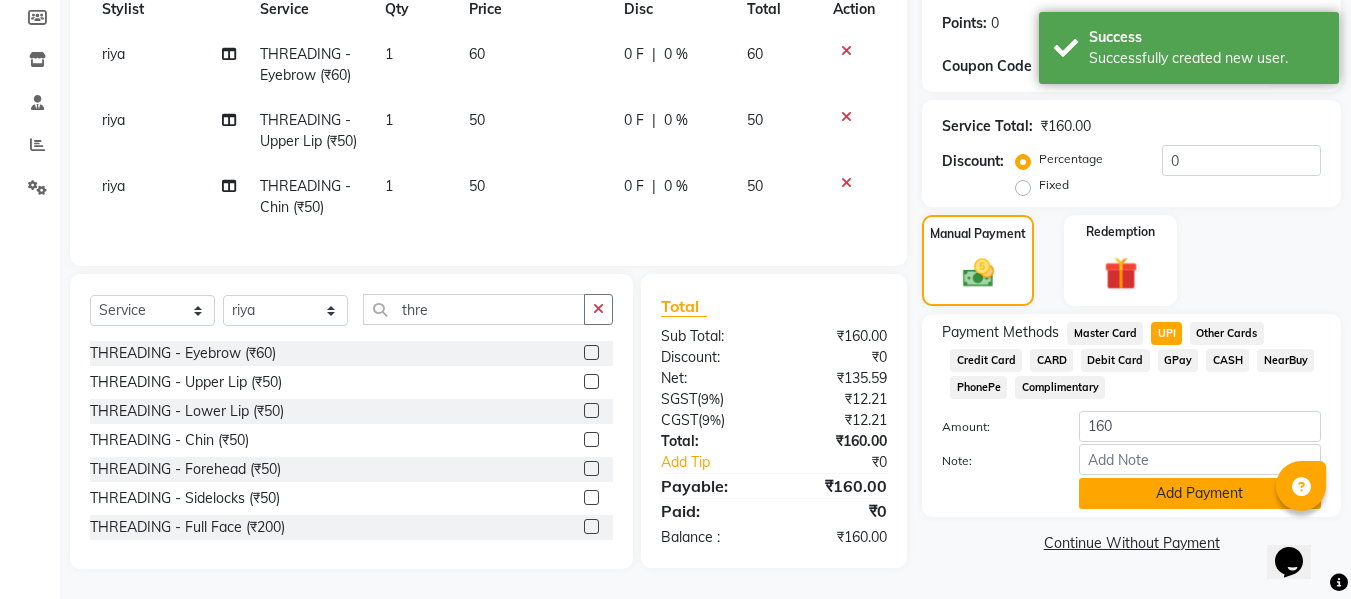 click on "Add Payment" 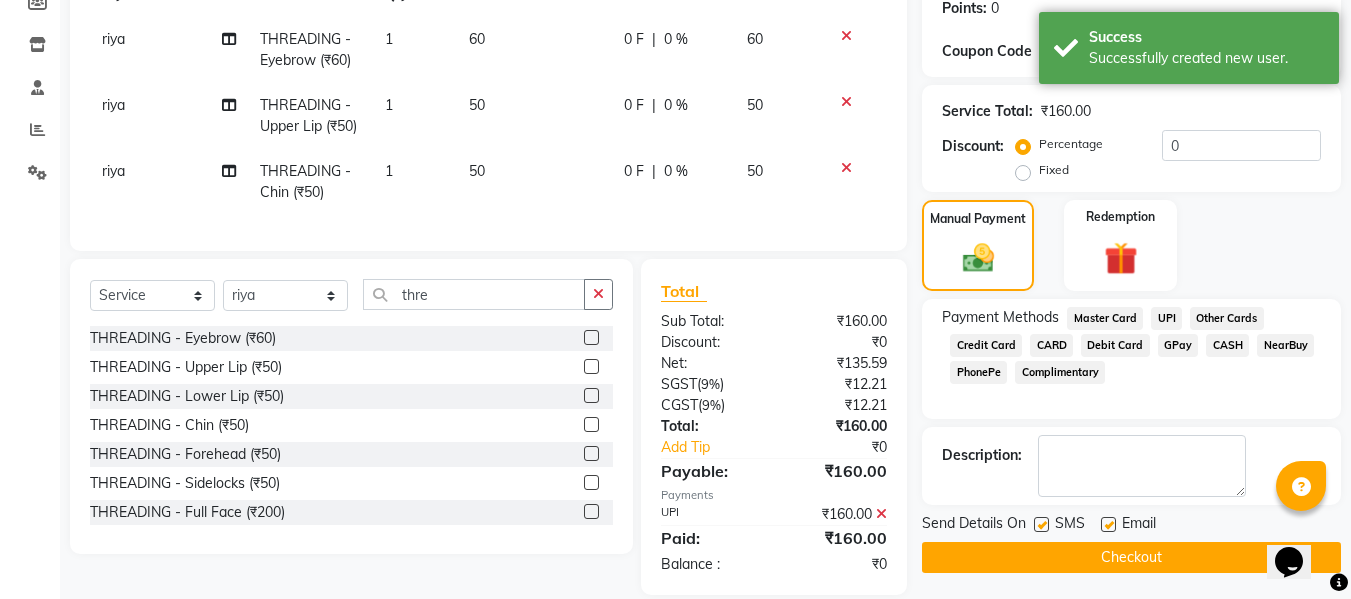 scroll, scrollTop: 354, scrollLeft: 0, axis: vertical 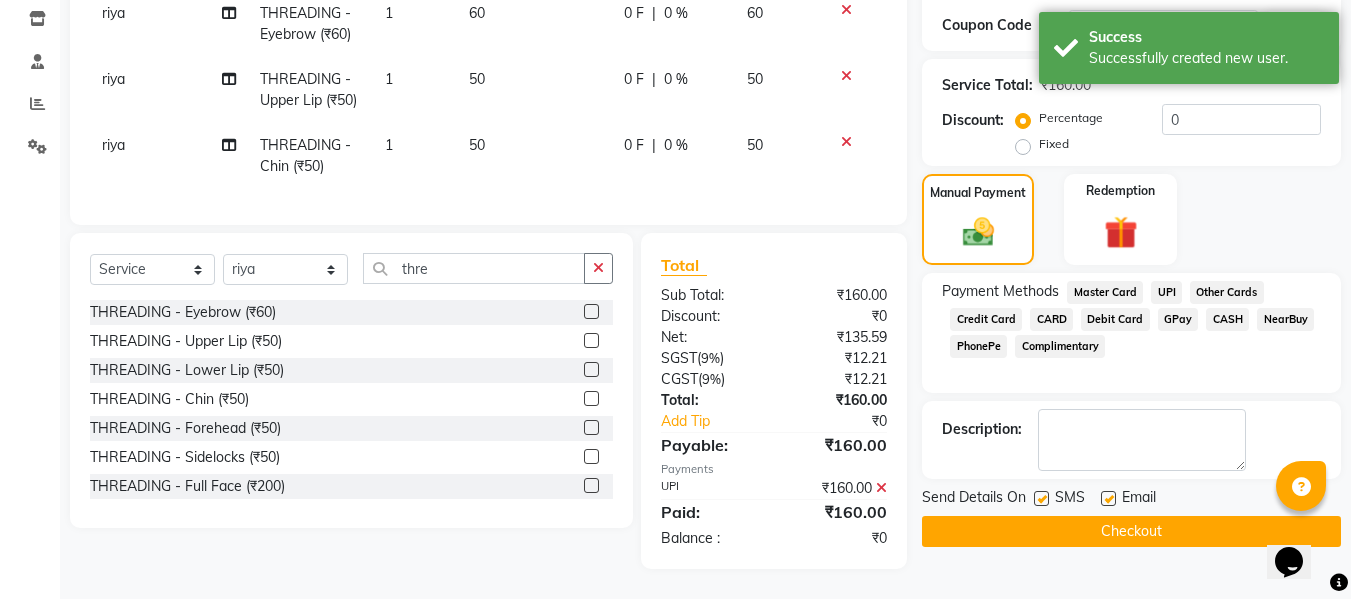 click 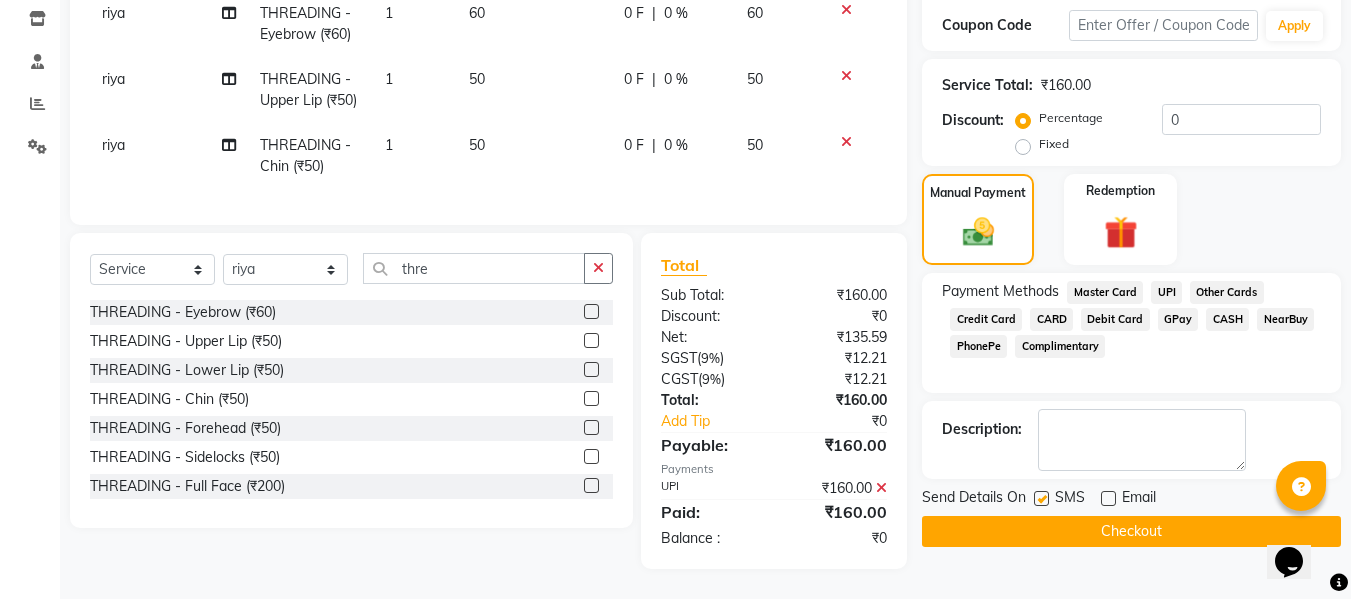 click on "Checkout" 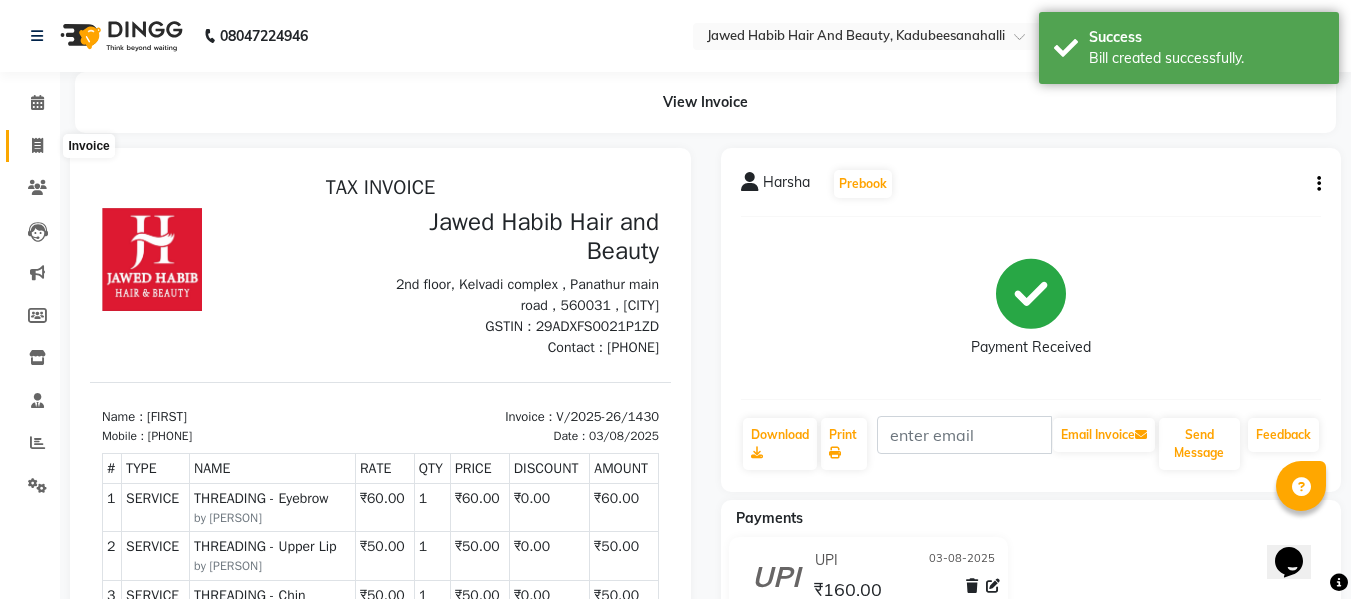 scroll, scrollTop: 0, scrollLeft: 0, axis: both 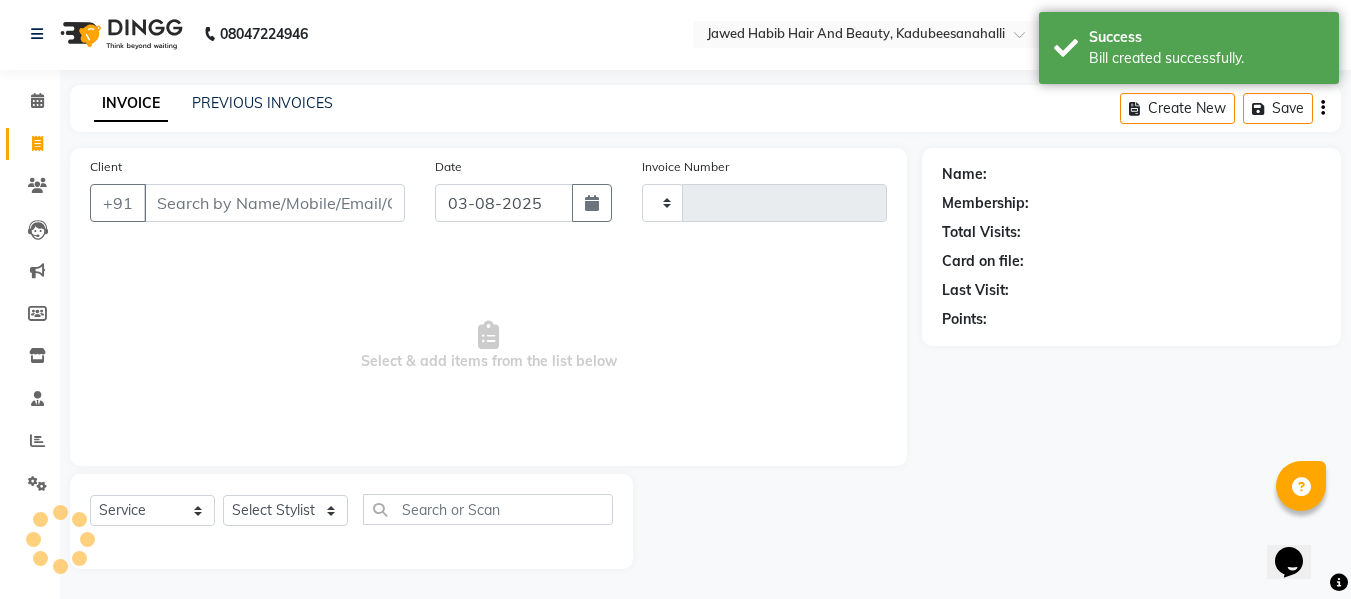 type on "1431" 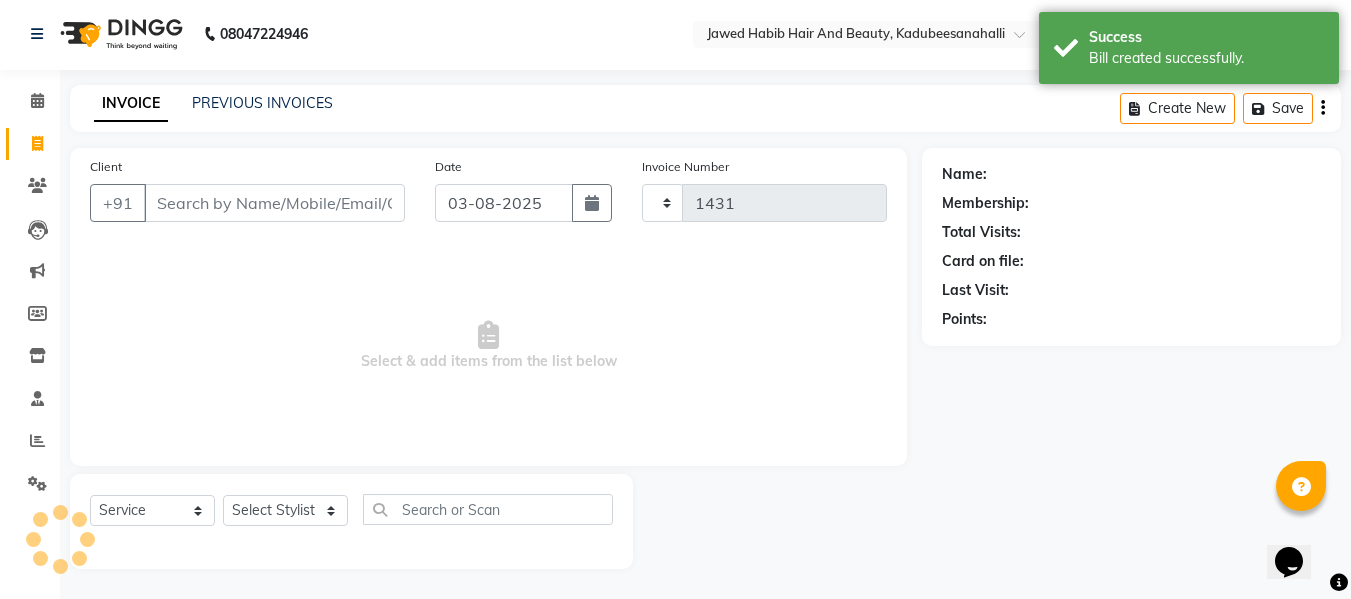 select on "7013" 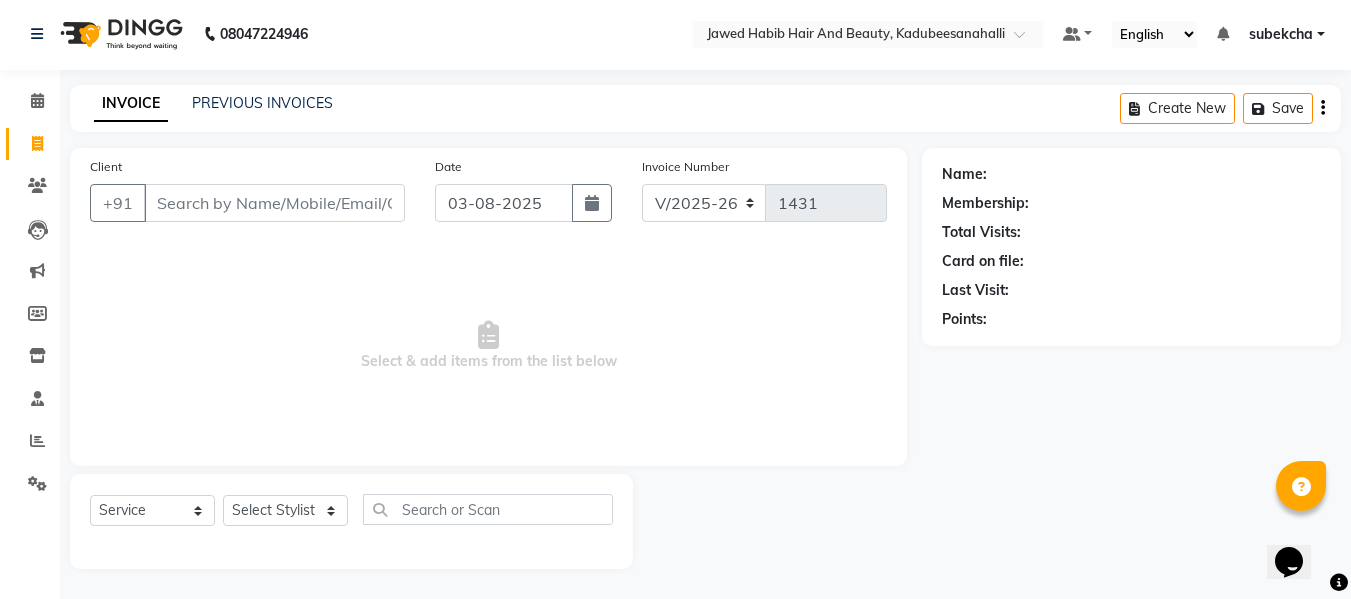 click on "Client" at bounding box center (274, 203) 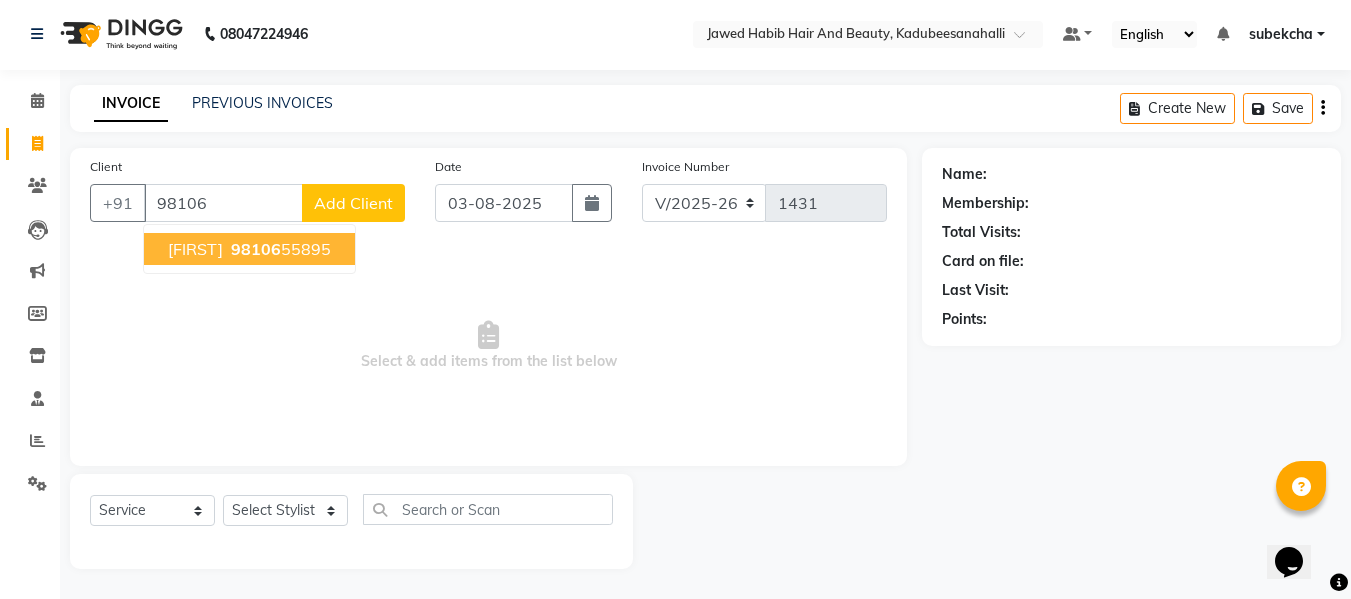 click on "[PHONE]" at bounding box center (279, 249) 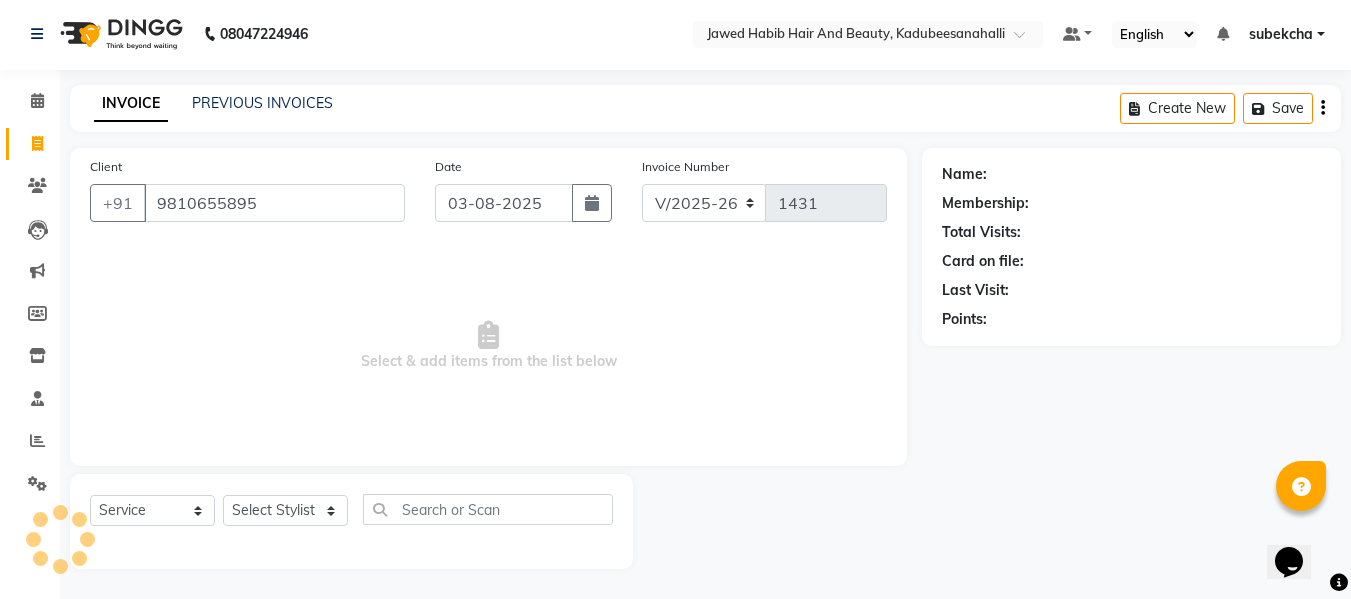 type on "9810655895" 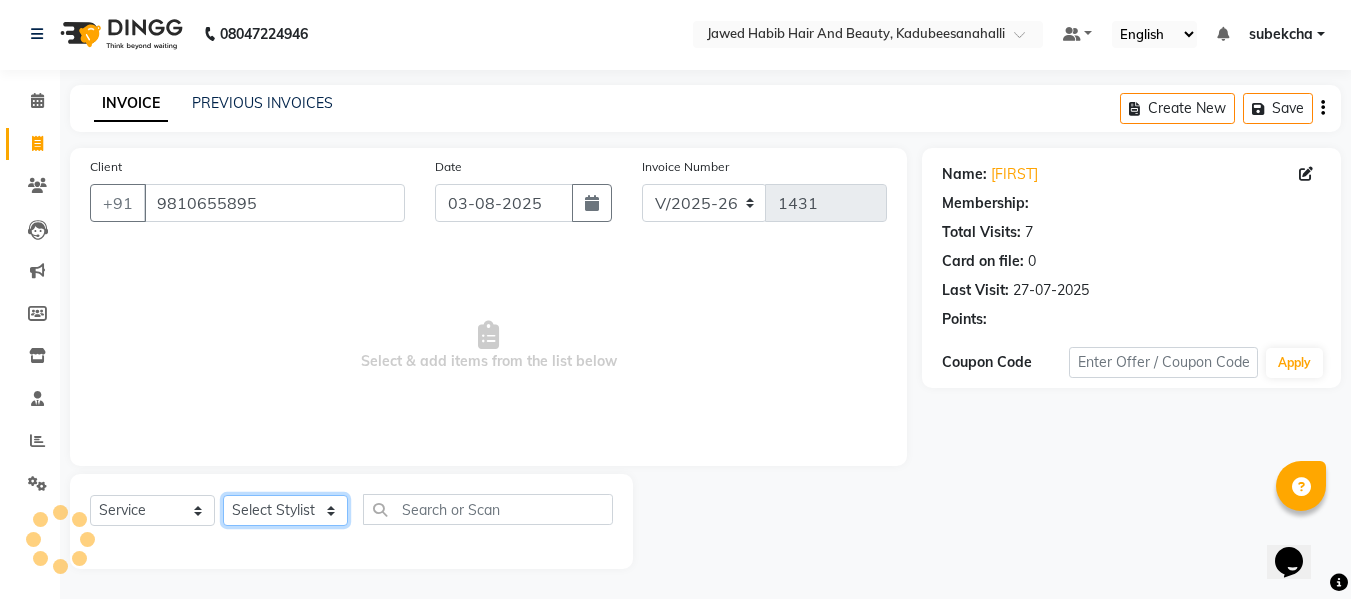 click on "Select Stylist aita Bijay bivek  priyanka riya Sanit subekcha Vimal" 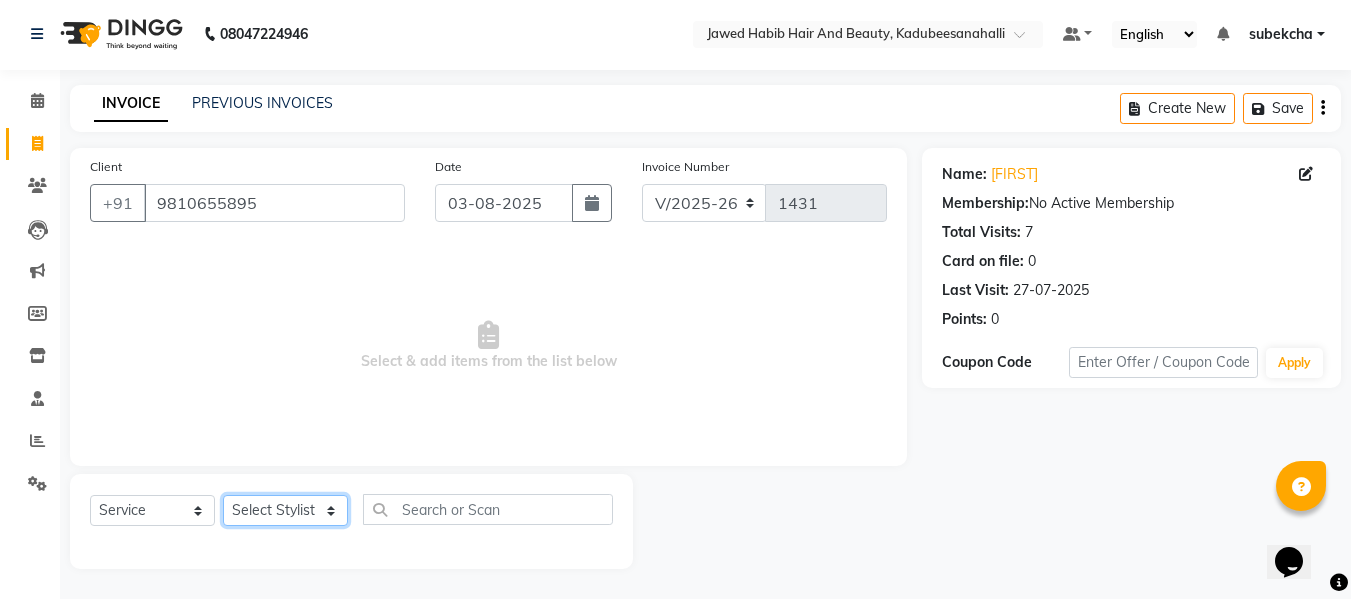 select on "68037" 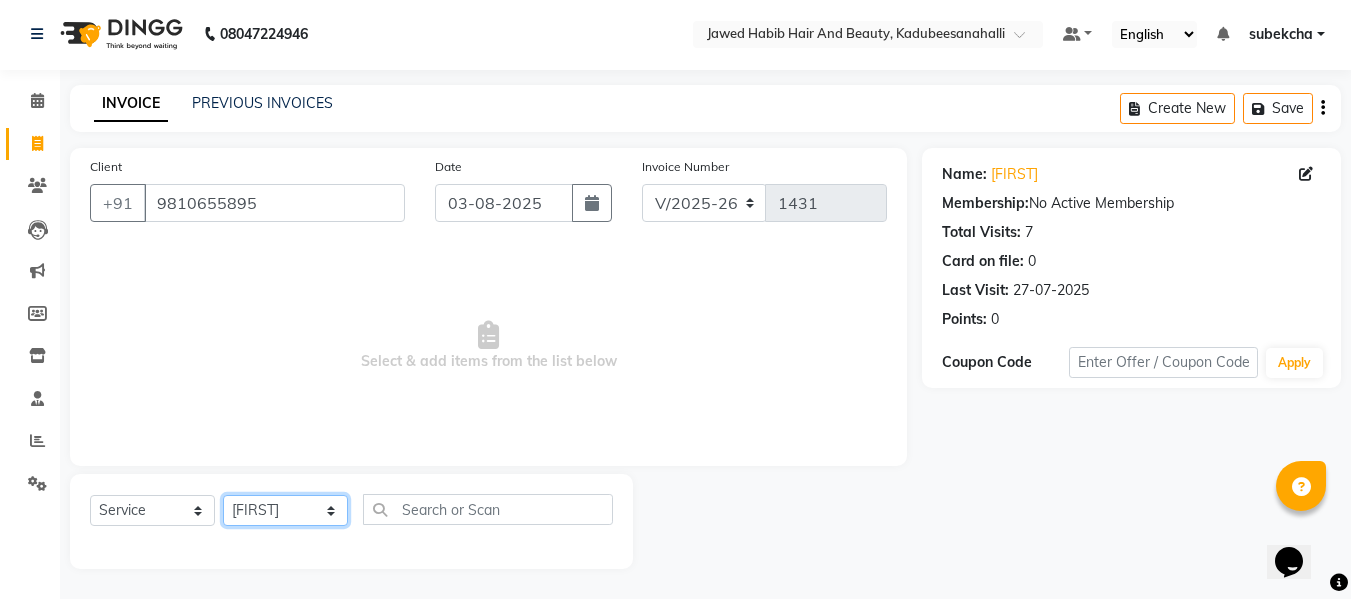 click on "Select Stylist aita Bijay bivek  priyanka riya Sanit subekcha Vimal" 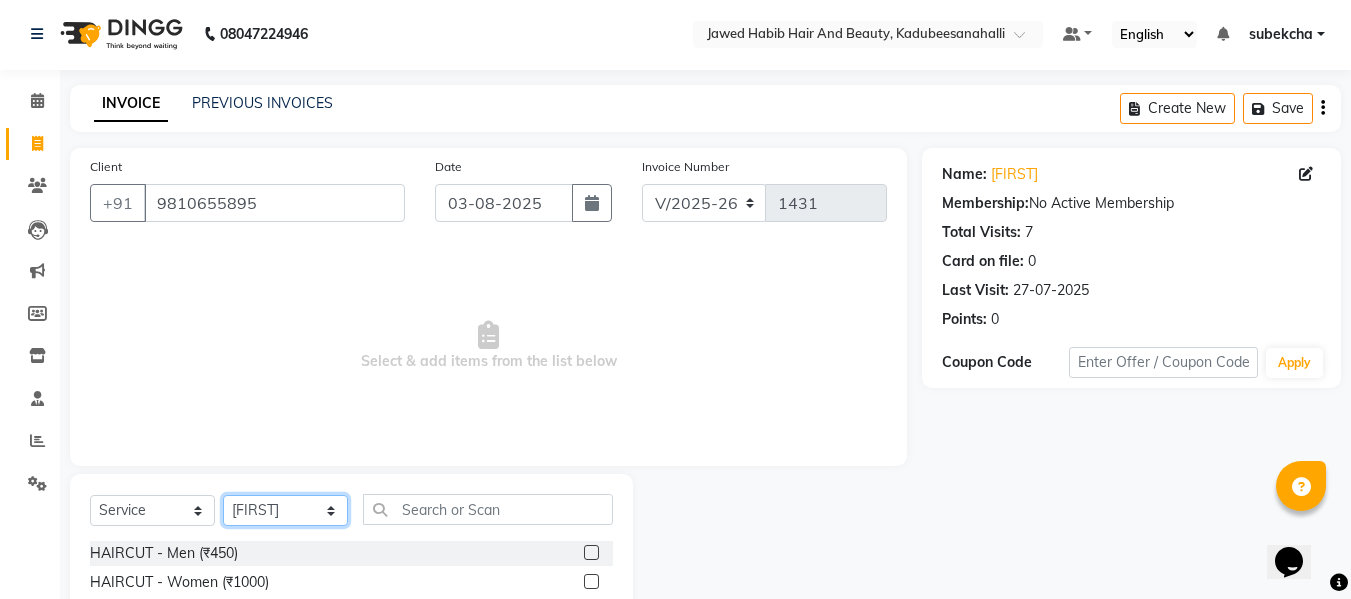 scroll, scrollTop: 202, scrollLeft: 0, axis: vertical 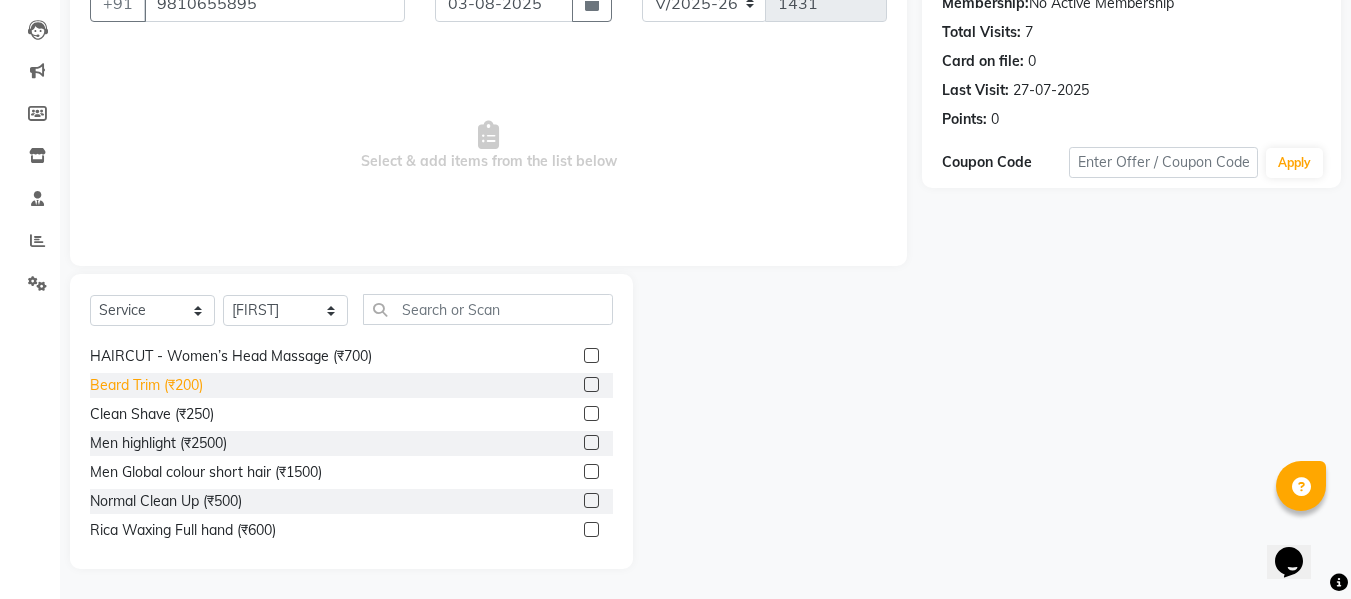 click on "Beard Trim (₹200)" 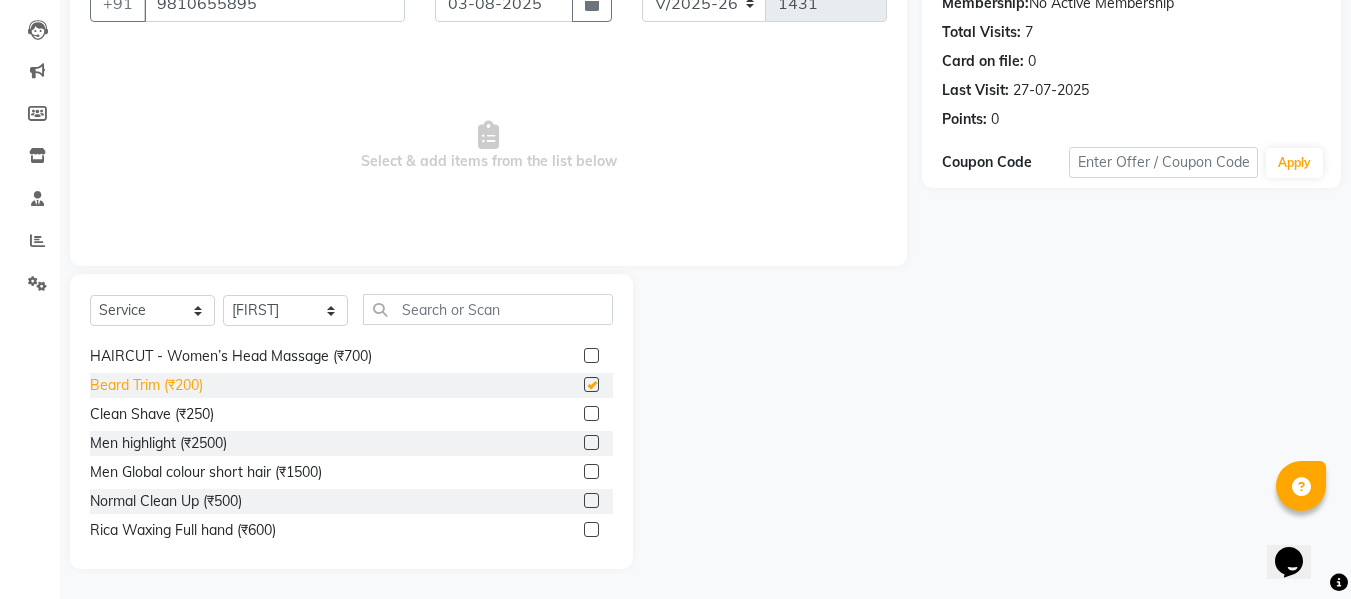 checkbox on "false" 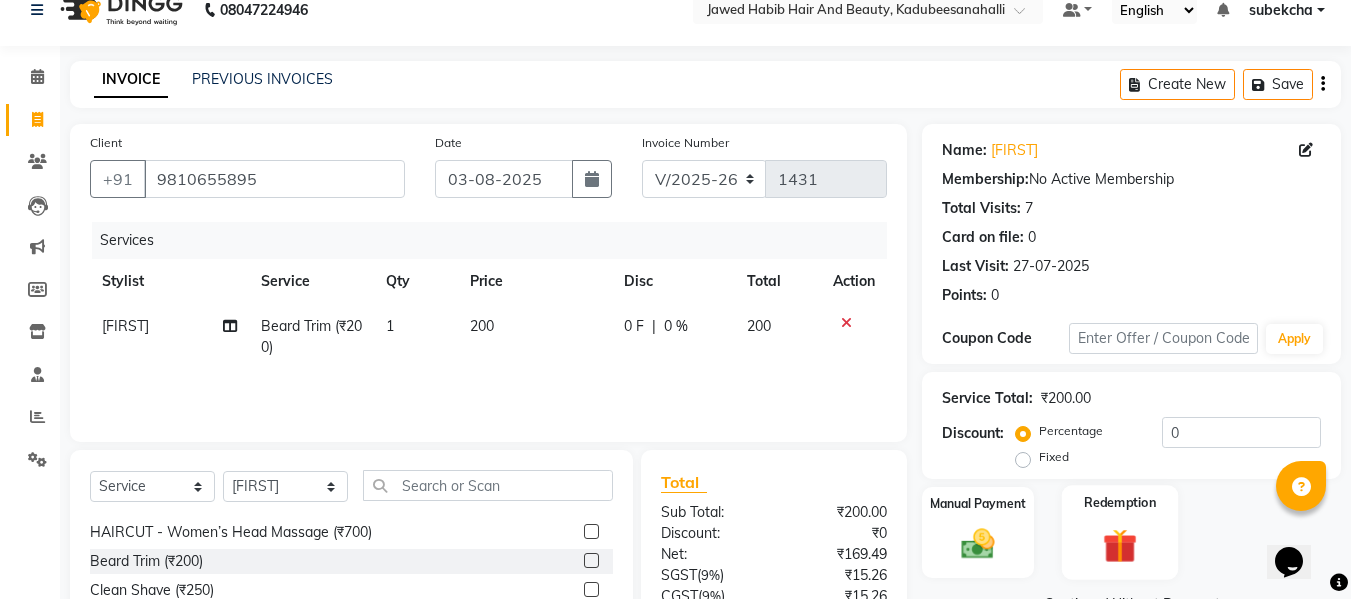scroll, scrollTop: 202, scrollLeft: 0, axis: vertical 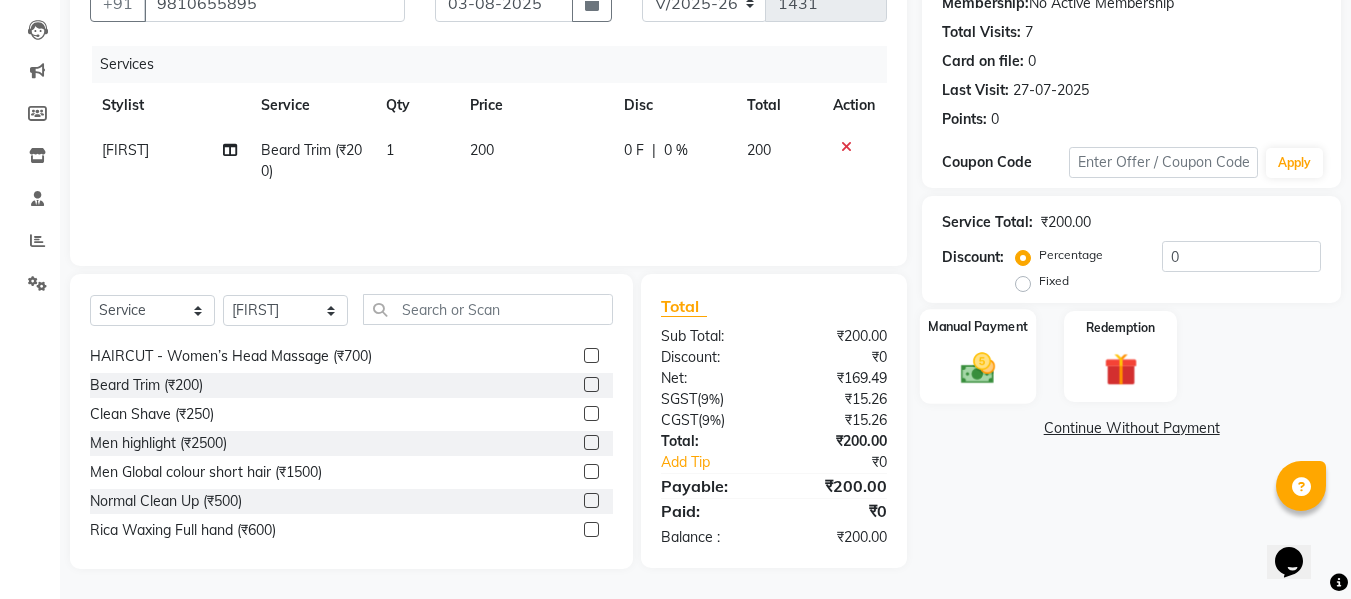 click on "Manual Payment" 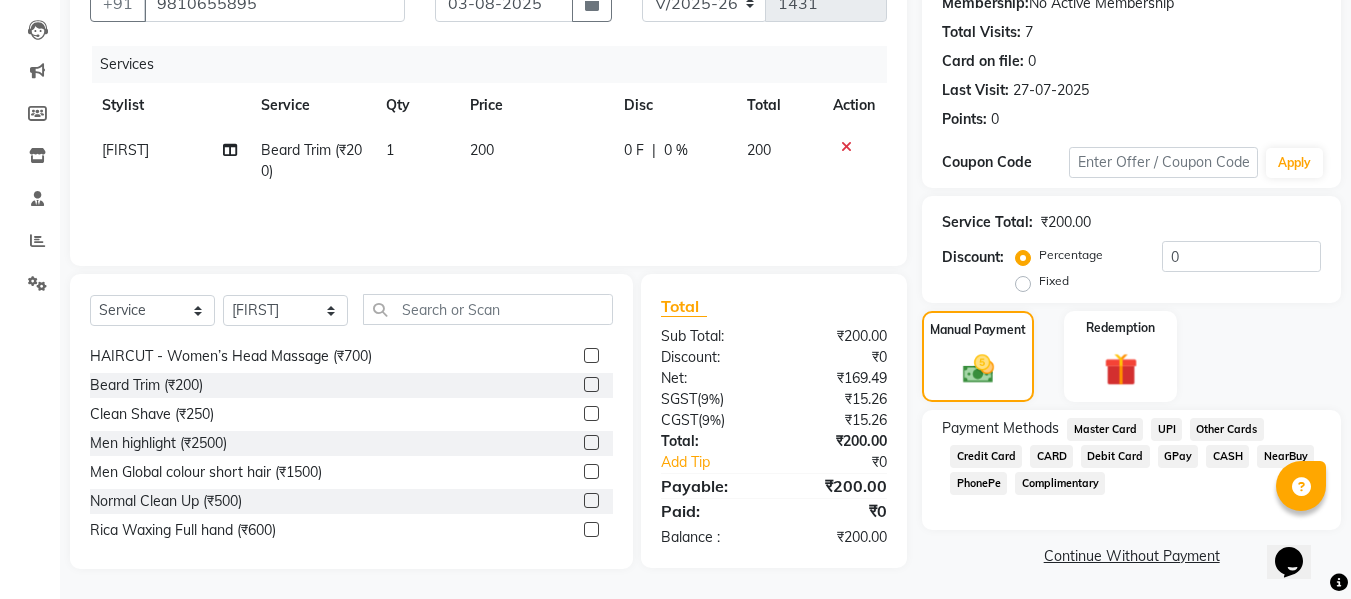 click on "UPI" 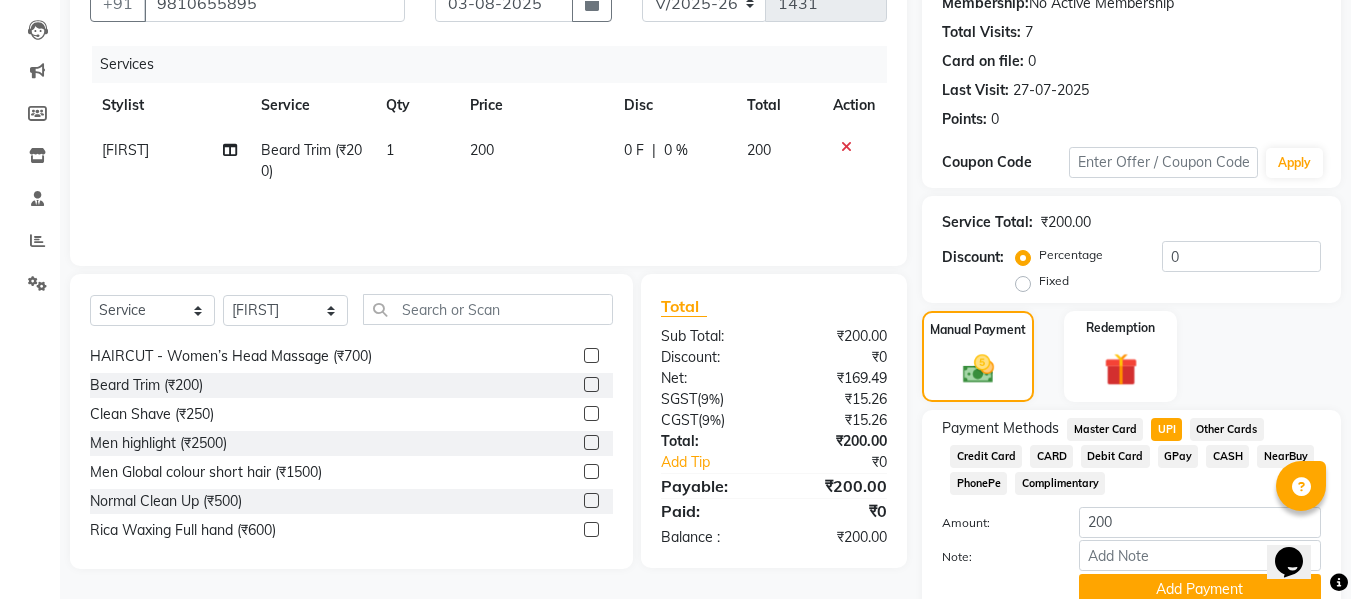 scroll, scrollTop: 287, scrollLeft: 0, axis: vertical 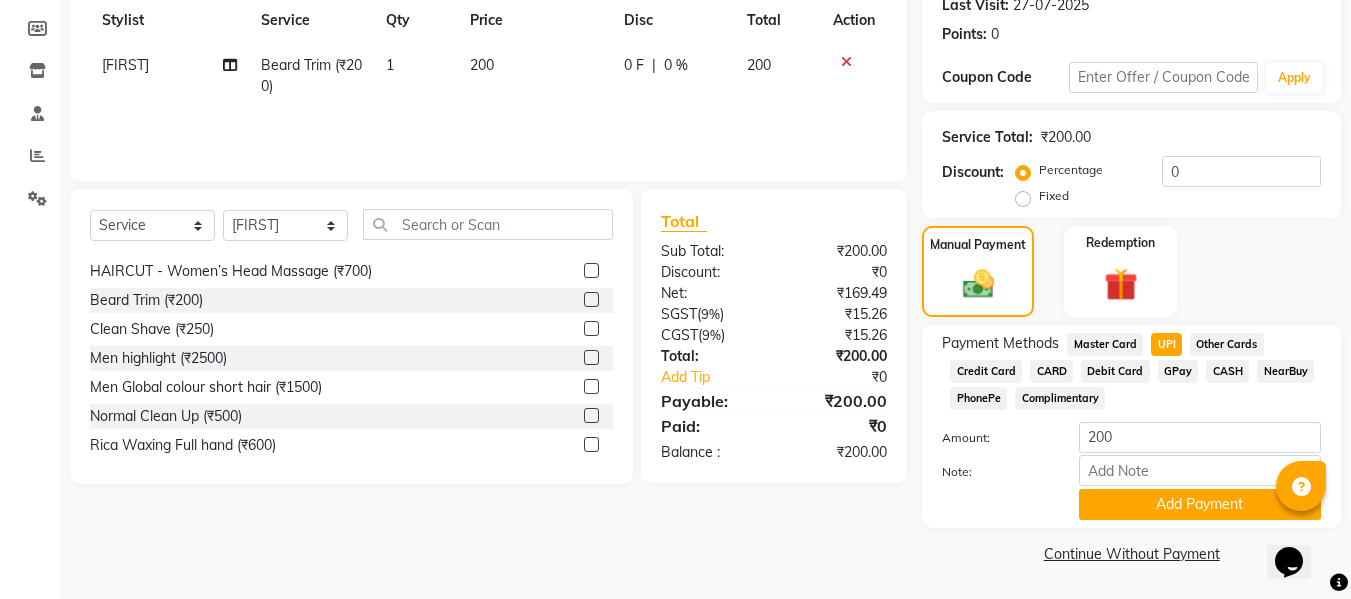 click on "CARD" 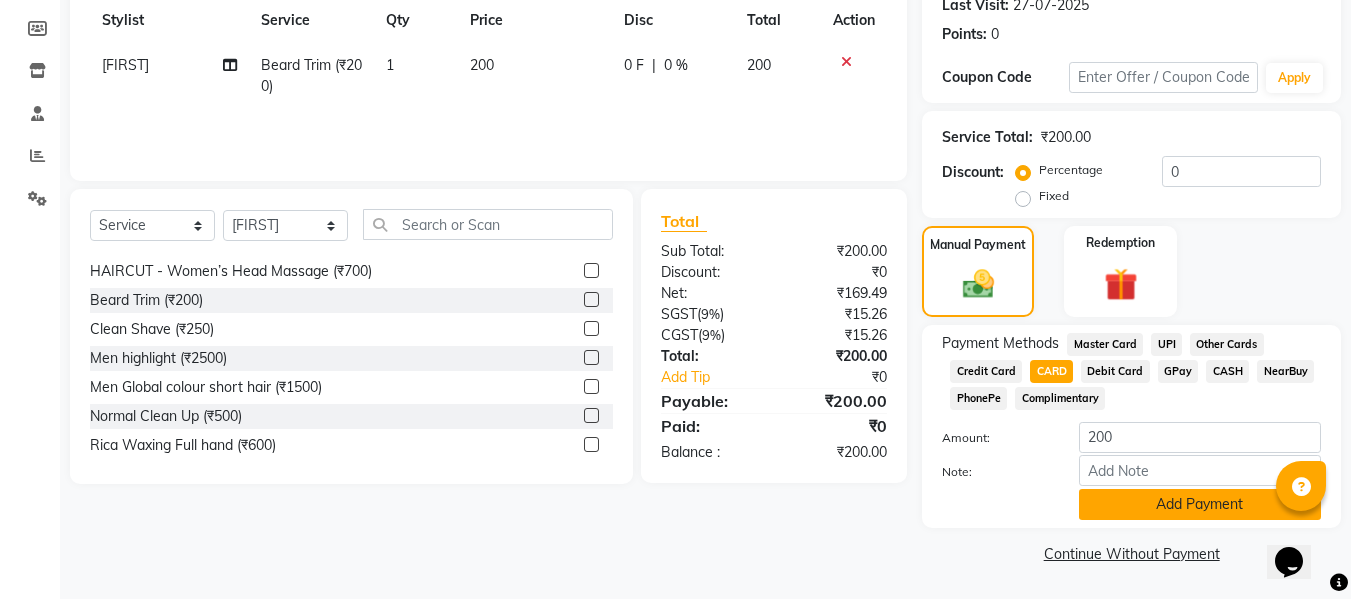 click on "Add Payment" 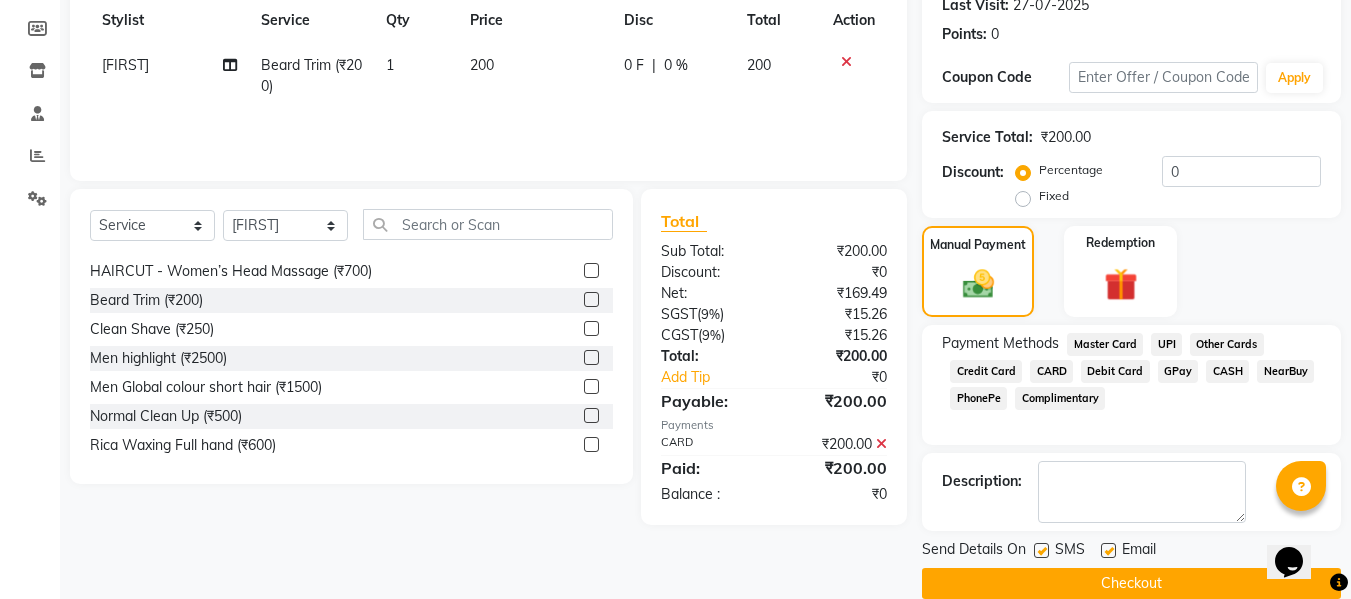 scroll, scrollTop: 317, scrollLeft: 0, axis: vertical 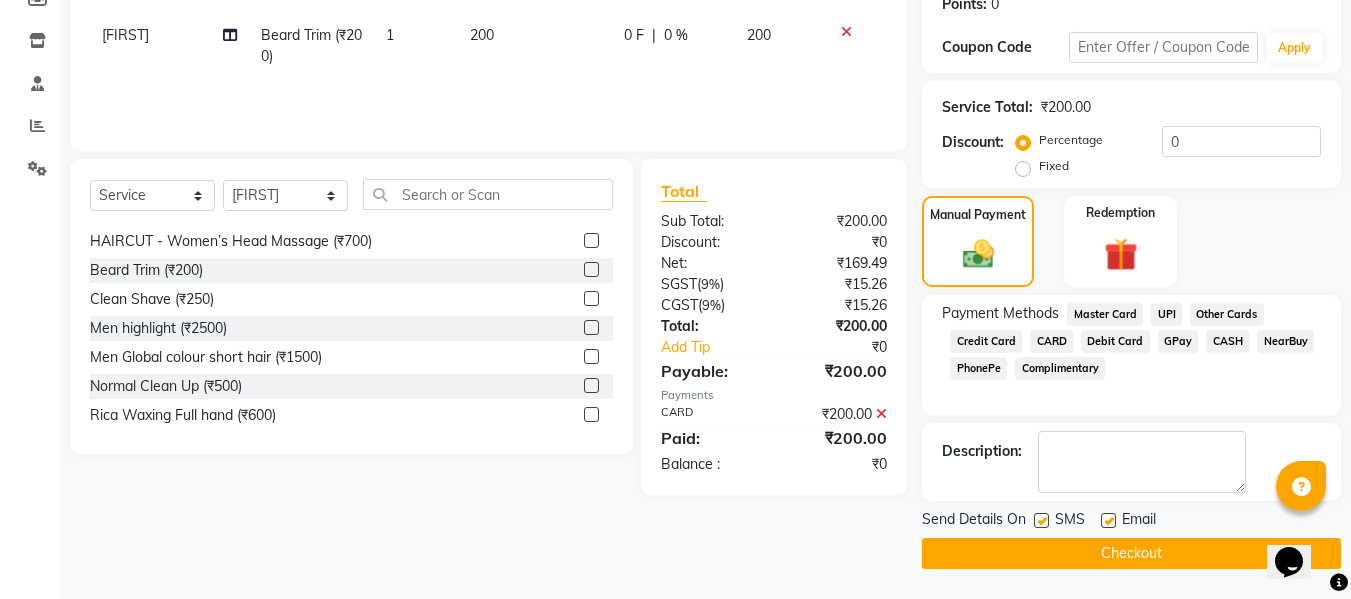 click on "Checkout" 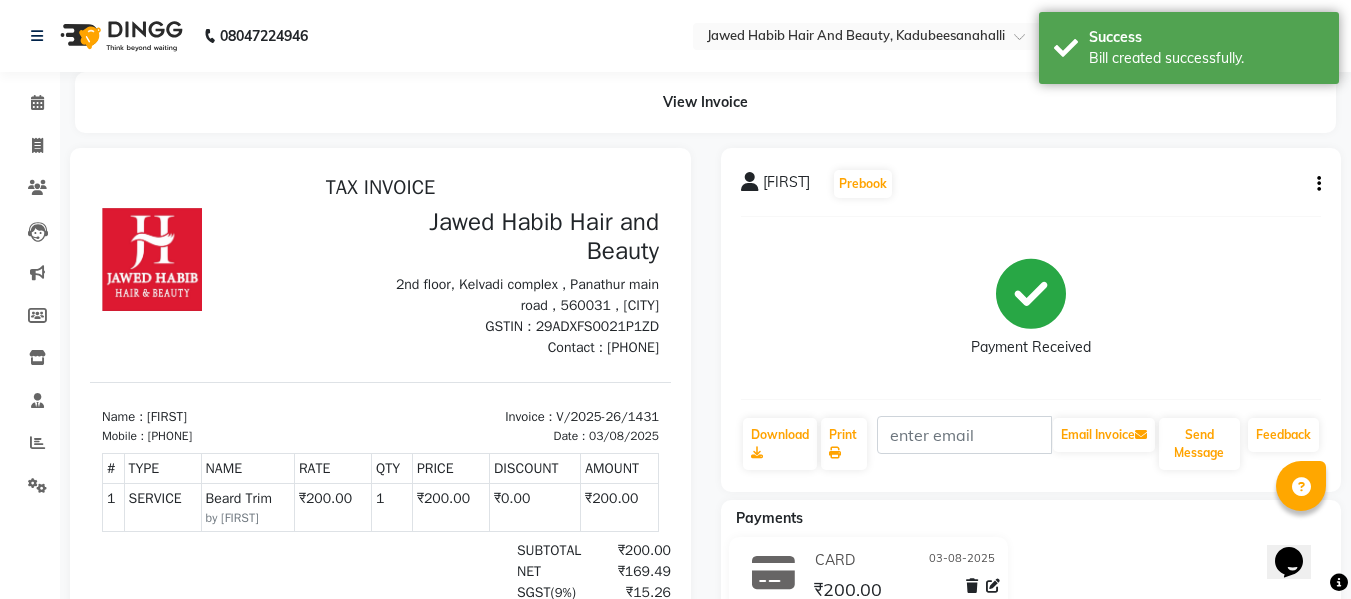 scroll, scrollTop: 0, scrollLeft: 0, axis: both 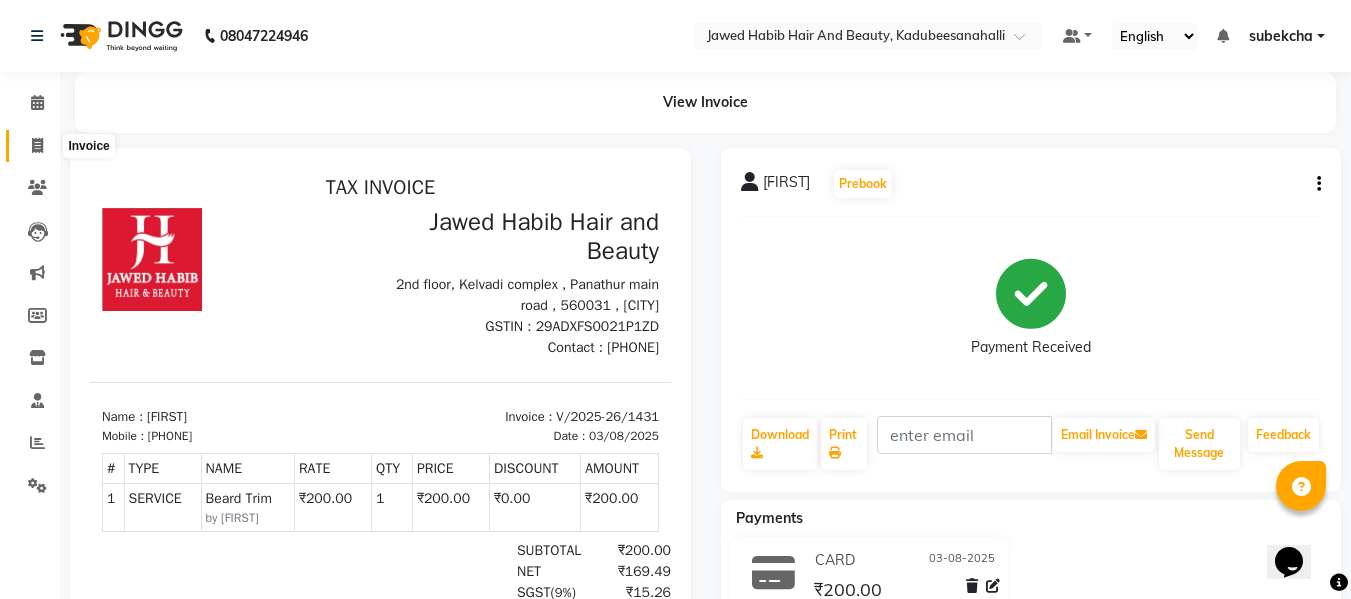 click 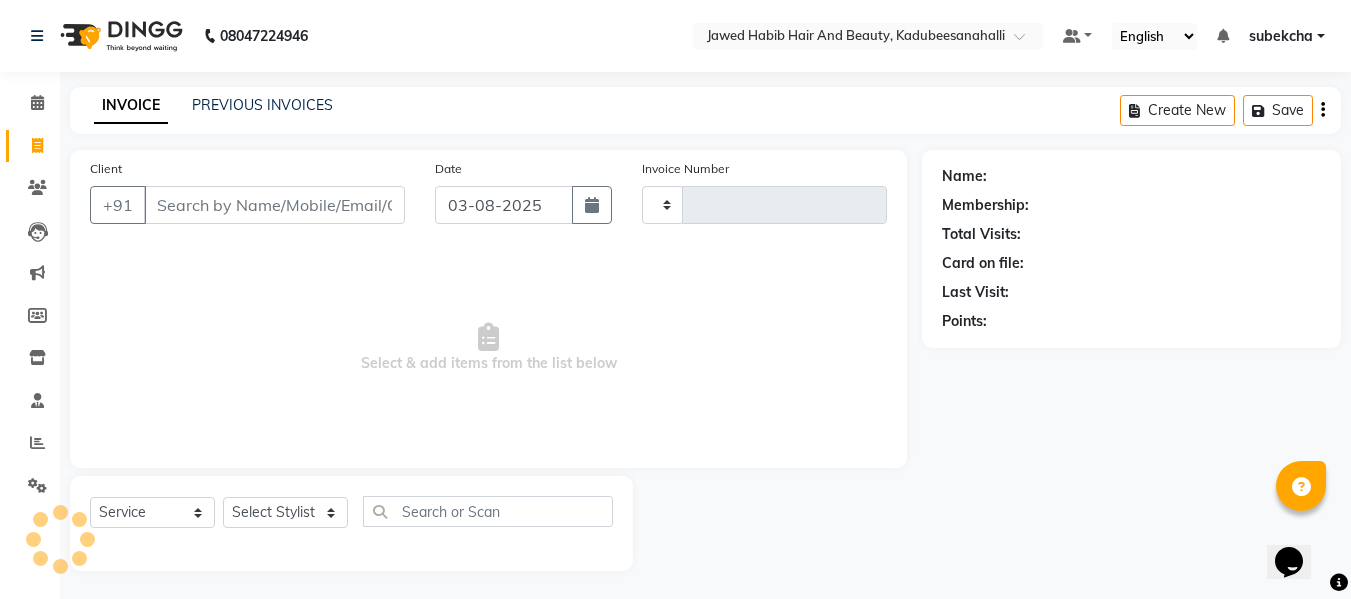 scroll, scrollTop: 2, scrollLeft: 0, axis: vertical 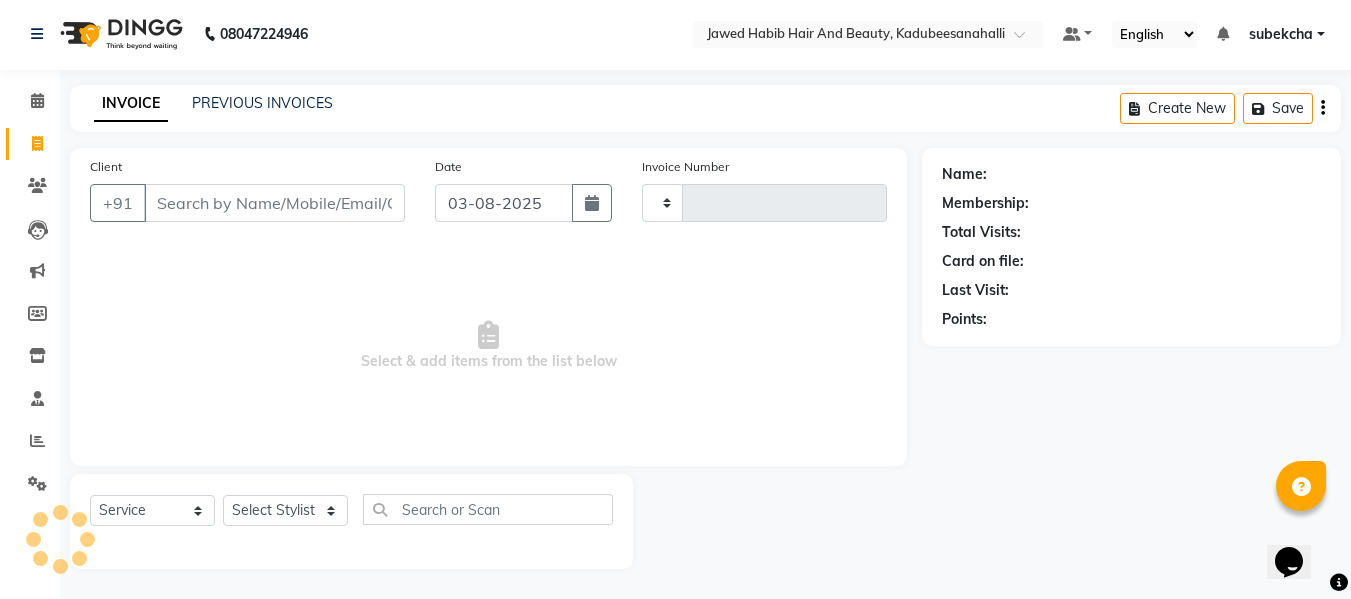 type on "1432" 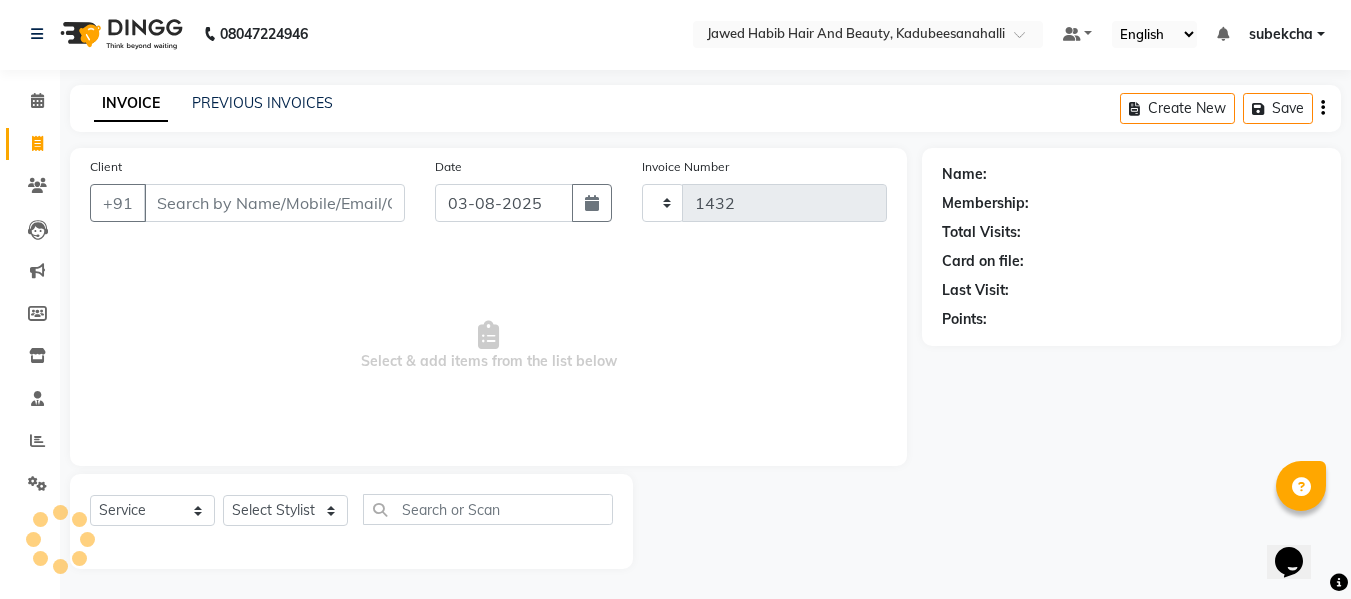select on "7013" 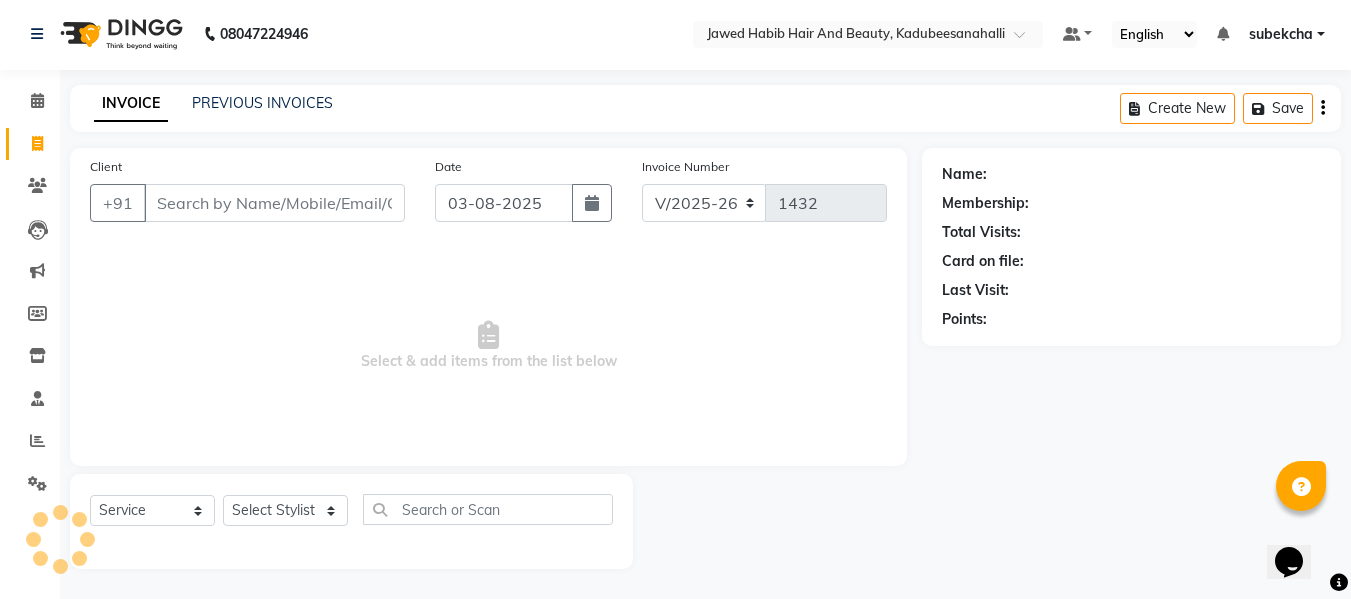 click on "Client" at bounding box center [274, 203] 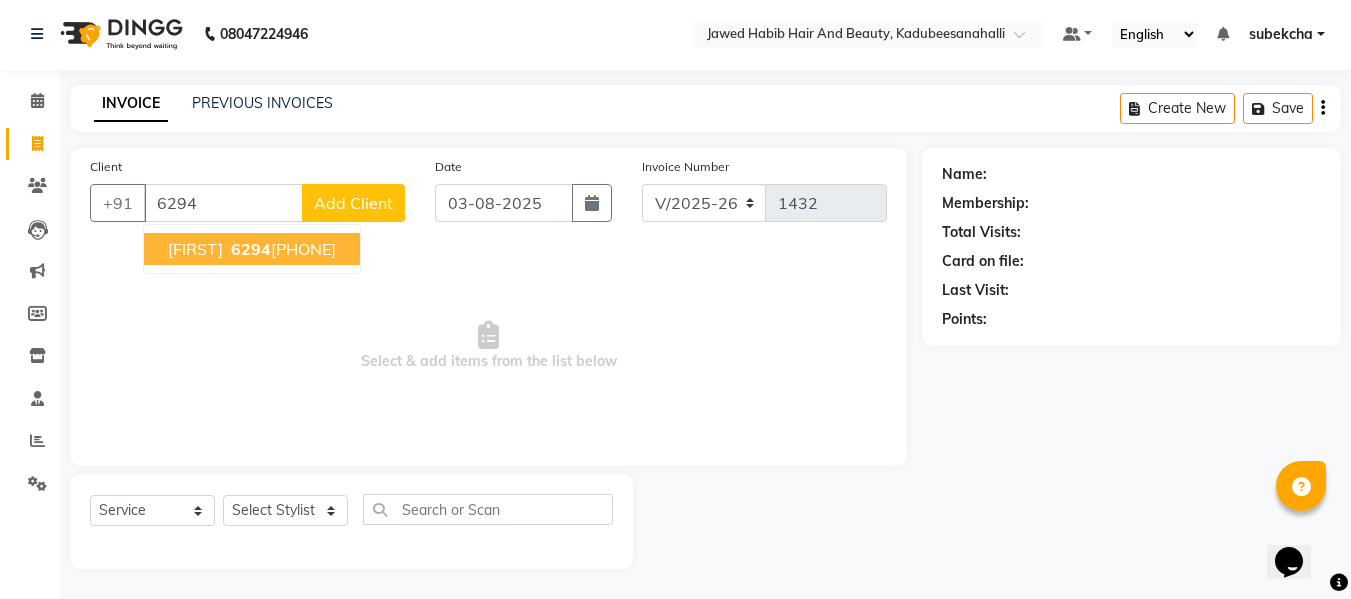 click on "[FIRST]" at bounding box center (195, 249) 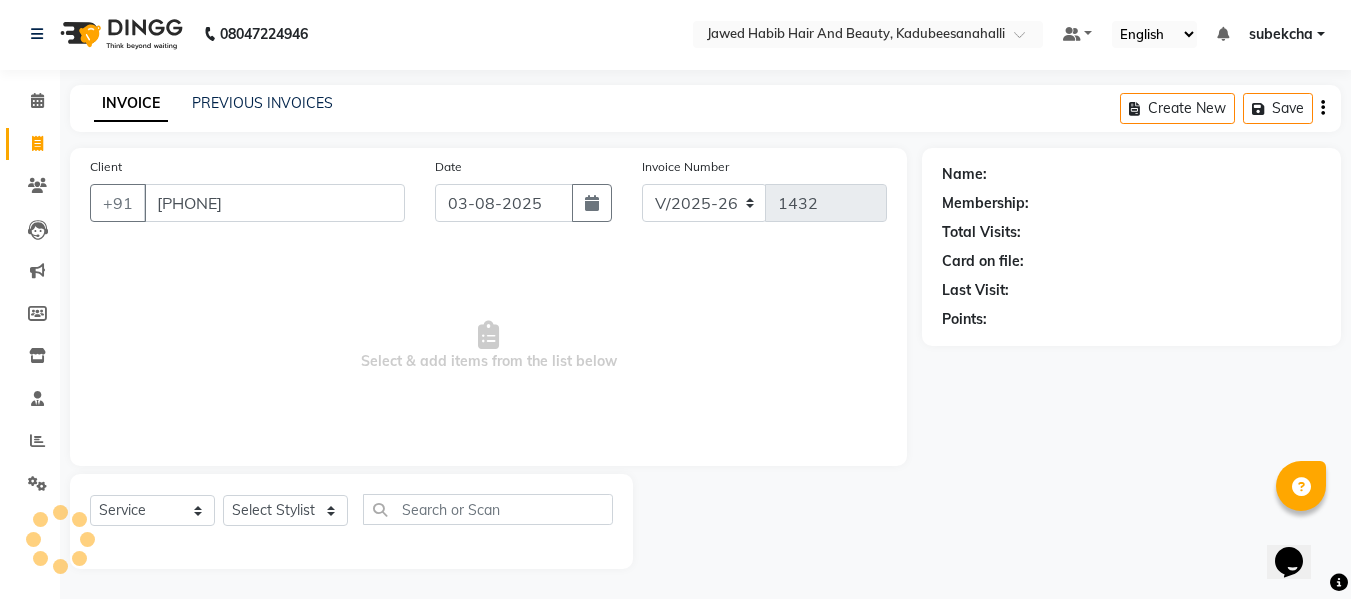 type on "[PHONE]" 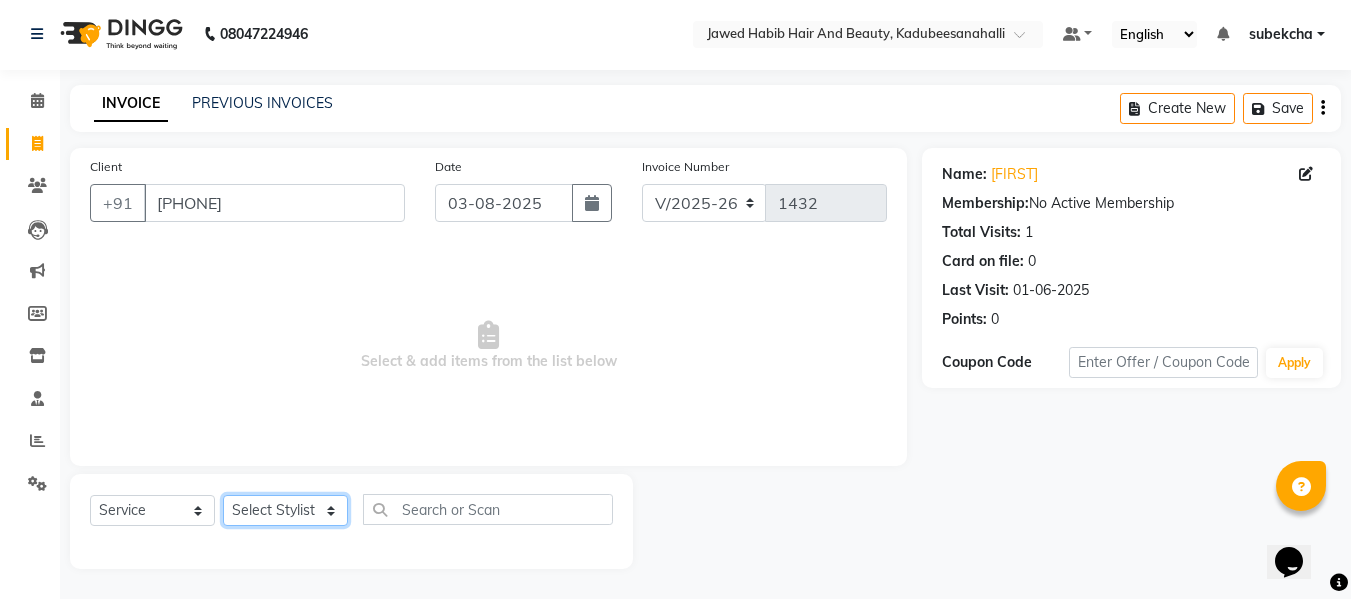 click on "Select Stylist aita Bijay bivek  priyanka riya Sanit subekcha Vimal" 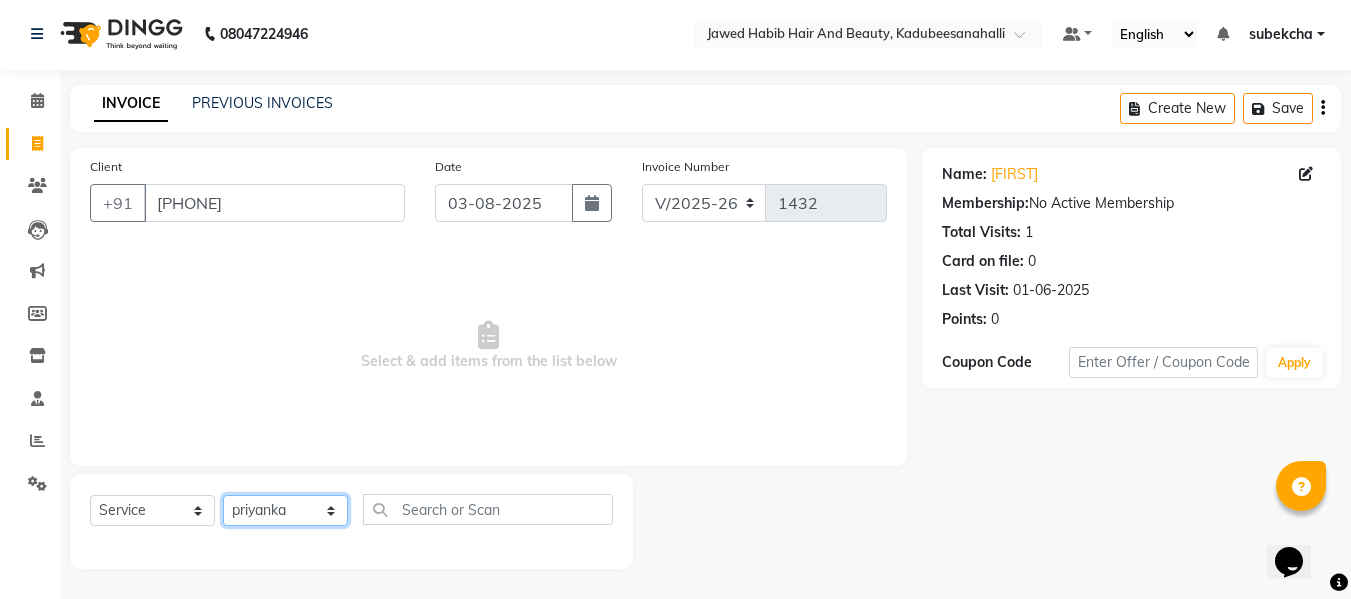 click on "Select Stylist aita Bijay bivek  priyanka riya Sanit subekcha Vimal" 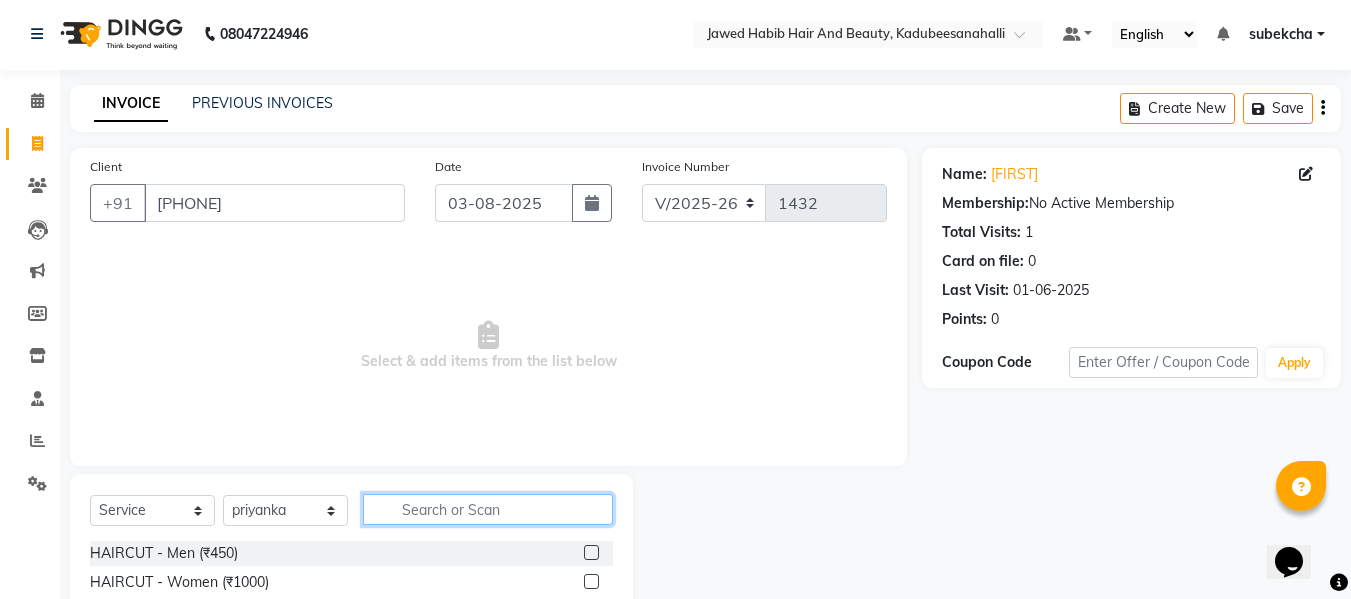 click 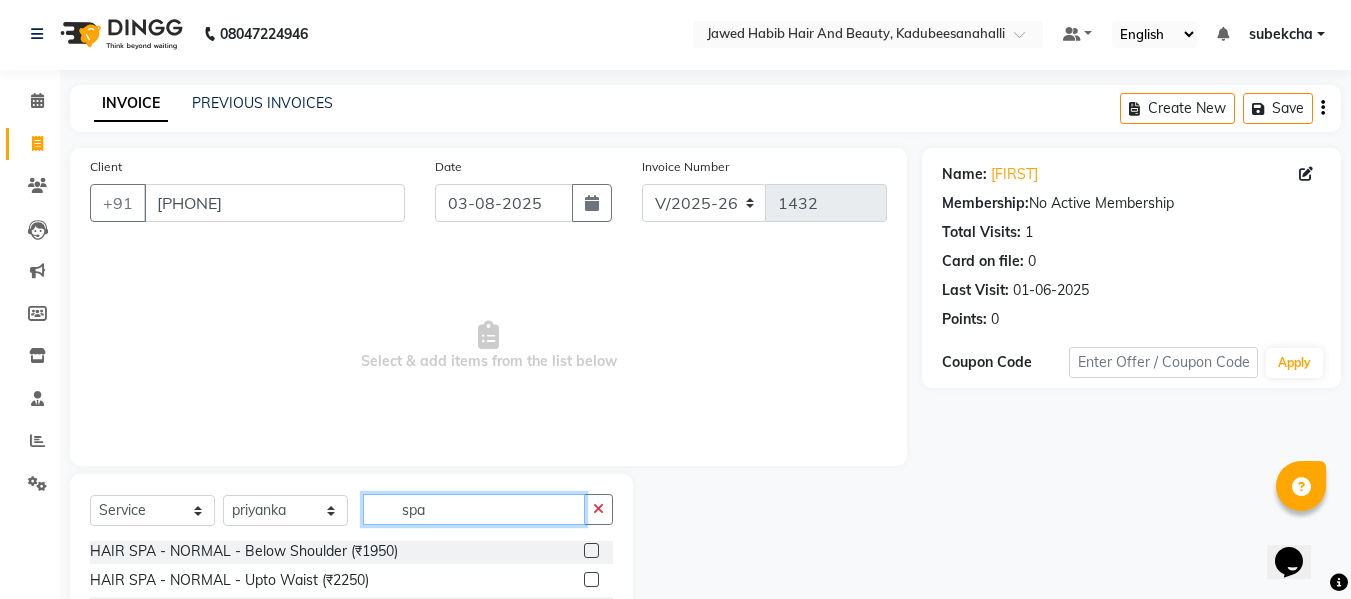 scroll, scrollTop: 400, scrollLeft: 0, axis: vertical 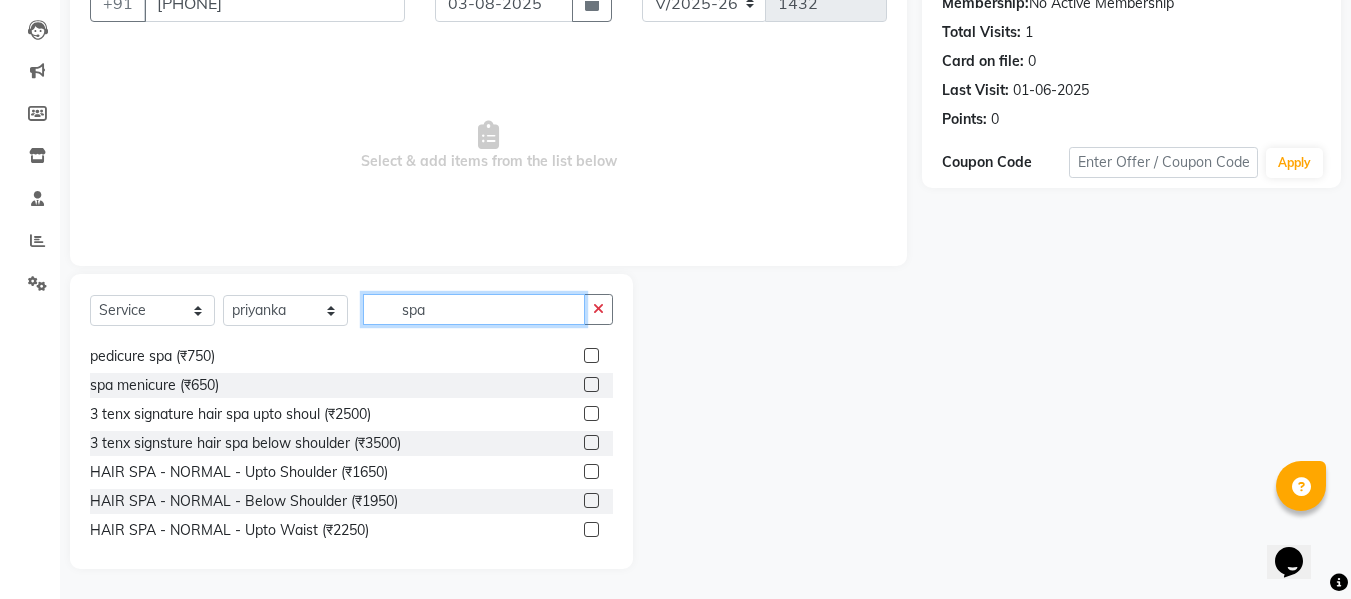 type on "spa" 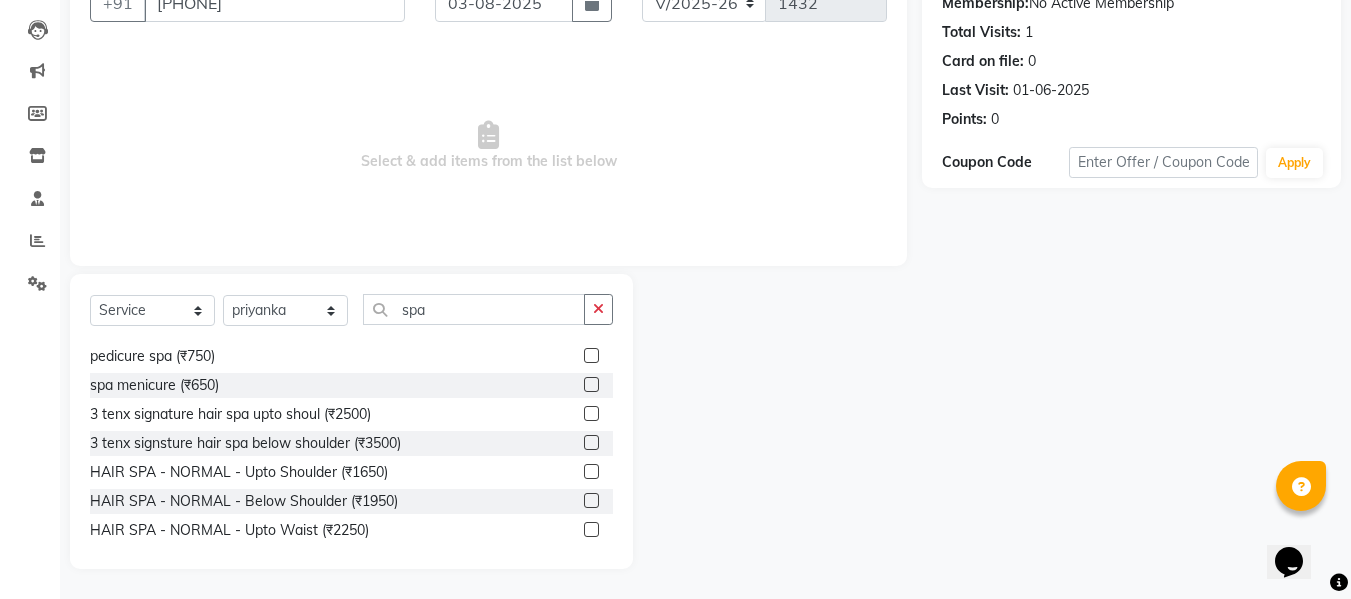 click 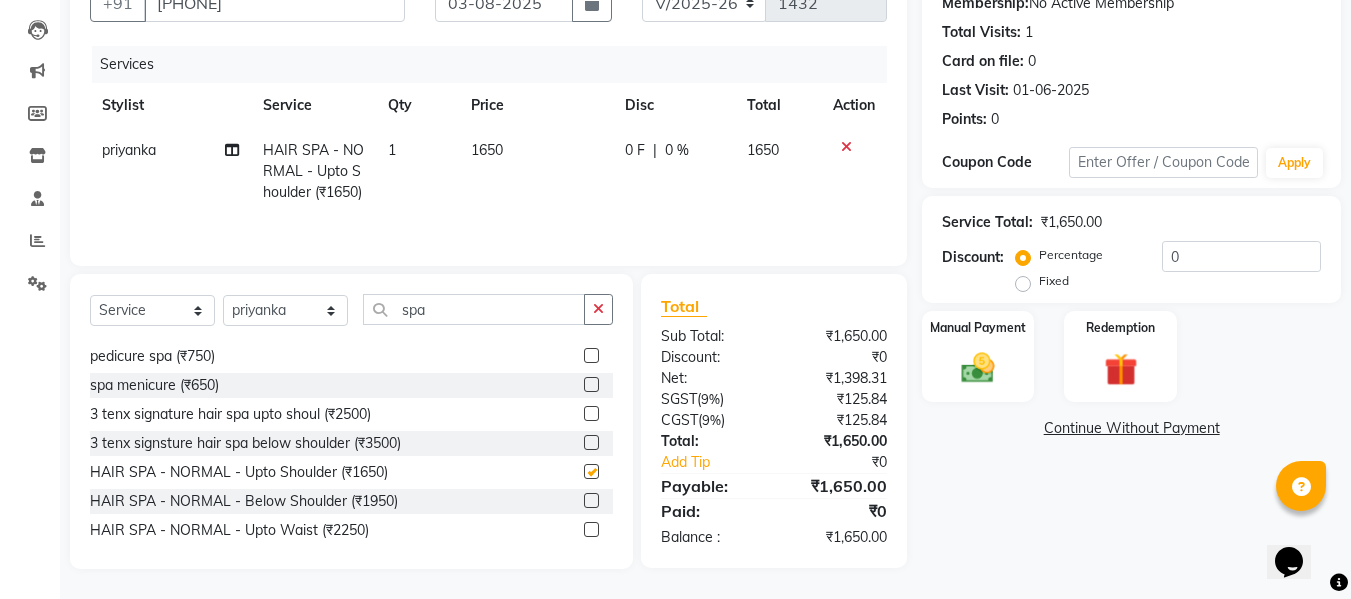 checkbox on "false" 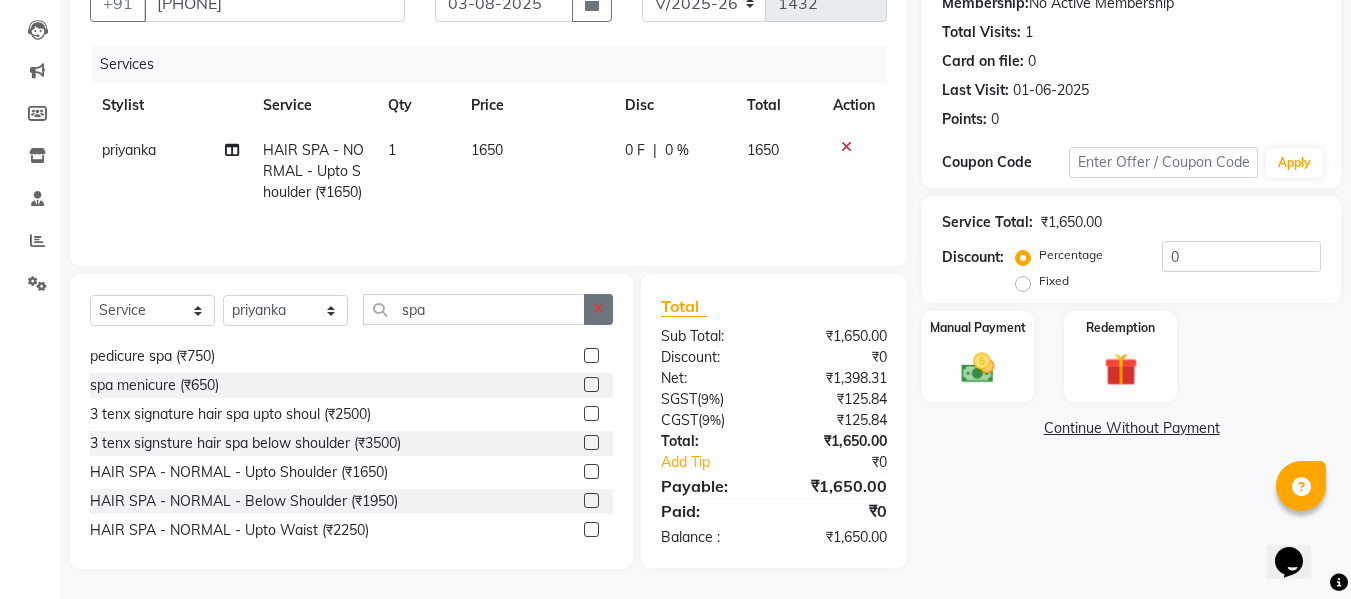 click 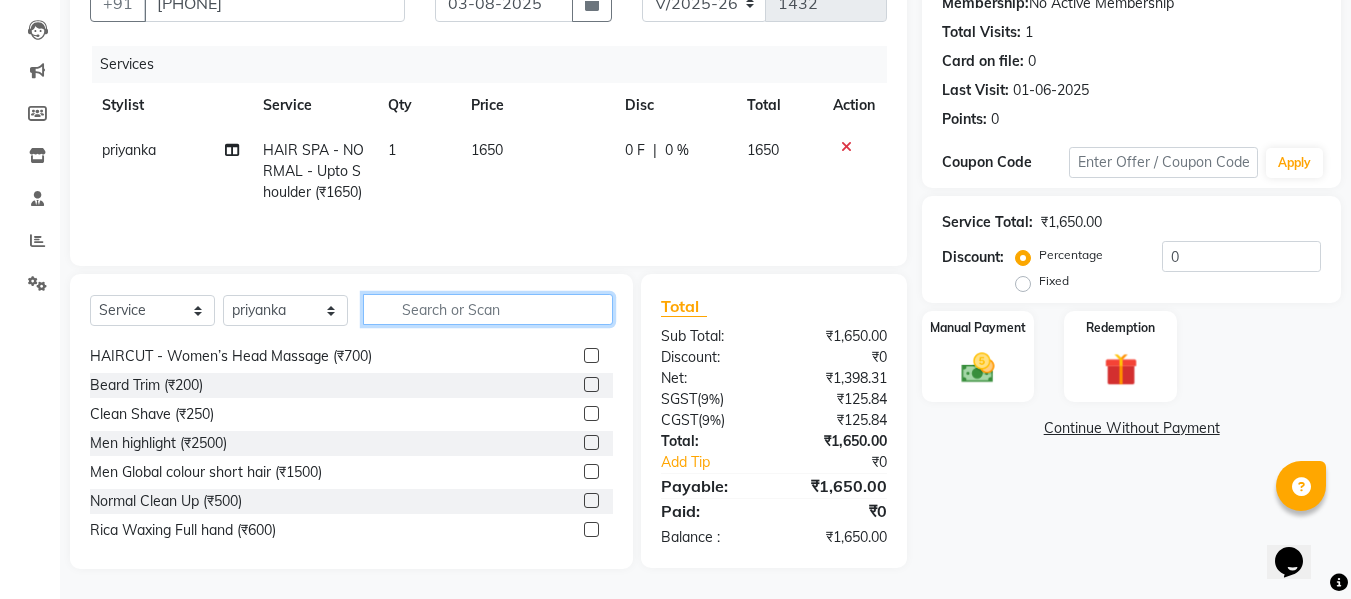 click 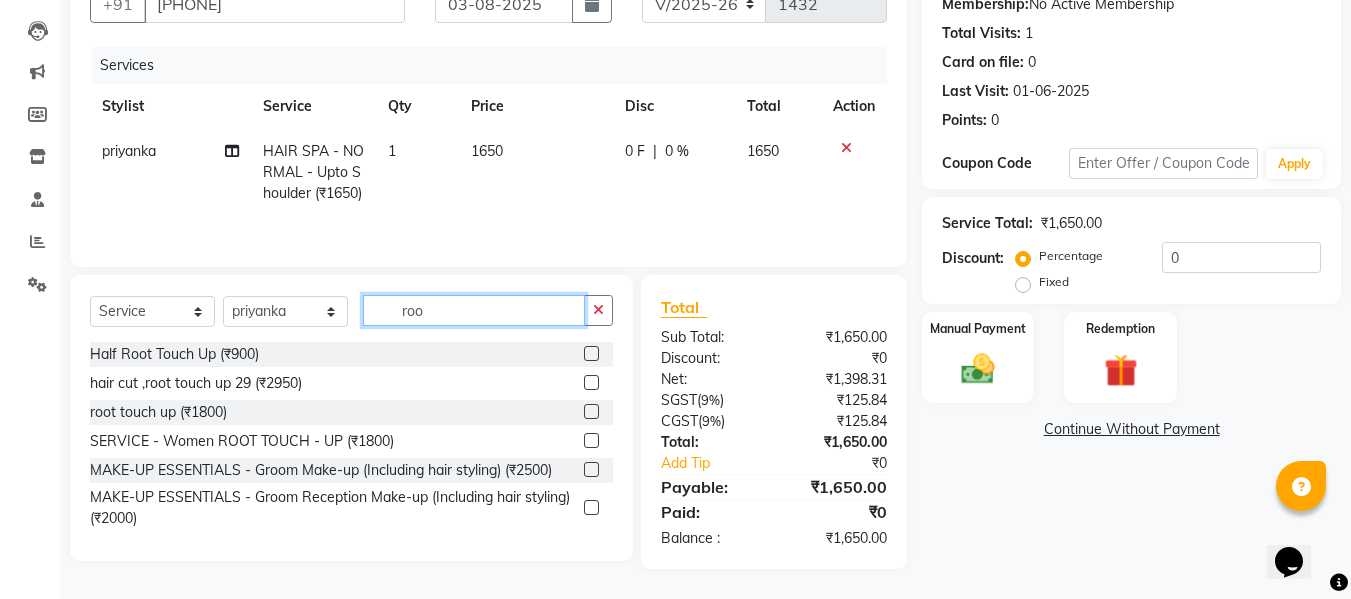 scroll, scrollTop: 0, scrollLeft: 0, axis: both 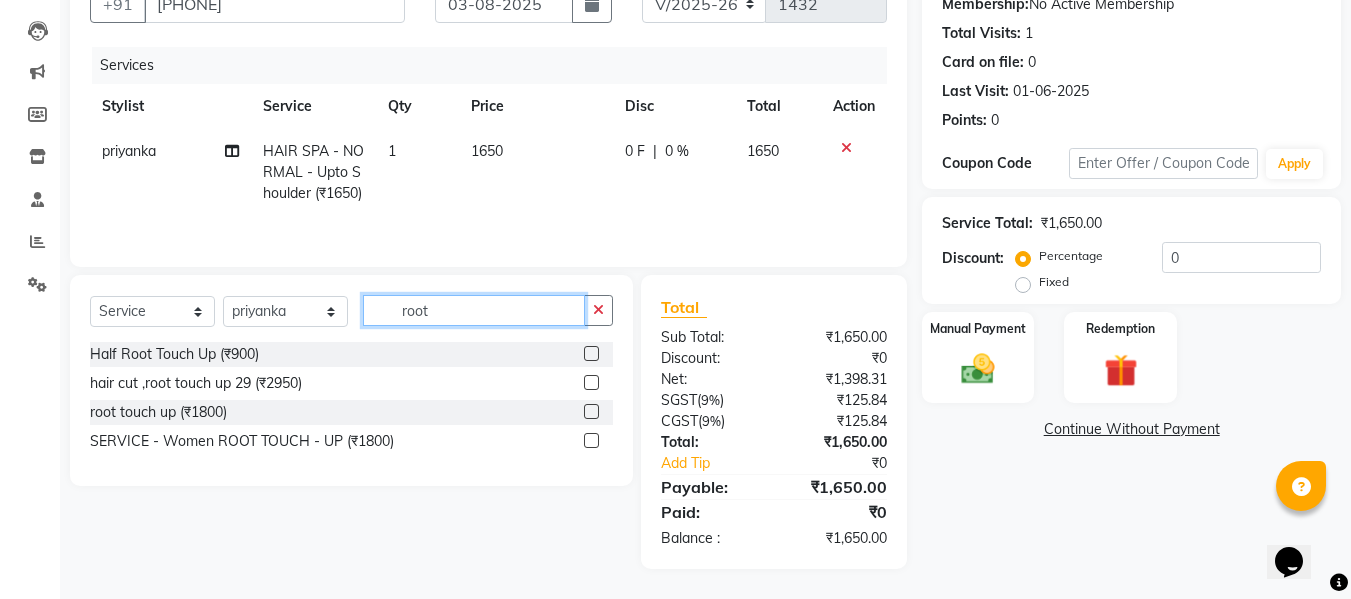type on "root" 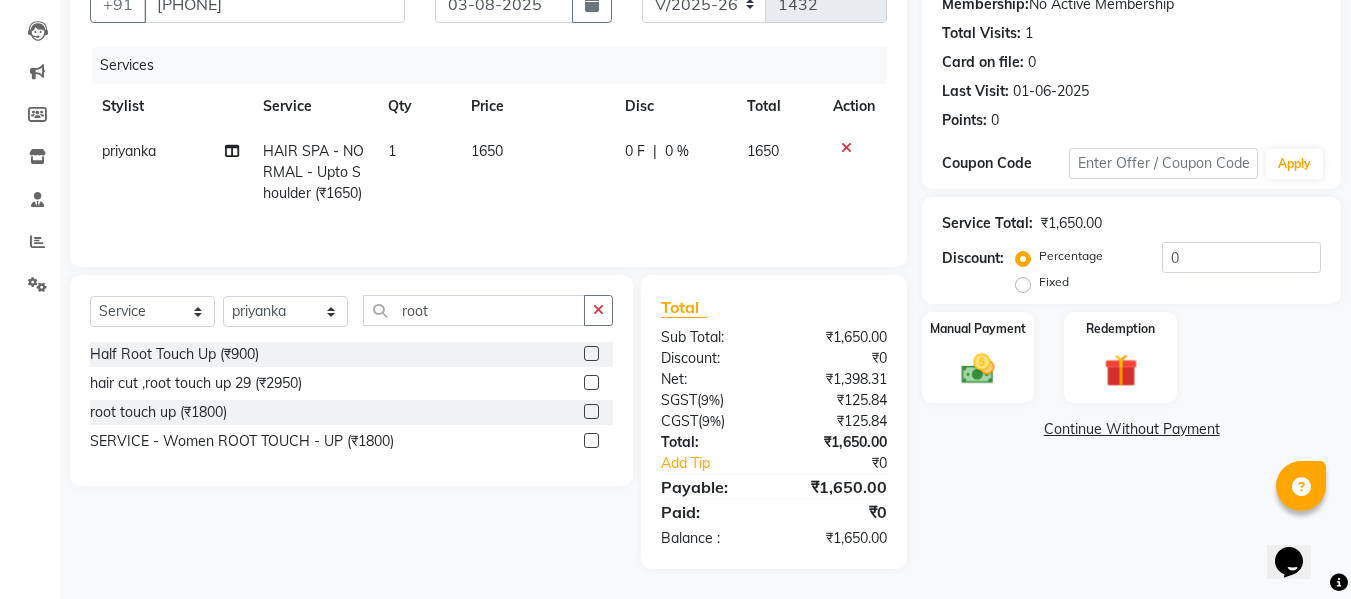 click 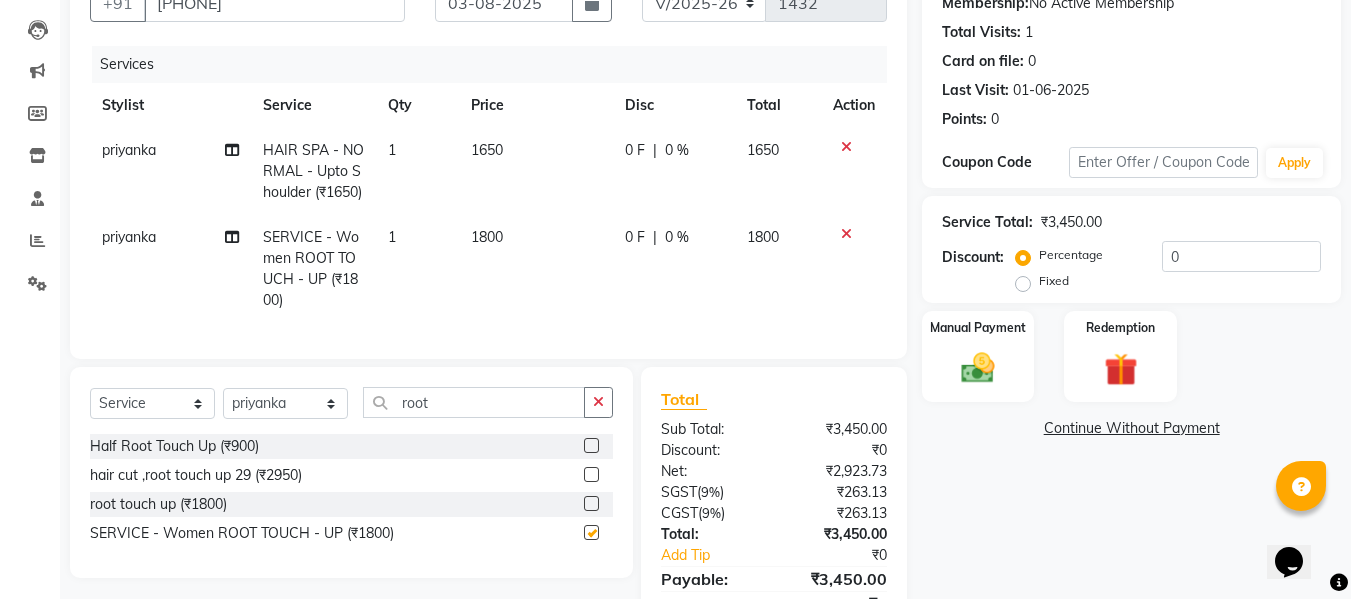 checkbox on "false" 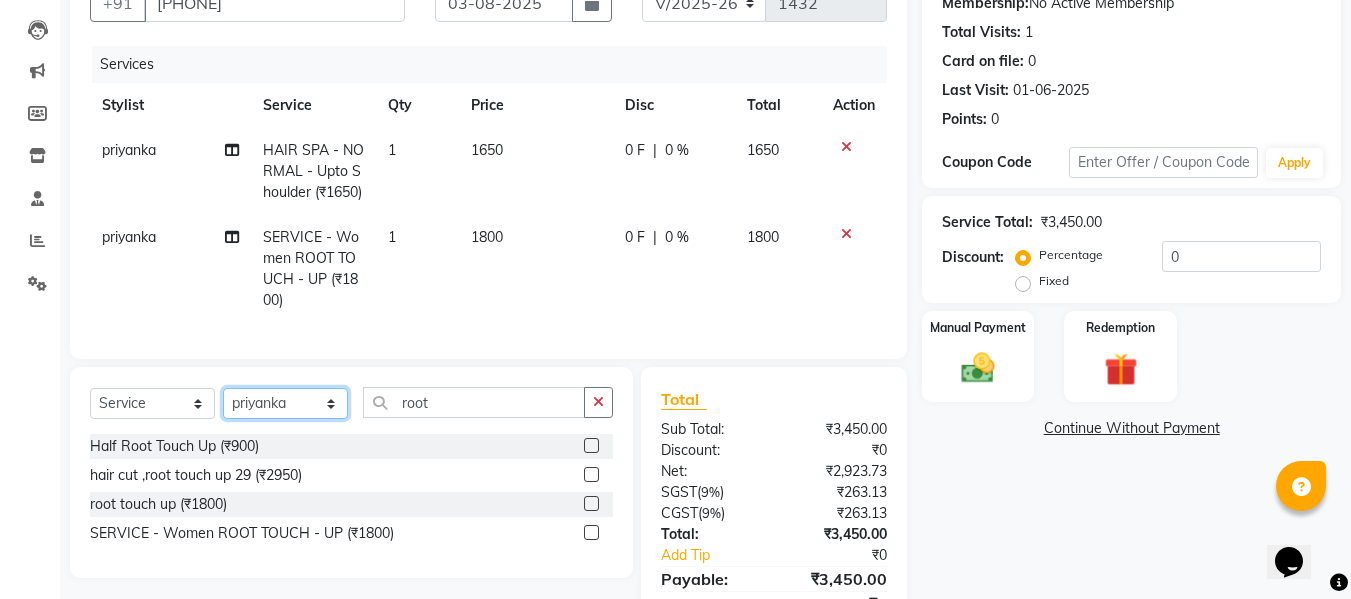 click on "Select Stylist aita Bijay bivek  priyanka riya Sanit subekcha Vimal" 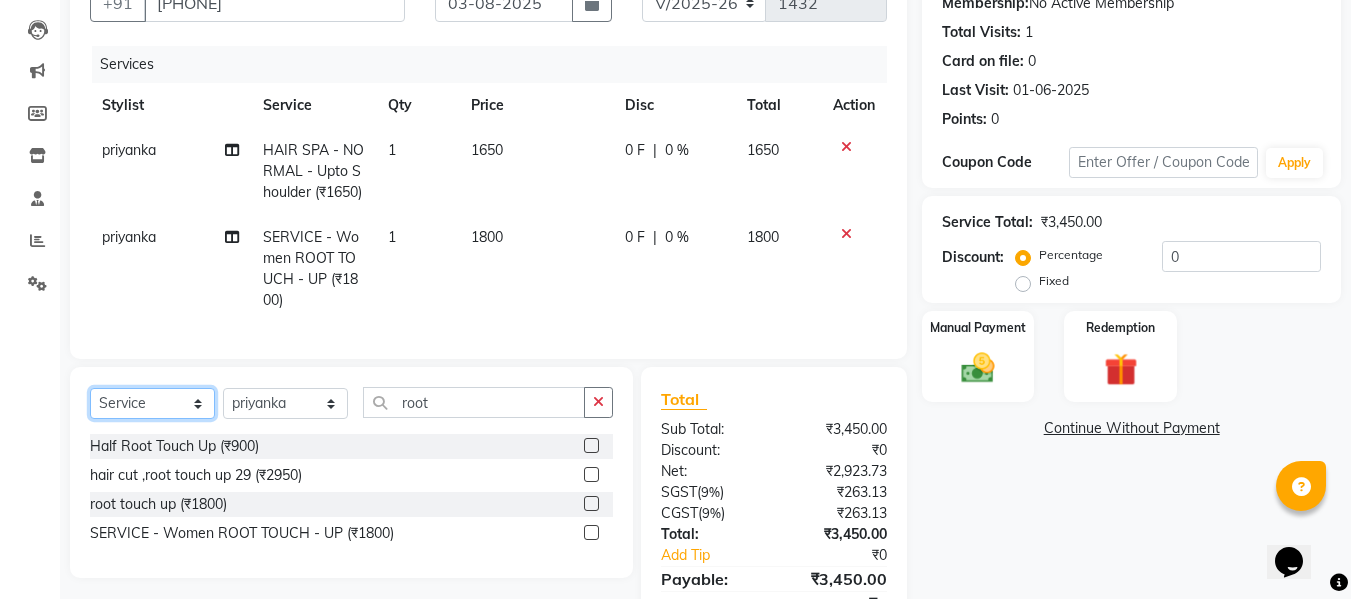 click on "Select  Service  Product  Membership  Package Voucher Prepaid Gift Card" 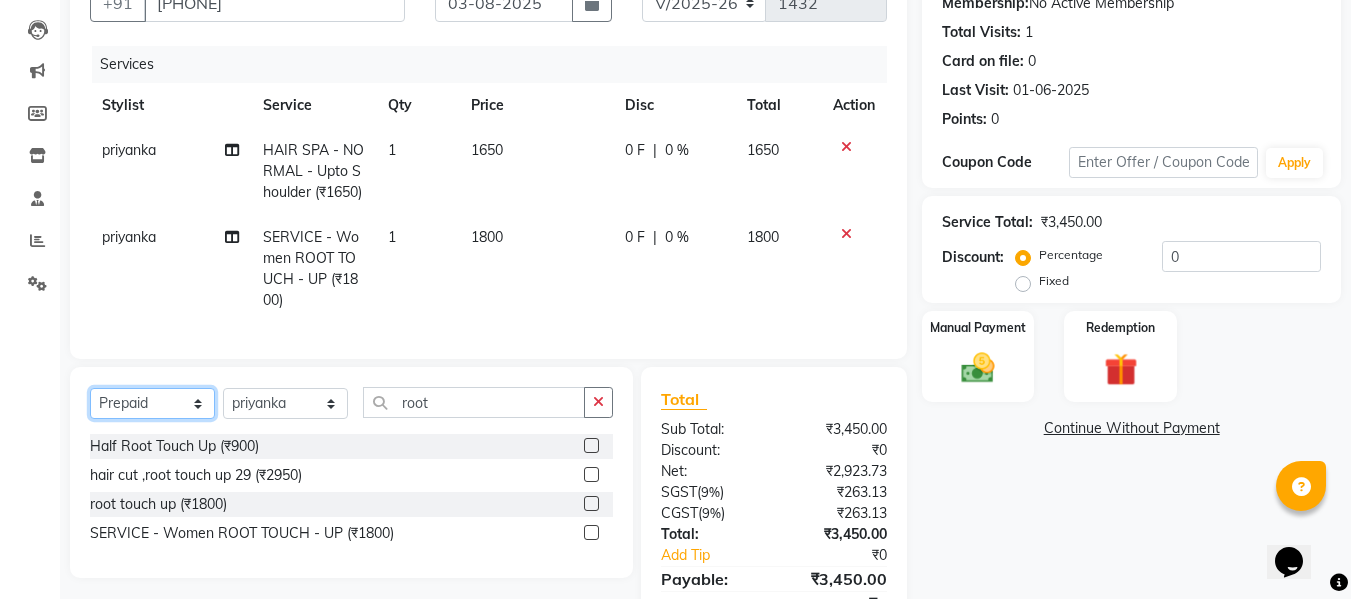 click on "Select  Service  Product  Membership  Package Voucher Prepaid Gift Card" 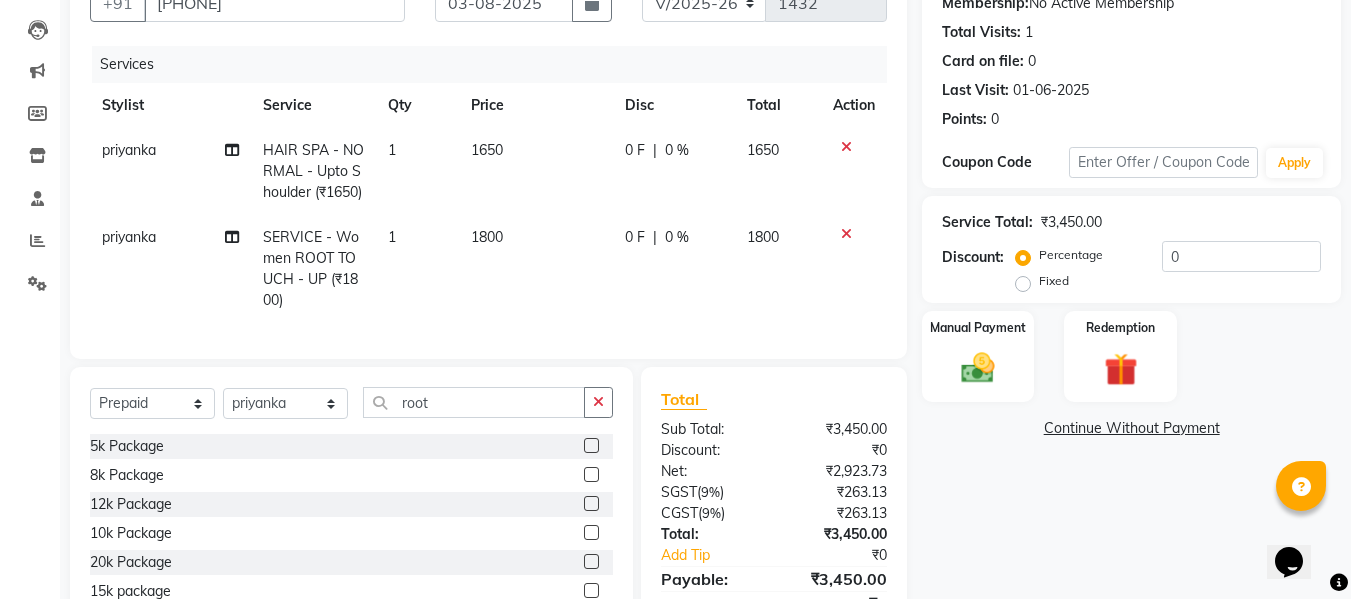 click 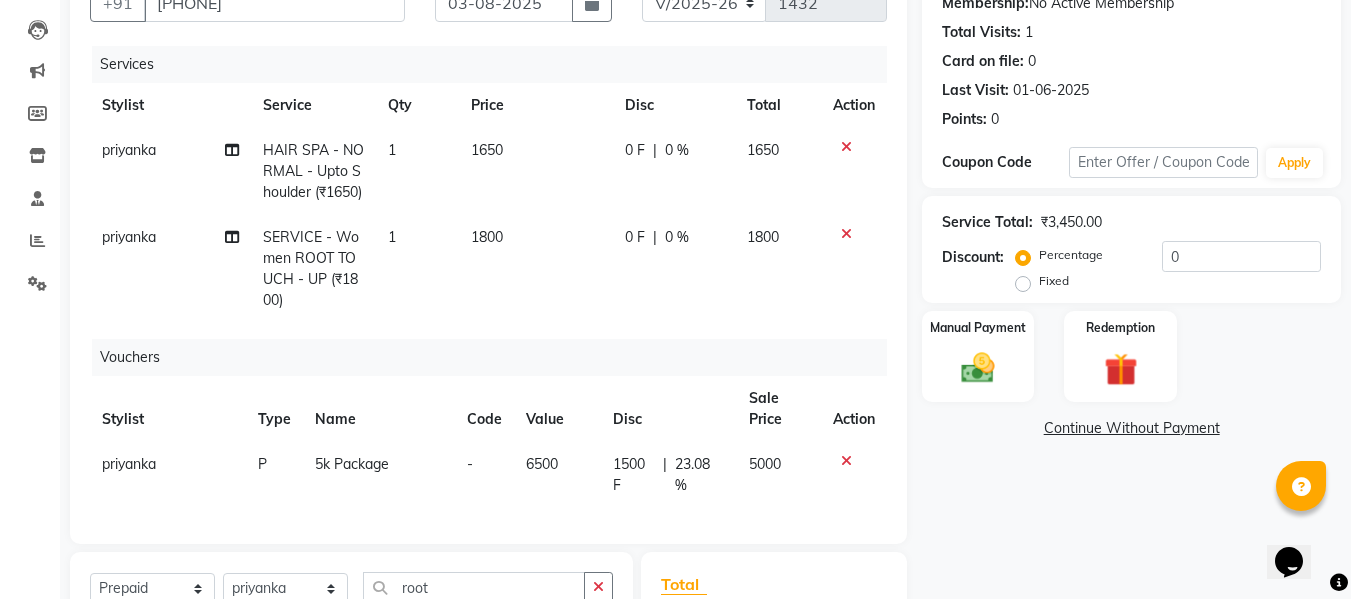 checkbox on "false" 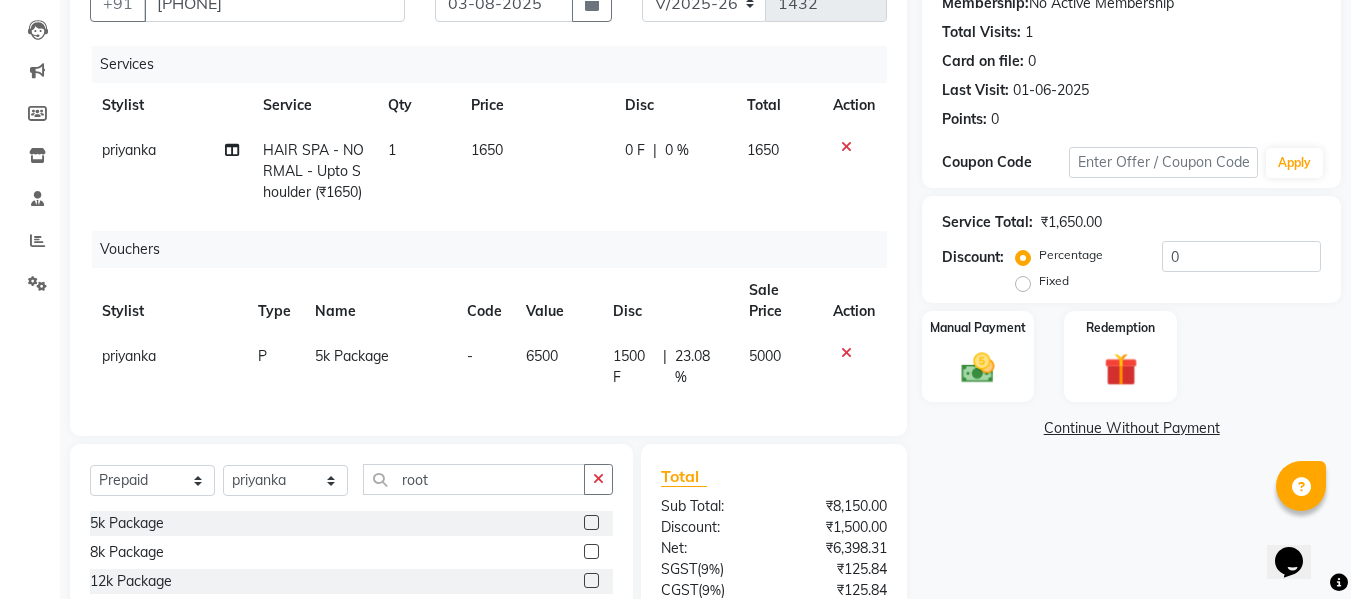 click 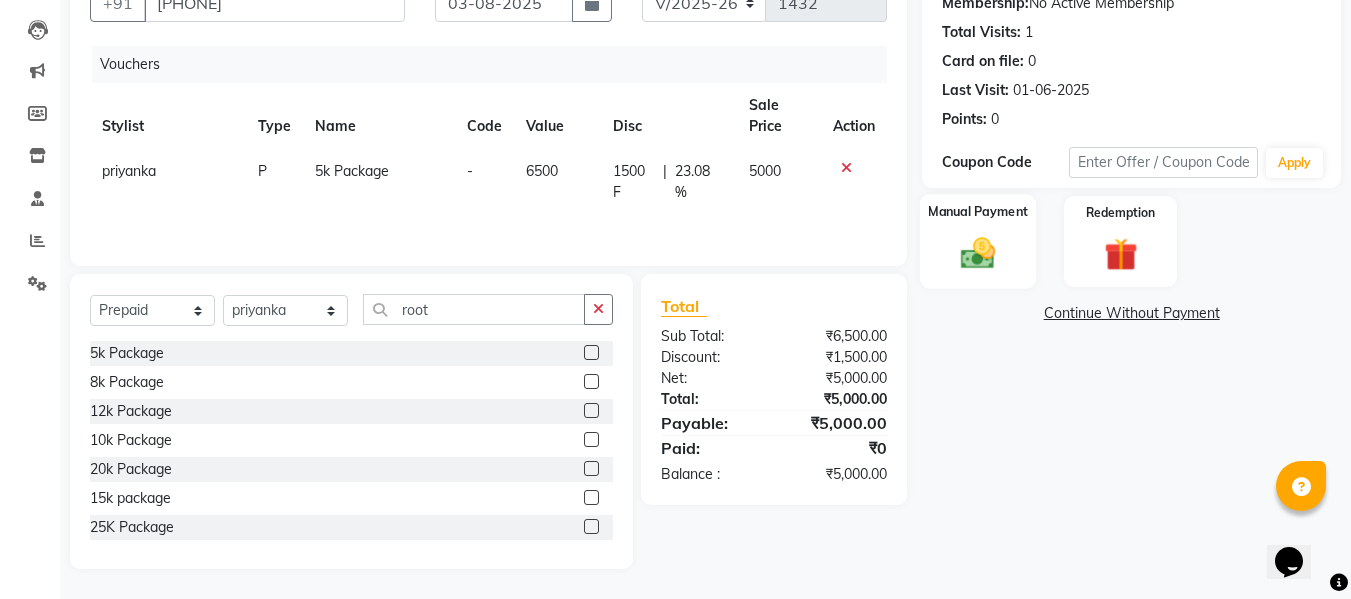 click 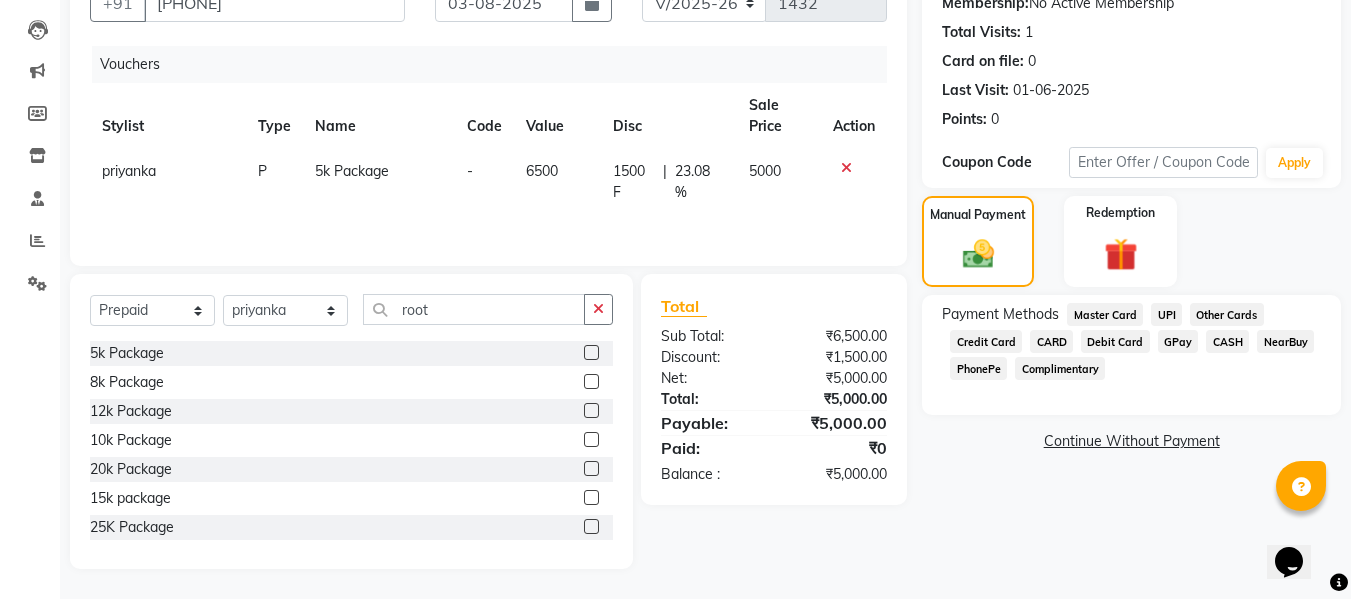 click on "GPay" 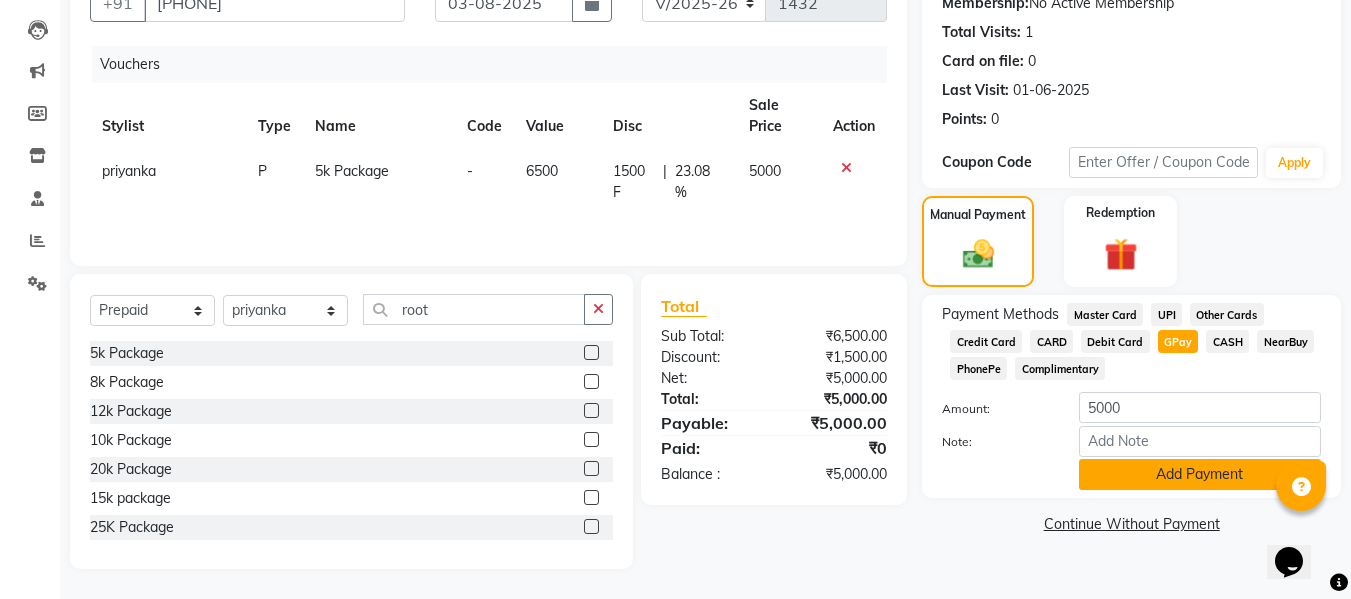 click on "Add Payment" 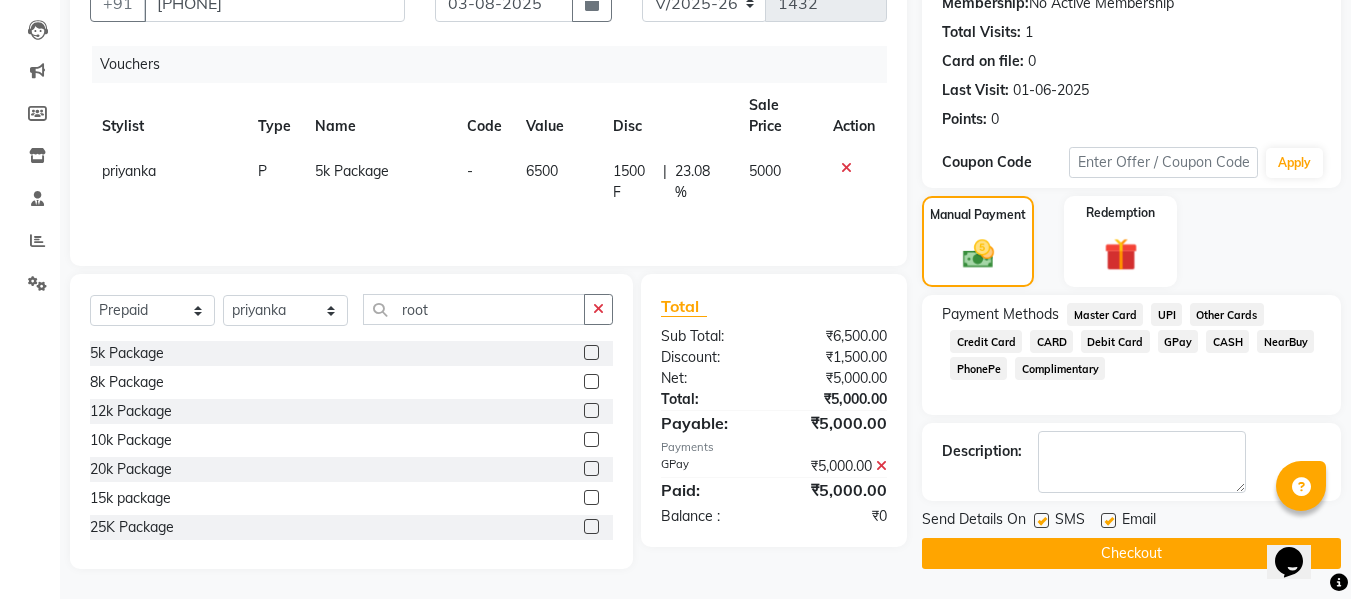 click 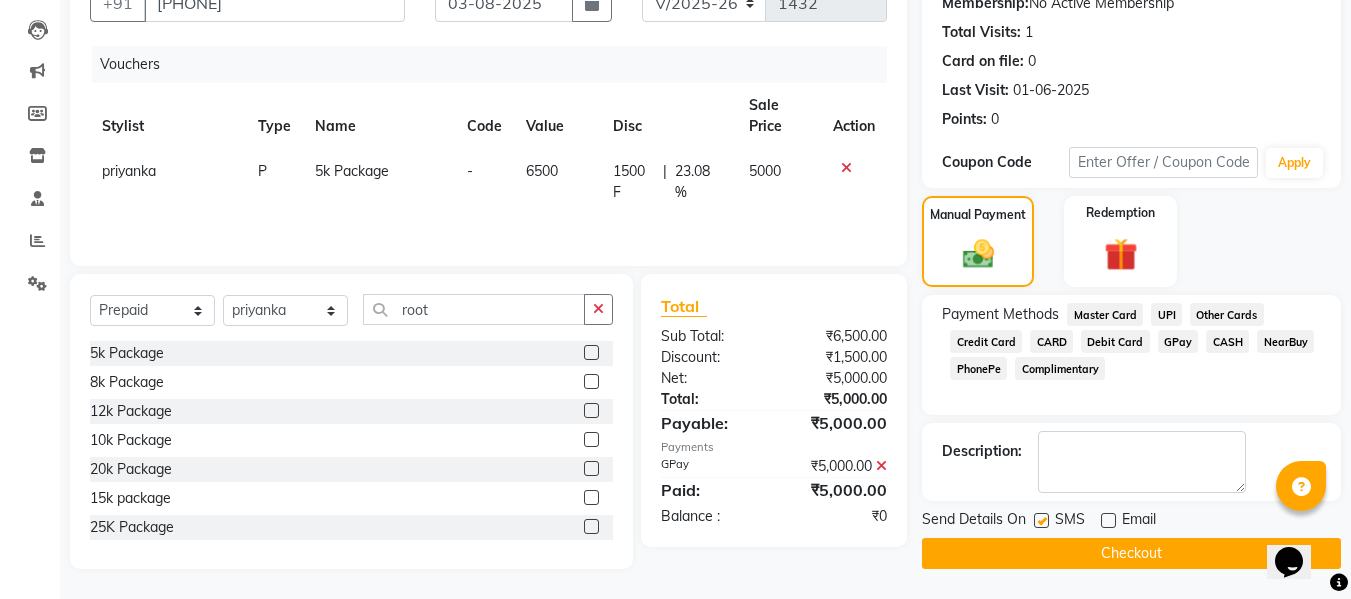 click on "Checkout" 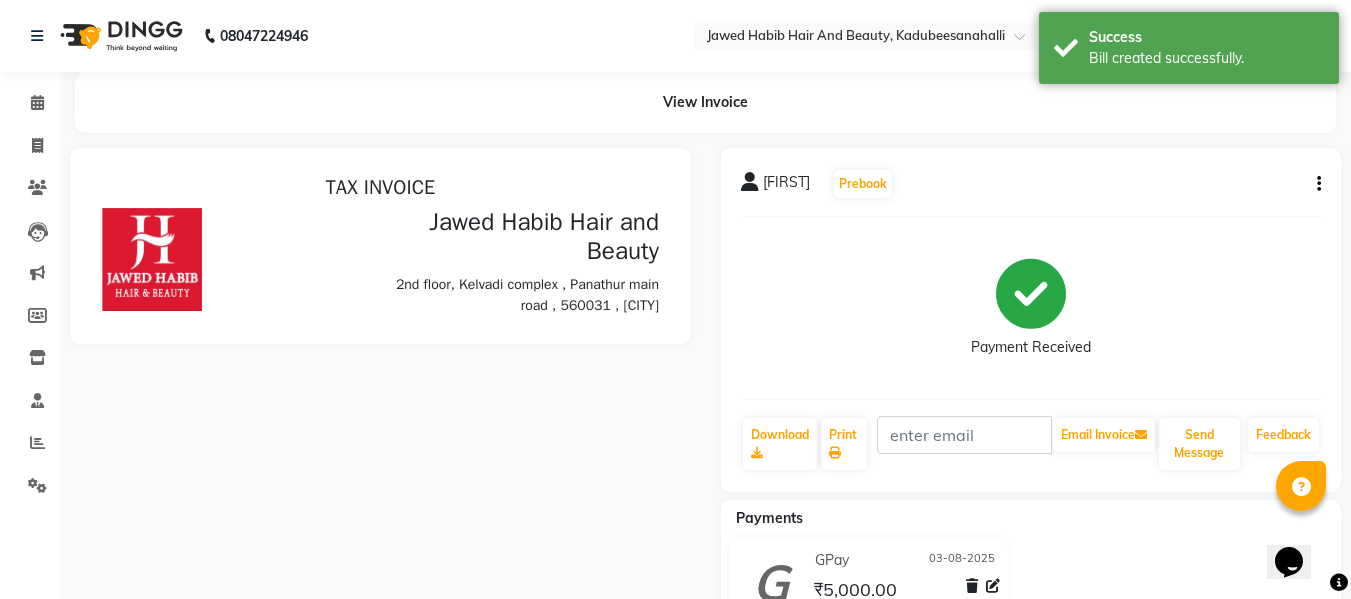 scroll, scrollTop: 0, scrollLeft: 0, axis: both 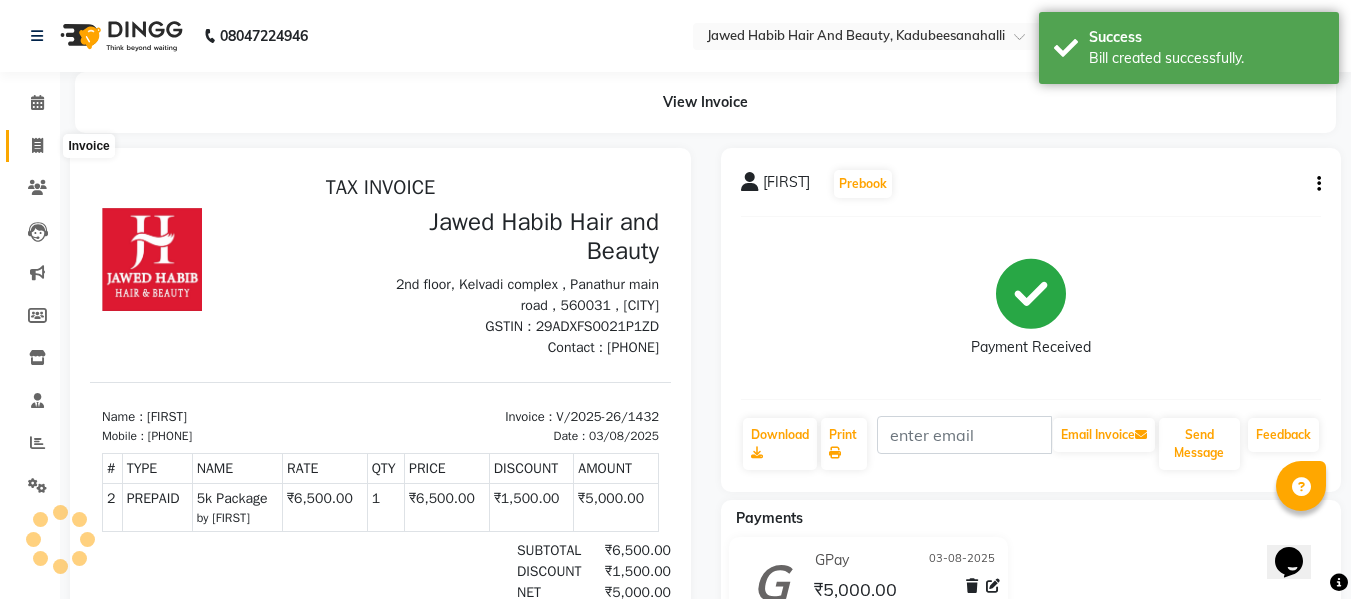 click 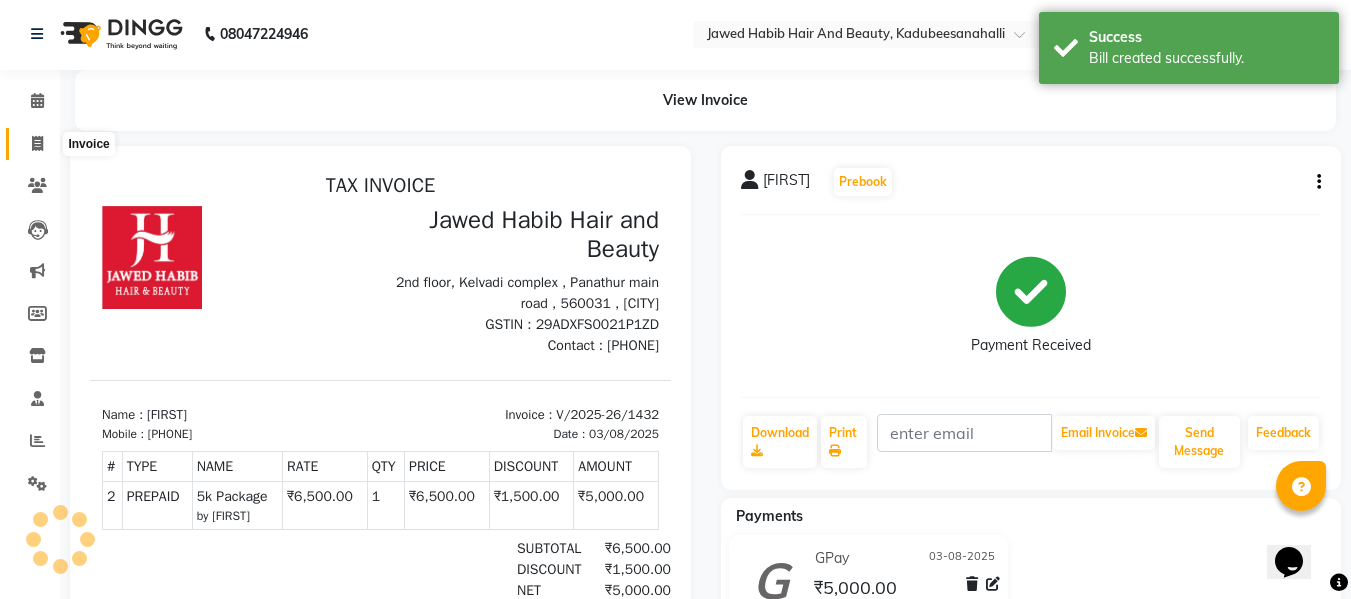 select on "service" 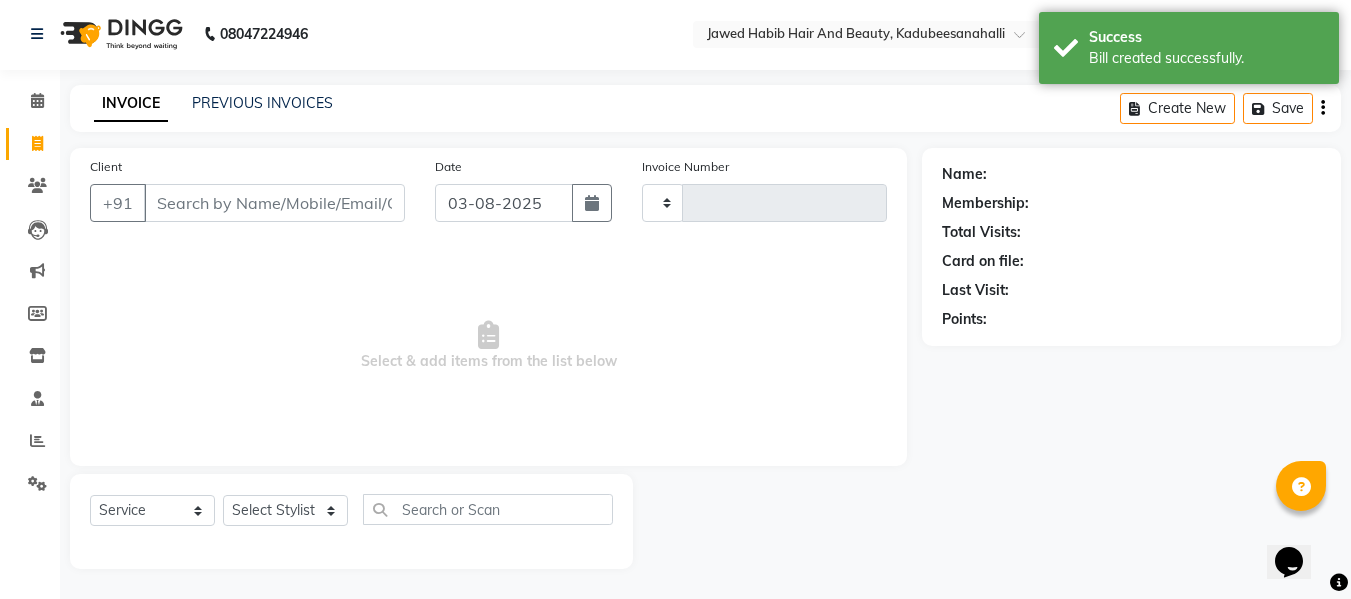 type on "1433" 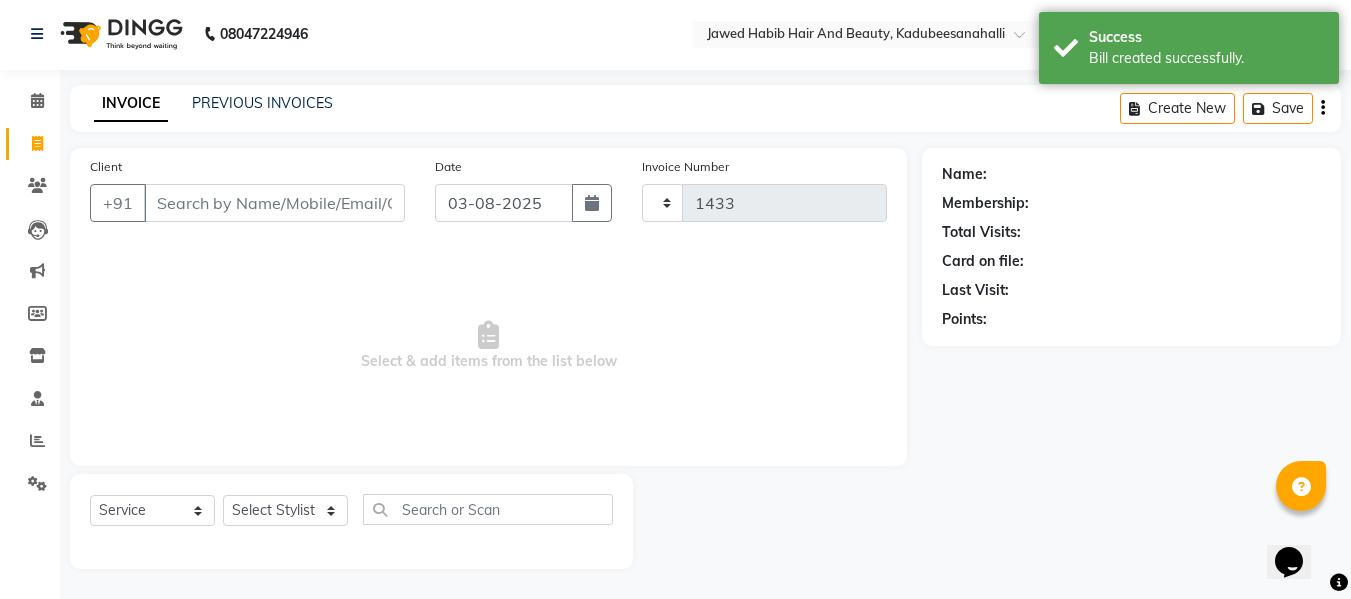 select on "7013" 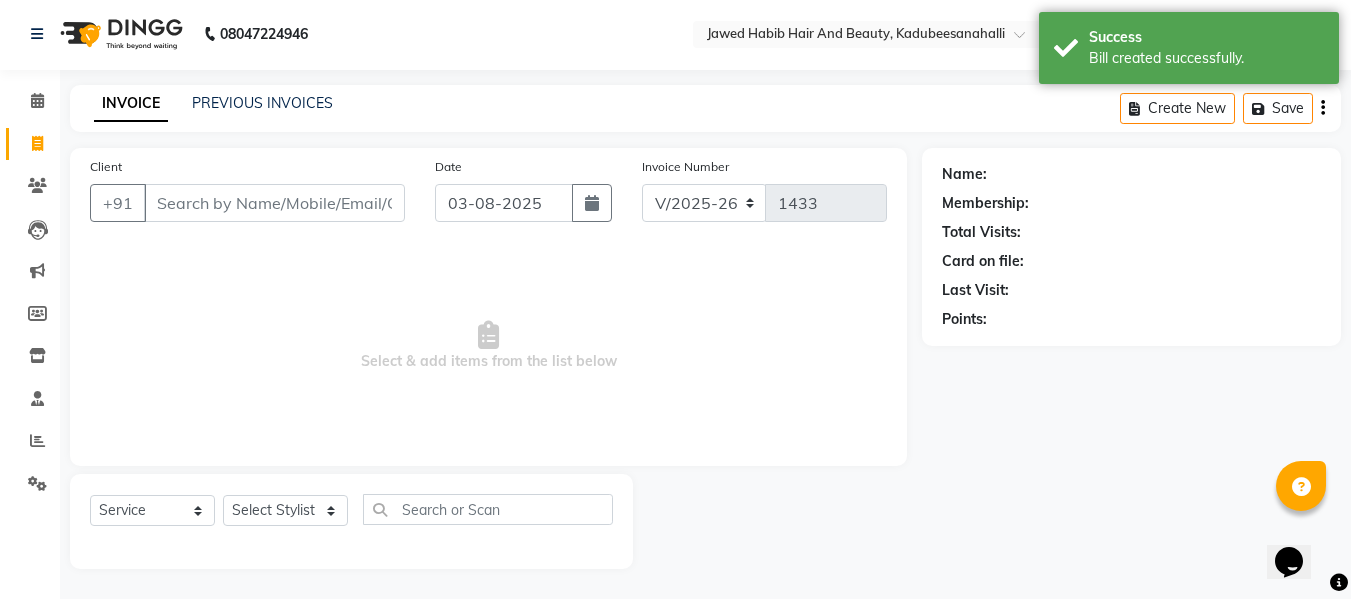 click on "Client" at bounding box center (274, 203) 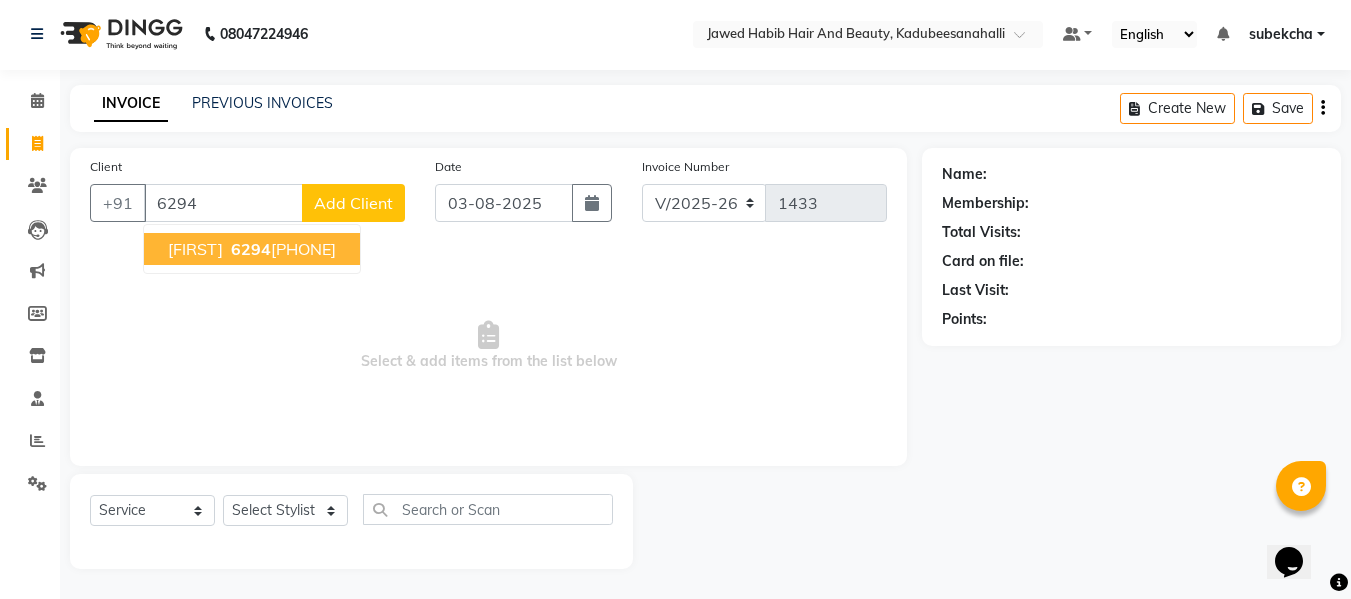 click on "[FIRST]" at bounding box center (195, 249) 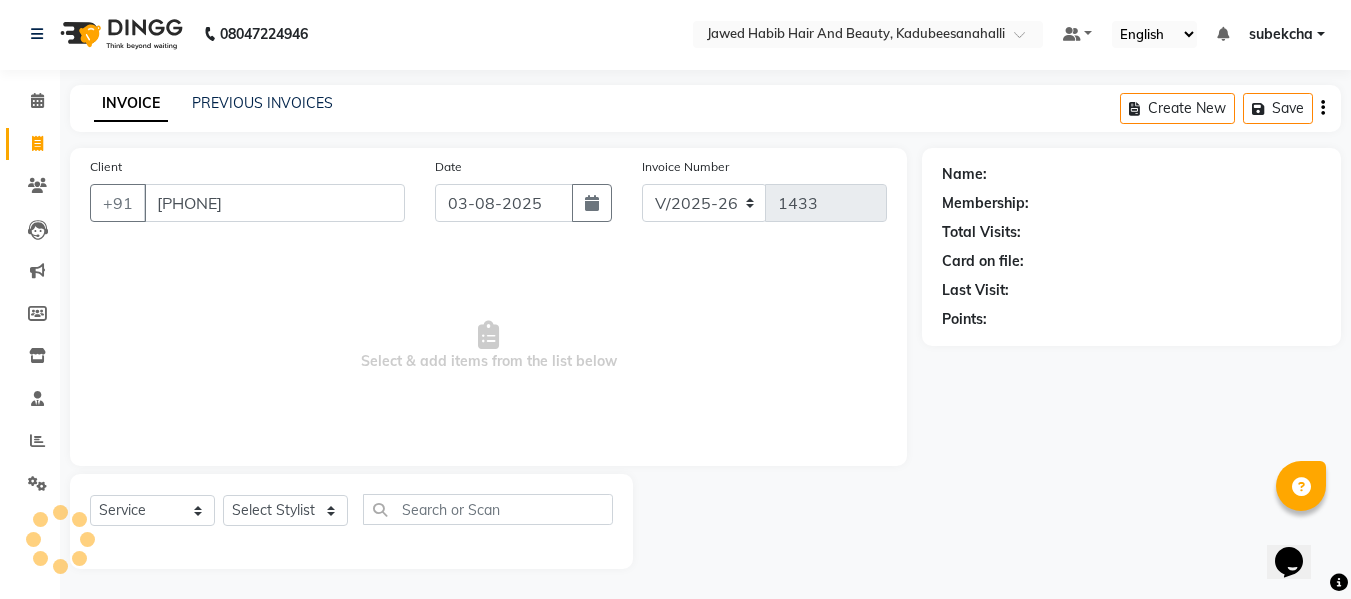 type on "[PHONE]" 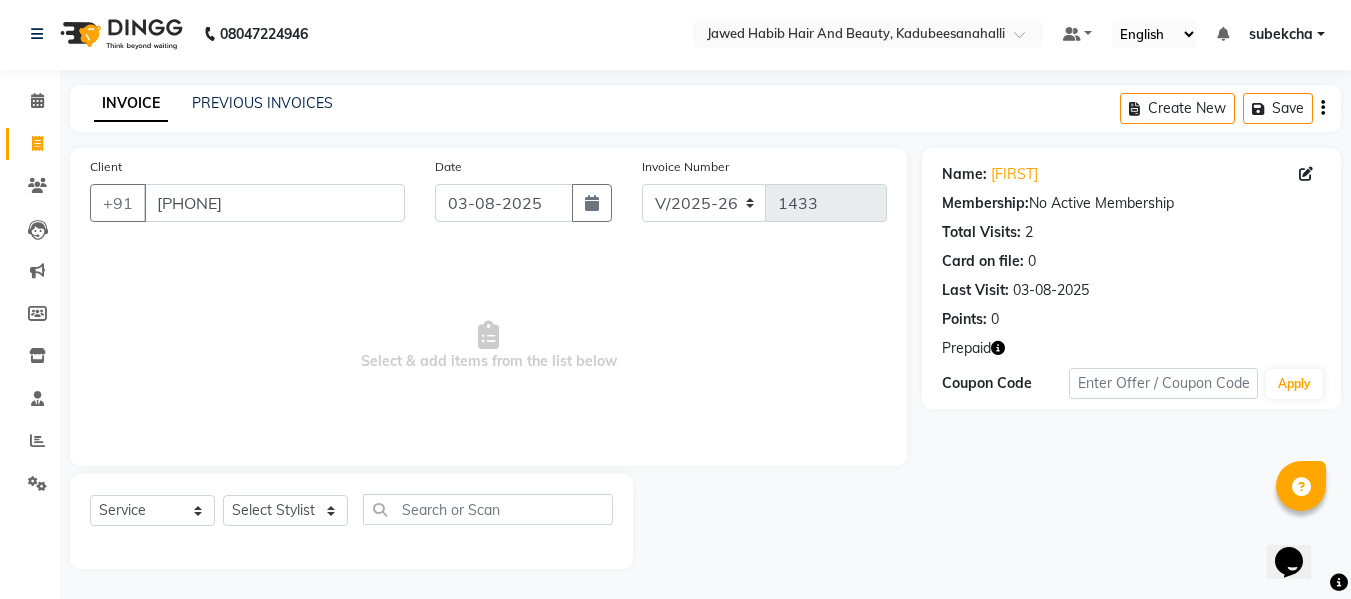 click 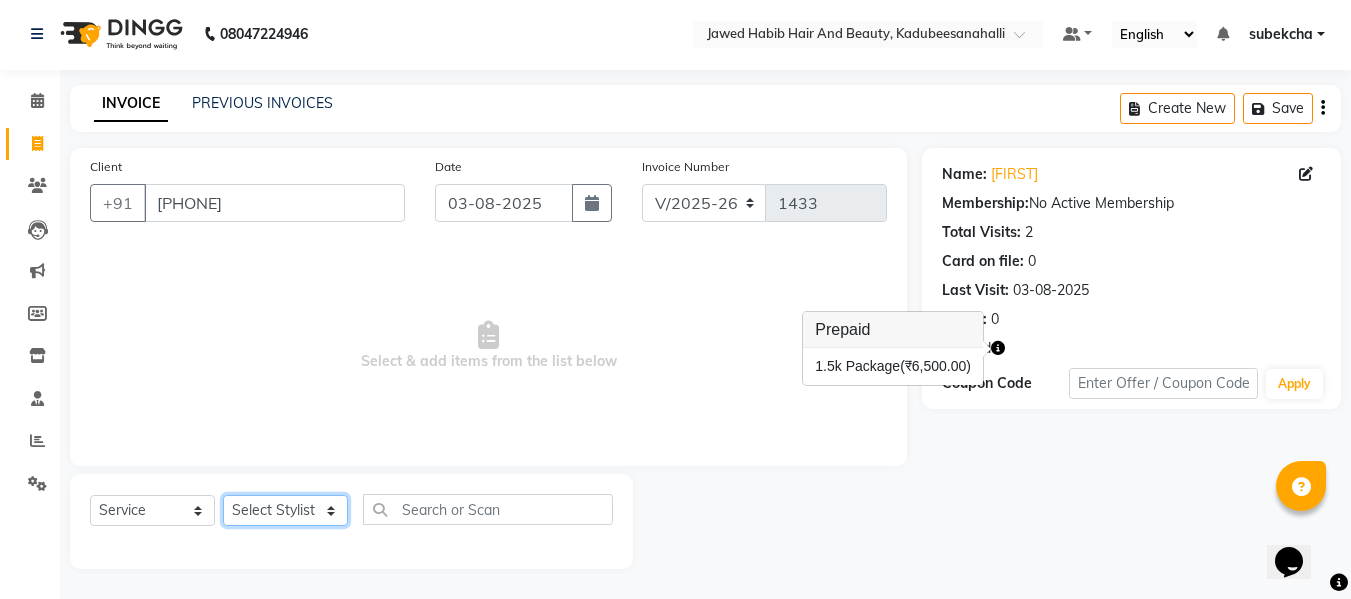 click on "Select Stylist aita Bijay bivek  priyanka riya Sanit subekcha Vimal" 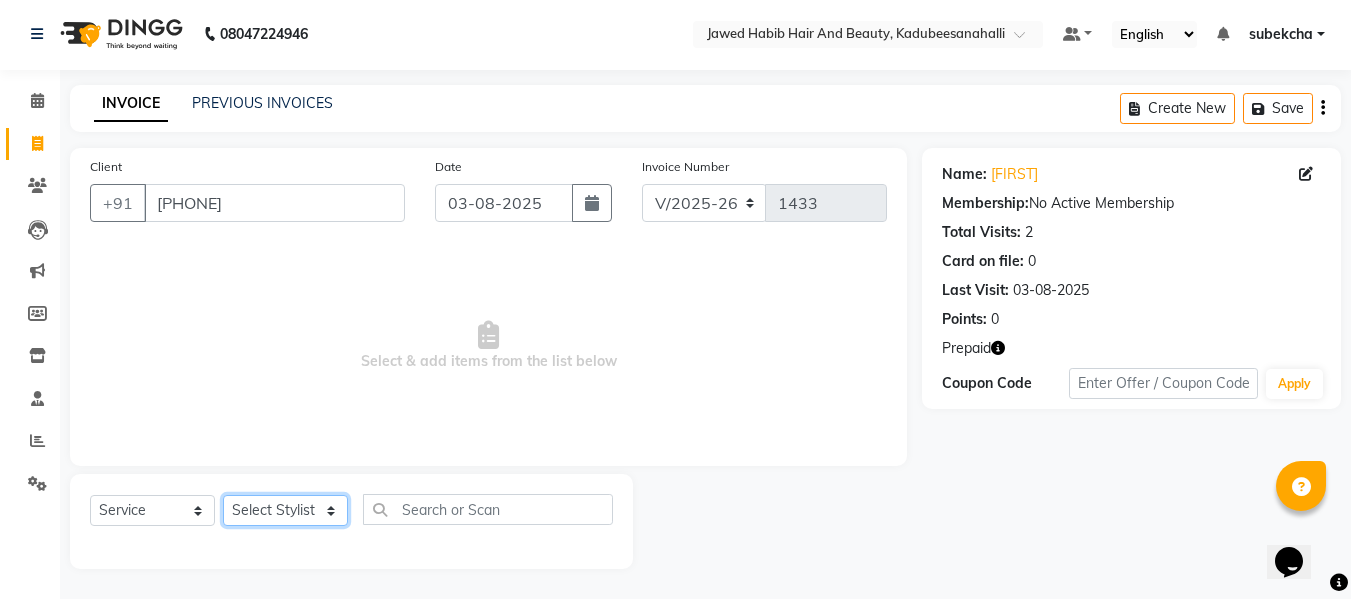 select on "79629" 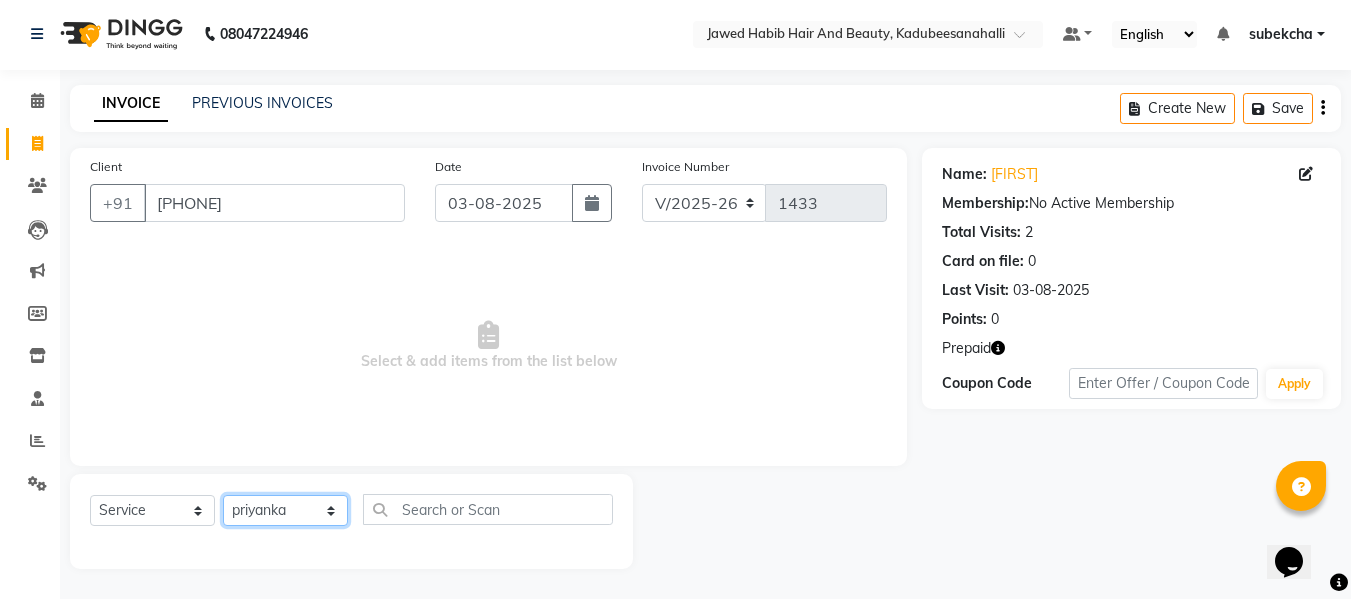 click on "Select Stylist aita Bijay bivek  priyanka riya Sanit subekcha Vimal" 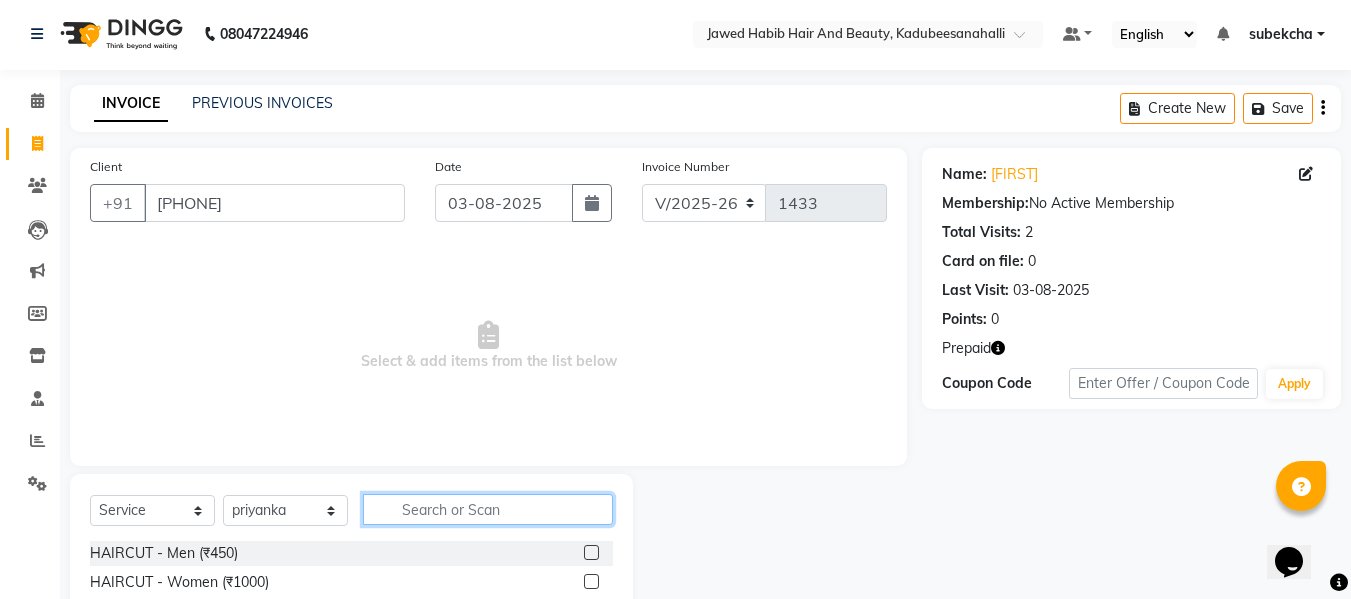 click 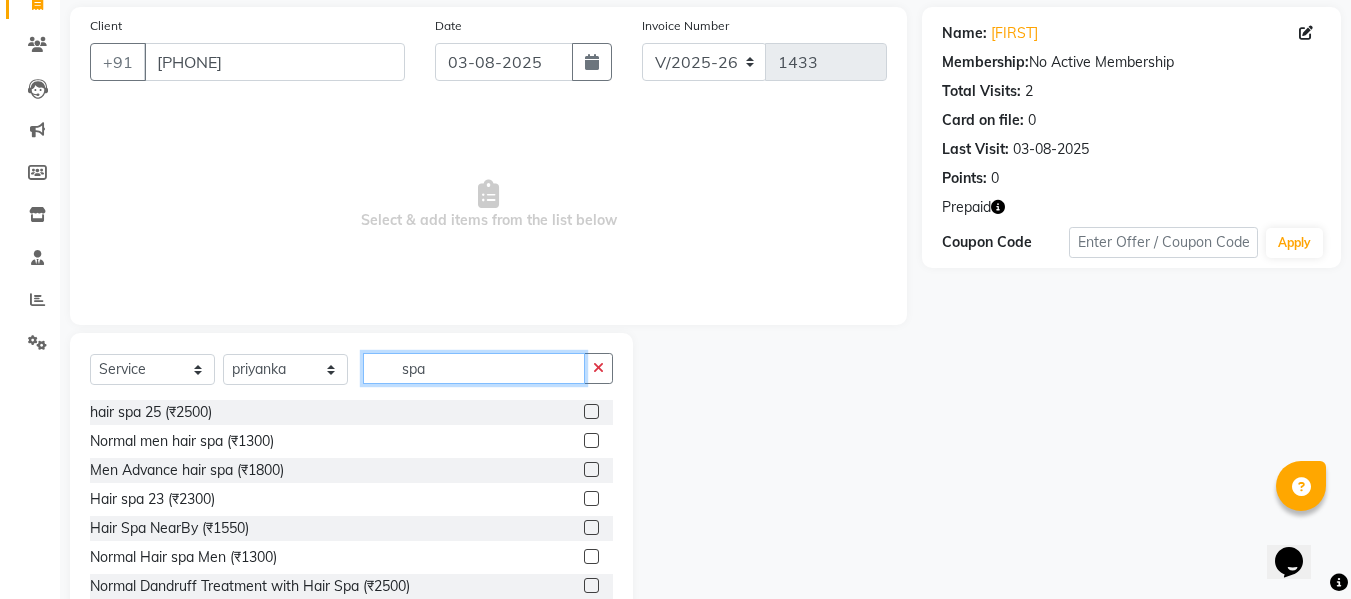 scroll, scrollTop: 202, scrollLeft: 0, axis: vertical 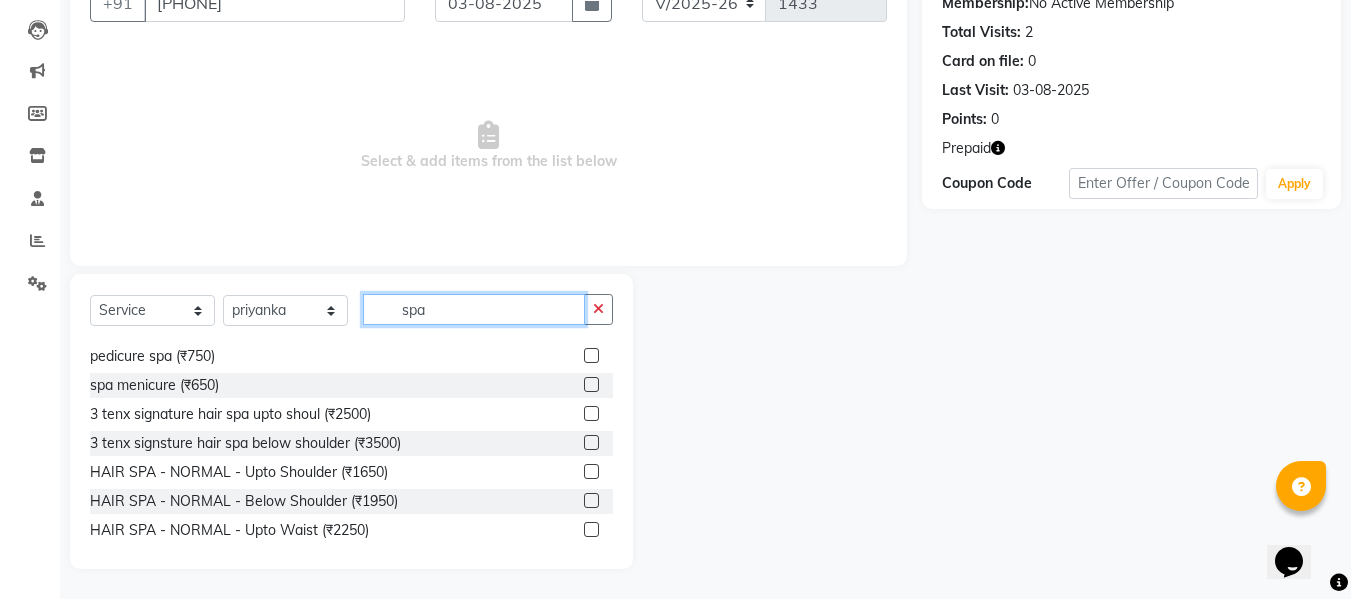 type on "spa" 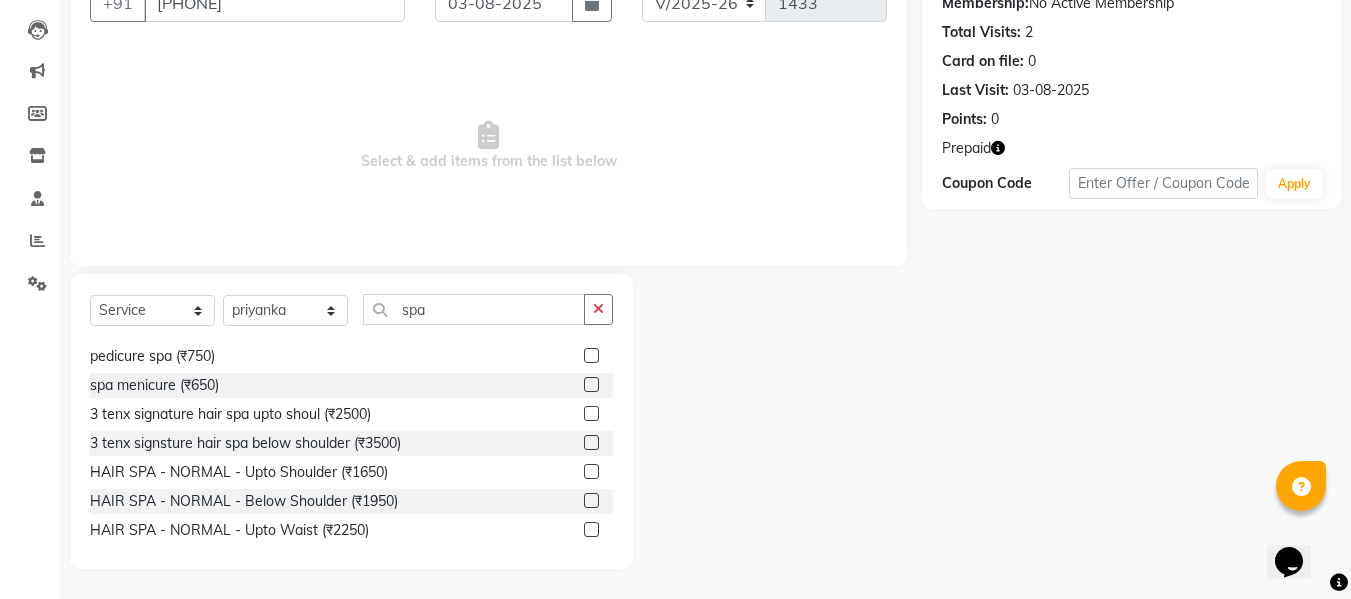click 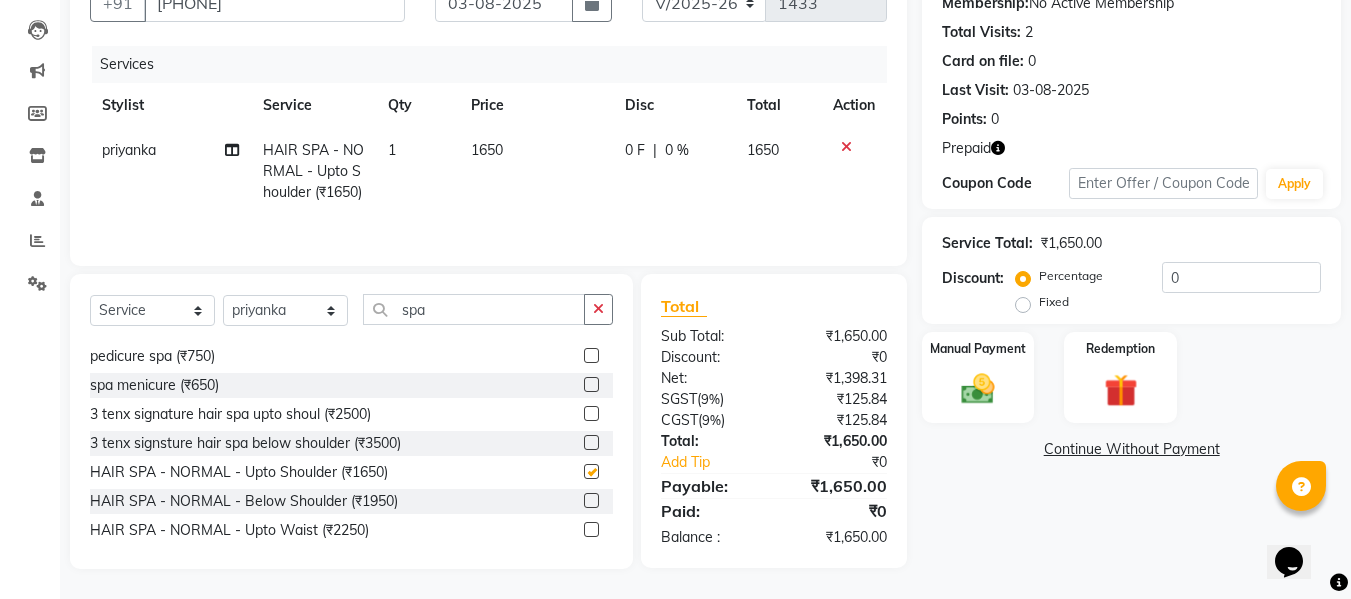 checkbox on "false" 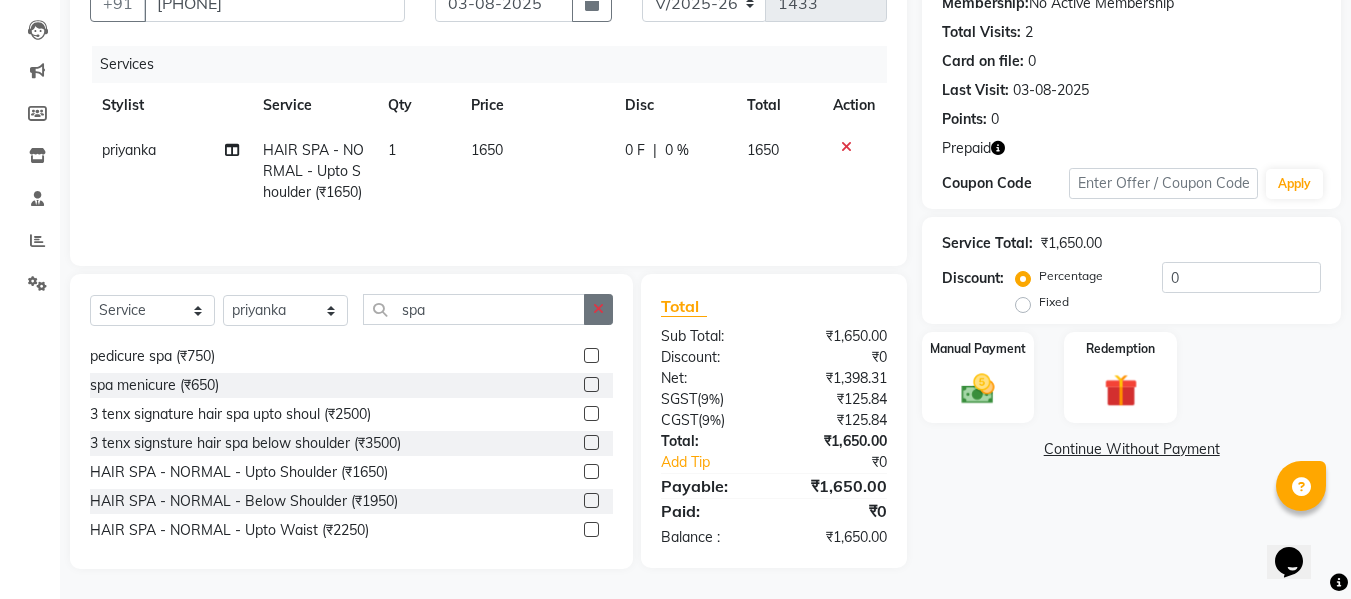 click 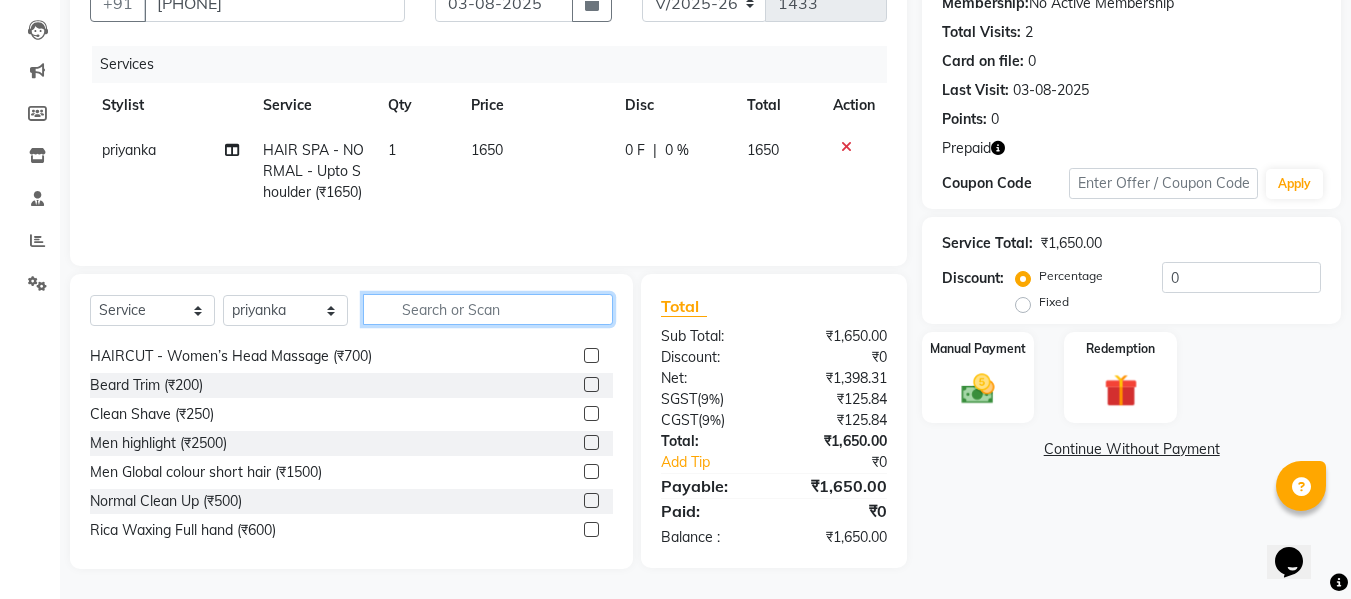 click 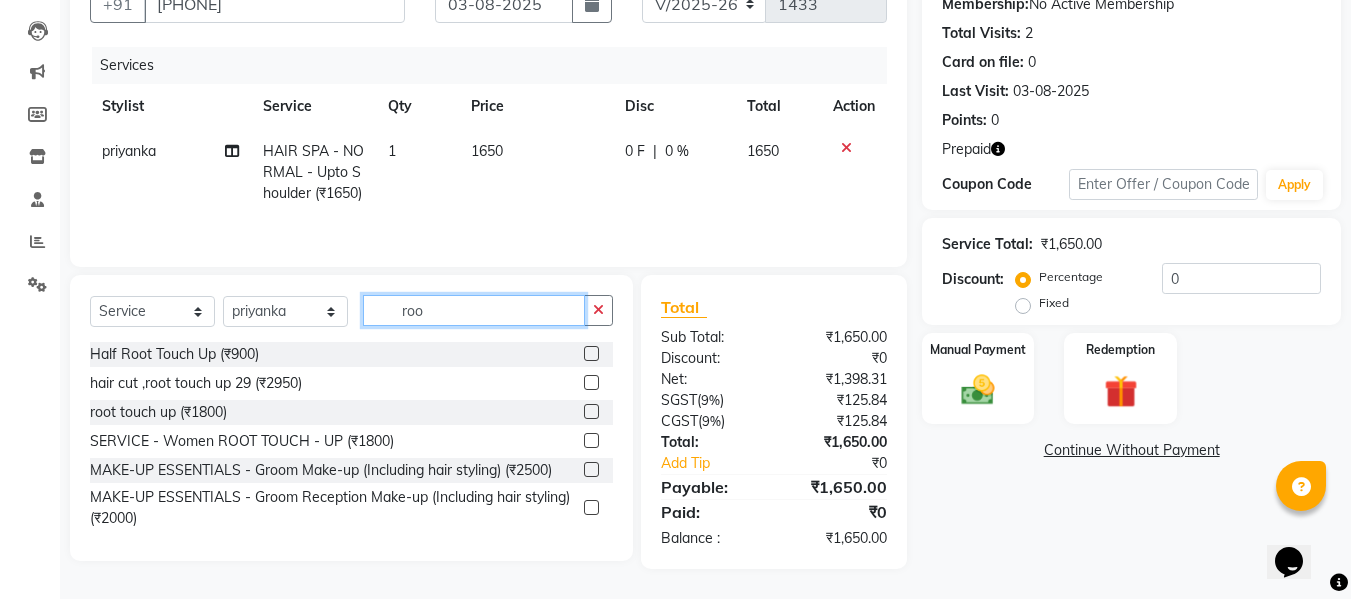 scroll, scrollTop: 0, scrollLeft: 0, axis: both 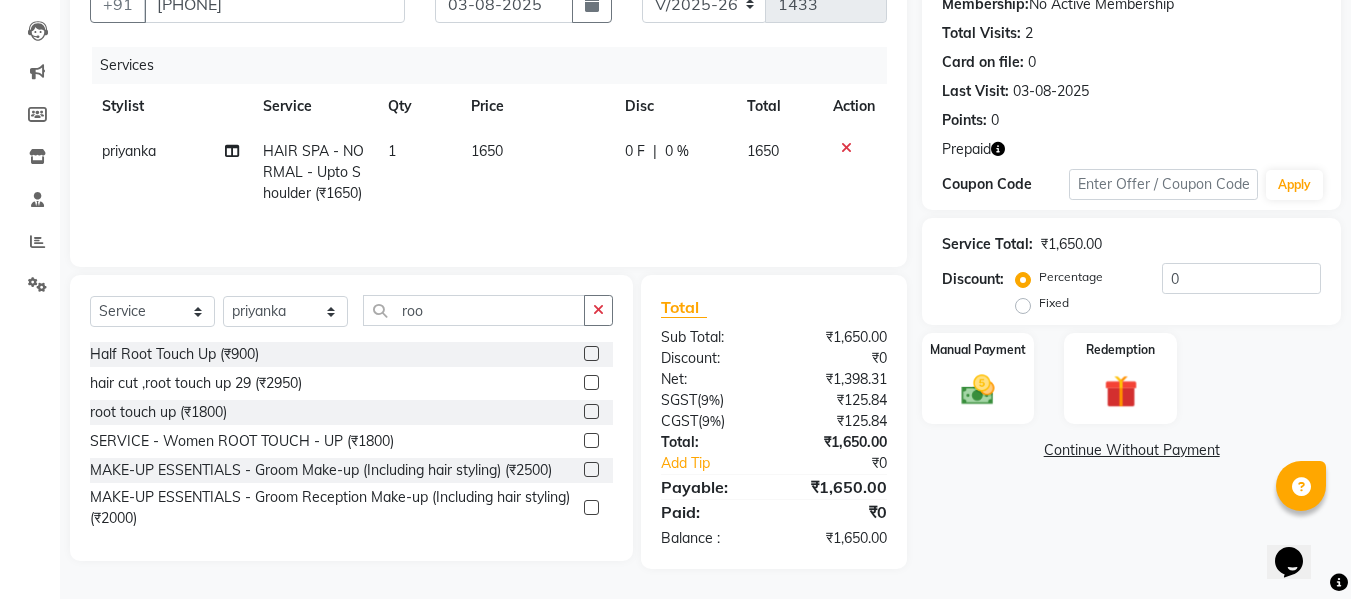 click 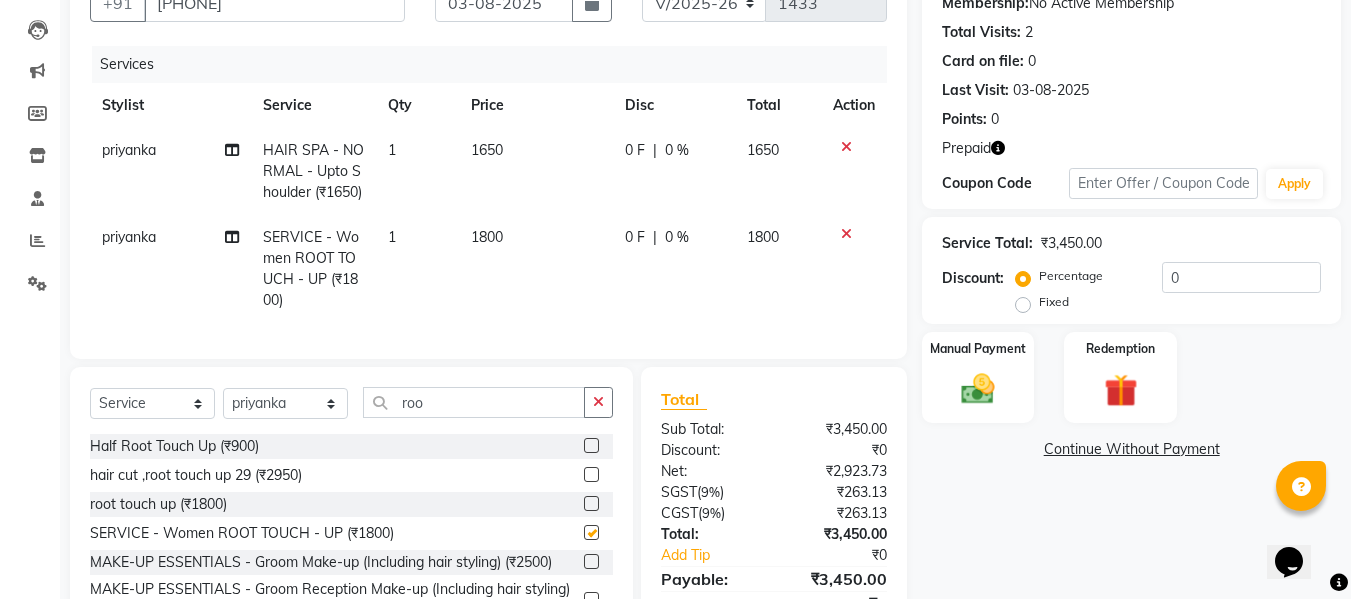 checkbox on "false" 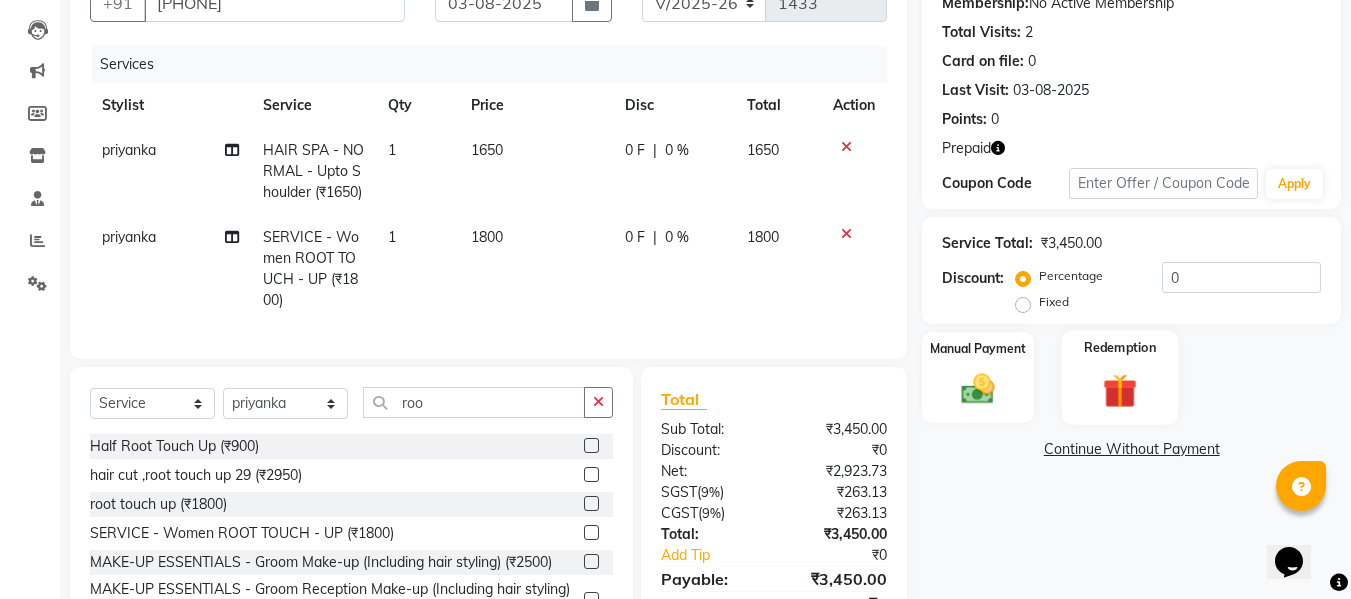 click 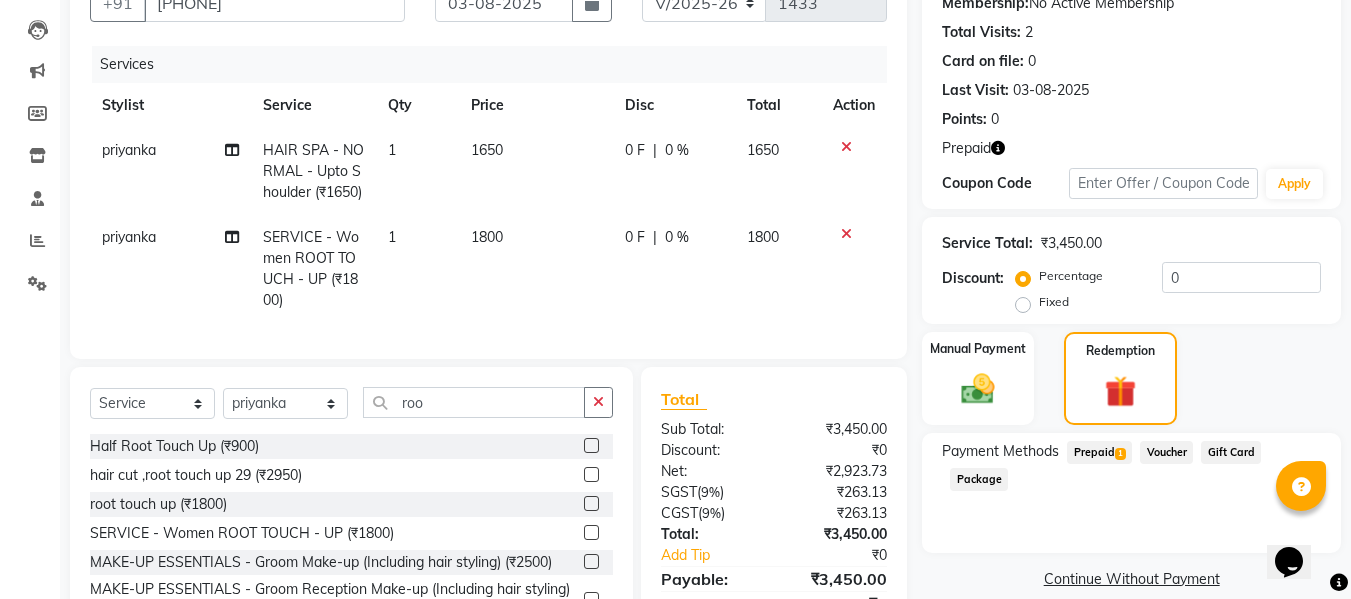 click on "Prepaid  1" 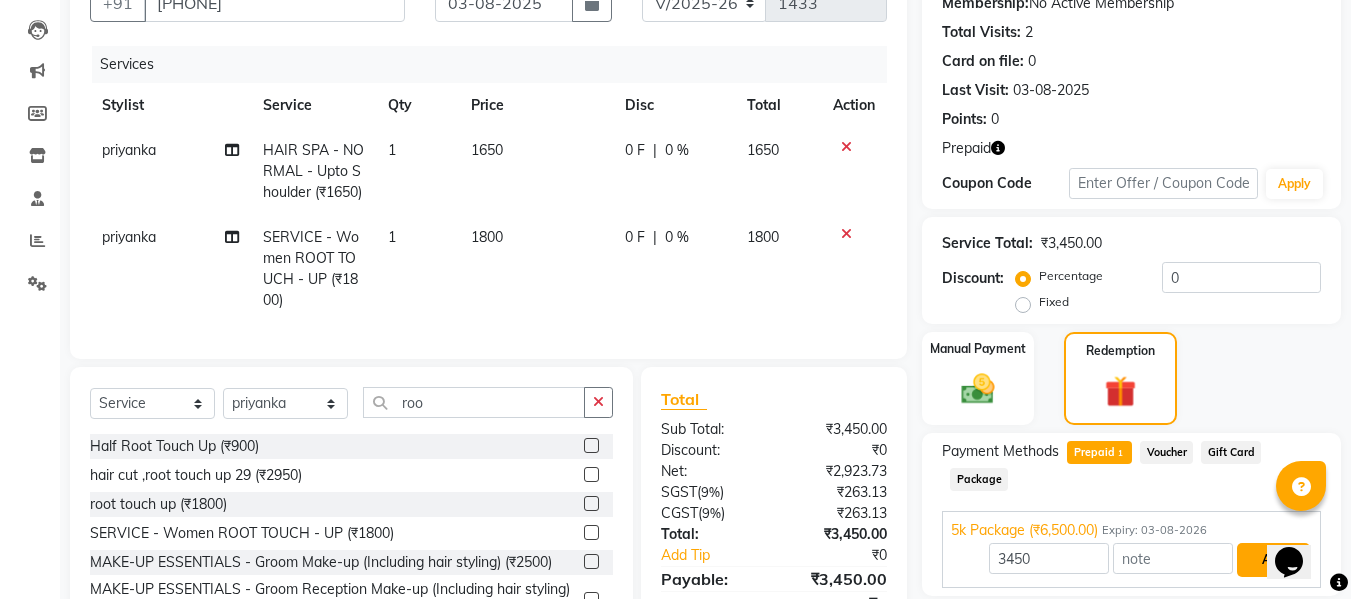 click on "Add" at bounding box center (1273, 560) 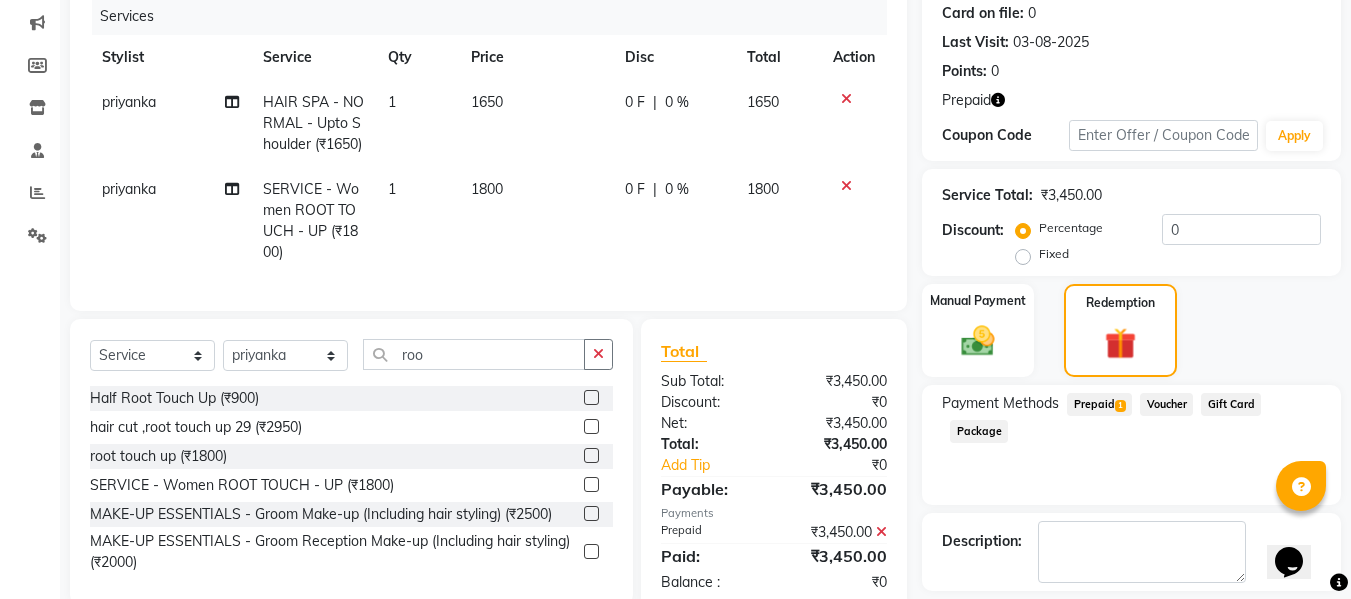 scroll, scrollTop: 340, scrollLeft: 0, axis: vertical 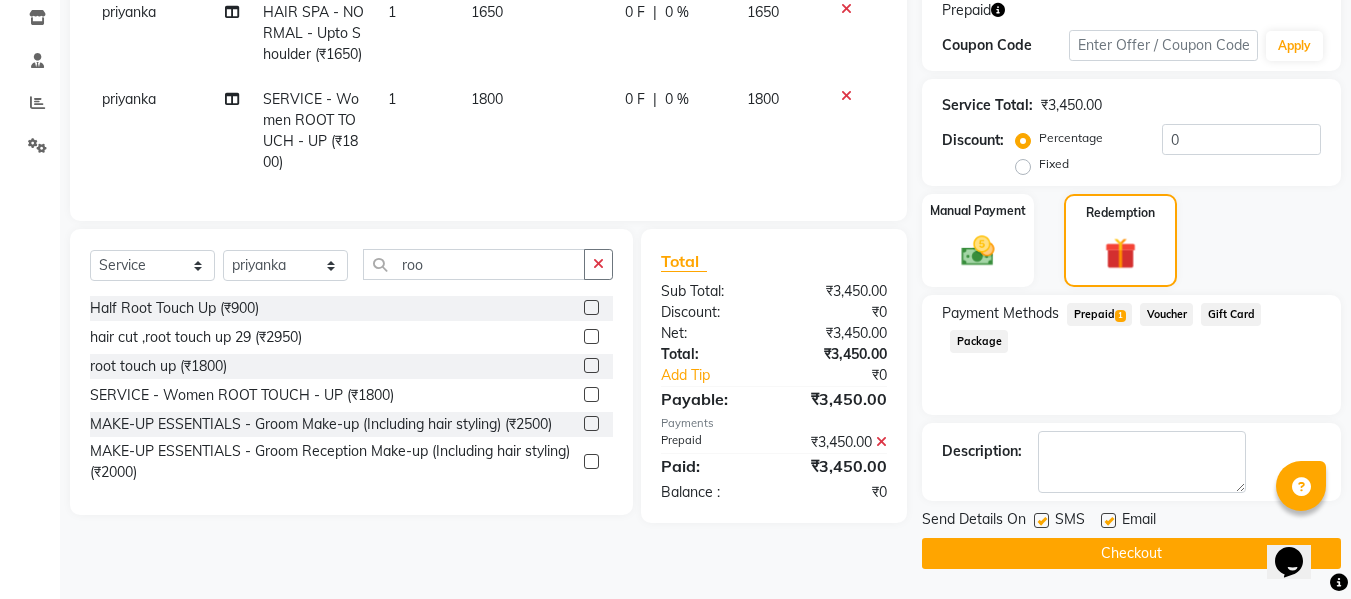 click on "Checkout" 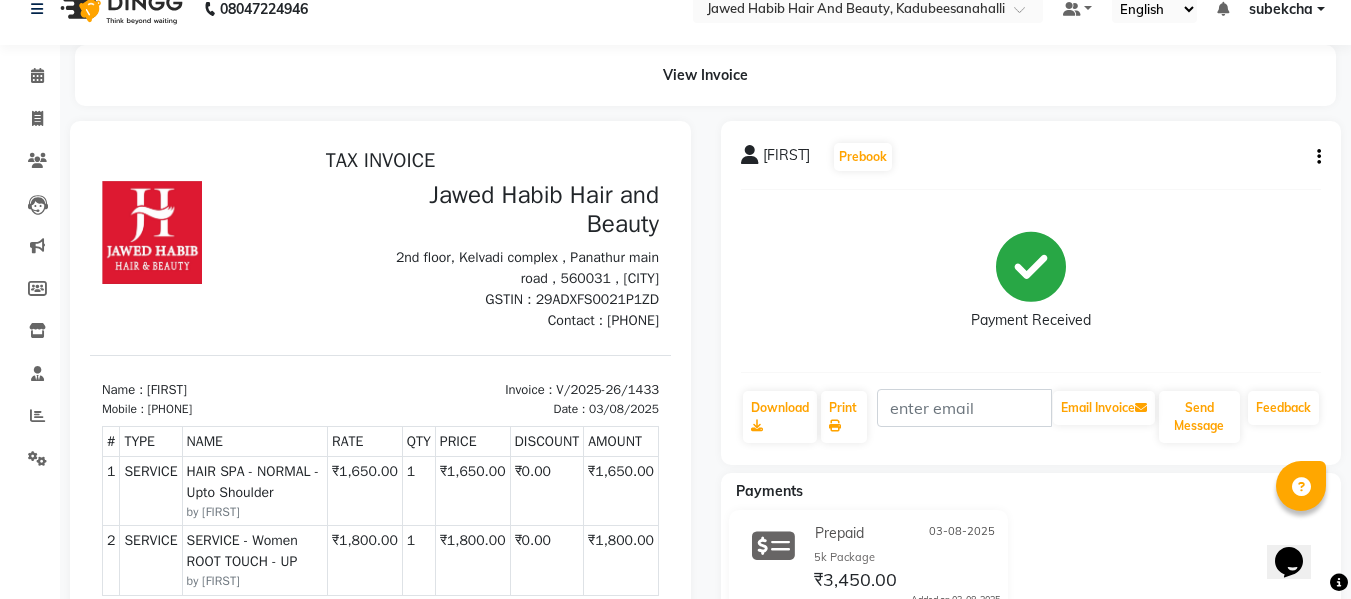 scroll, scrollTop: 0, scrollLeft: 0, axis: both 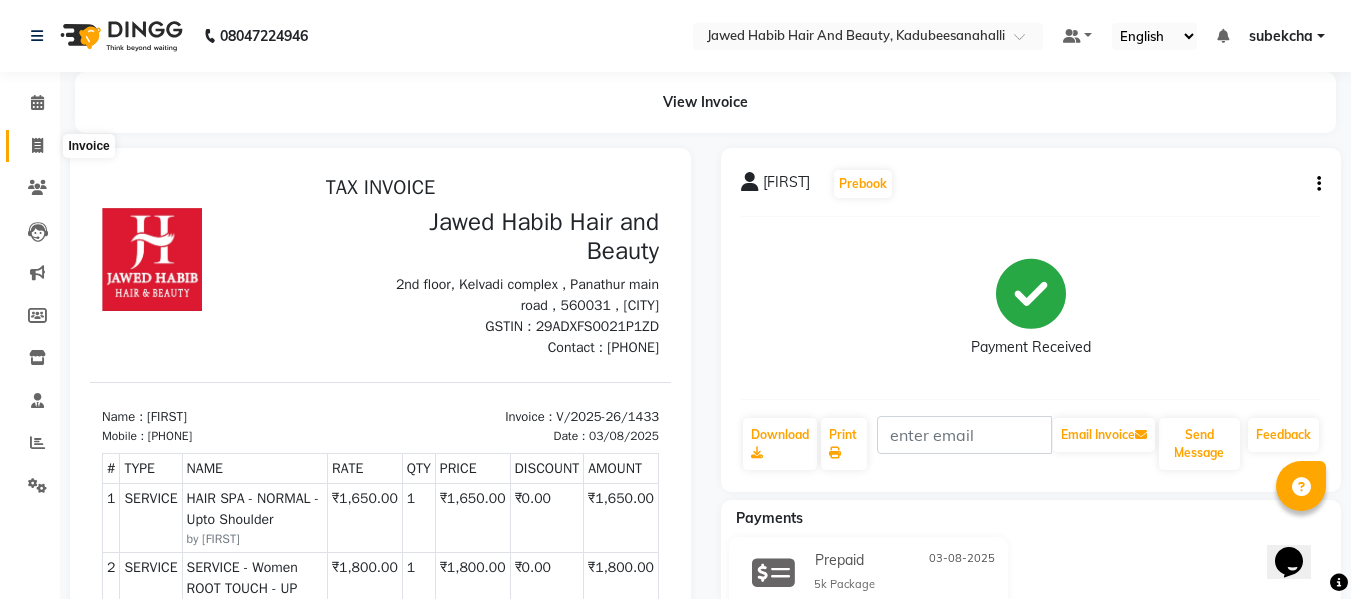 click 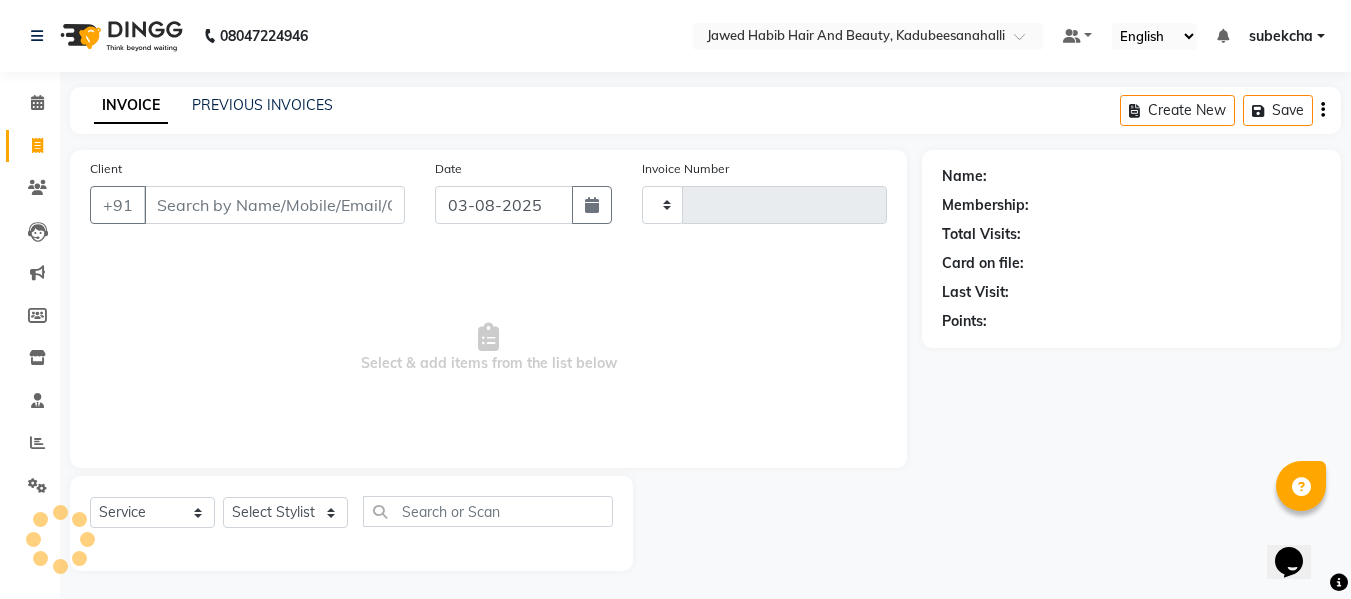 scroll, scrollTop: 2, scrollLeft: 0, axis: vertical 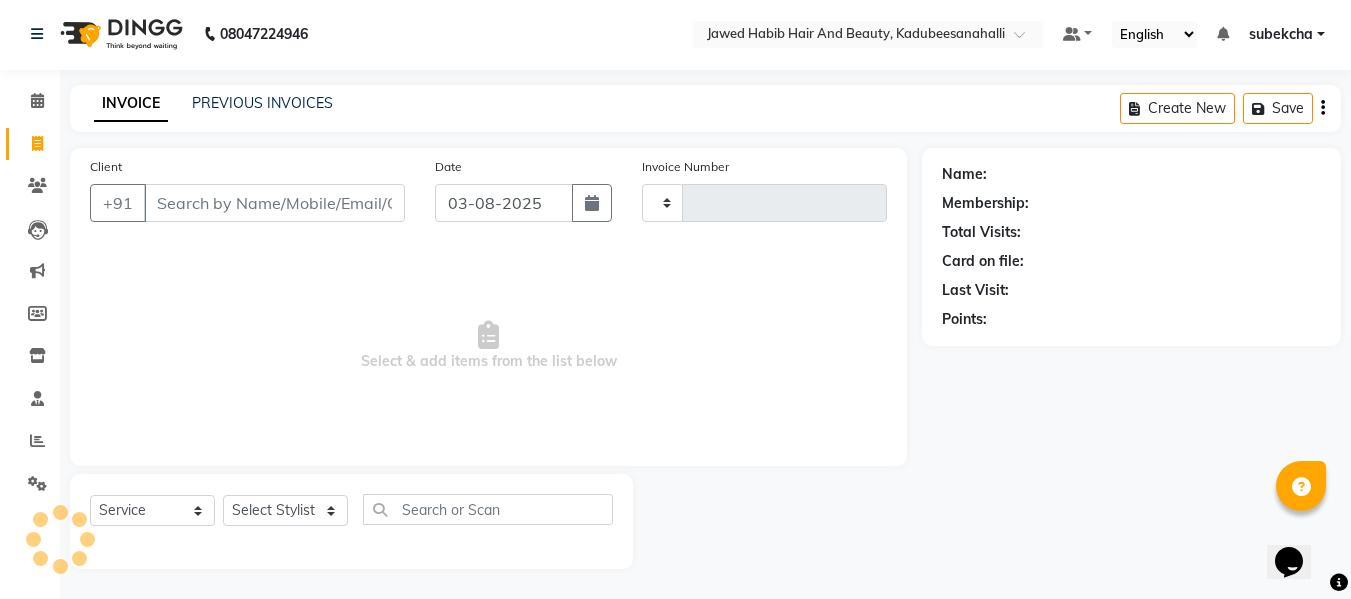 type on "1434" 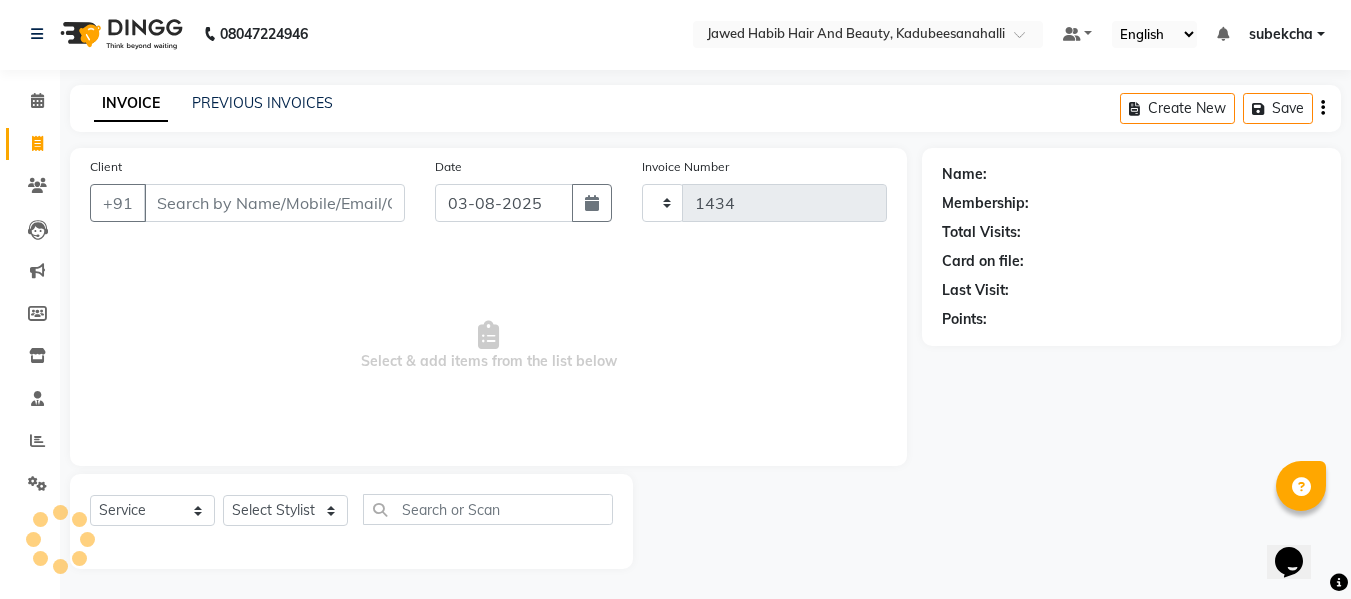 select on "7013" 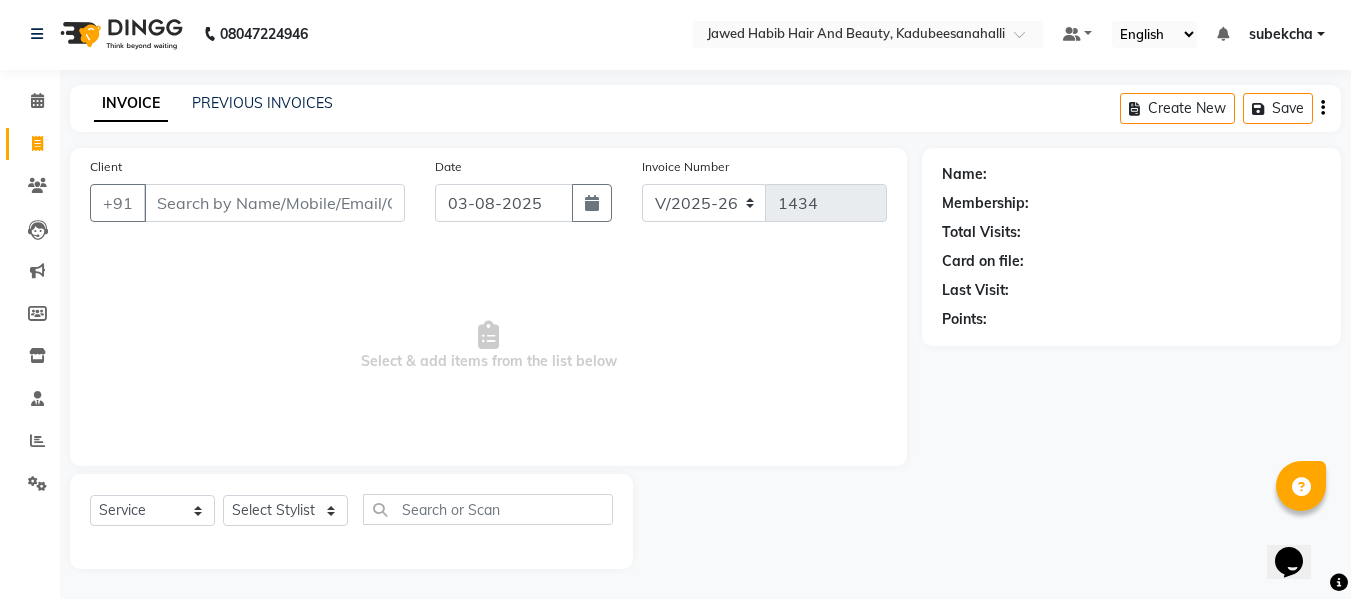 click on "Client" at bounding box center (274, 203) 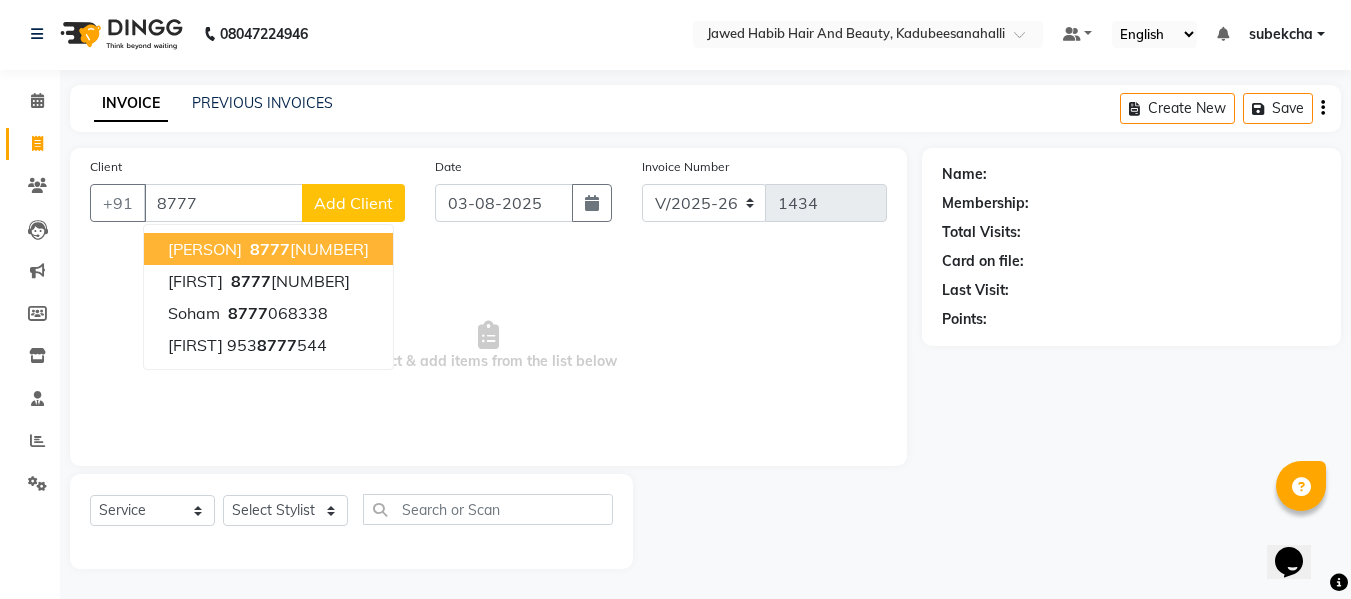 click on "8777" at bounding box center (270, 249) 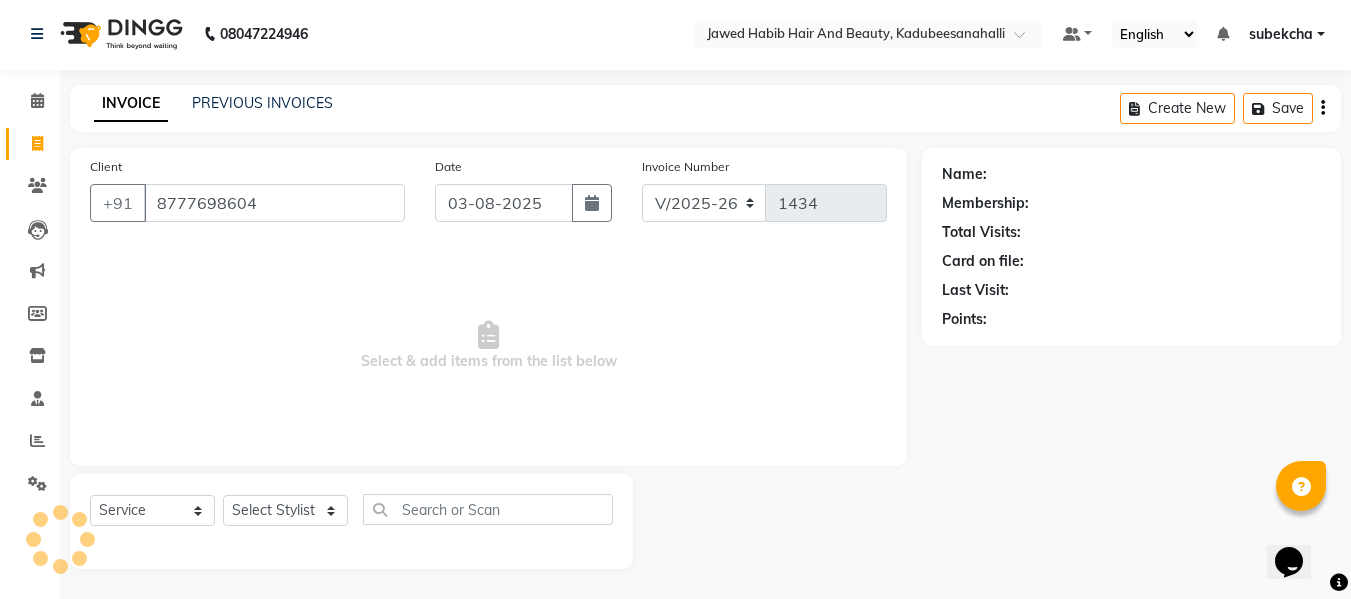 type on "8777698604" 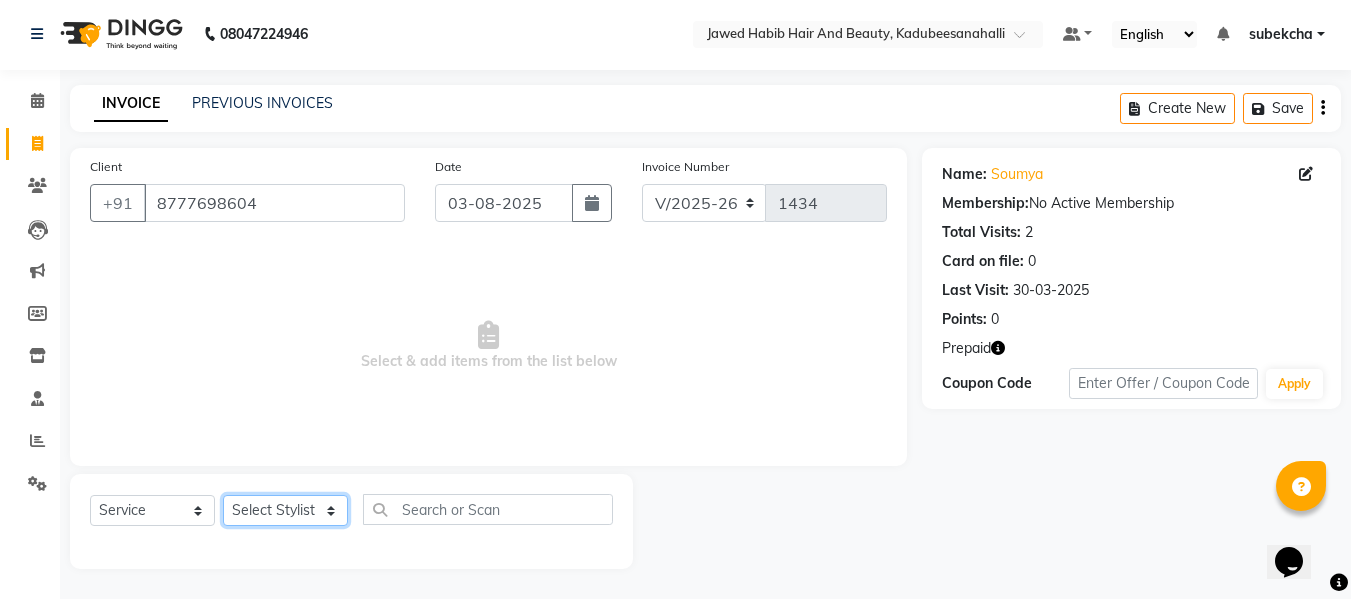 click on "Select Stylist aita Bijay bivek  priyanka riya Sanit subekcha Vimal" 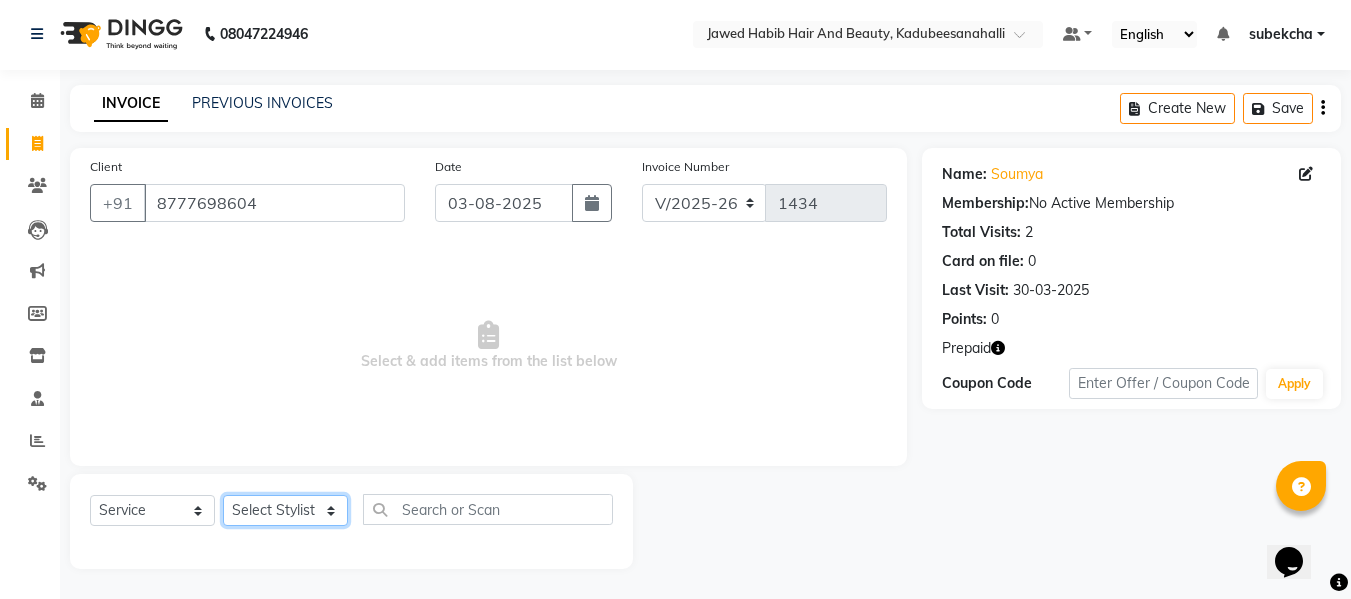 select on "85948" 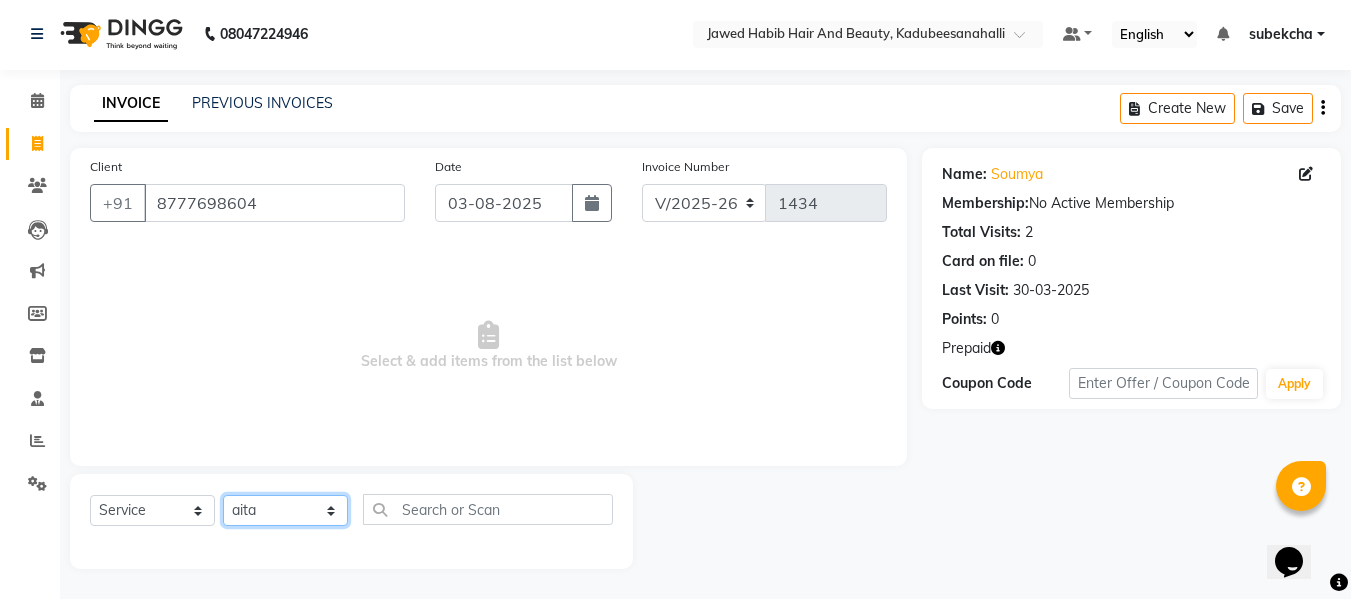 click on "Select Stylist aita Bijay bivek  priyanka riya Sanit subekcha Vimal" 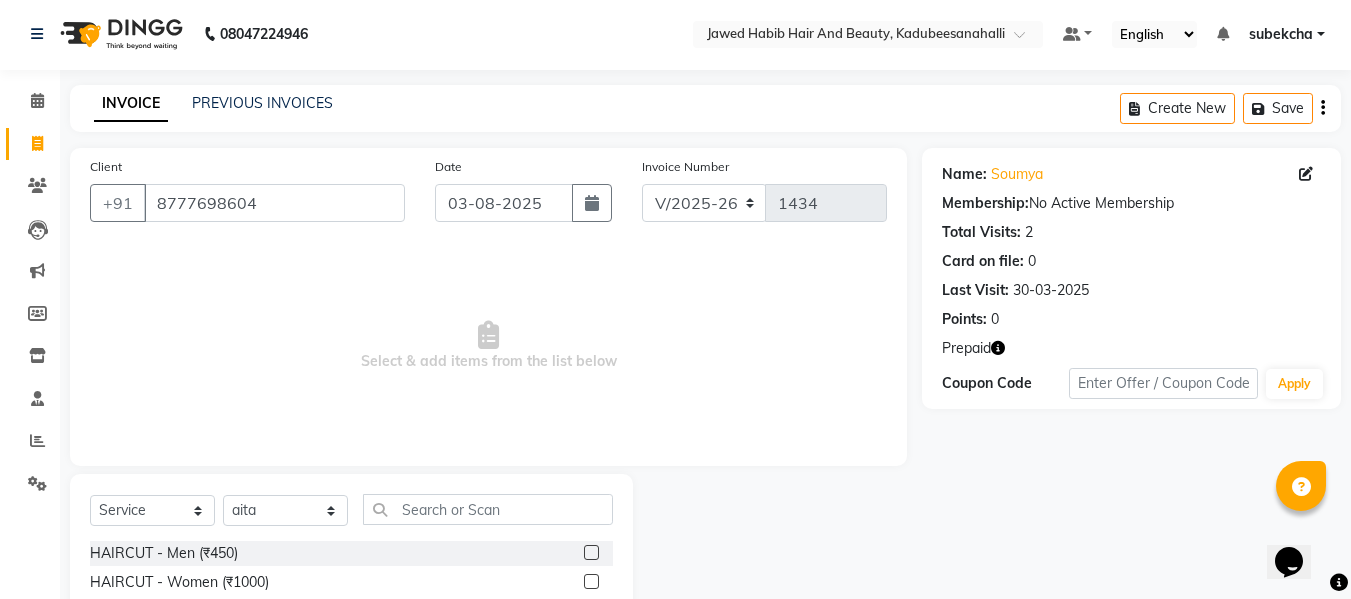 click 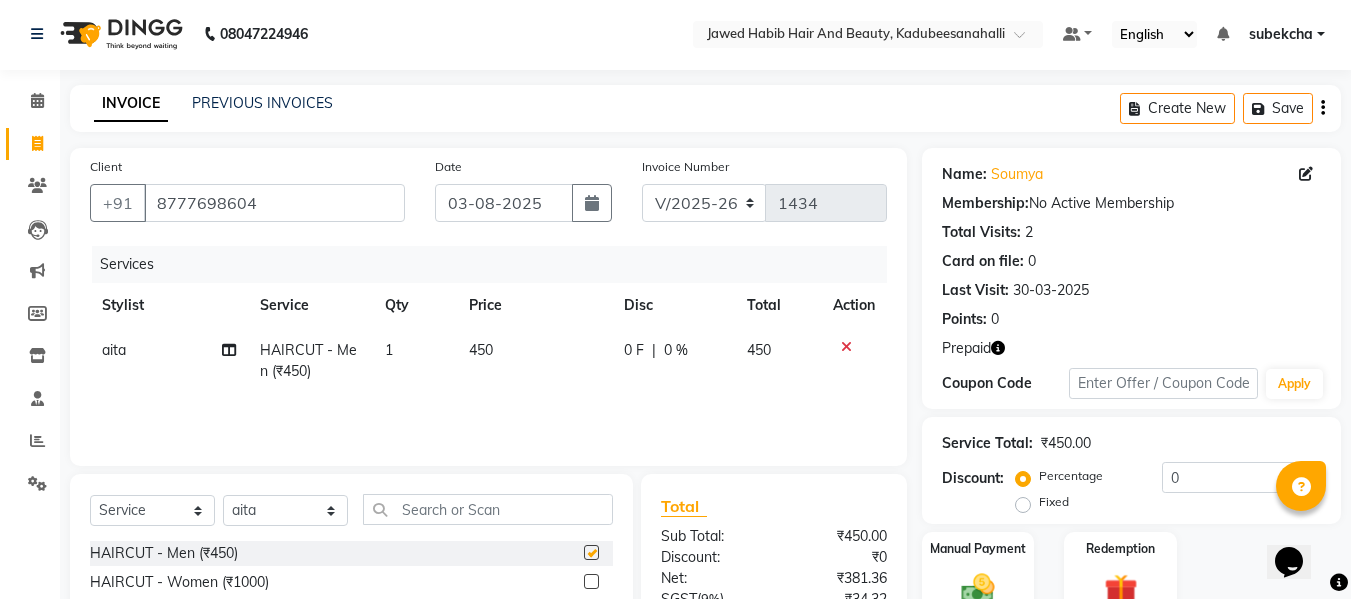 checkbox on "false" 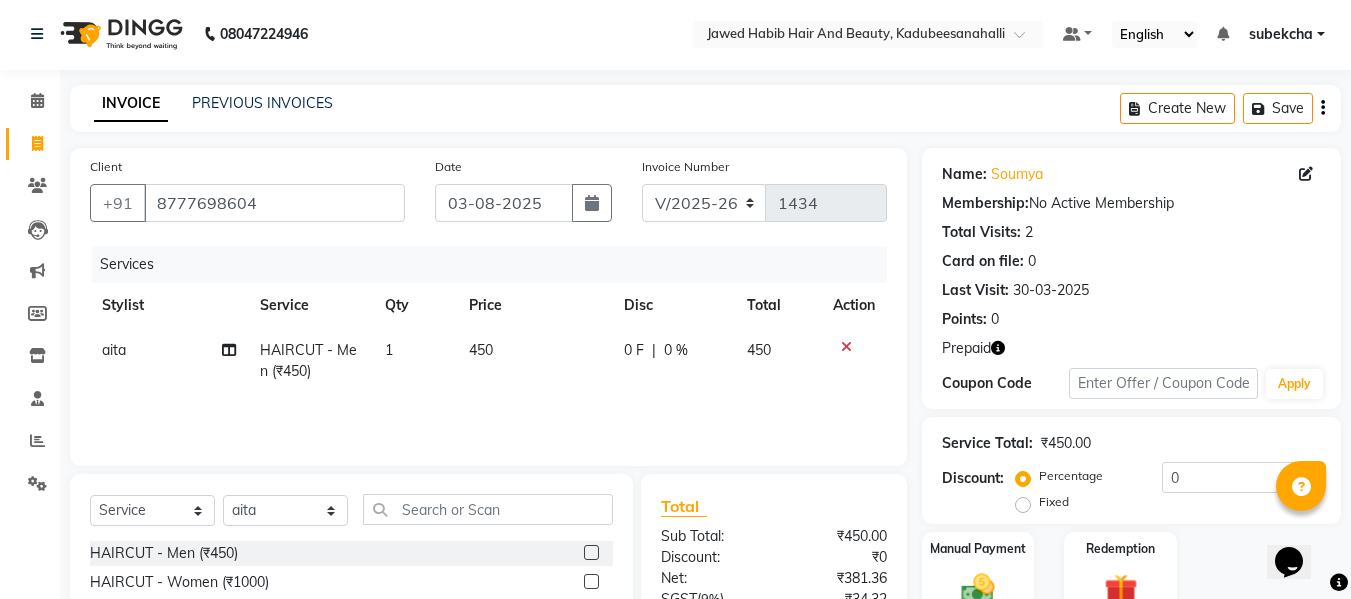 click on "Prepaid" 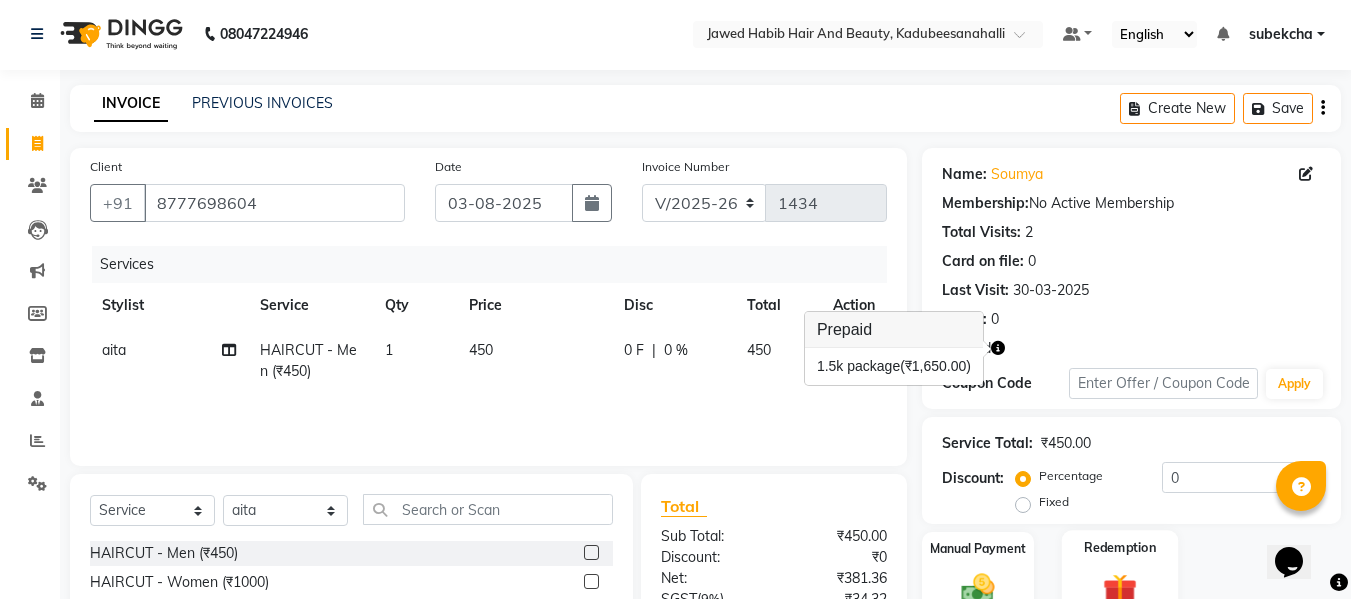 click 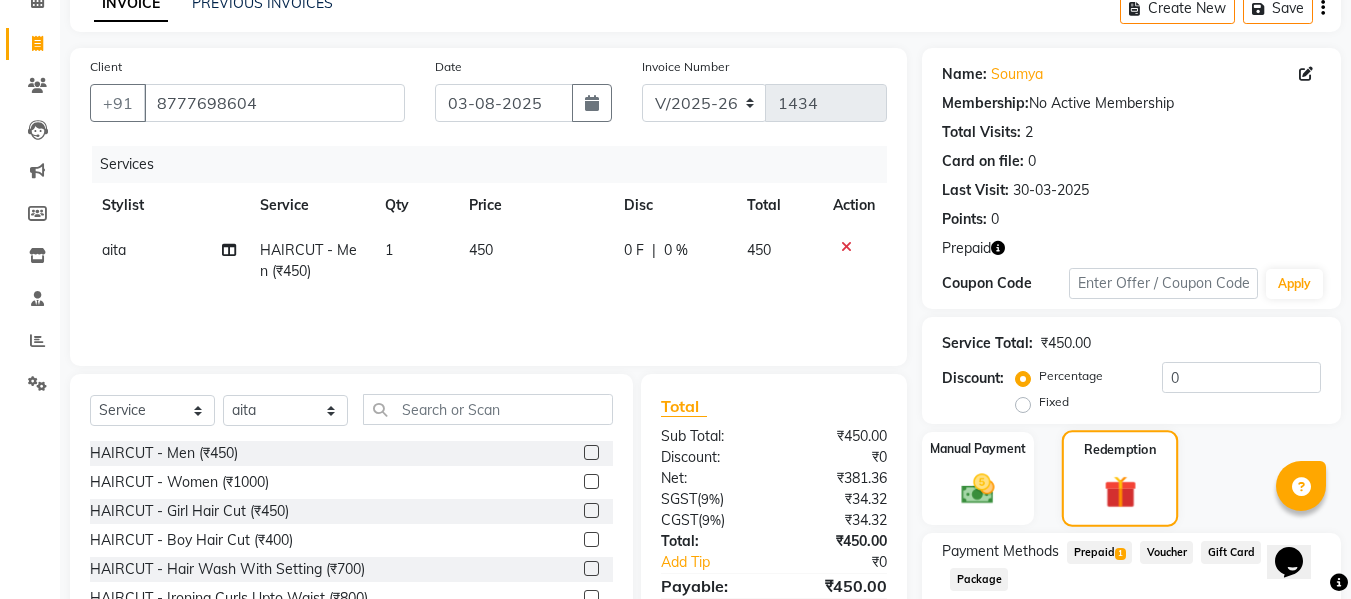 scroll, scrollTop: 202, scrollLeft: 0, axis: vertical 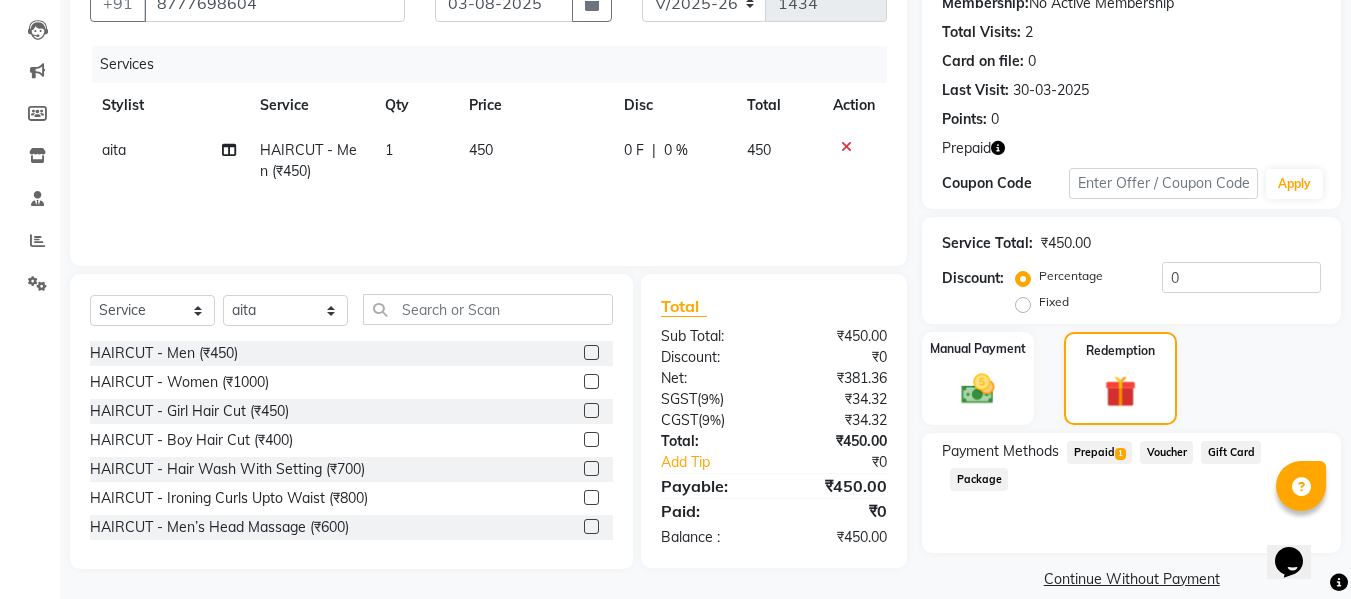 click on "1" 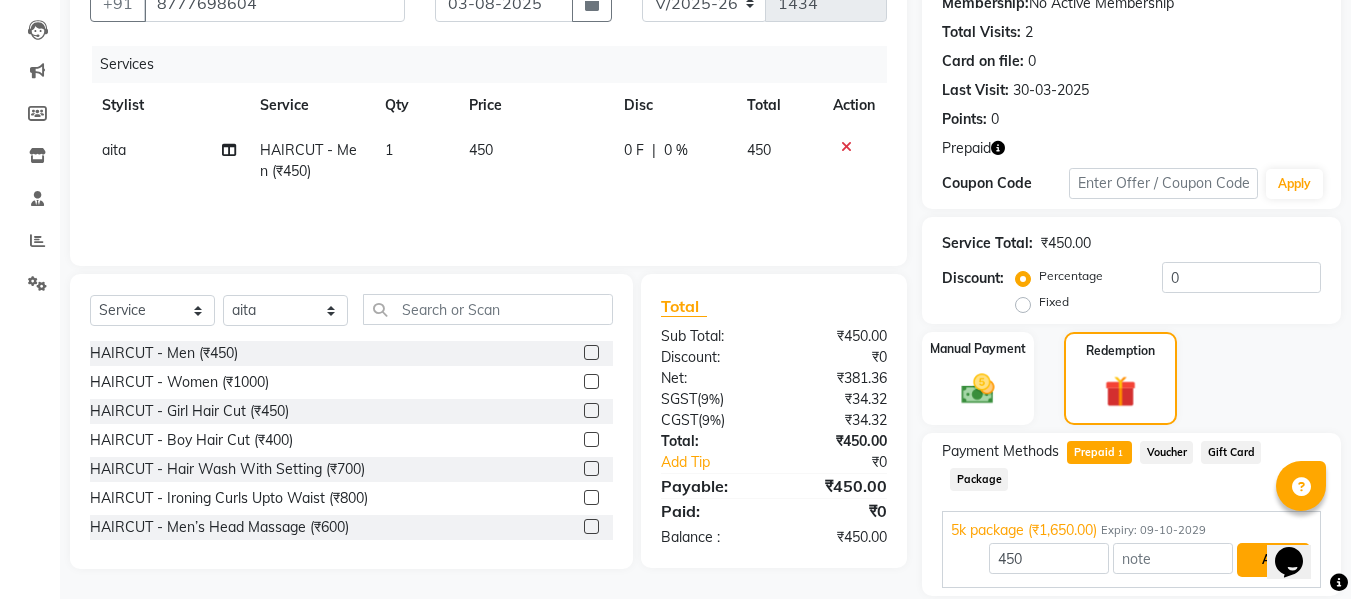 click on "Add" at bounding box center [1273, 560] 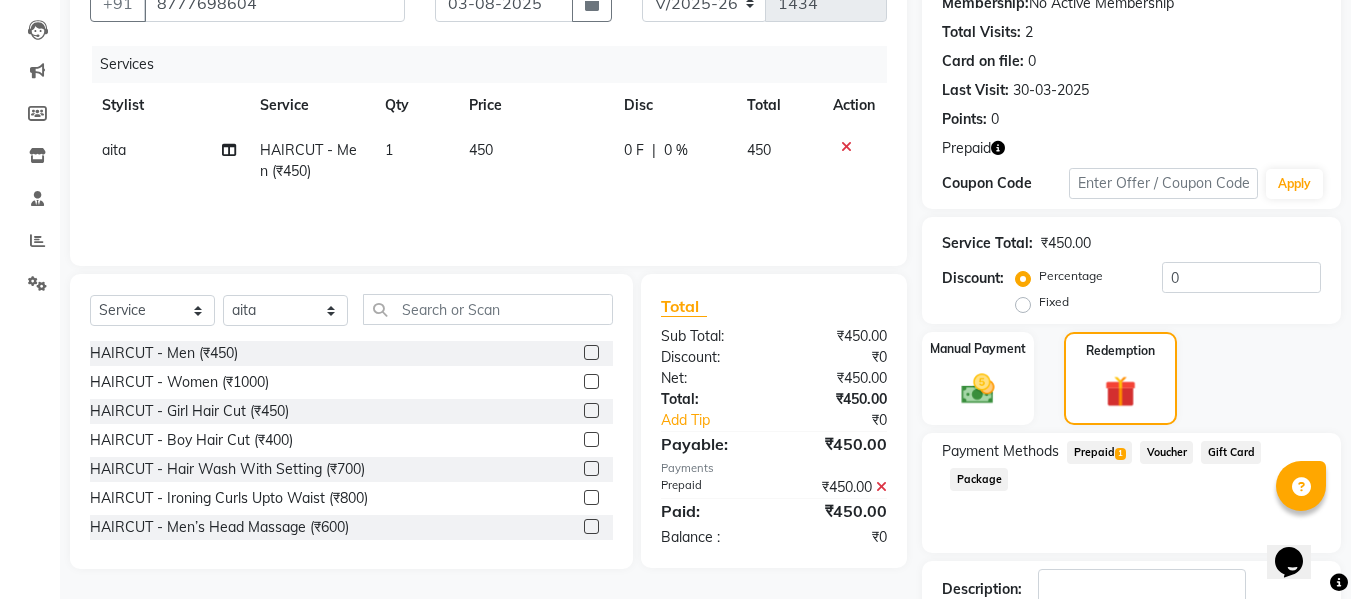 scroll, scrollTop: 340, scrollLeft: 0, axis: vertical 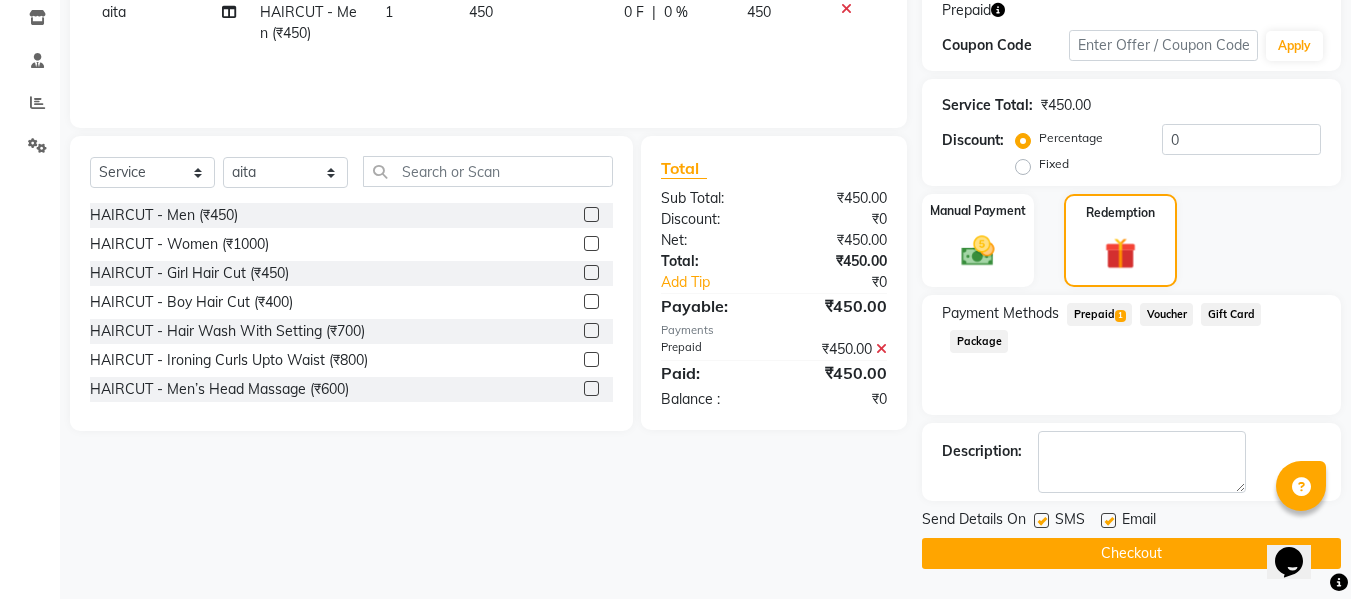 click on "Checkout" 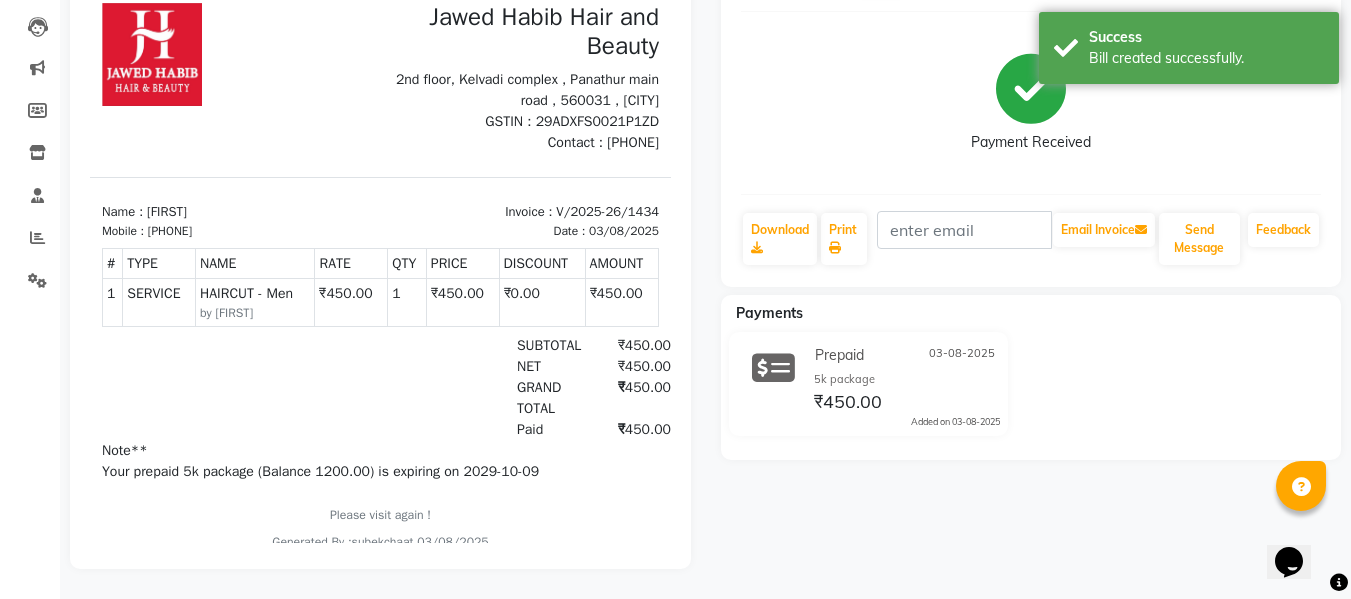 scroll, scrollTop: 220, scrollLeft: 0, axis: vertical 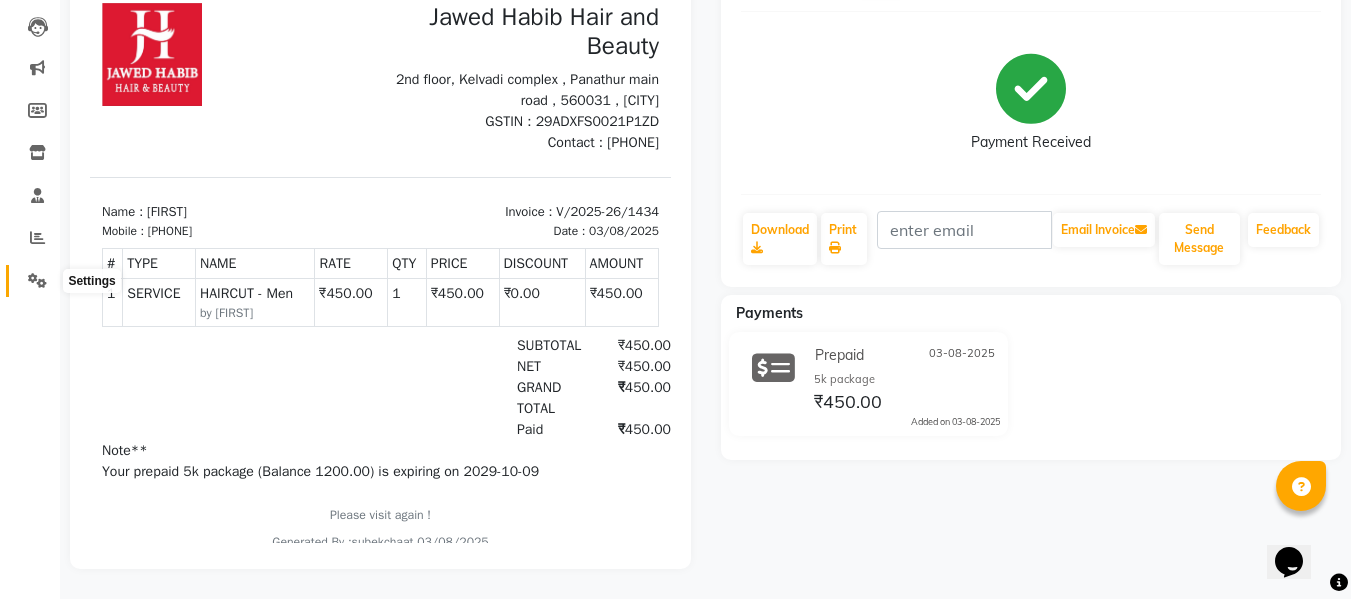 click 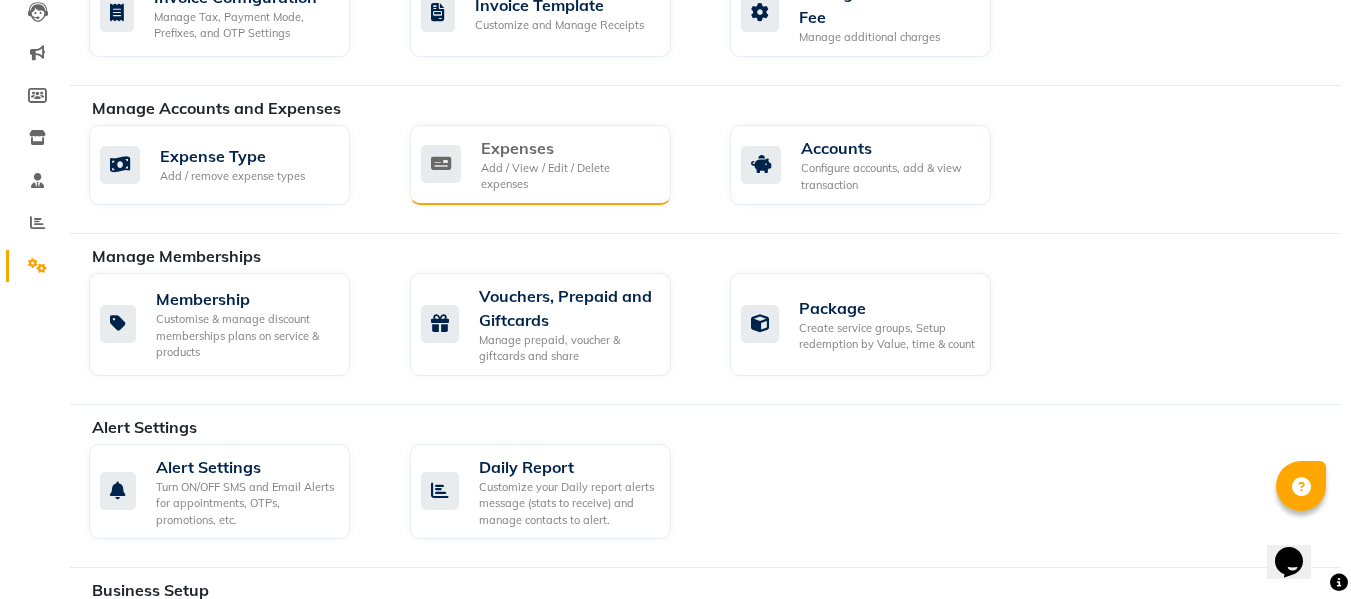 click on "Add / View / Edit / Delete expenses" 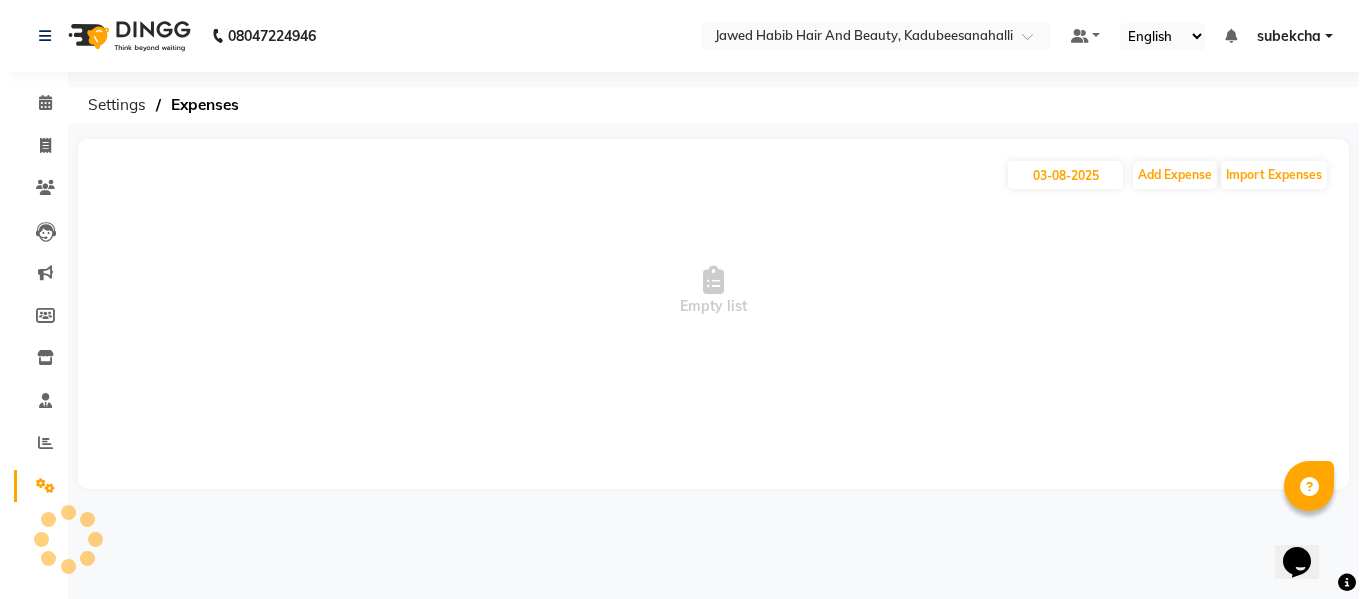 scroll, scrollTop: 0, scrollLeft: 0, axis: both 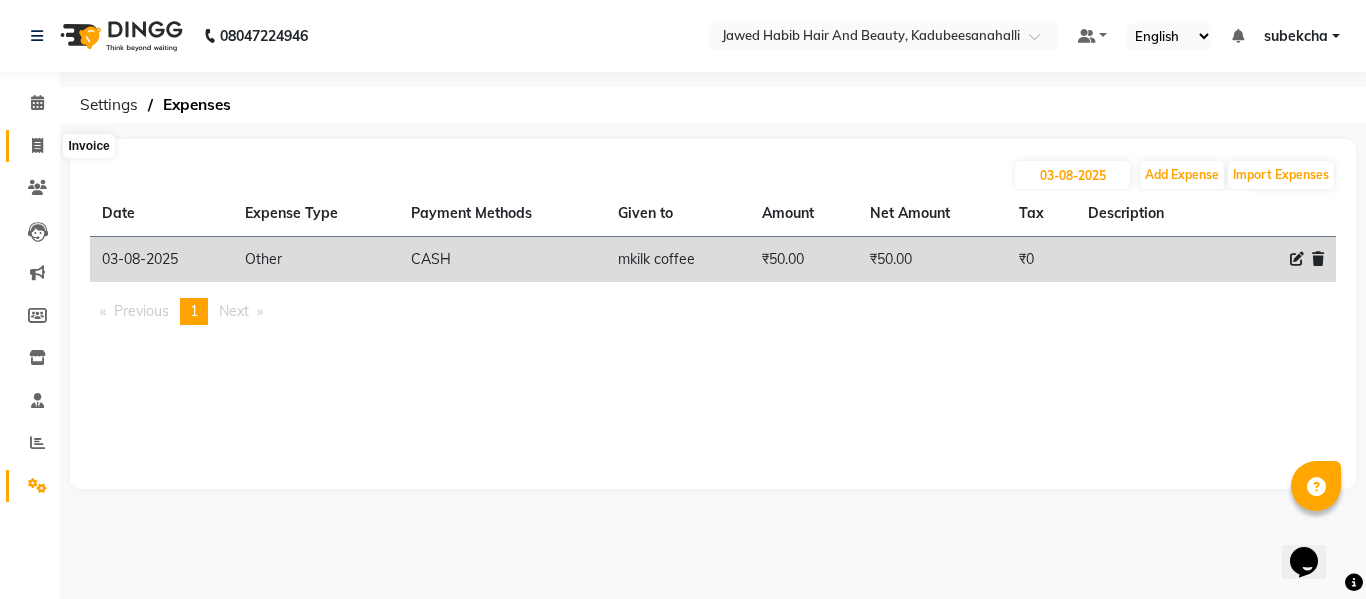 click 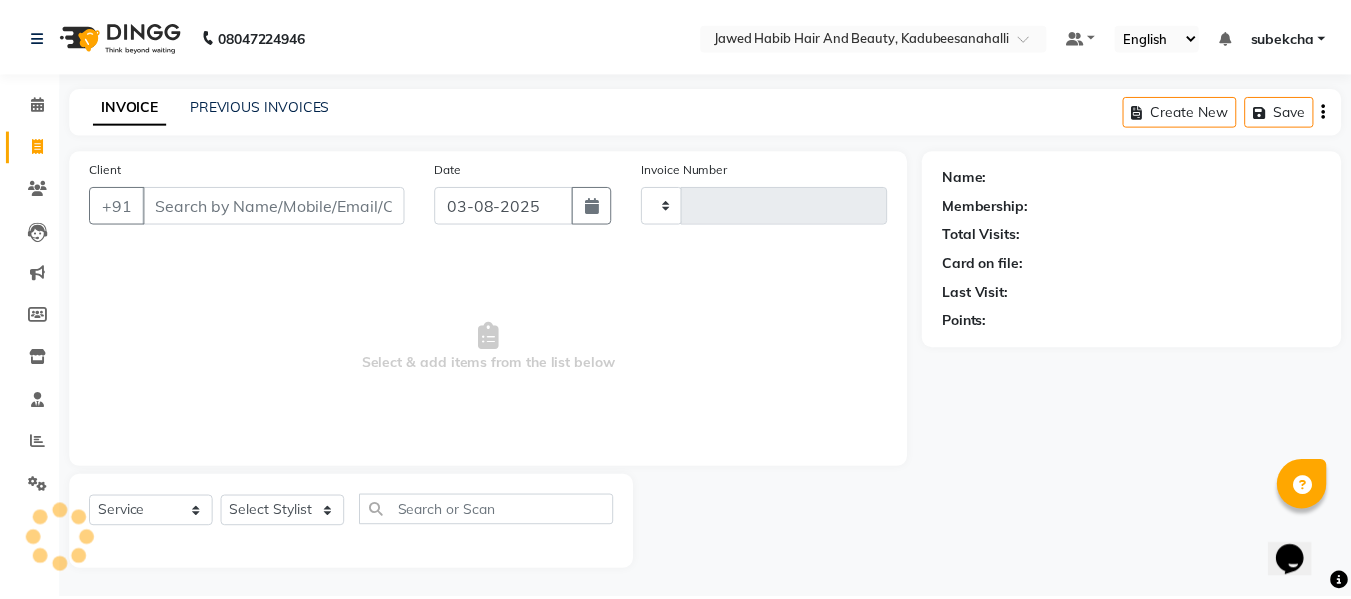 scroll, scrollTop: 2, scrollLeft: 0, axis: vertical 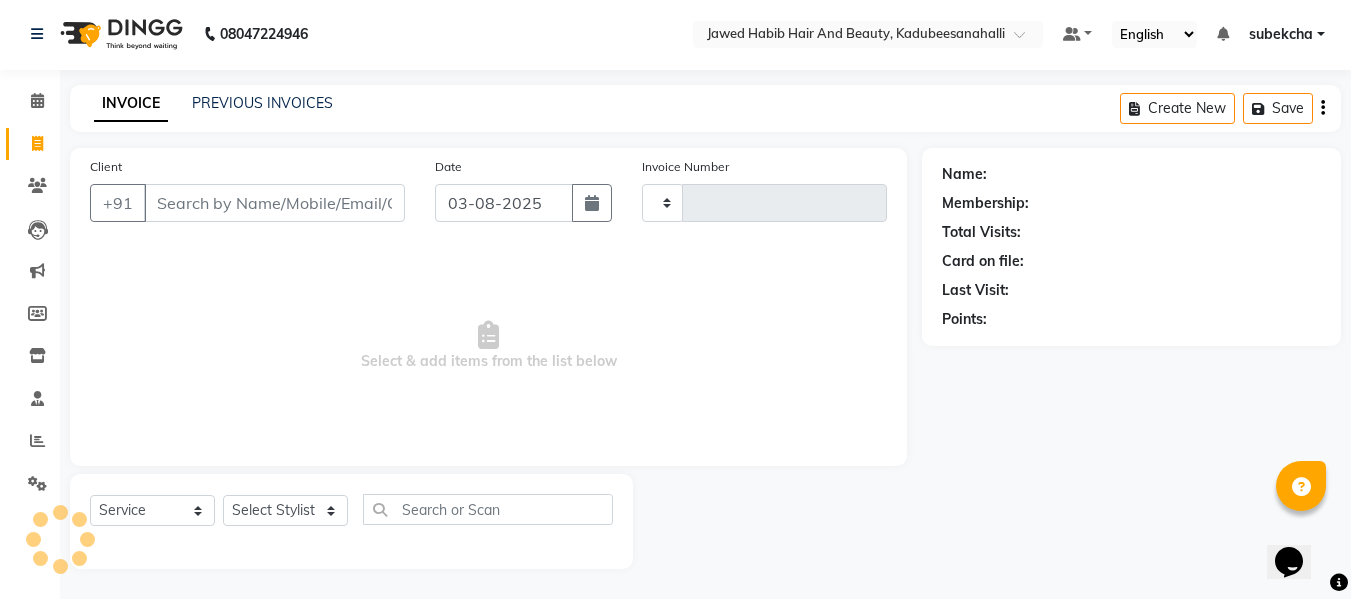 type on "1435" 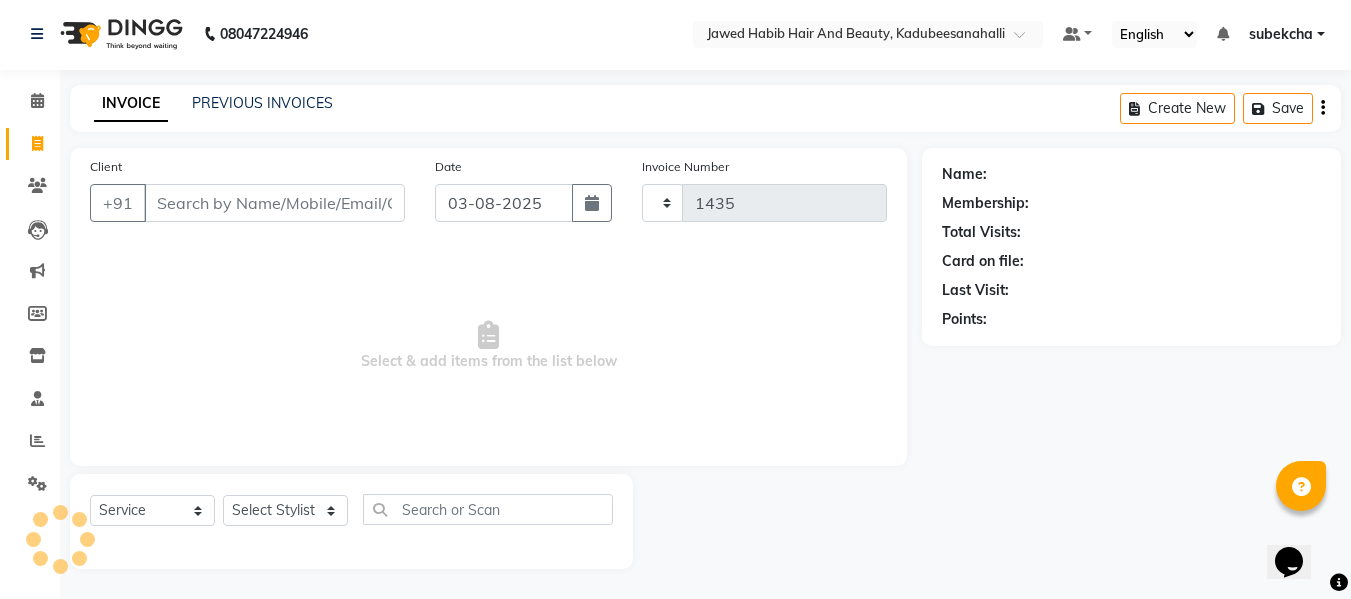 select on "7013" 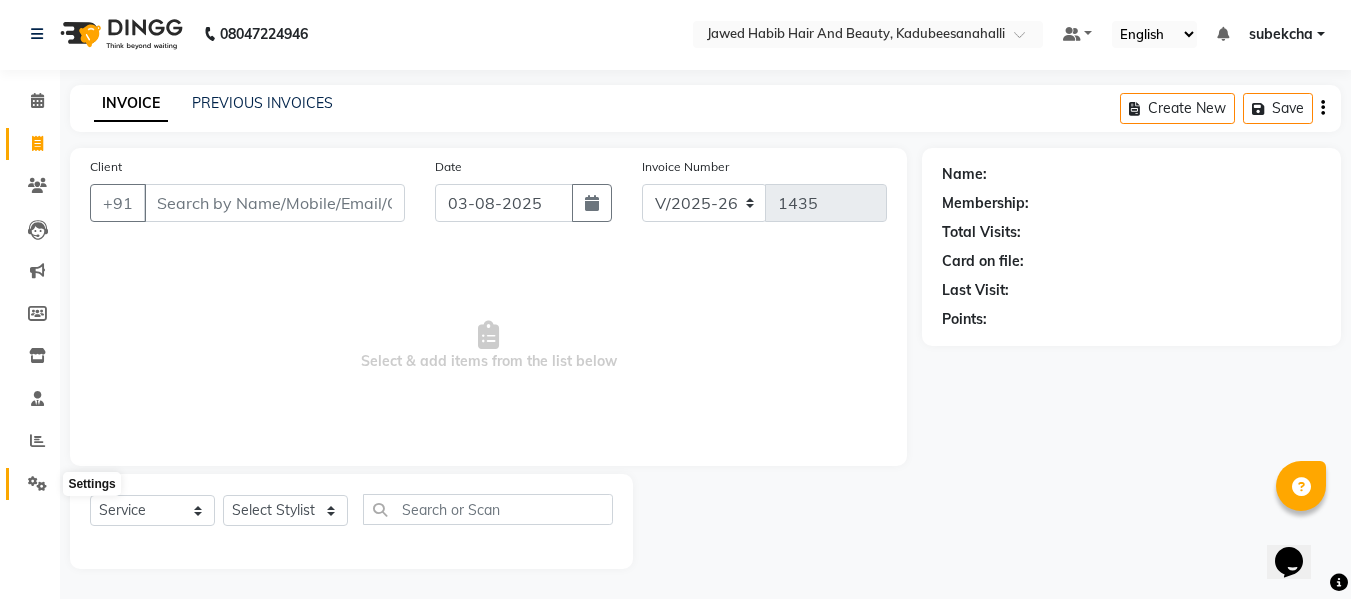 click 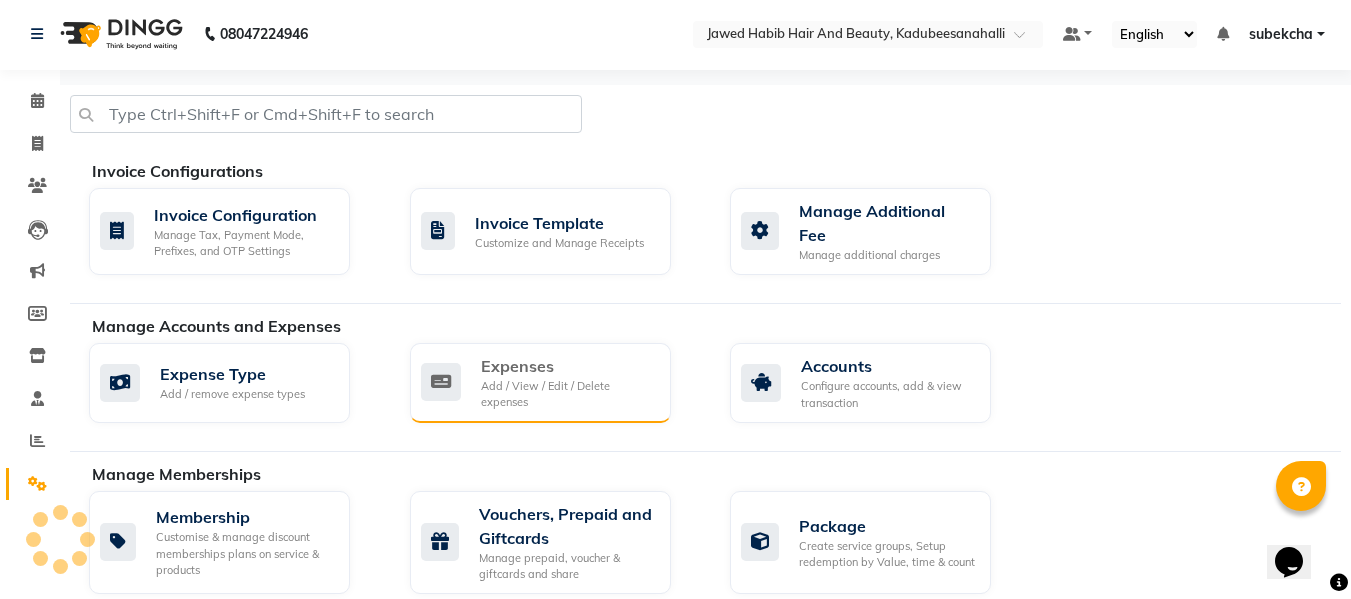 click on "Add / View / Edit / Delete expenses" 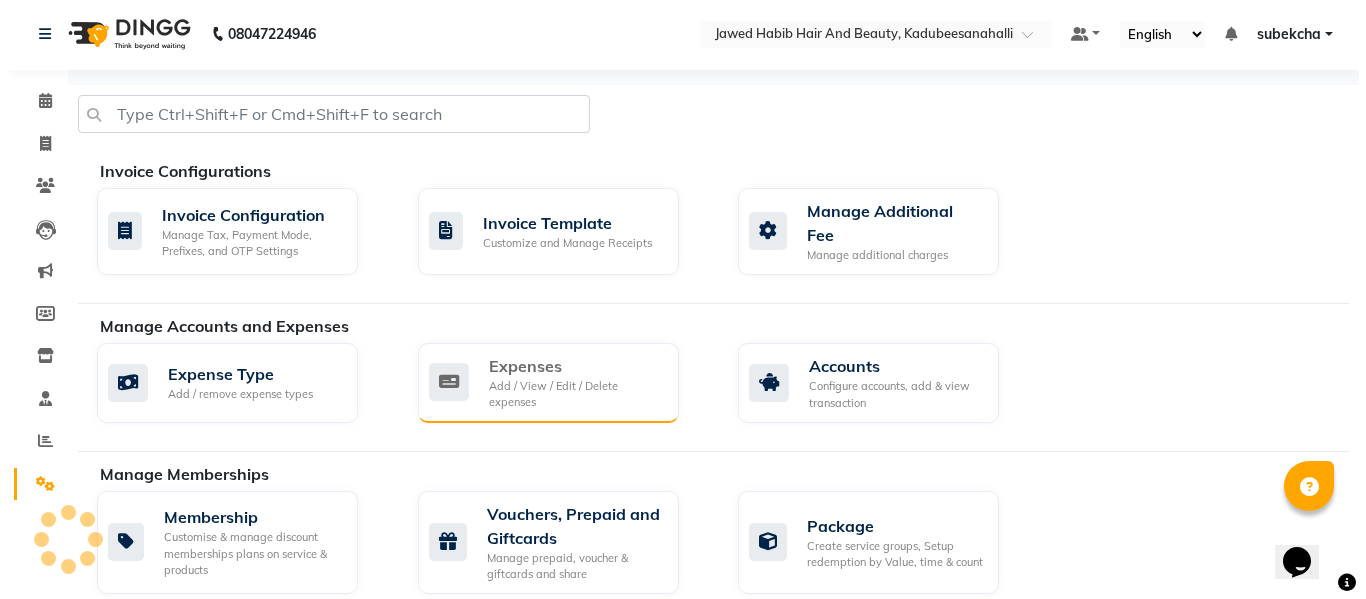 scroll, scrollTop: 0, scrollLeft: 0, axis: both 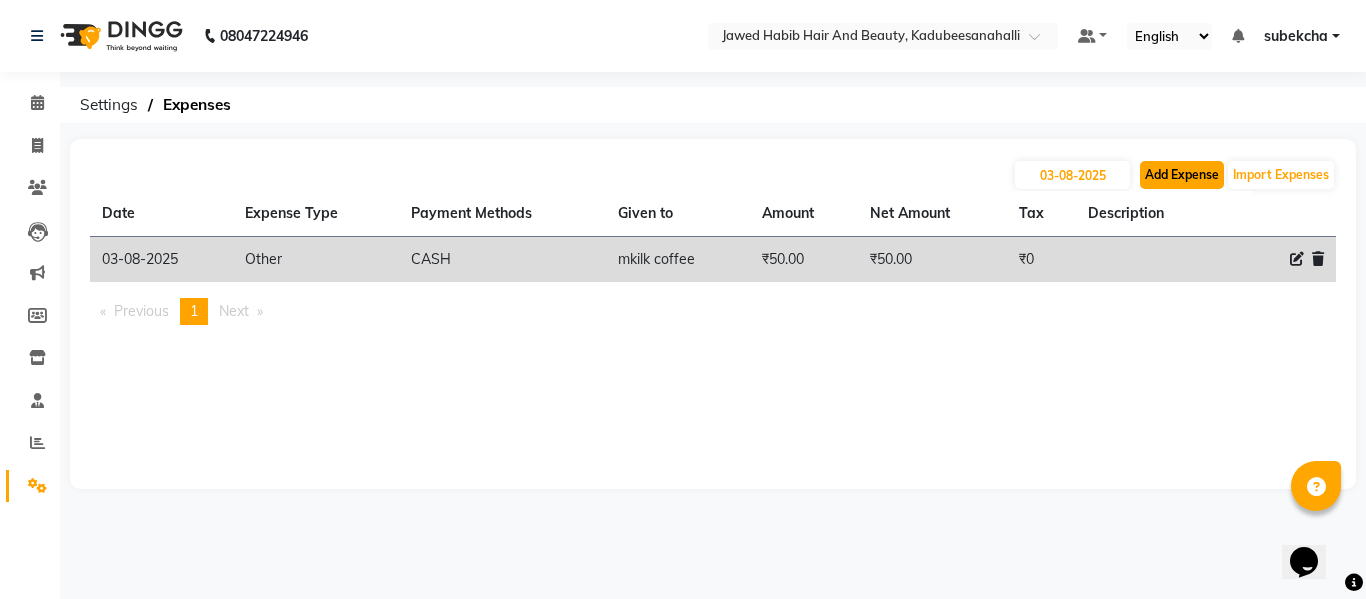 click on "Add Expense" 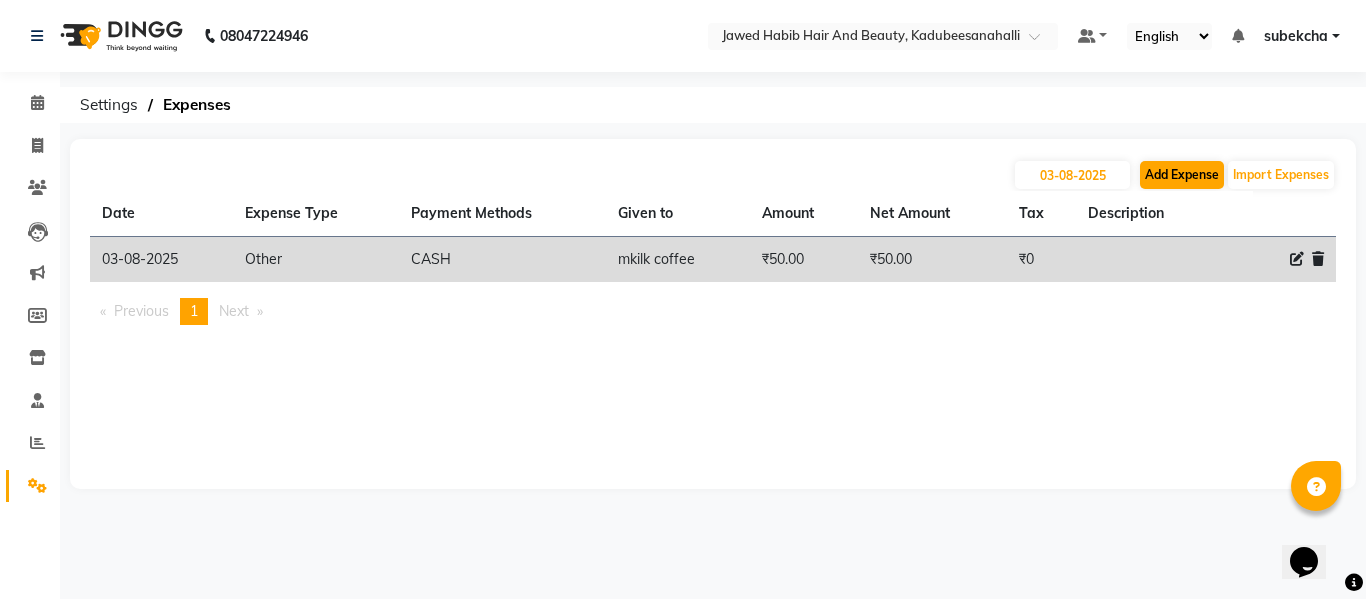 select on "1" 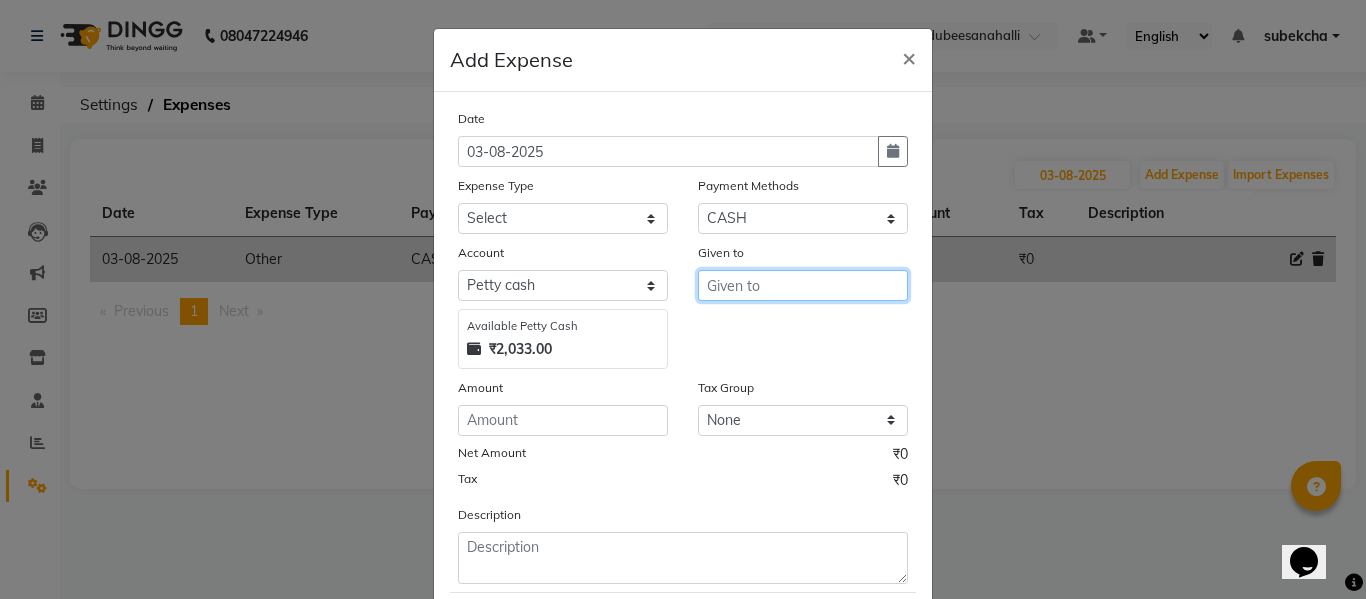 click at bounding box center [803, 285] 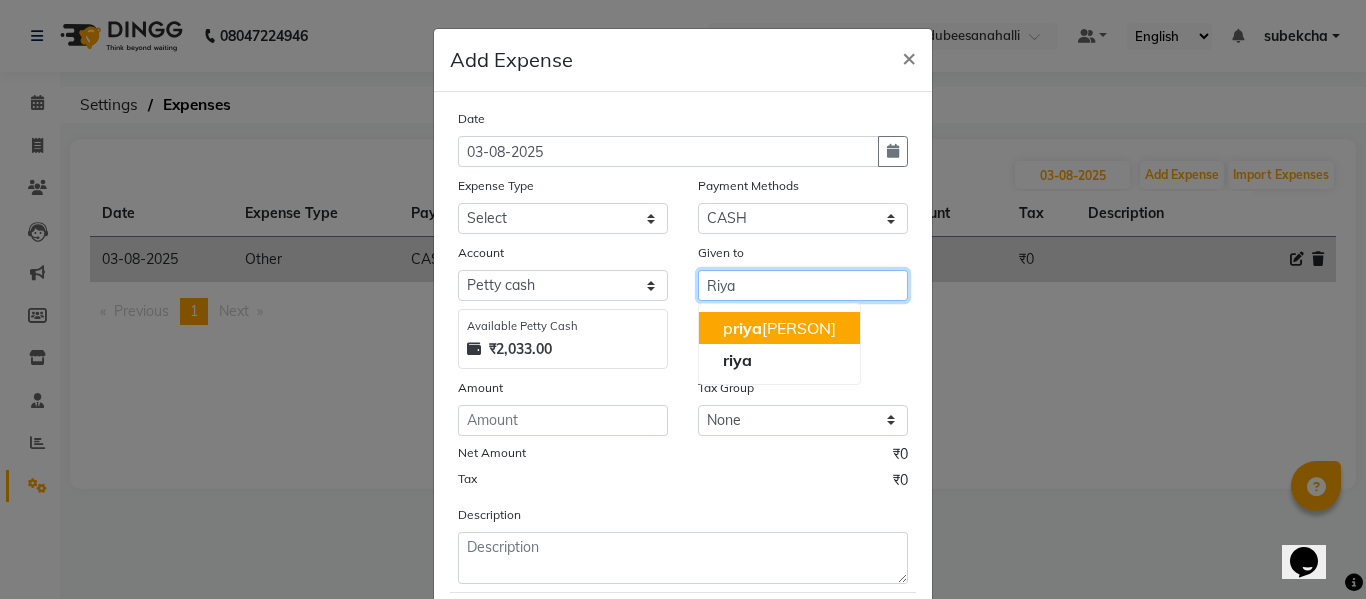 type on "Riya" 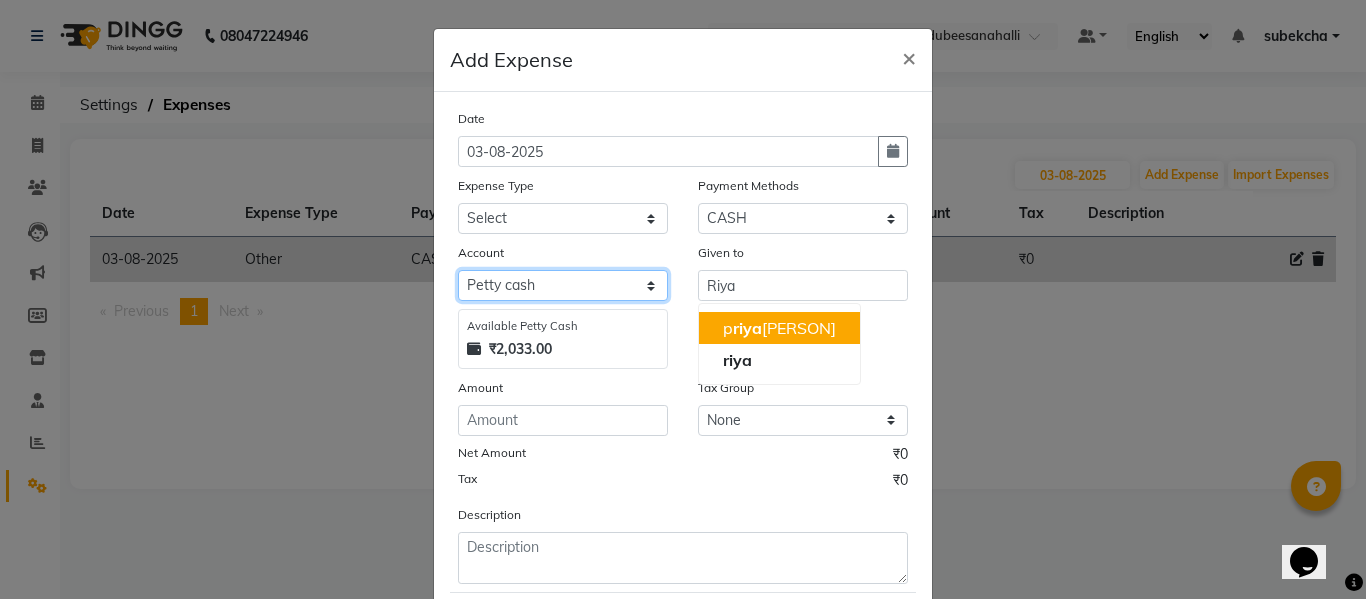 click on "Select Petty cash Default account" 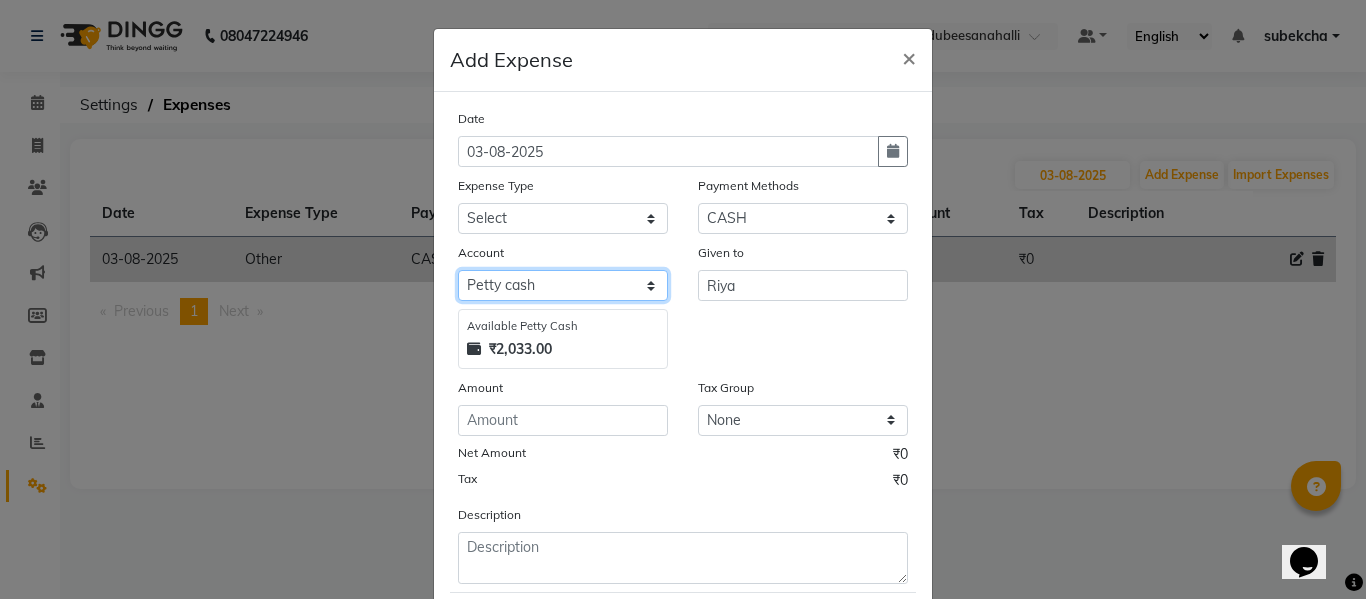 click on "Select Petty cash Default account" 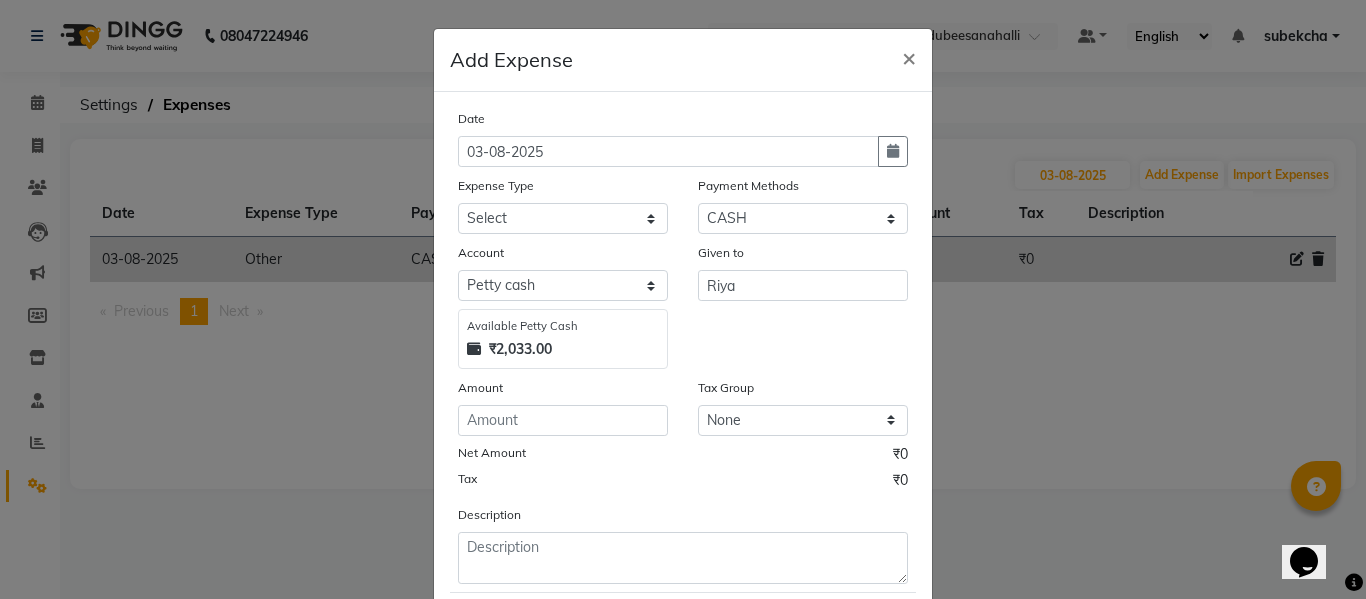 click on "₹2,033.00" 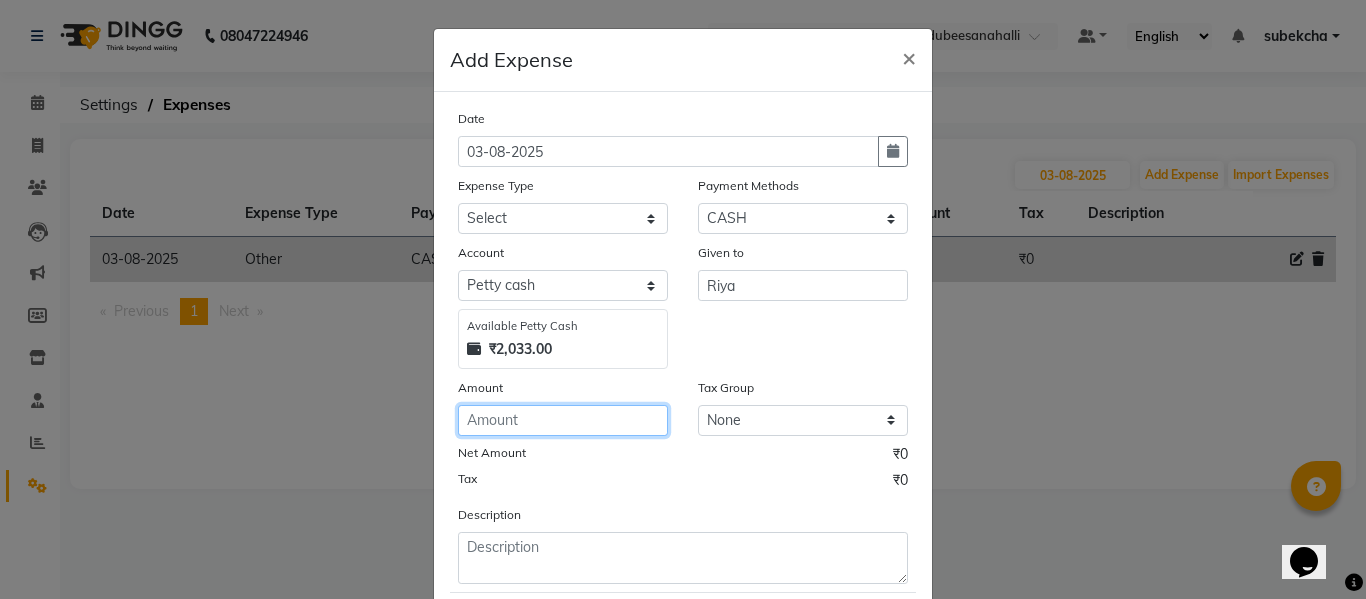 click 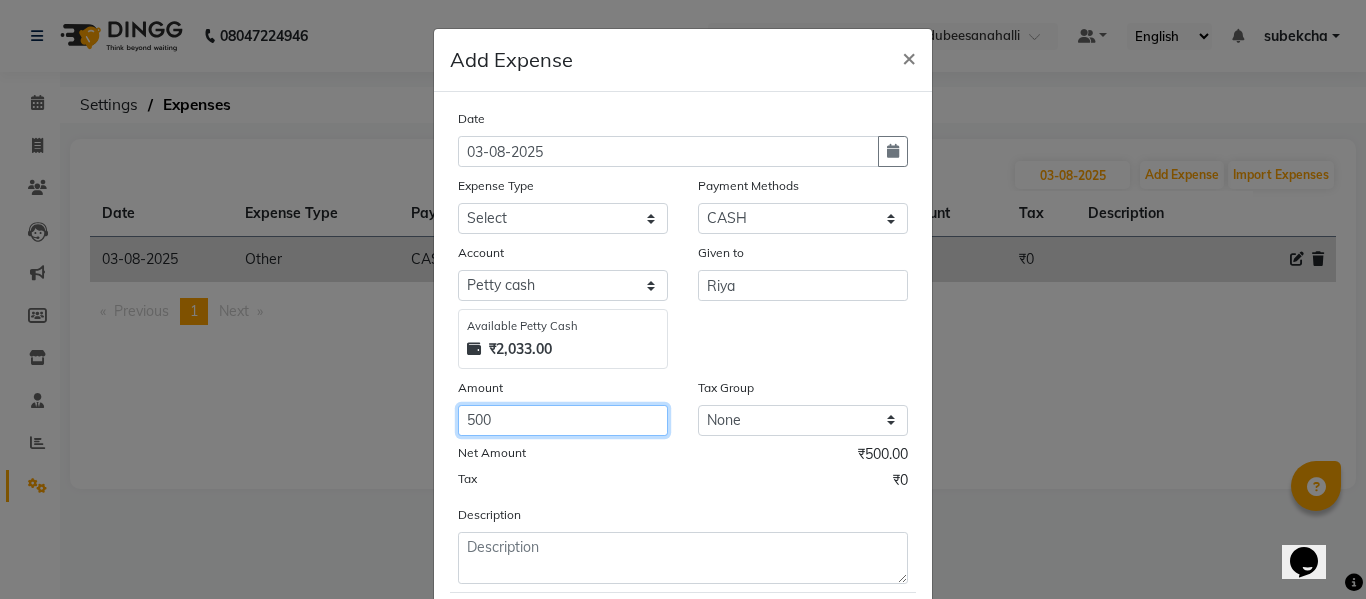 type on "500" 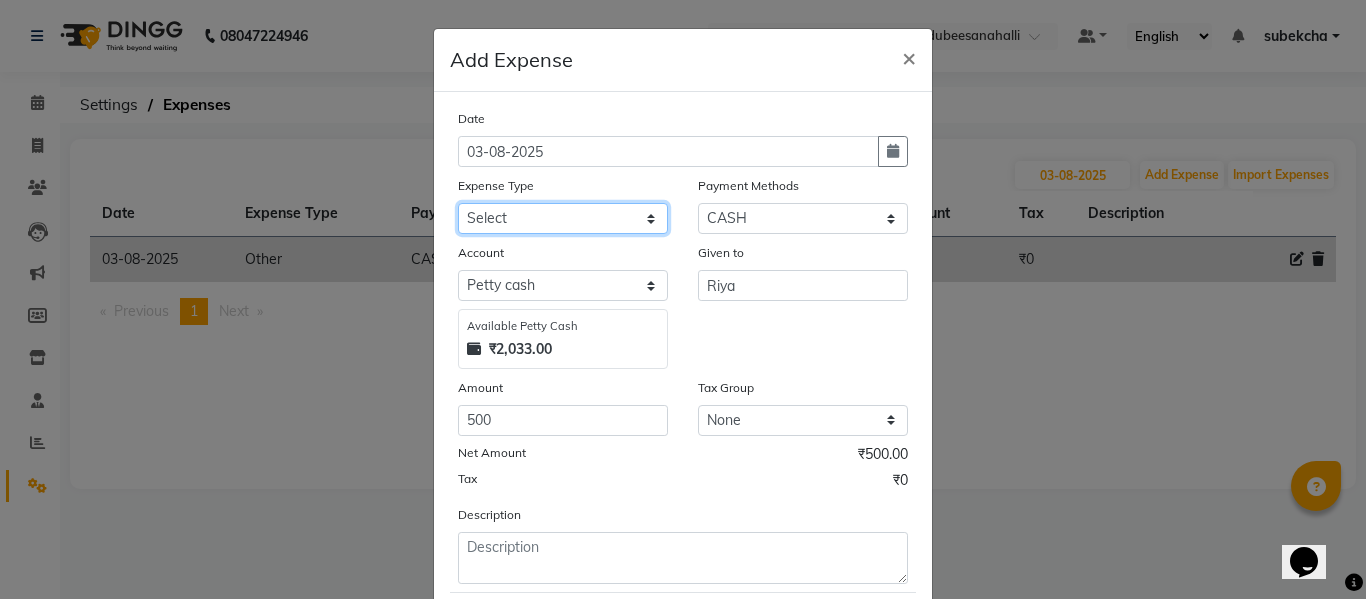 click on "Select Advance Salary Bank charges Car maintenance  Cash transfer to bank Cash transfer to hub Client Snacks Clinical charges Equipment Fuel Govt fee Incentive Insurance International purchase Loan Repayment Maintenance Marketing Miscellaneous MRA Other Pantry Product Rent Salary Staff Snacks Tax Tea & Refreshment Utilities Water" 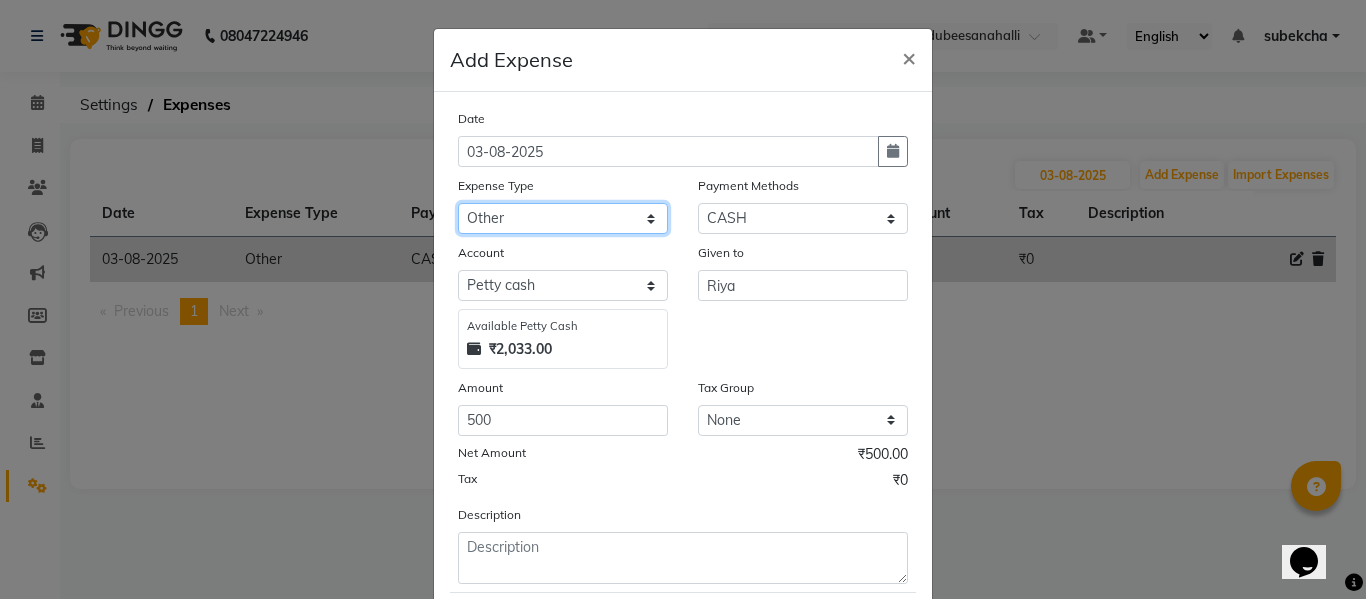 click on "Select Advance Salary Bank charges Car maintenance  Cash transfer to bank Cash transfer to hub Client Snacks Clinical charges Equipment Fuel Govt fee Incentive Insurance International purchase Loan Repayment Maintenance Marketing Miscellaneous MRA Other Pantry Product Rent Salary Staff Snacks Tax Tea & Refreshment Utilities Water" 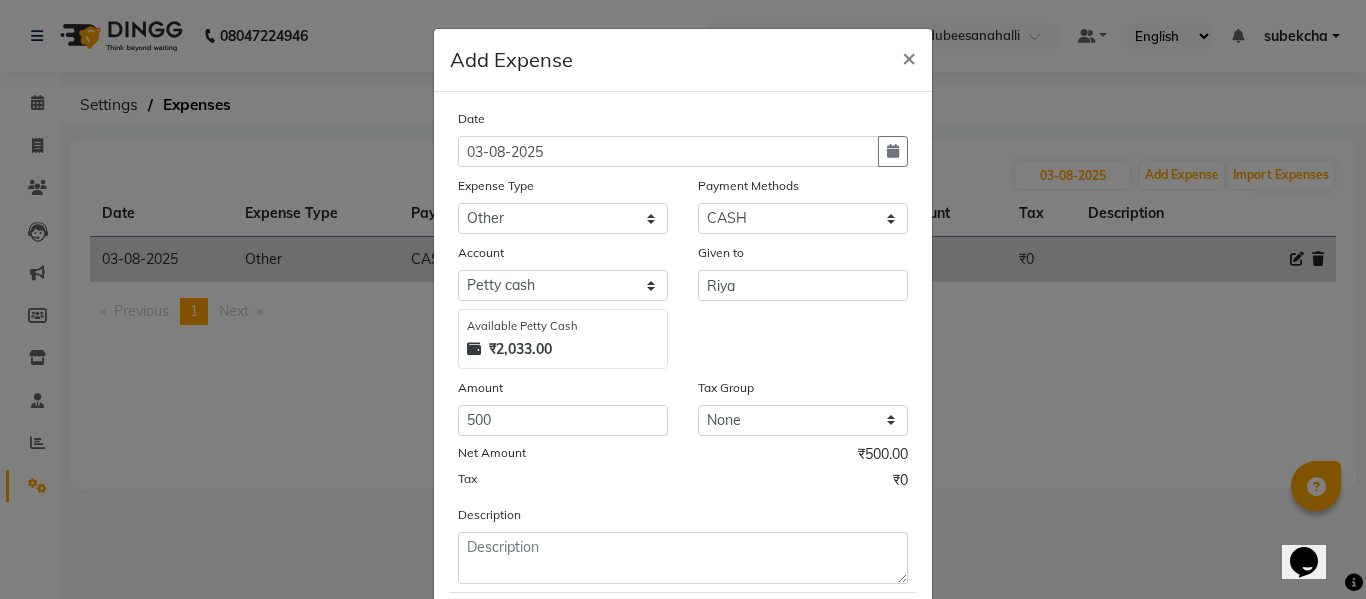 click on "Tax ₹0" 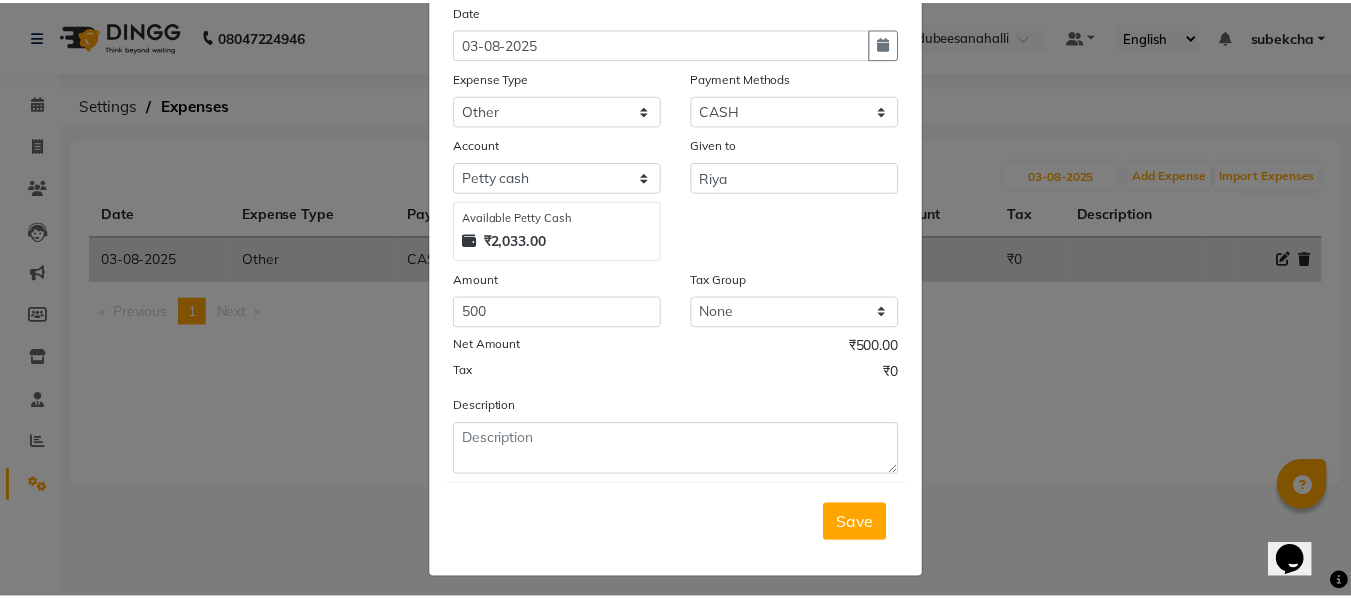 scroll, scrollTop: 117, scrollLeft: 0, axis: vertical 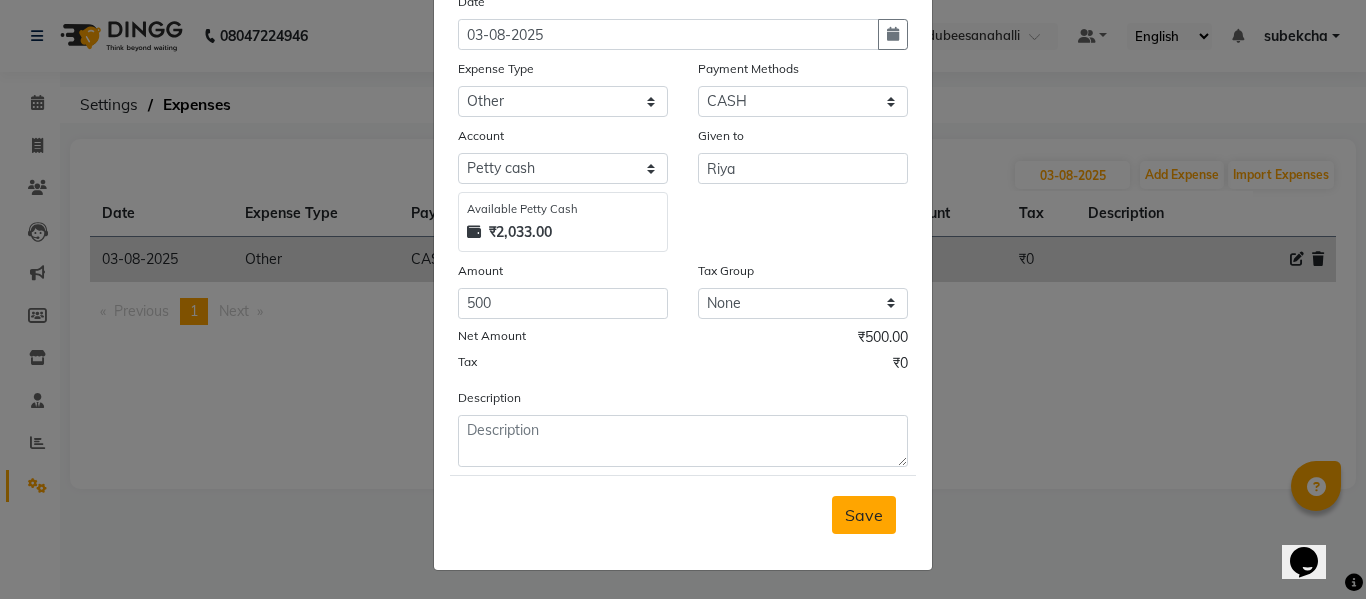 click on "Save" at bounding box center [864, 515] 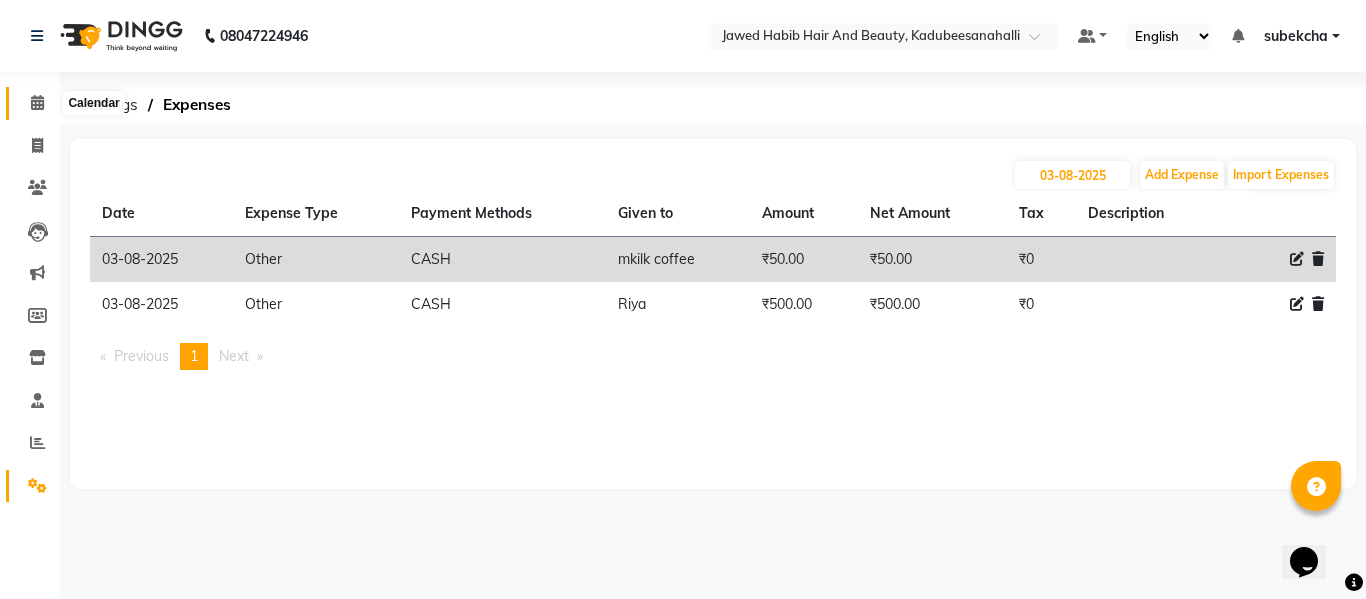 click 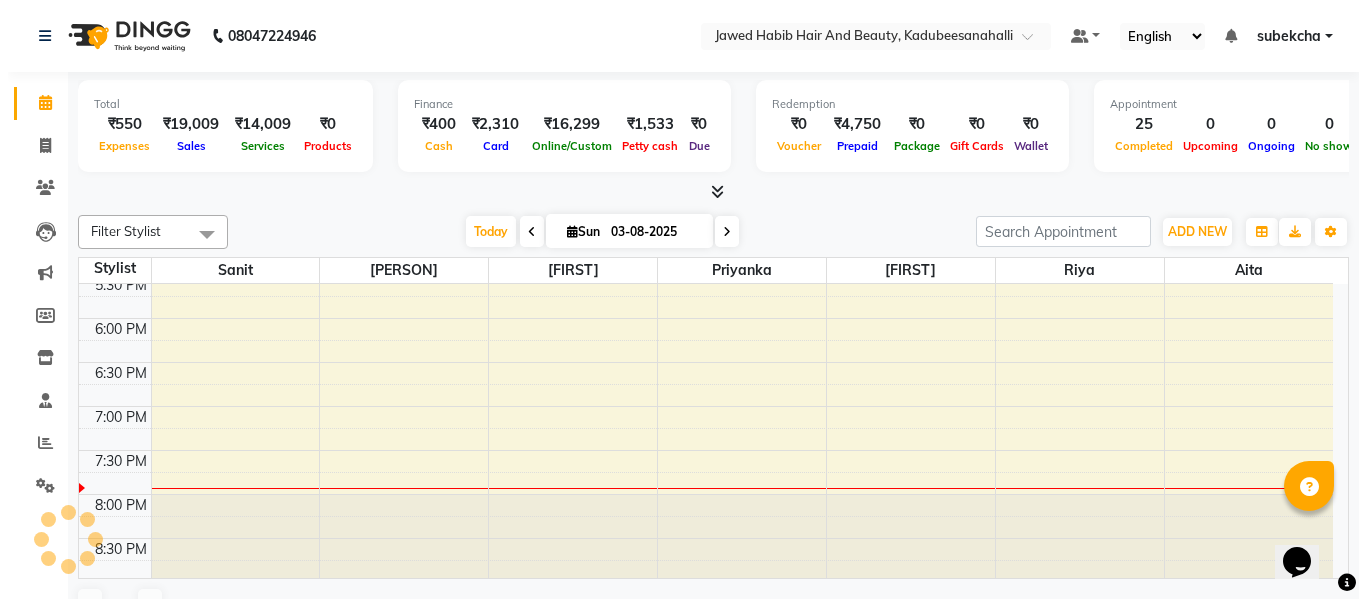 scroll, scrollTop: 0, scrollLeft: 0, axis: both 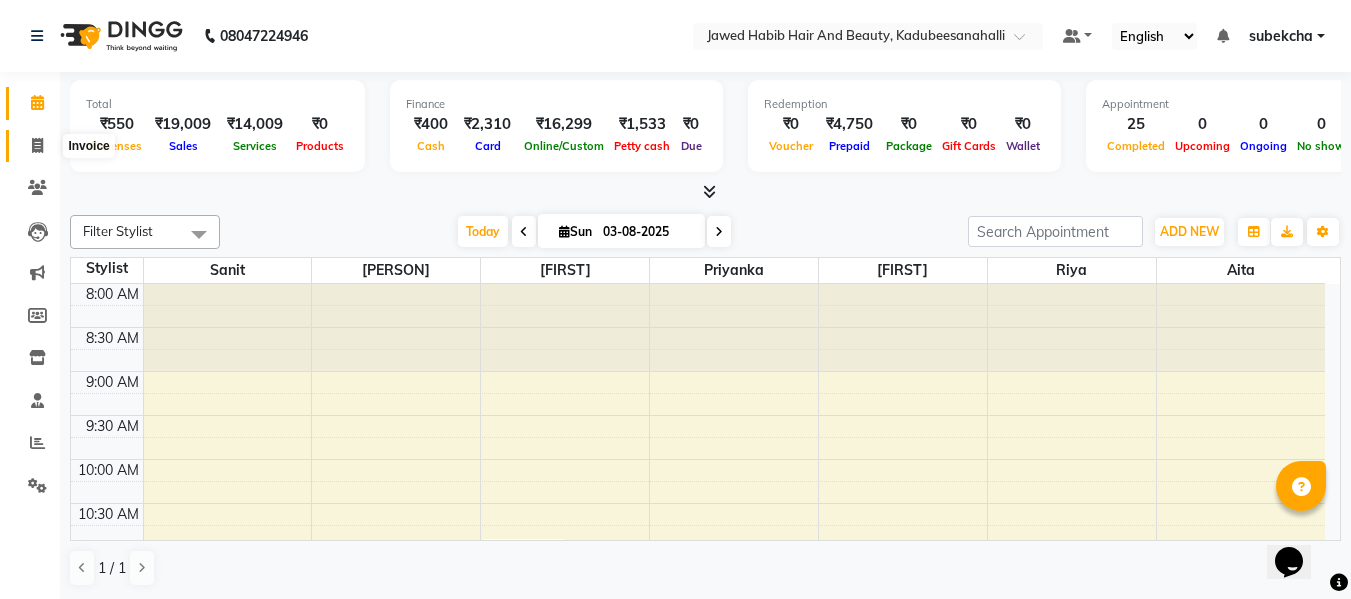 click 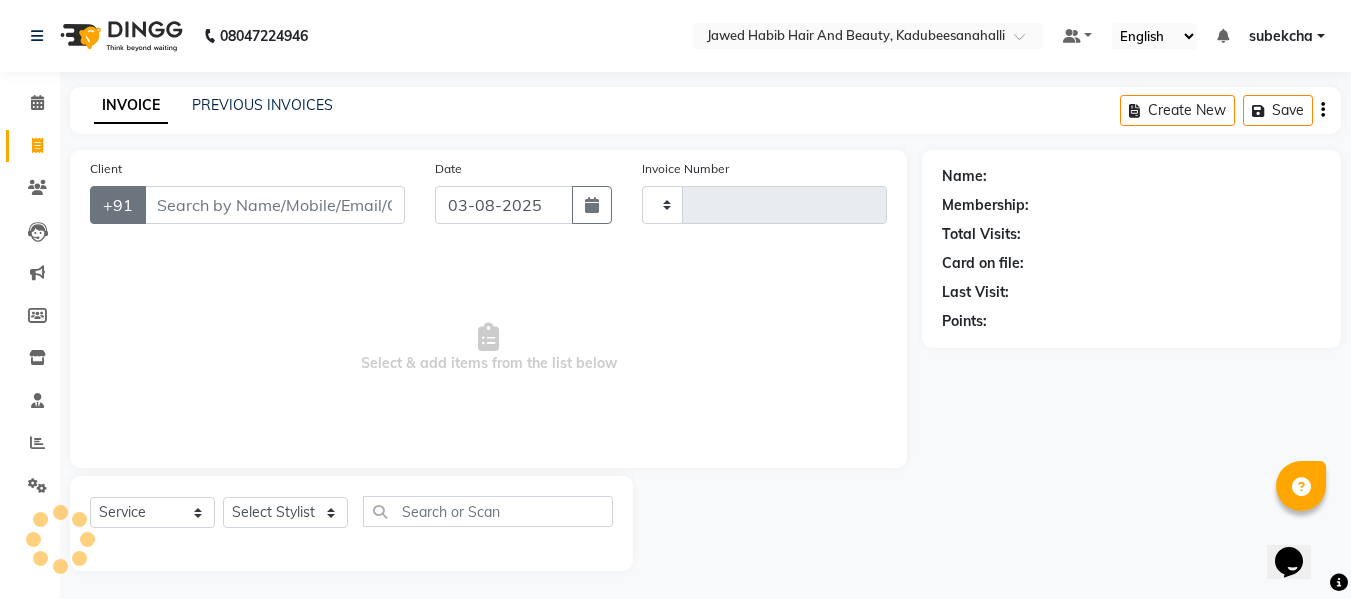 type on "1435" 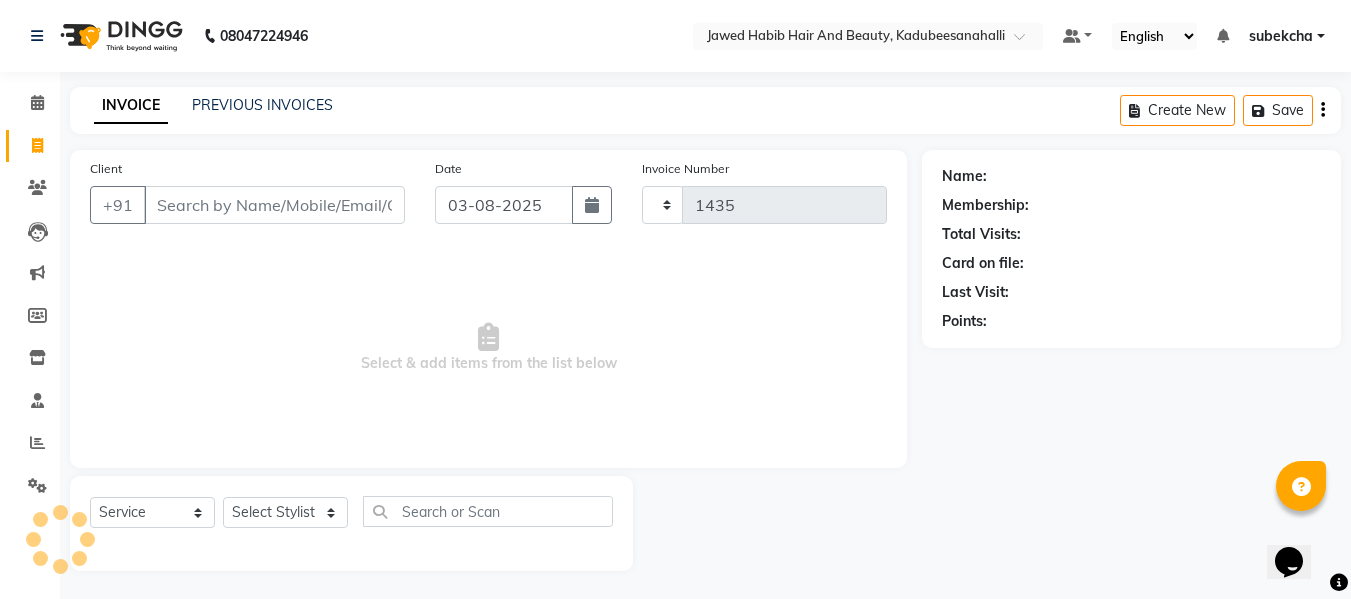 select on "7013" 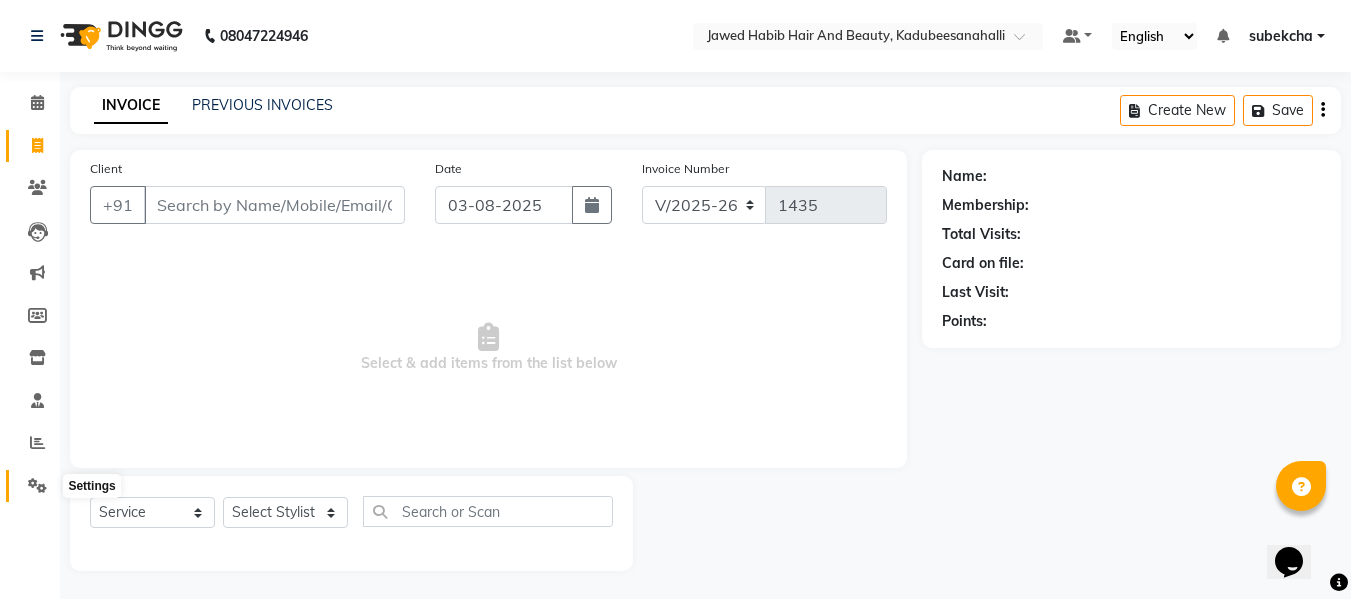 click 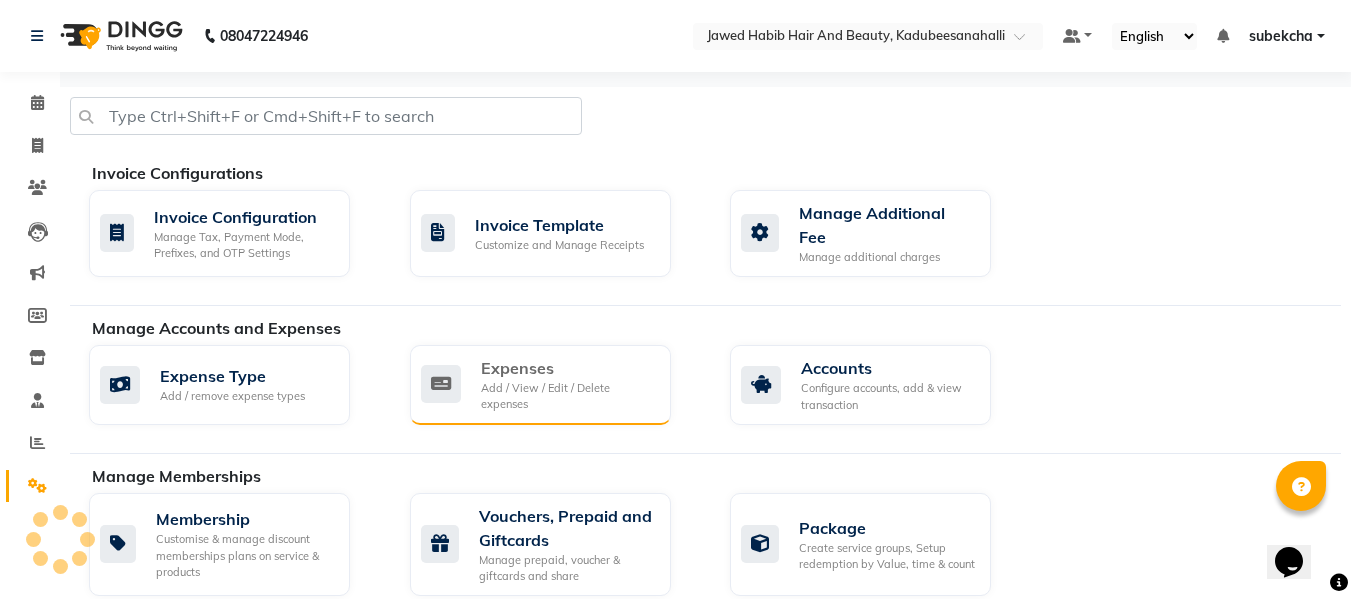 click on "Expenses" 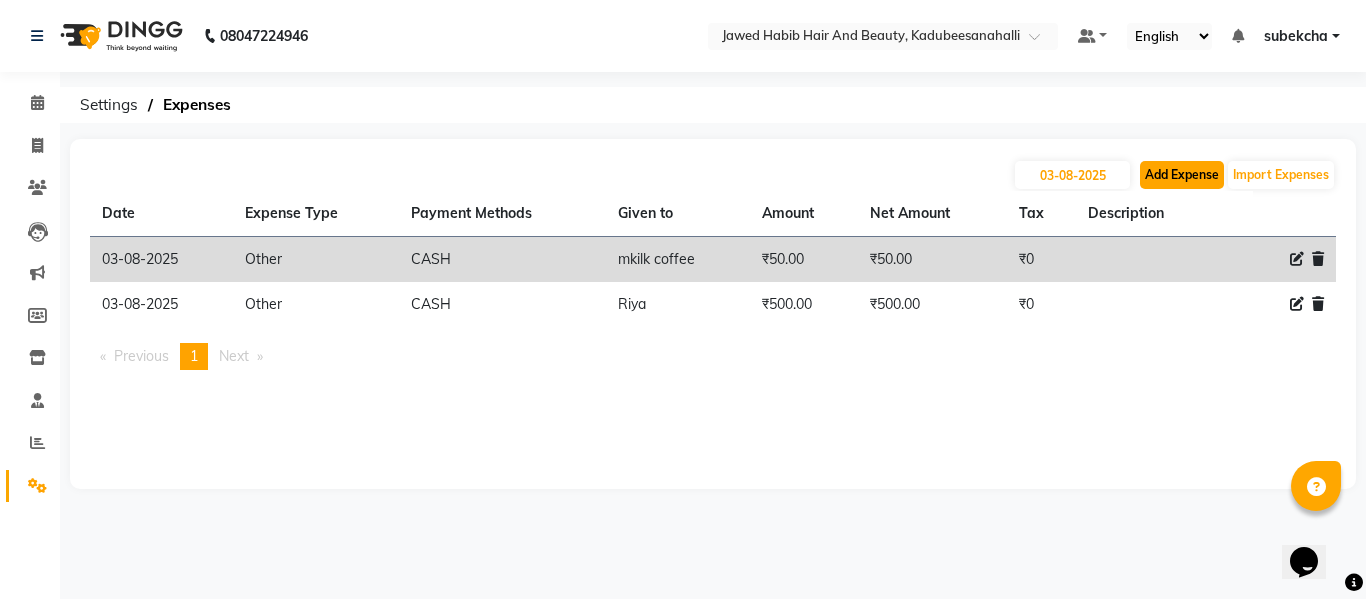 click on "Add Expense" 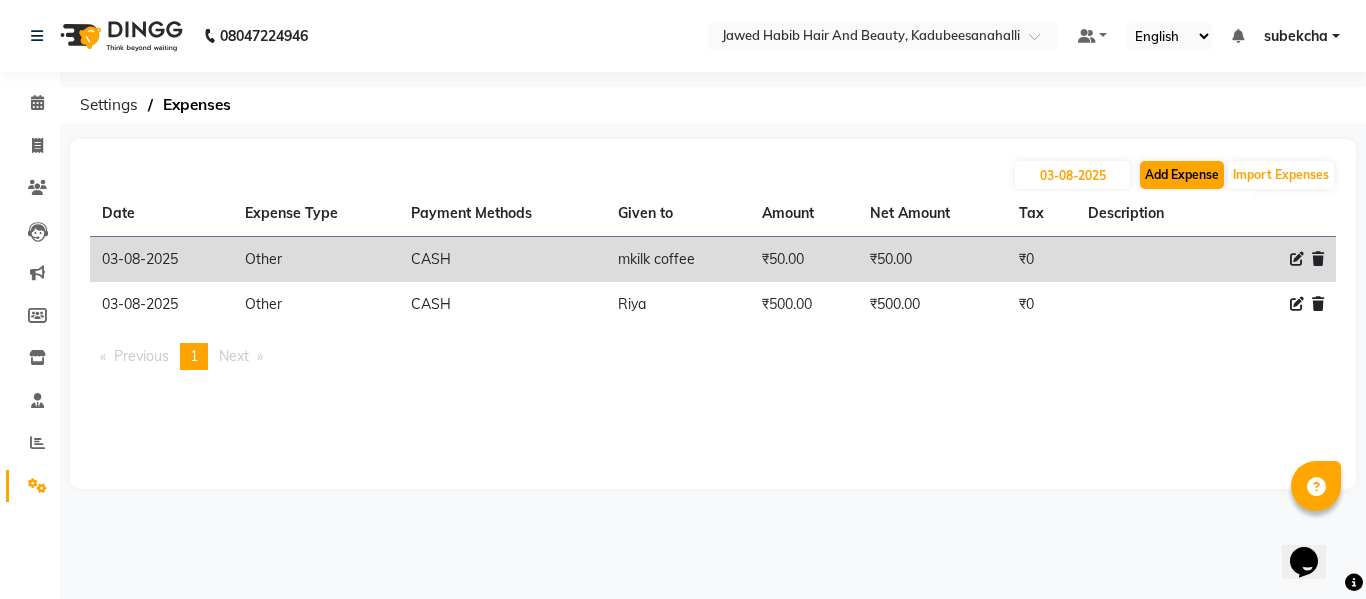 select on "1" 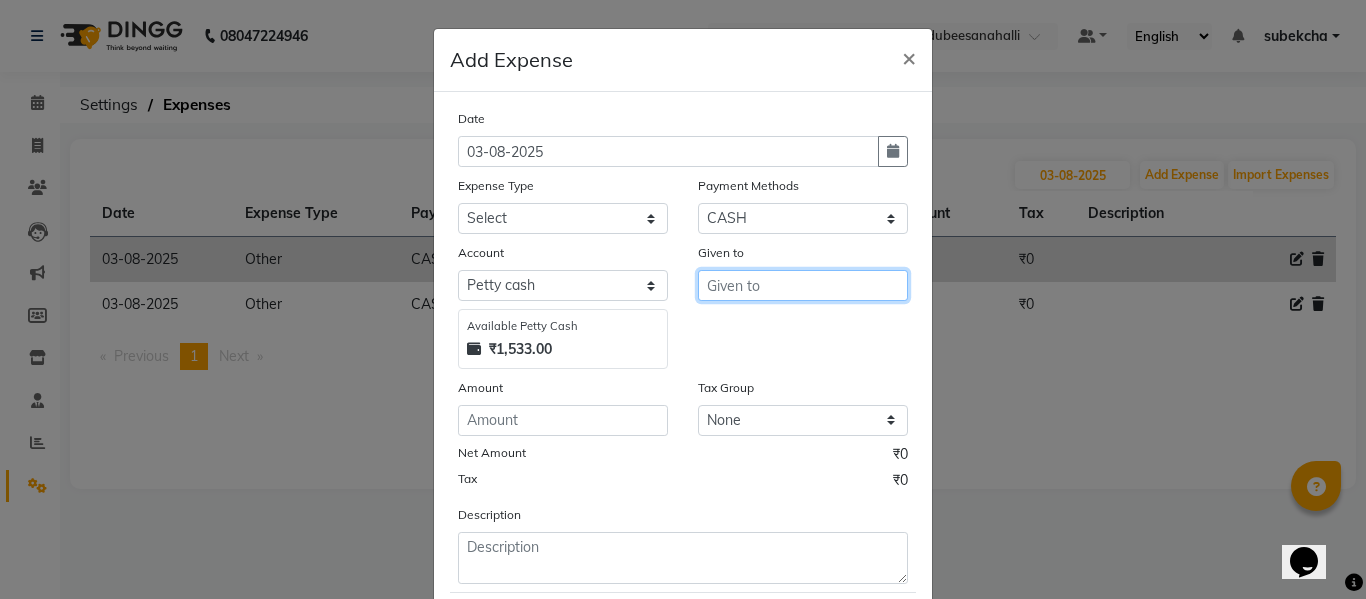 click at bounding box center (803, 285) 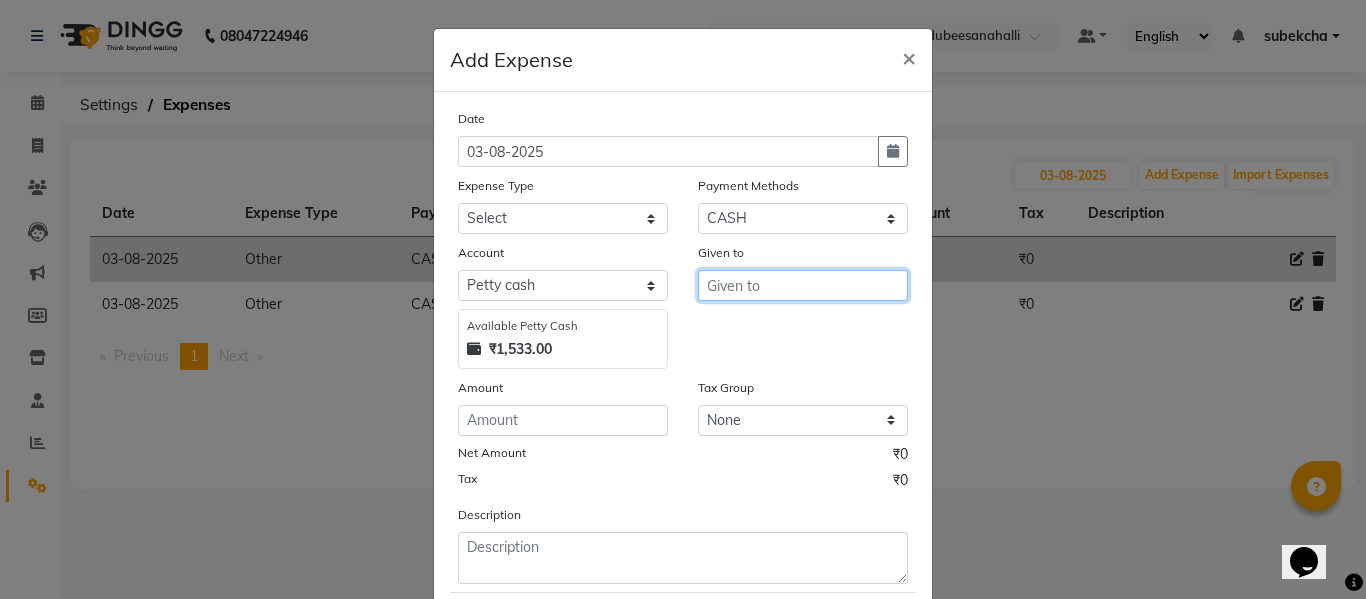 type on "r" 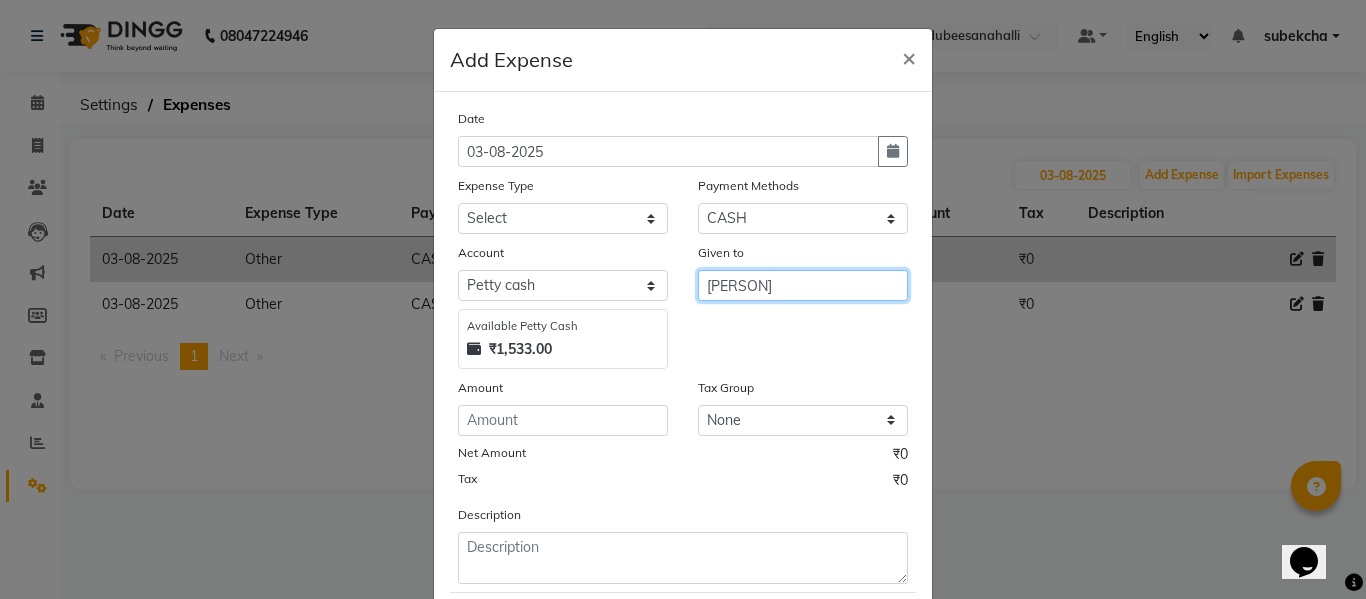 type on "[PERSON]" 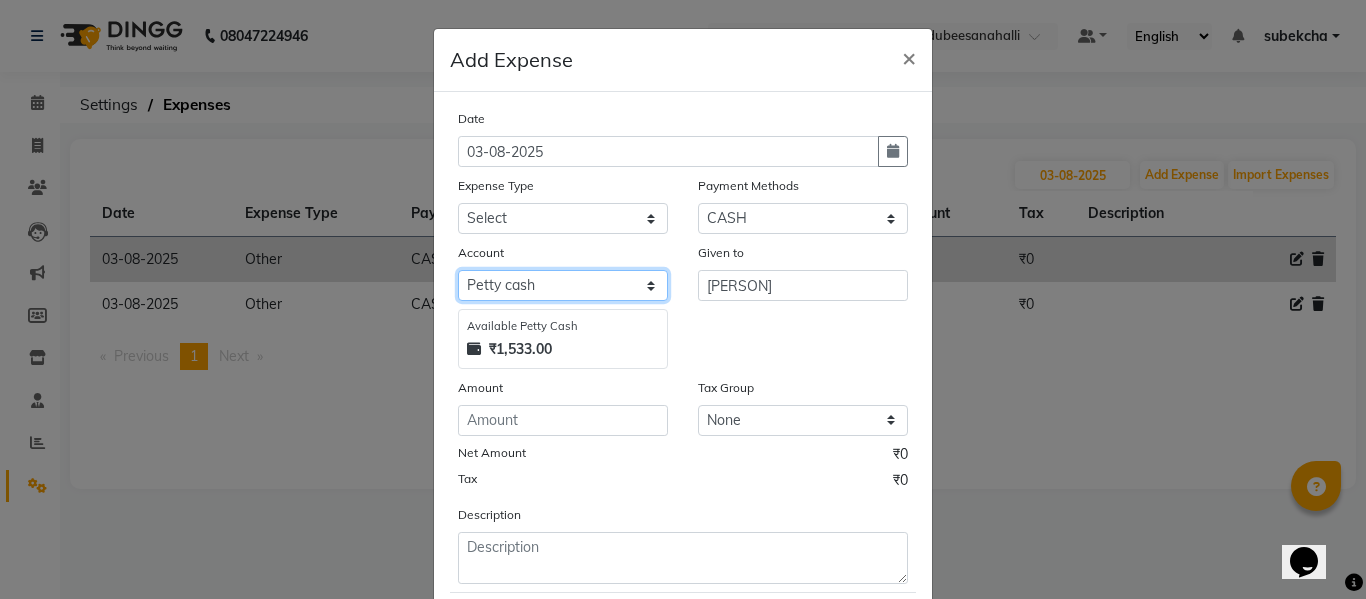 click on "Select Petty cash Default account" 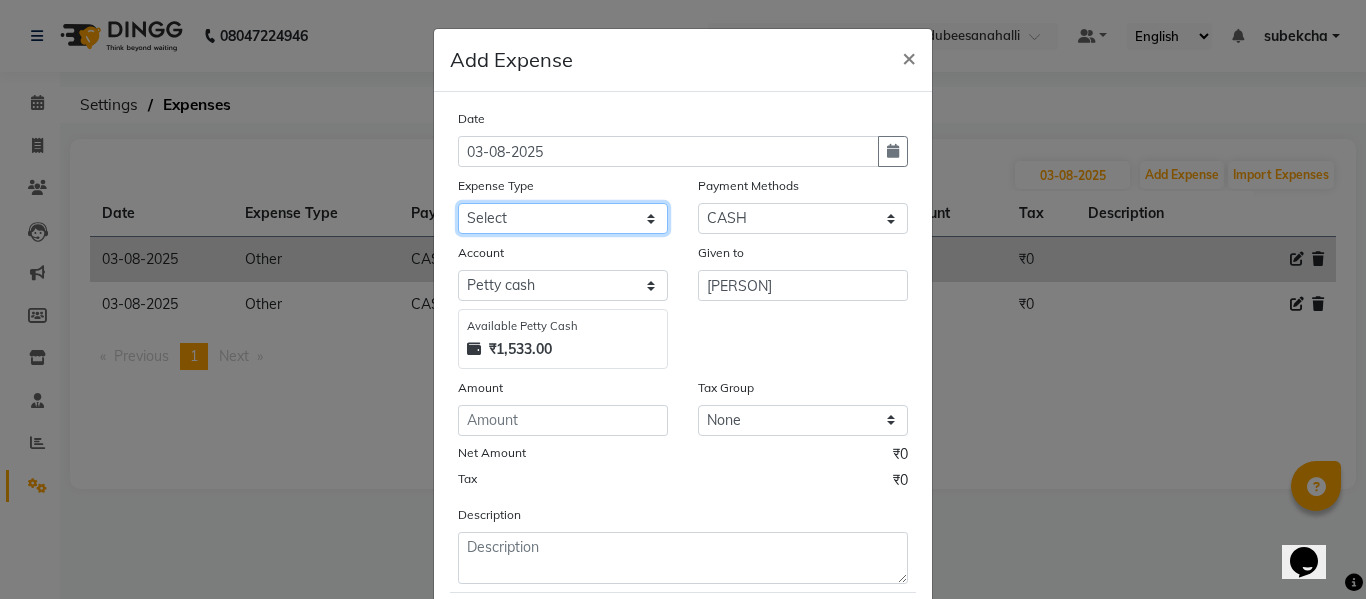 drag, startPoint x: 500, startPoint y: 212, endPoint x: 557, endPoint y: 481, distance: 274.97272 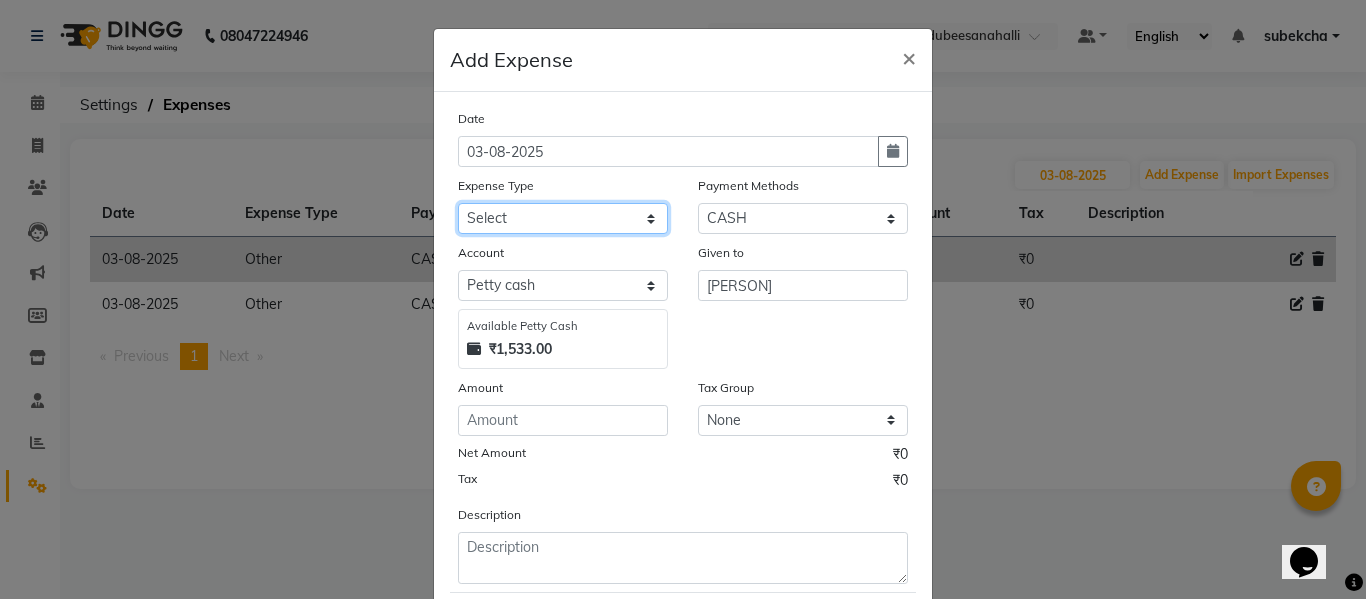 select on "14925" 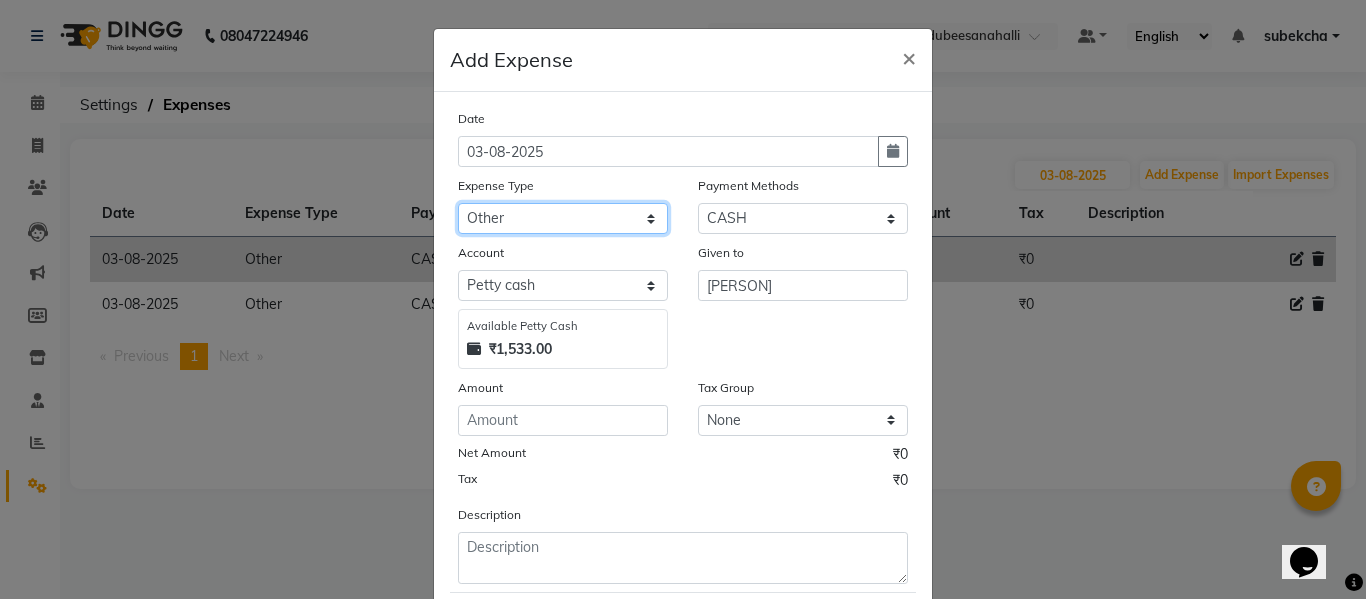 click on "Select Advance Salary Bank charges Car maintenance  Cash transfer to bank Cash transfer to hub Client Snacks Clinical charges Equipment Fuel Govt fee Incentive Insurance International purchase Loan Repayment Maintenance Marketing Miscellaneous MRA Other Pantry Product Rent Salary Staff Snacks Tax Tea & Refreshment Utilities Water" 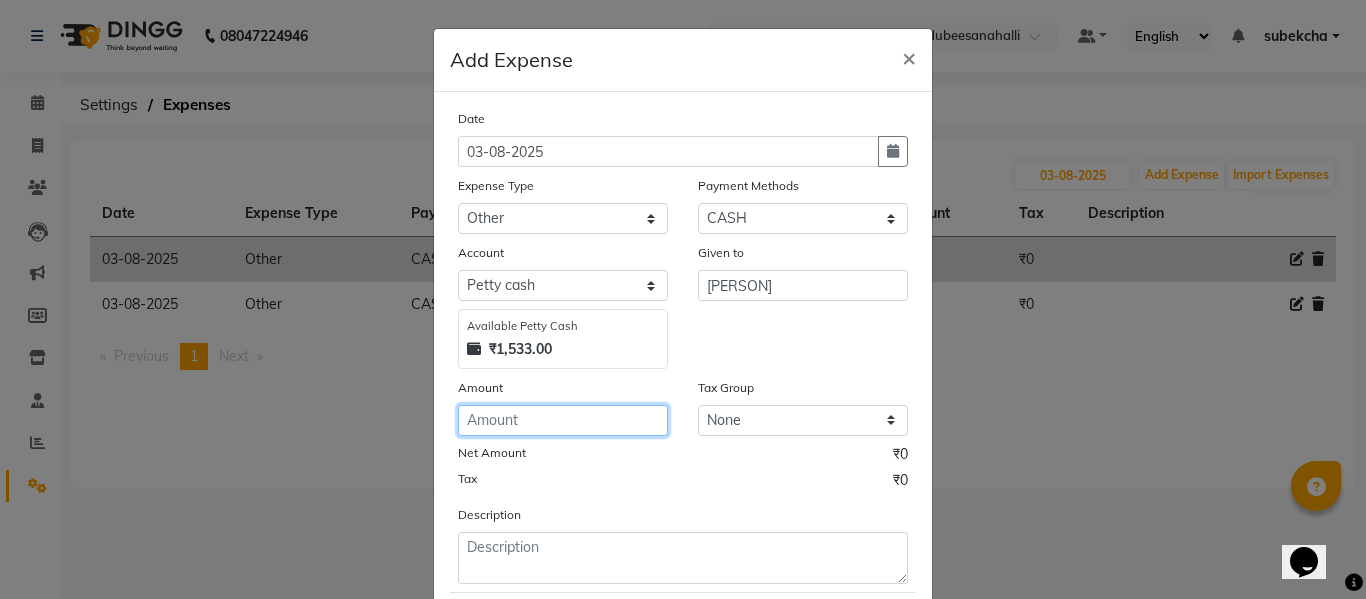 click 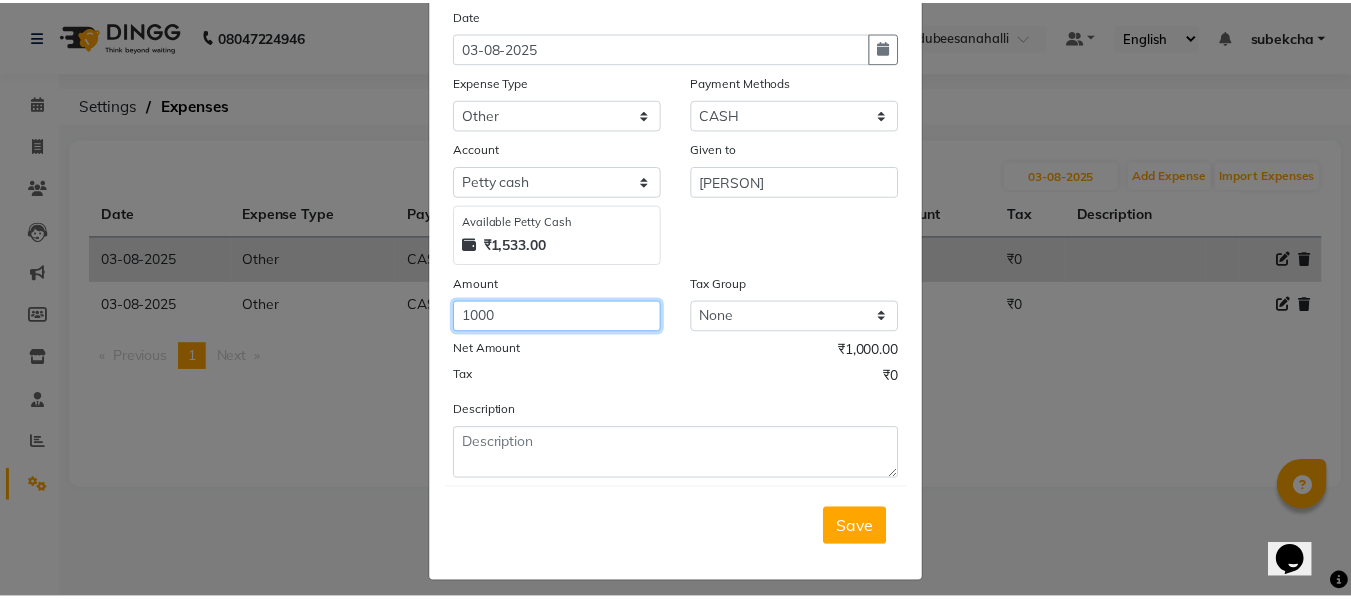 scroll, scrollTop: 117, scrollLeft: 0, axis: vertical 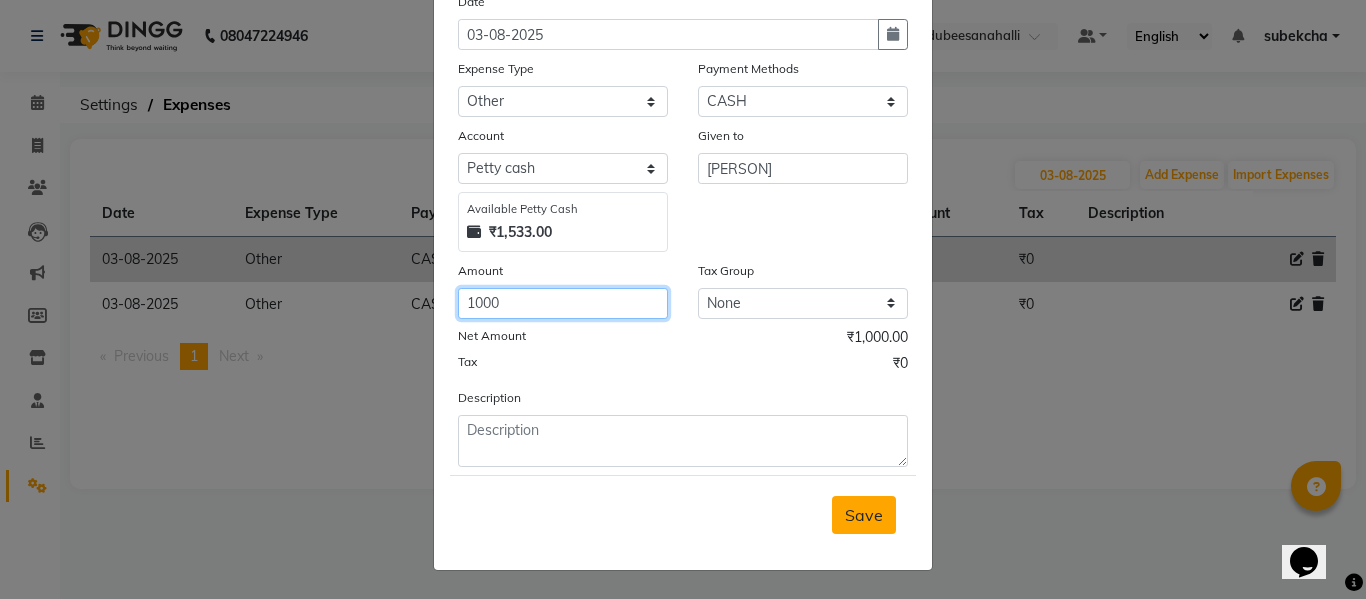 type on "1000" 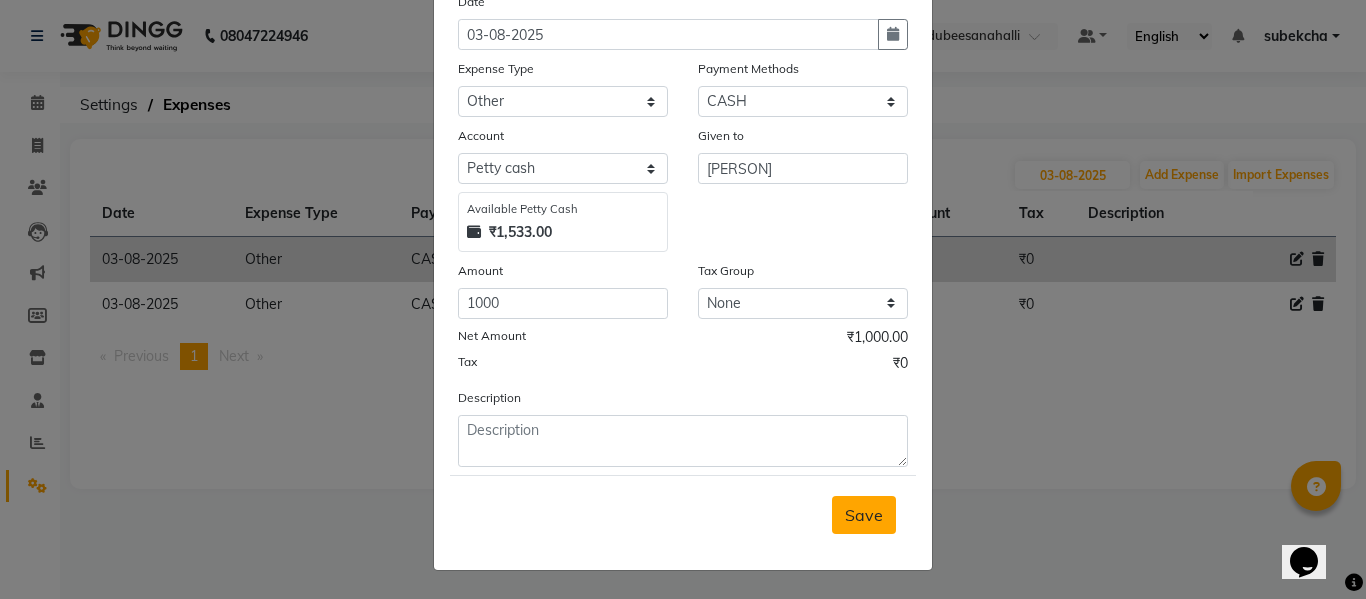 click on "Save" at bounding box center [864, 515] 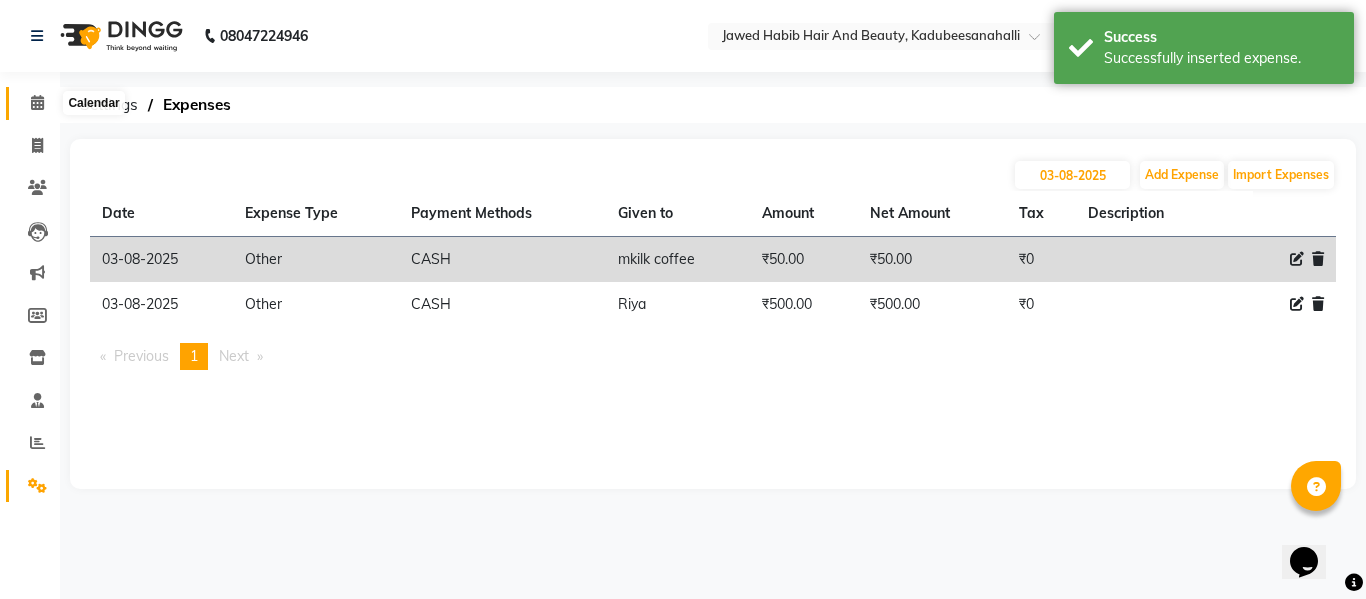 click 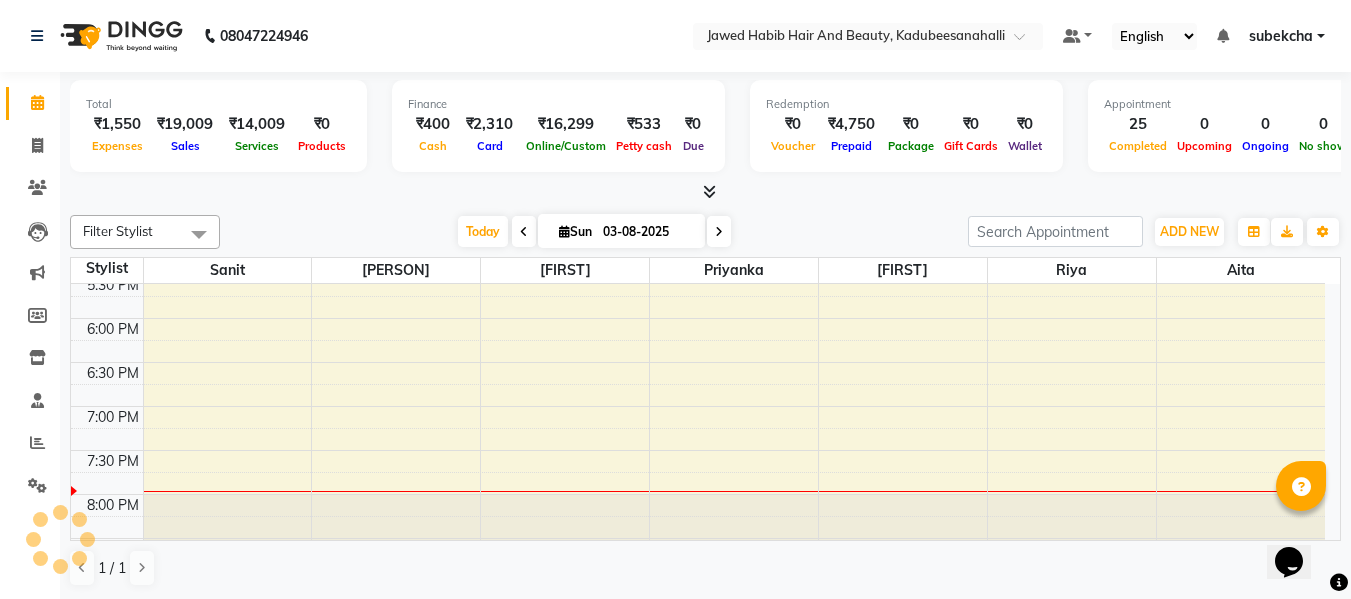 scroll, scrollTop: 0, scrollLeft: 0, axis: both 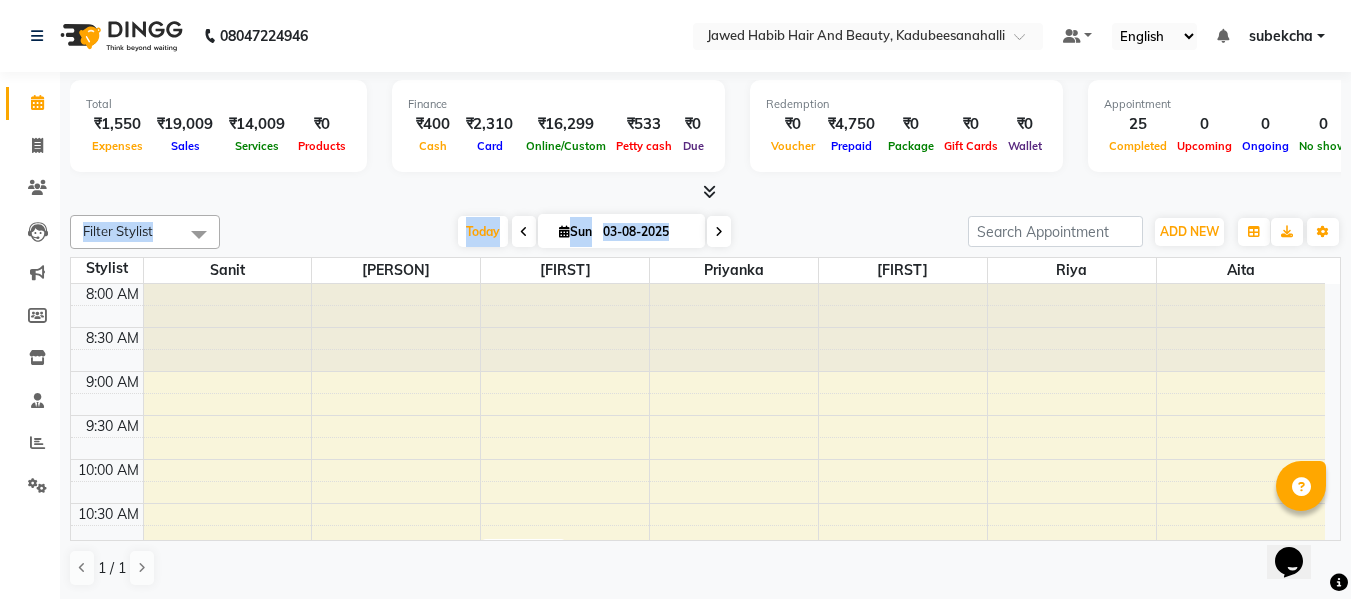 drag, startPoint x: 782, startPoint y: 201, endPoint x: 776, endPoint y: 233, distance: 32.55764 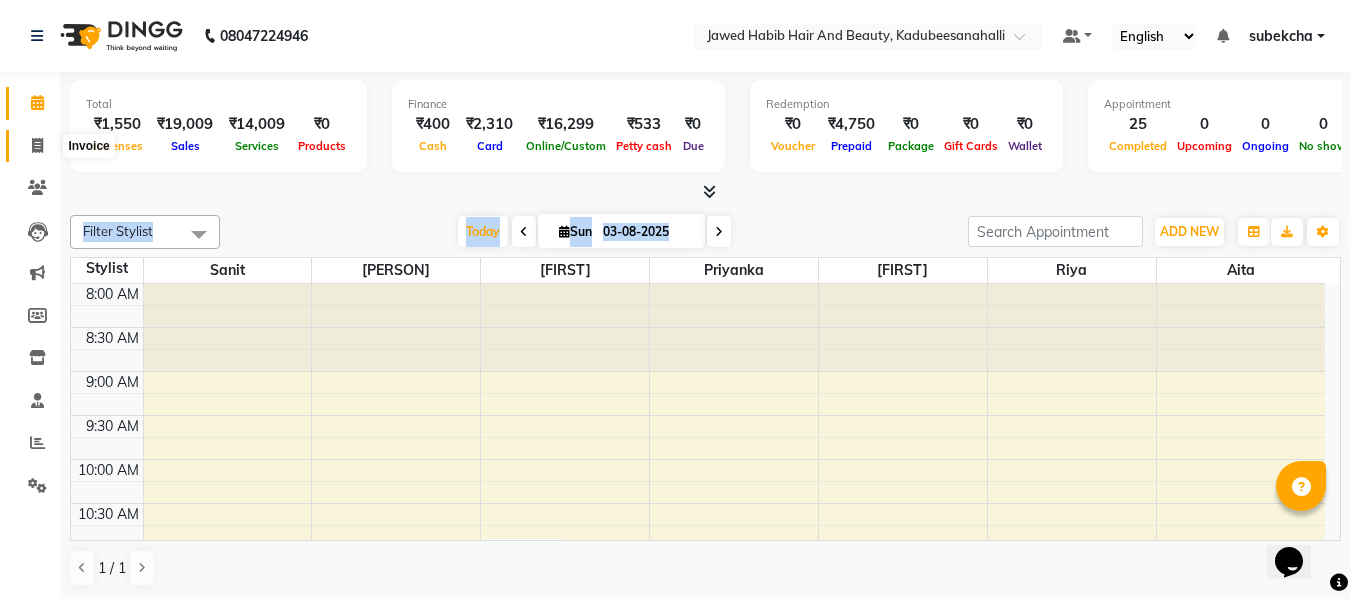 click 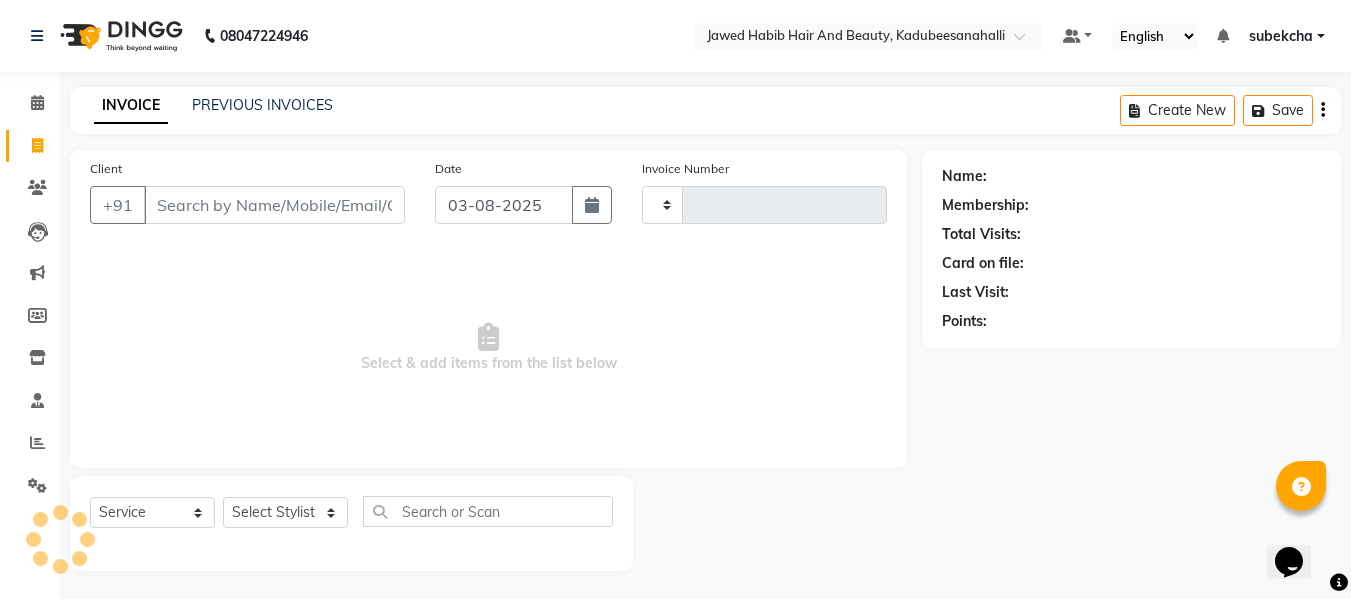 type on "1435" 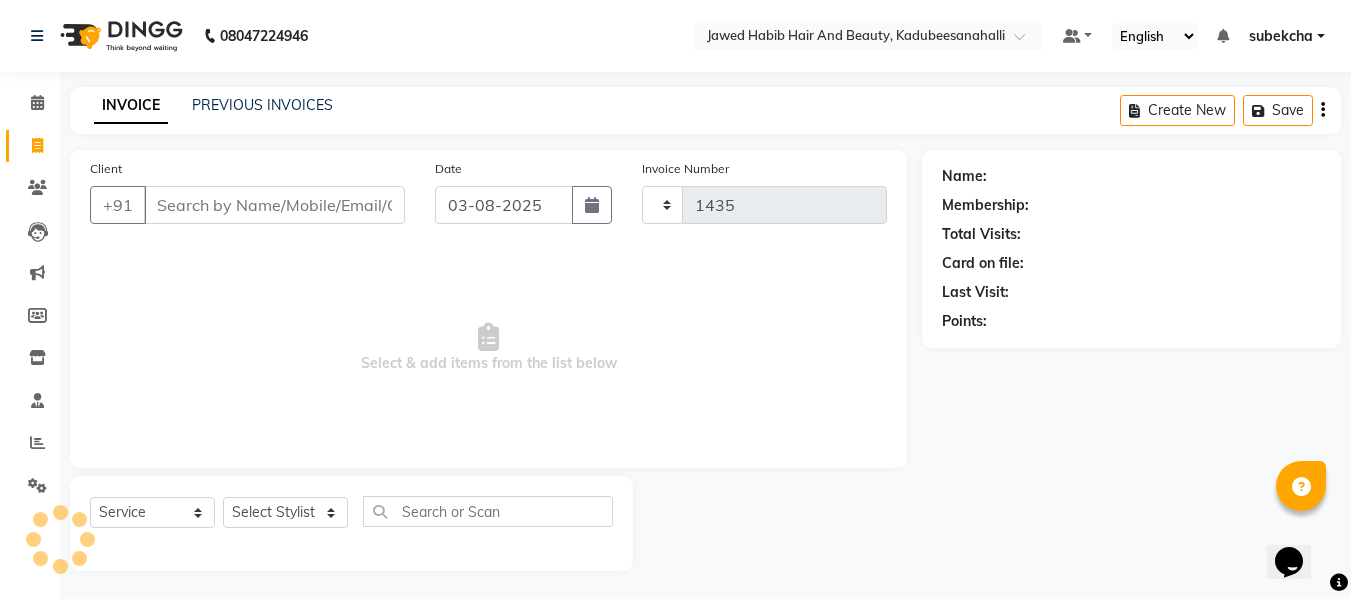 select on "7013" 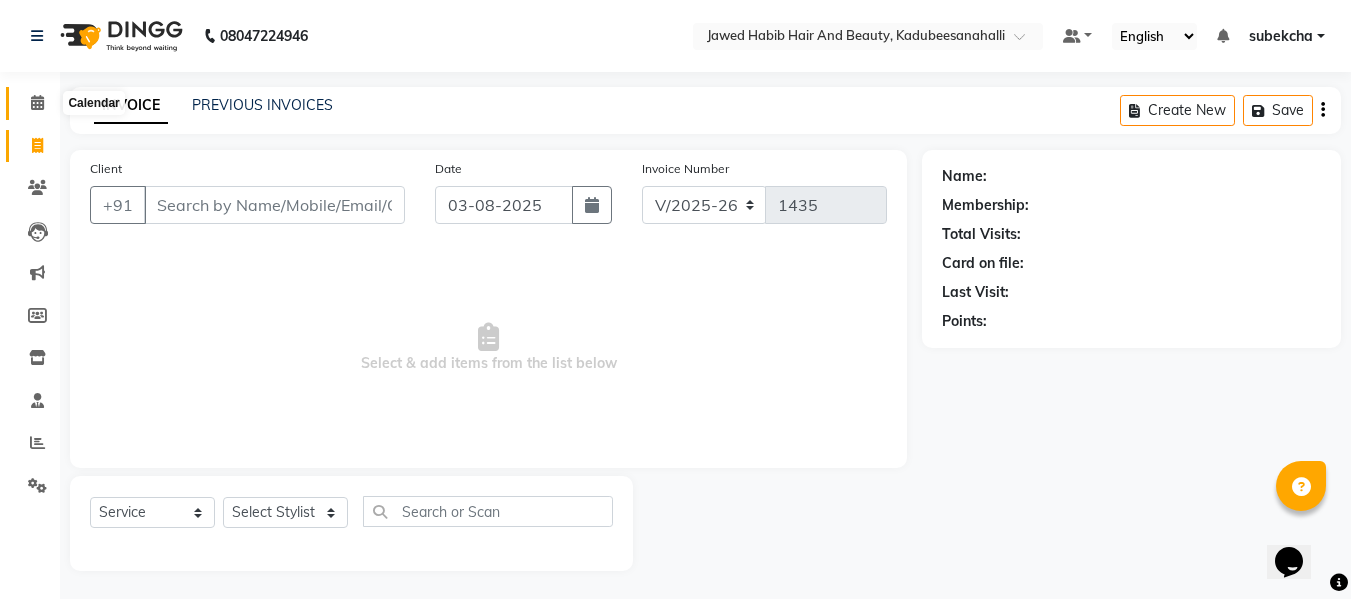 click 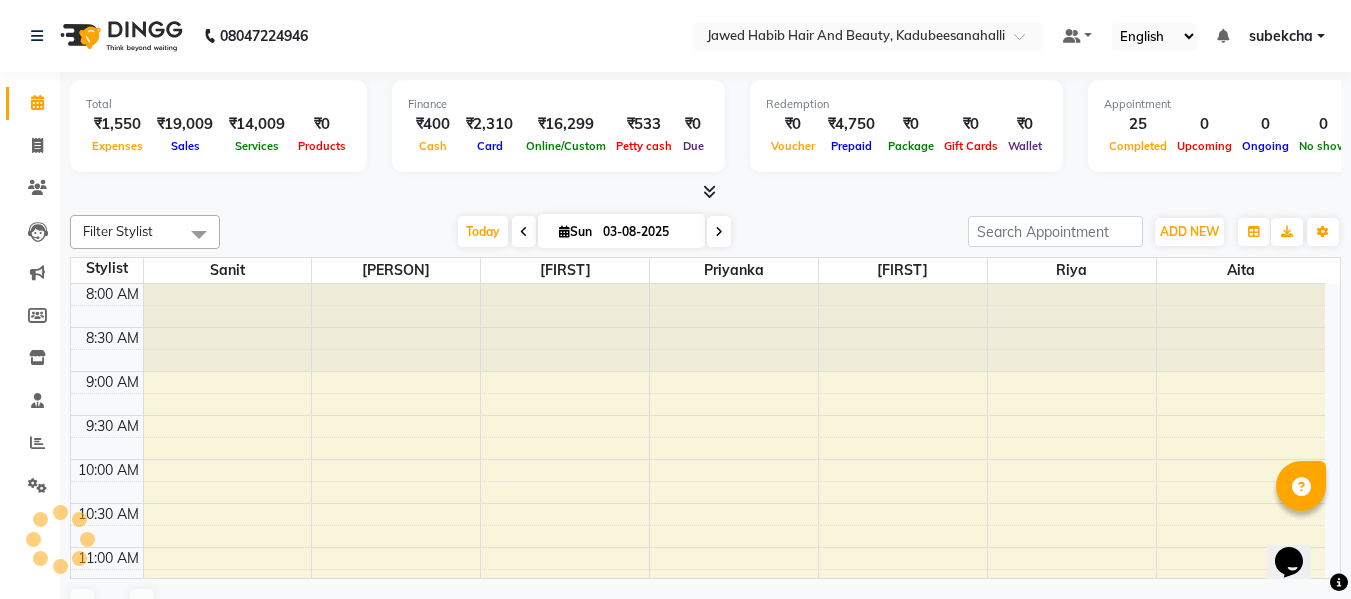 scroll, scrollTop: 0, scrollLeft: 0, axis: both 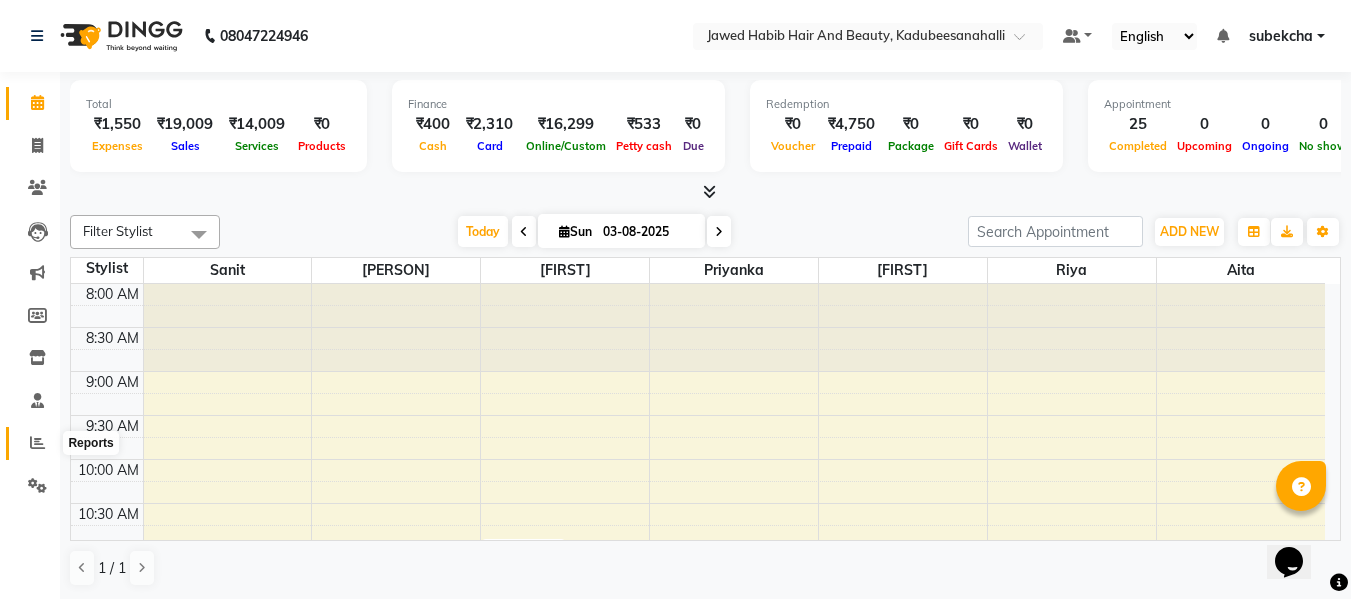 click 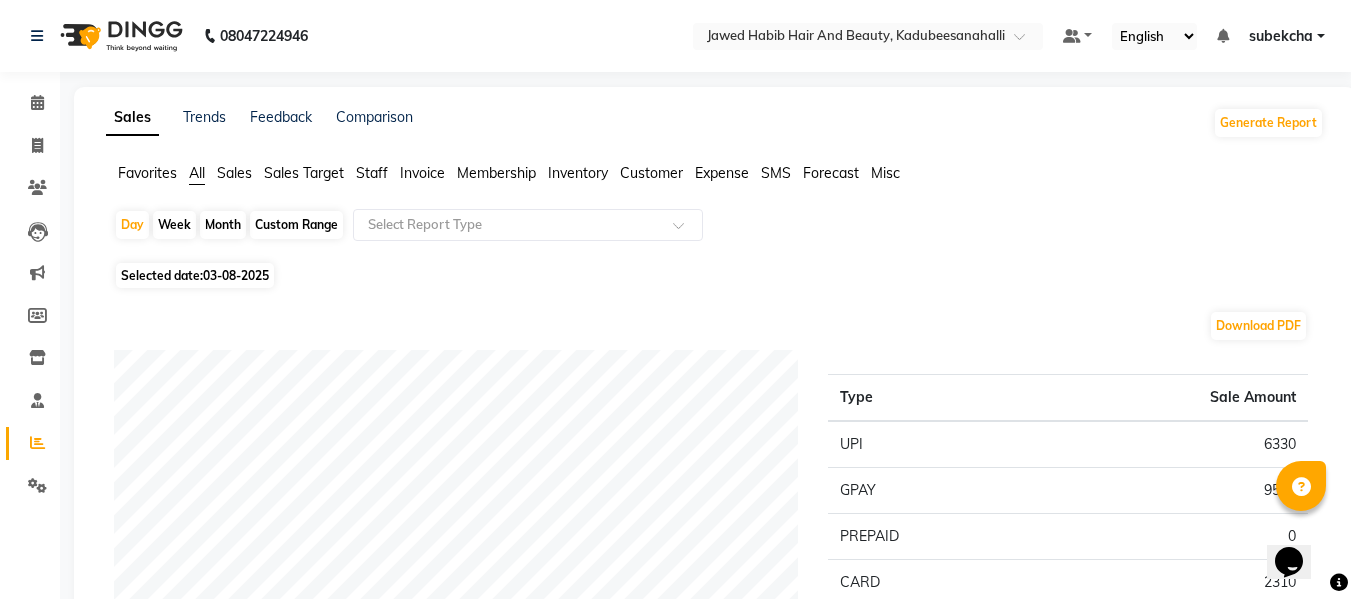 click on "Month" 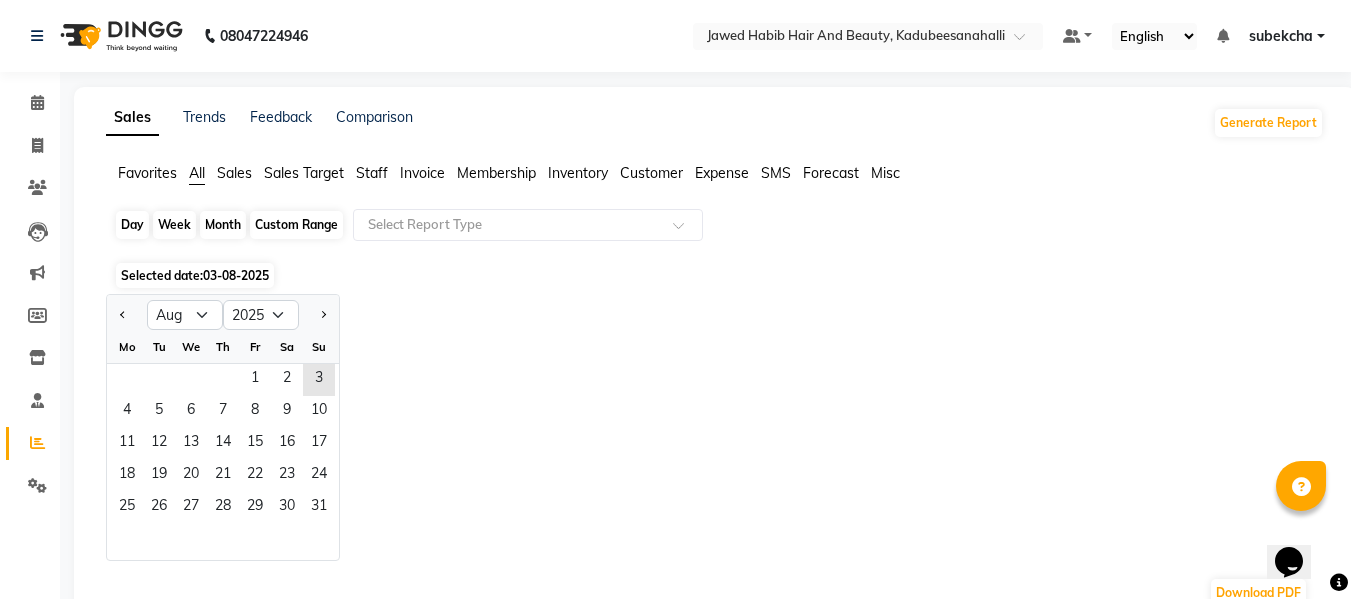 click on "Month" 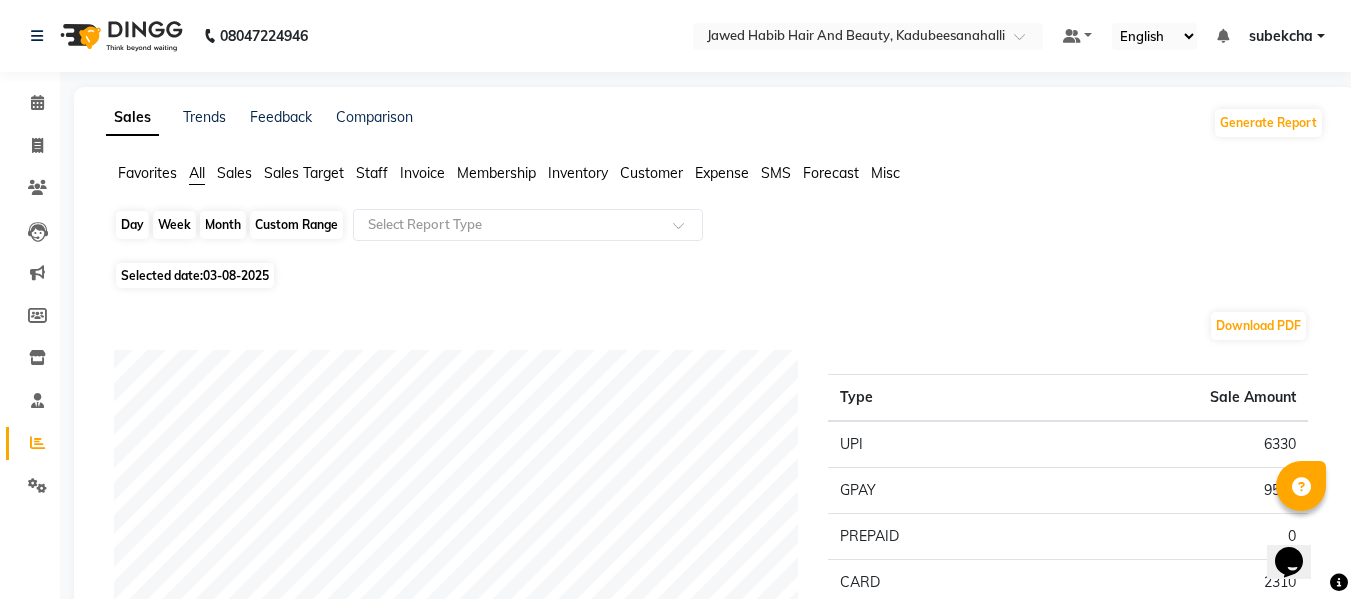 click on "Month" 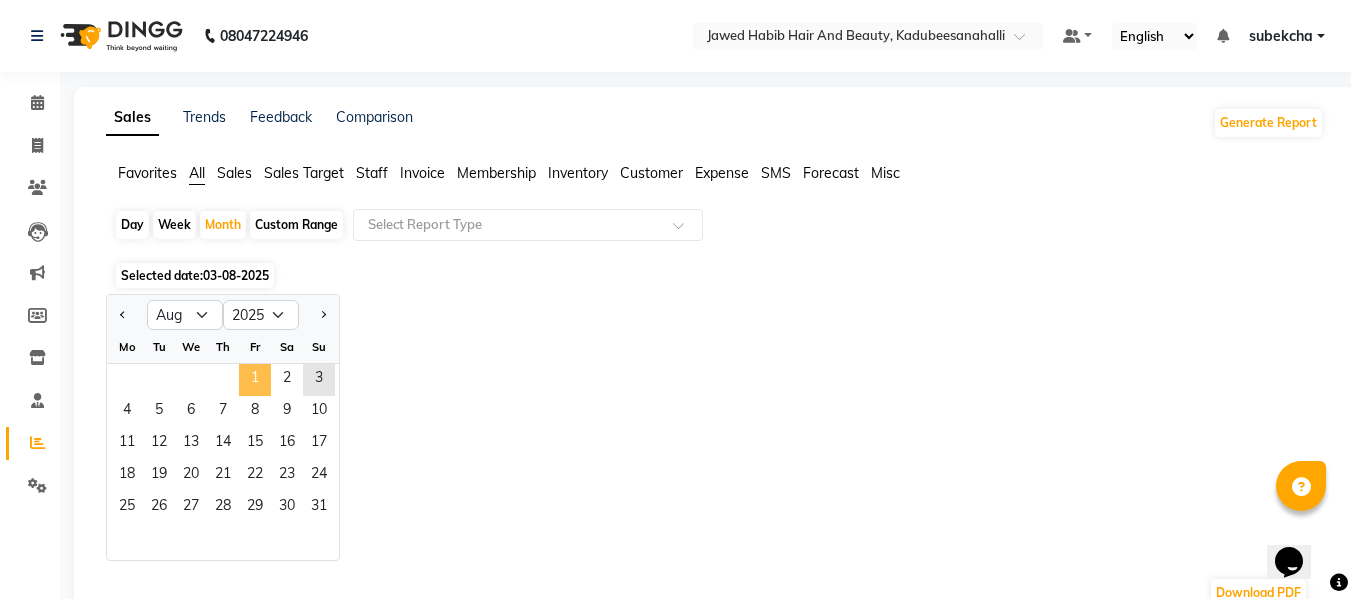 click on "1" 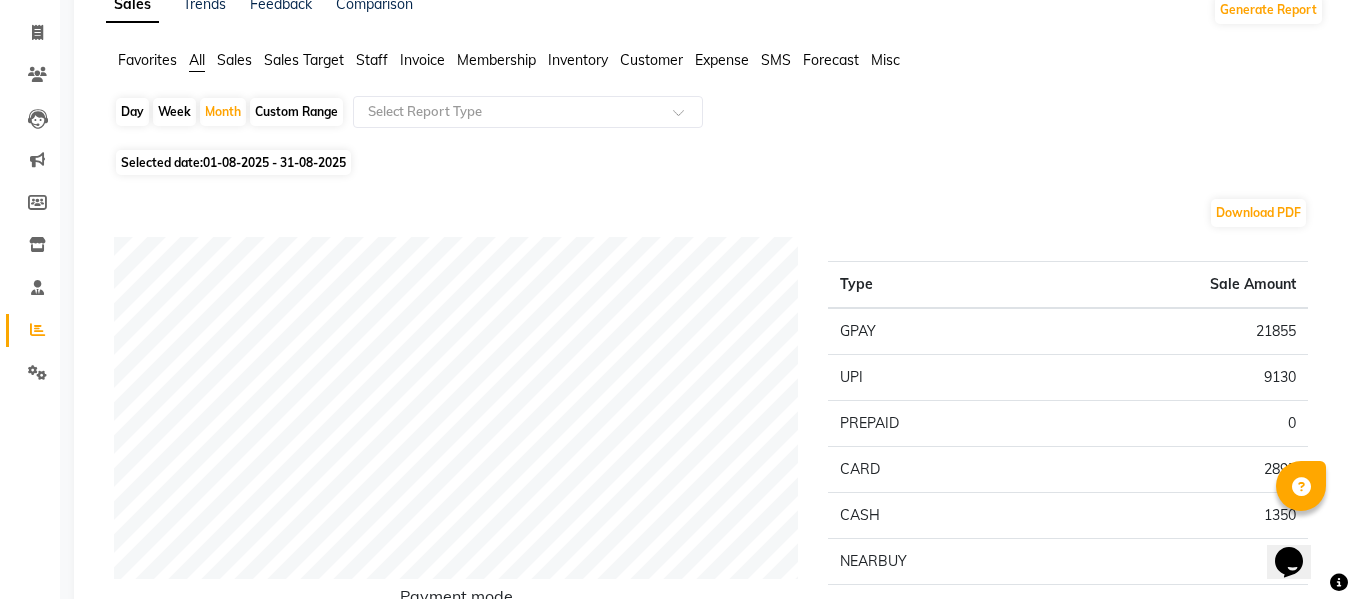 scroll, scrollTop: 100, scrollLeft: 0, axis: vertical 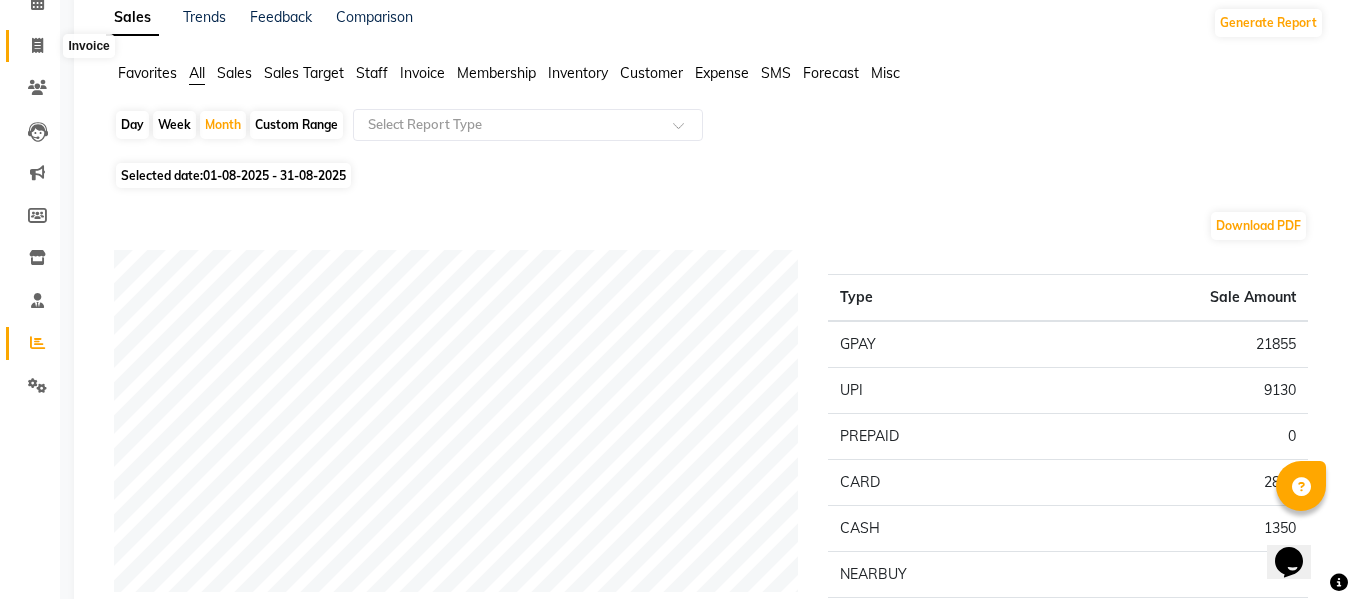 click 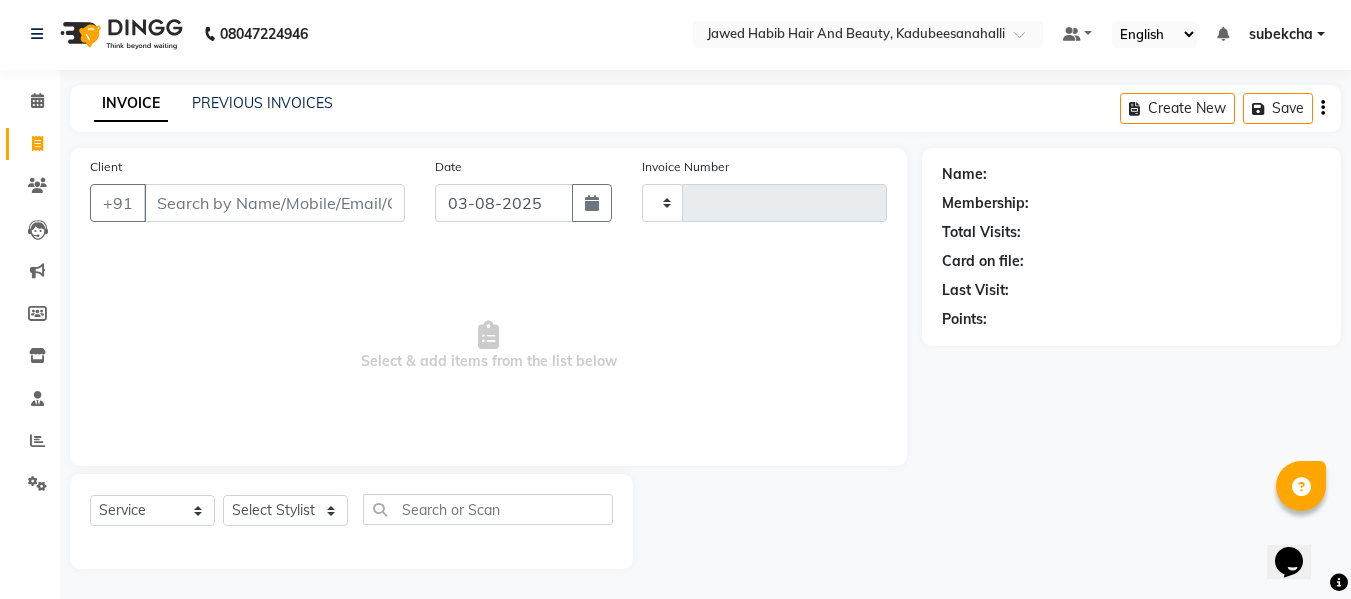scroll, scrollTop: 2, scrollLeft: 0, axis: vertical 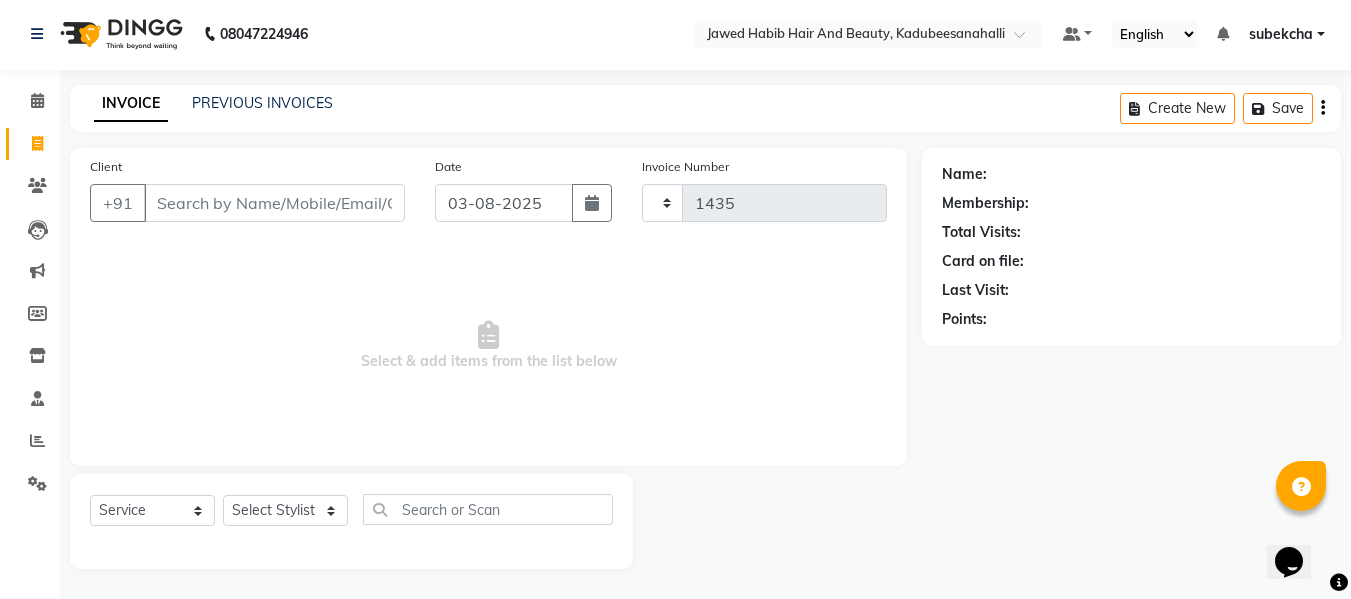 select on "7013" 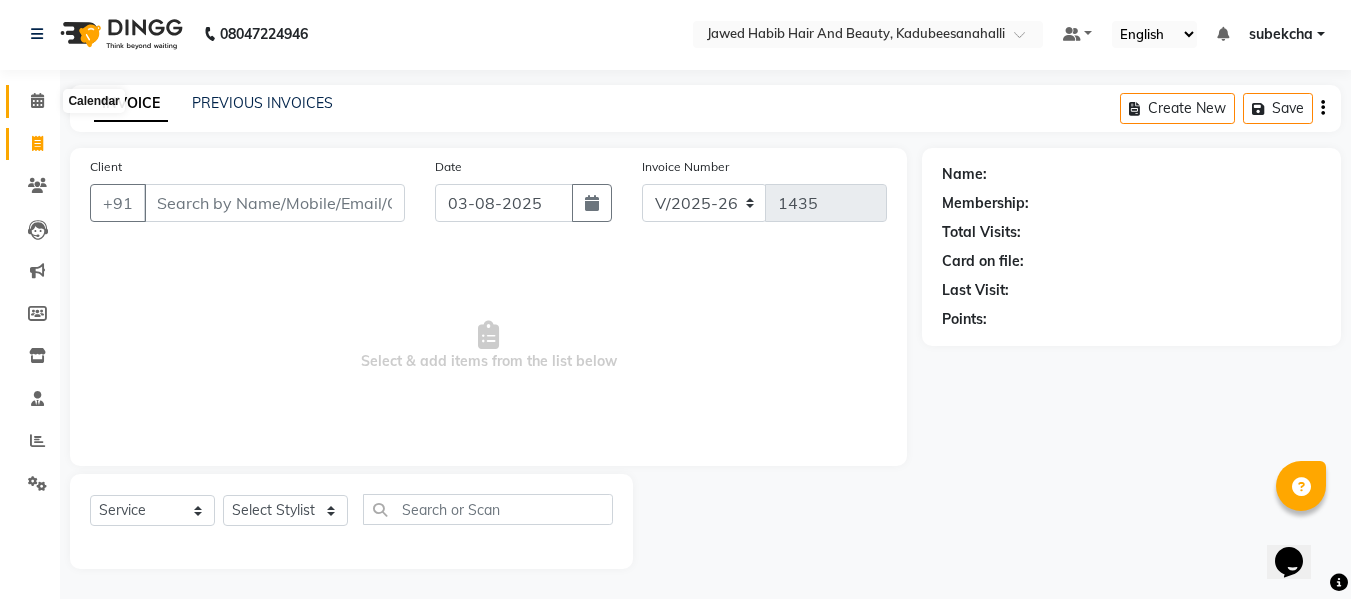 click 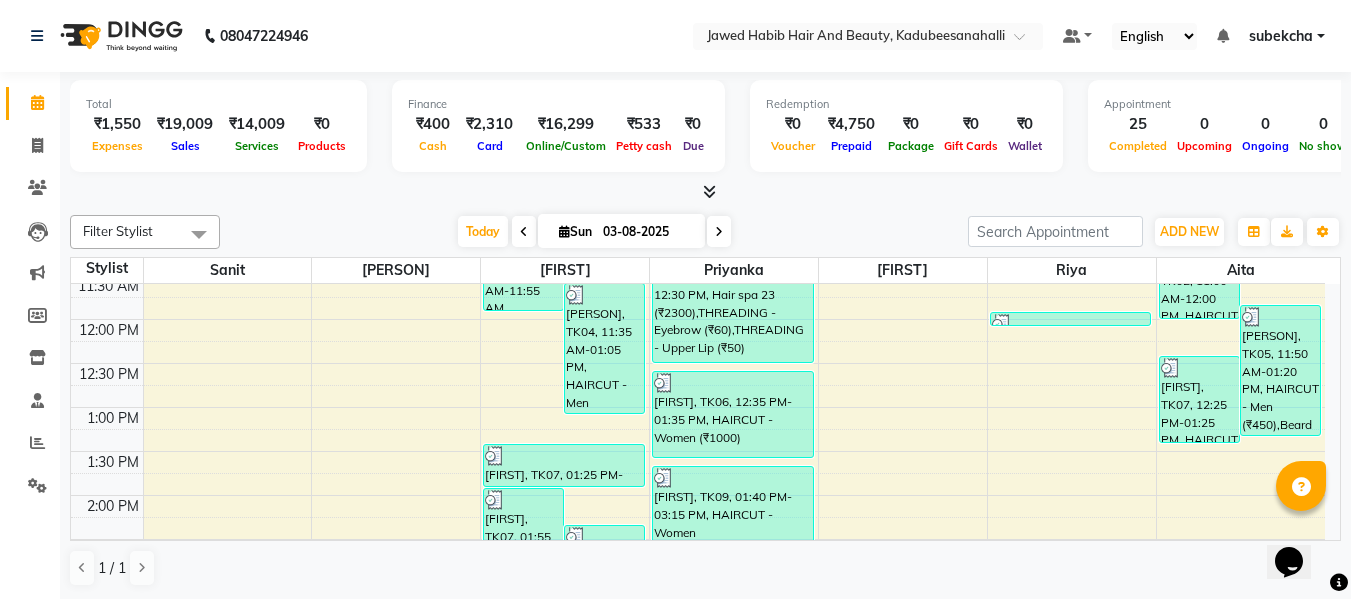 scroll, scrollTop: 400, scrollLeft: 0, axis: vertical 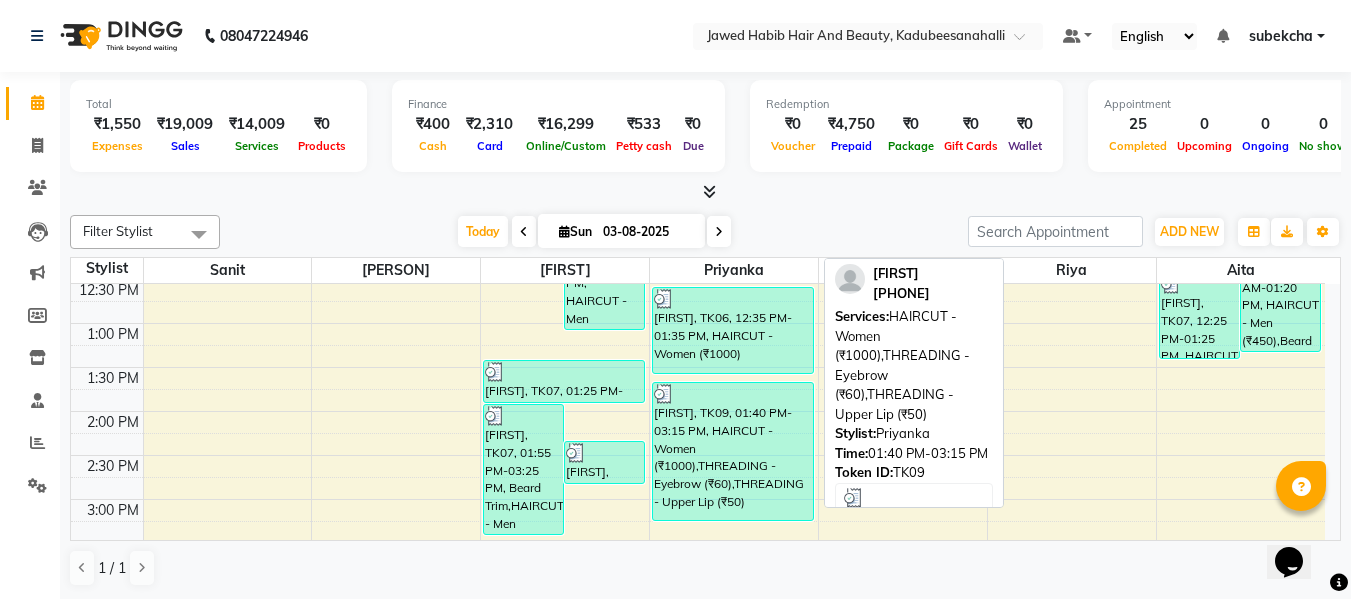 click on "[FIRST], TK09, 01:40 PM-03:15 PM, HAIRCUT - Women (₹1000),THREADING - Eyebrow (₹60),THREADING - Upper Lip (₹50)" at bounding box center (733, 451) 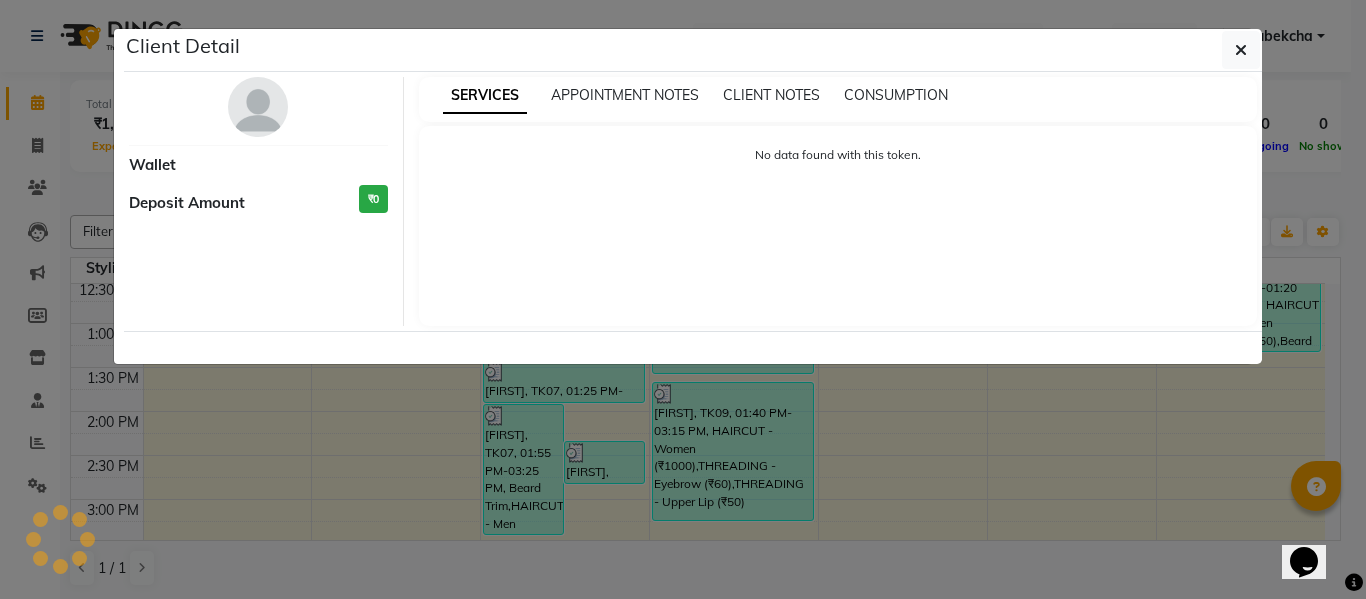select on "3" 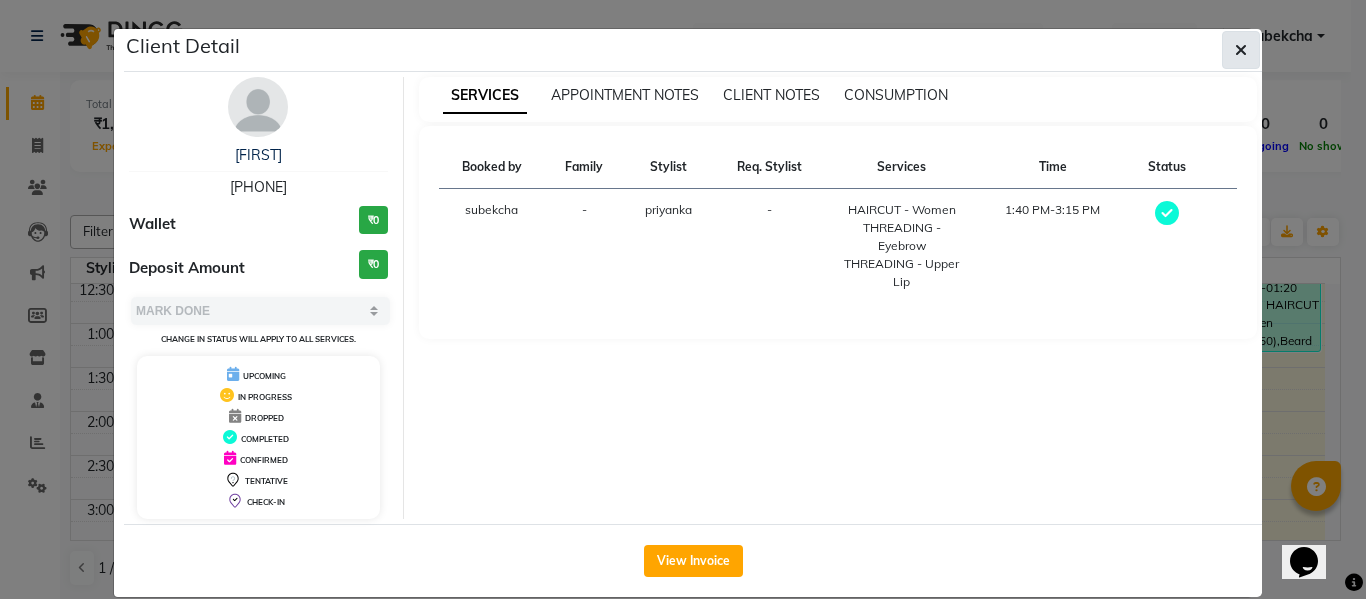 click 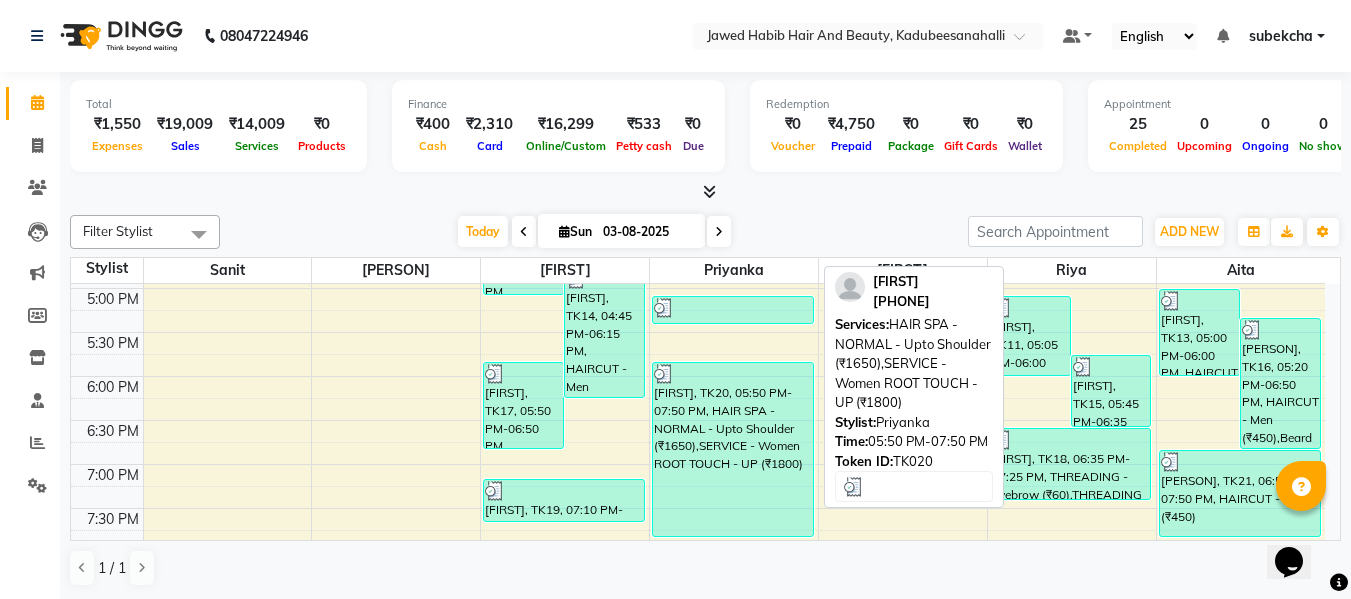 scroll, scrollTop: 687, scrollLeft: 0, axis: vertical 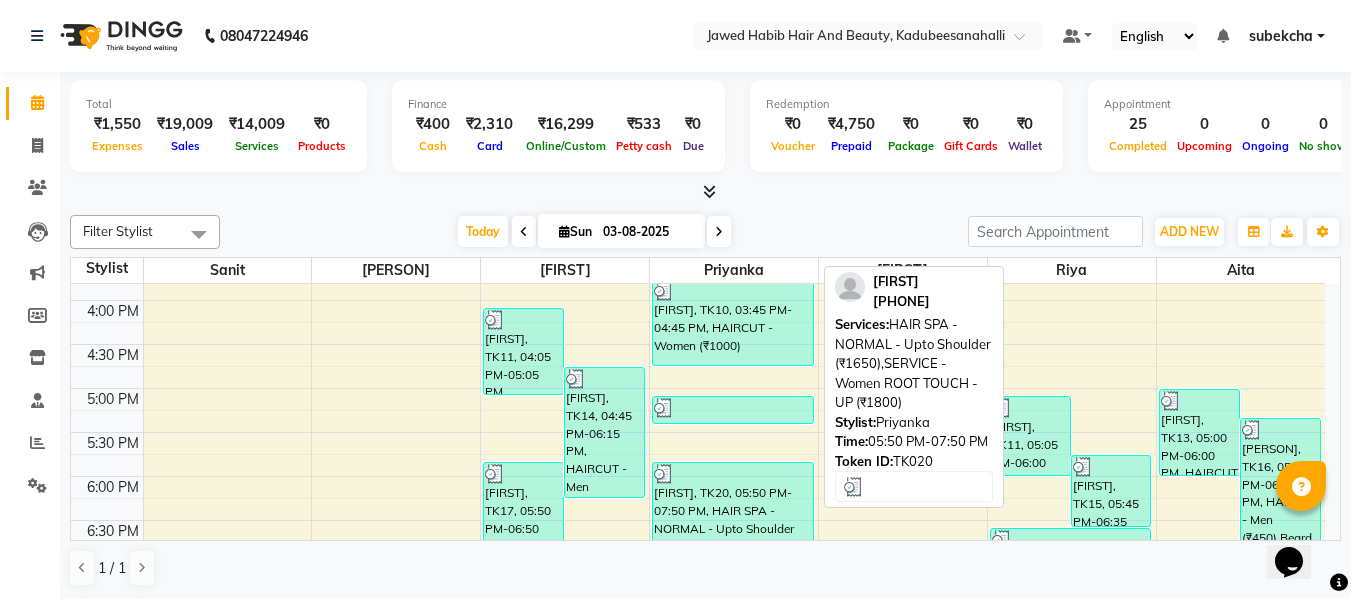 click on "[FIRST], TK20, 05:50 PM-07:50 PM, HAIR SPA - NORMAL - Upto Shoulder (₹1650),SERVICE - Women ROOT TOUCH - UP (₹1800)" at bounding box center [733, 549] 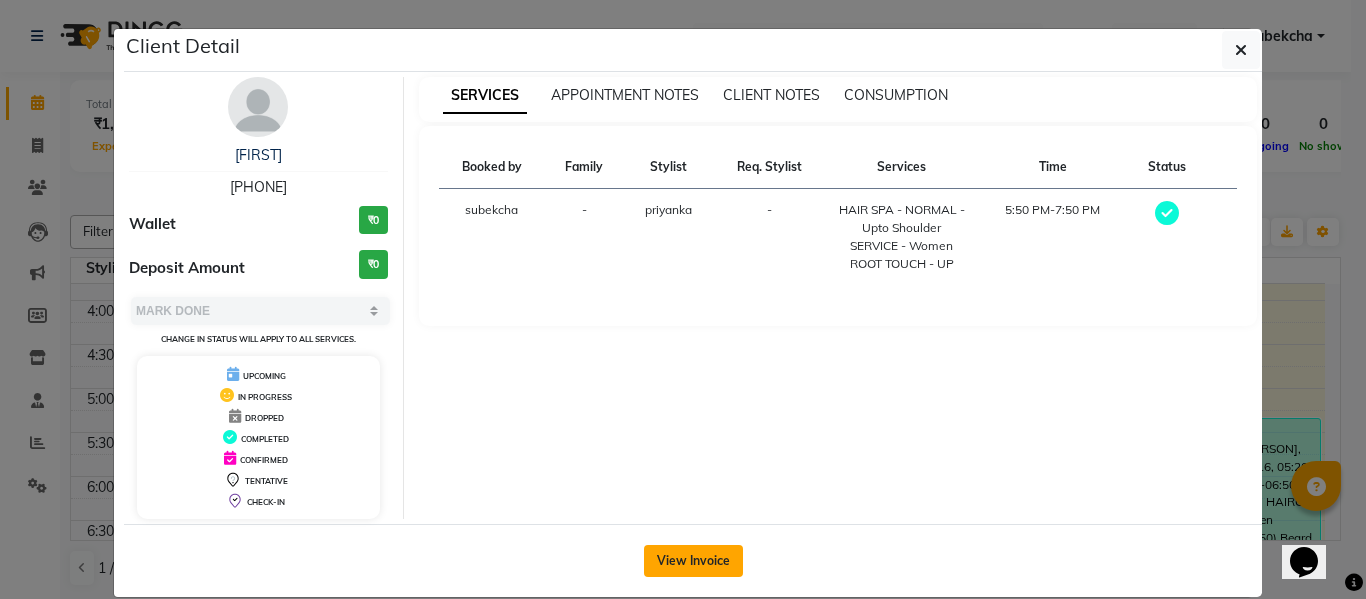 click on "View Invoice" 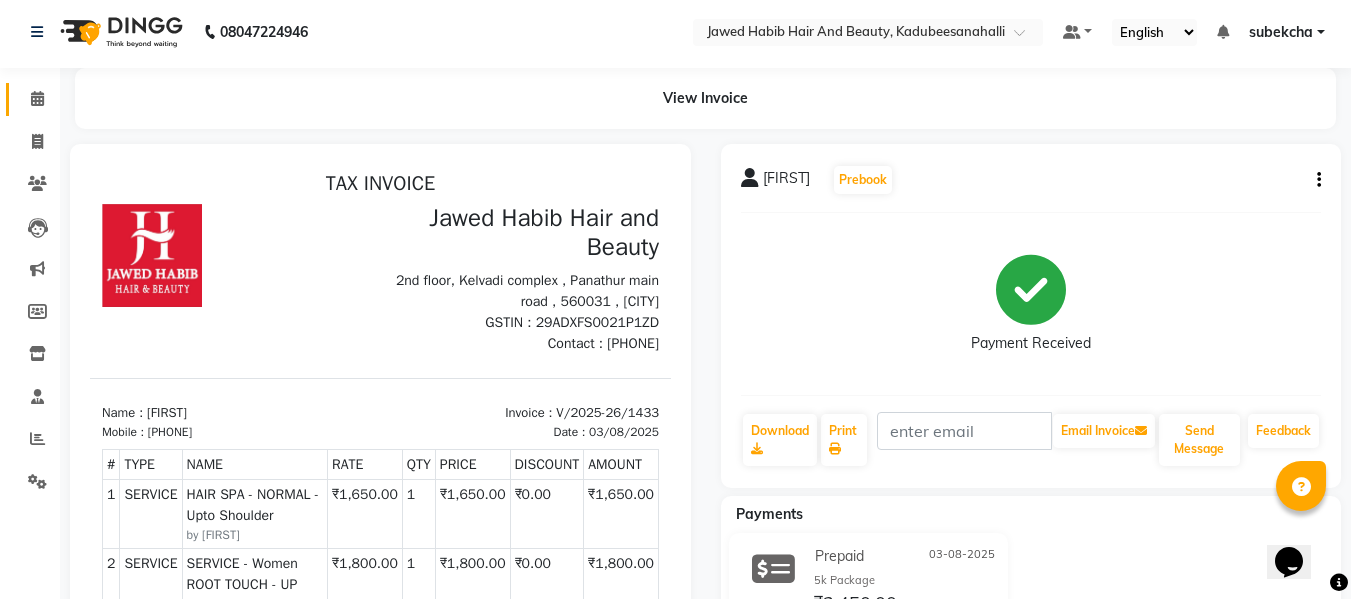 scroll, scrollTop: 0, scrollLeft: 0, axis: both 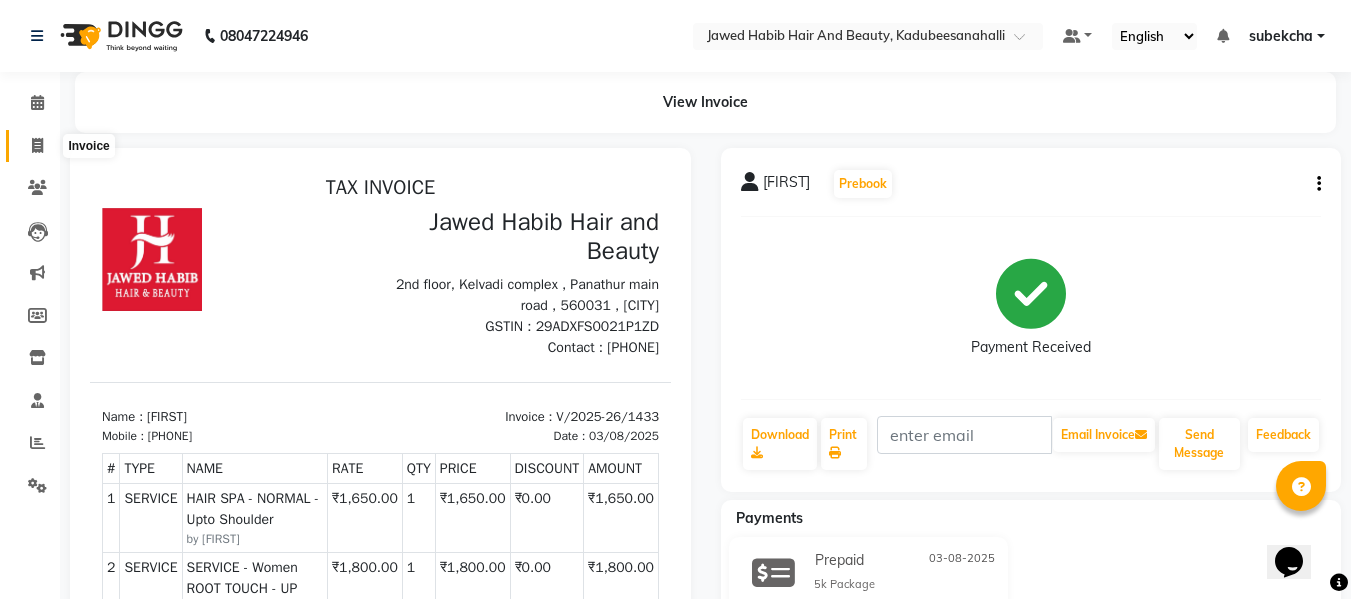 click 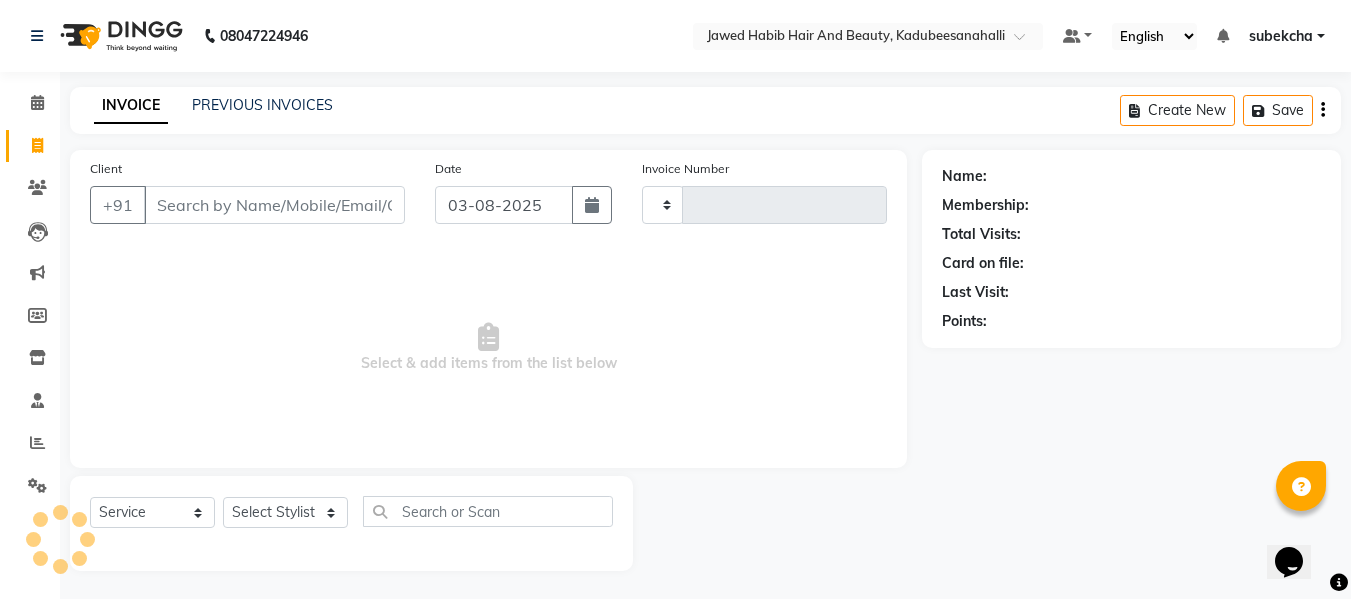 scroll, scrollTop: 2, scrollLeft: 0, axis: vertical 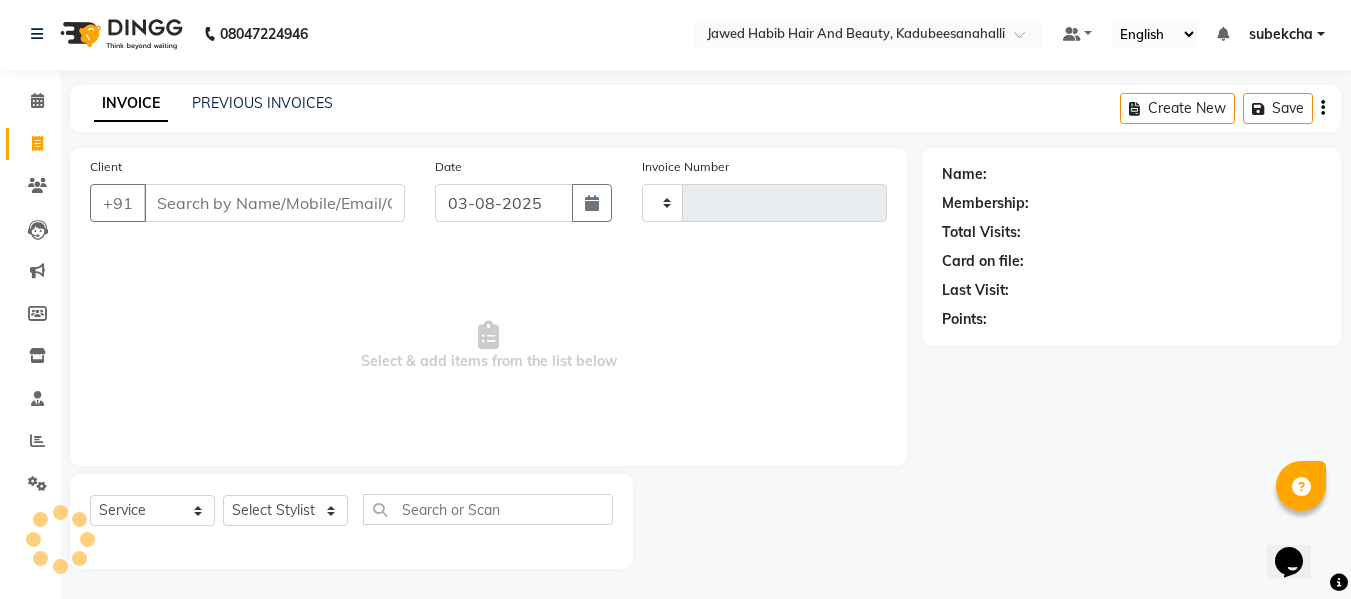 type on "1435" 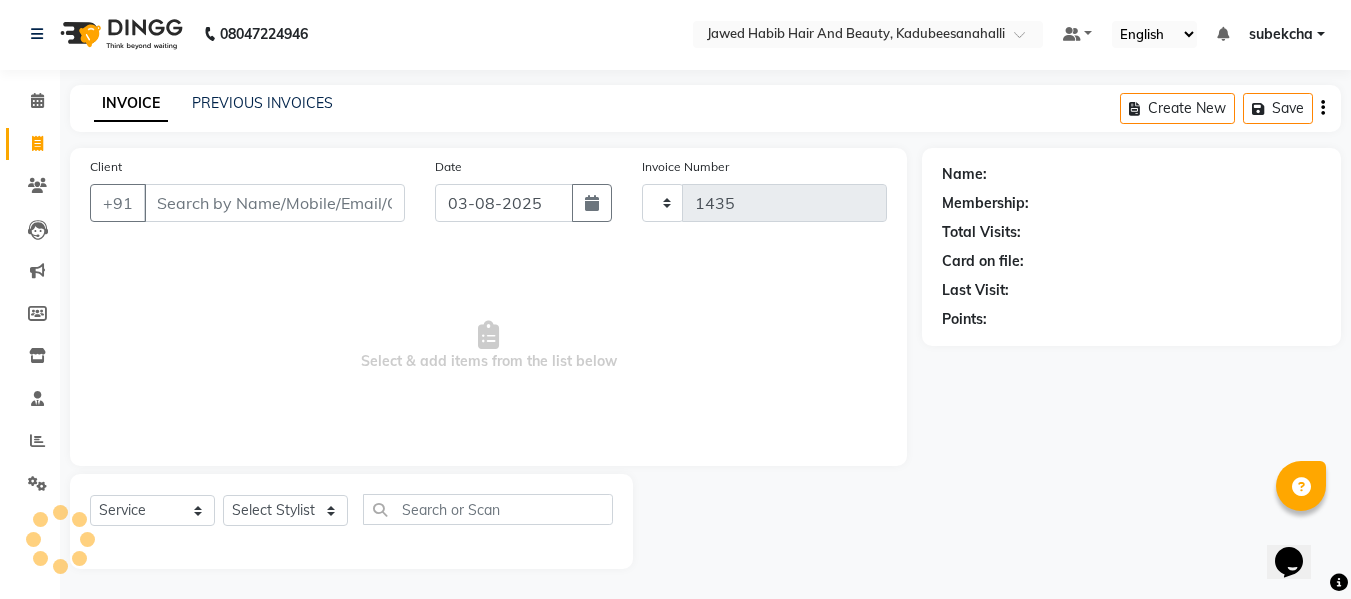 select on "7013" 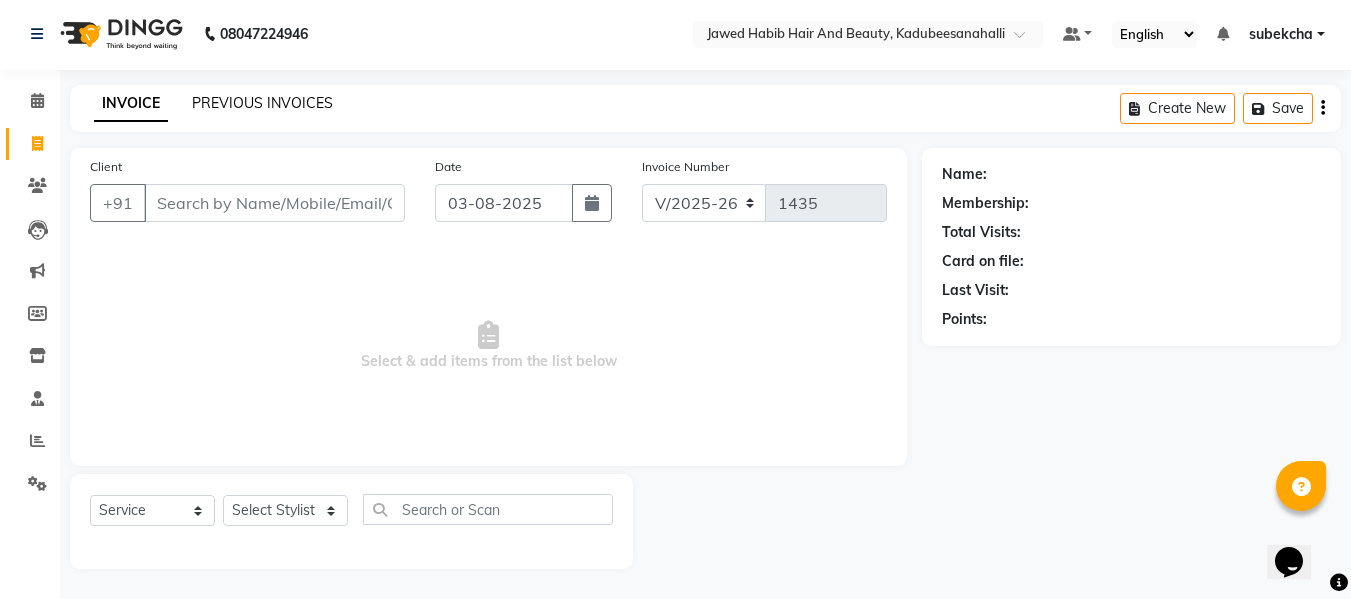 click on "PREVIOUS INVOICES" 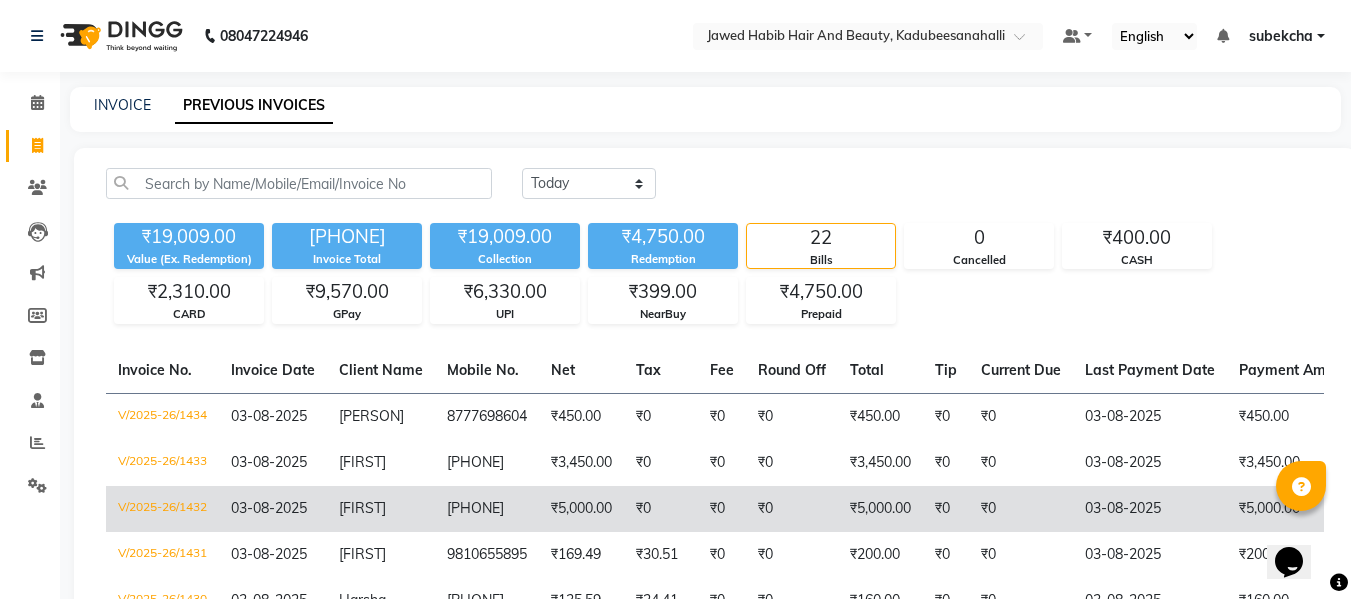 click on "03-08-2025" 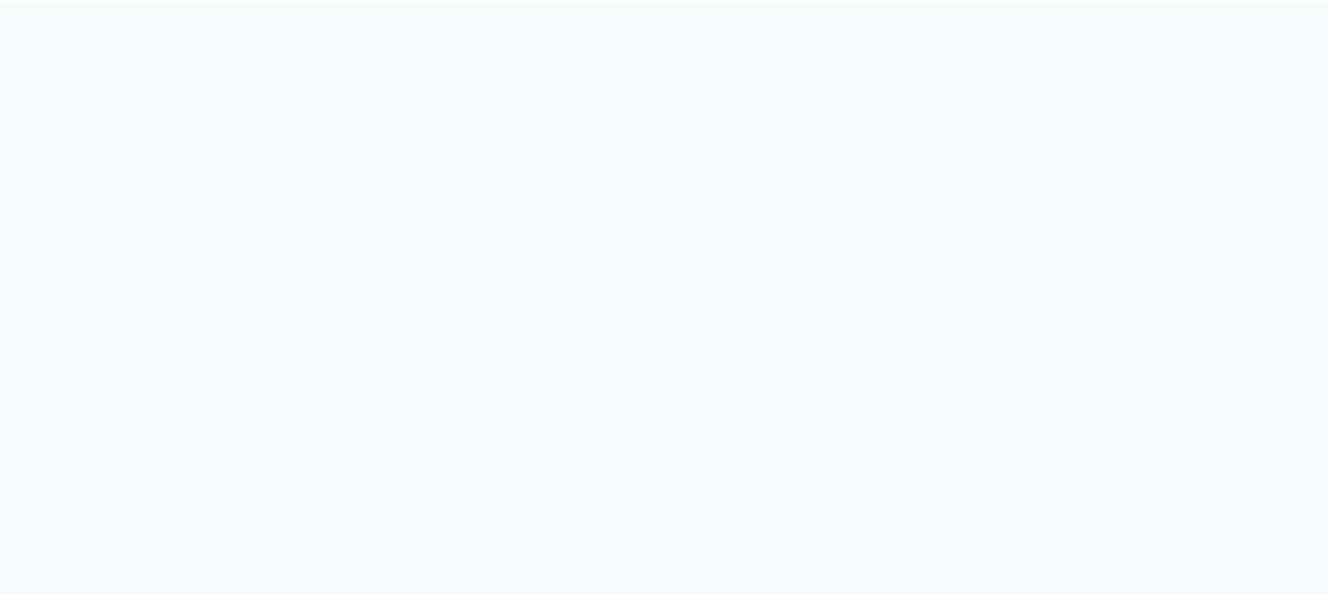 scroll, scrollTop: 0, scrollLeft: 0, axis: both 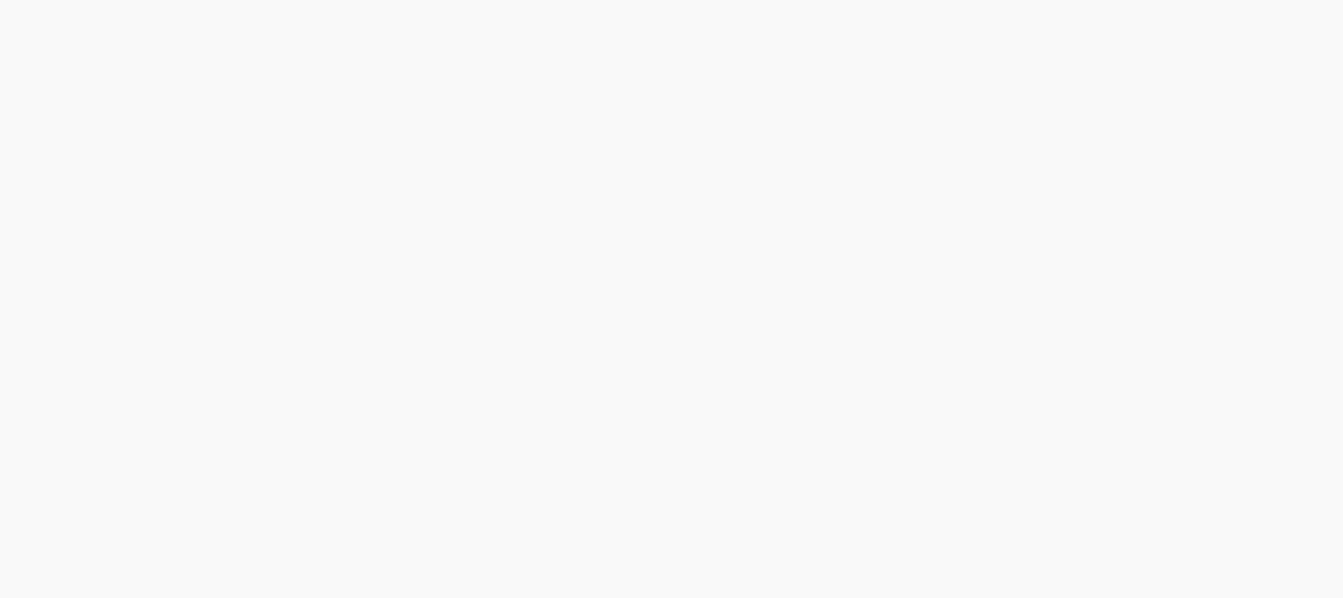 select on "service" 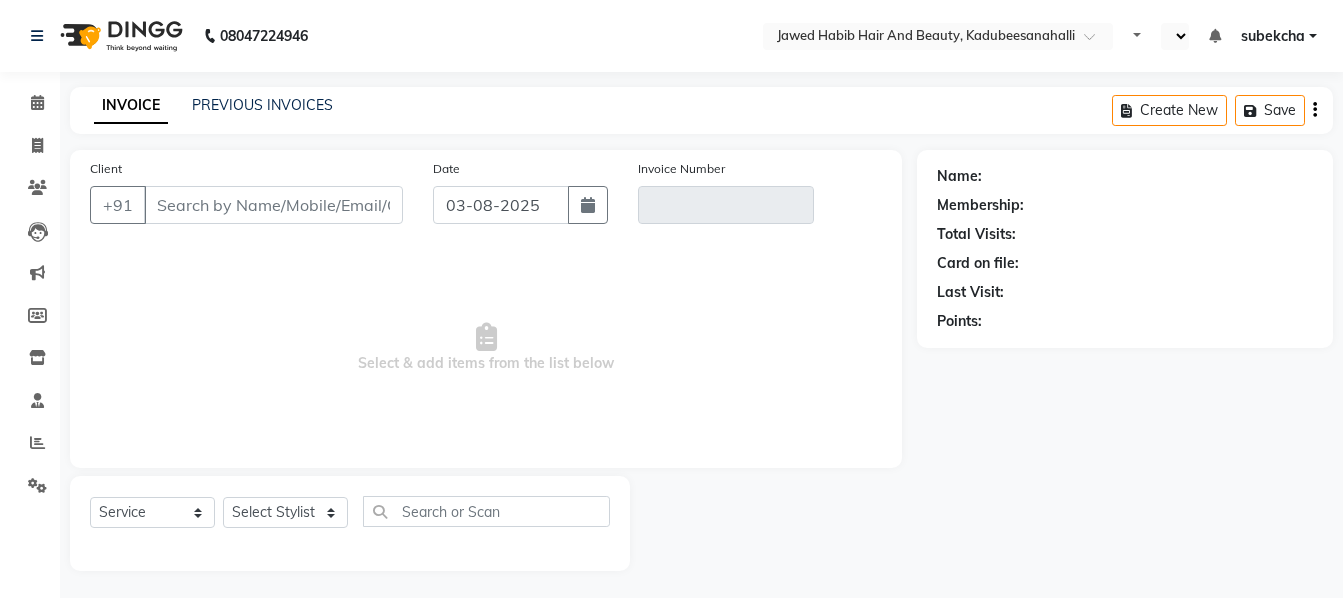 select on "en" 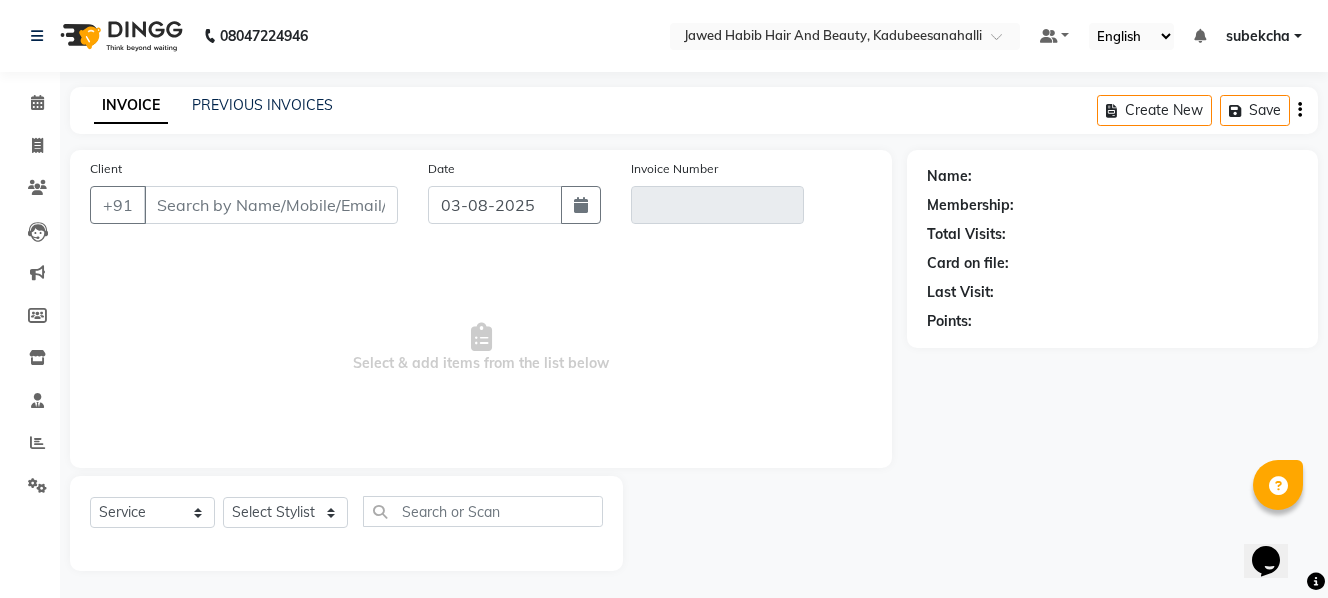 scroll, scrollTop: 0, scrollLeft: 0, axis: both 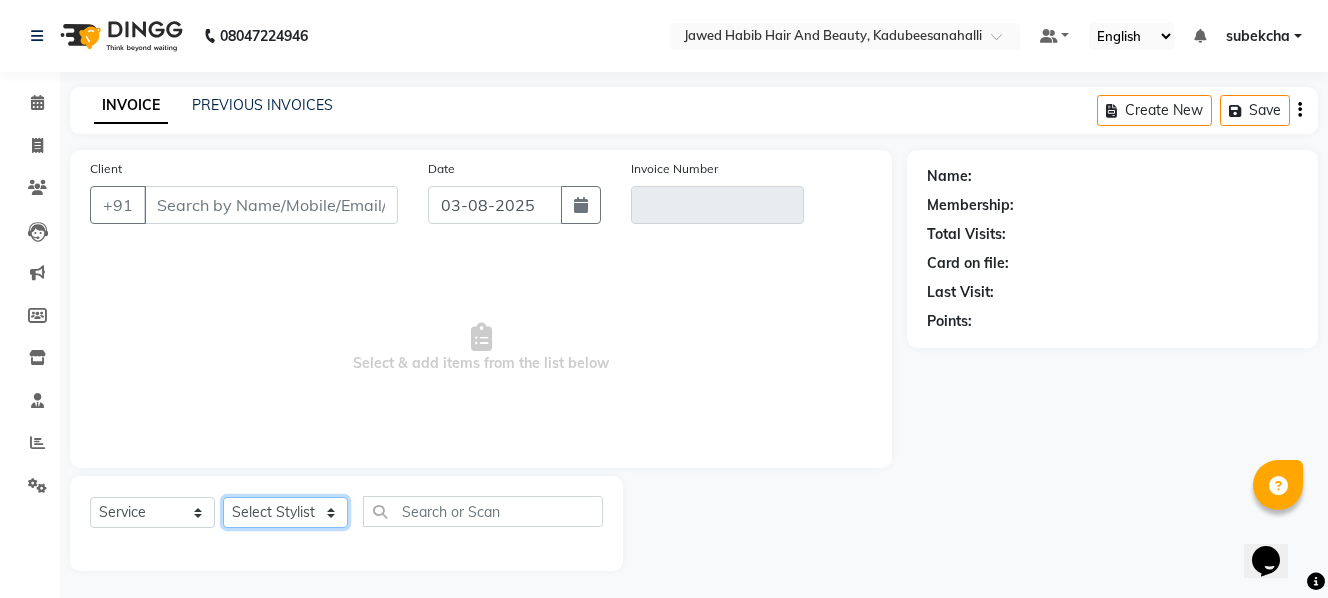 click on "Select Stylist" 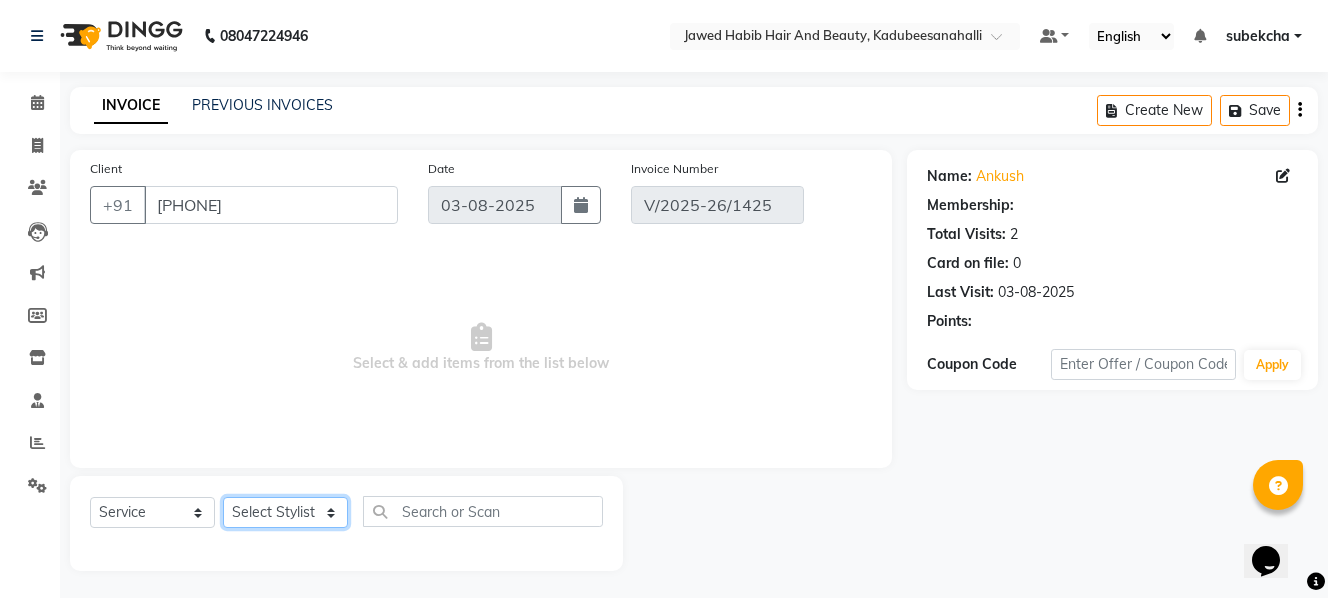 select on "68037" 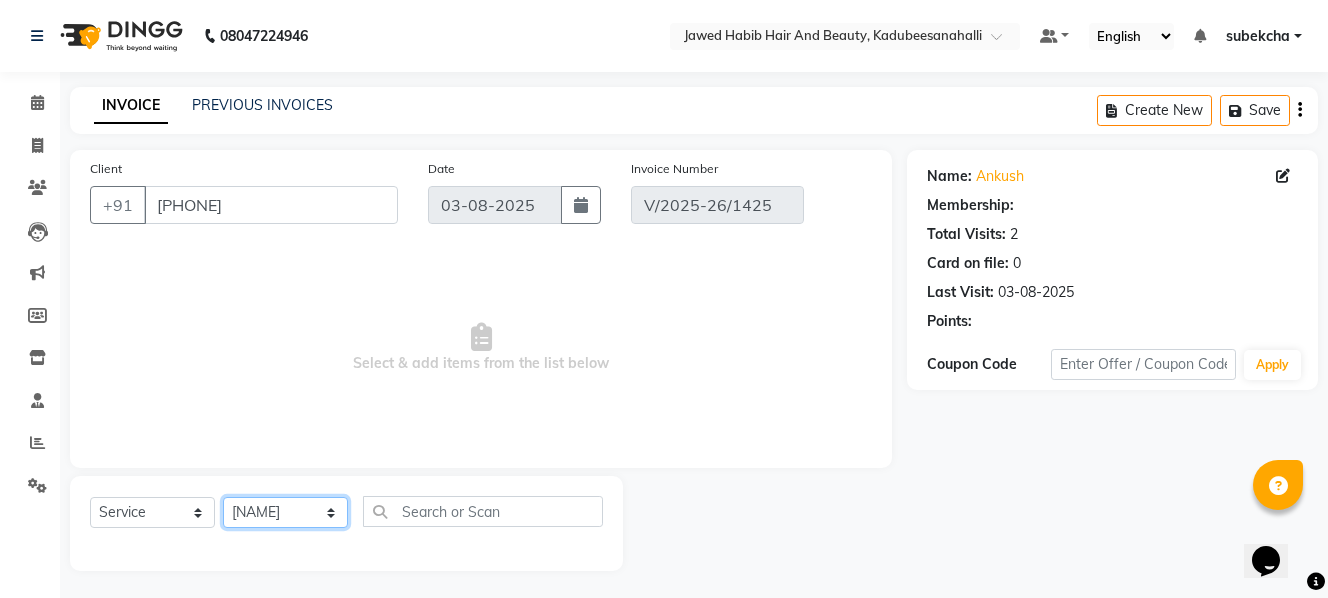 click on "Select Stylist aita Bijay bivek  priyanka riya Sanit subekcha Vimal" 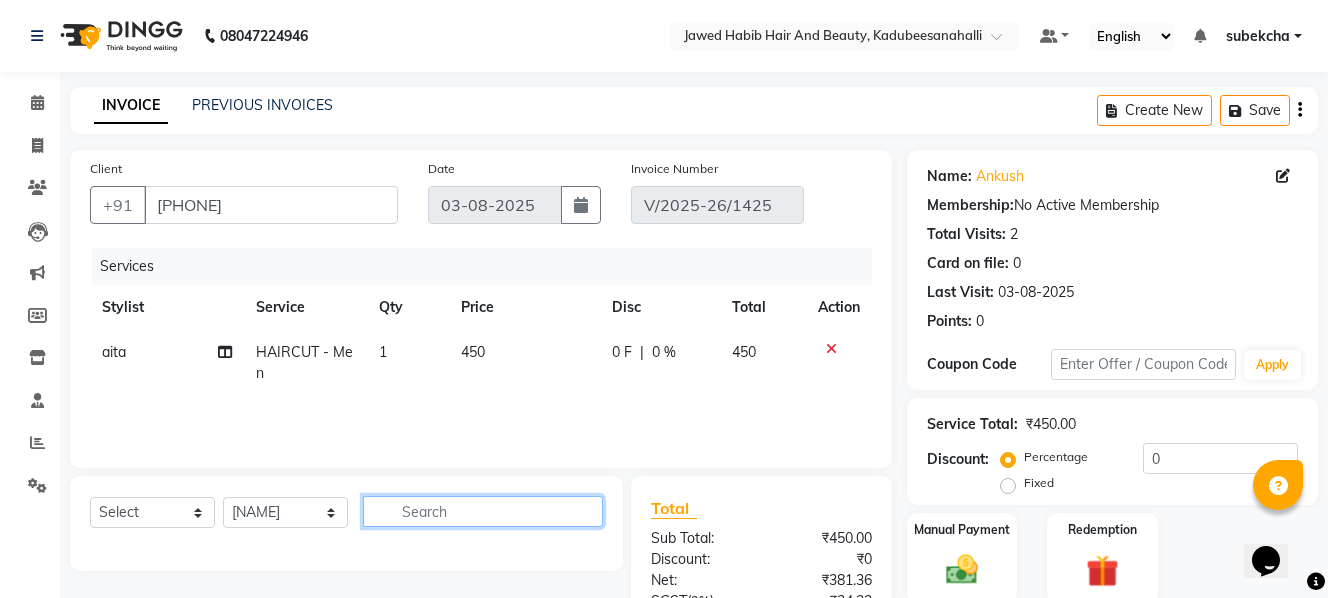 click 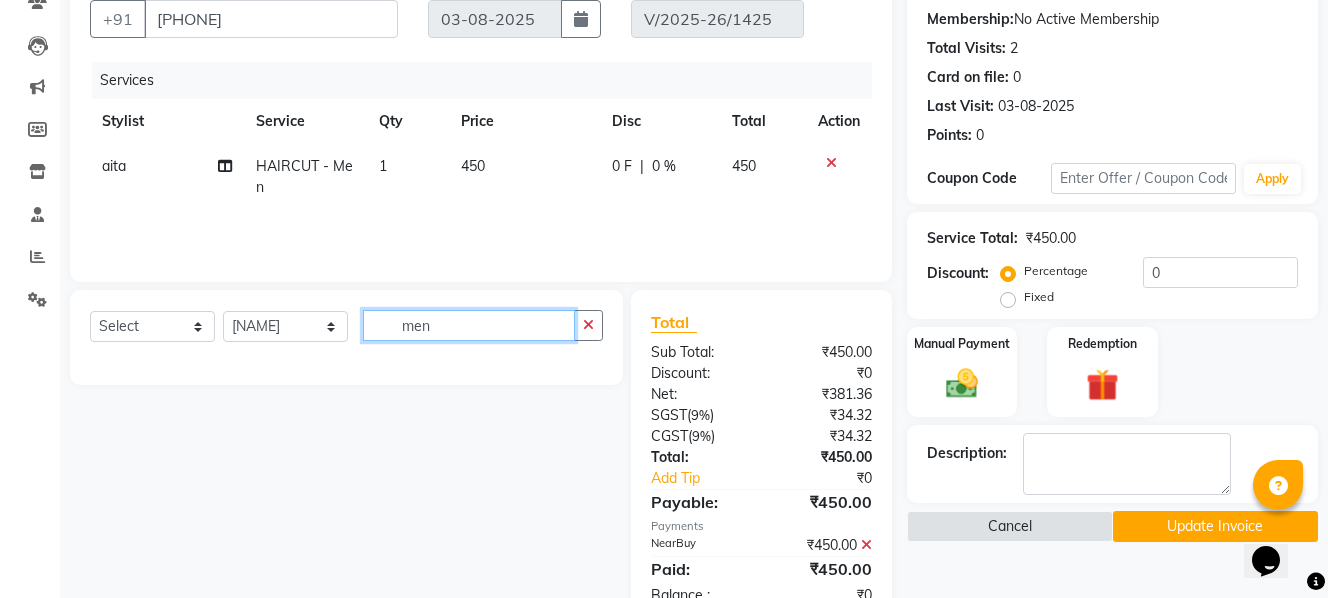 scroll, scrollTop: 200, scrollLeft: 0, axis: vertical 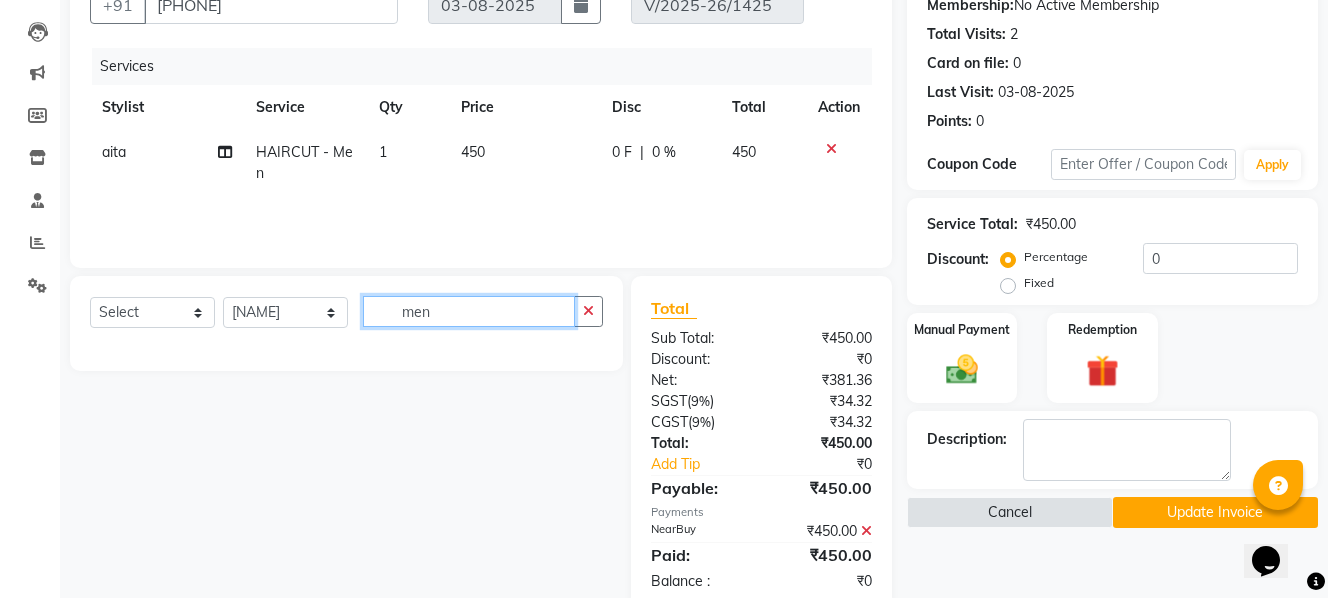 click on "men" 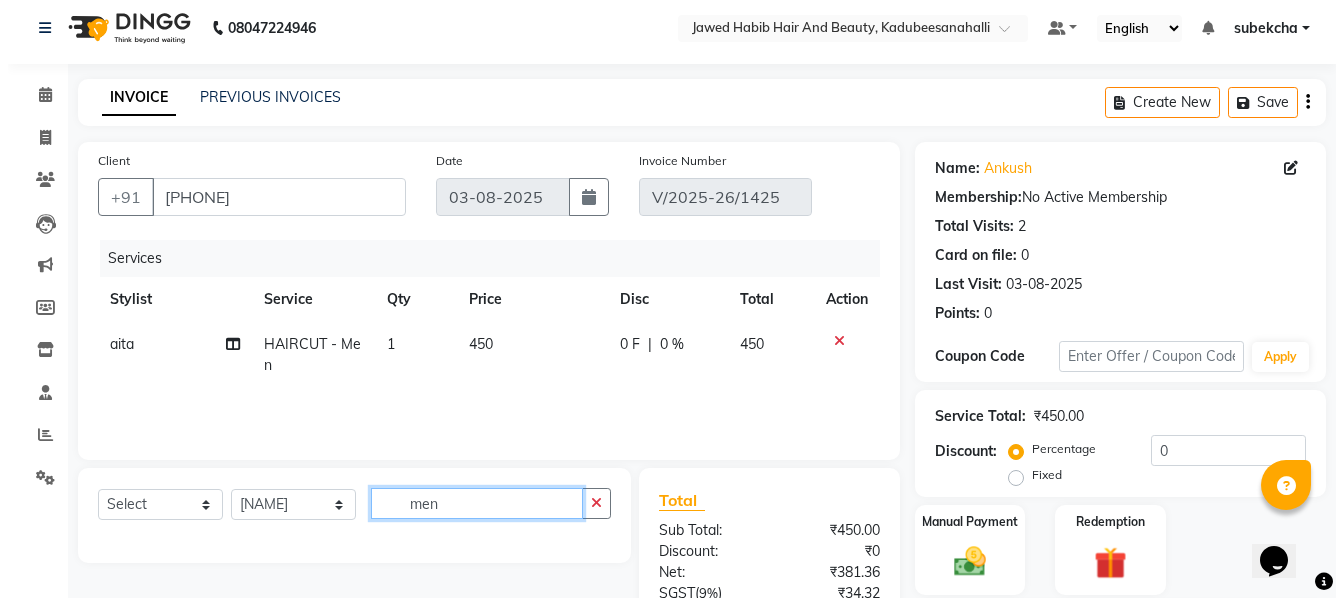 scroll, scrollTop: 0, scrollLeft: 0, axis: both 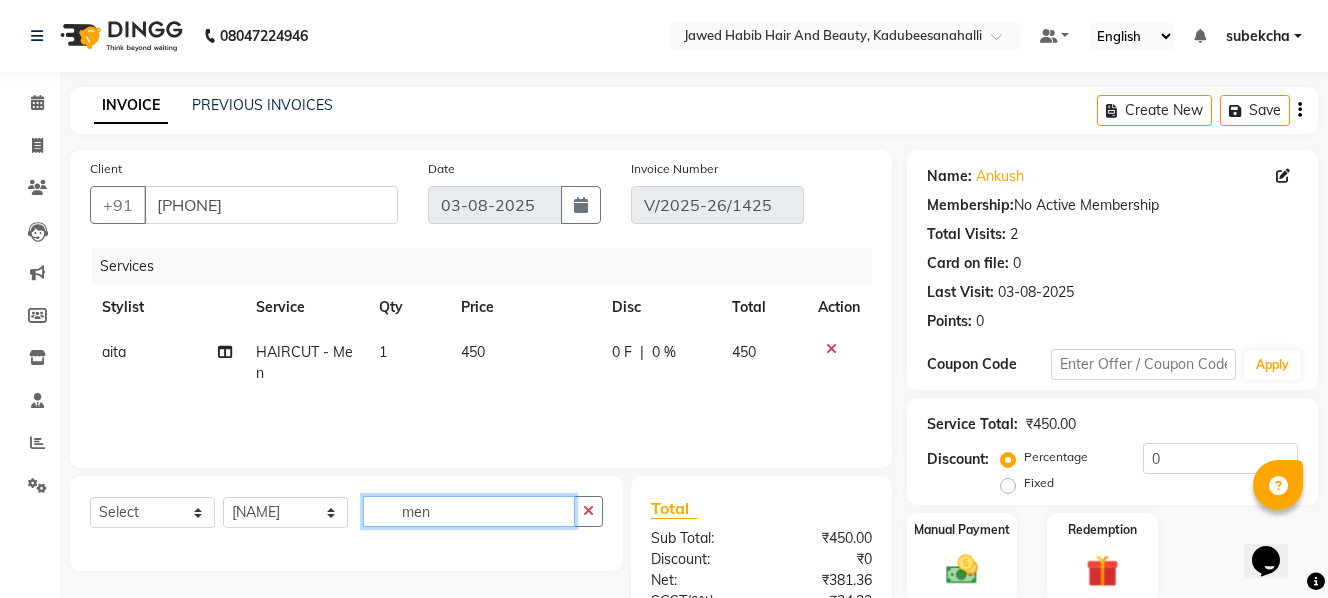 type on "men" 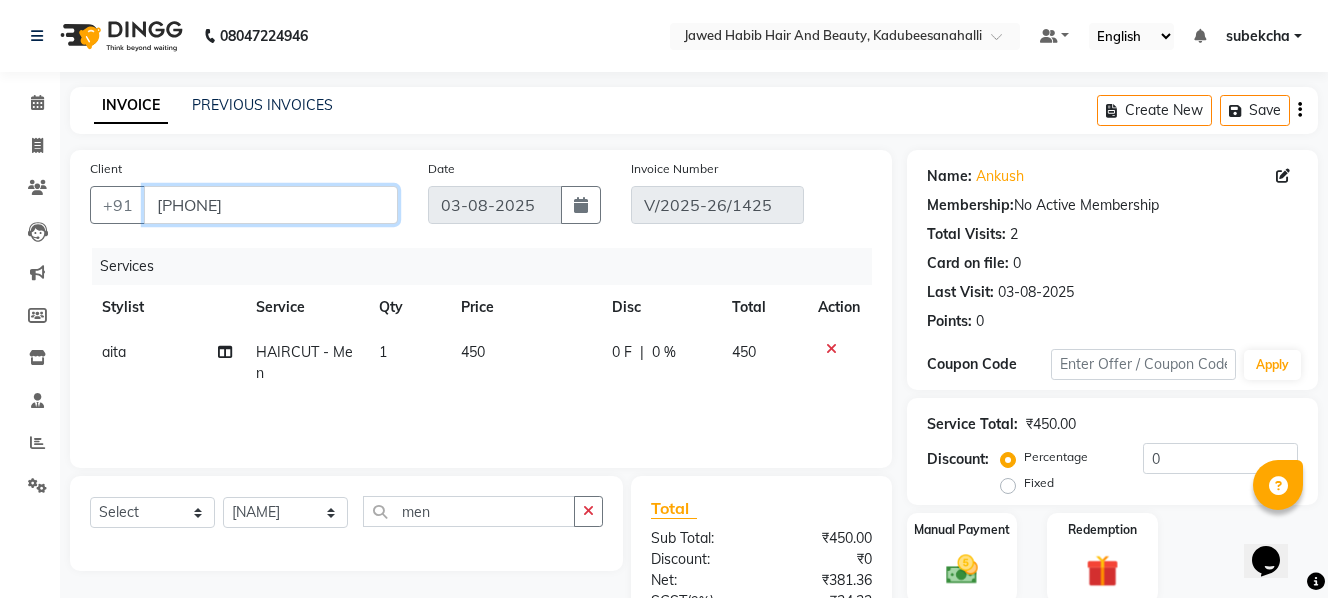 click on "[PHONE]" at bounding box center (271, 205) 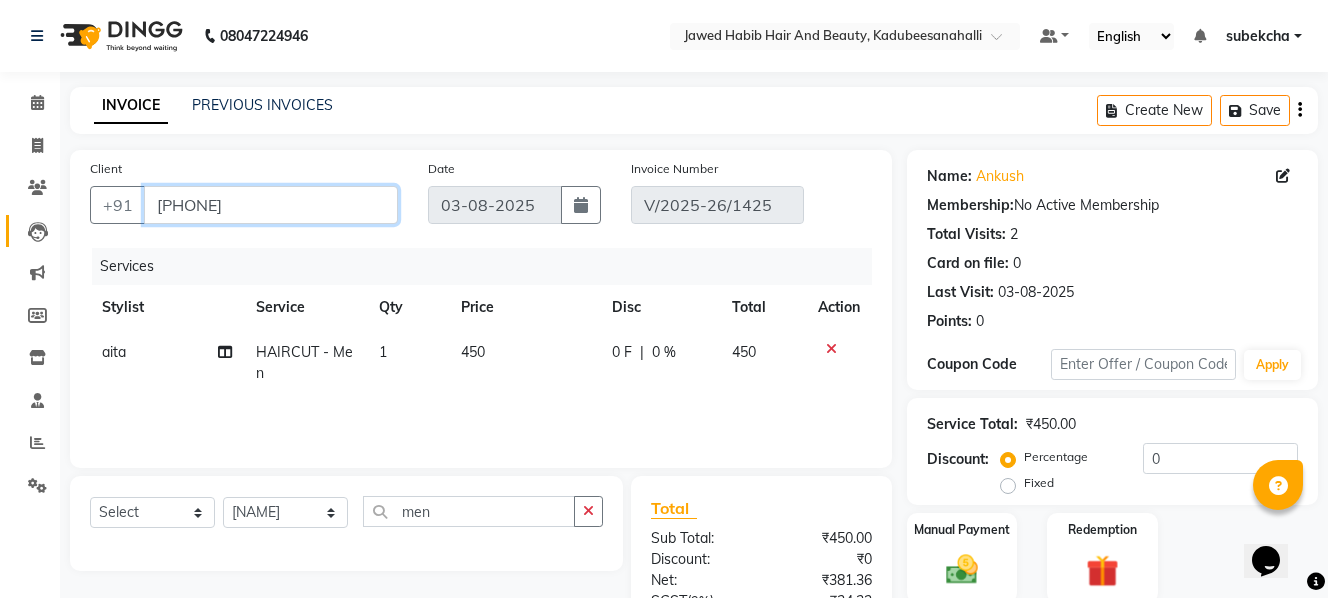 drag, startPoint x: 287, startPoint y: 202, endPoint x: 37, endPoint y: 226, distance: 251.14935 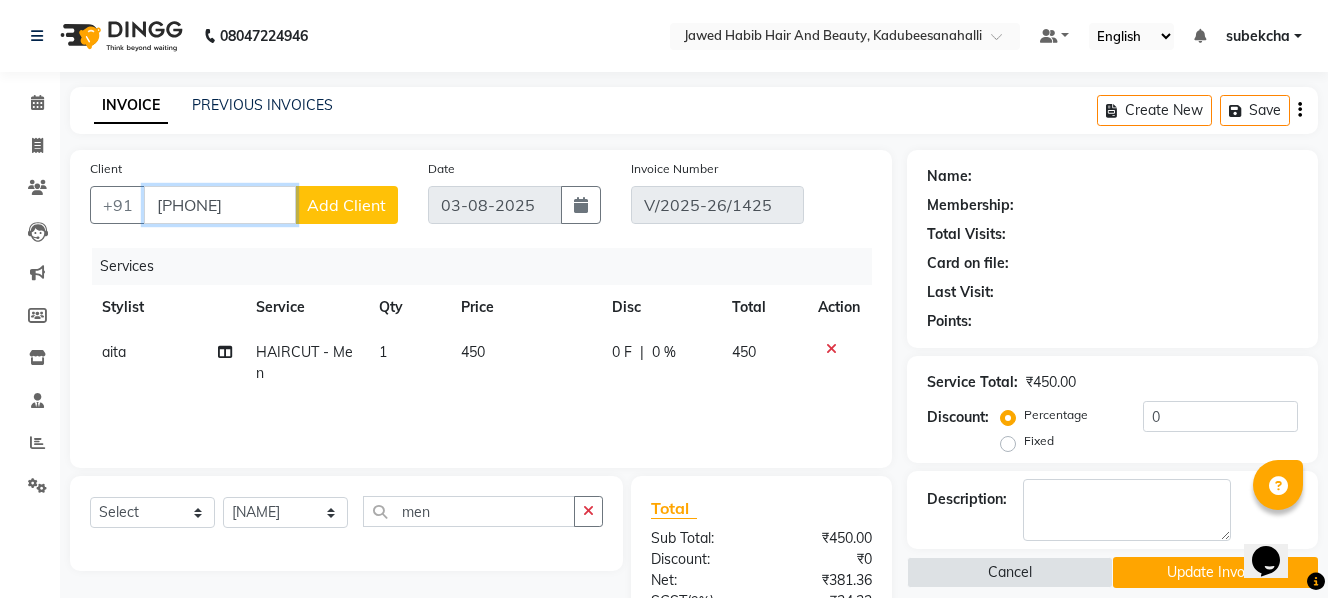 type on "[PHONE]" 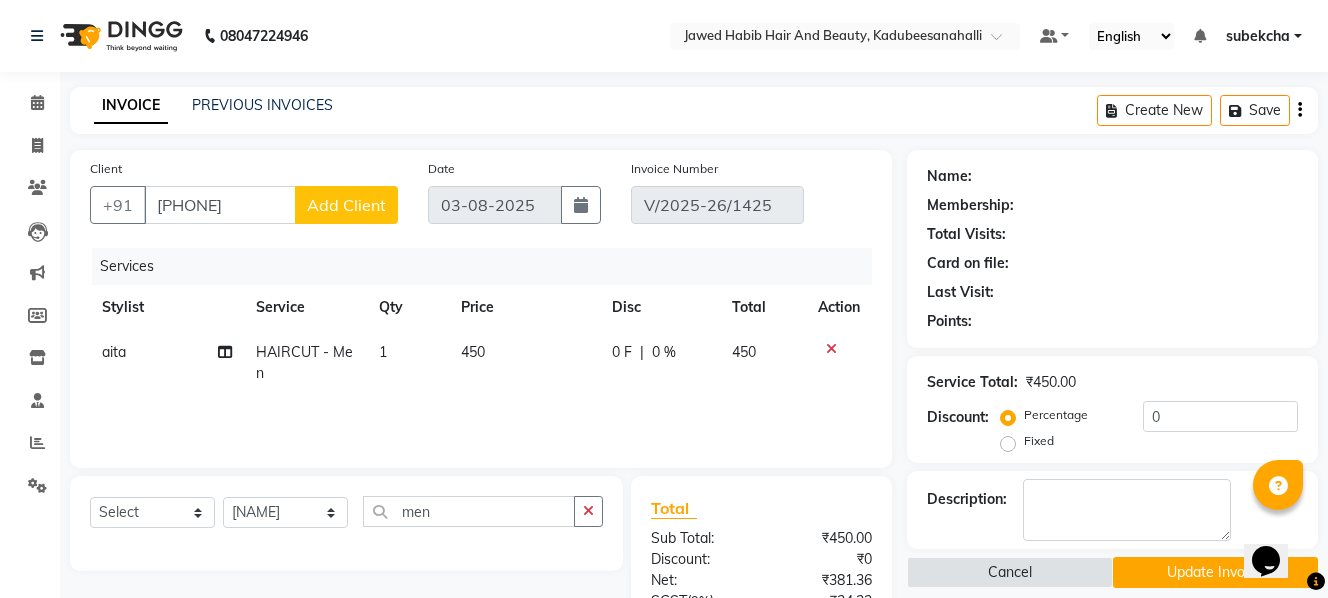 click on "Add Client" 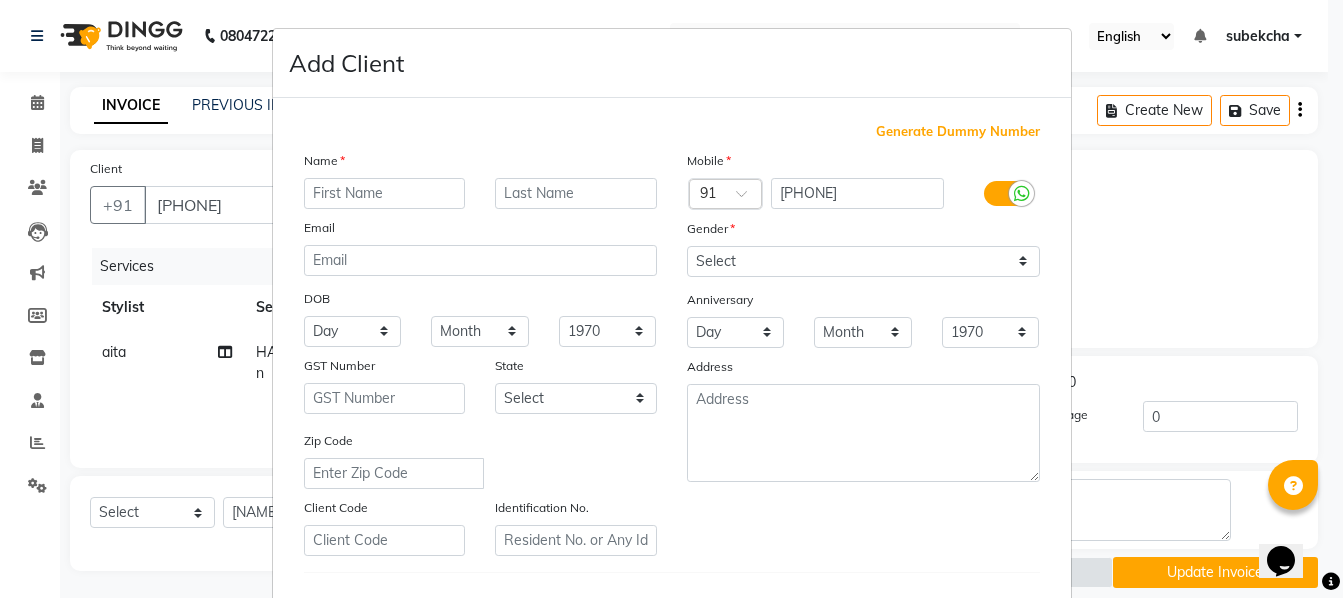 click at bounding box center (385, 193) 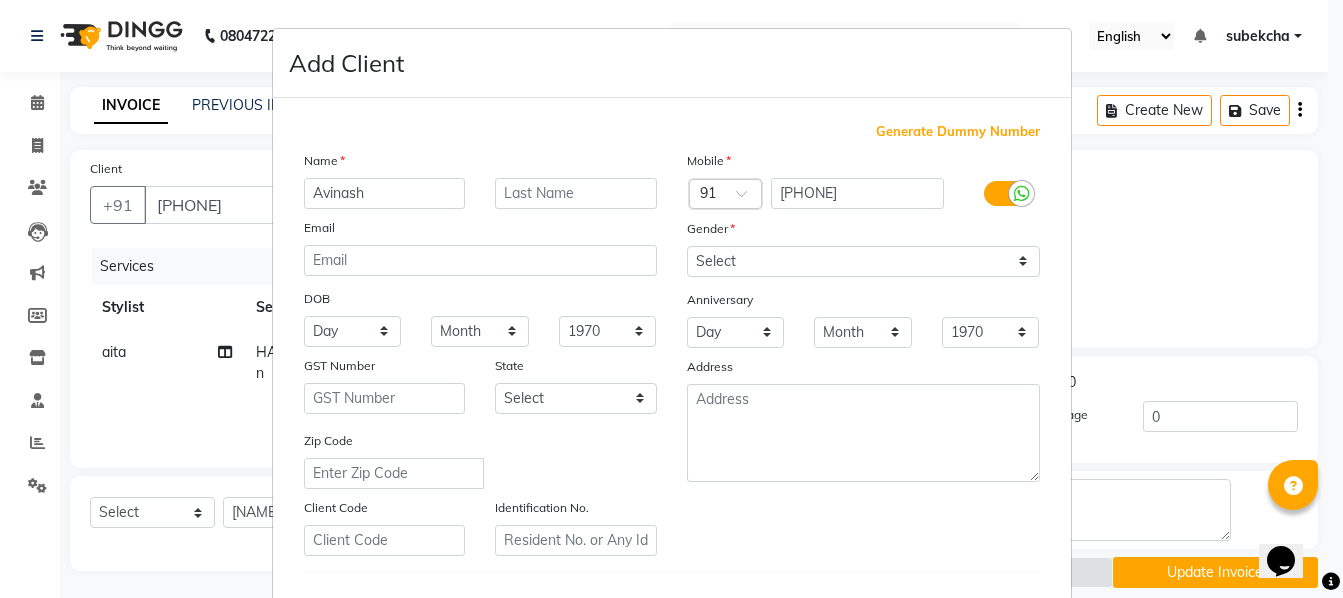 type on "Avinash" 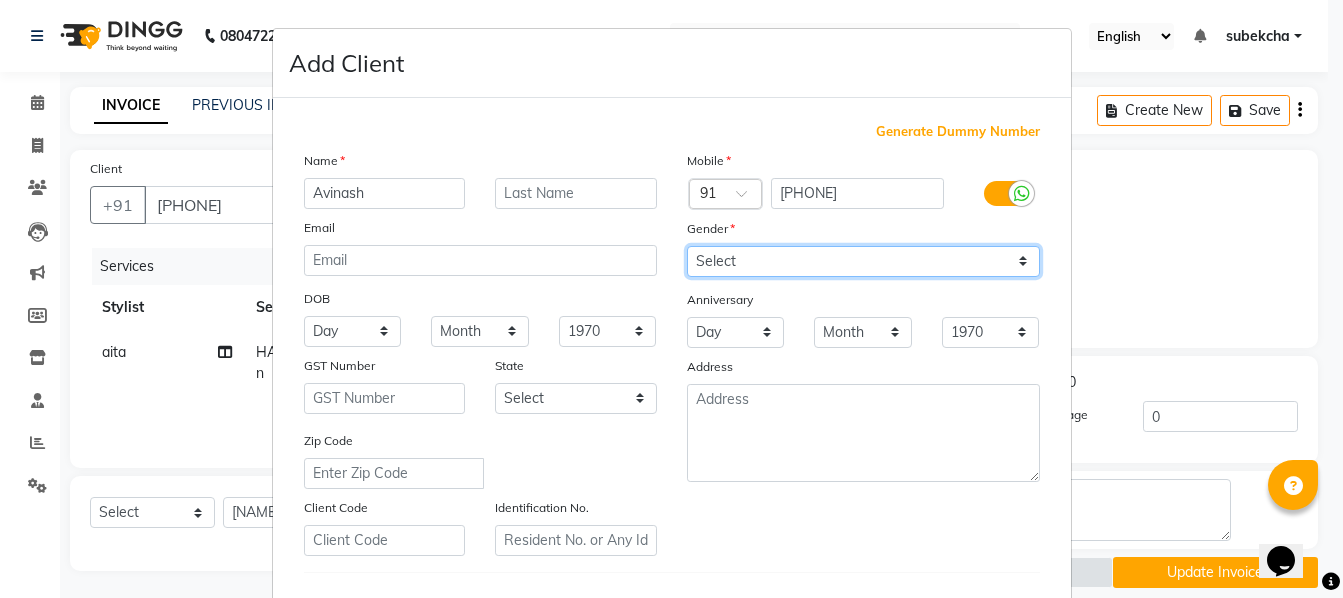 click on "Select Male Female Other Prefer Not To Say" at bounding box center [863, 261] 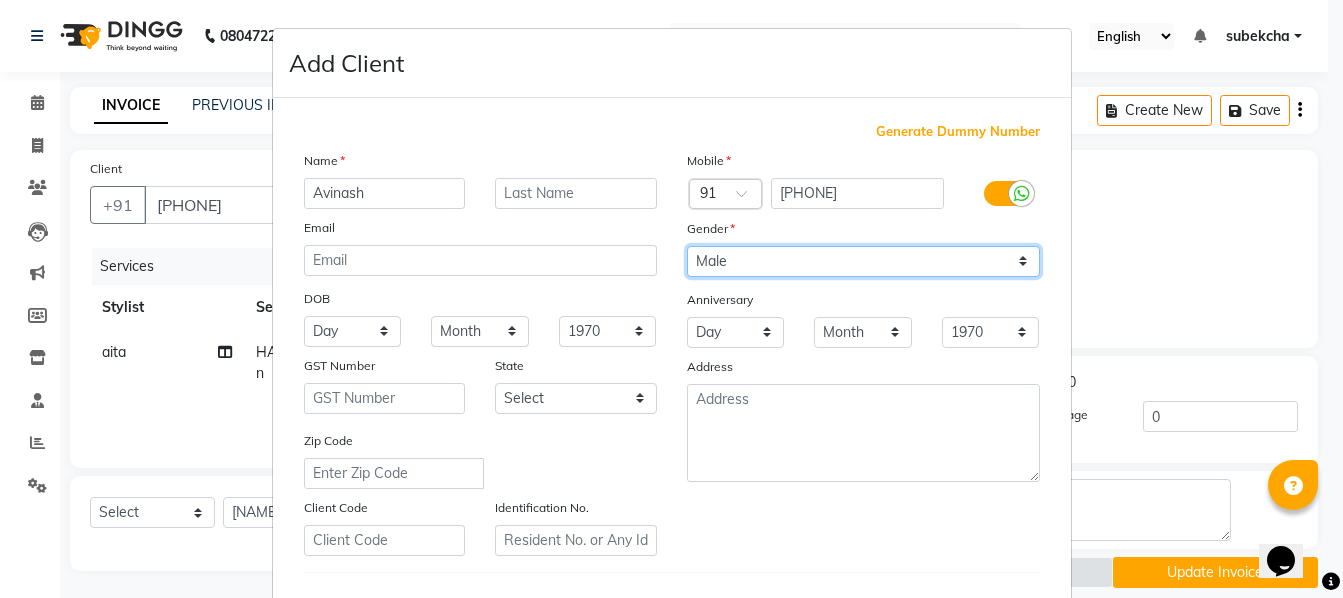 click on "Select Male Female Other Prefer Not To Say" at bounding box center (863, 261) 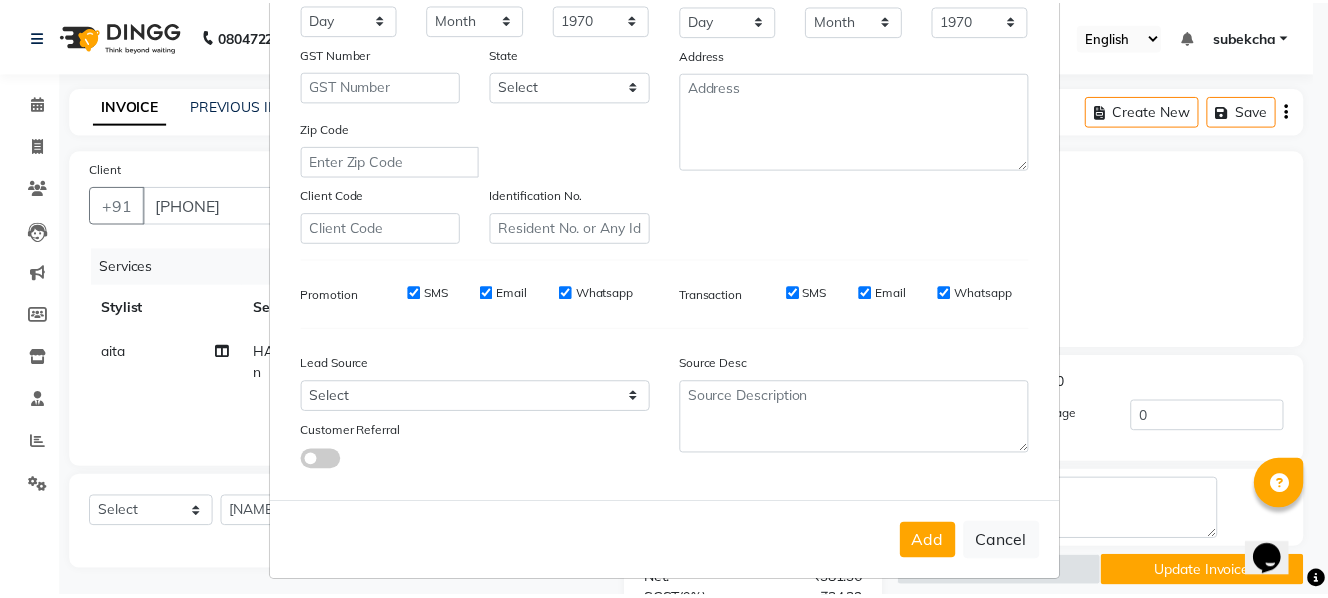 scroll, scrollTop: 325, scrollLeft: 0, axis: vertical 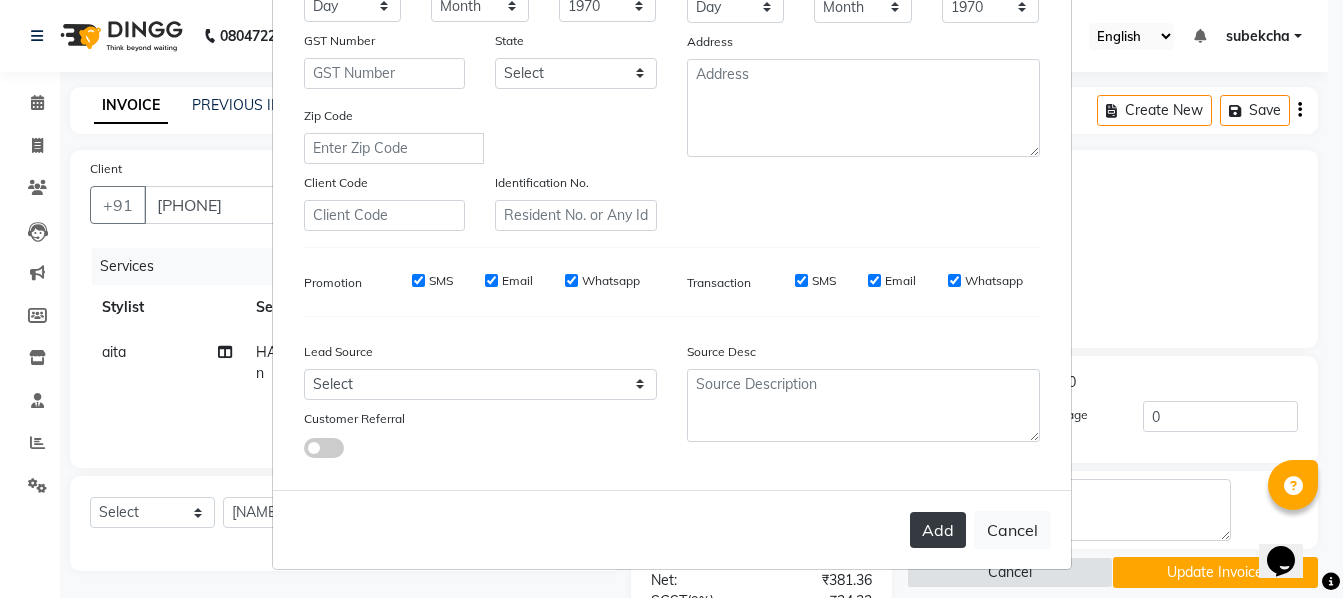 click on "Add" at bounding box center [938, 530] 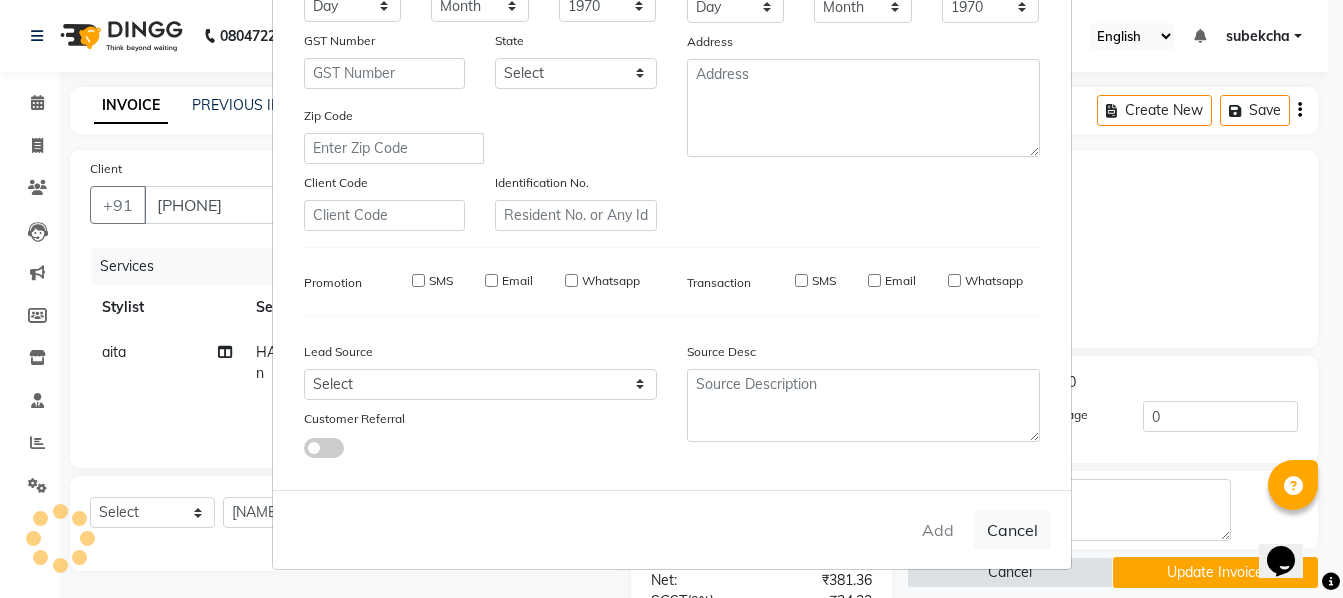 type 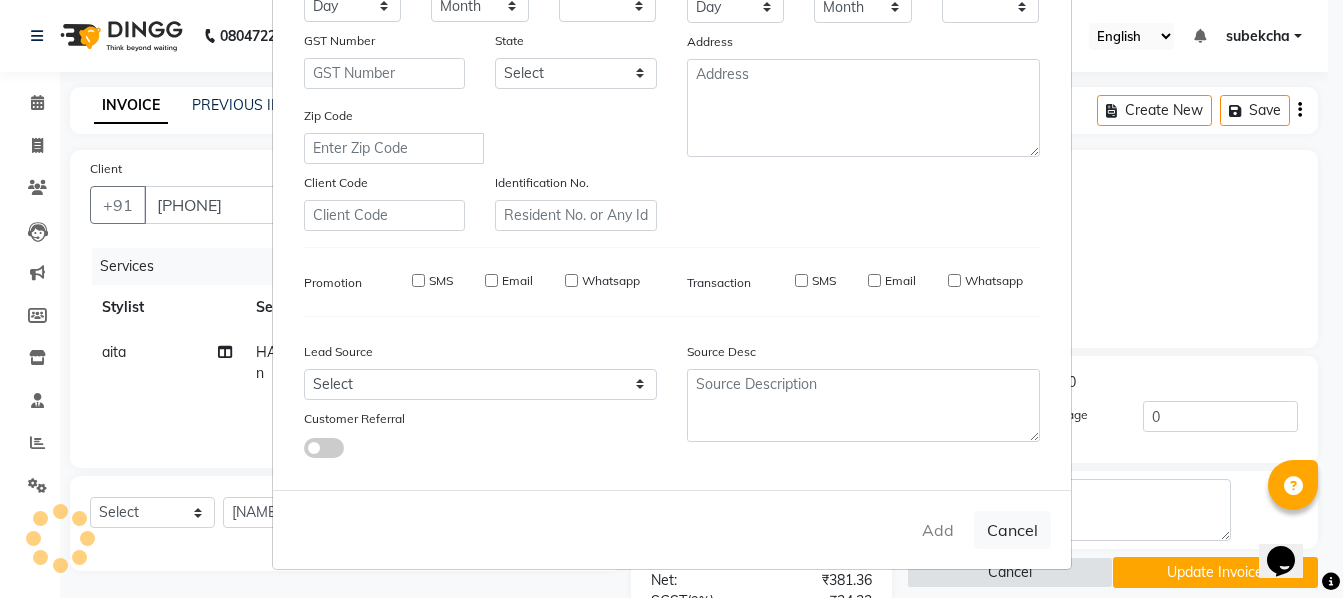 checkbox on "false" 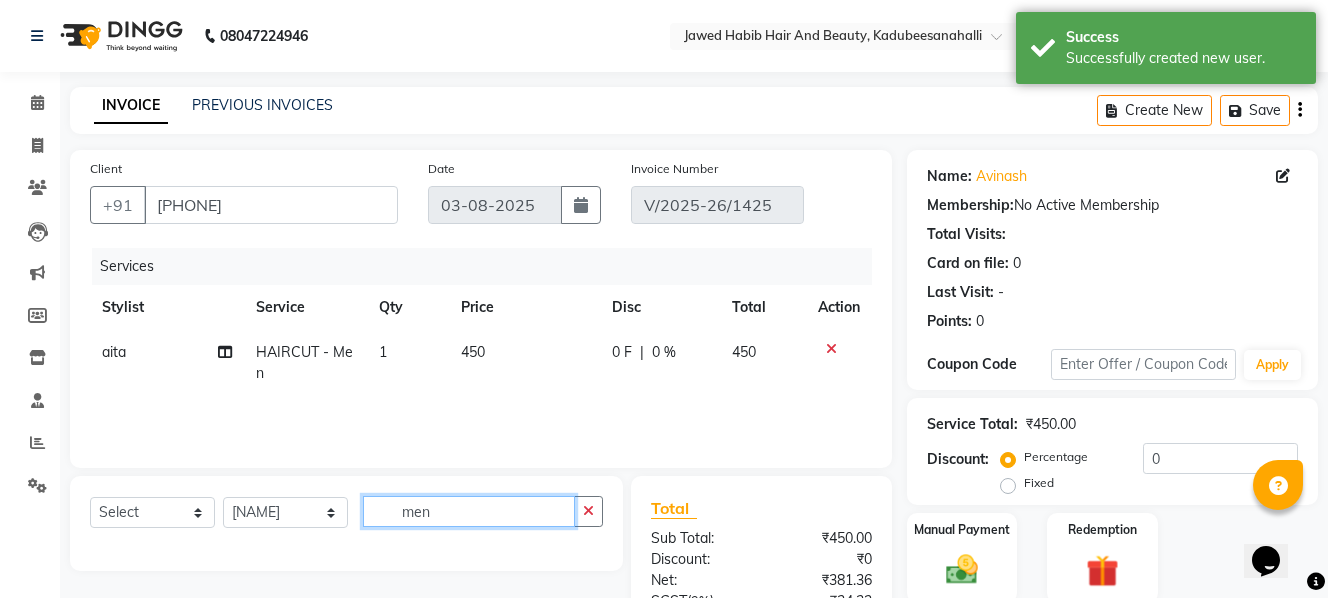 click on "men" 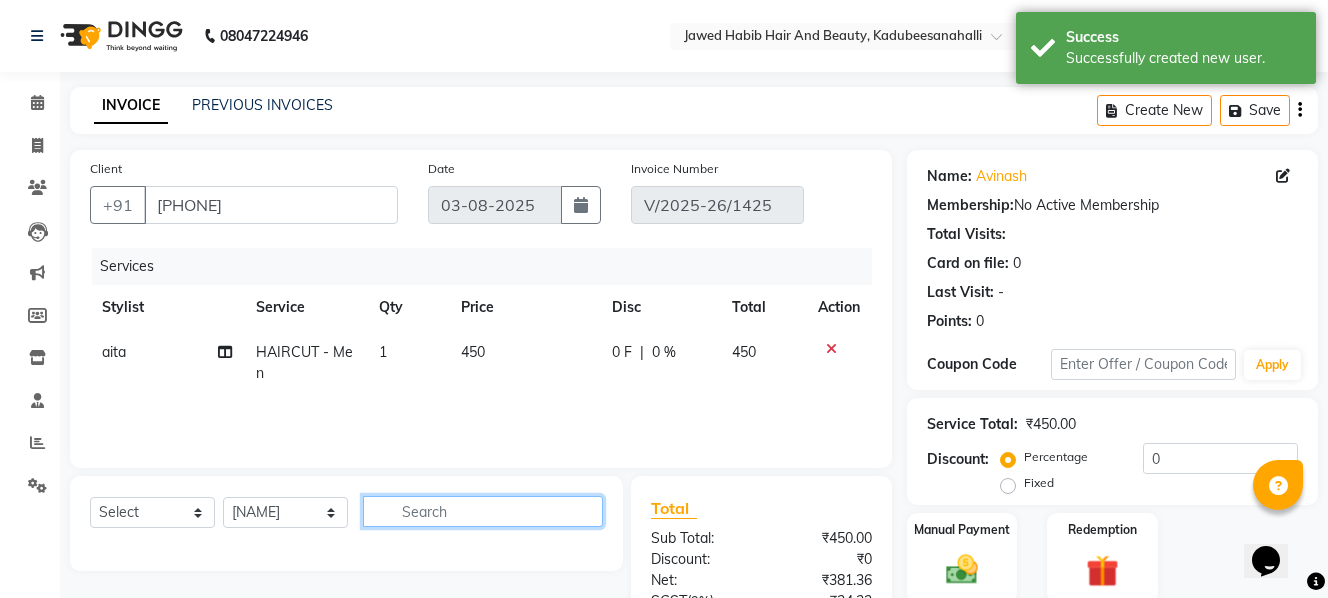 click 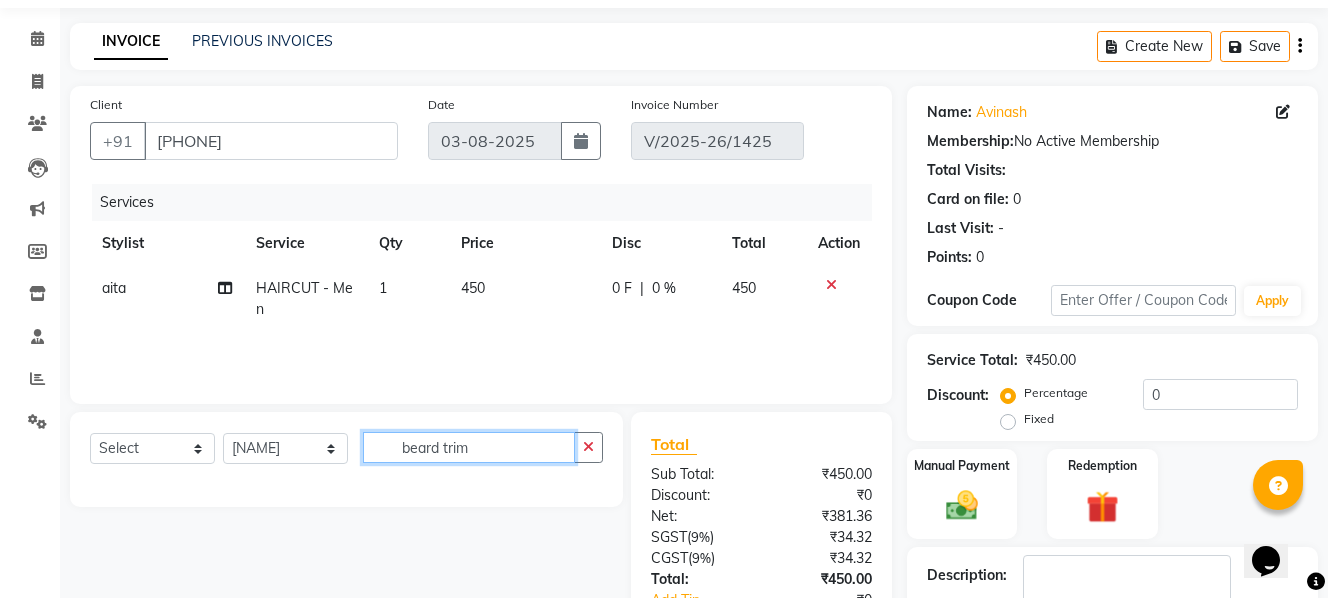 scroll, scrollTop: 244, scrollLeft: 0, axis: vertical 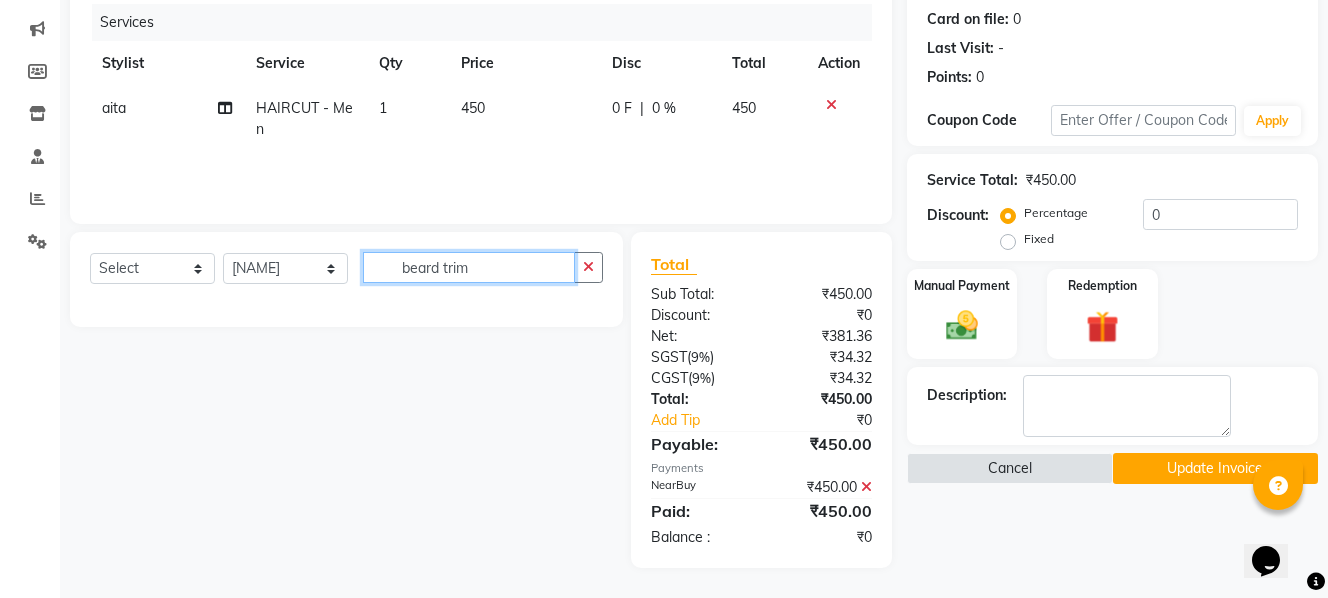 type on "beard trim" 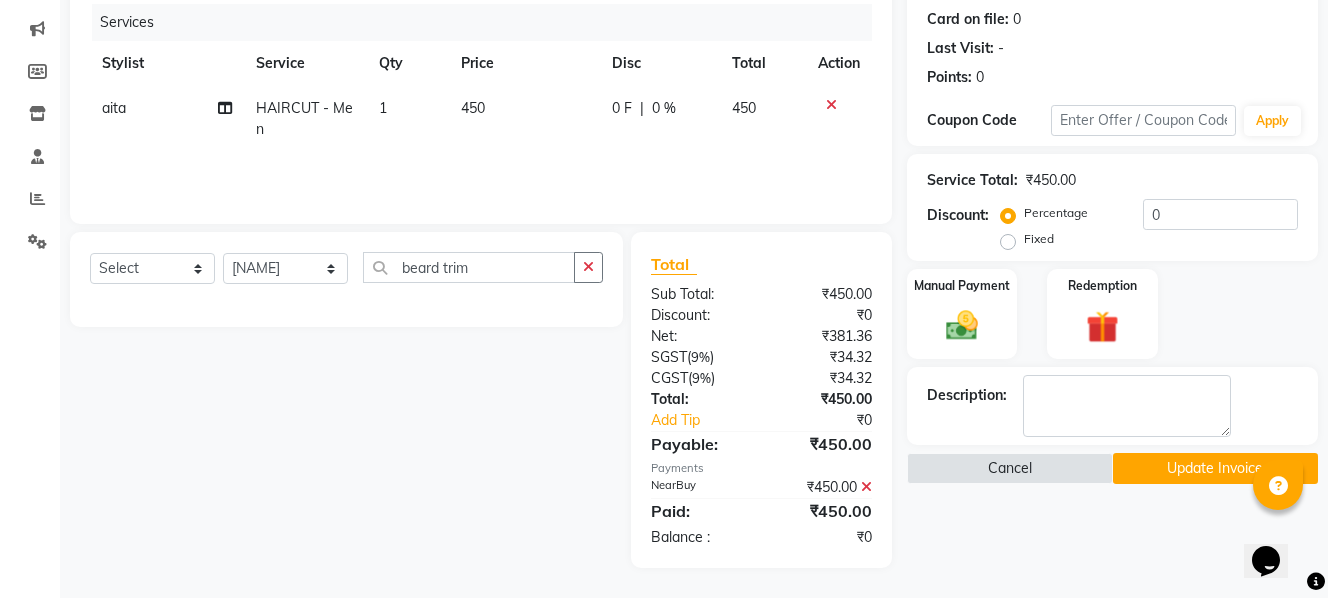 click on "Select  Service  Product  Membership  Package Voucher Prepaid Gift Card  Select Stylist aita Bijay bivek  priyanka riya Sanit subekcha Vimal beard trim" 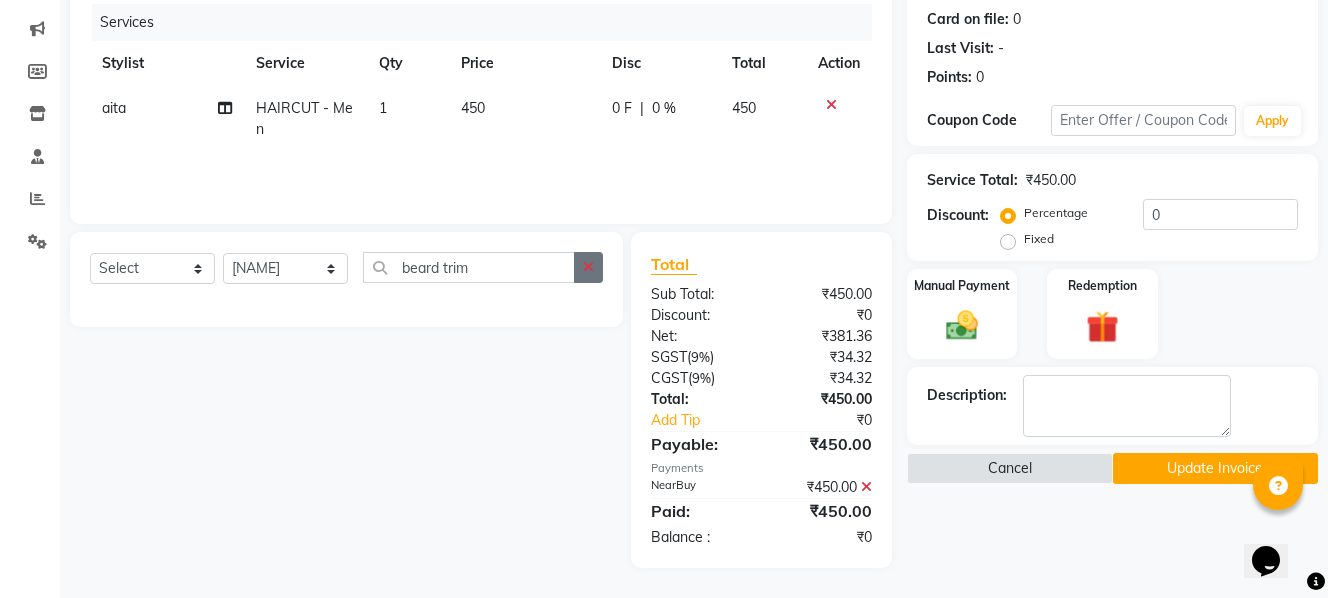 click 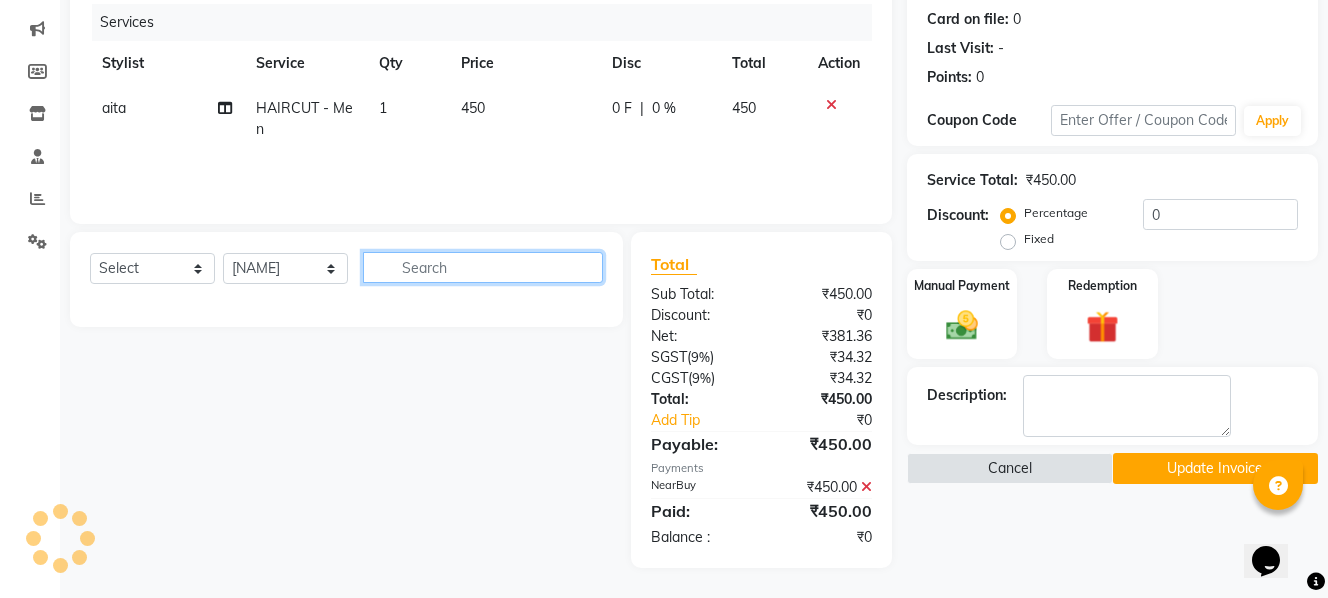 drag, startPoint x: 502, startPoint y: 264, endPoint x: 215, endPoint y: 296, distance: 288.77847 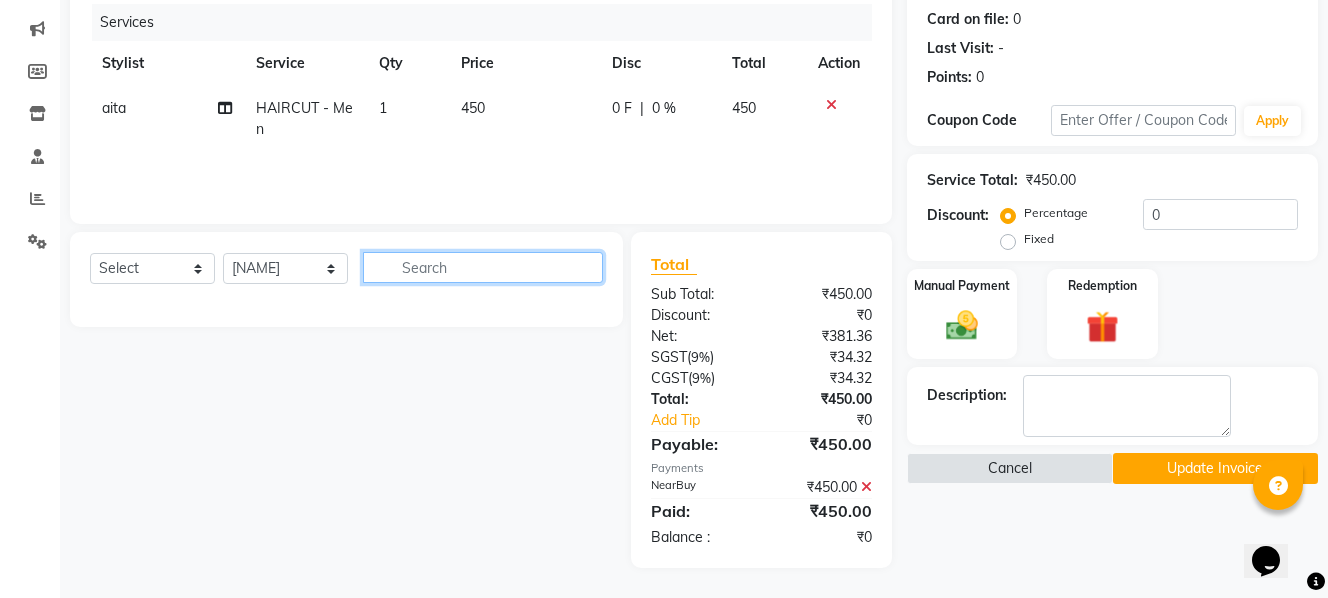 click 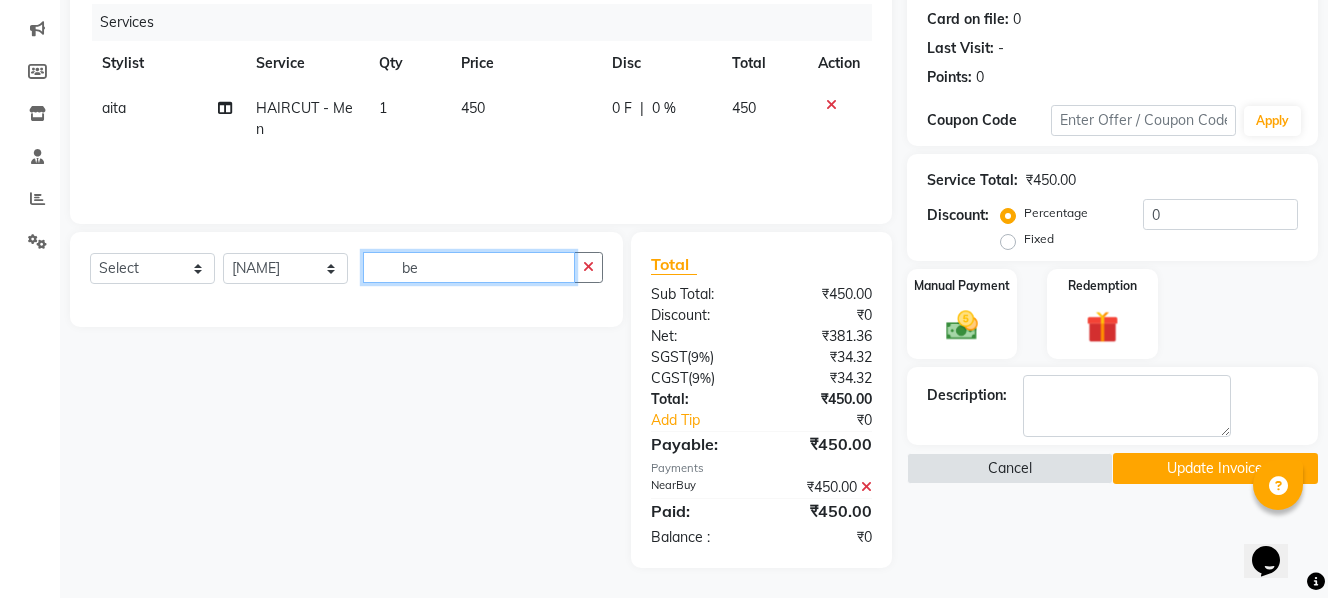 click on "be" 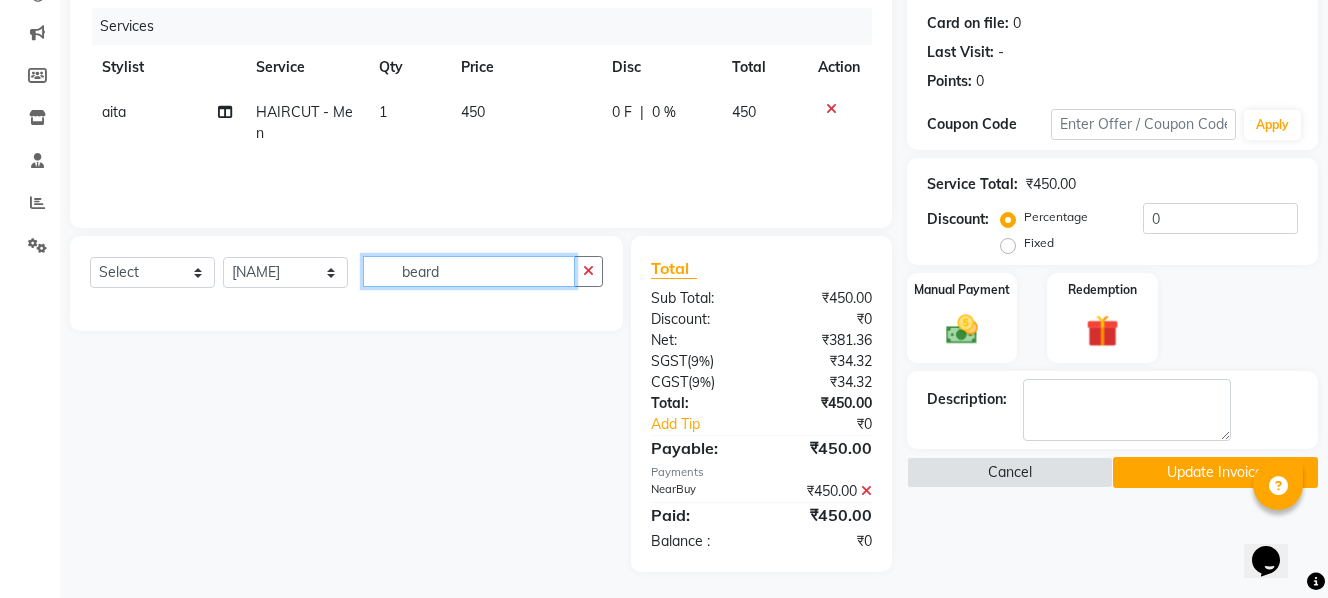 scroll, scrollTop: 244, scrollLeft: 0, axis: vertical 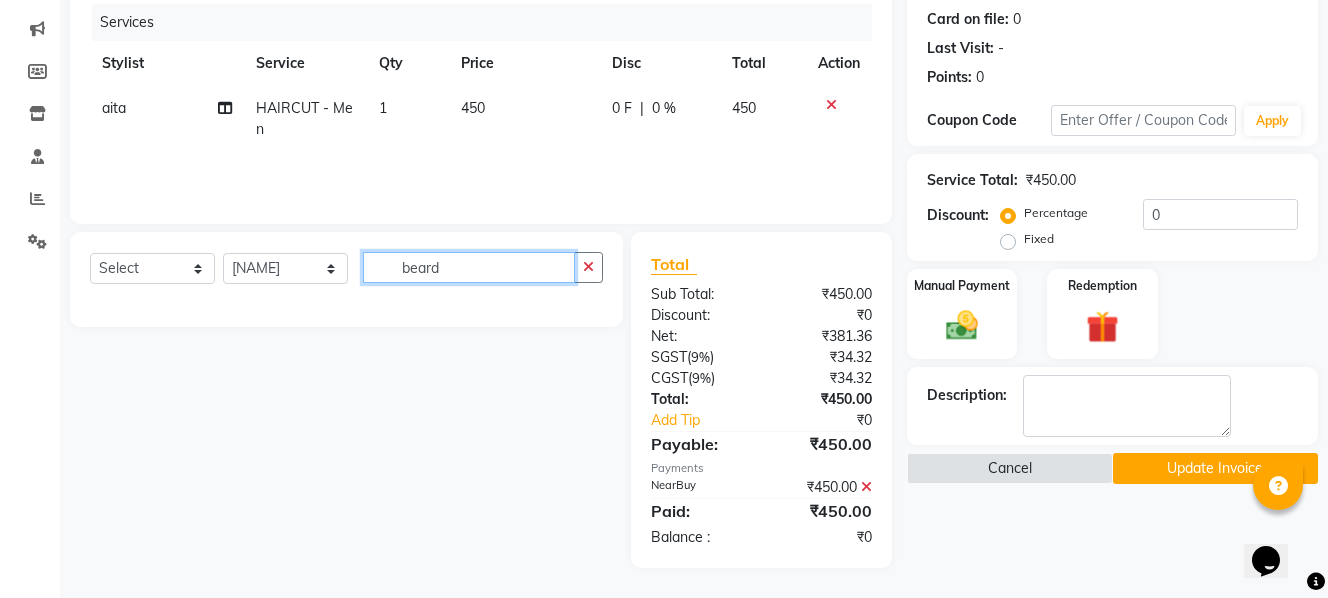 type on "beard" 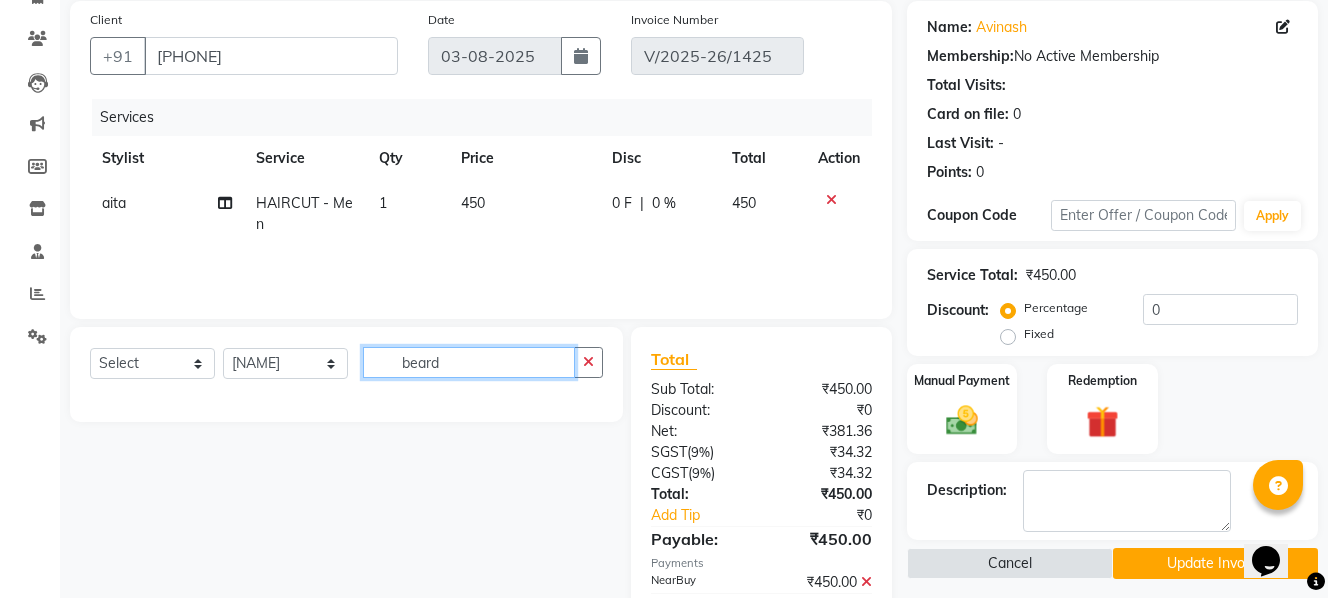 scroll, scrollTop: 44, scrollLeft: 0, axis: vertical 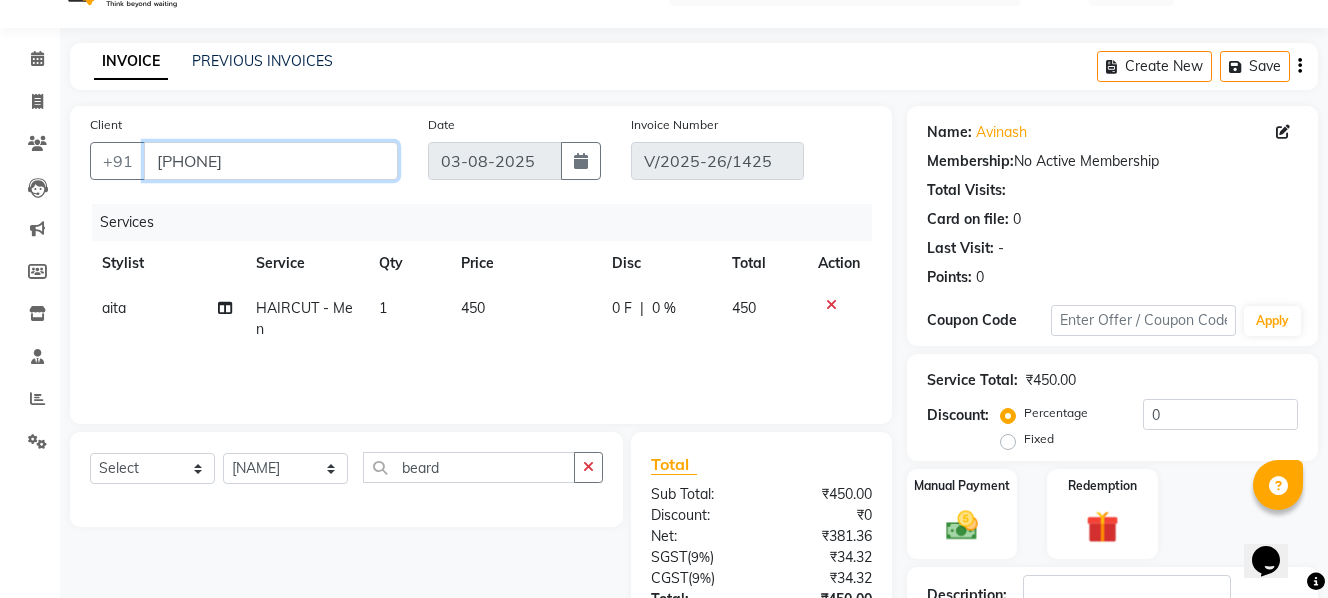 drag, startPoint x: 299, startPoint y: 165, endPoint x: -32, endPoint y: 162, distance: 331.01358 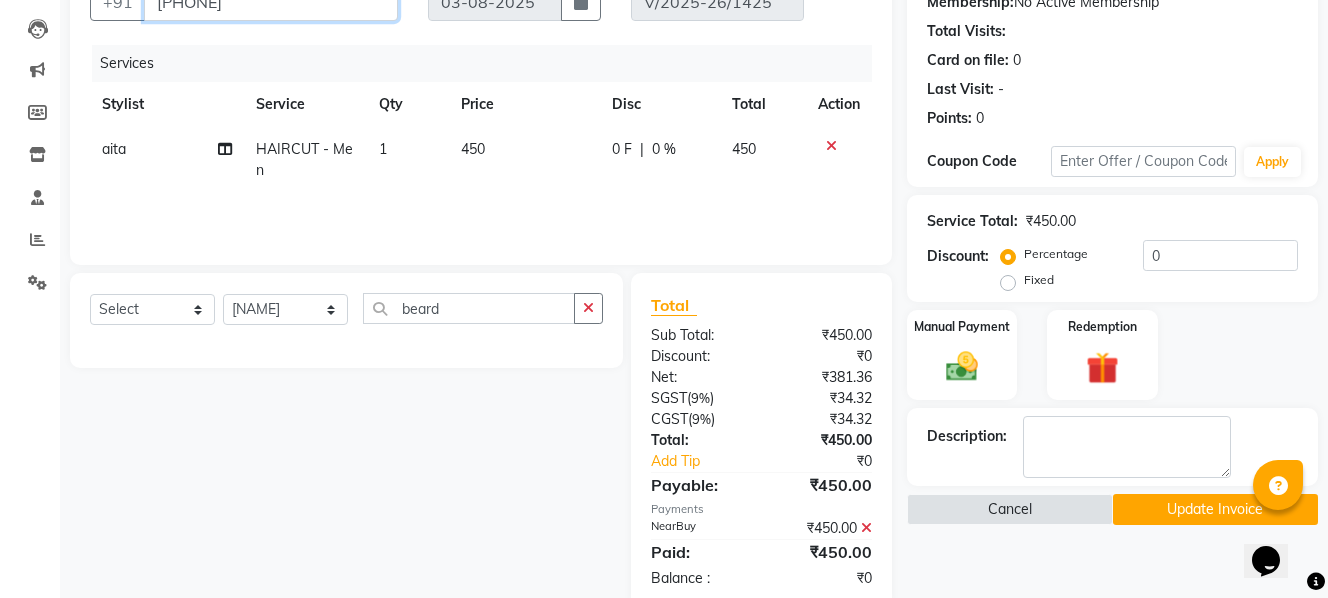 scroll, scrollTop: 244, scrollLeft: 0, axis: vertical 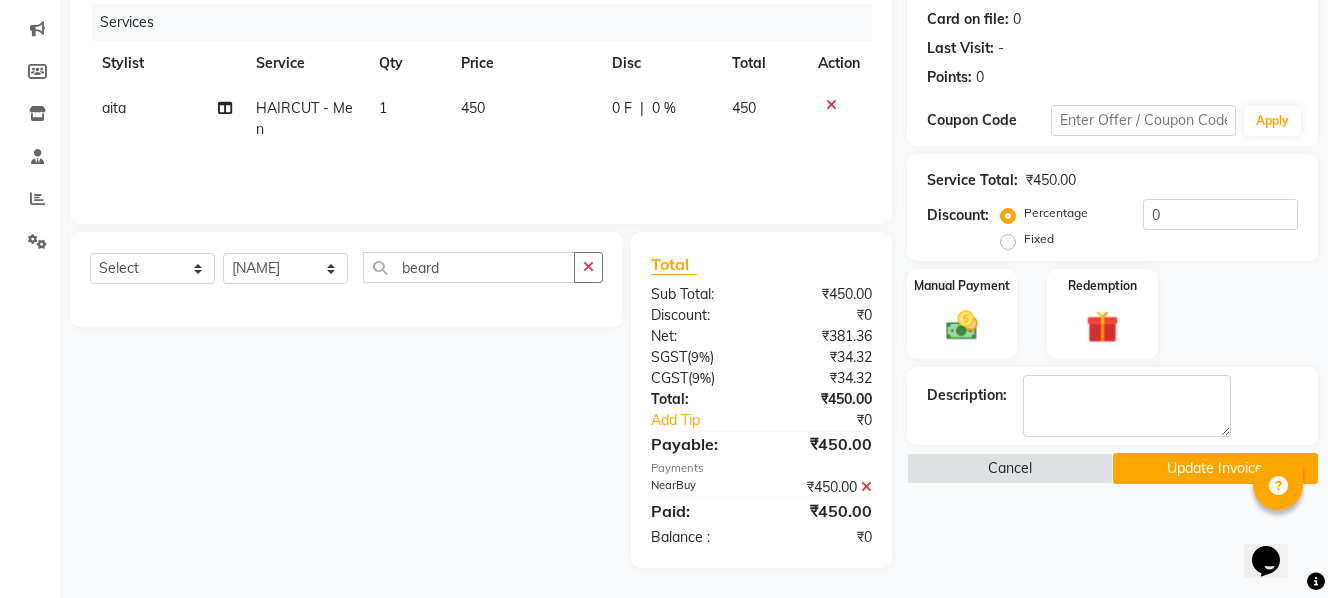 click on "Update Invoice" 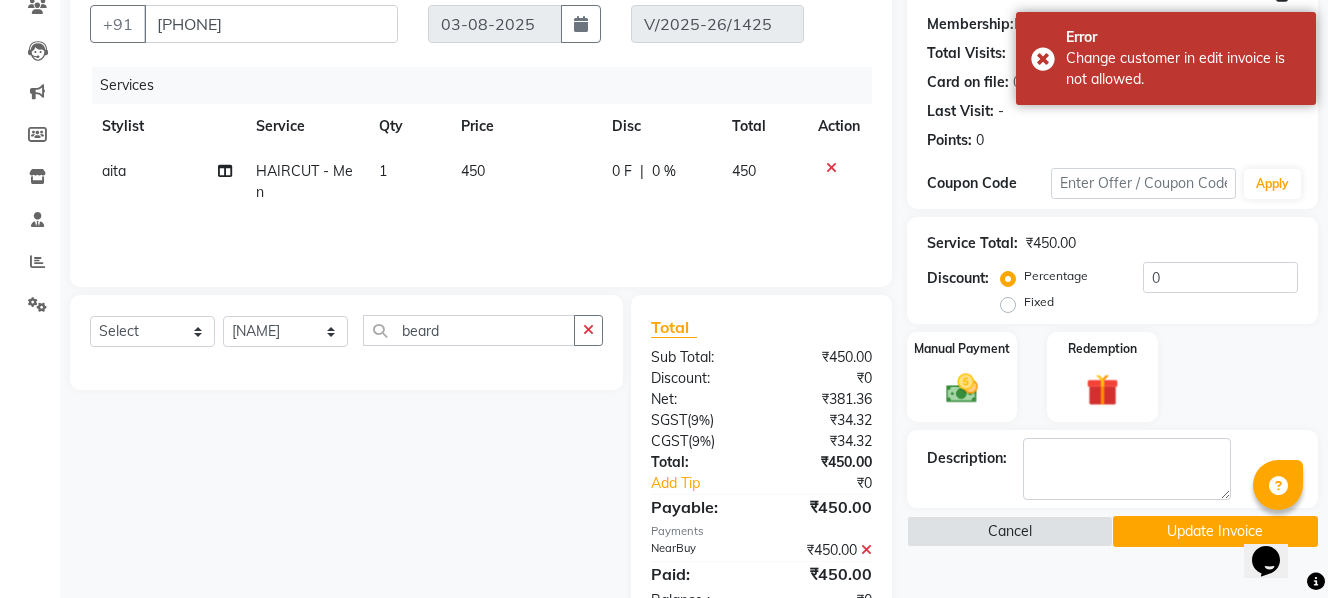 scroll, scrollTop: 44, scrollLeft: 0, axis: vertical 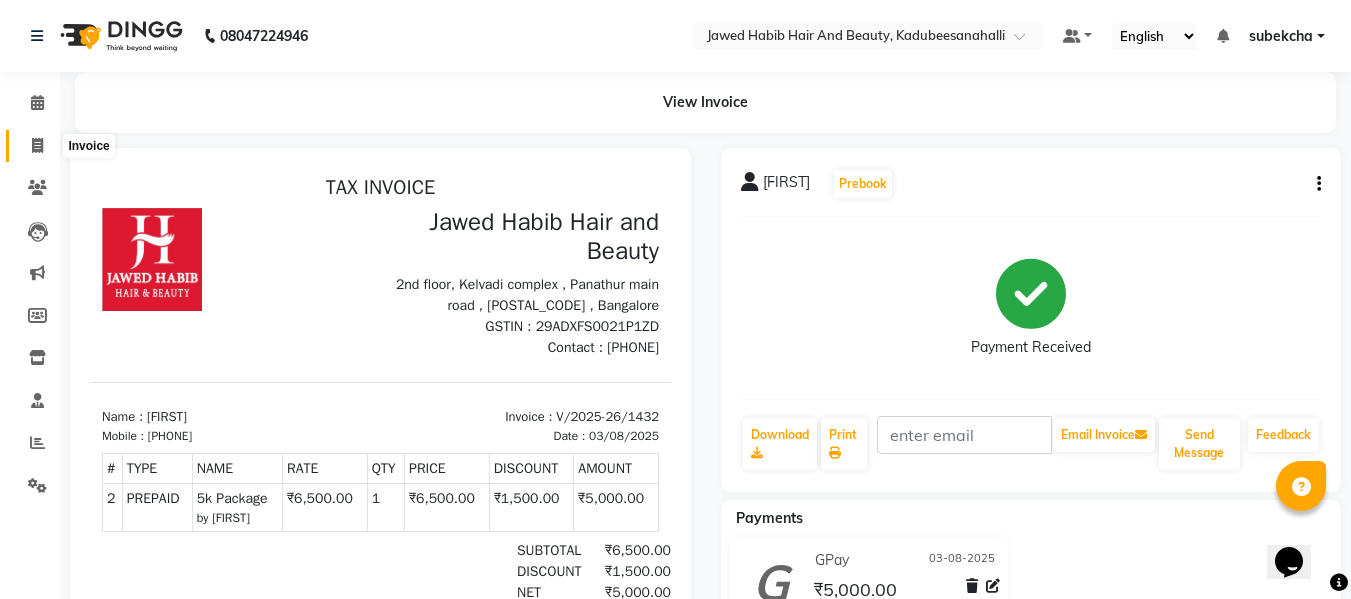 click 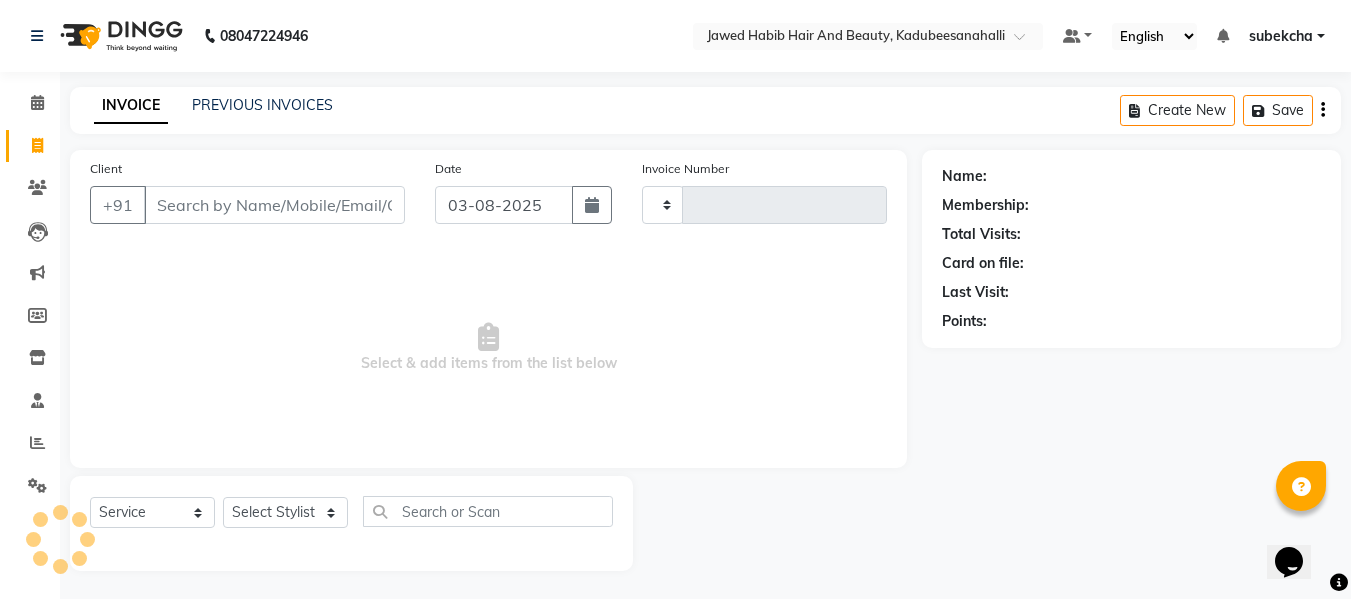 scroll, scrollTop: 2, scrollLeft: 0, axis: vertical 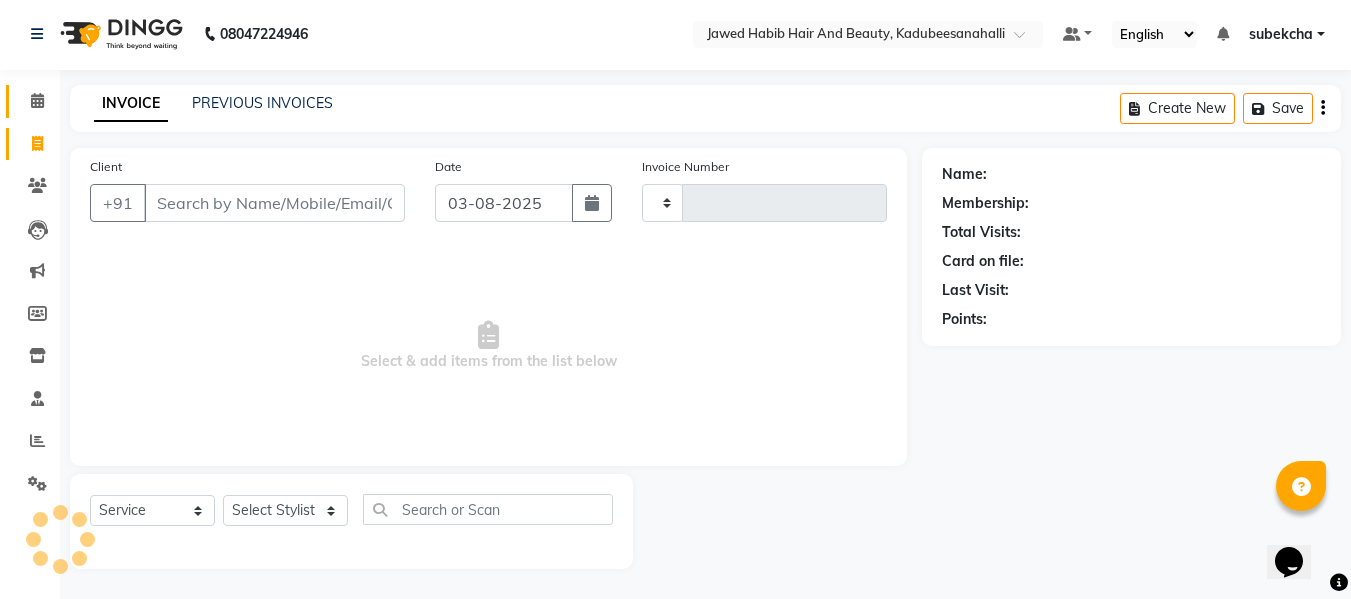 type on "1435" 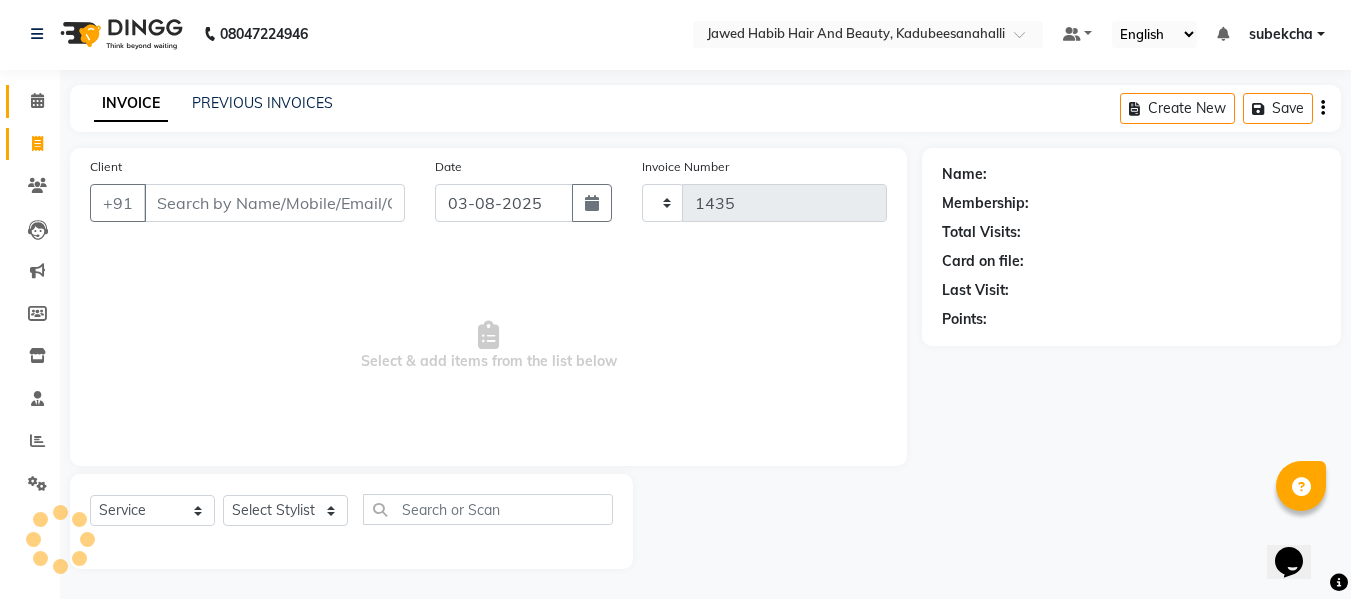 select on "7013" 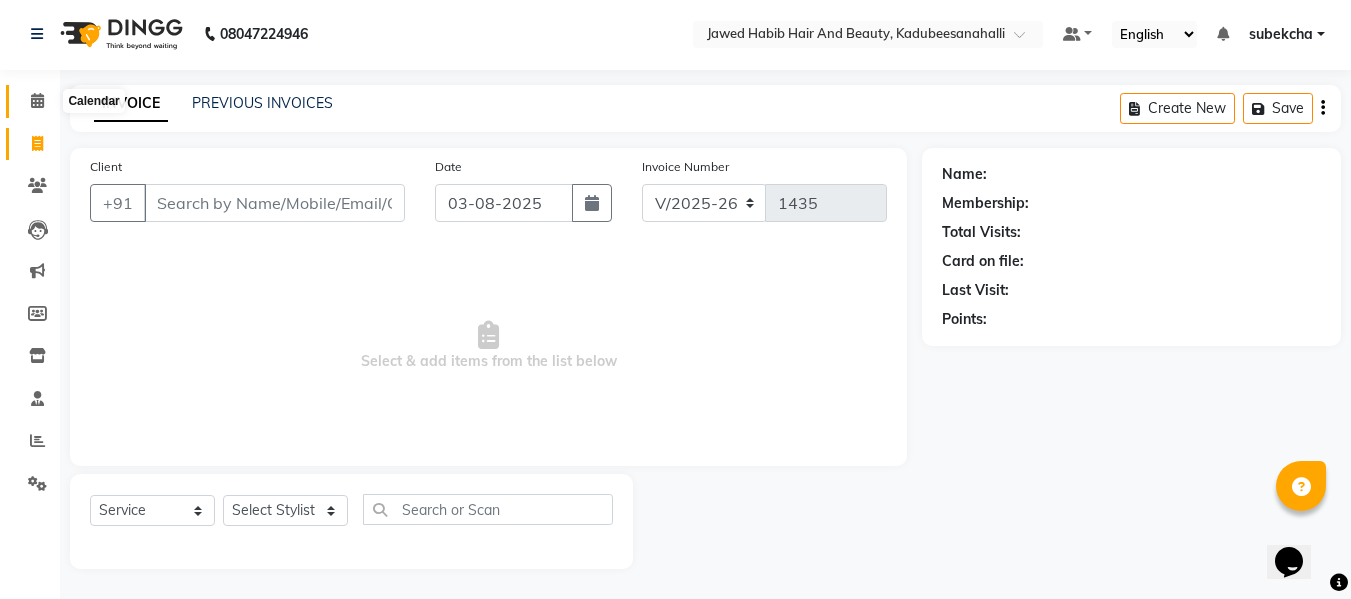 click 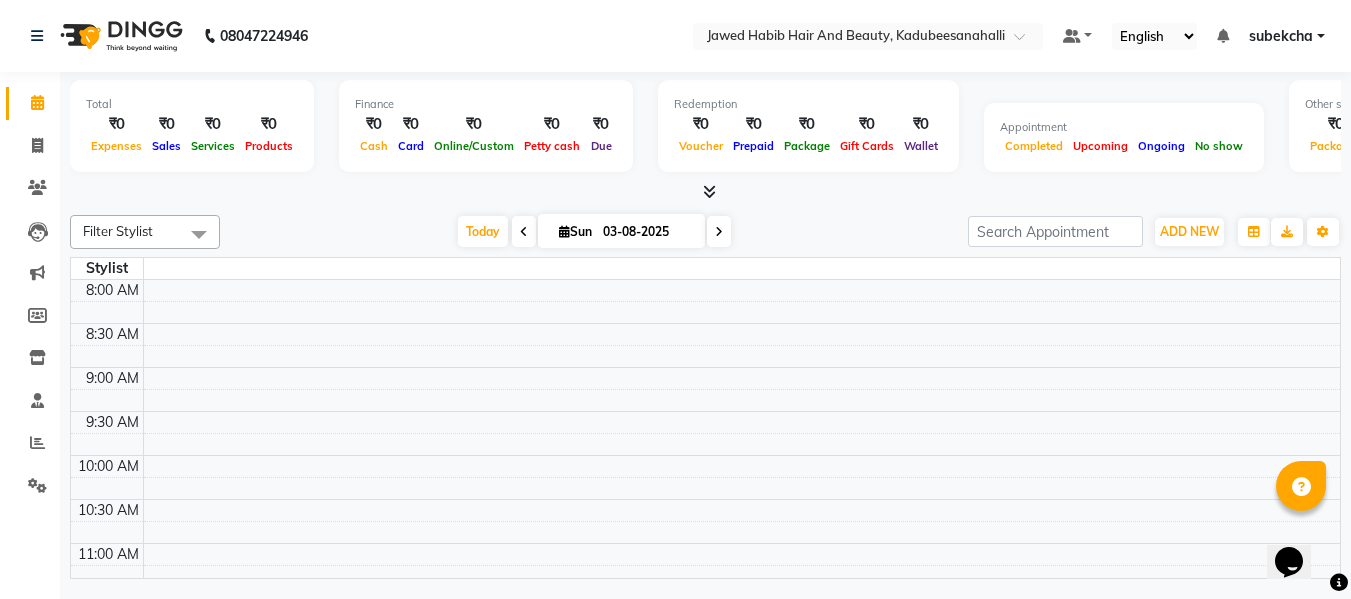 scroll, scrollTop: 0, scrollLeft: 0, axis: both 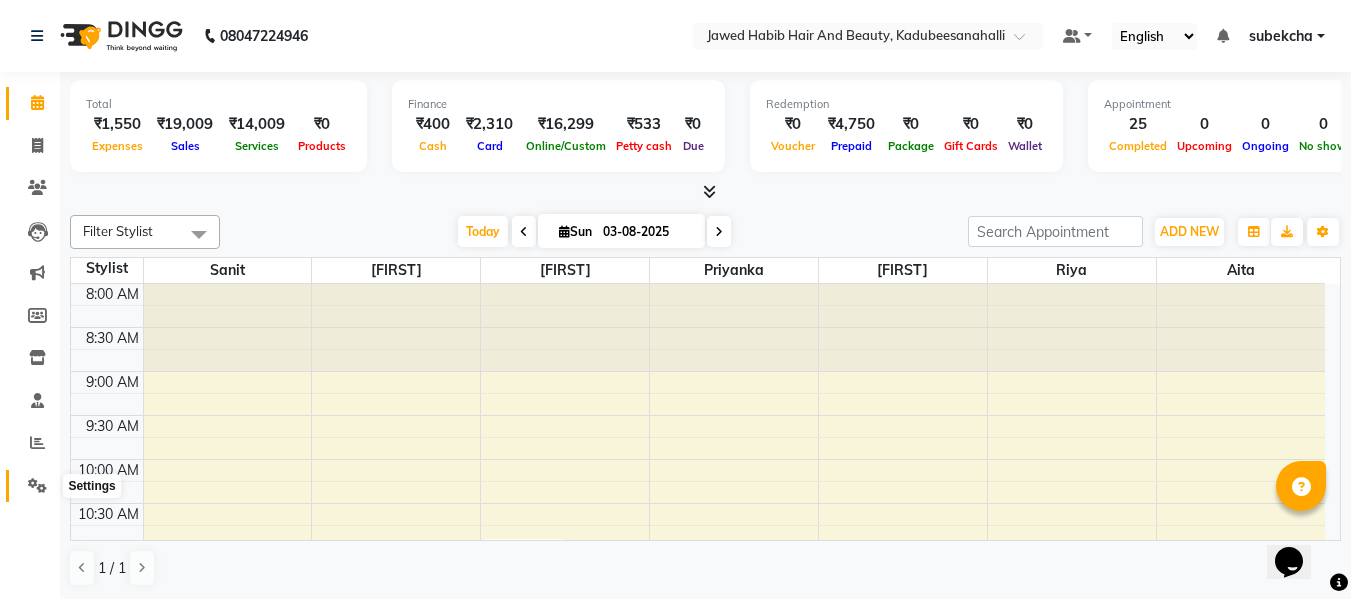 click 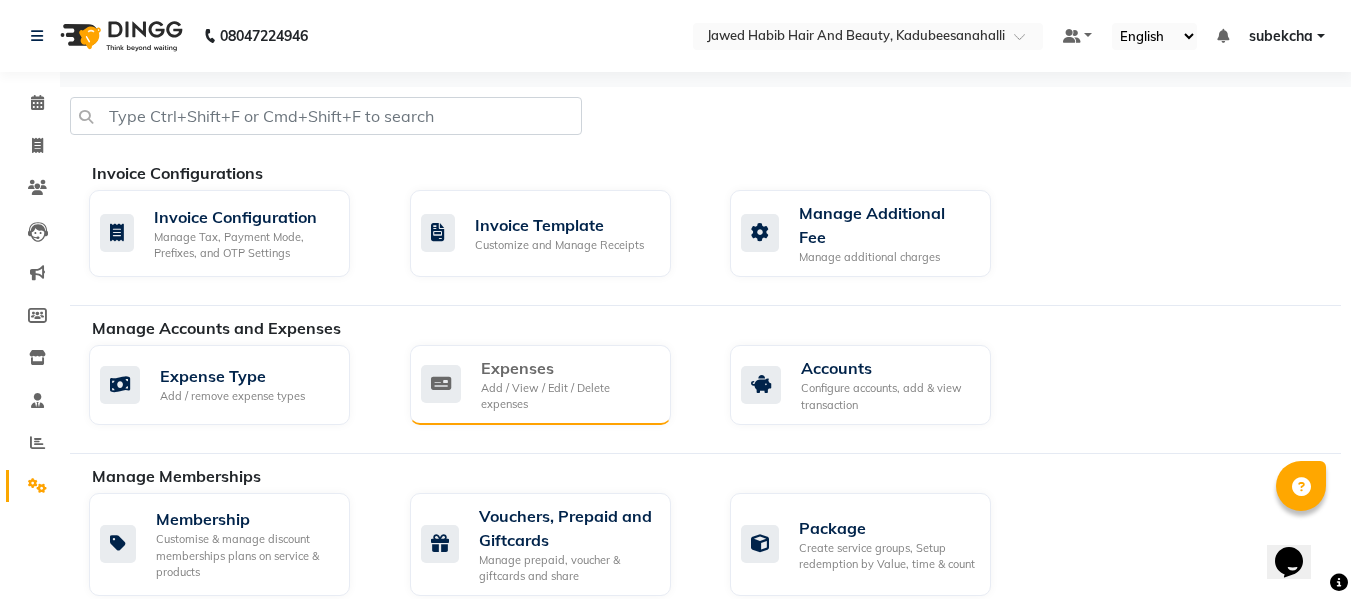 click on "Expenses Add / View / Edit / Delete expenses" 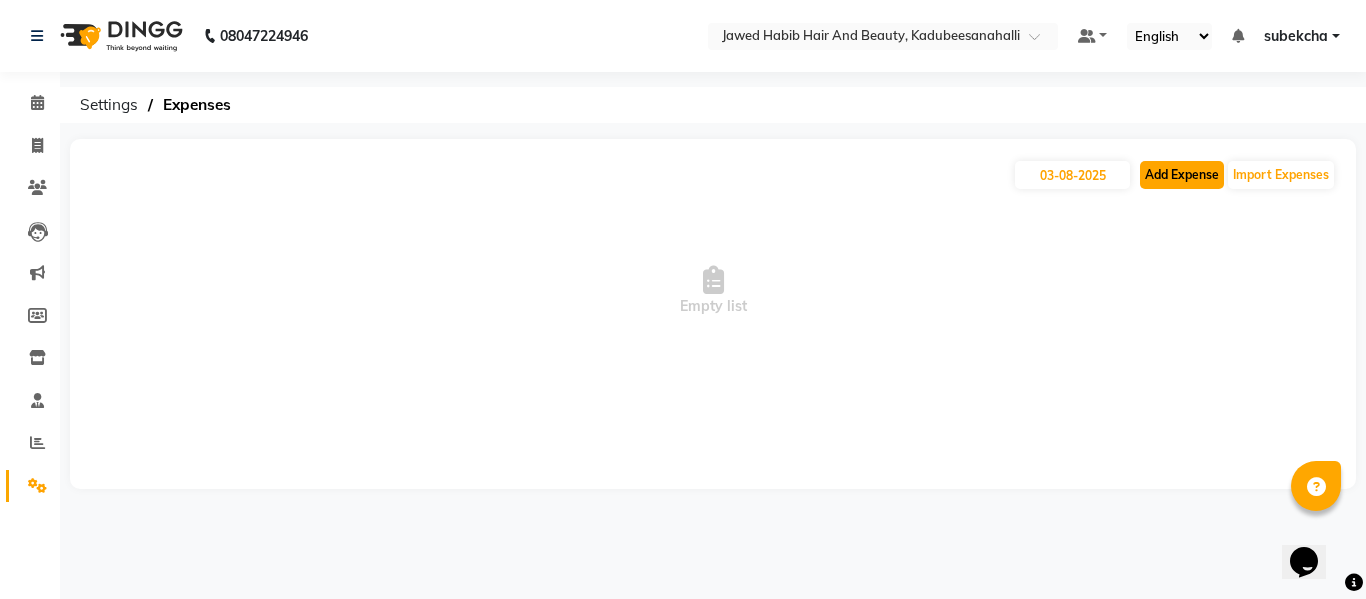 click on "Add Expense" 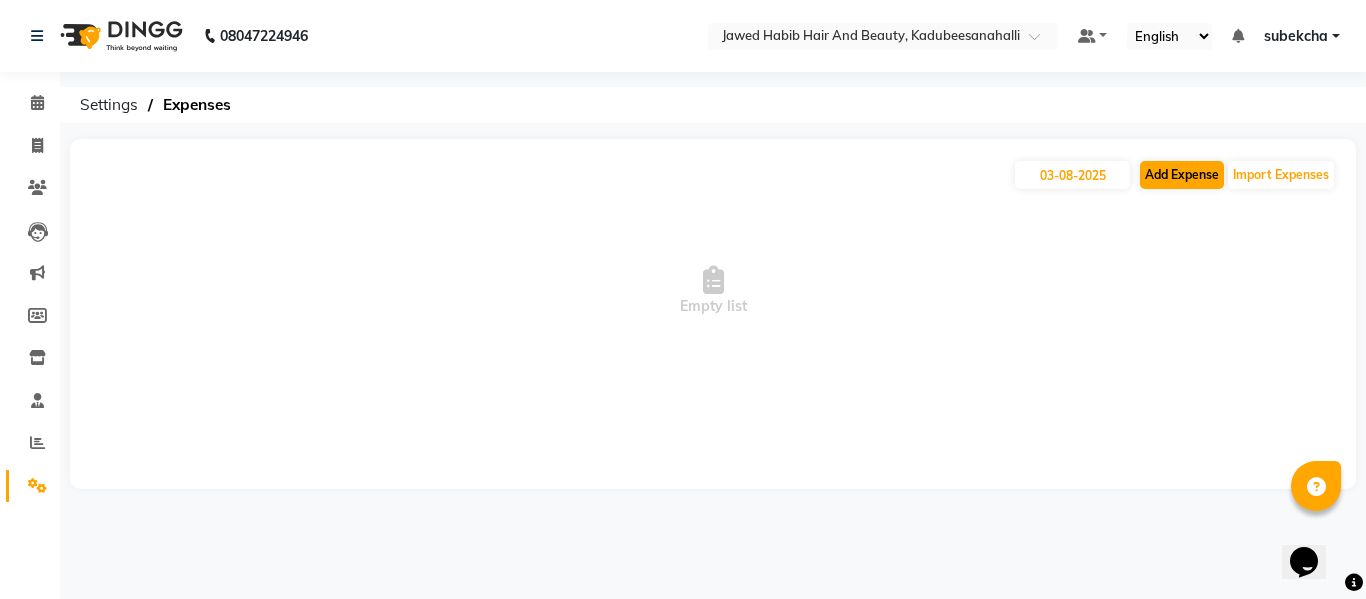 select on "1" 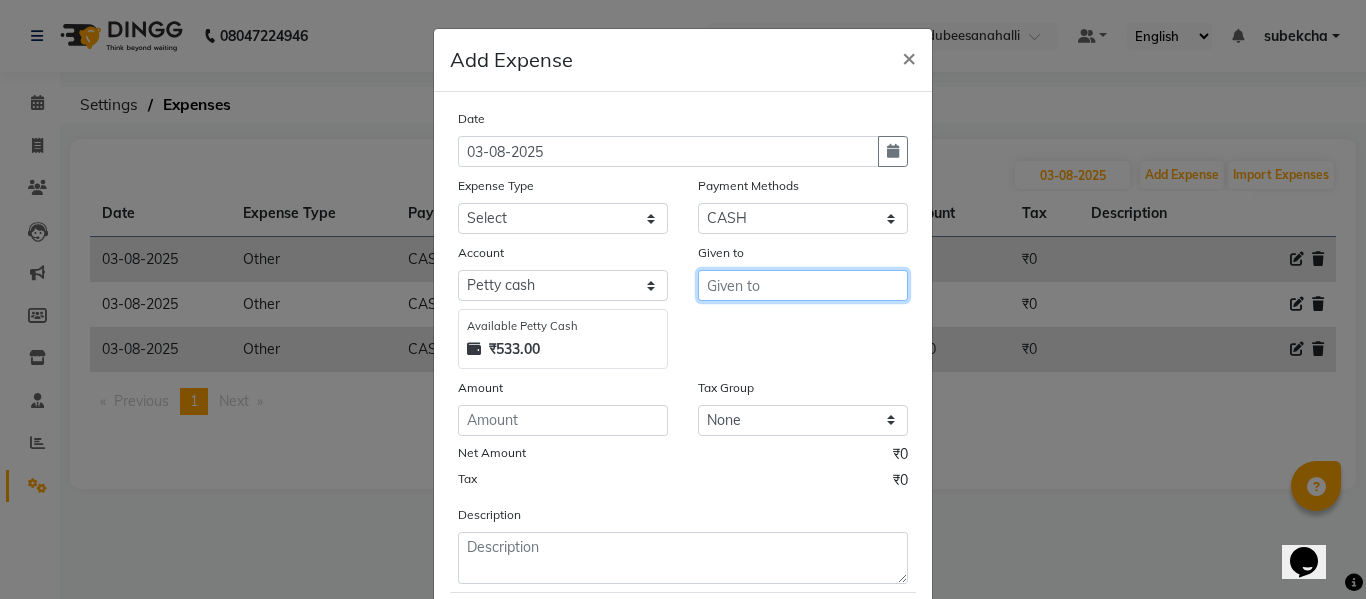 click at bounding box center (803, 285) 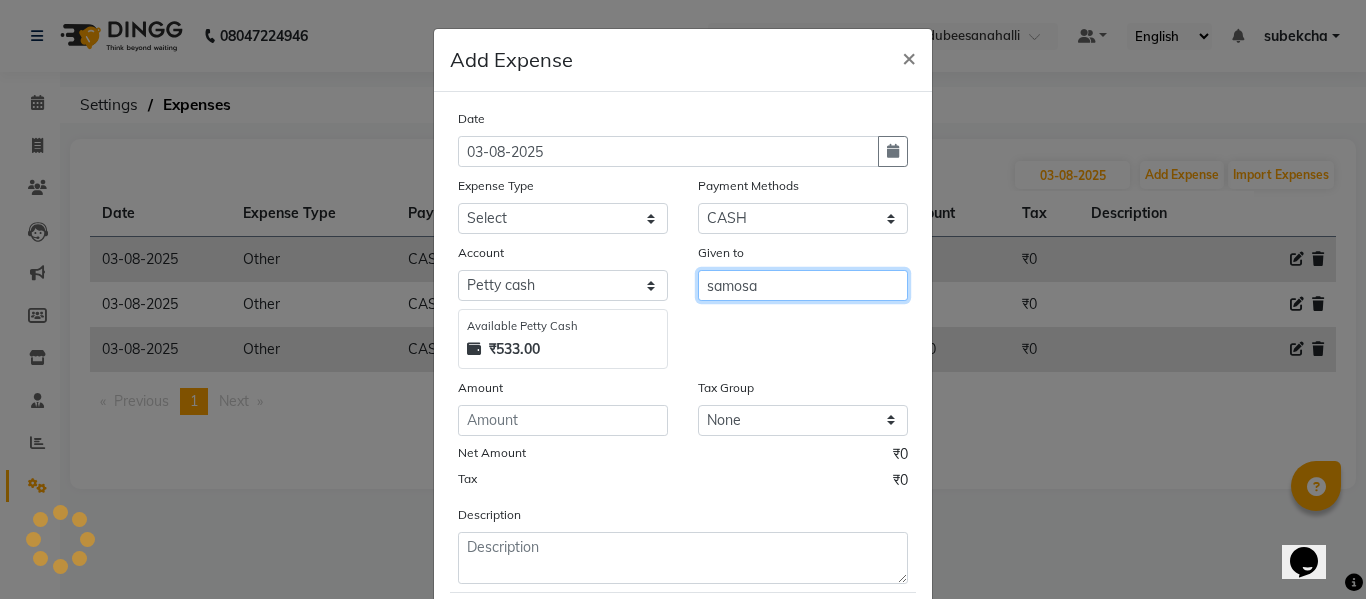type on "samosa" 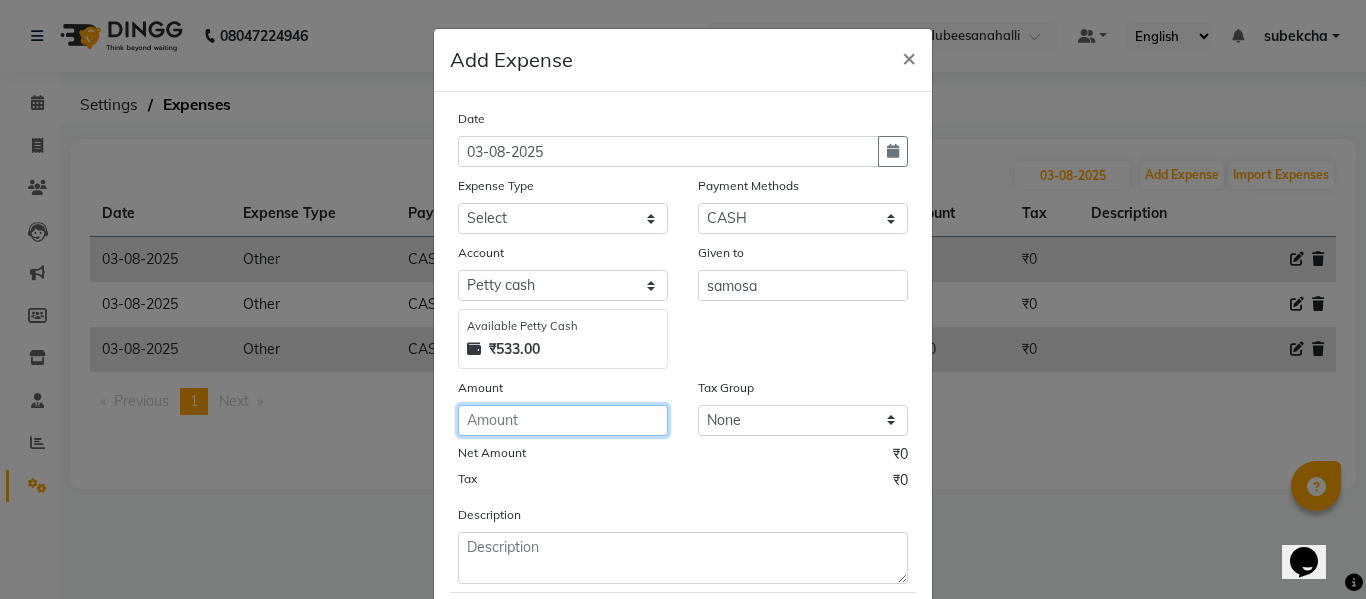 click 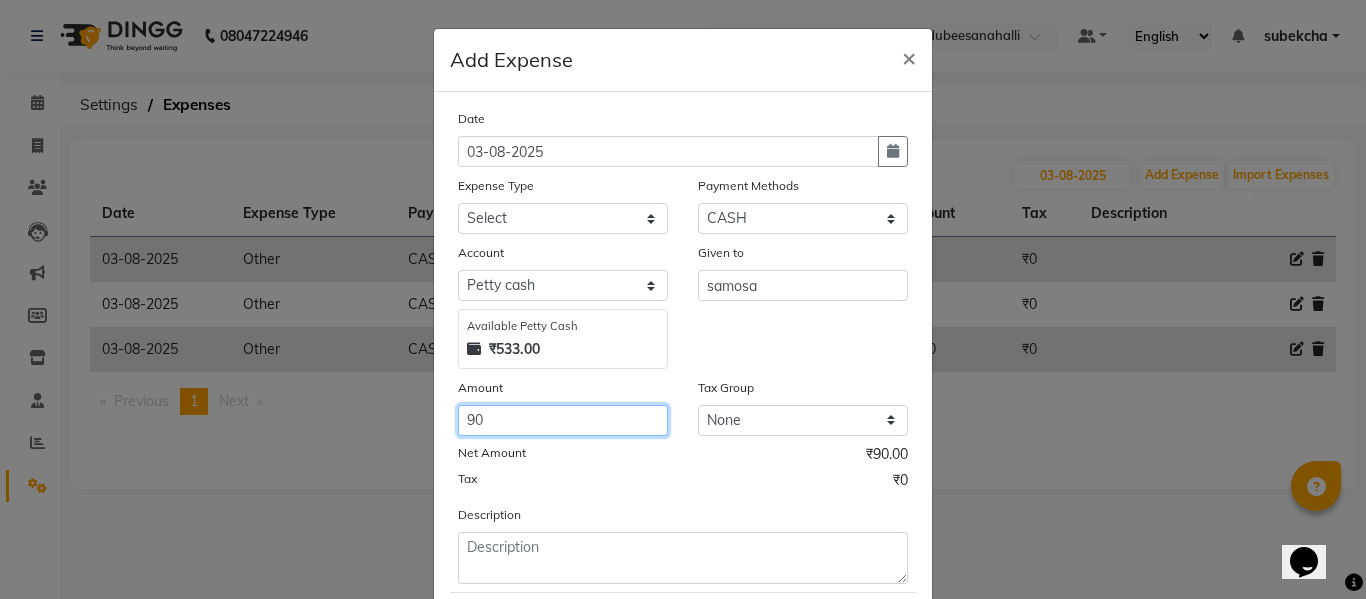 type on "90" 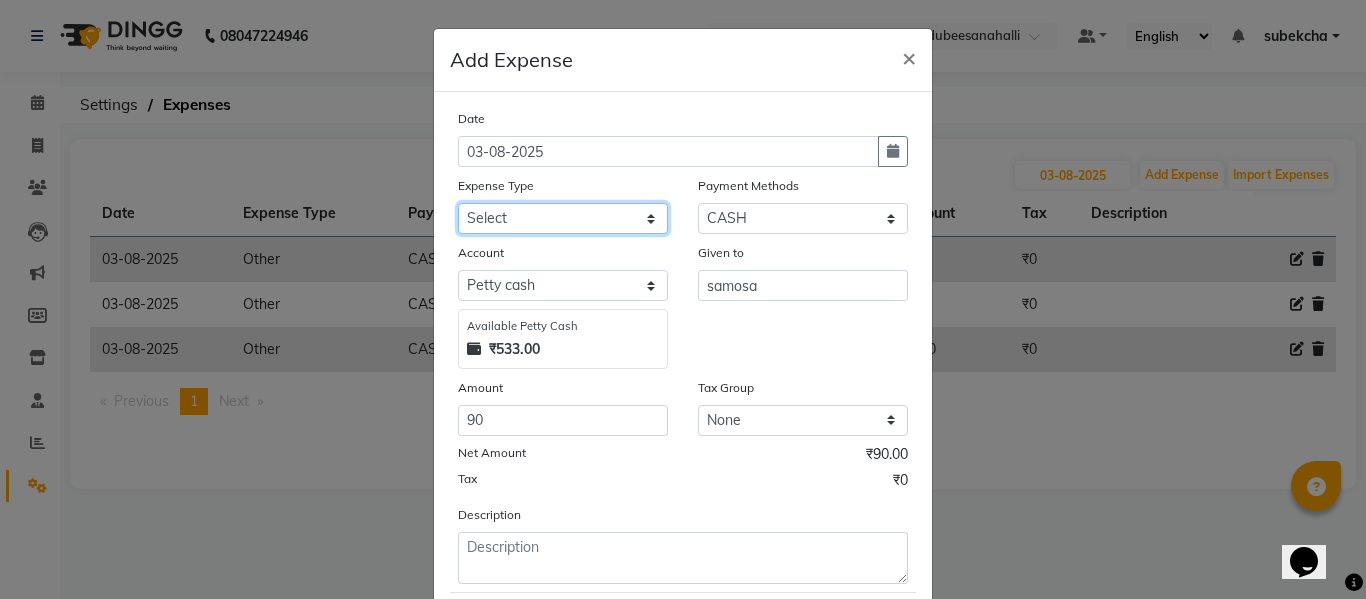 click on "Select Advance Salary Bank charges Car maintenance  Cash transfer to bank Cash transfer to hub Client Snacks Clinical charges Equipment Fuel Govt fee Incentive Insurance International purchase Loan Repayment Maintenance Marketing Miscellaneous MRA Other Pantry Product Rent Salary Staff Snacks Tax Tea & Refreshment Utilities Water" 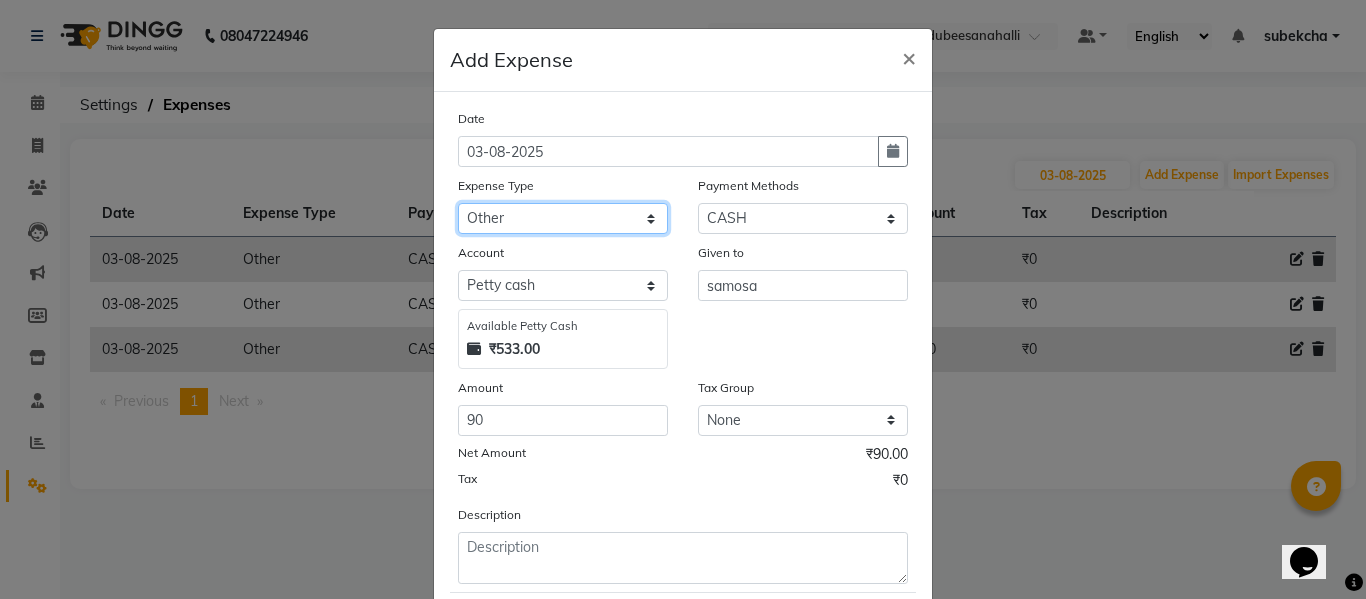 click on "Select Advance Salary Bank charges Car maintenance  Cash transfer to bank Cash transfer to hub Client Snacks Clinical charges Equipment Fuel Govt fee Incentive Insurance International purchase Loan Repayment Maintenance Marketing Miscellaneous MRA Other Pantry Product Rent Salary Staff Snacks Tax Tea & Refreshment Utilities Water" 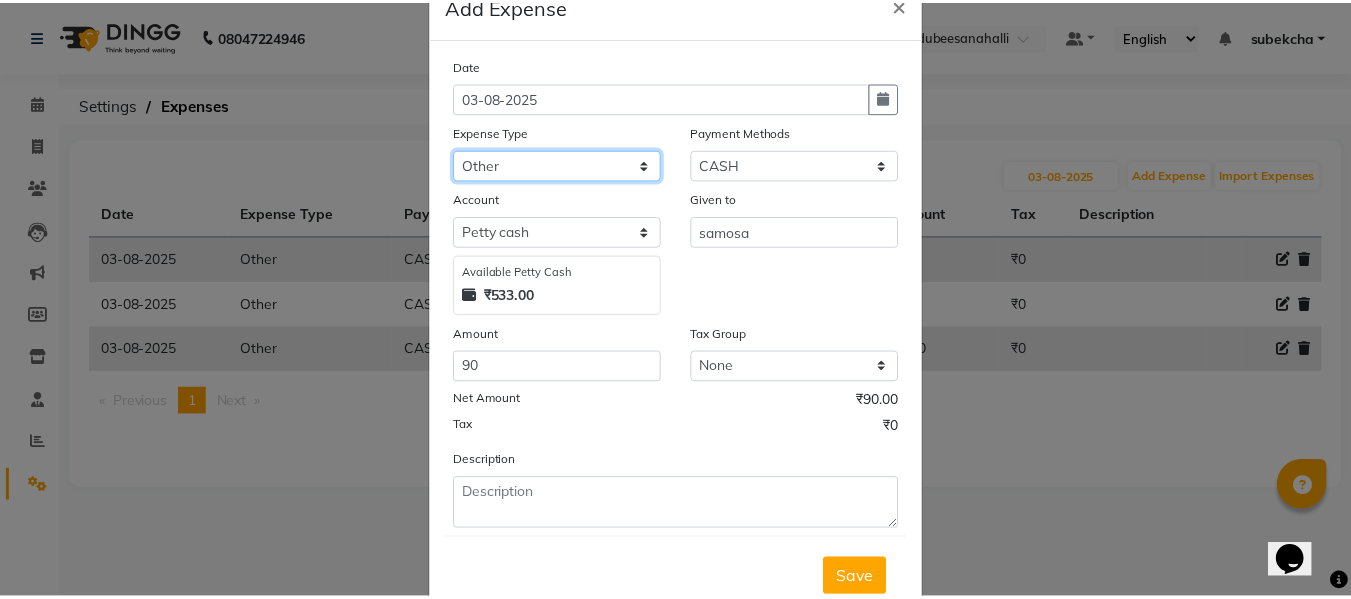 scroll, scrollTop: 100, scrollLeft: 0, axis: vertical 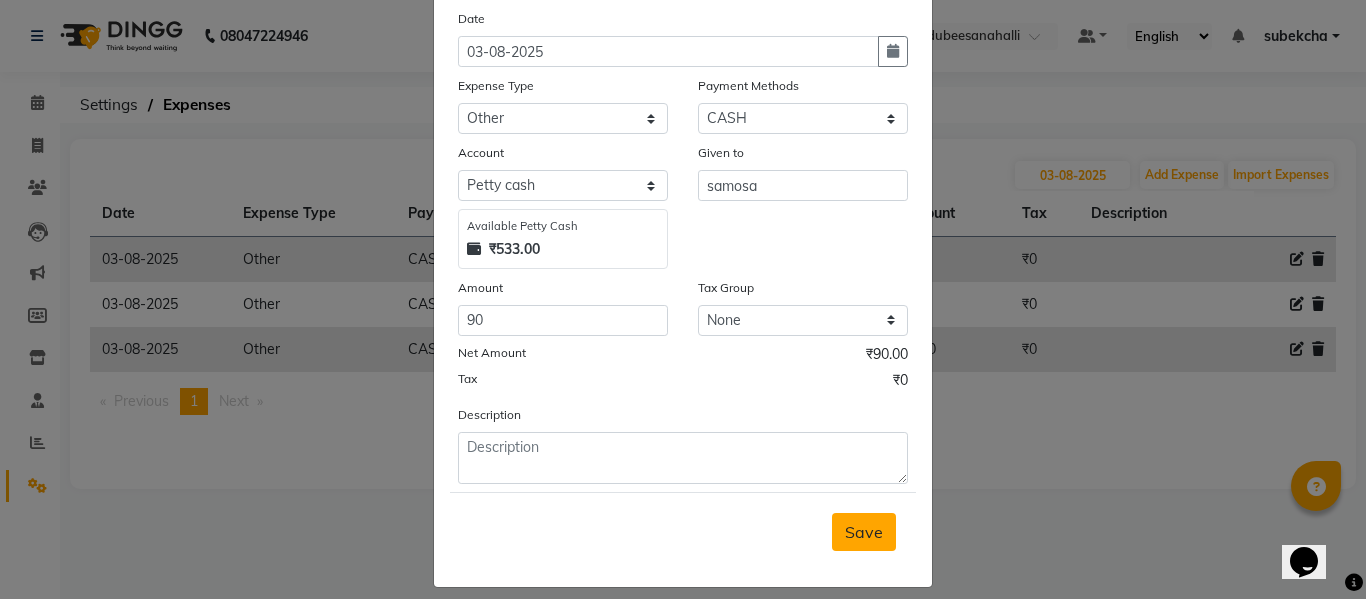 click on "Save" at bounding box center [864, 532] 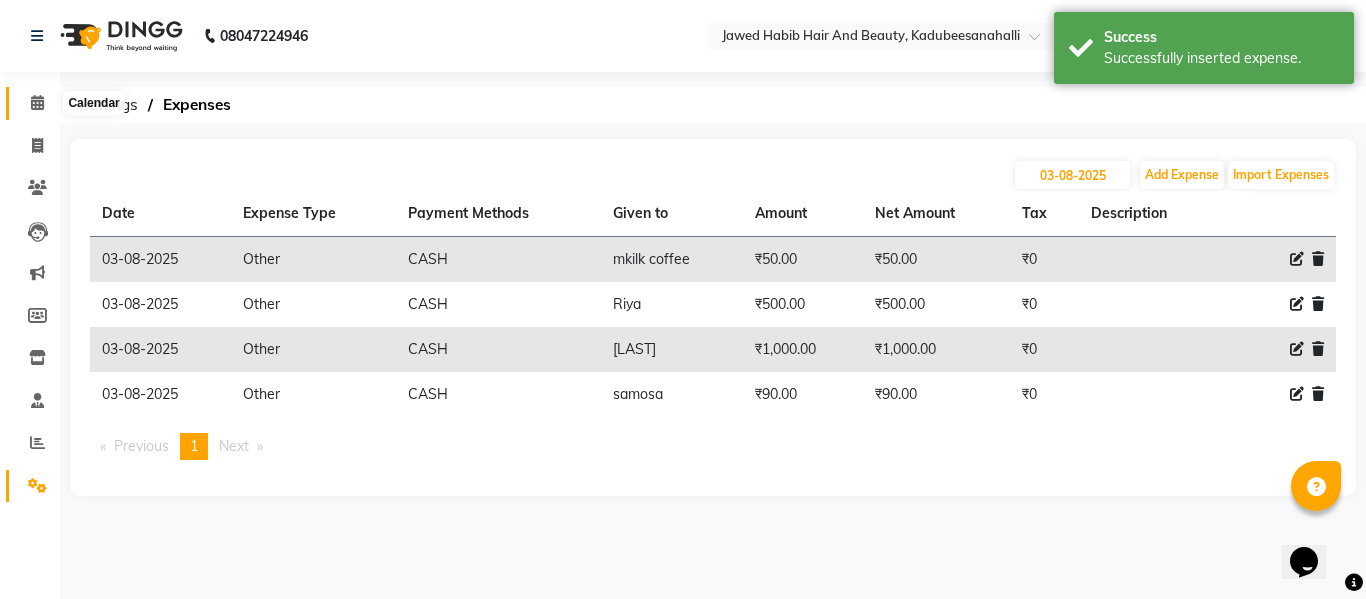 click 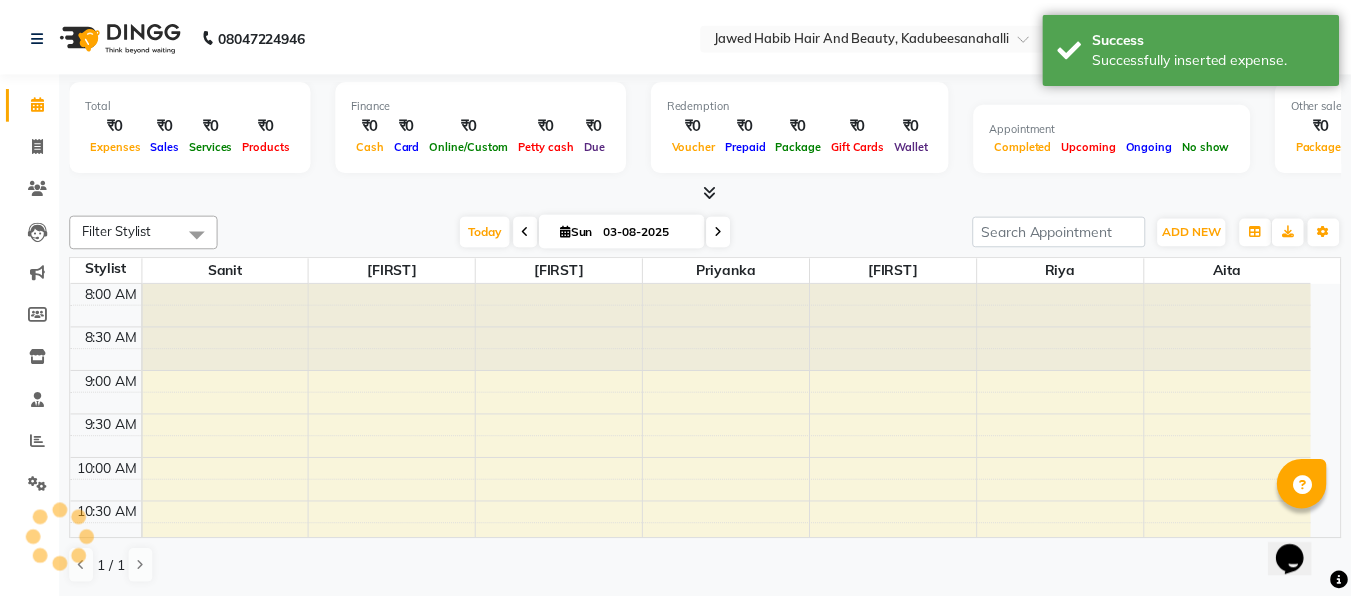 scroll, scrollTop: 0, scrollLeft: 0, axis: both 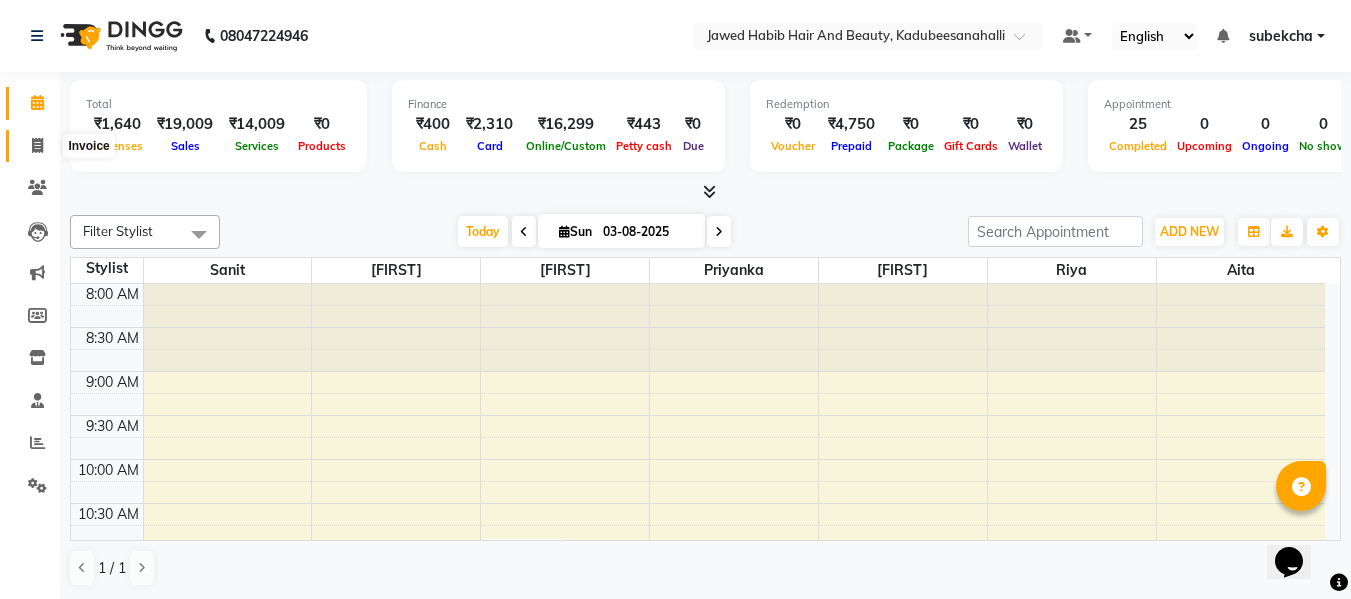 click 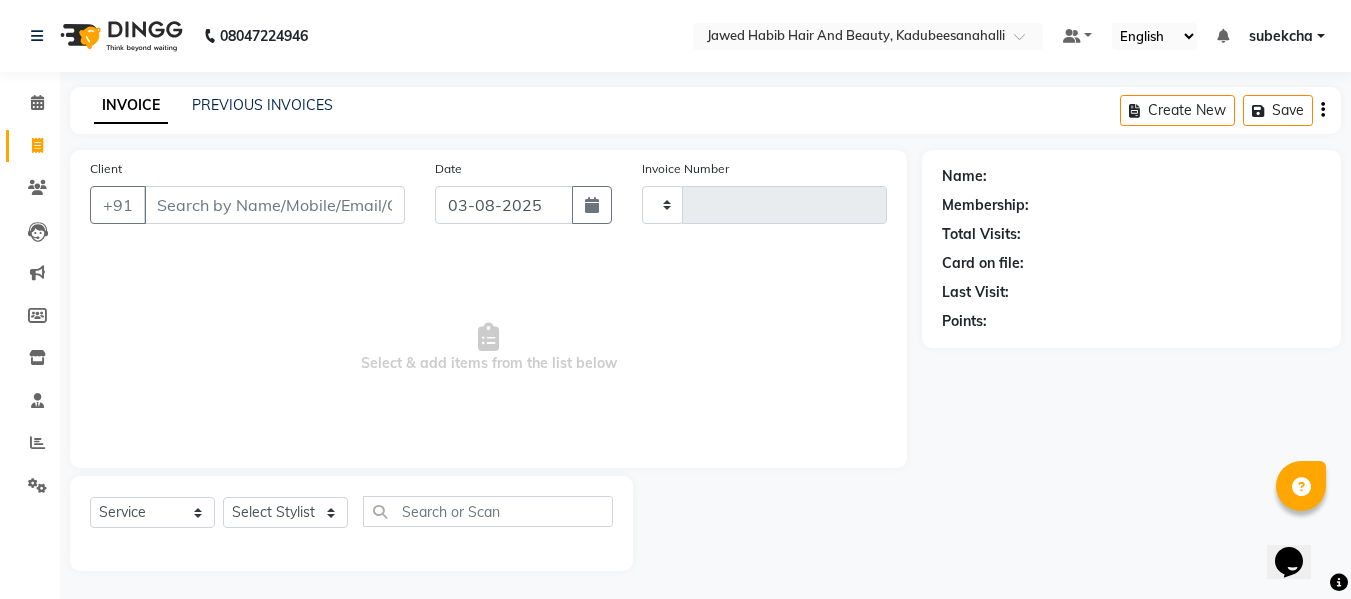 type on "1435" 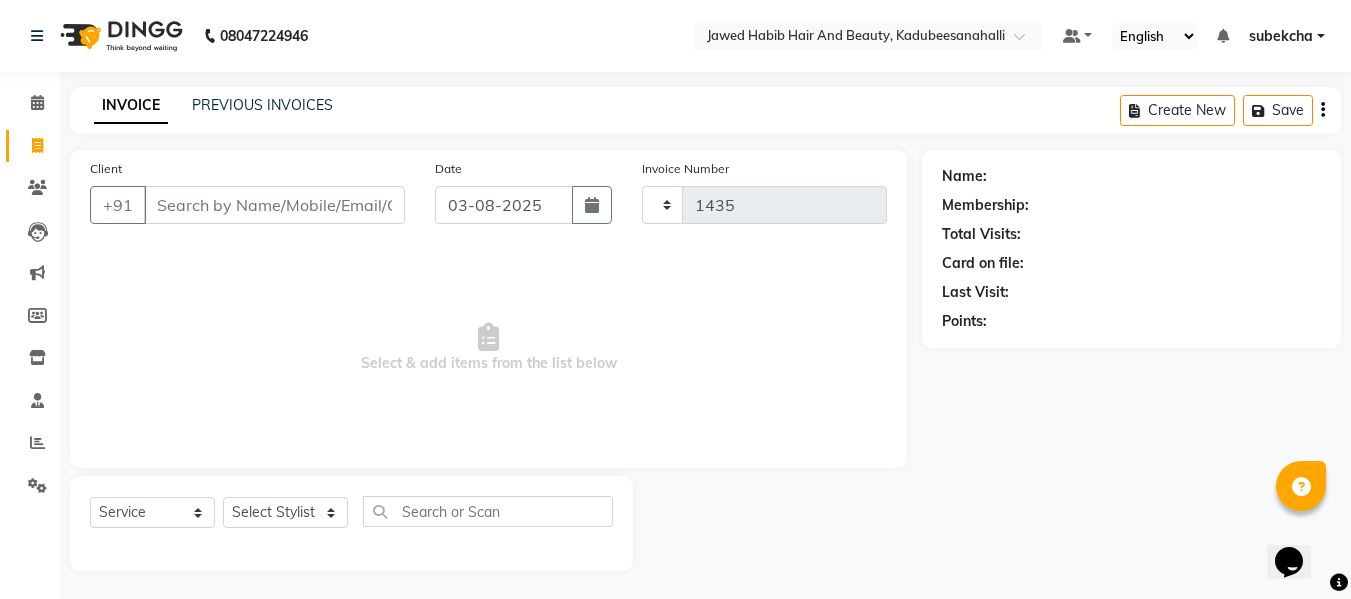 select on "7013" 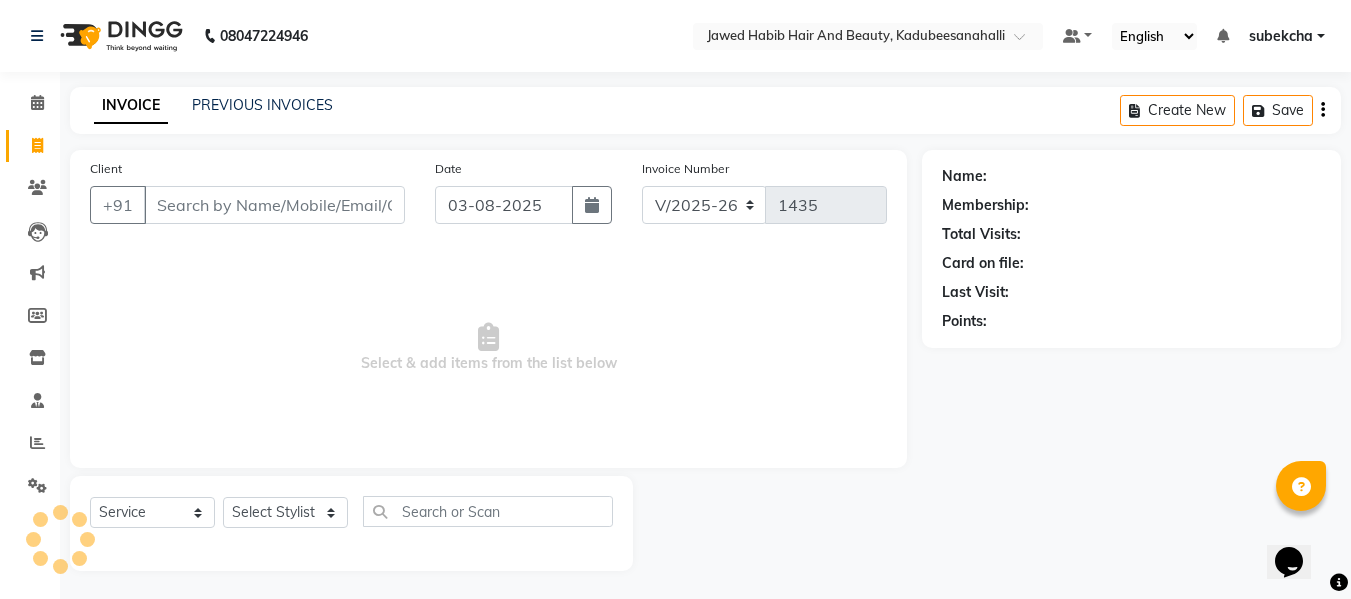 click on "Client" at bounding box center (274, 205) 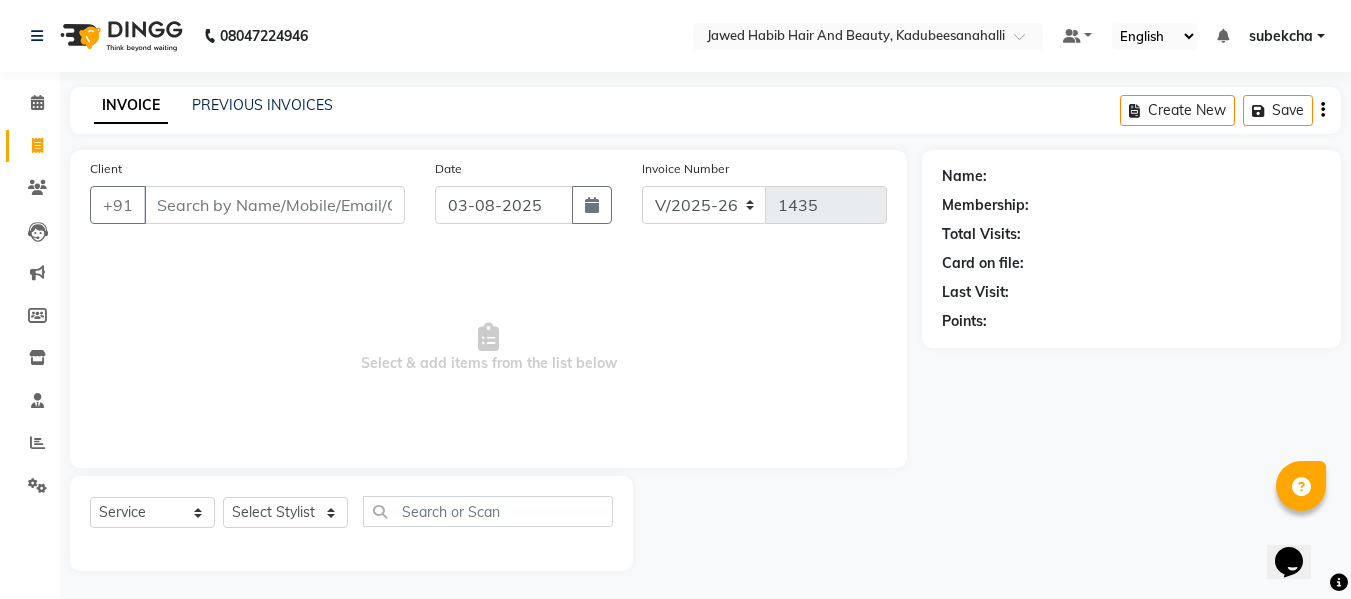 click on "Client" at bounding box center (274, 205) 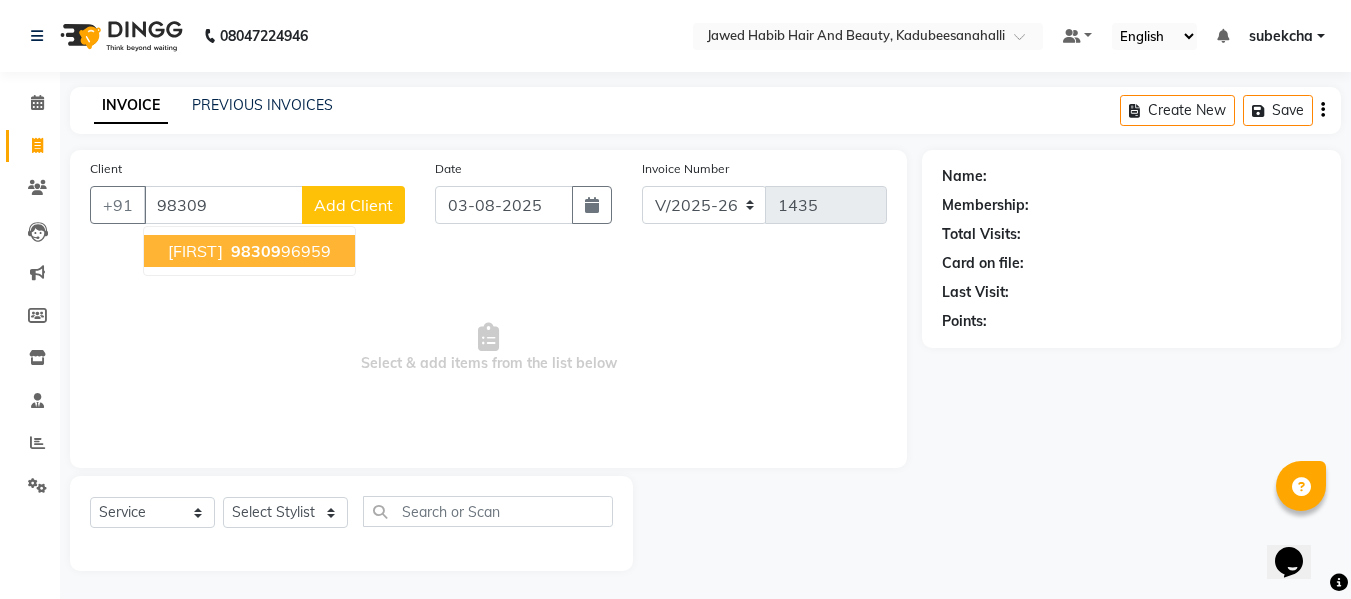 click on "98309" at bounding box center (256, 251) 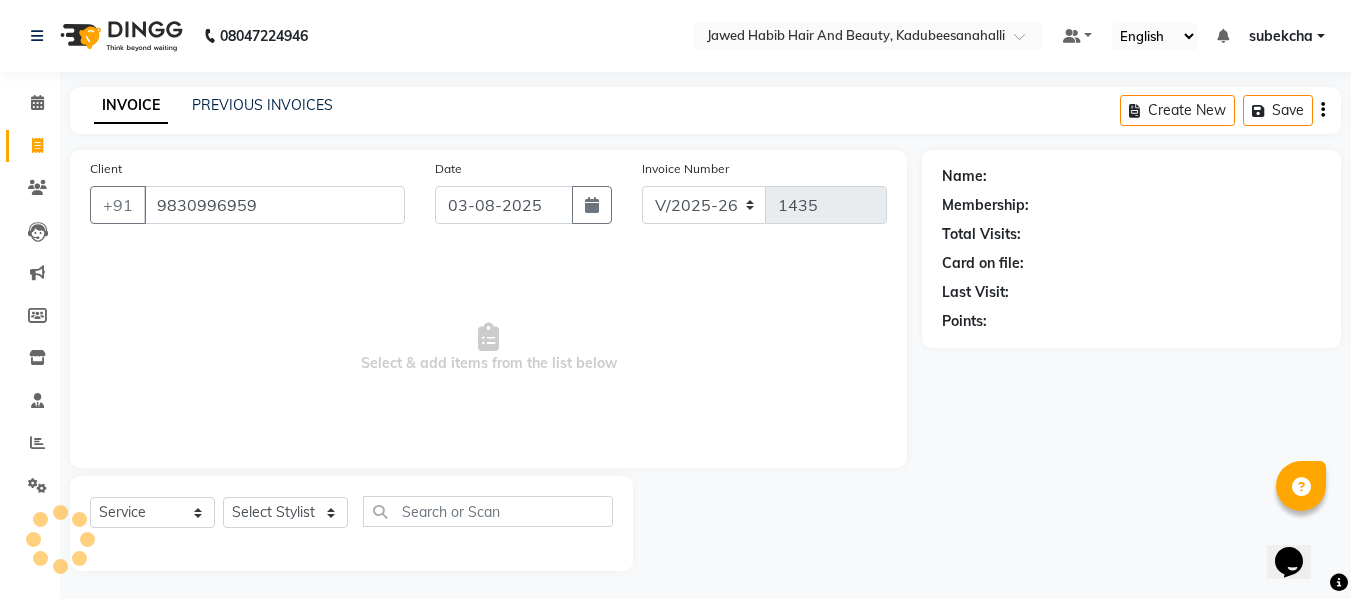 type on "9830996959" 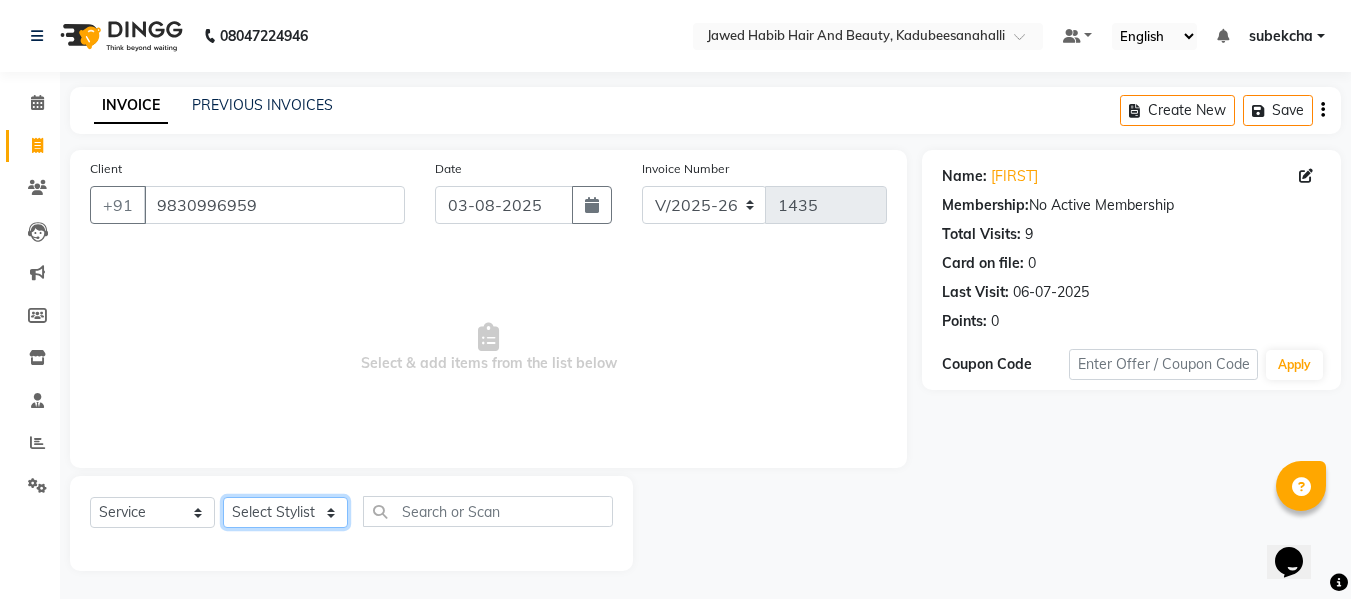 click on "Select Stylist aita Bijay bivek  priyanka riya Sanit subekcha Vimal" 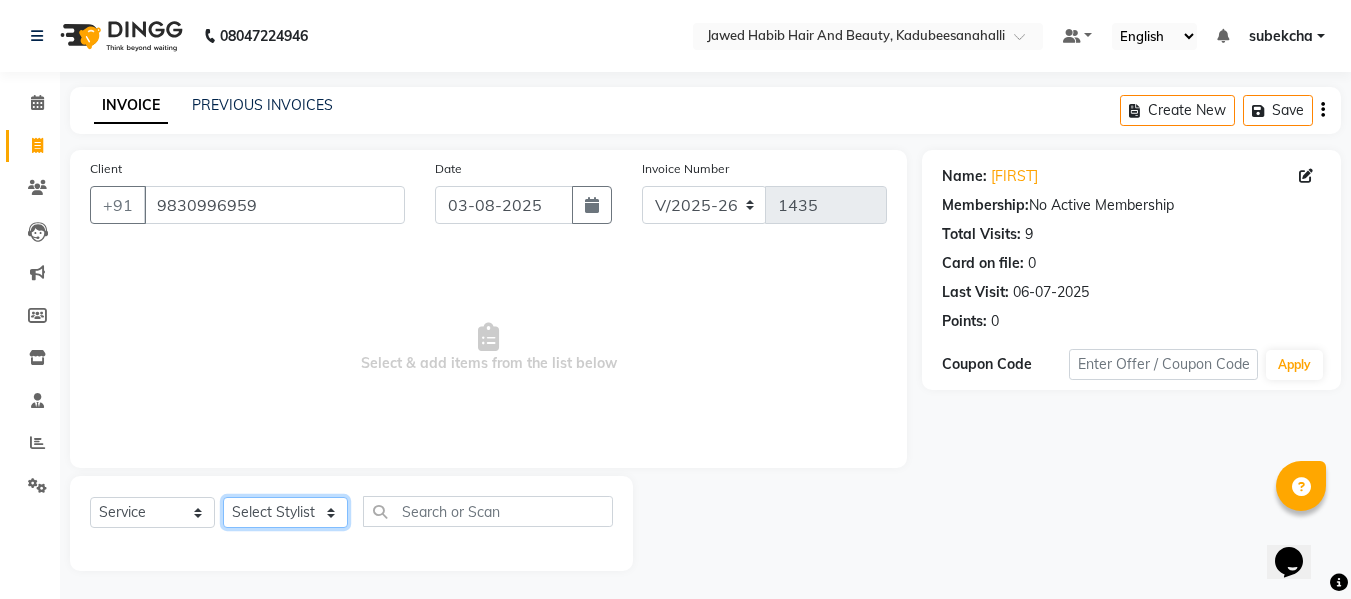 select on "85948" 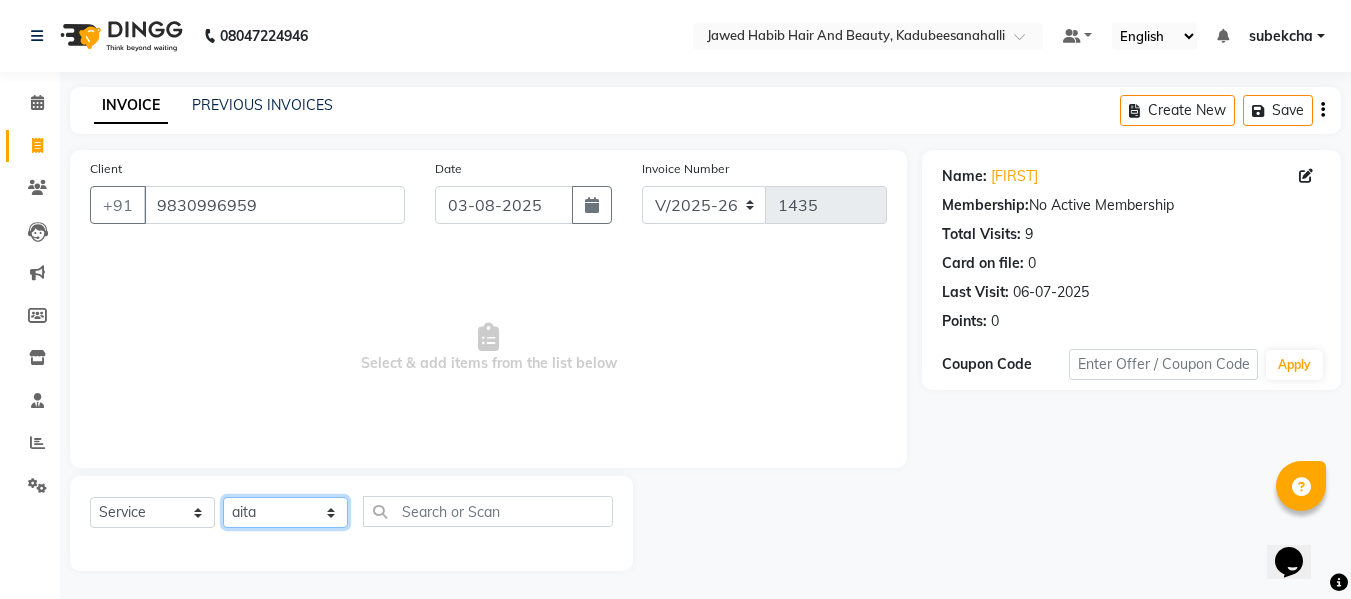 click on "Select Stylist aita Bijay bivek  priyanka riya Sanit subekcha Vimal" 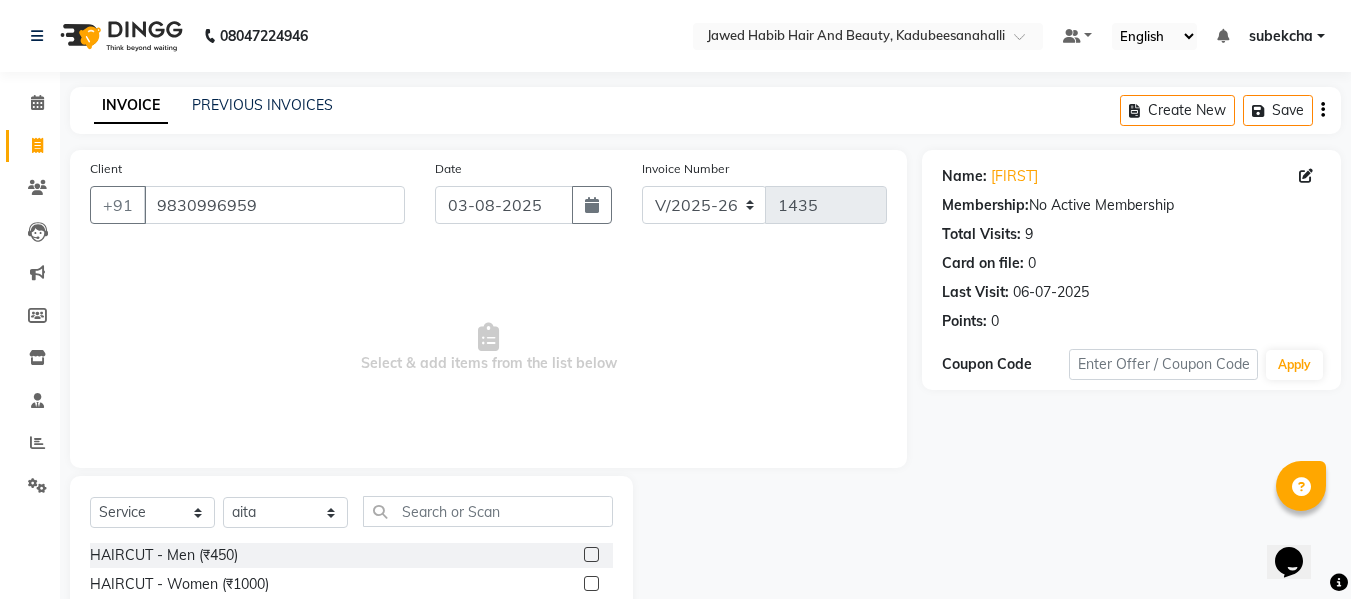 click 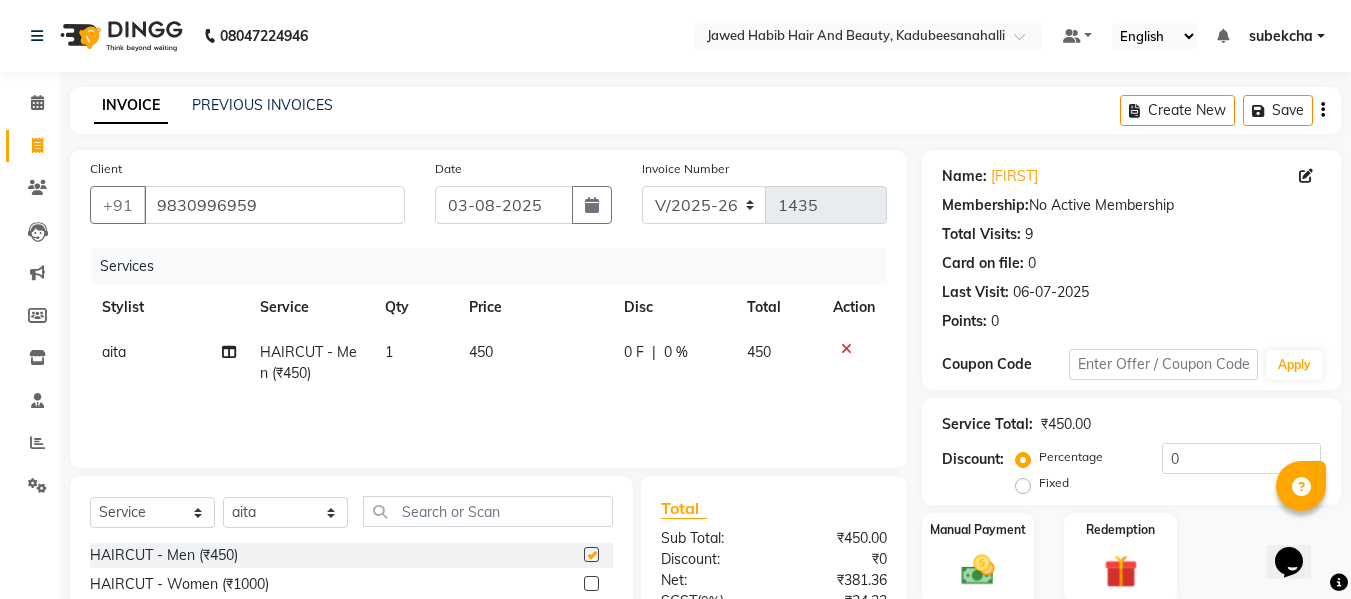checkbox on "false" 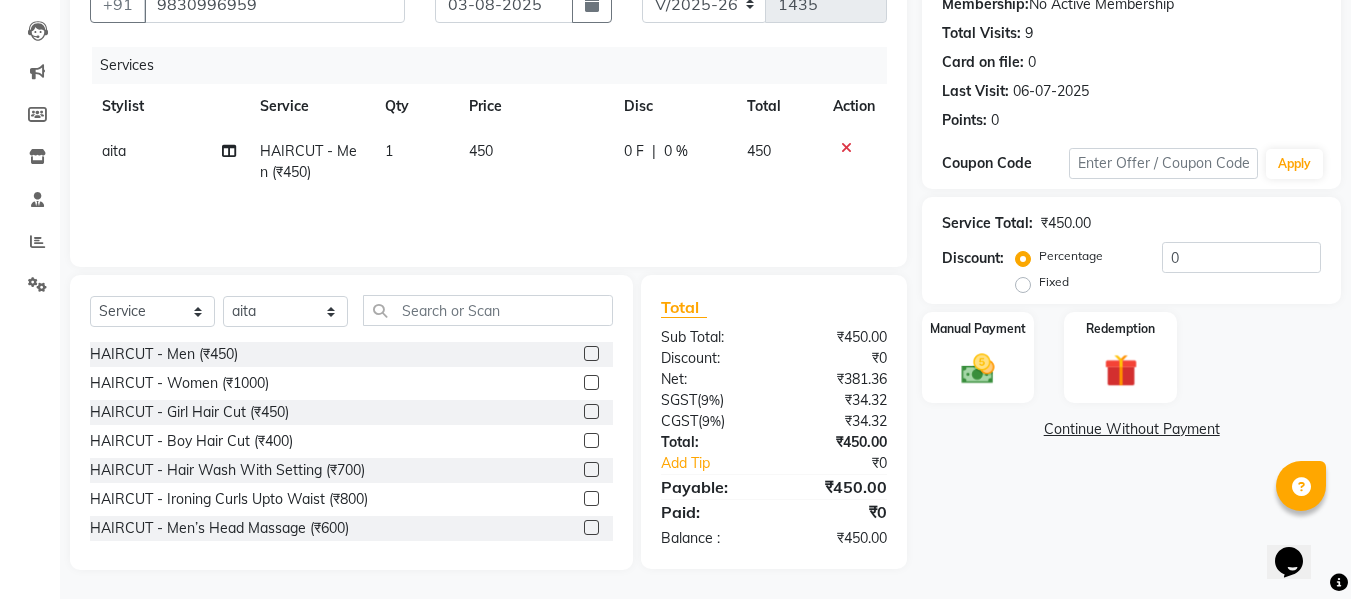 scroll, scrollTop: 202, scrollLeft: 0, axis: vertical 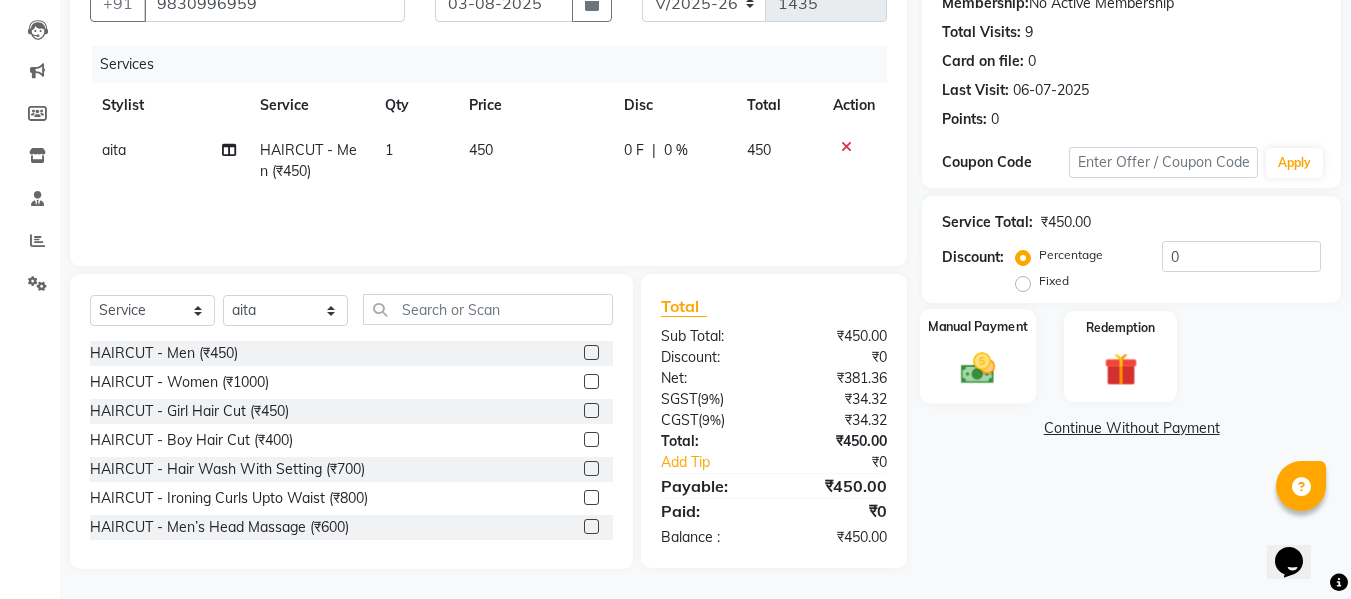 click on "Manual Payment" 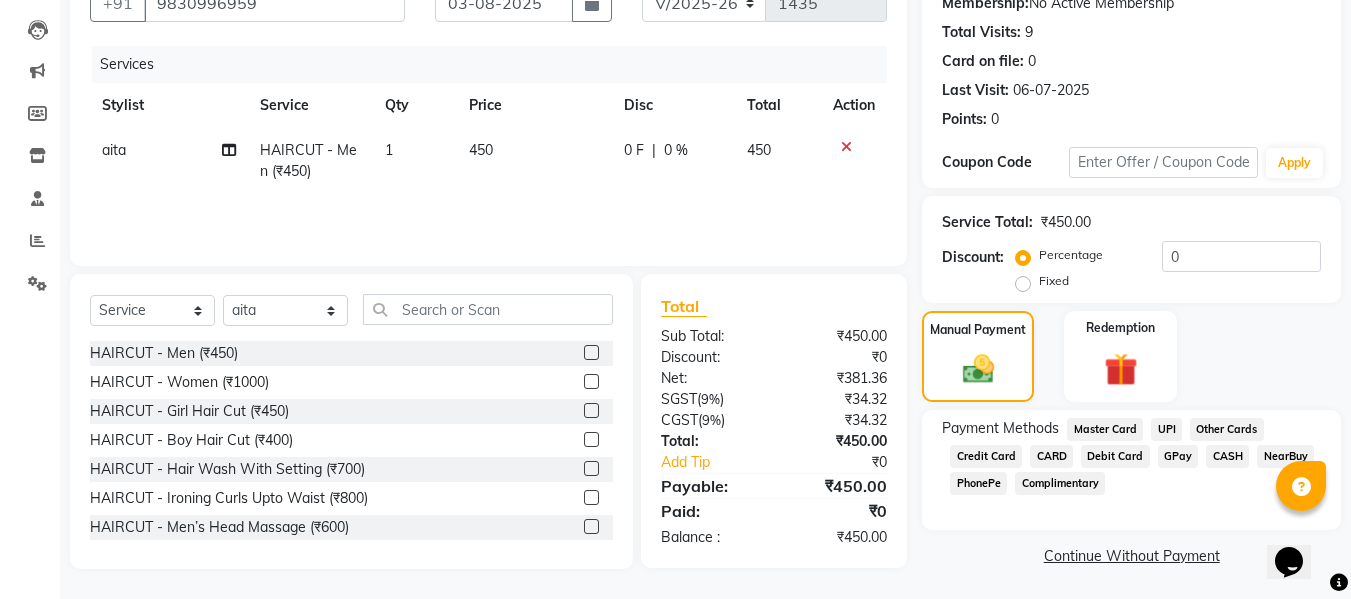 click on "GPay" 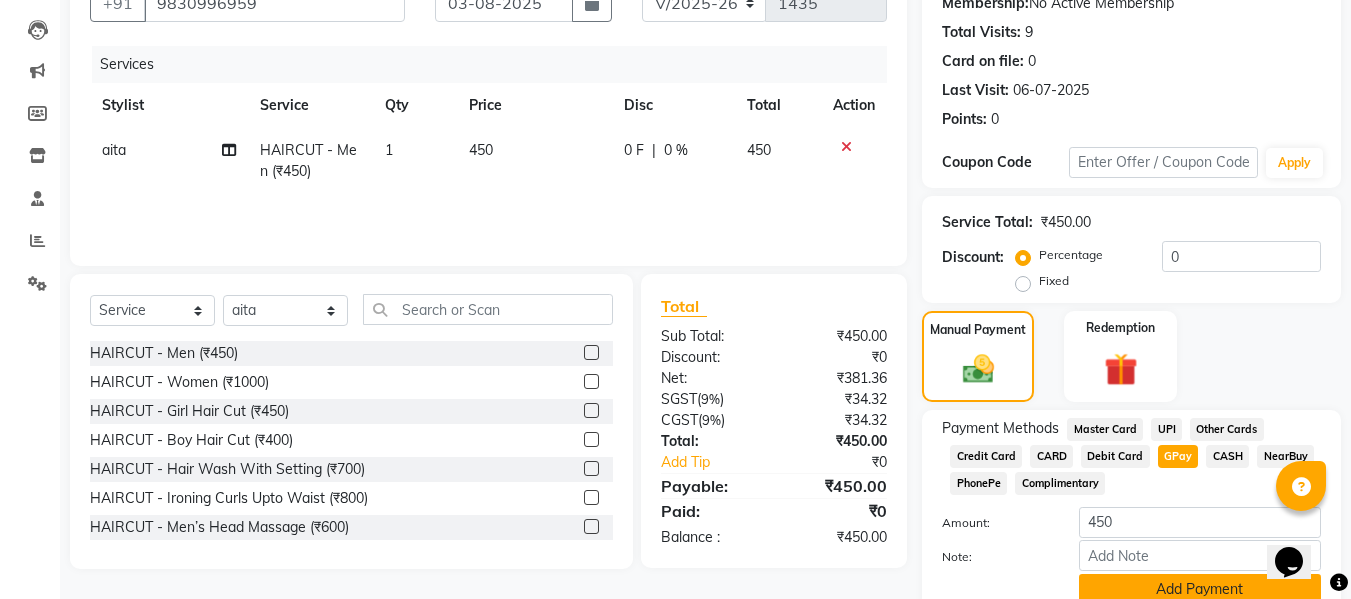 click on "Add Payment" 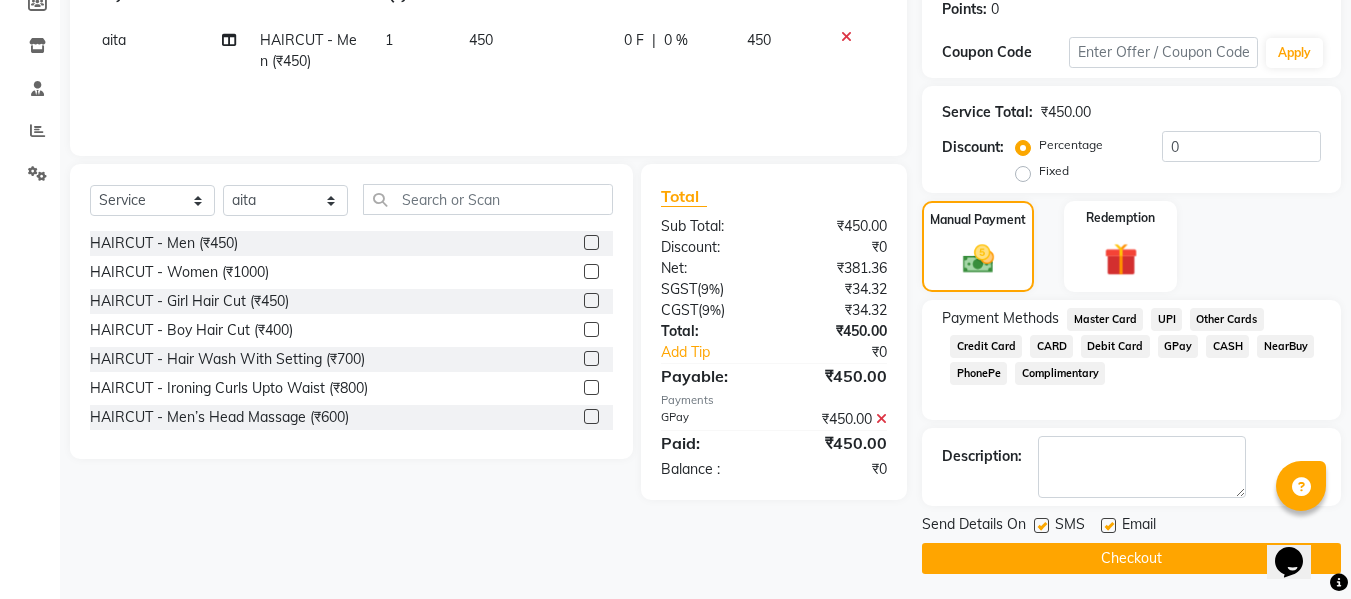 scroll, scrollTop: 317, scrollLeft: 0, axis: vertical 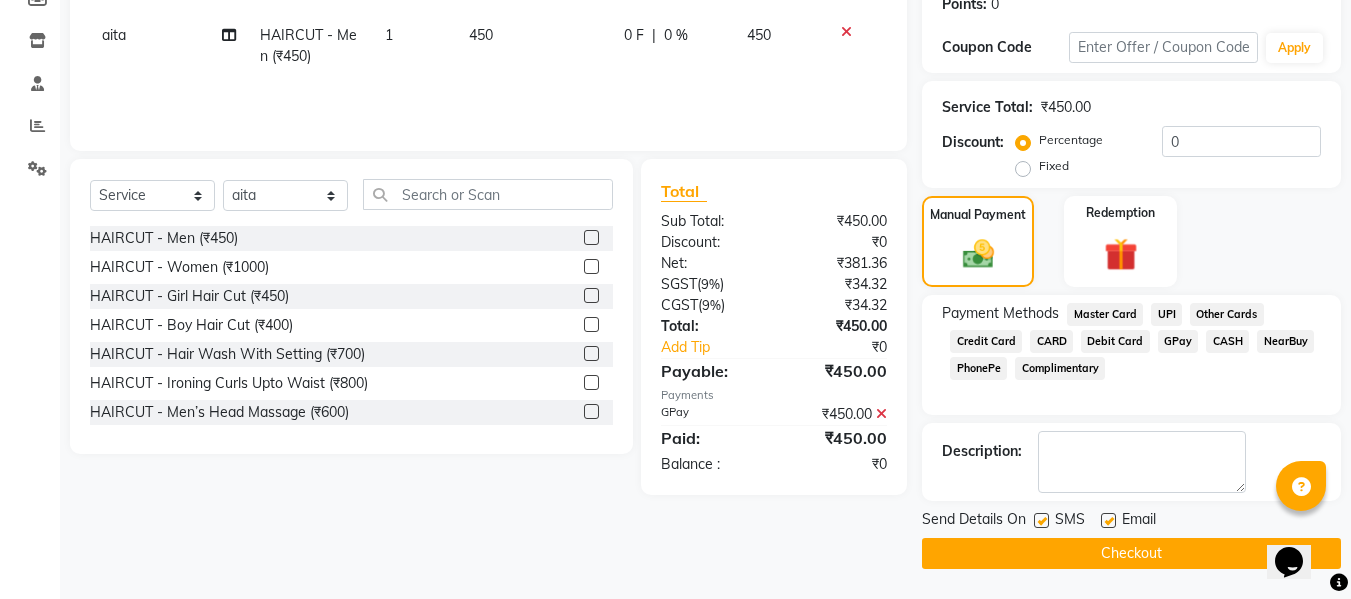 click on "Checkout" 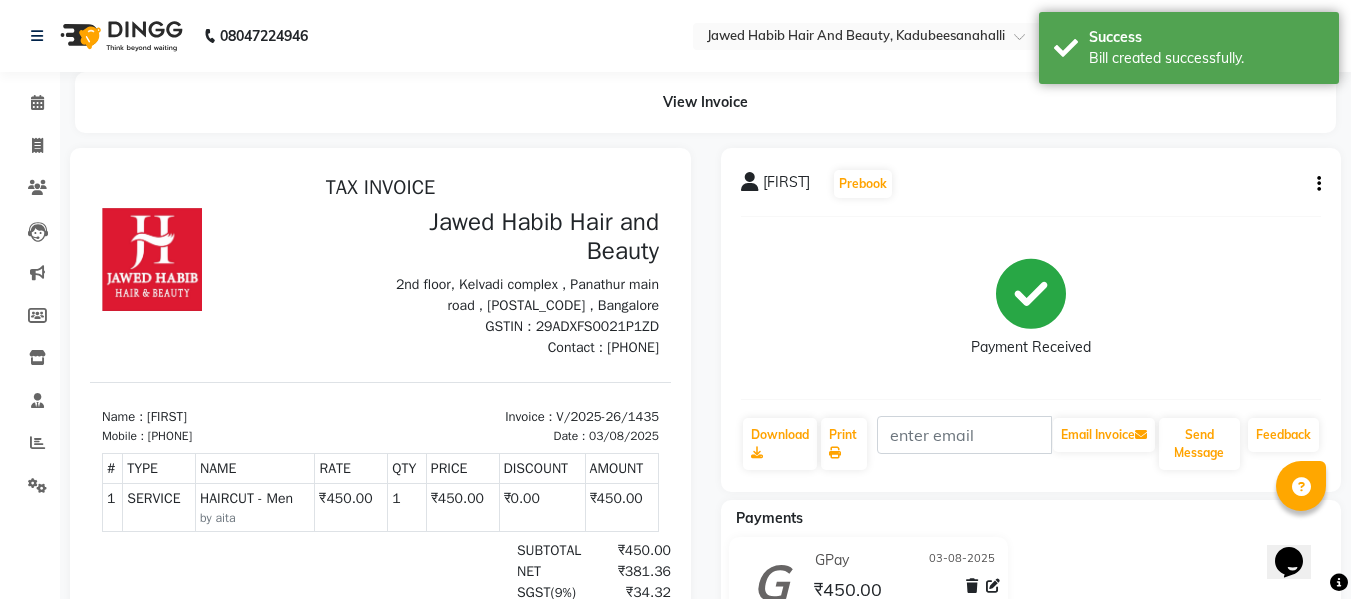 scroll, scrollTop: 0, scrollLeft: 0, axis: both 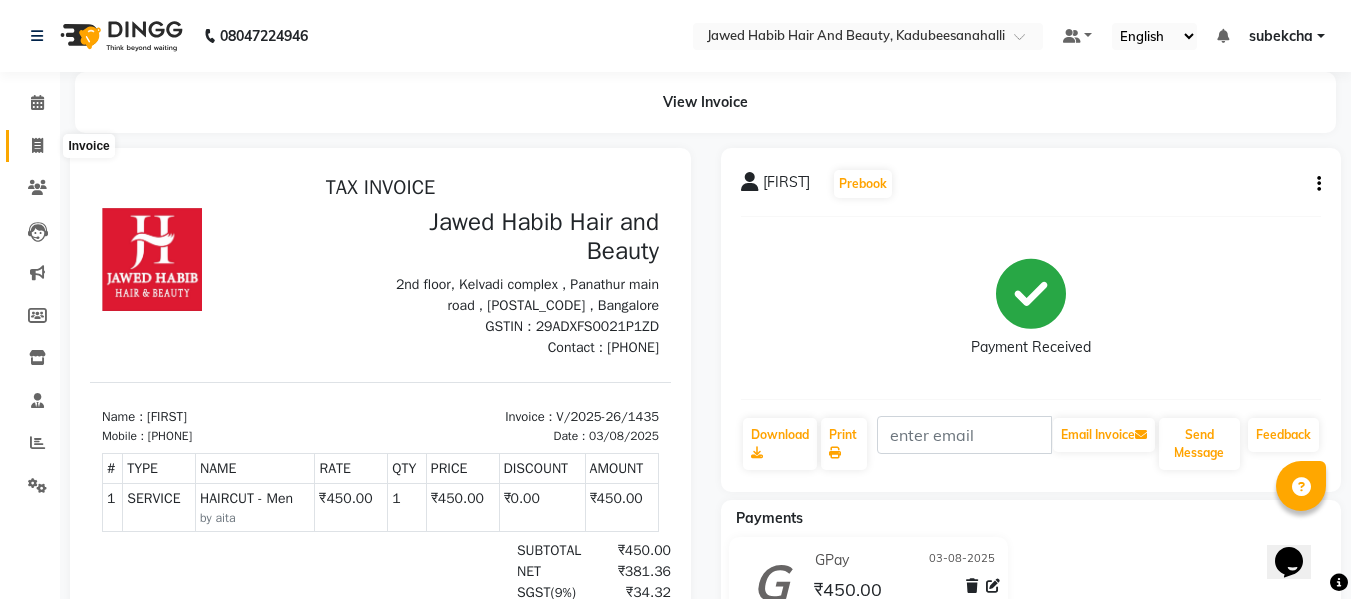 click 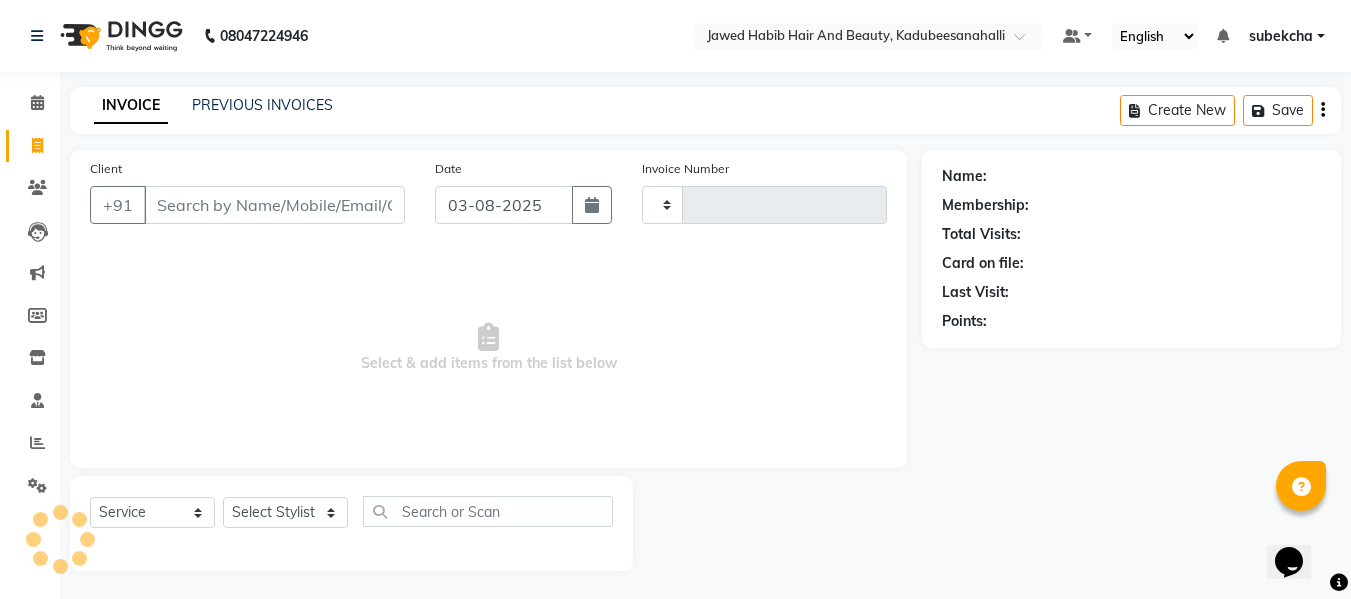 scroll, scrollTop: 2, scrollLeft: 0, axis: vertical 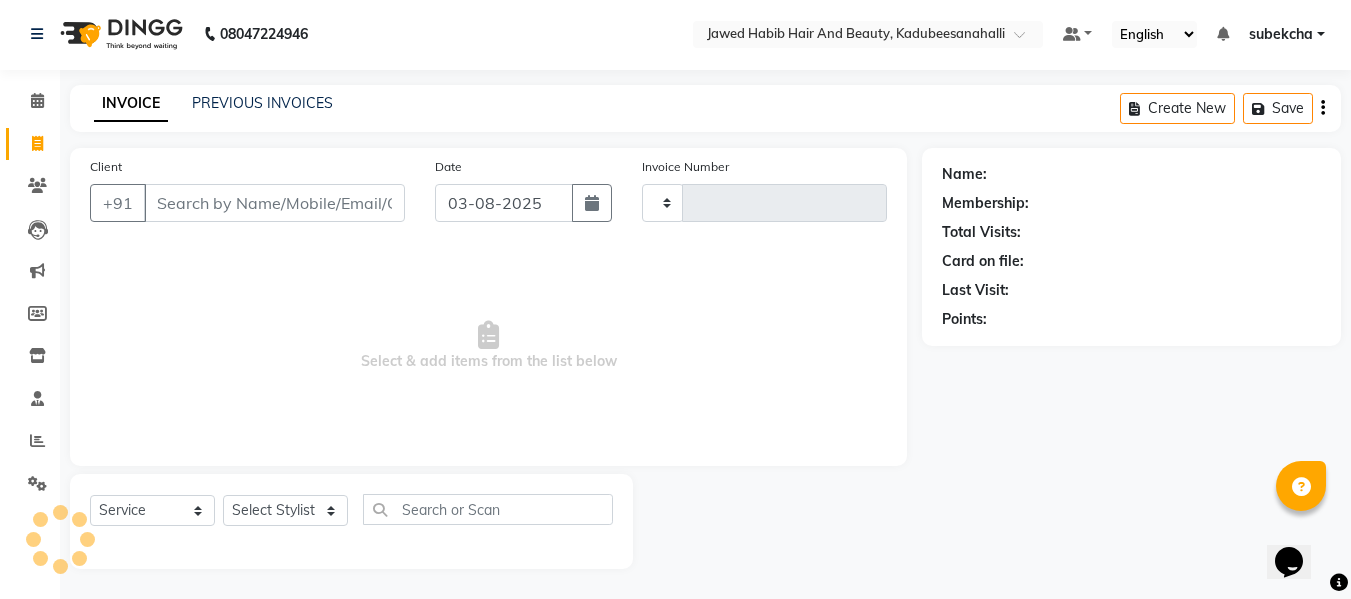 type on "1436" 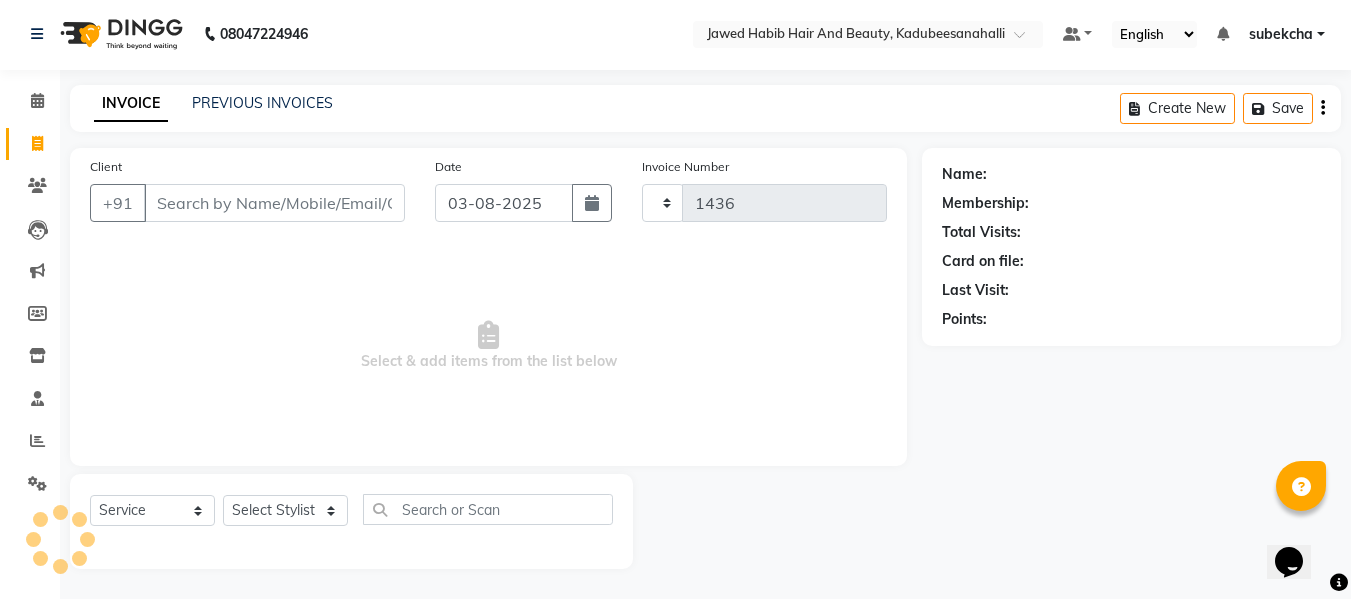 select on "7013" 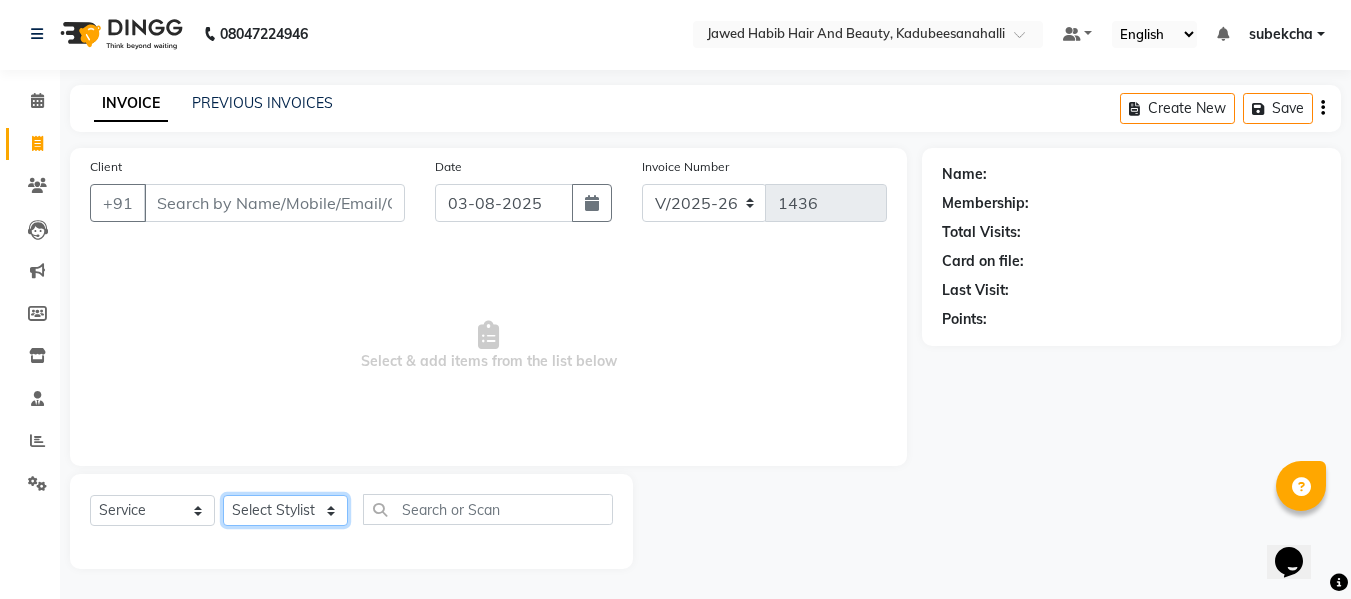 click on "Select Stylist" 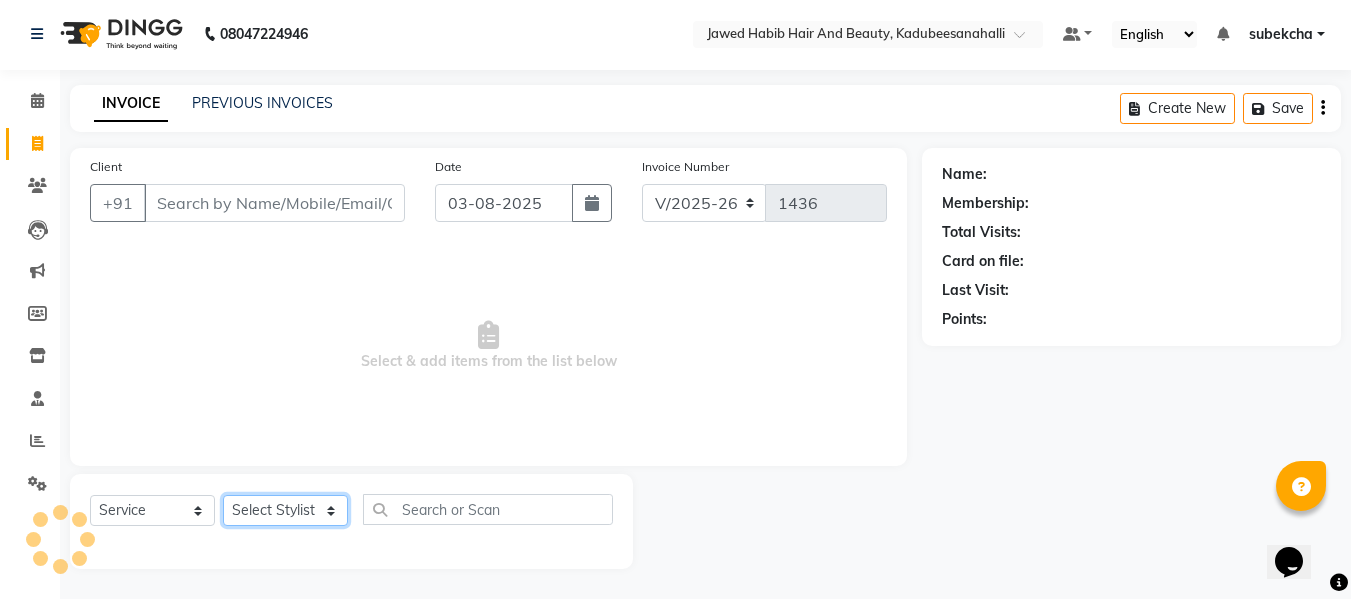 select on "68037" 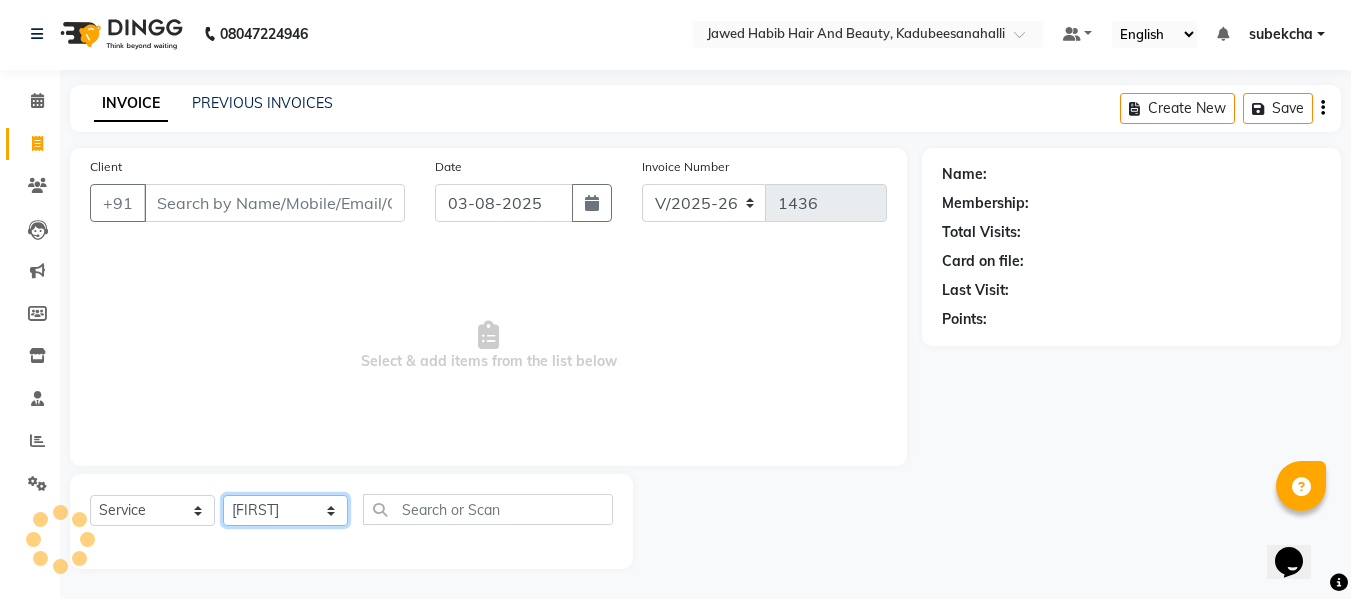click on "Select Stylist aita Bijay bivek  priyanka riya Sanit subekcha Vimal" 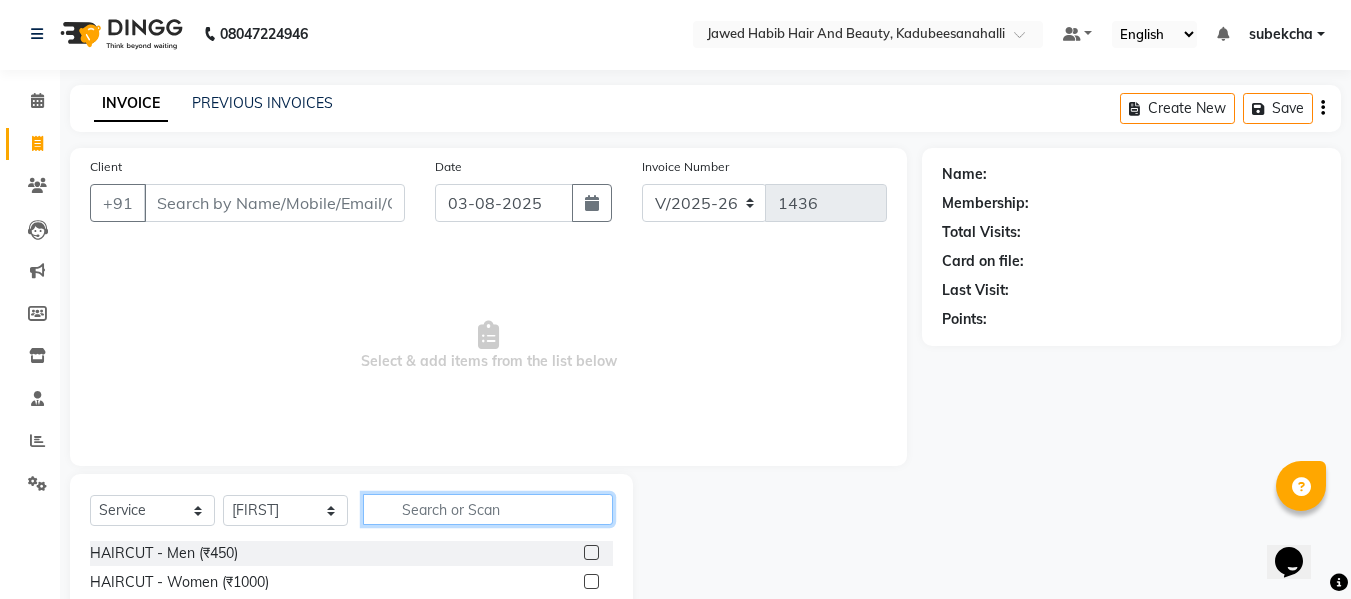click 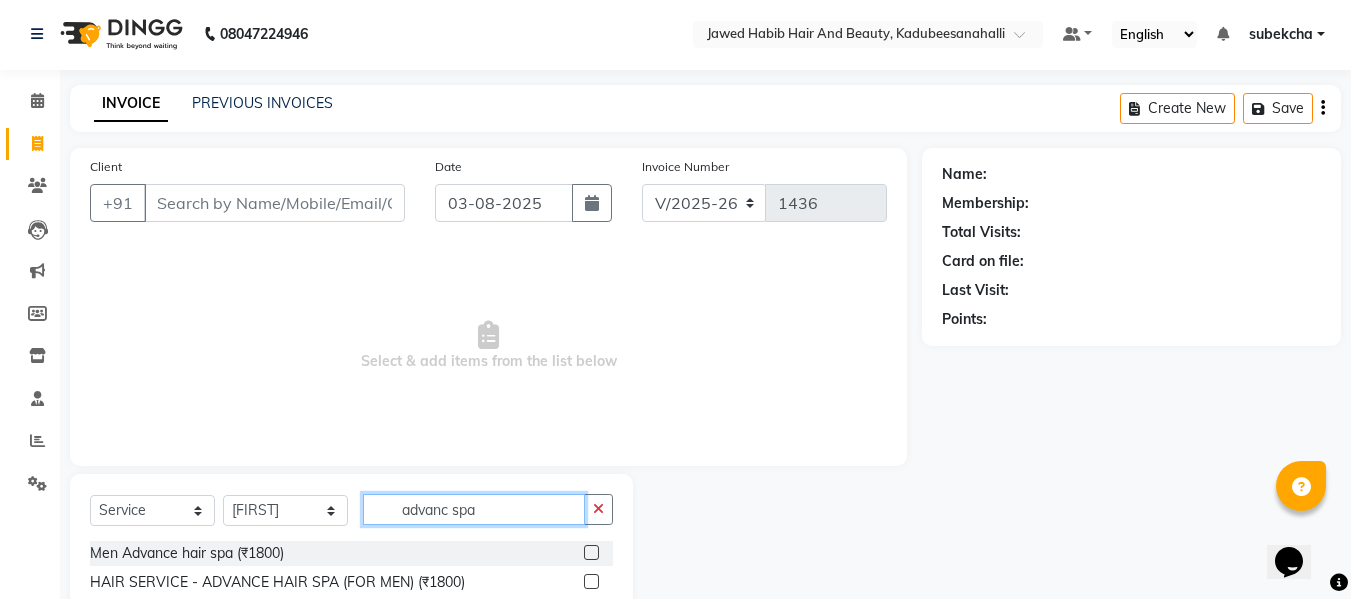 scroll, scrollTop: 60, scrollLeft: 0, axis: vertical 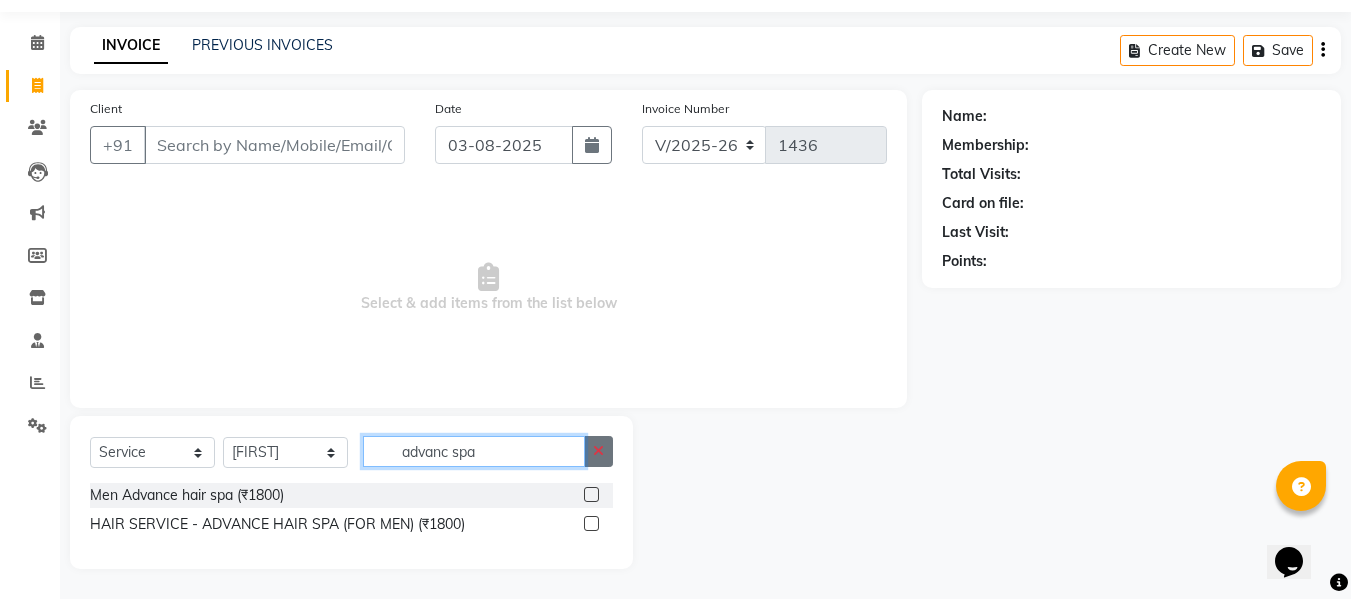 type on "advanc spa" 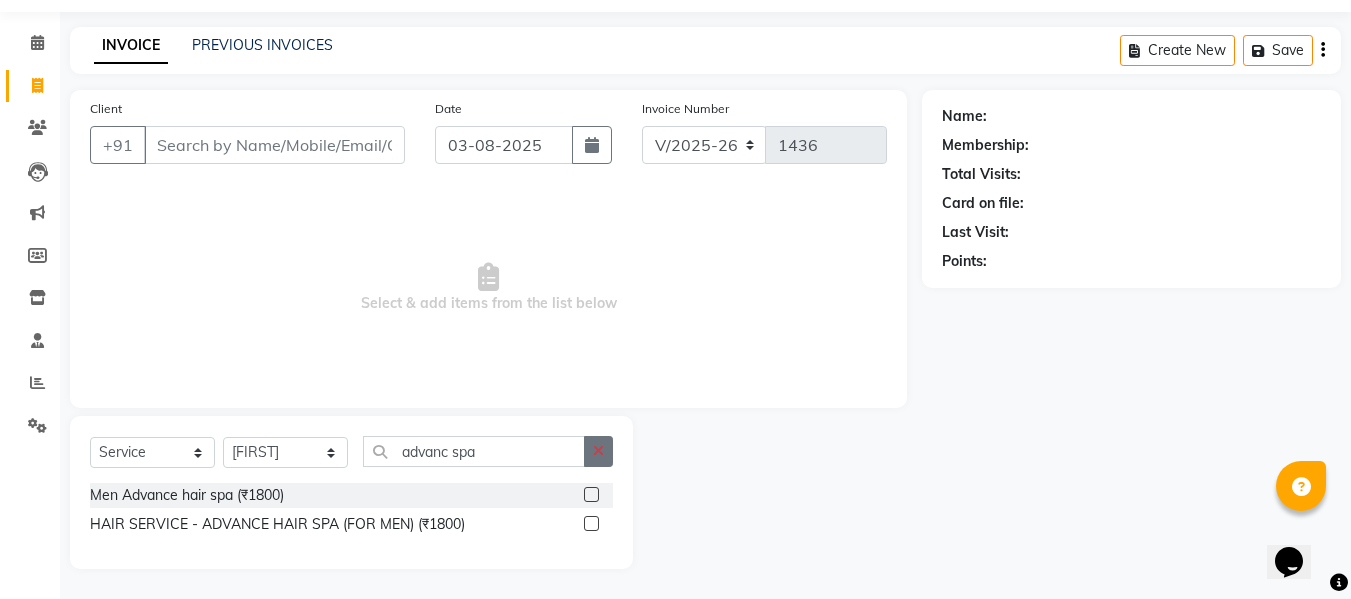 click 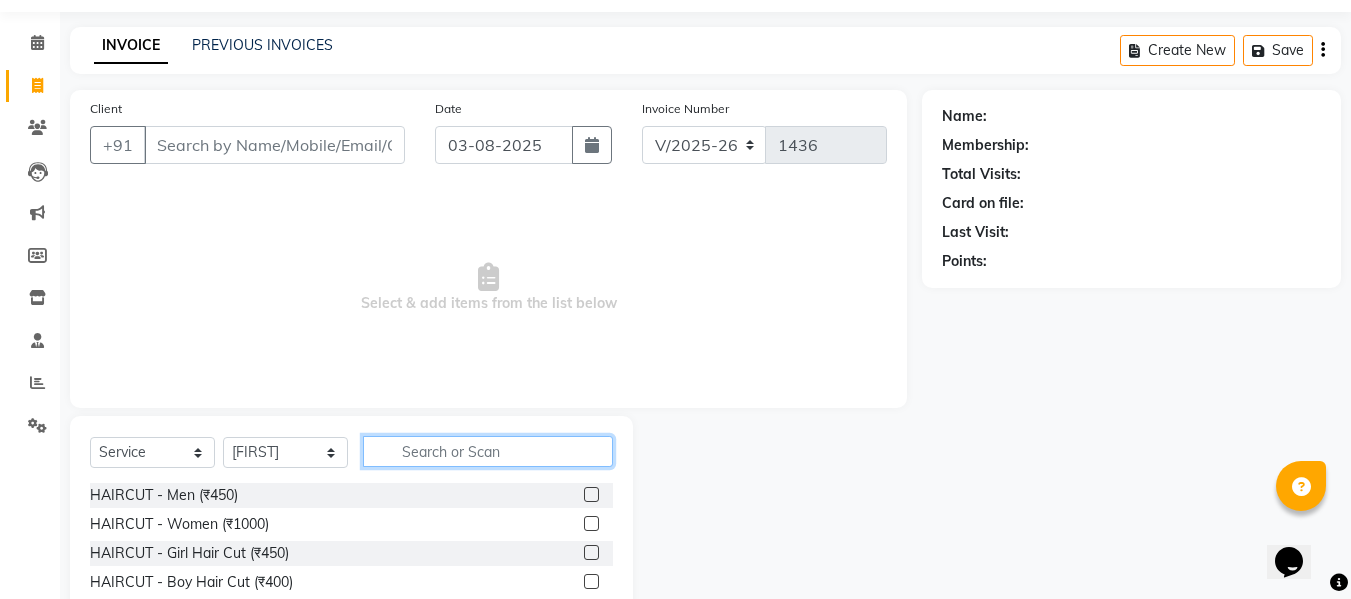 click 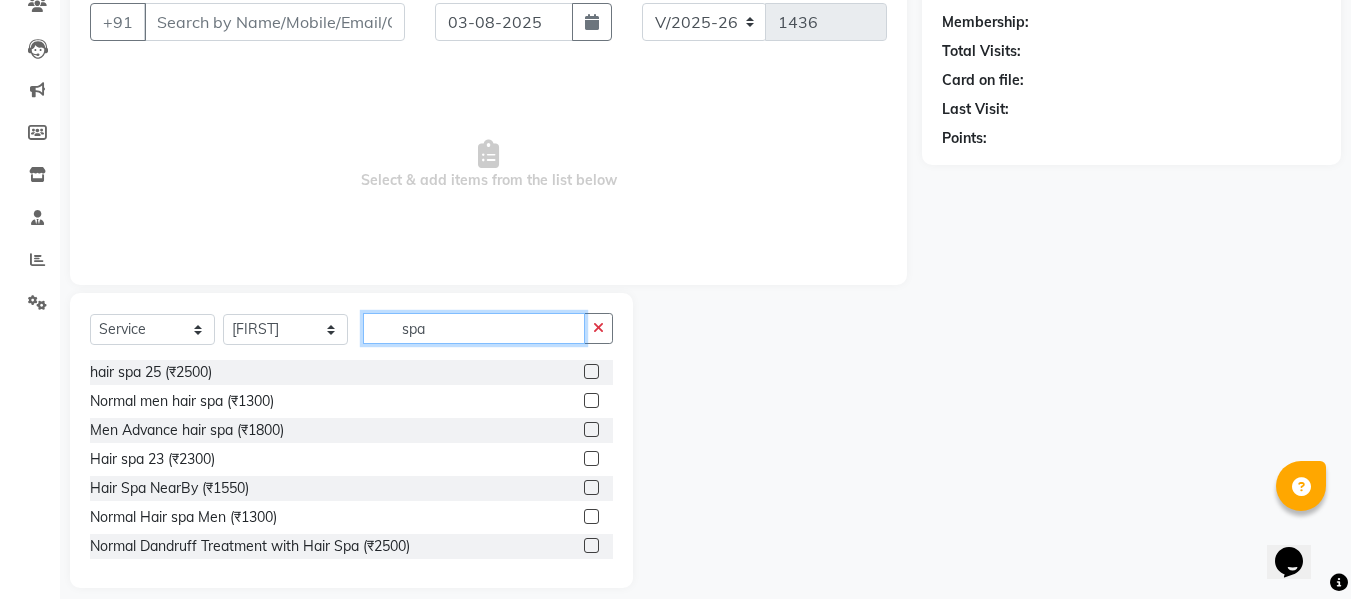 scroll, scrollTop: 202, scrollLeft: 0, axis: vertical 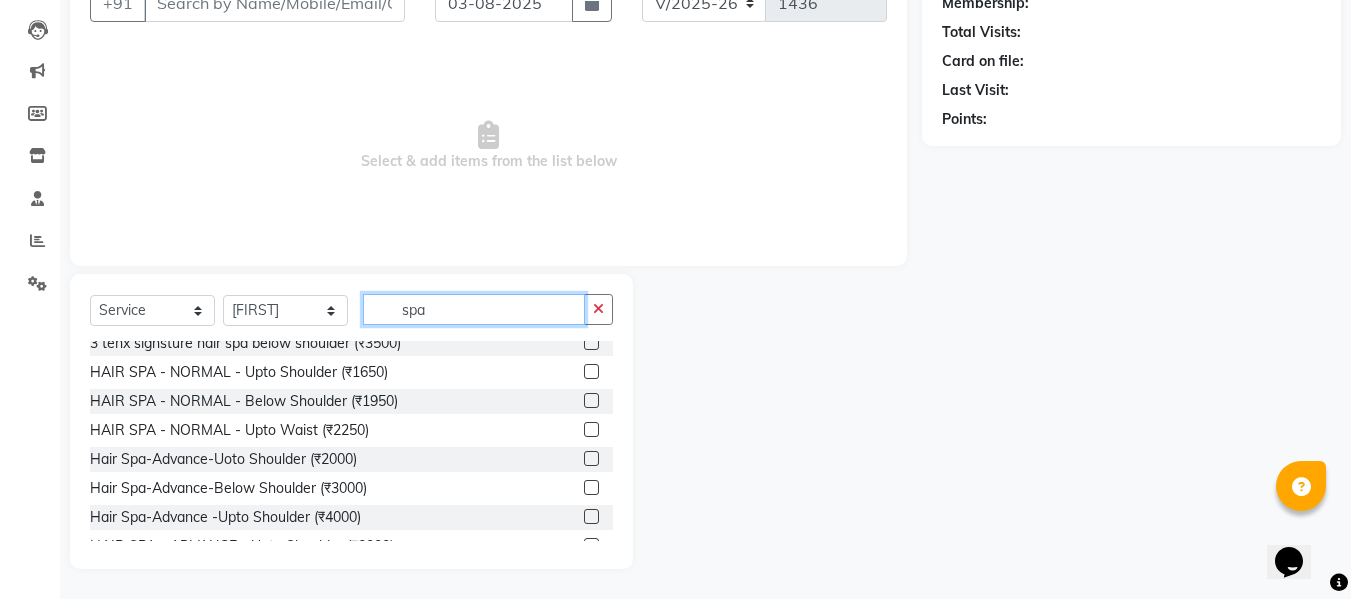 type on "spa" 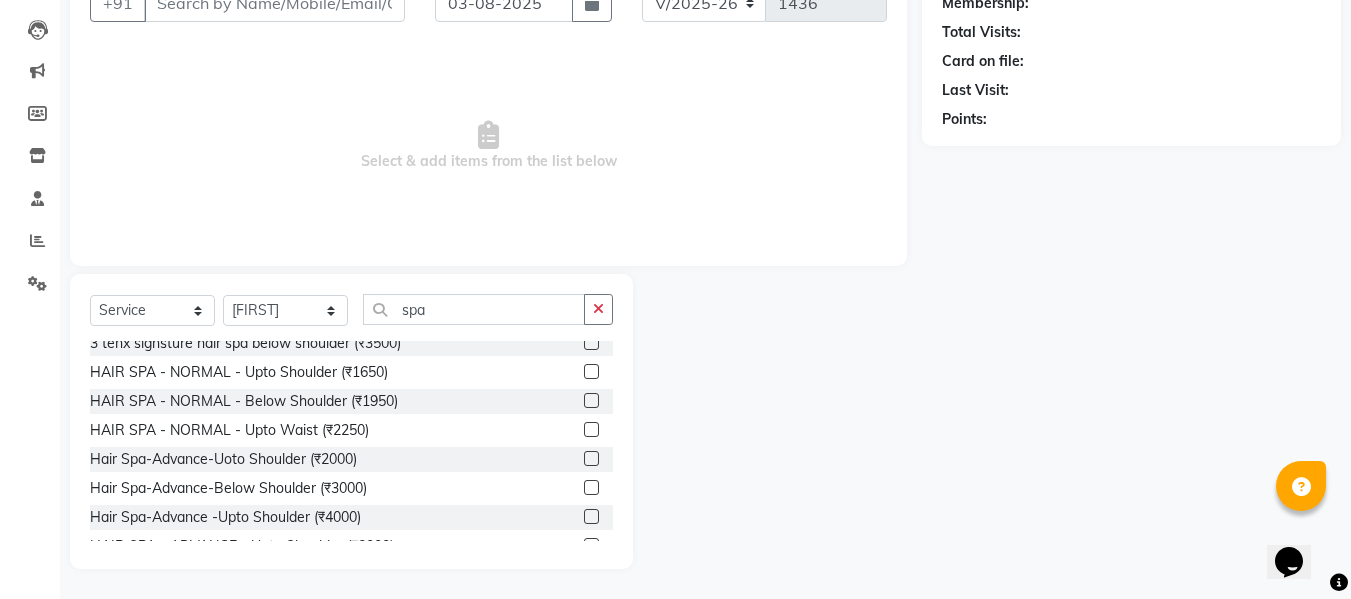 click 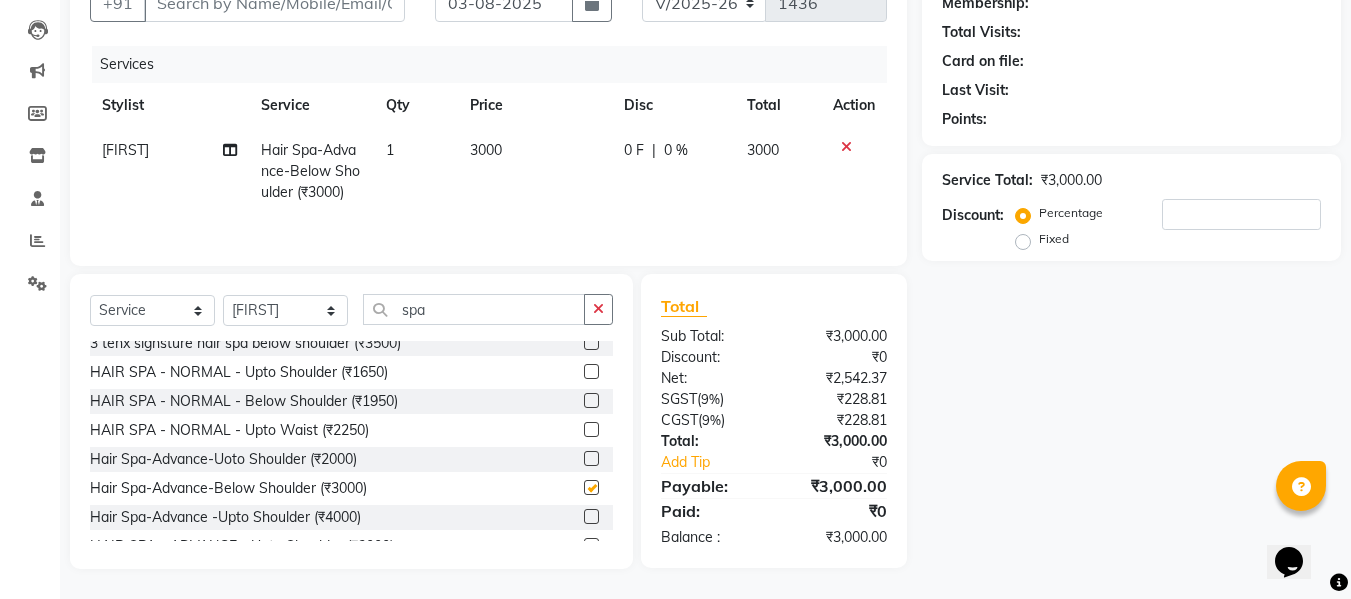 checkbox on "false" 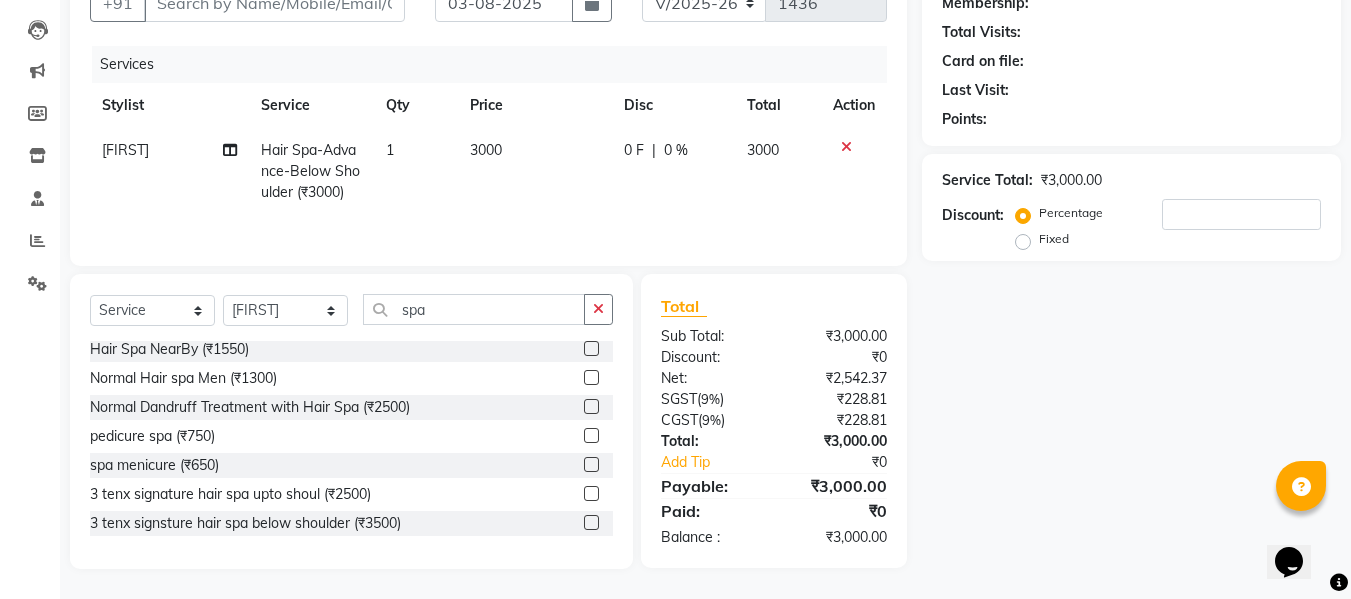 scroll, scrollTop: 100, scrollLeft: 0, axis: vertical 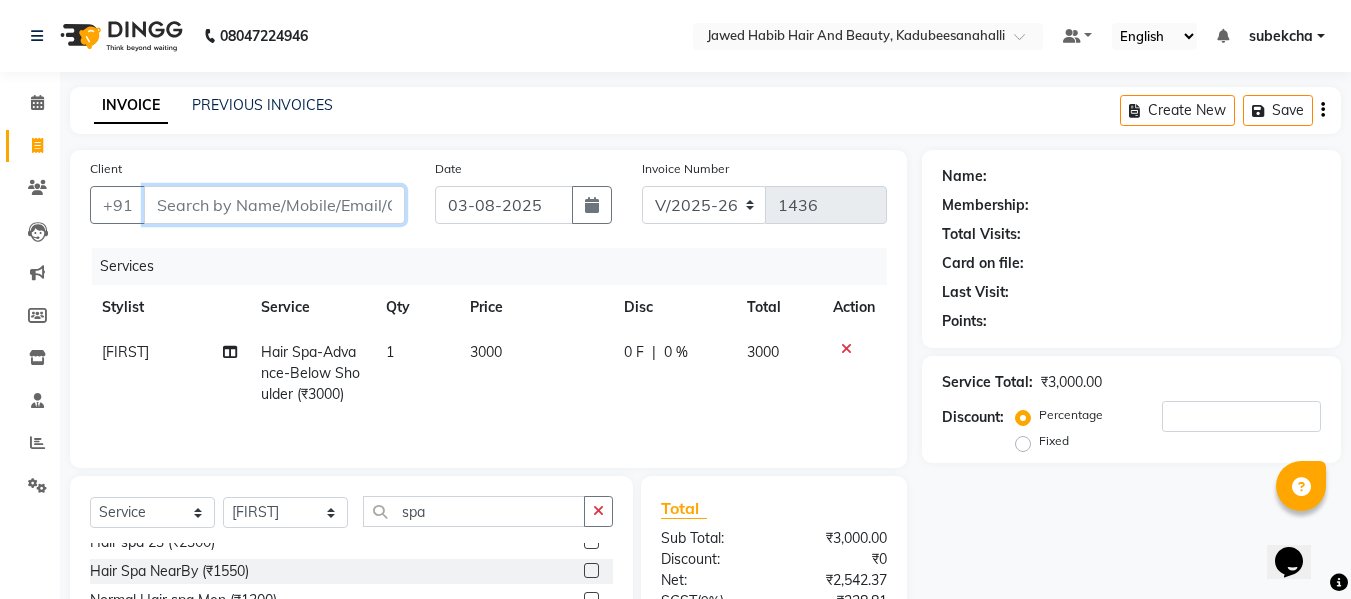 click on "Client" at bounding box center (274, 205) 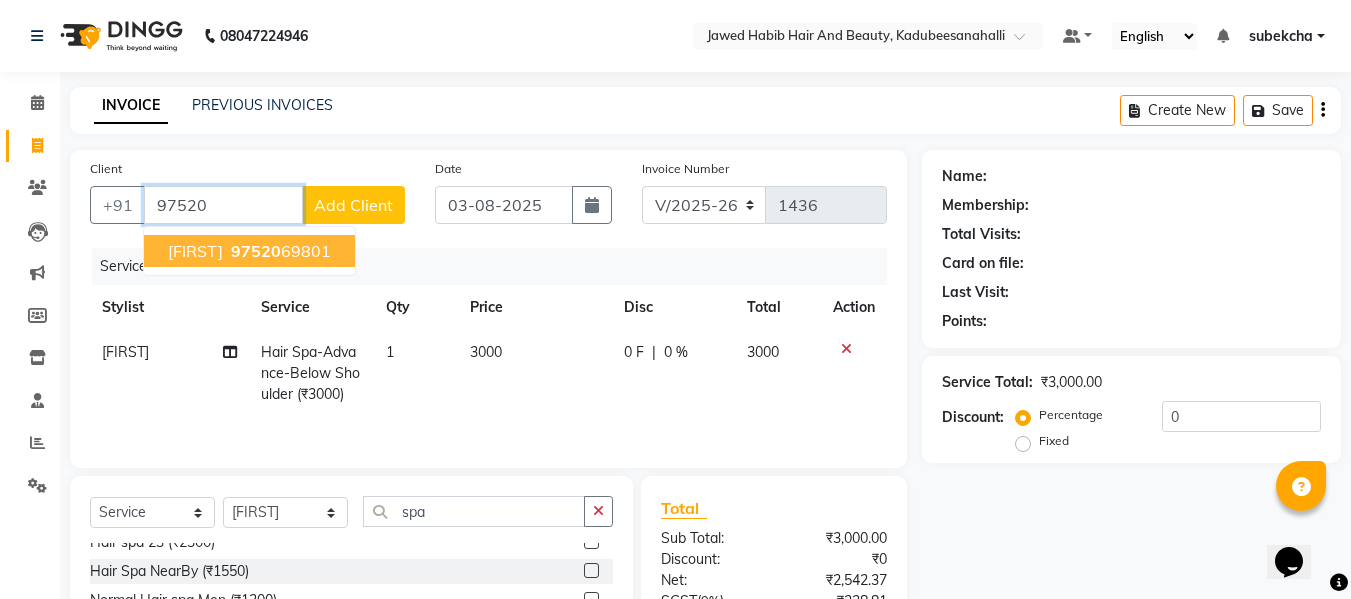 click on "97520 69801" at bounding box center [279, 251] 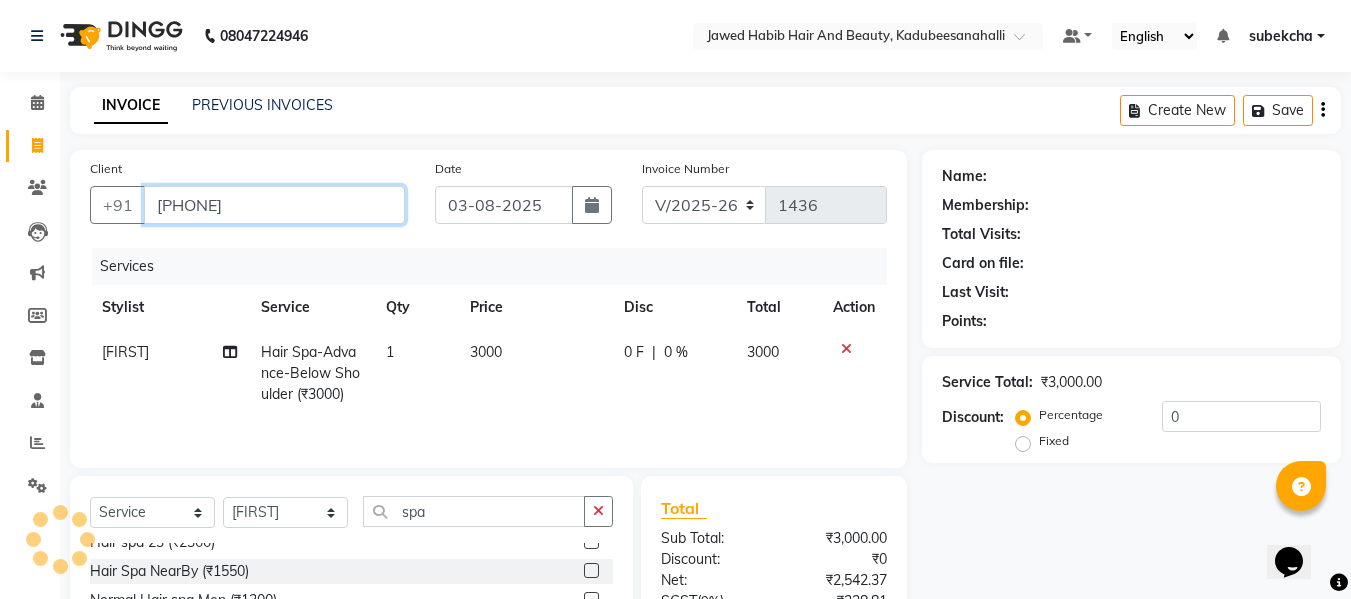 type on "9752069801" 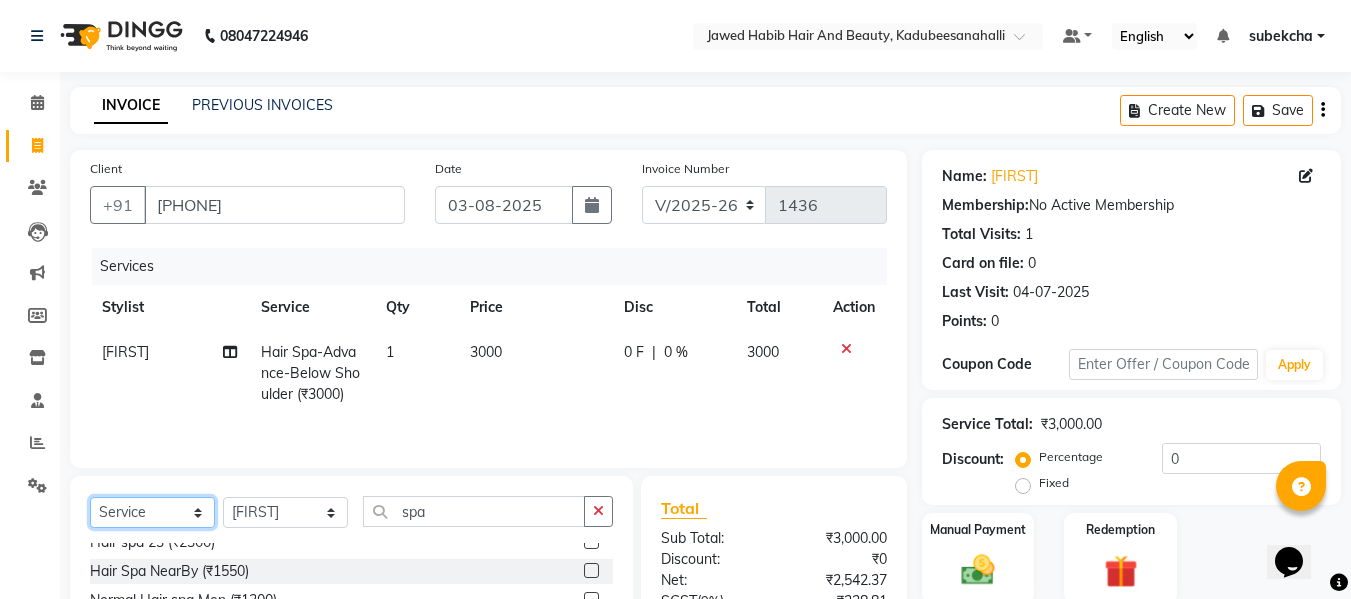click on "Select  Service  Product  Membership  Package Voucher Prepaid Gift Card" 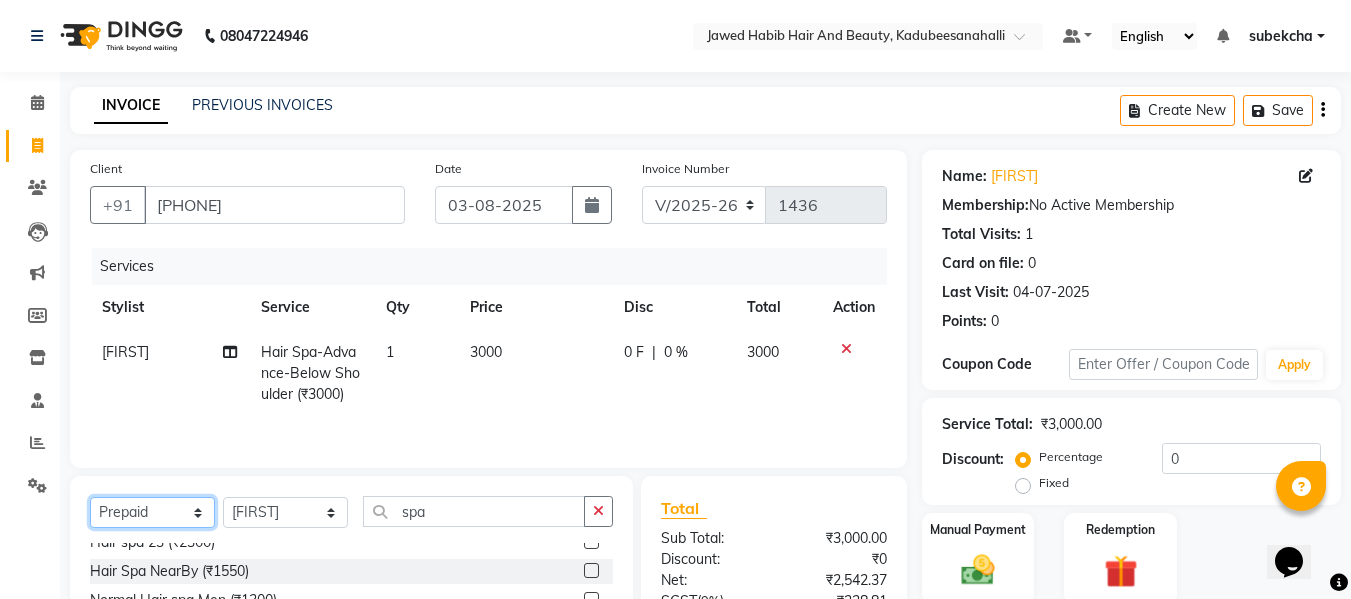 click on "Select  Service  Product  Membership  Package Voucher Prepaid Gift Card" 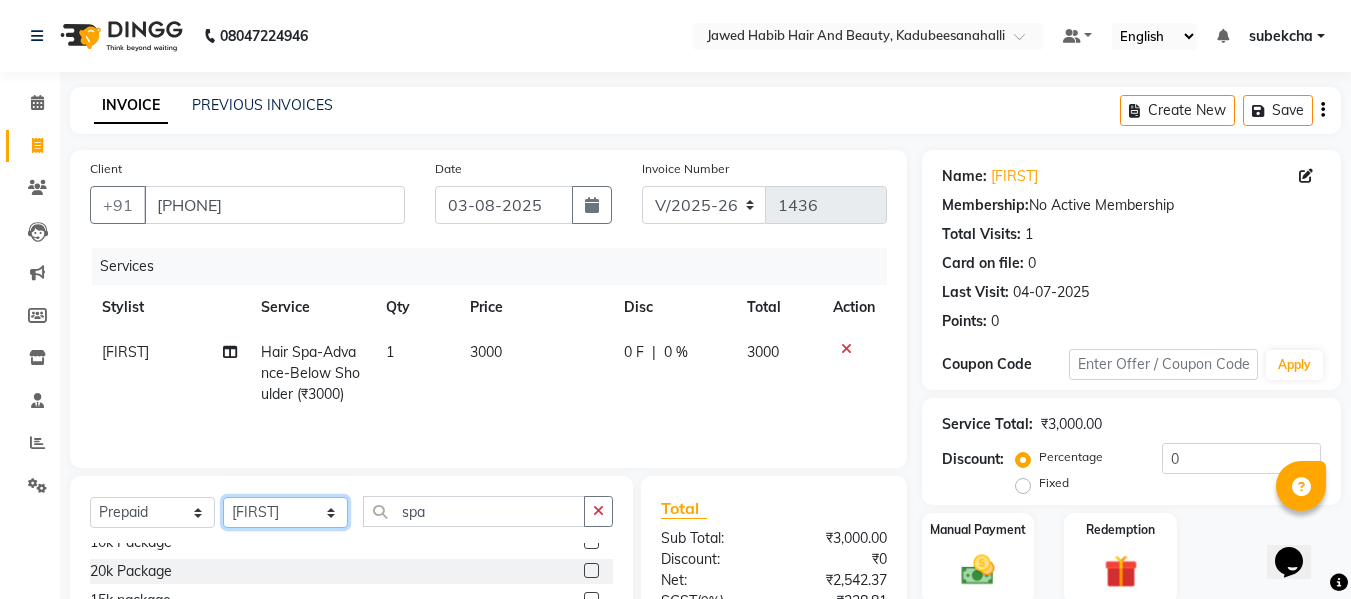 click on "Select Stylist aita Bijay bivek  priyanka riya Sanit subekcha Vimal" 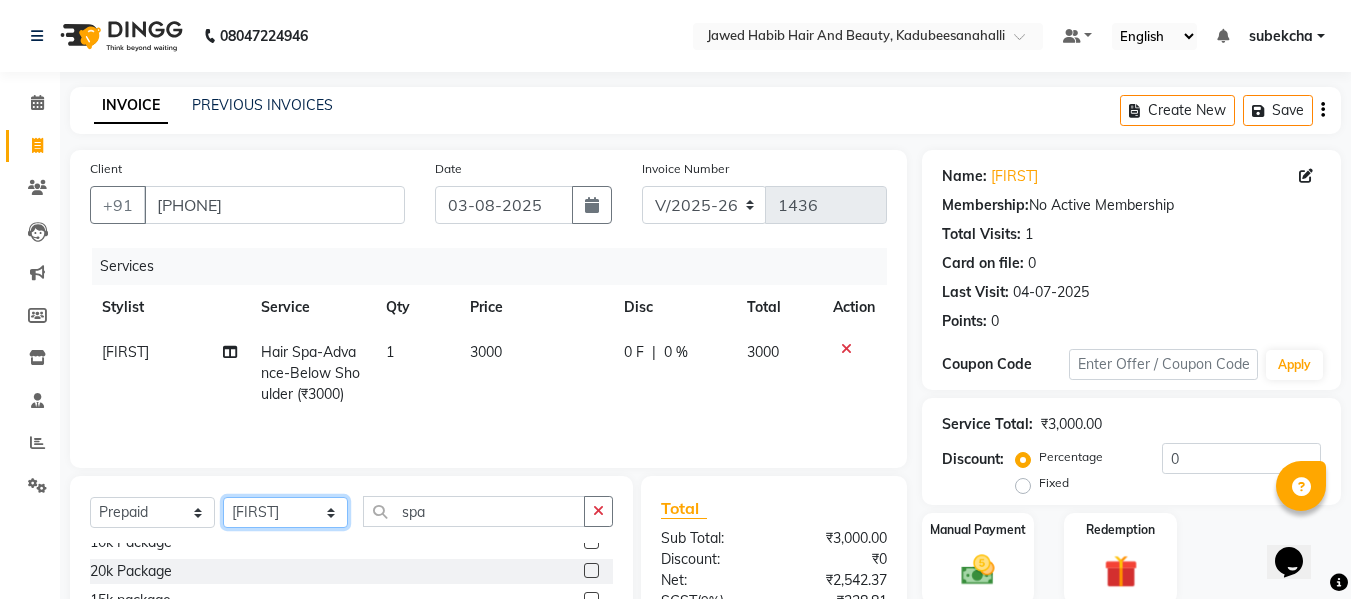 select on "79629" 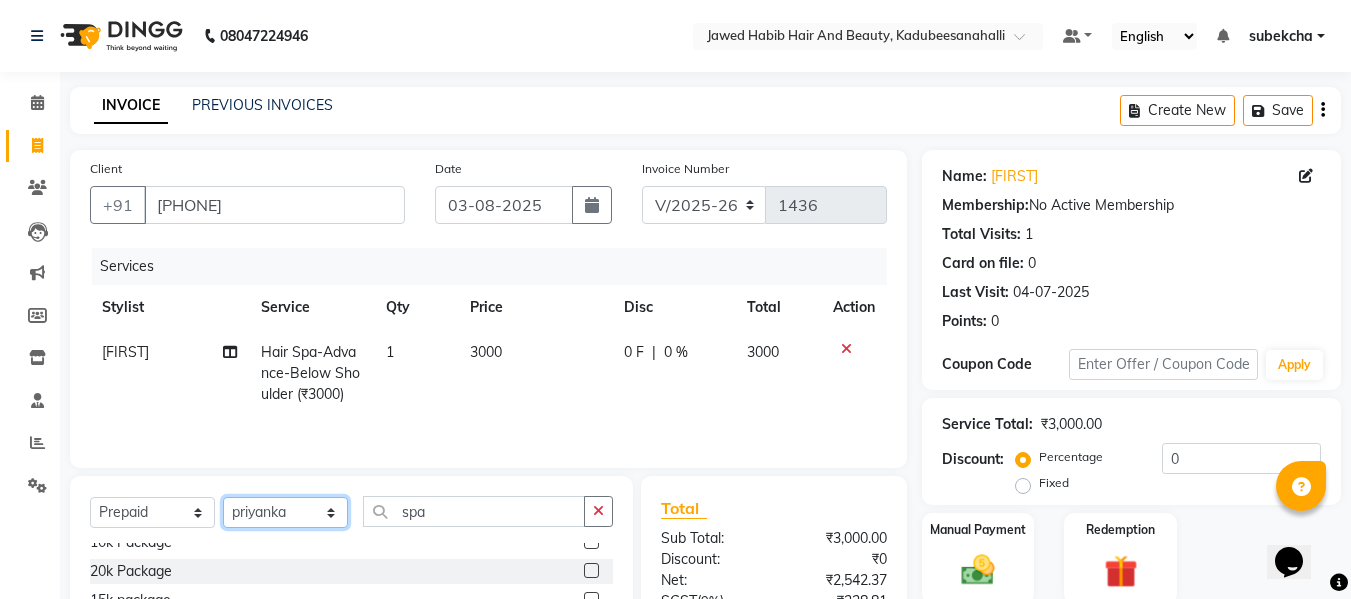 click on "Select Stylist aita Bijay bivek  priyanka riya Sanit subekcha Vimal" 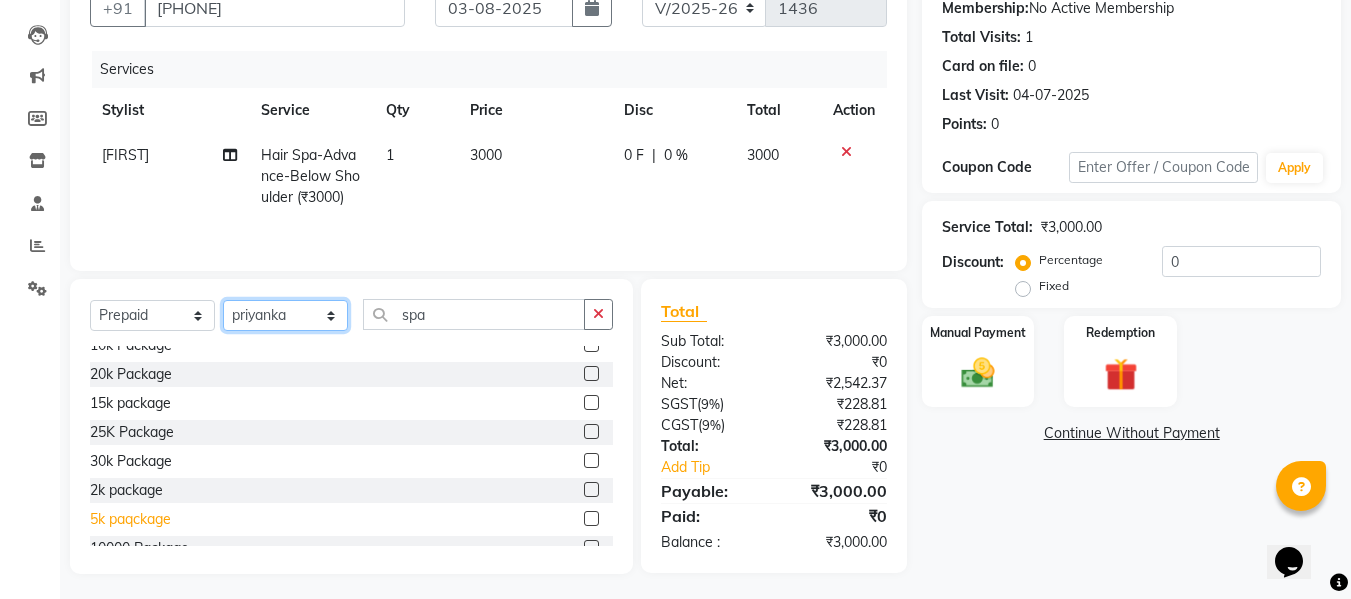 scroll, scrollTop: 200, scrollLeft: 0, axis: vertical 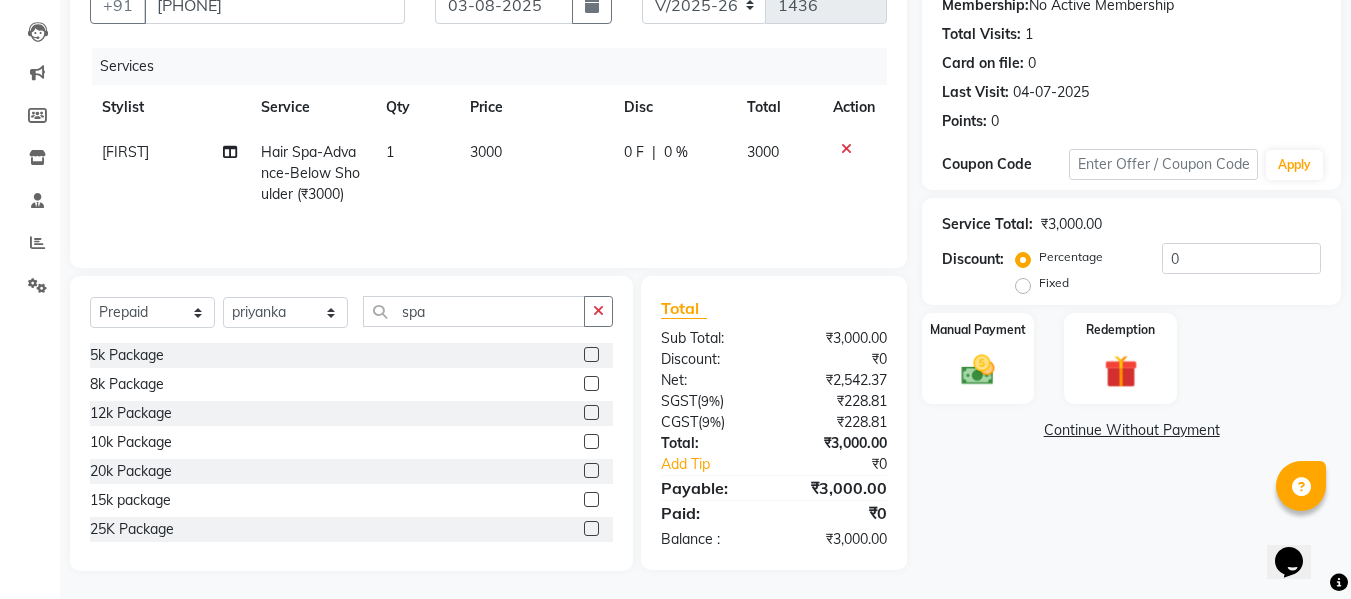 click 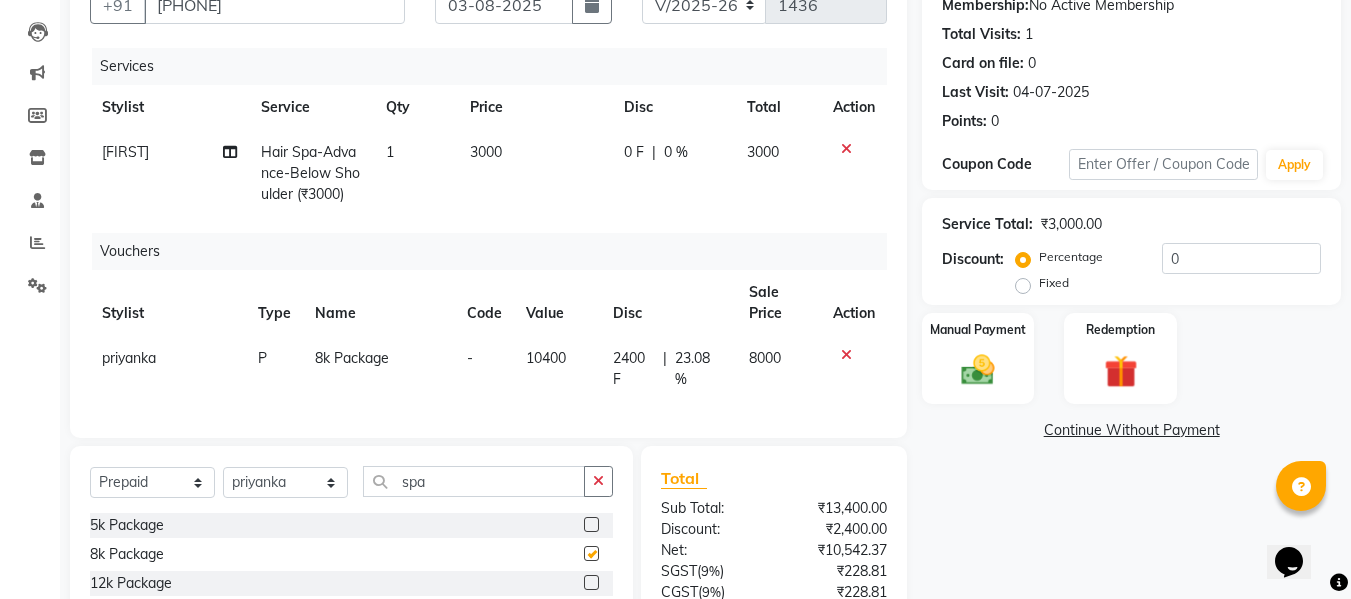 checkbox on "false" 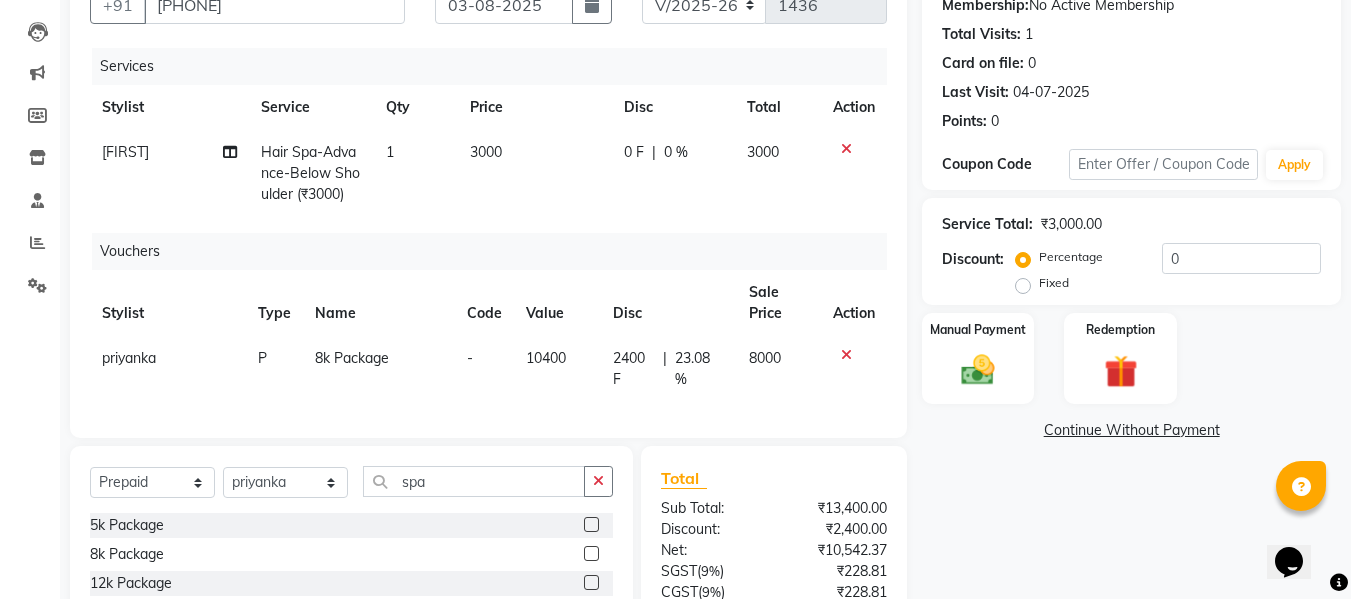 click 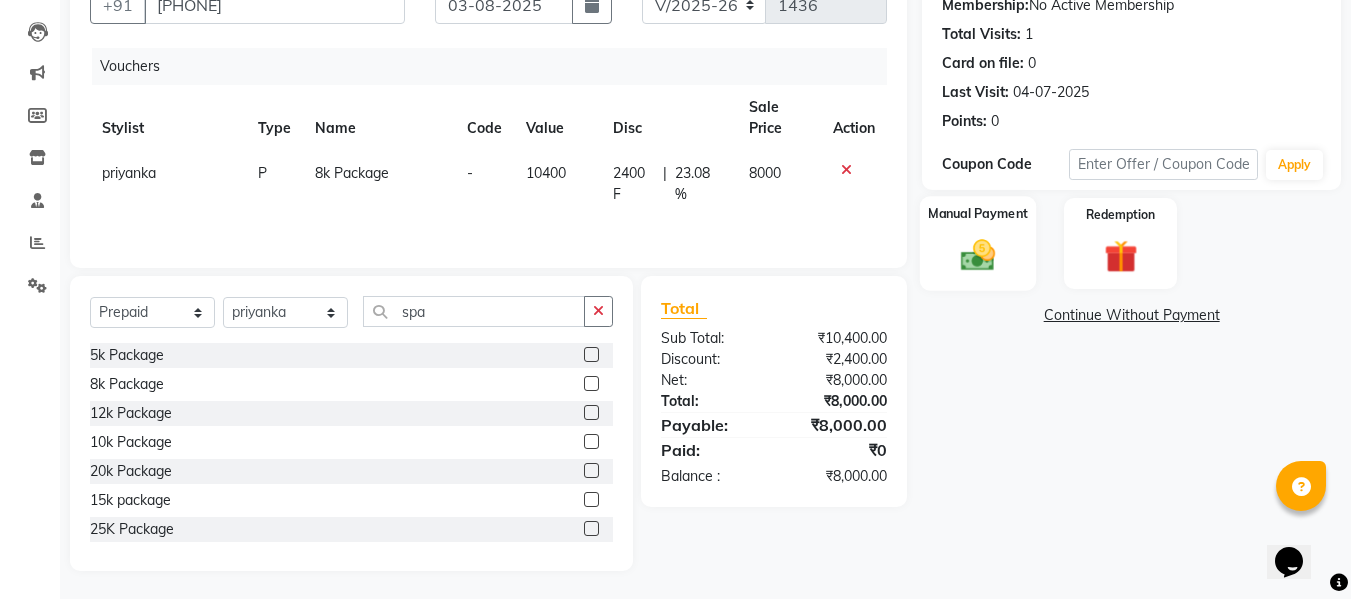 click 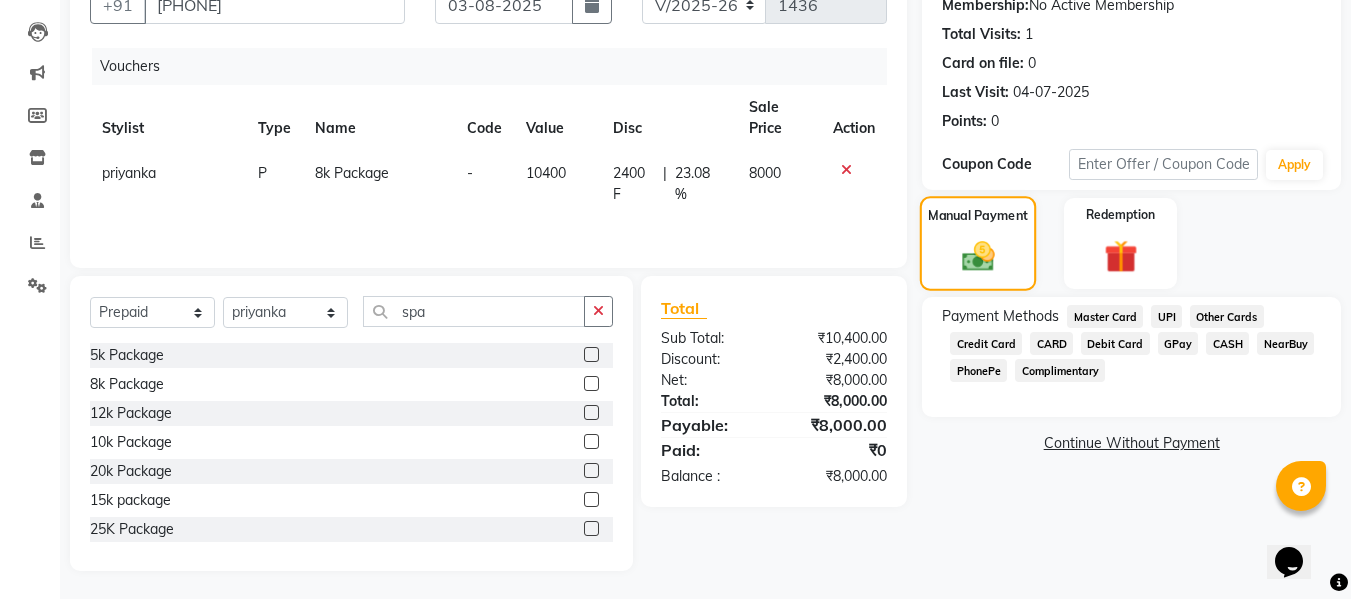 scroll, scrollTop: 202, scrollLeft: 0, axis: vertical 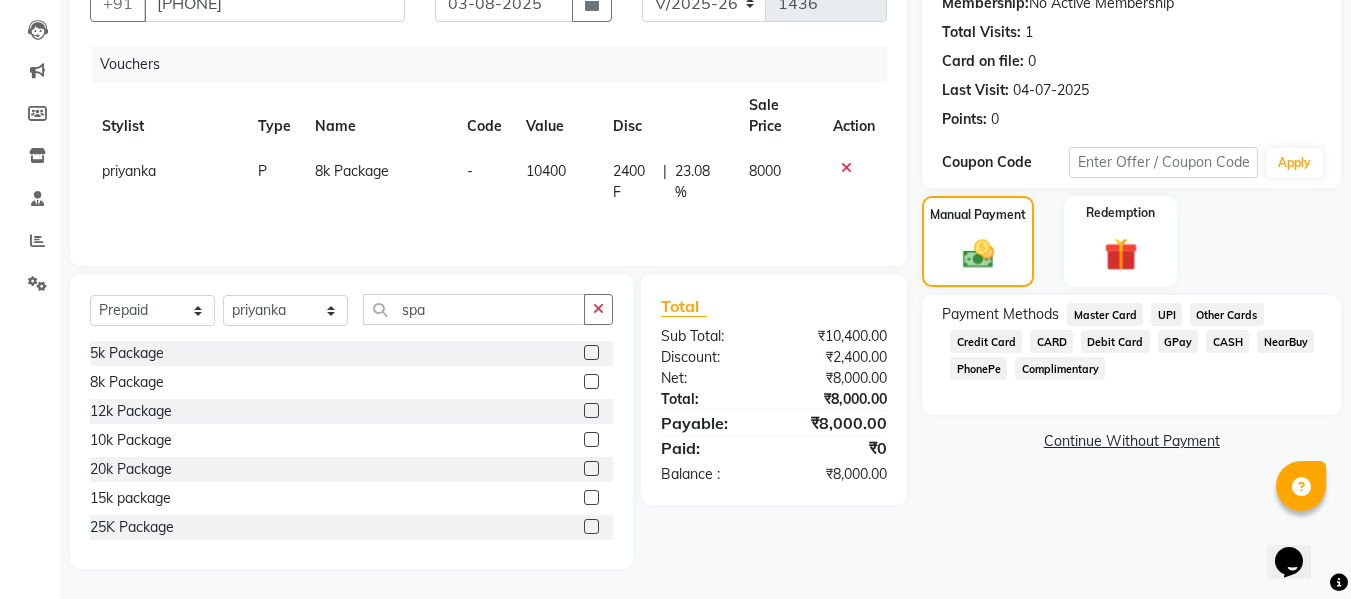 click on "GPay" 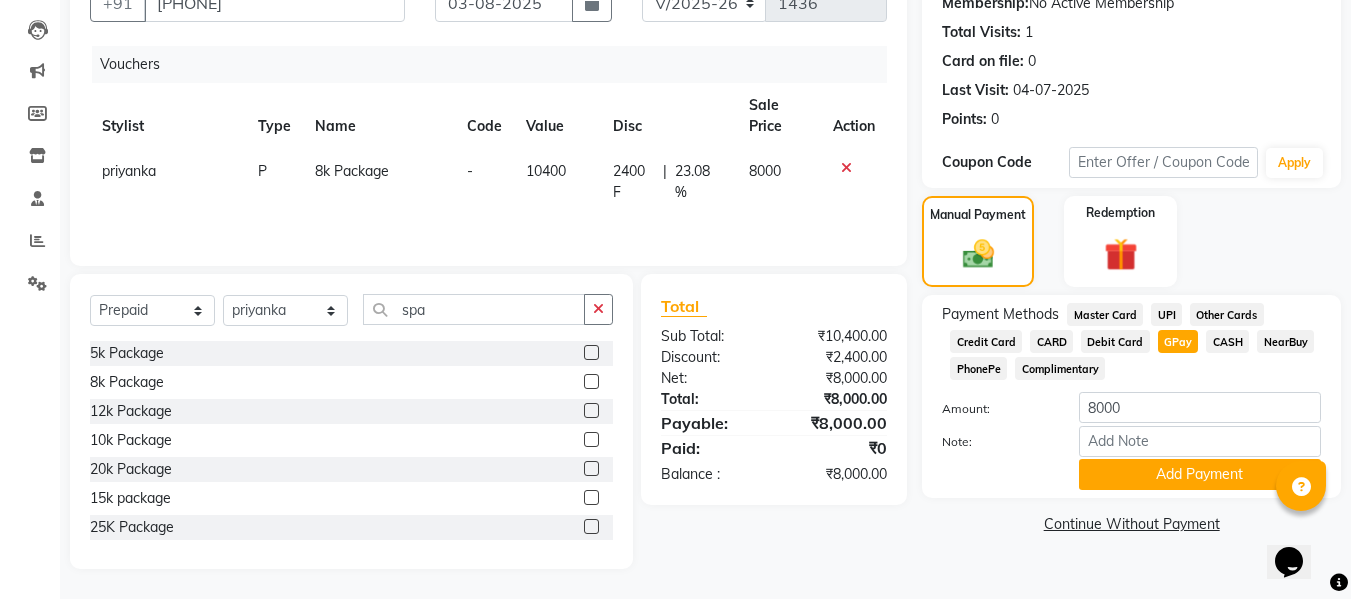 click on "10400" 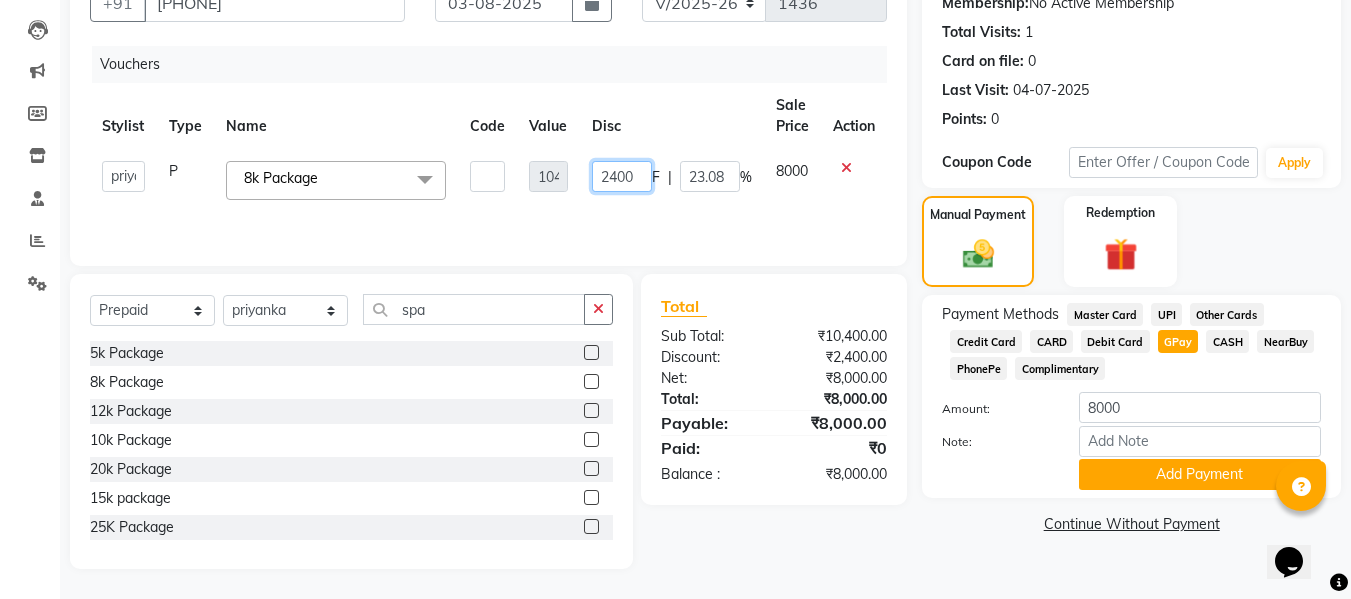 click on "2400" 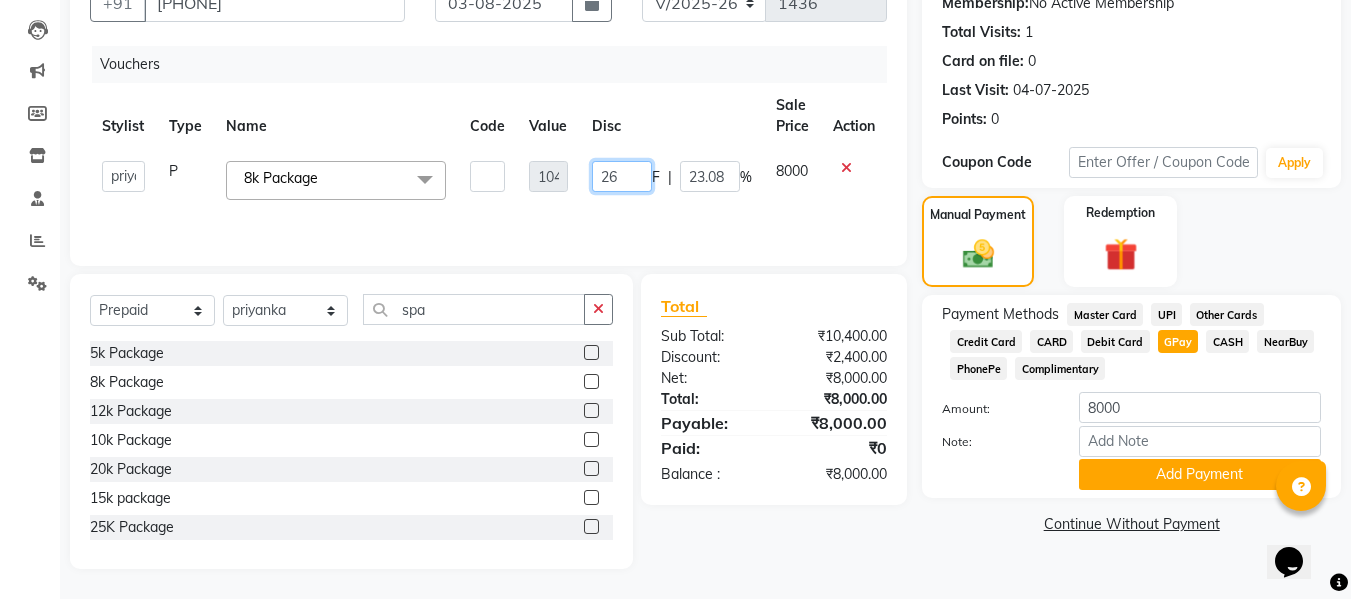 type on "2" 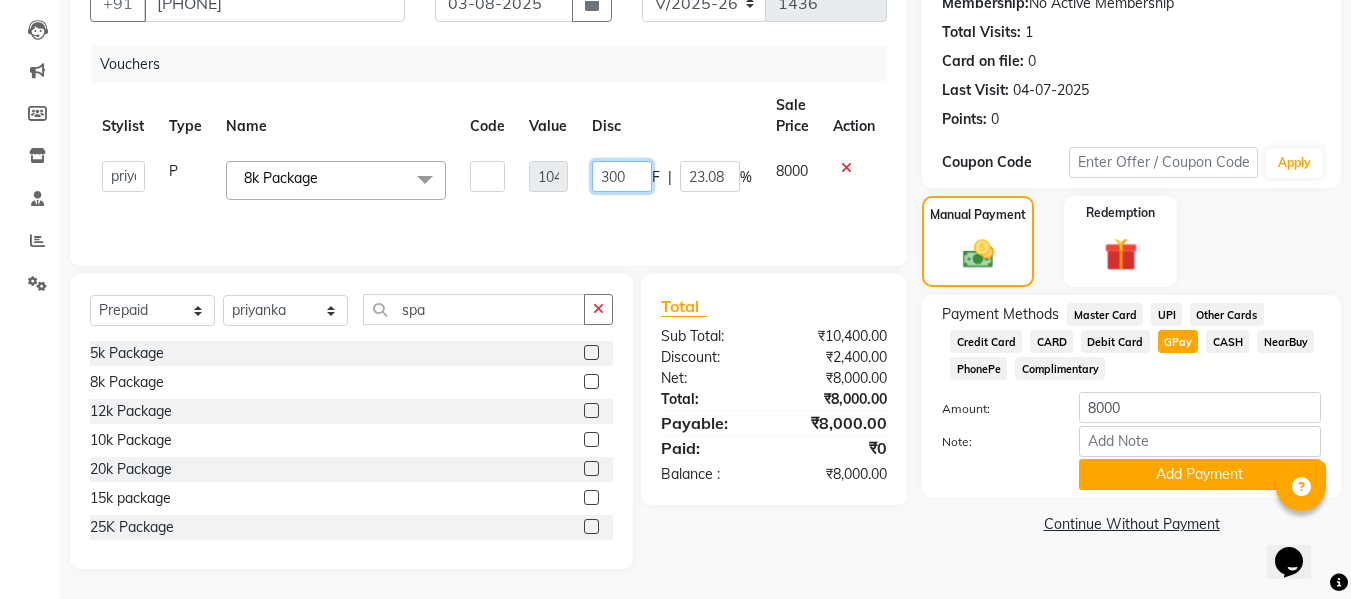 type on "3000" 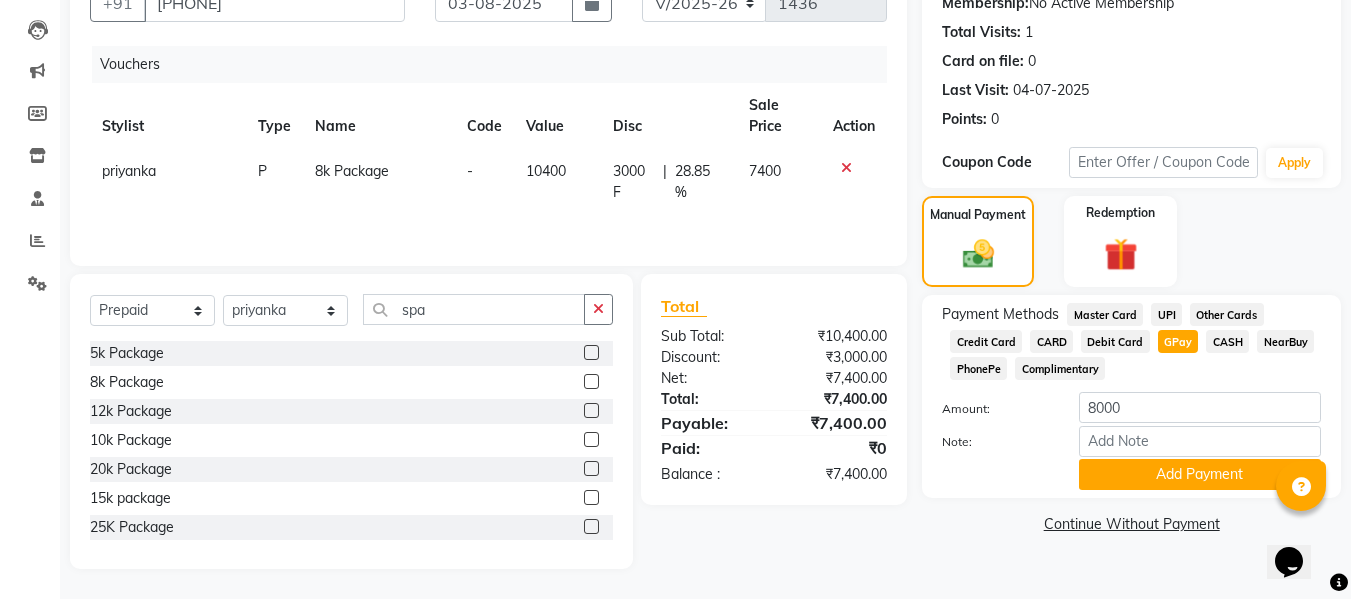 click on "3000 F | 28.85 %" 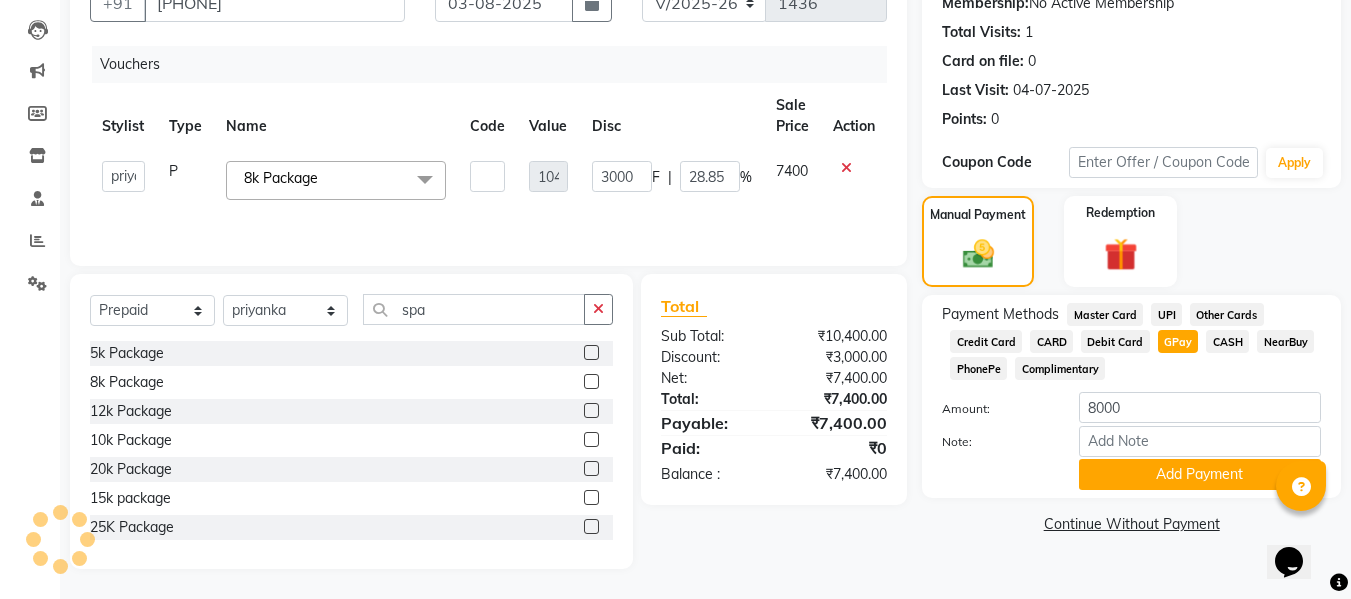 click 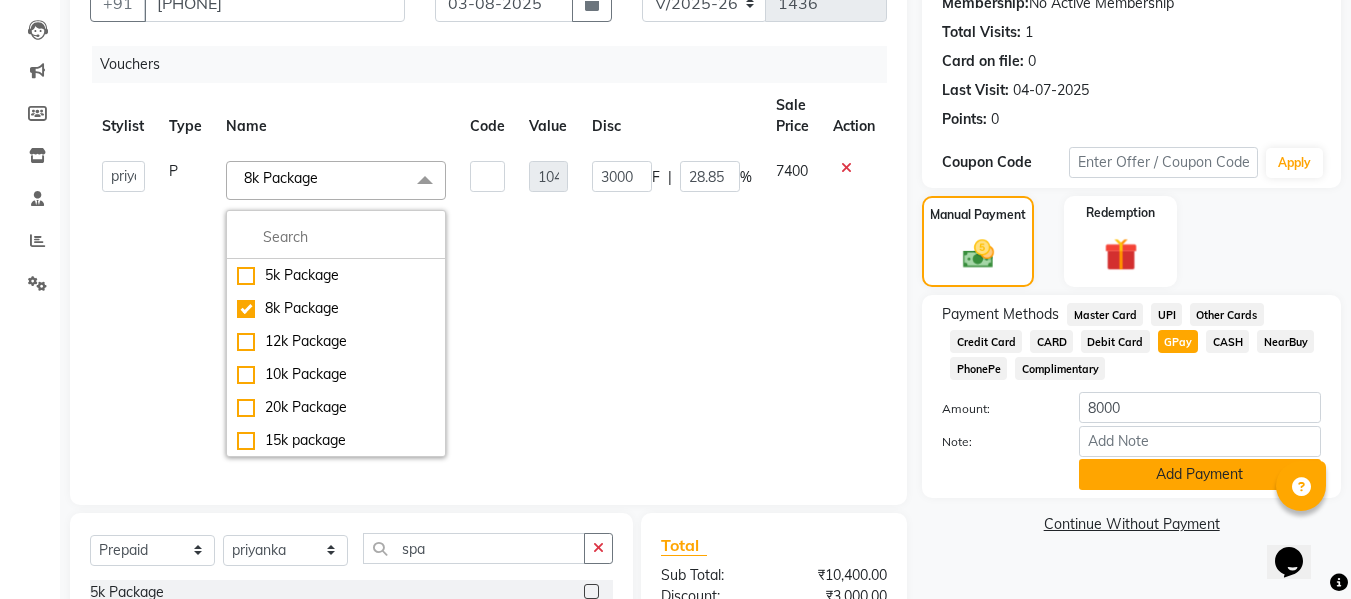 click on "Add Payment" 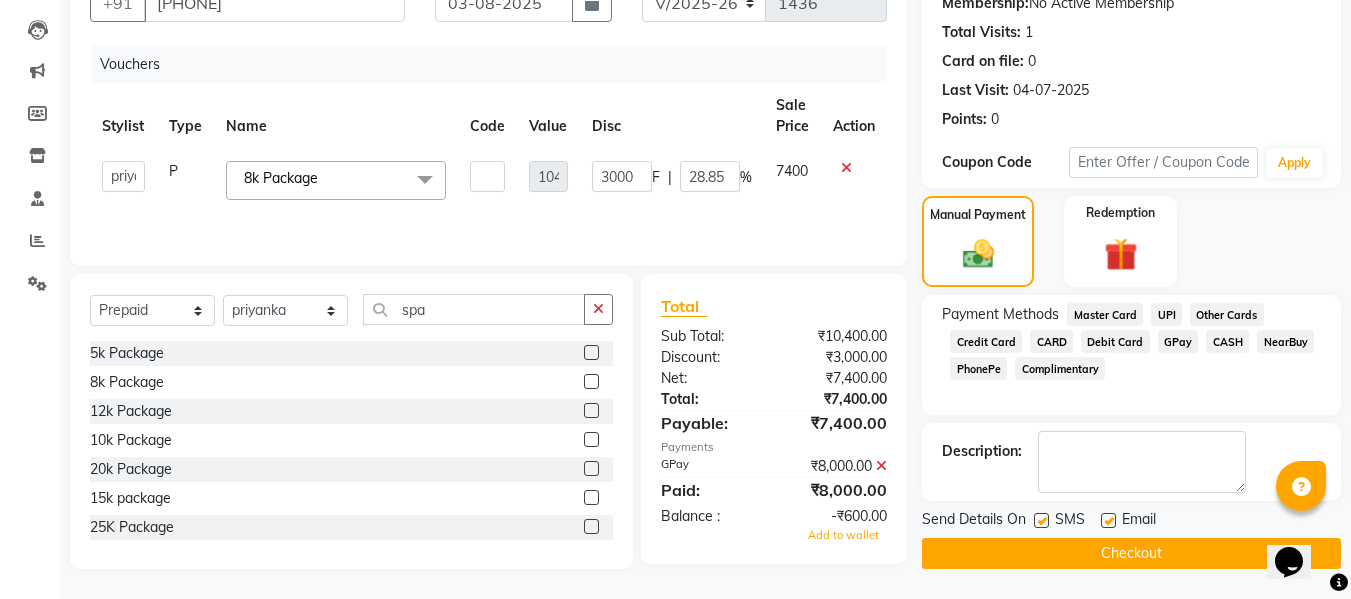 click on "Checkout" 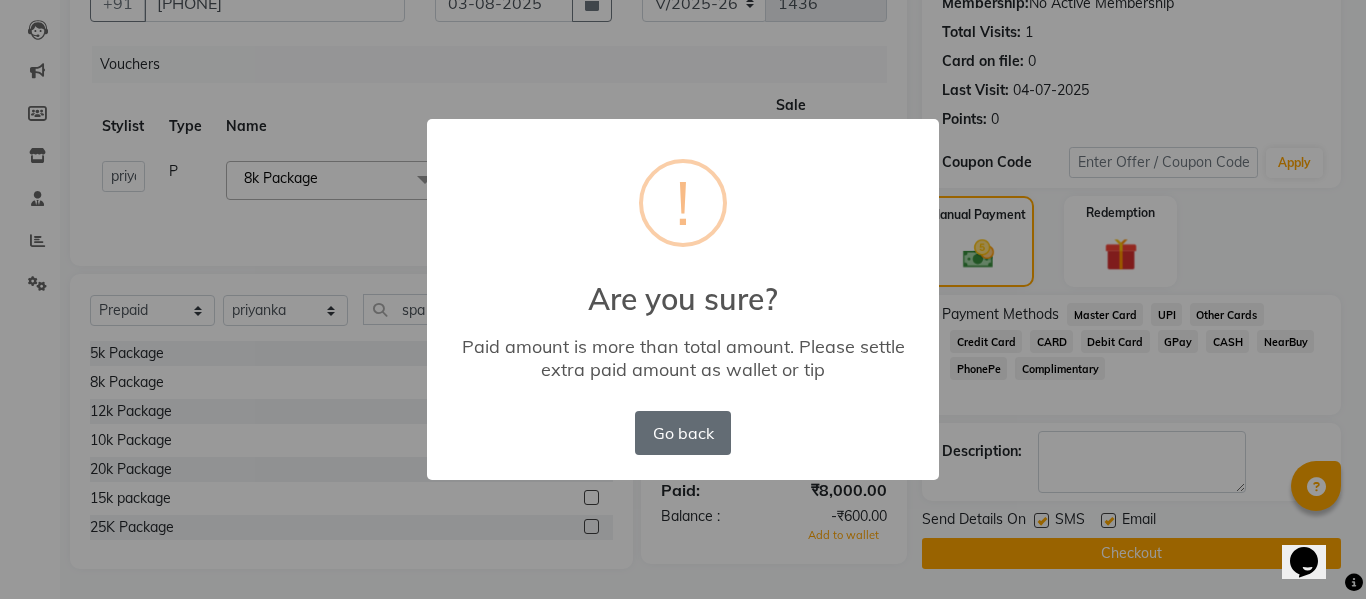 click on "Go back" at bounding box center (683, 433) 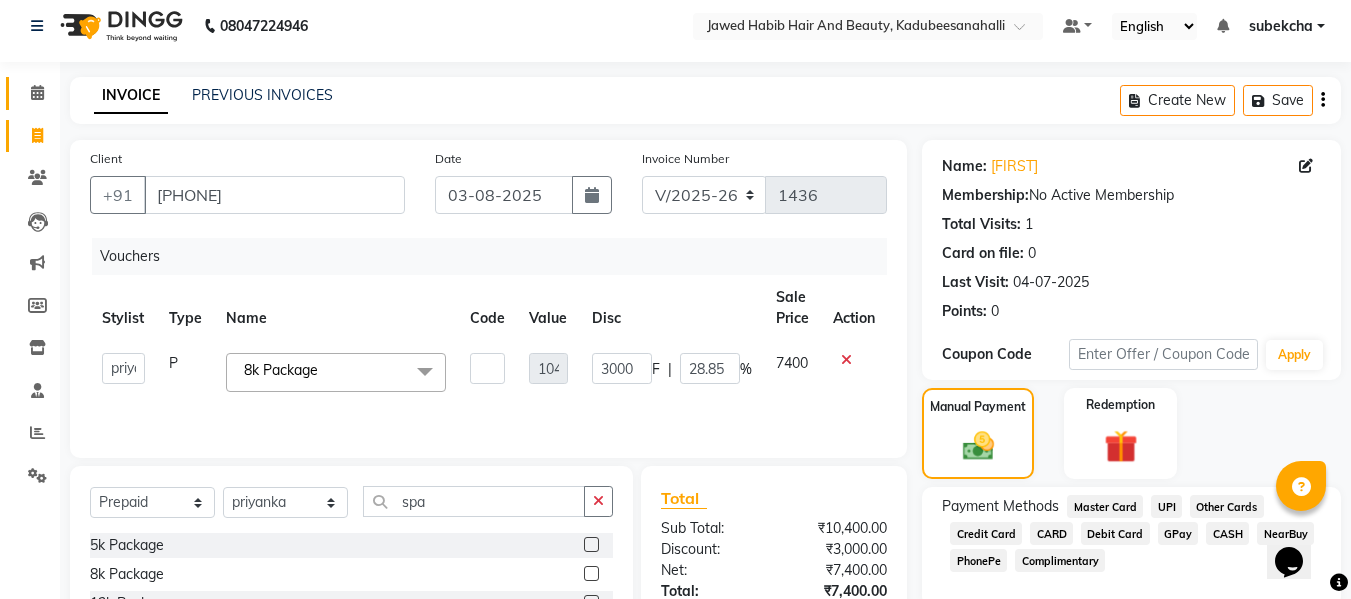 scroll, scrollTop: 0, scrollLeft: 0, axis: both 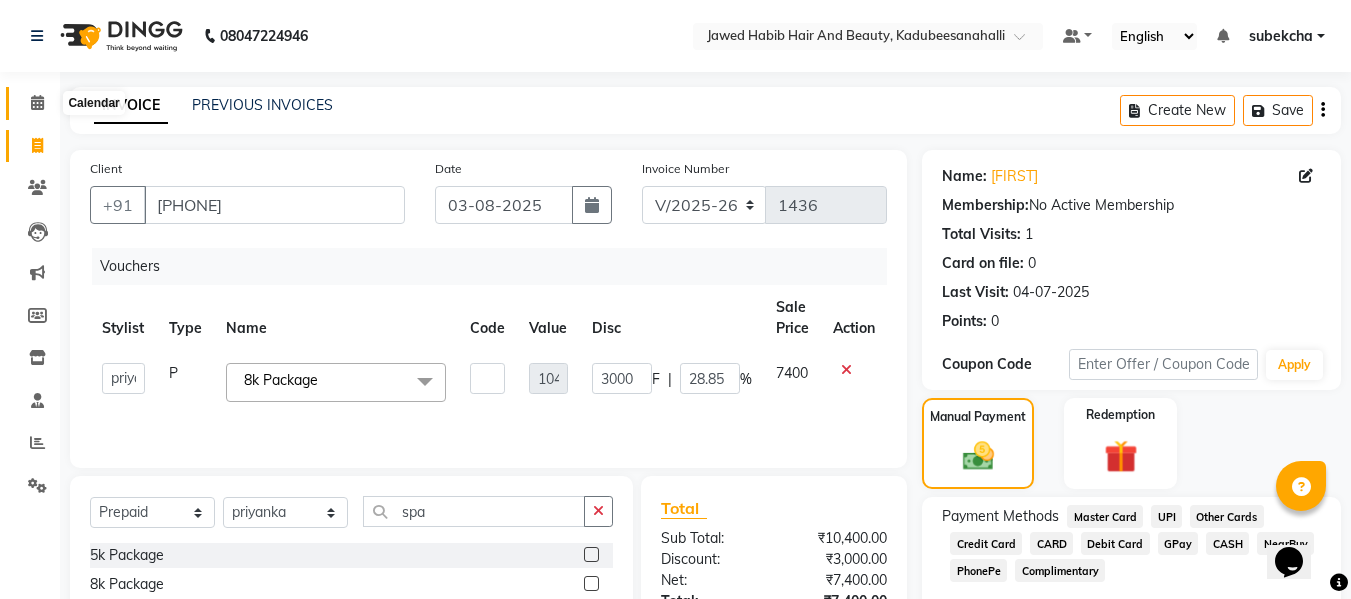 click 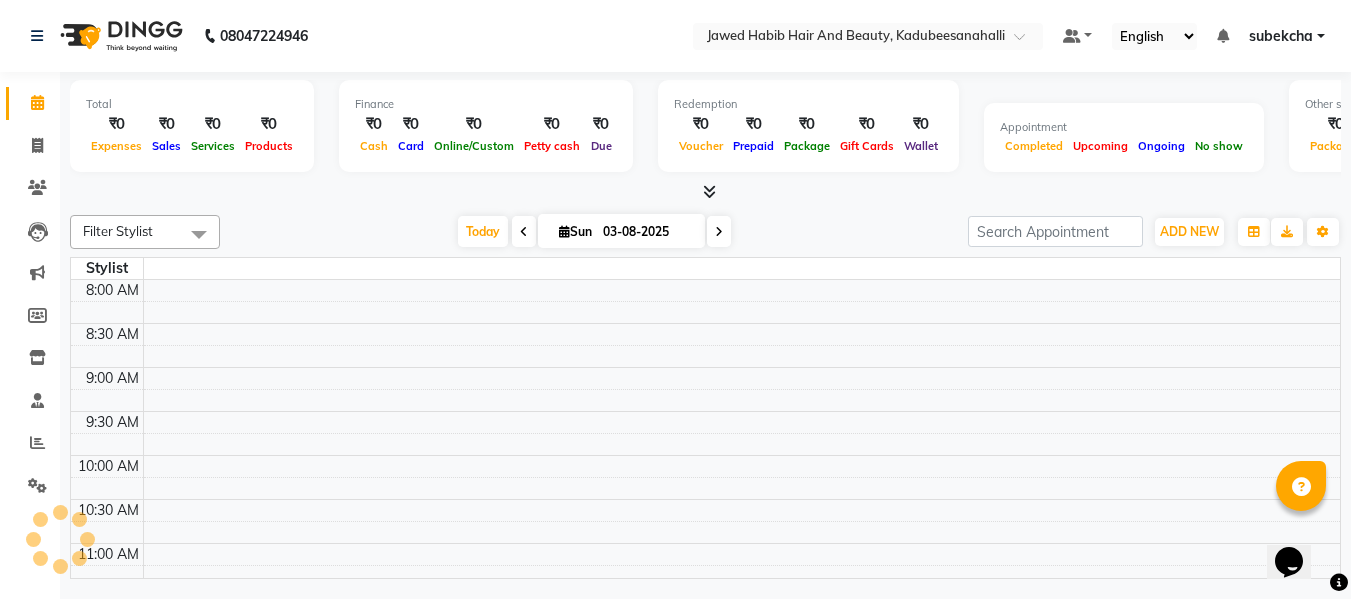 scroll, scrollTop: 0, scrollLeft: 0, axis: both 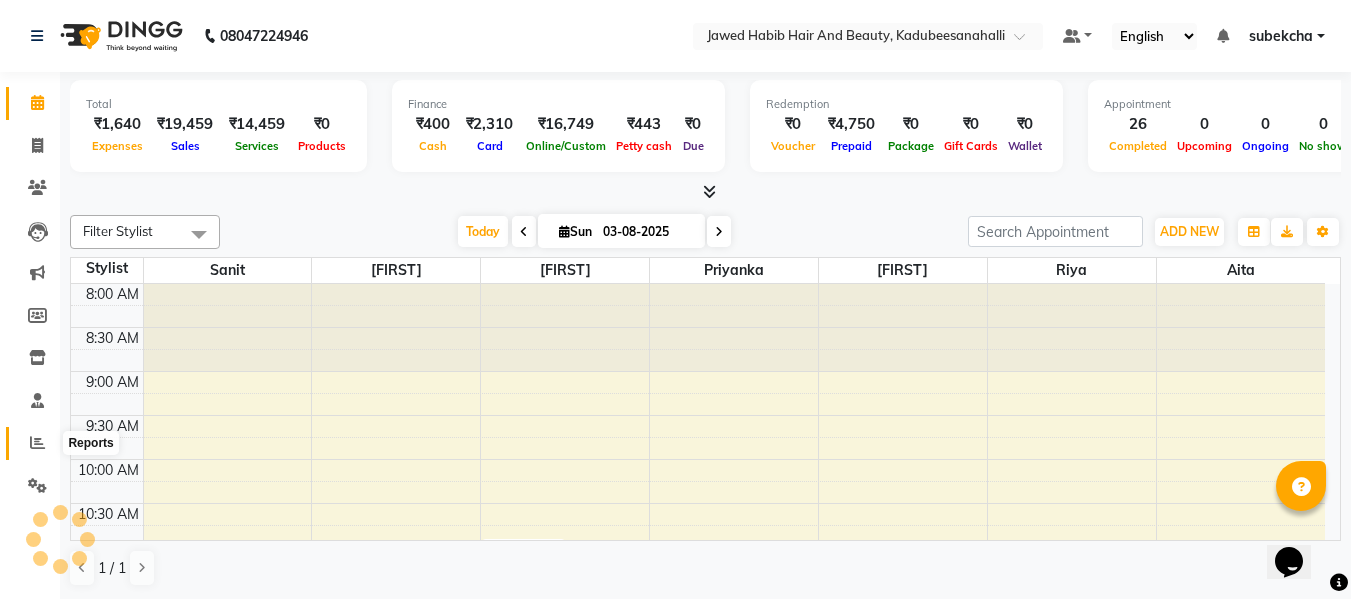 click 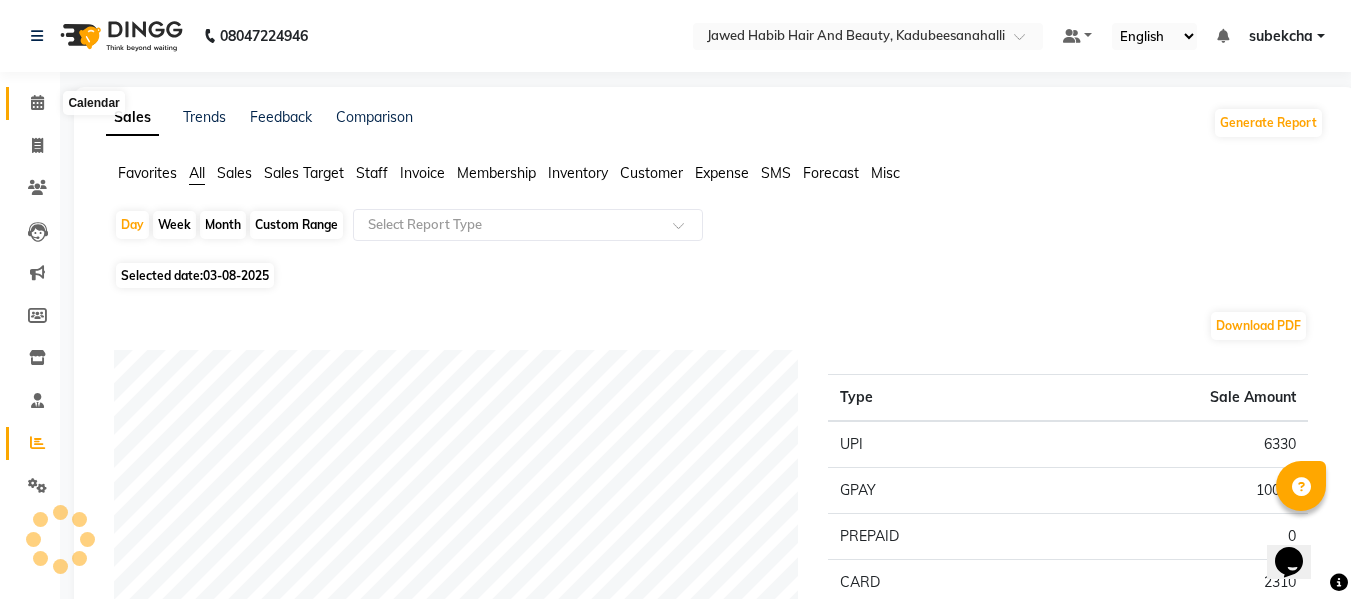 click 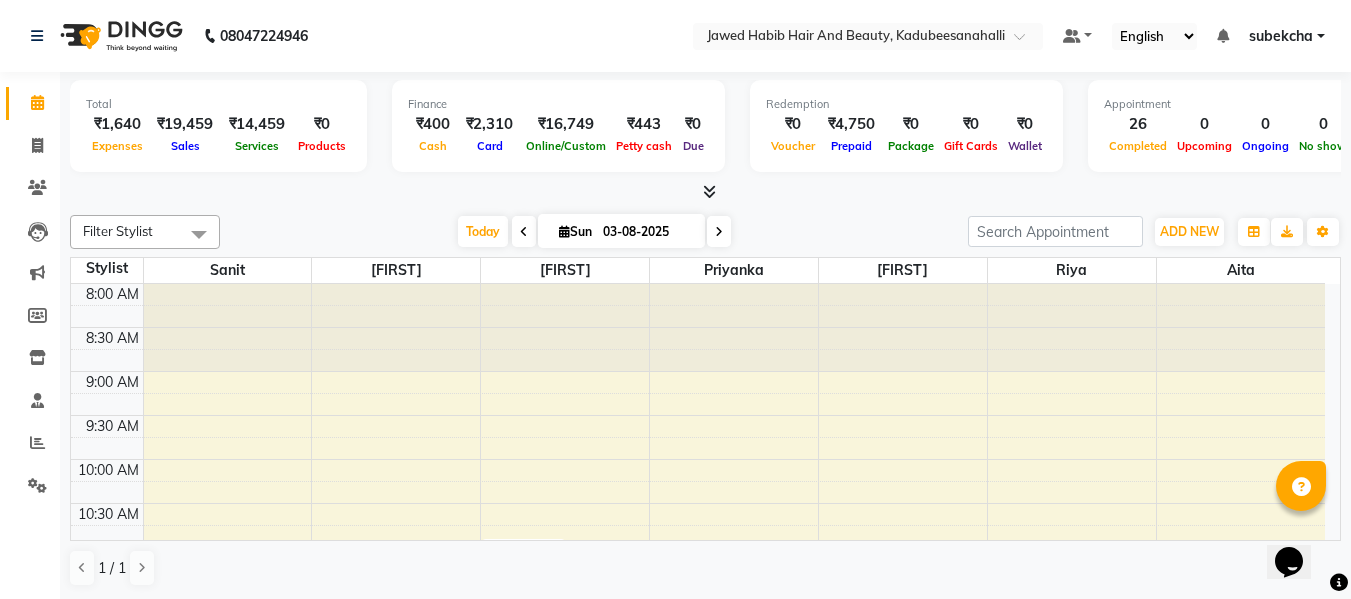 scroll, scrollTop: 887, scrollLeft: 0, axis: vertical 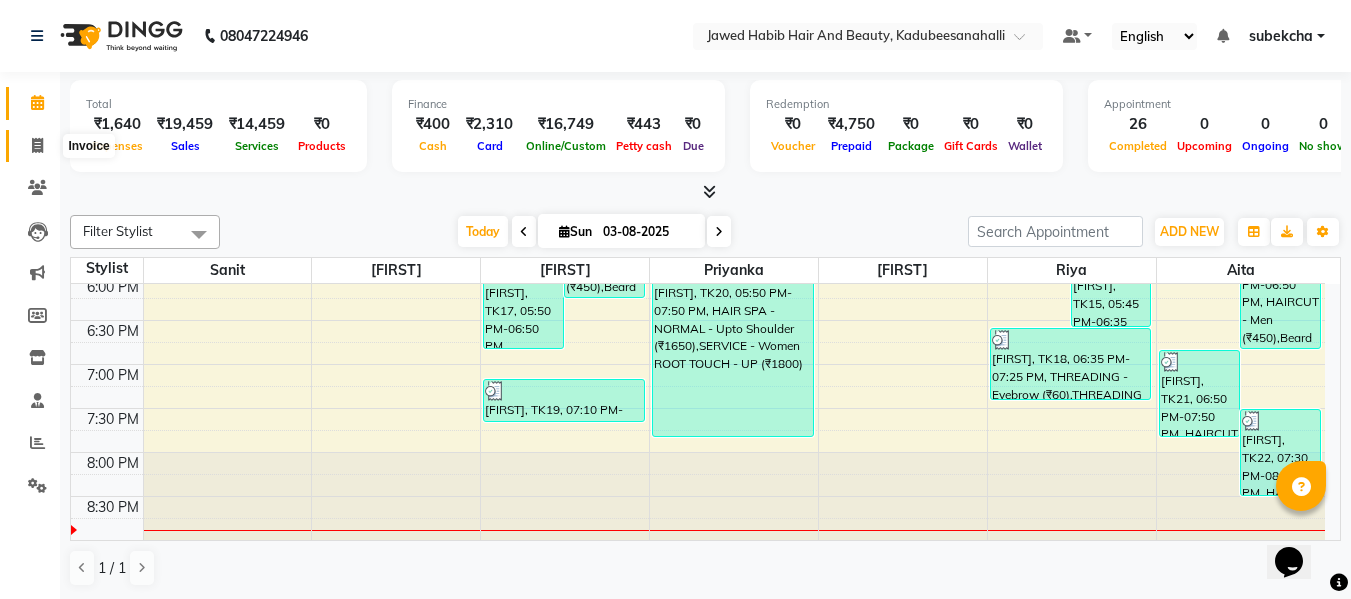click 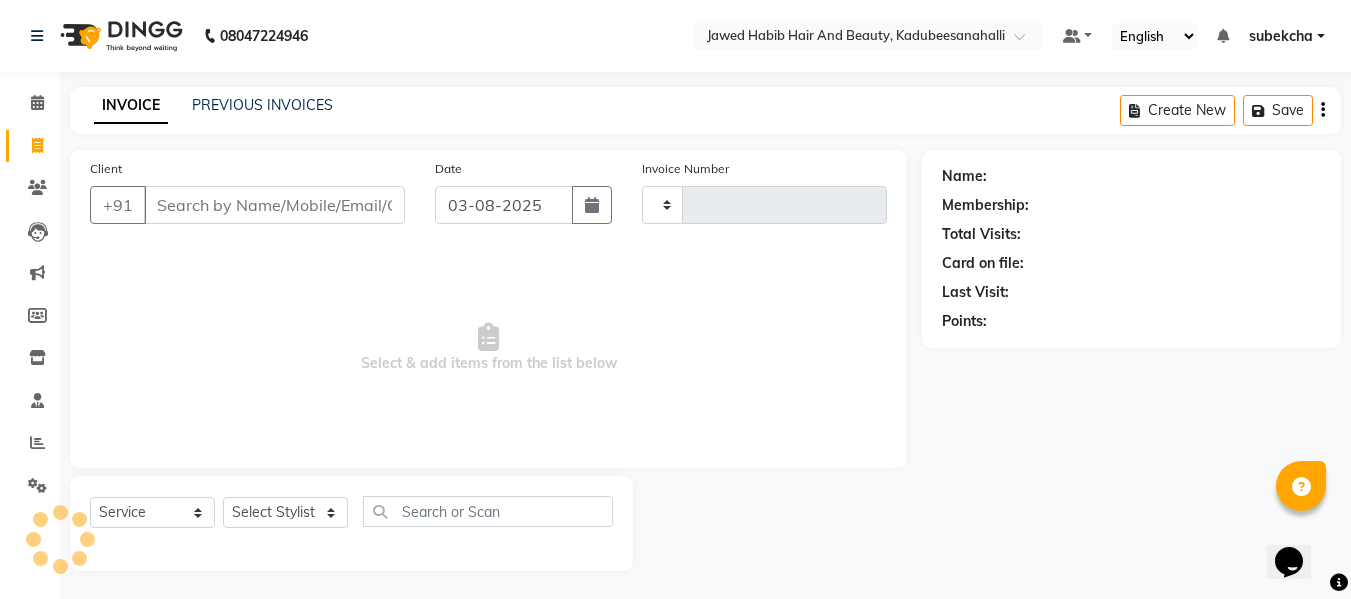 type on "1436" 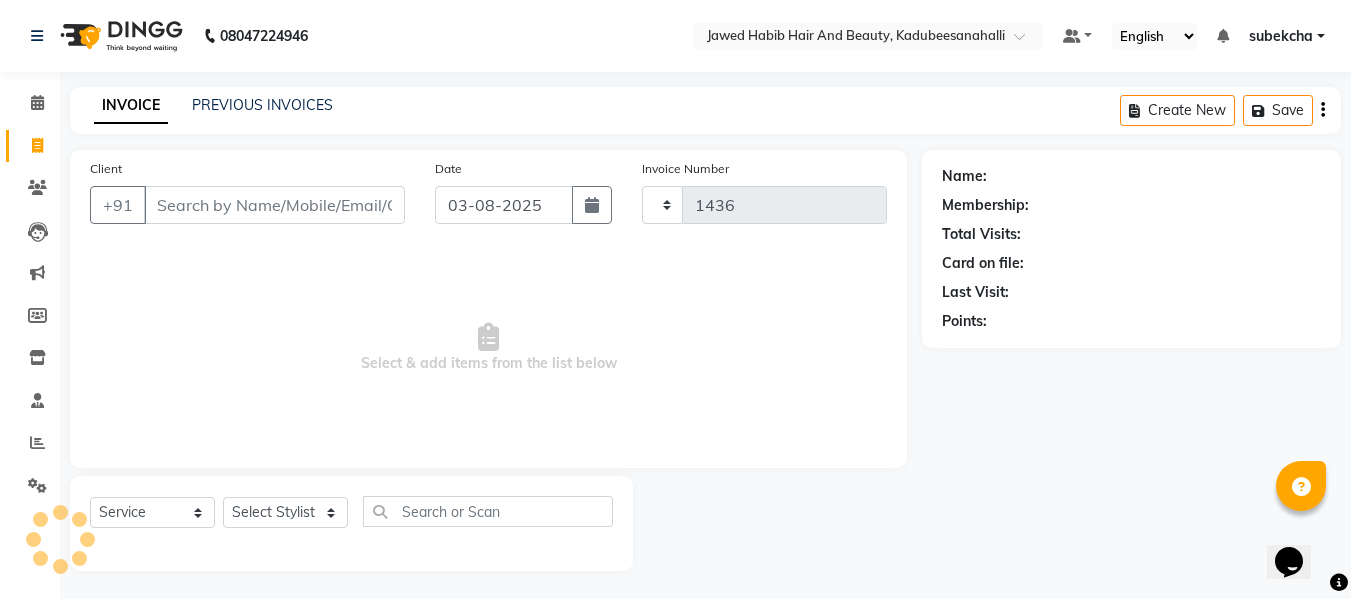 select on "7013" 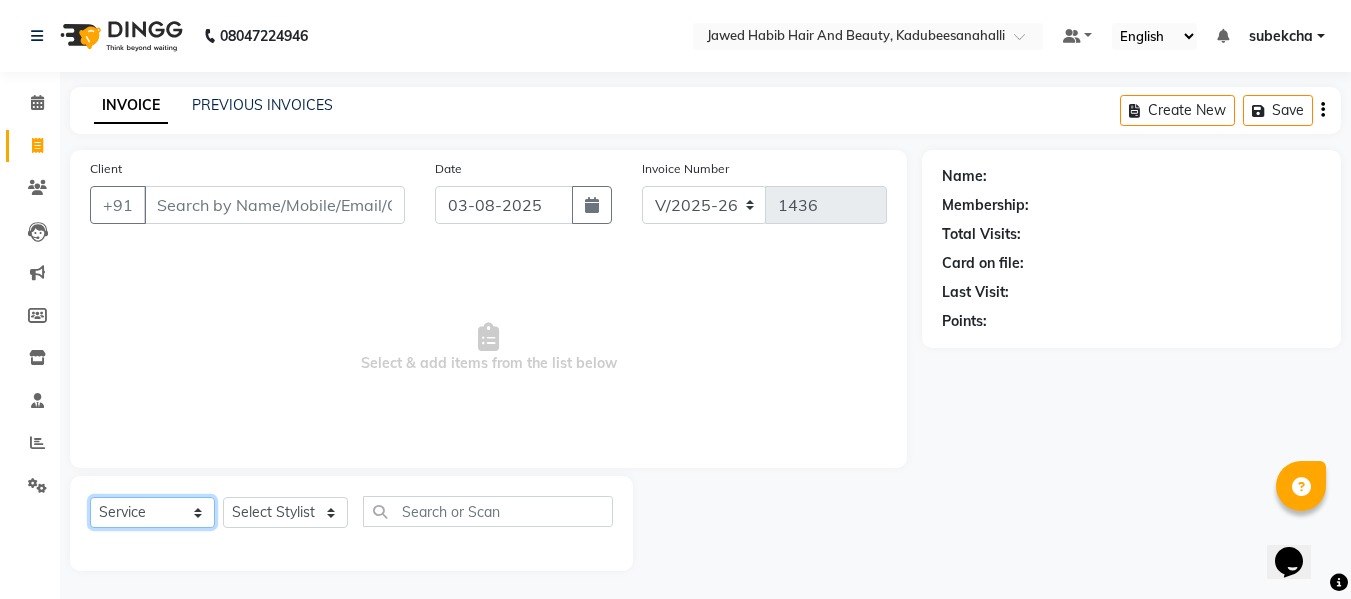 click on "Select  Service  Product  Membership  Package Voucher Prepaid Gift Card" 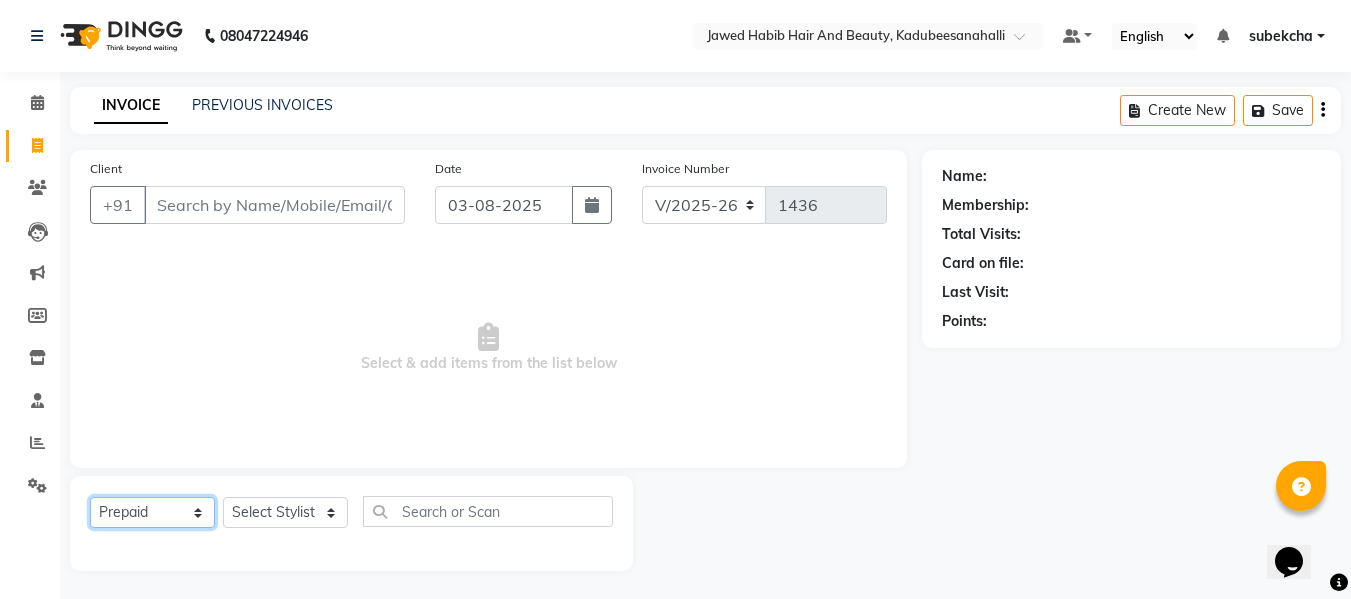 click on "Select  Service  Product  Membership  Package Voucher Prepaid Gift Card" 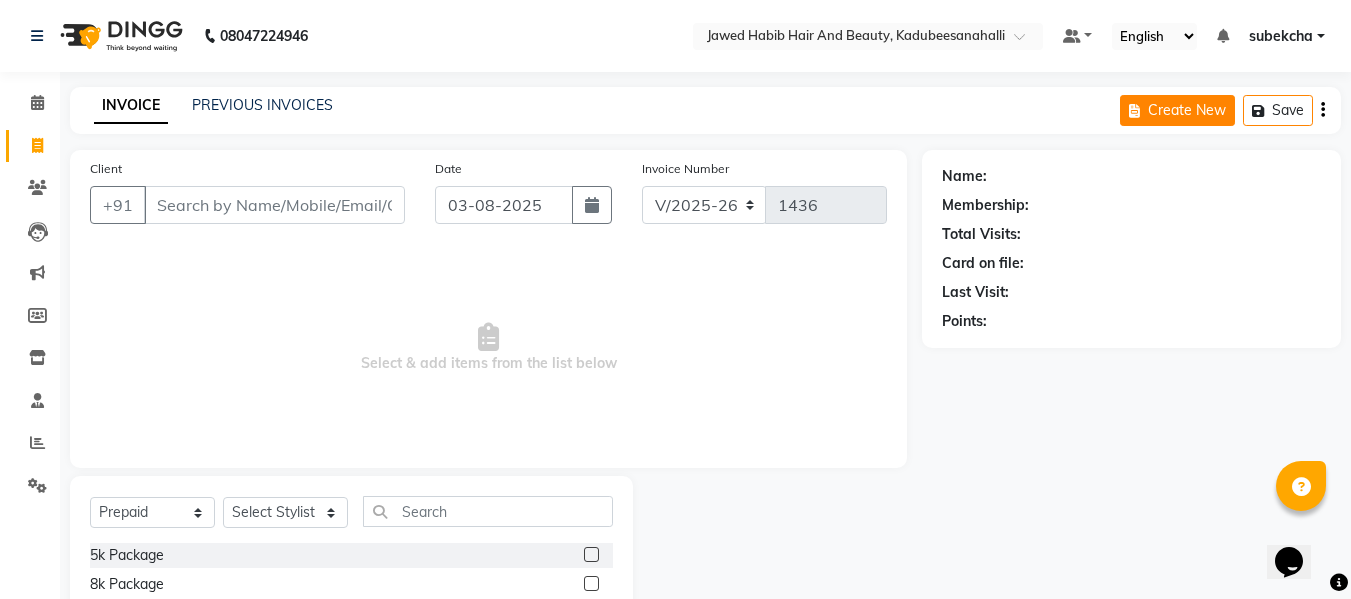 click on "Create New" 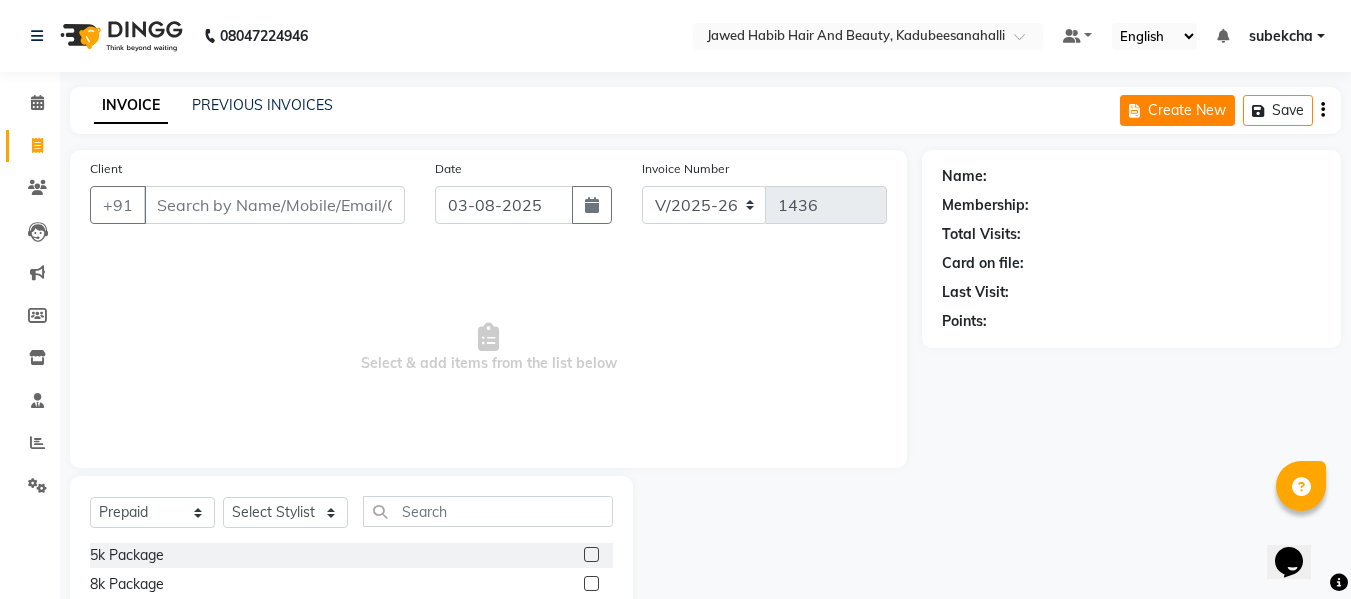 select on "service" 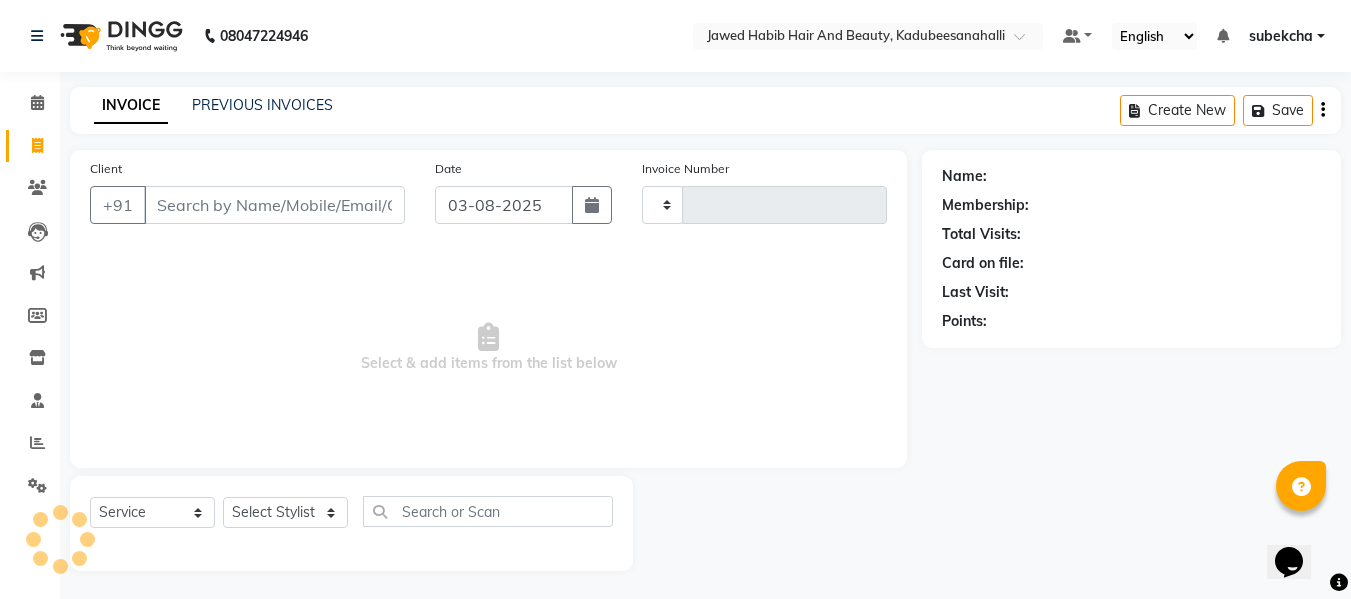 scroll, scrollTop: 2, scrollLeft: 0, axis: vertical 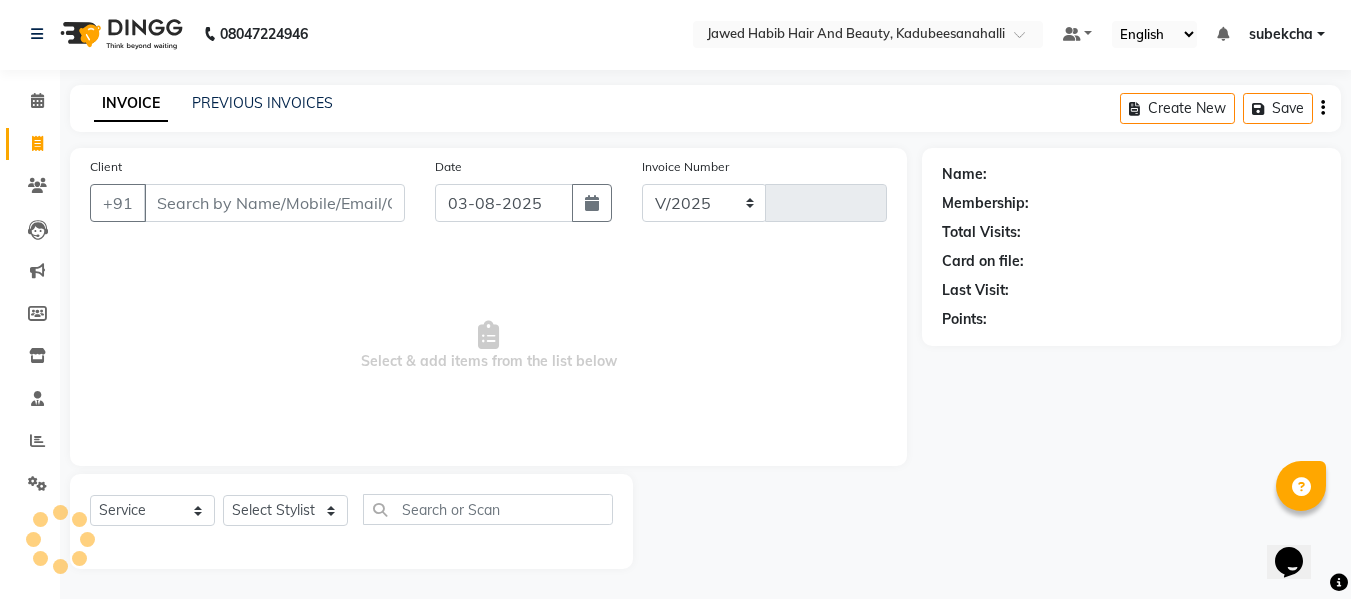 select on "7013" 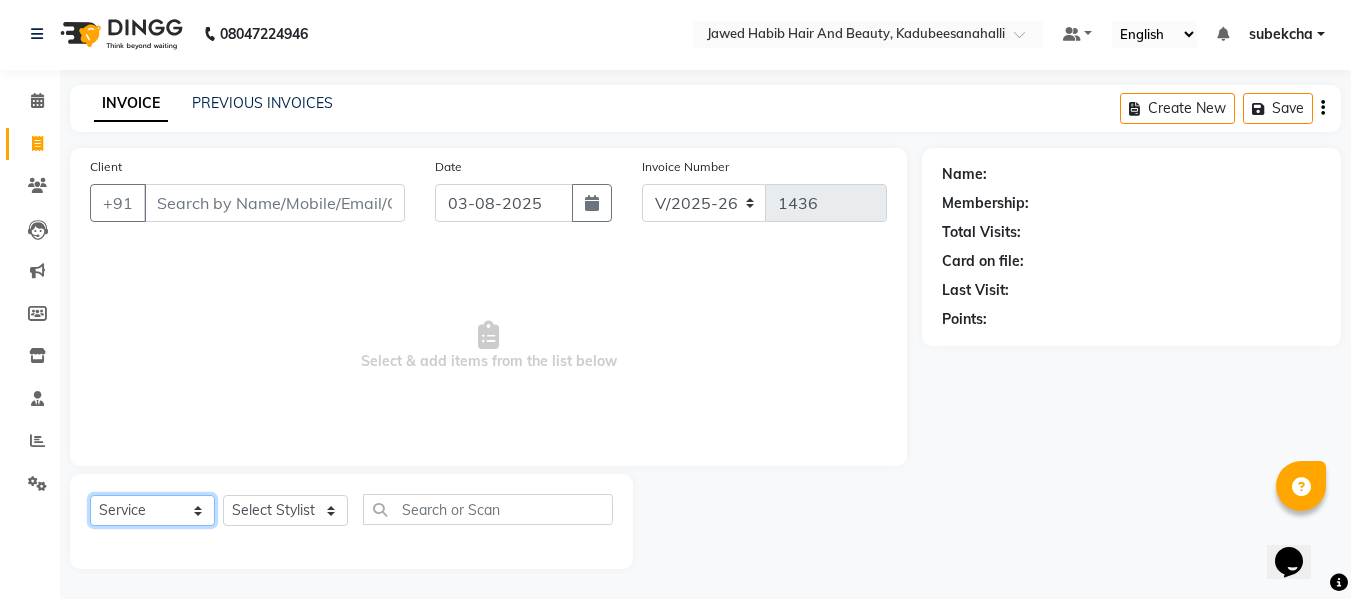 click on "Select  Service  Product  Membership  Package Voucher Prepaid Gift Card" 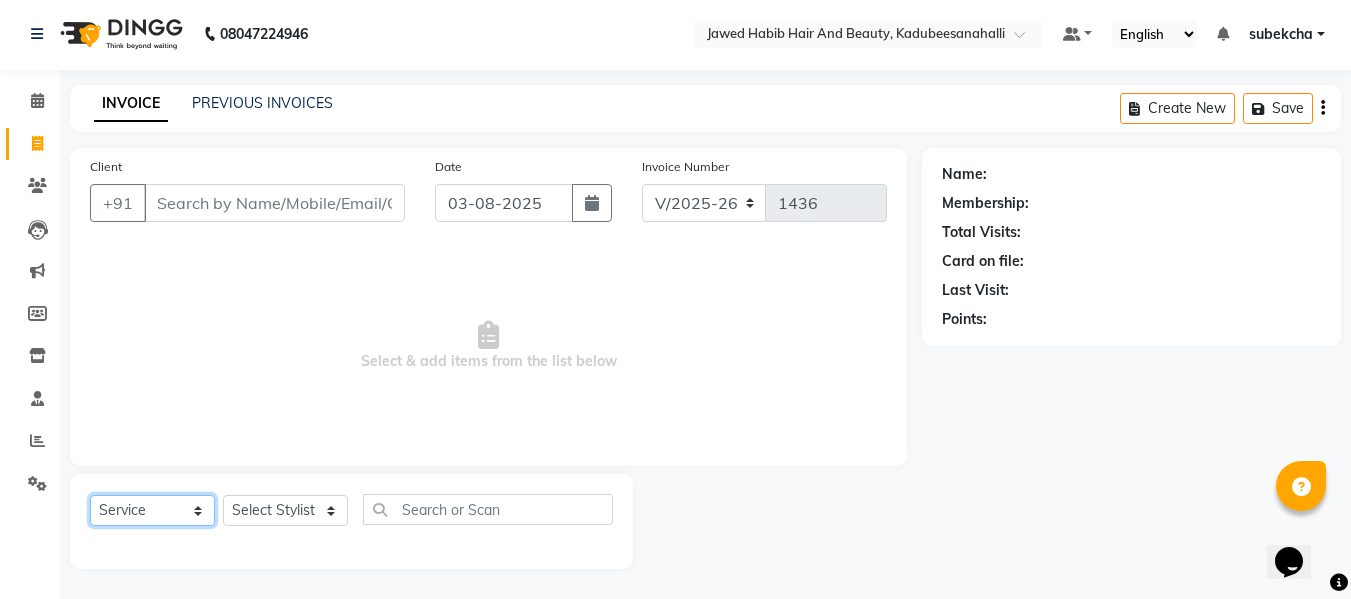 select on "P" 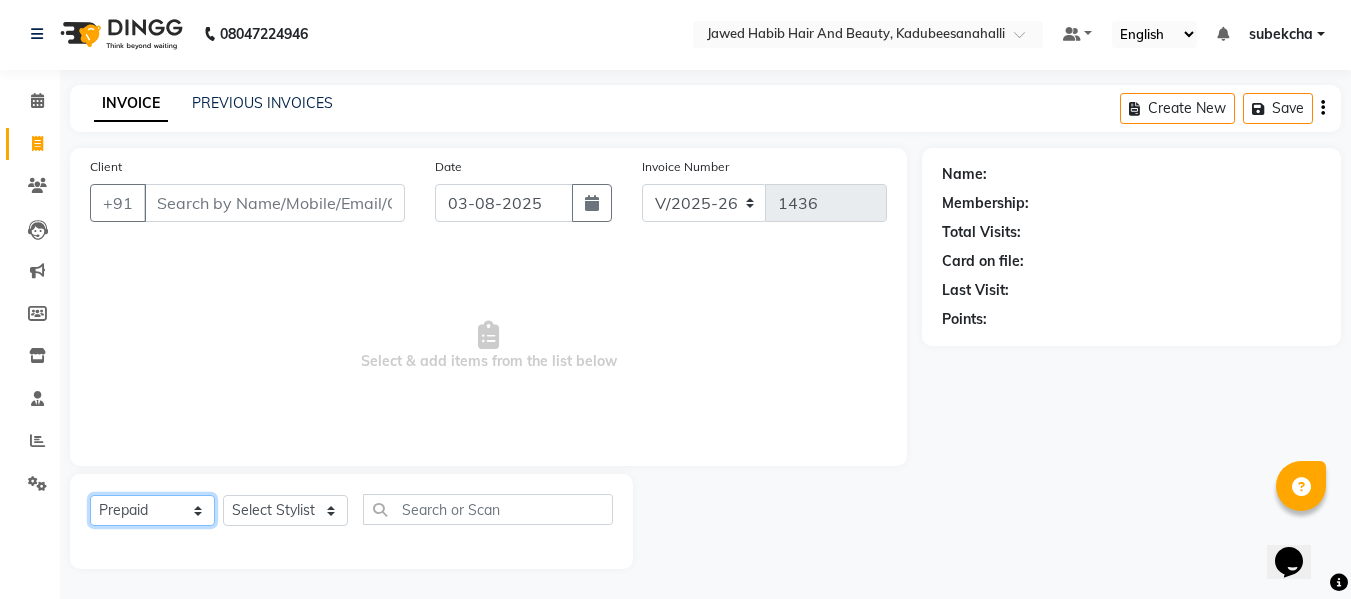 click on "Select  Service  Product  Membership  Package Voucher Prepaid Gift Card" 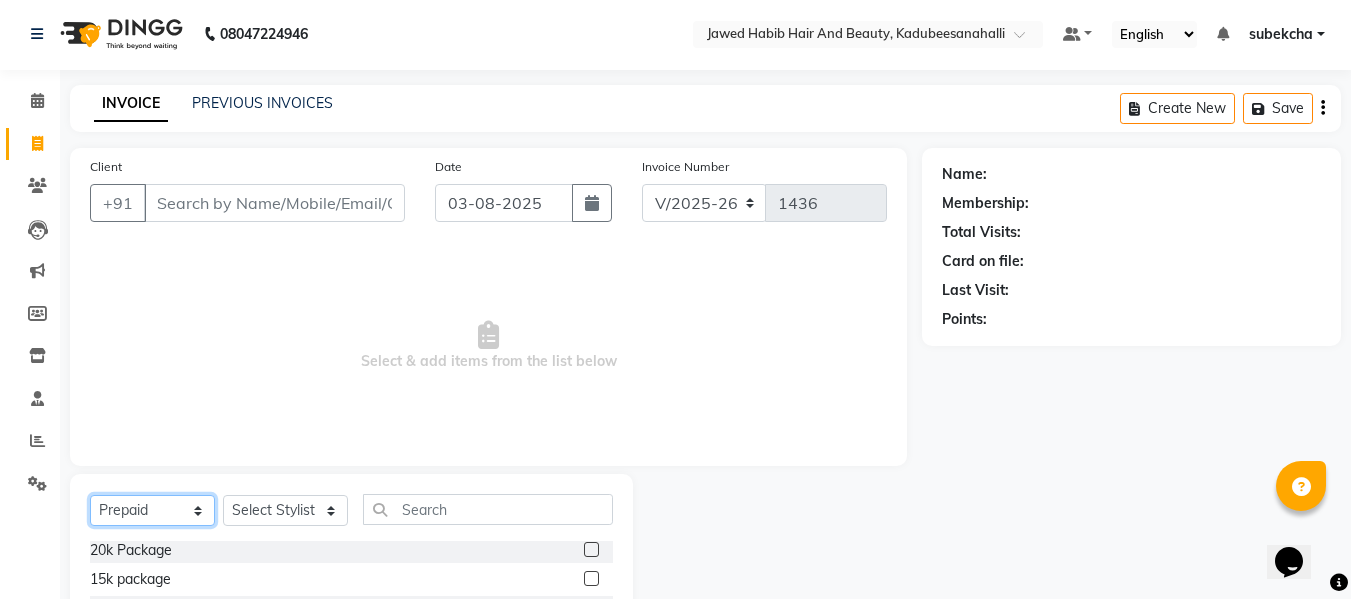 scroll, scrollTop: 19, scrollLeft: 0, axis: vertical 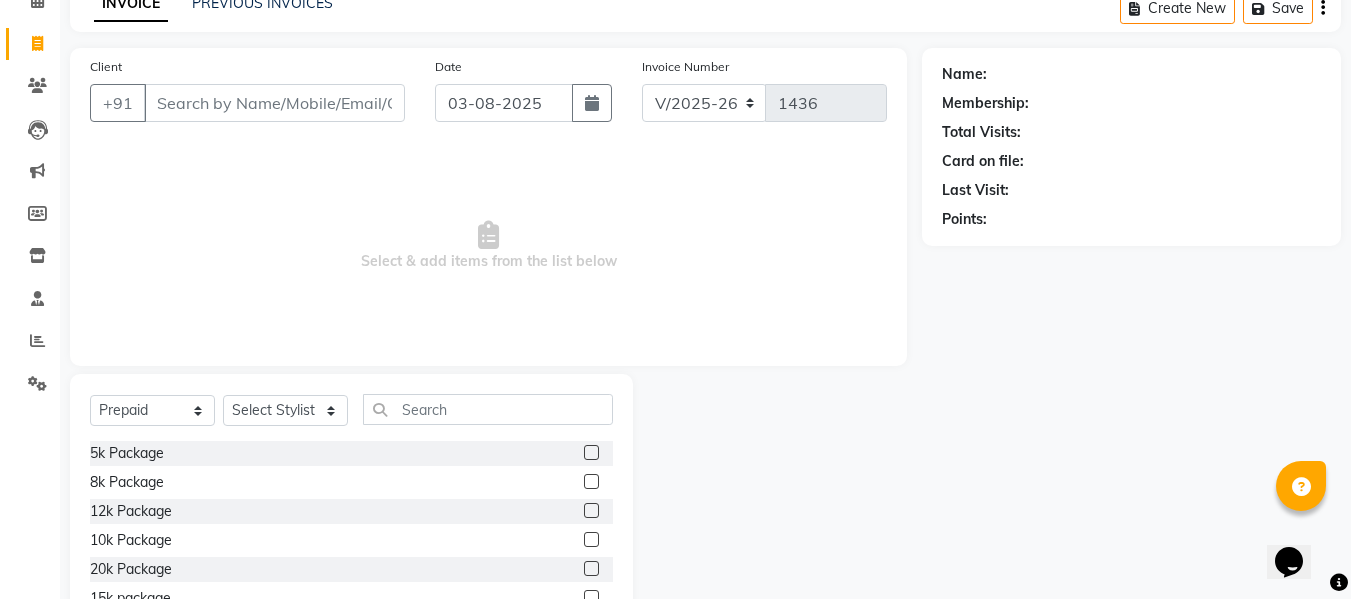 click 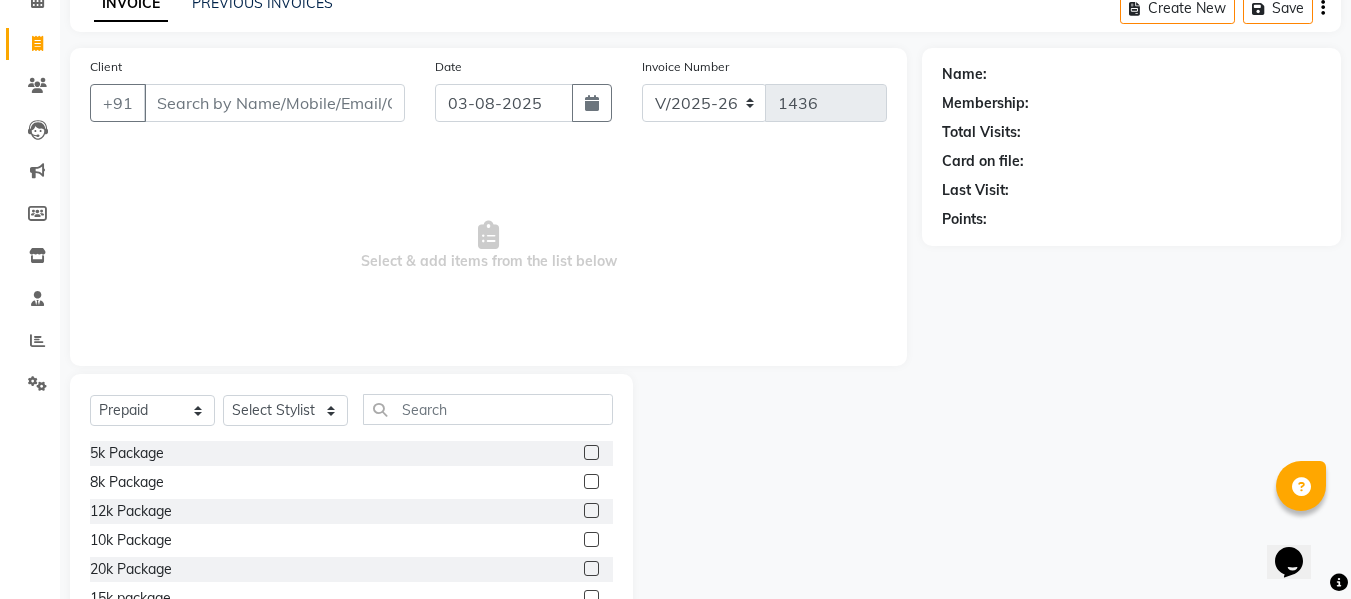 click 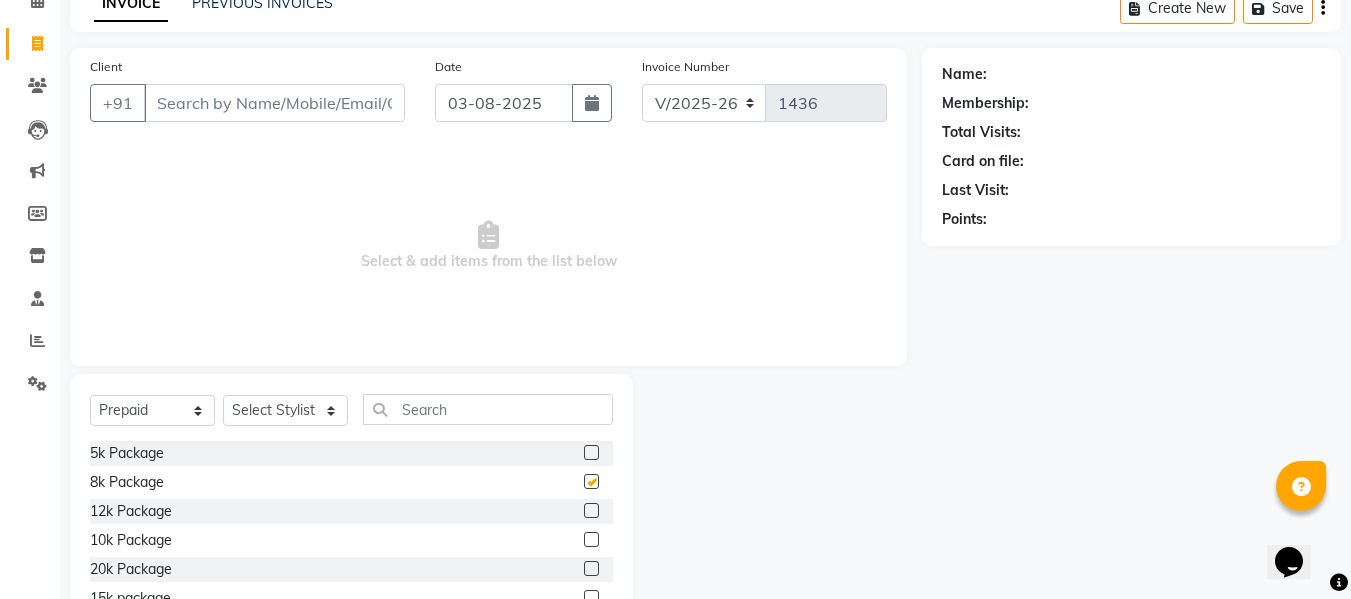 checkbox on "false" 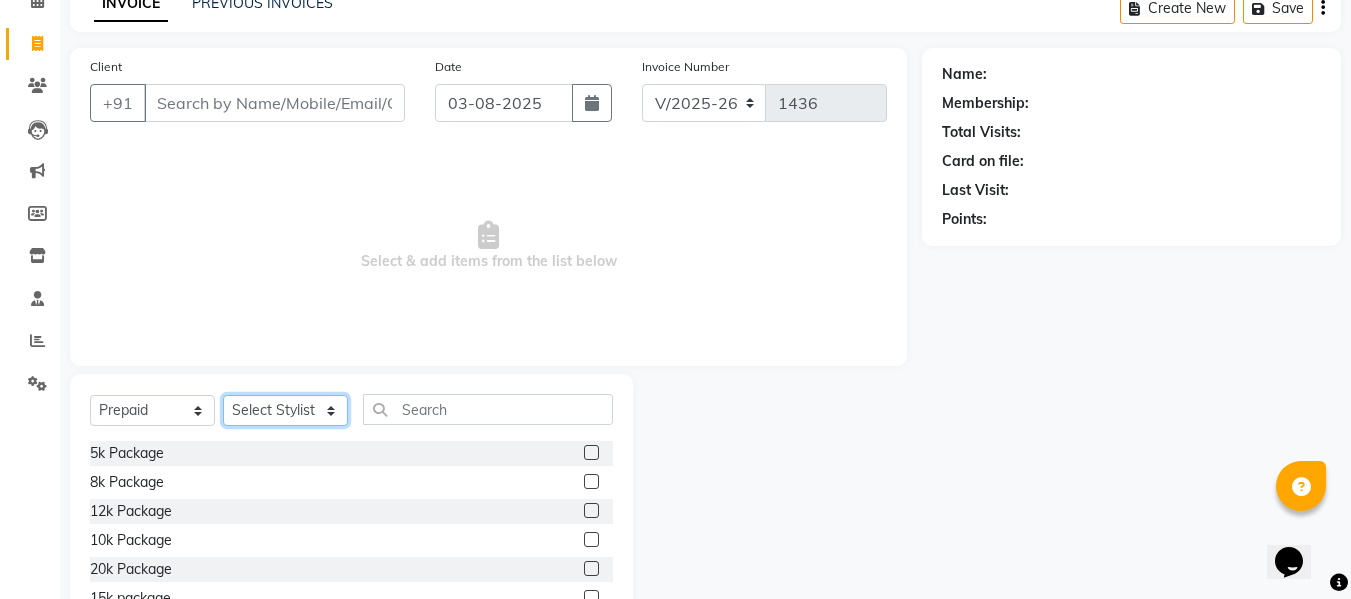 click on "Select Stylist aita Bijay bivek  priyanka riya Sanit subekcha Vimal" 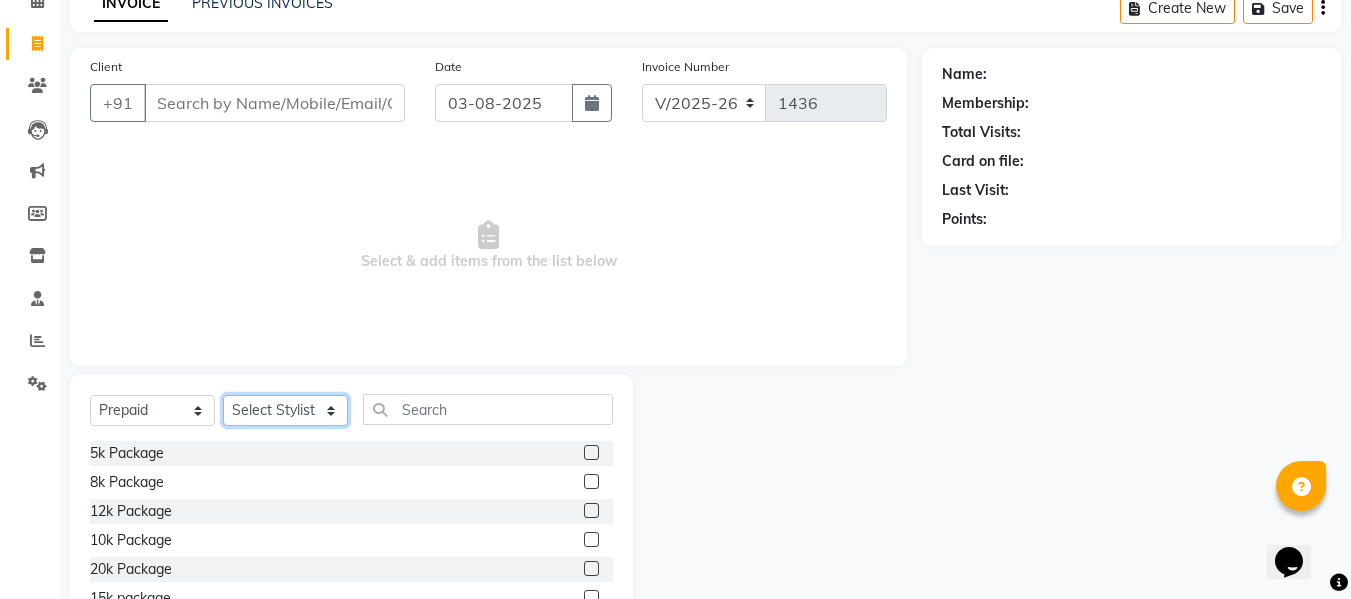 select on "79629" 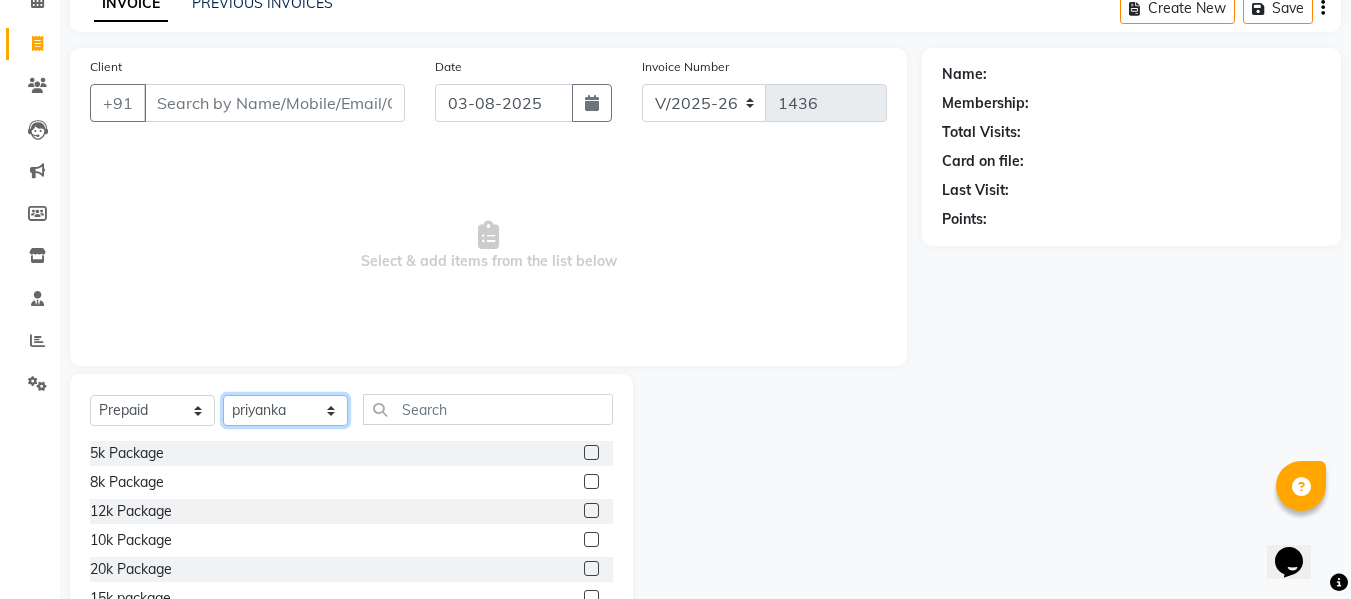 click on "Select Stylist aita Bijay bivek  priyanka riya Sanit subekcha Vimal" 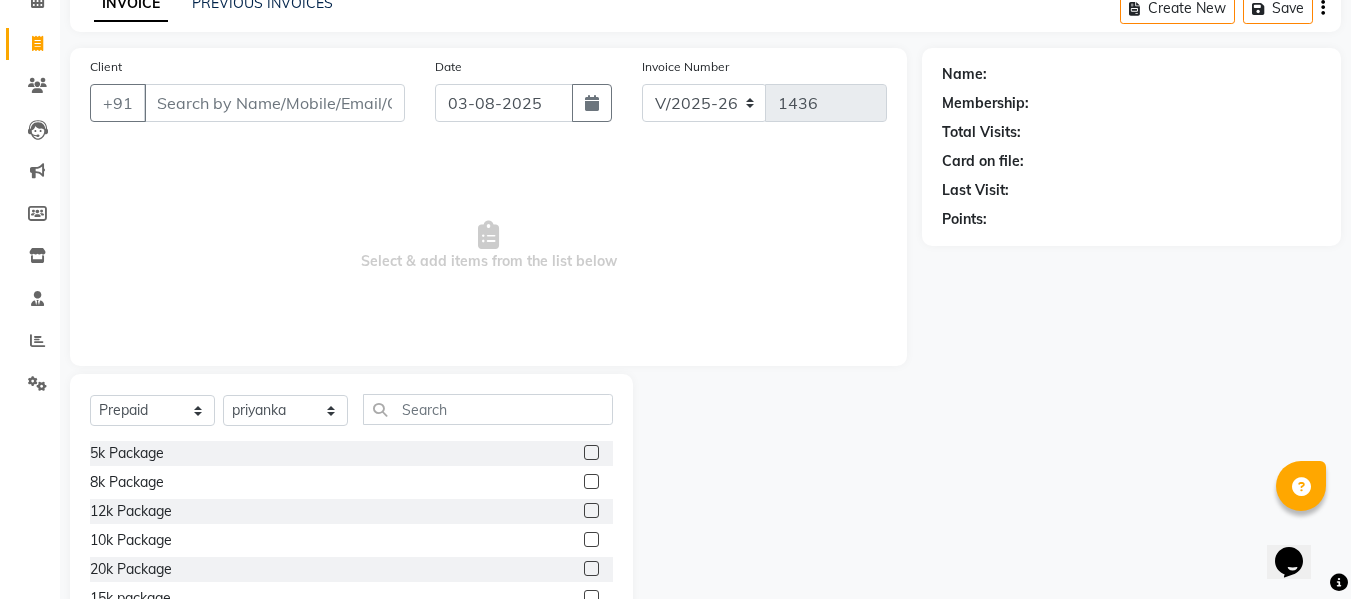 click 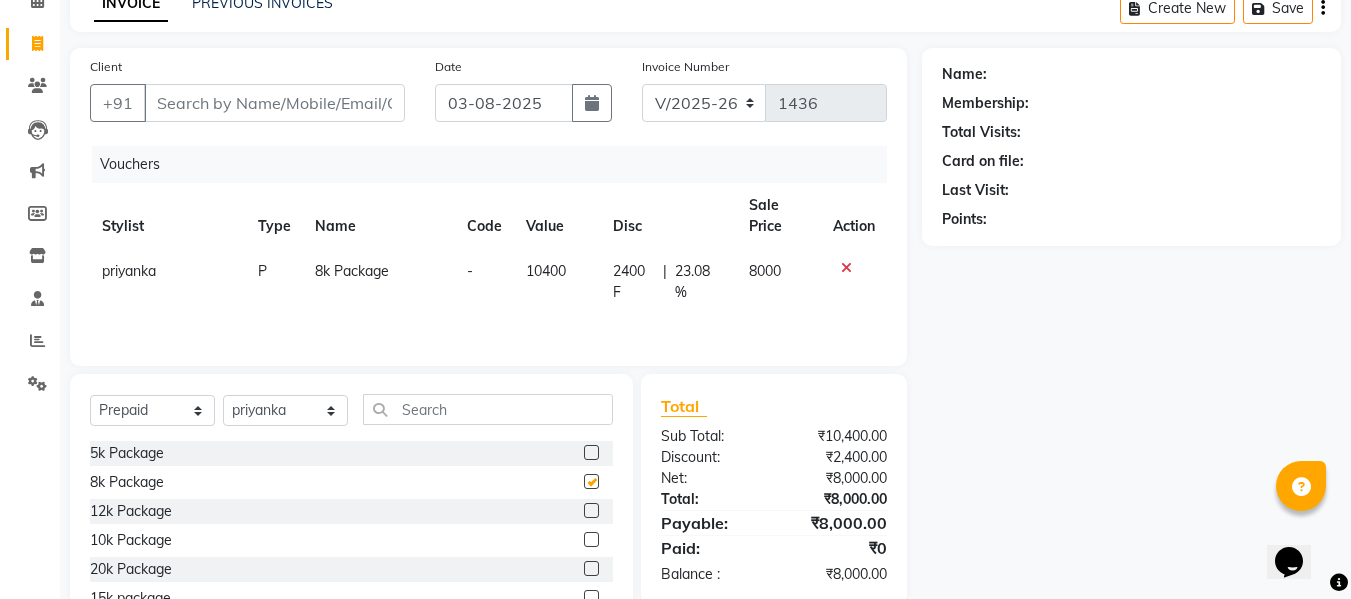checkbox on "false" 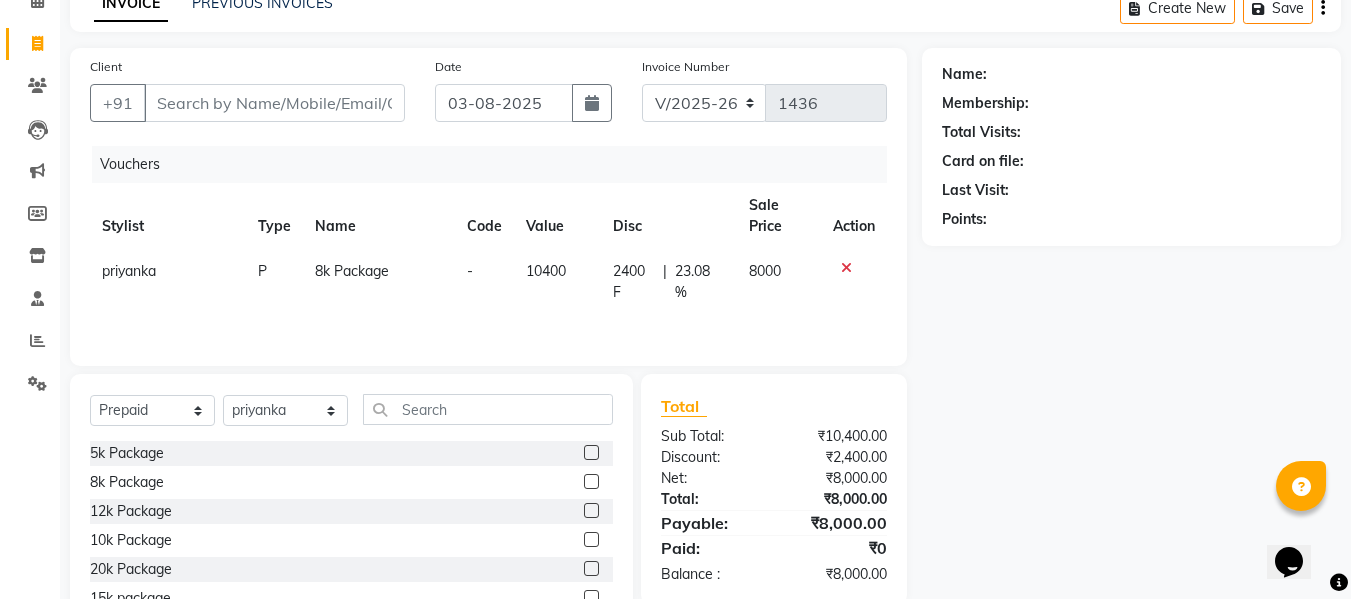 click on "10400" 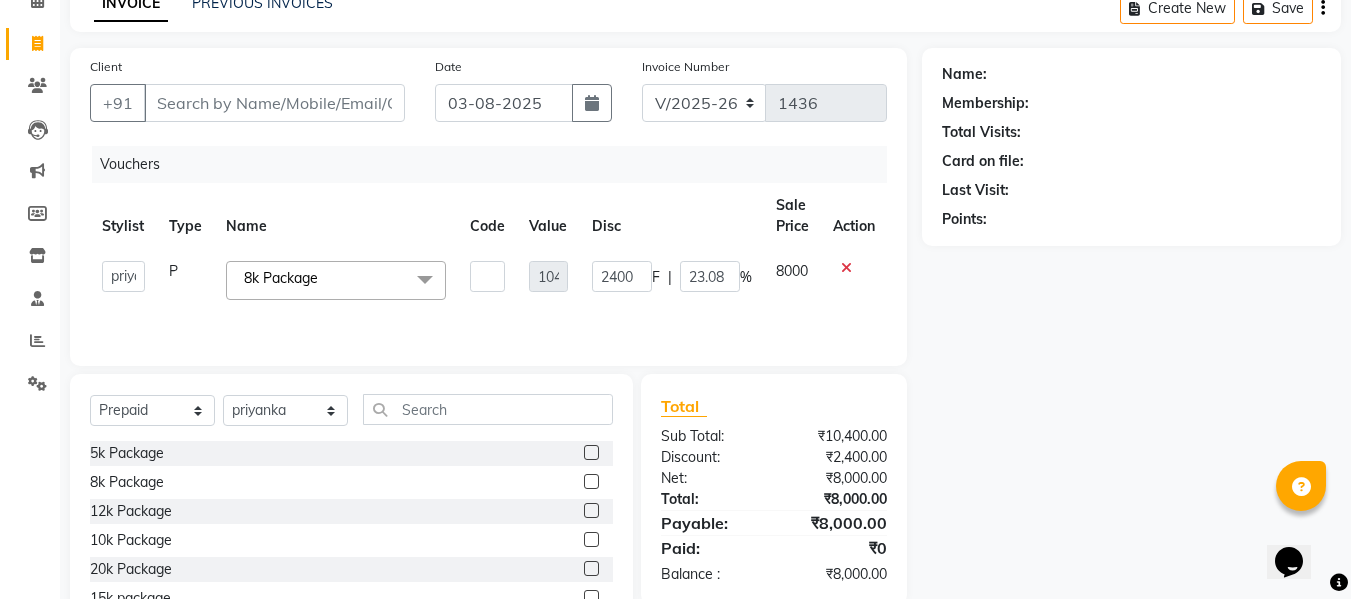 click on "10400" 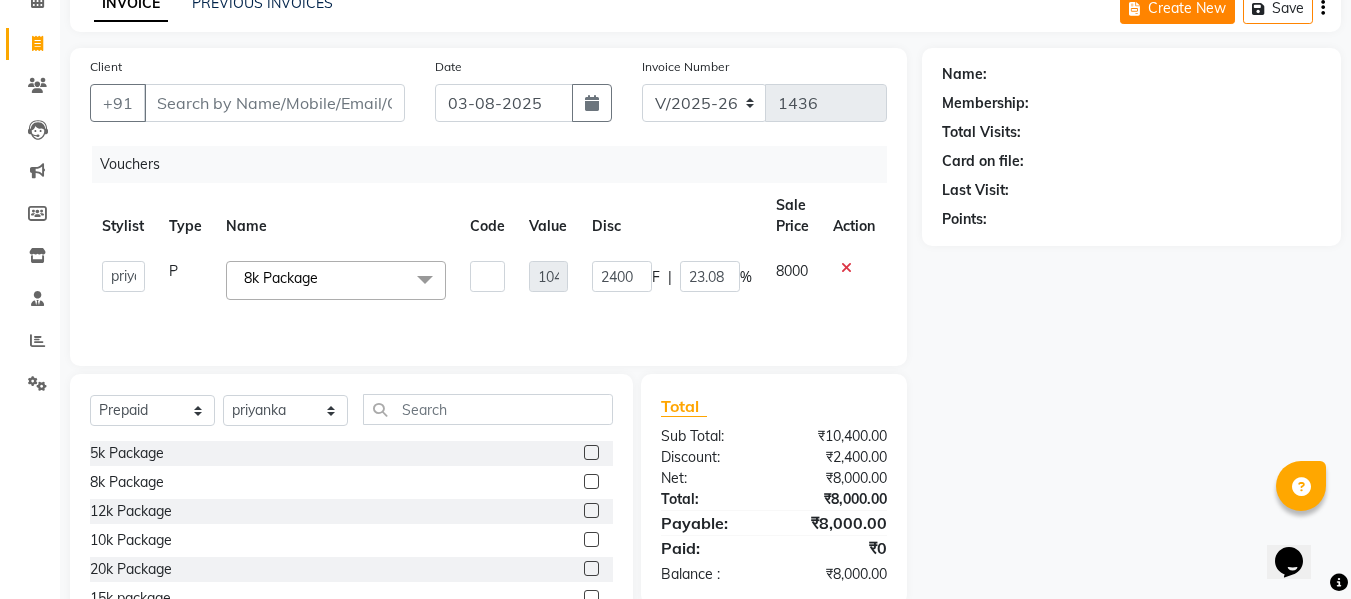 click on "Create New" 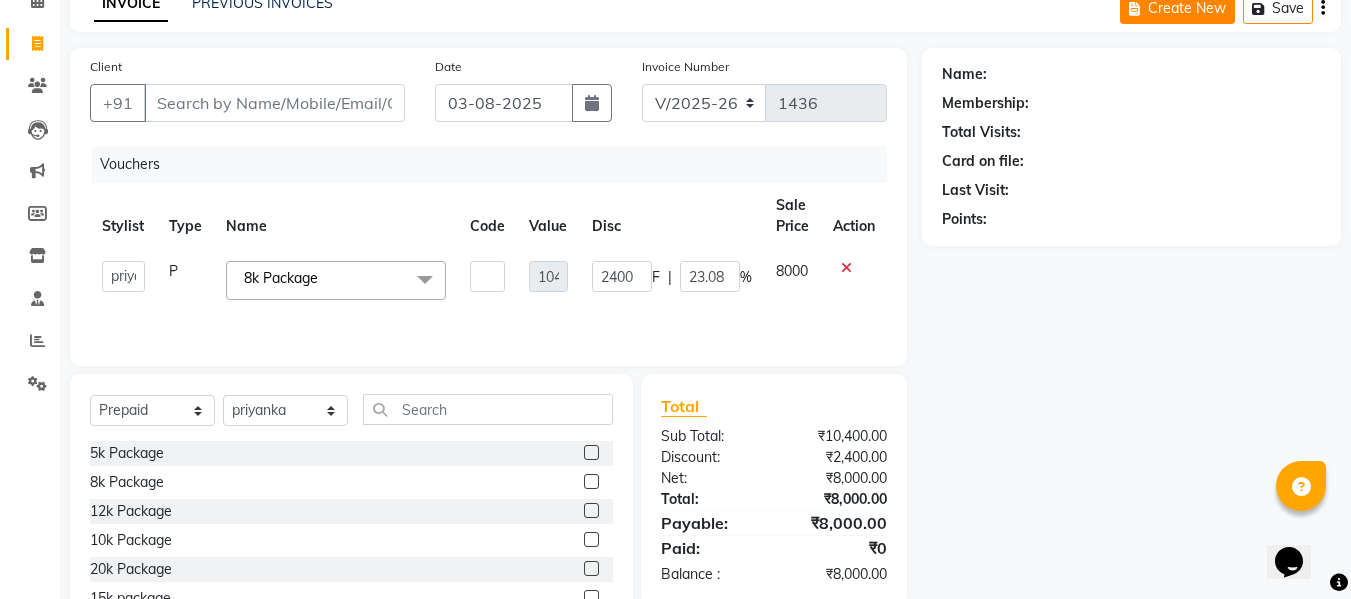 select on "service" 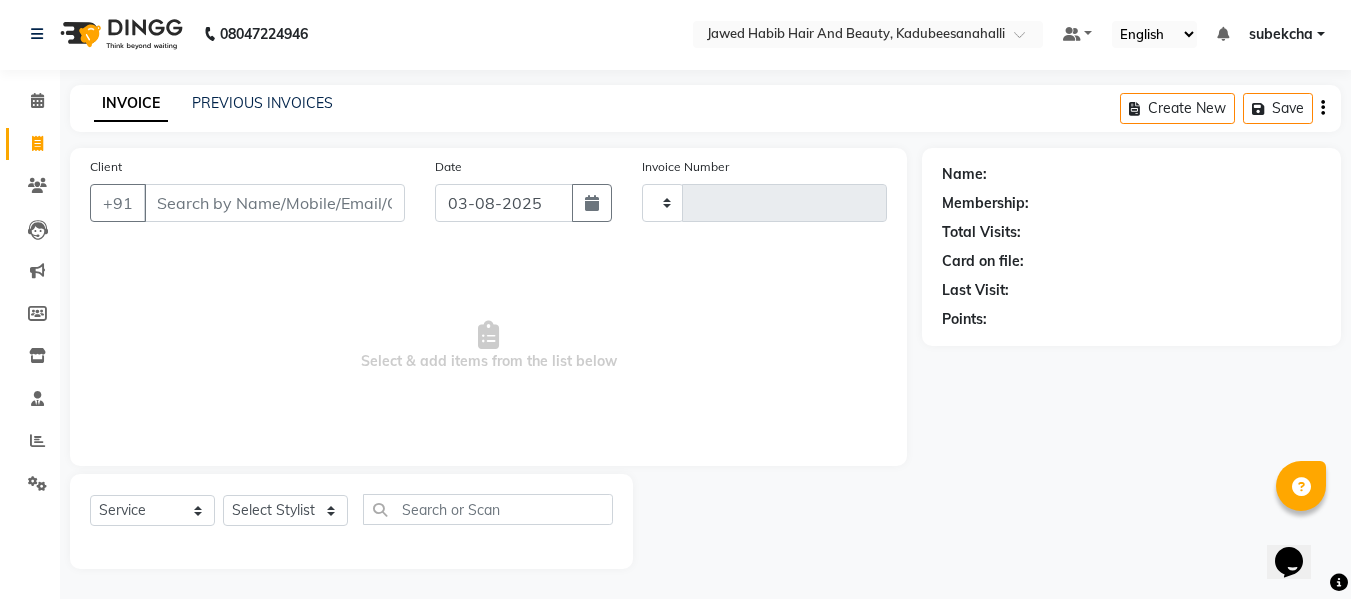scroll, scrollTop: 2, scrollLeft: 0, axis: vertical 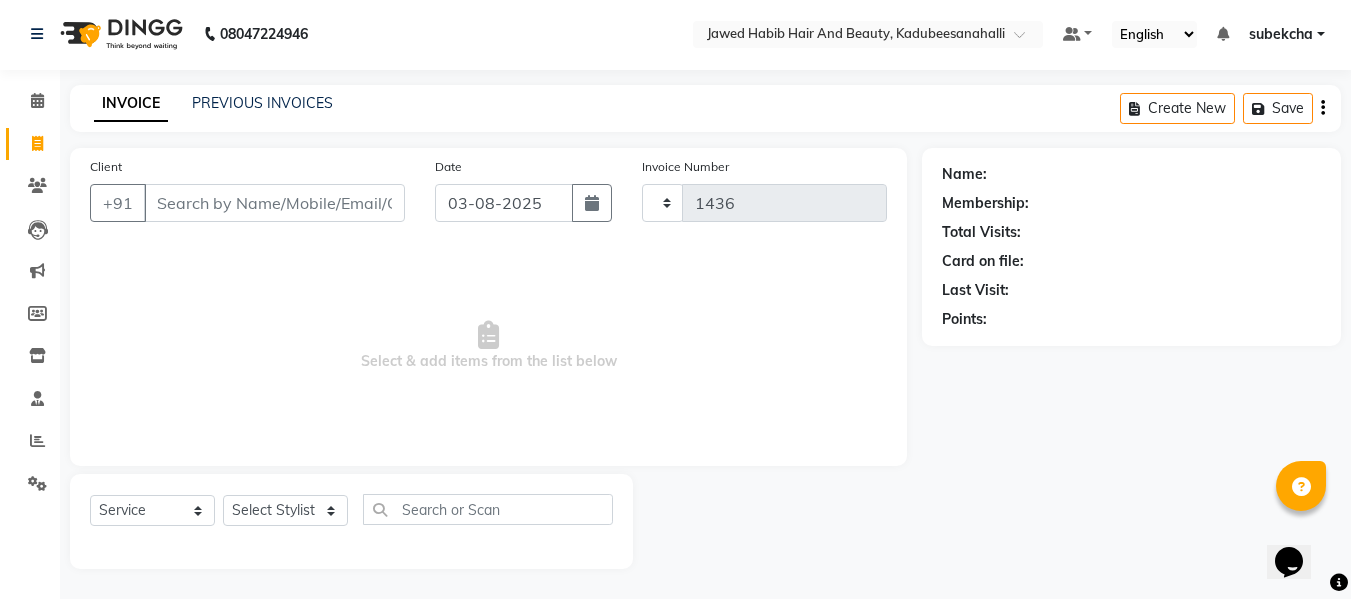 select on "7013" 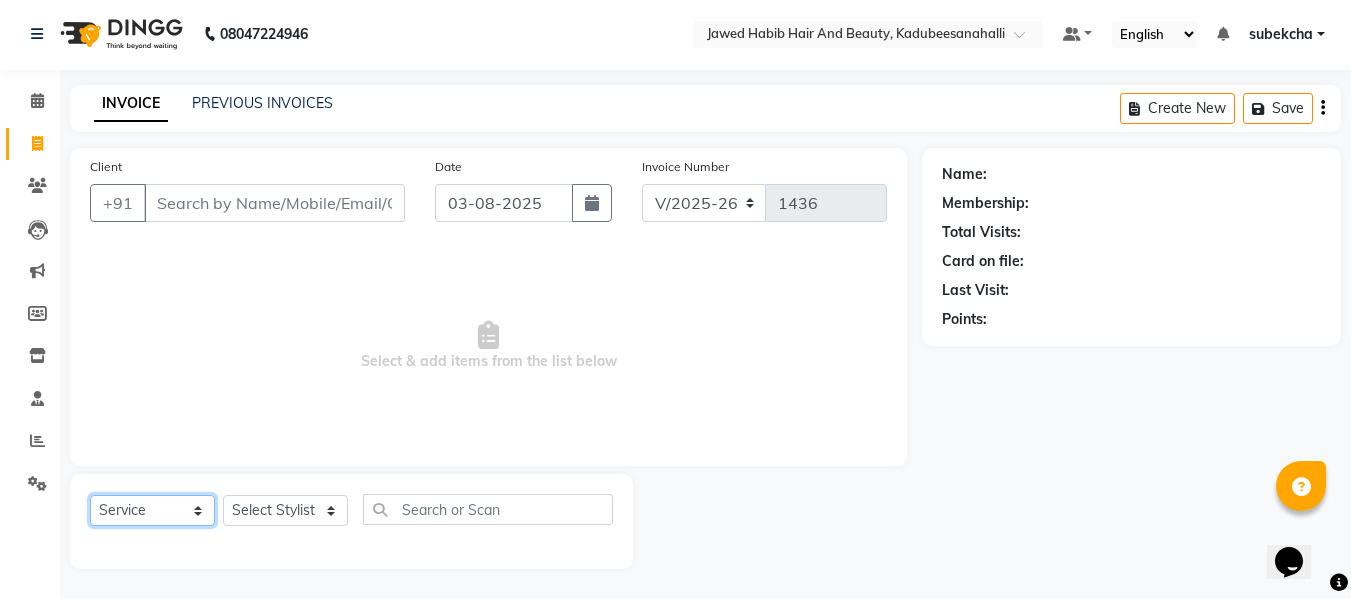 click on "Select  Service  Product  Membership  Package Voucher Prepaid Gift Card" 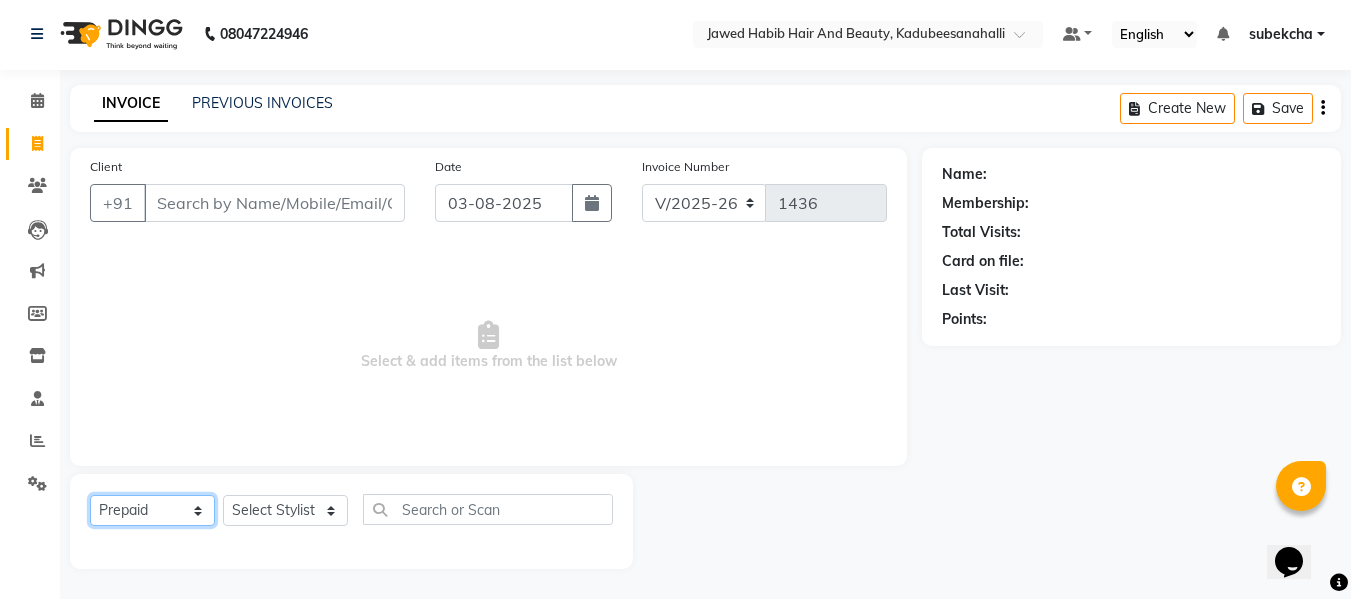 click on "Select  Service  Product  Membership  Package Voucher Prepaid Gift Card" 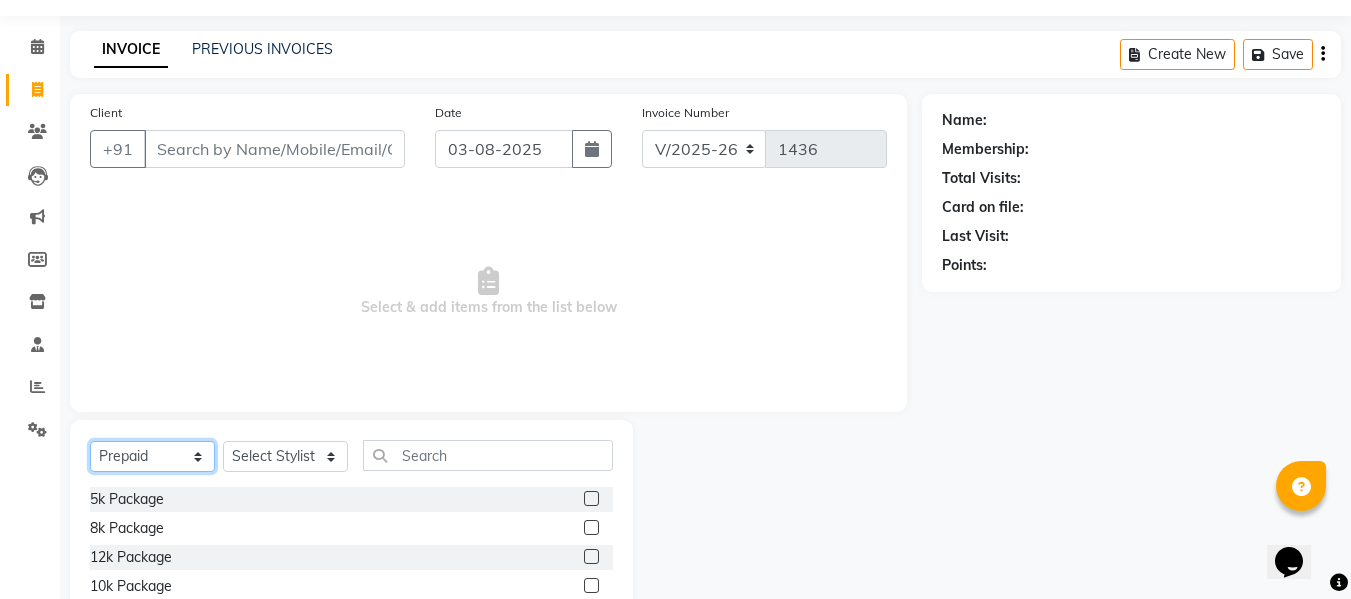 scroll, scrollTop: 102, scrollLeft: 0, axis: vertical 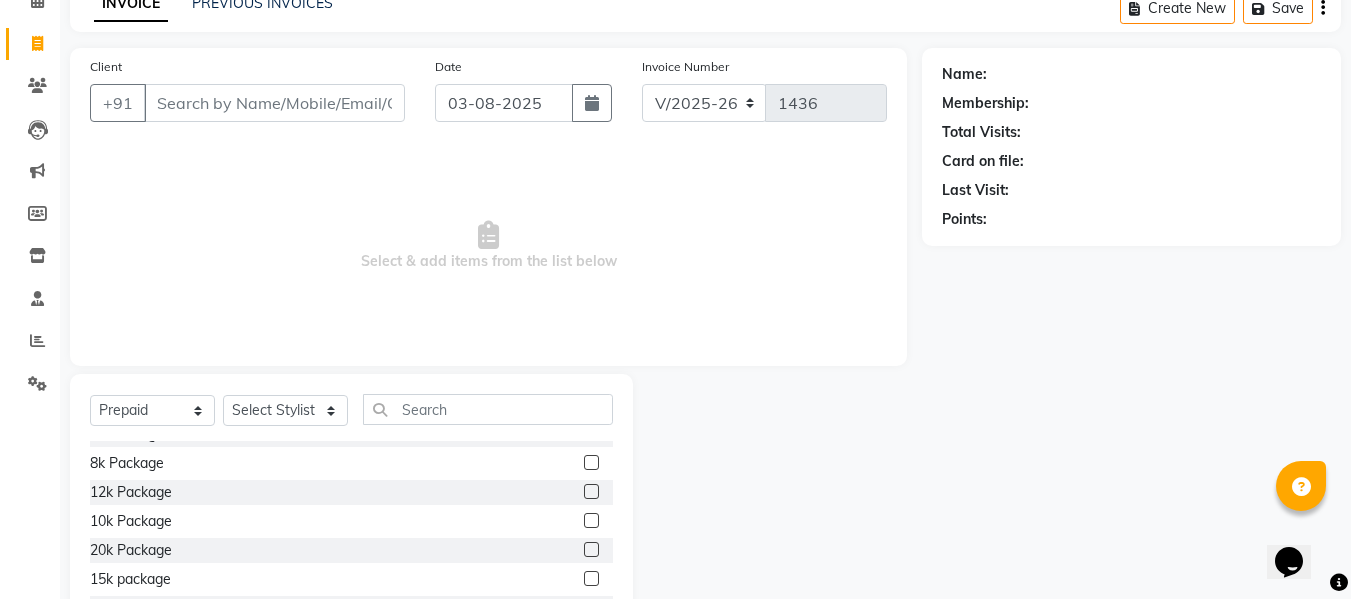 click 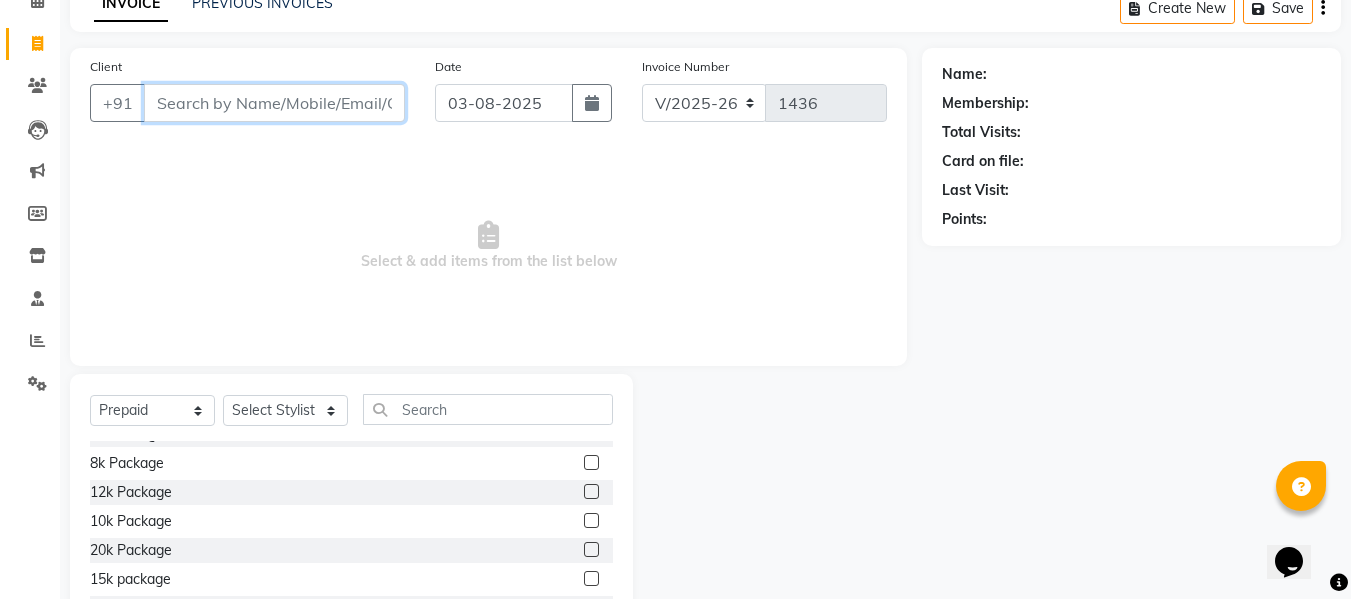 click on "Client" at bounding box center (274, 103) 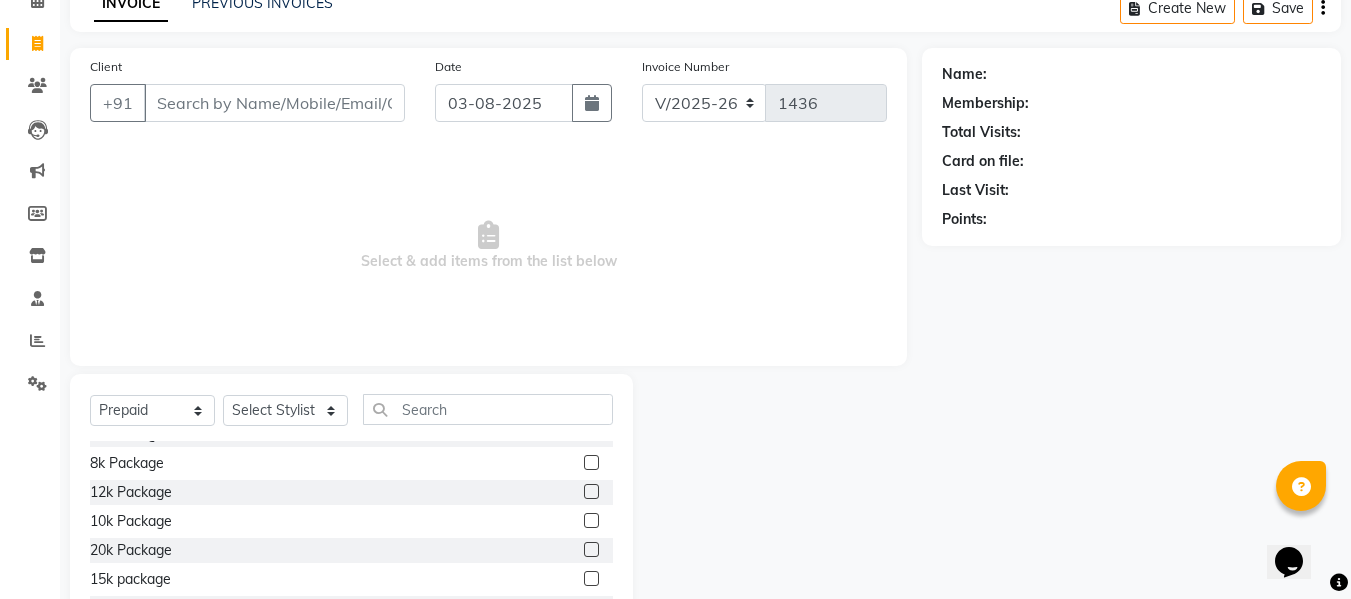 click 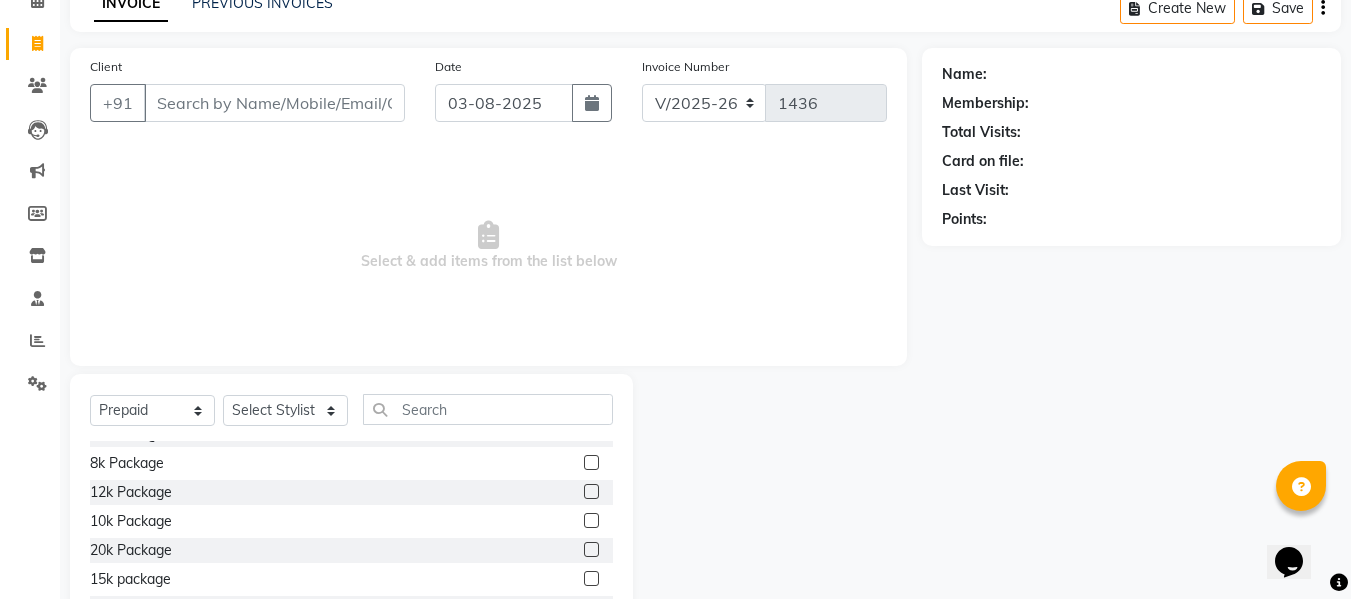 click at bounding box center [590, 463] 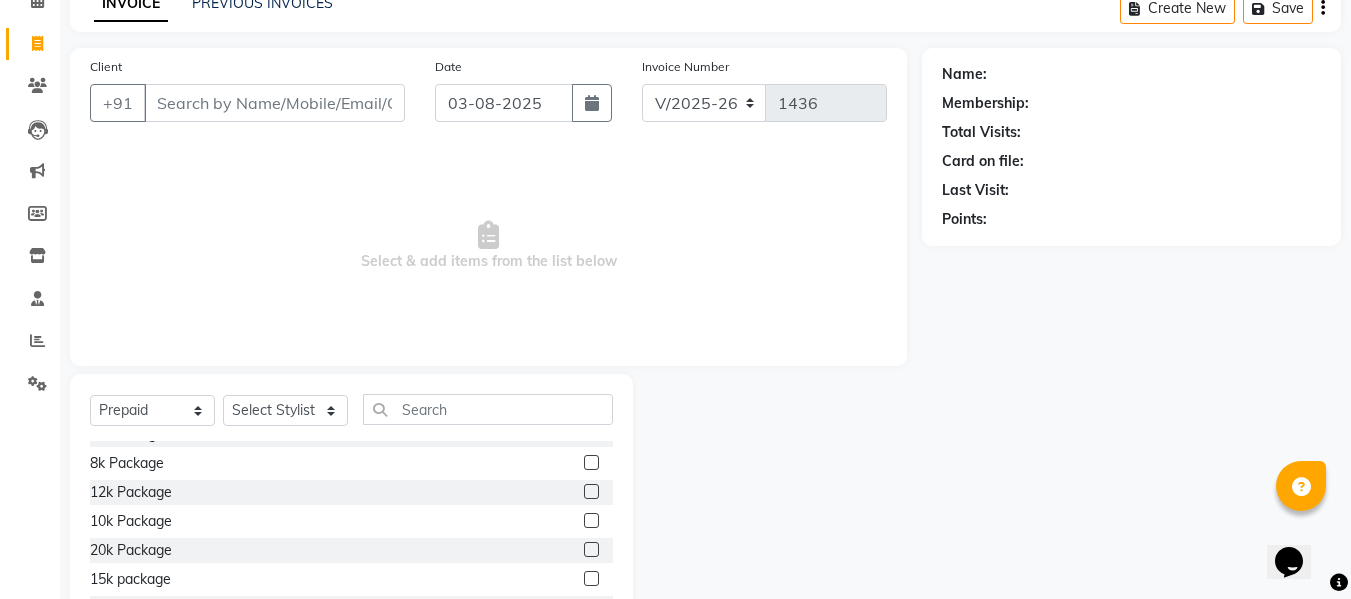 click on "Select & add items from the list below" at bounding box center (488, 246) 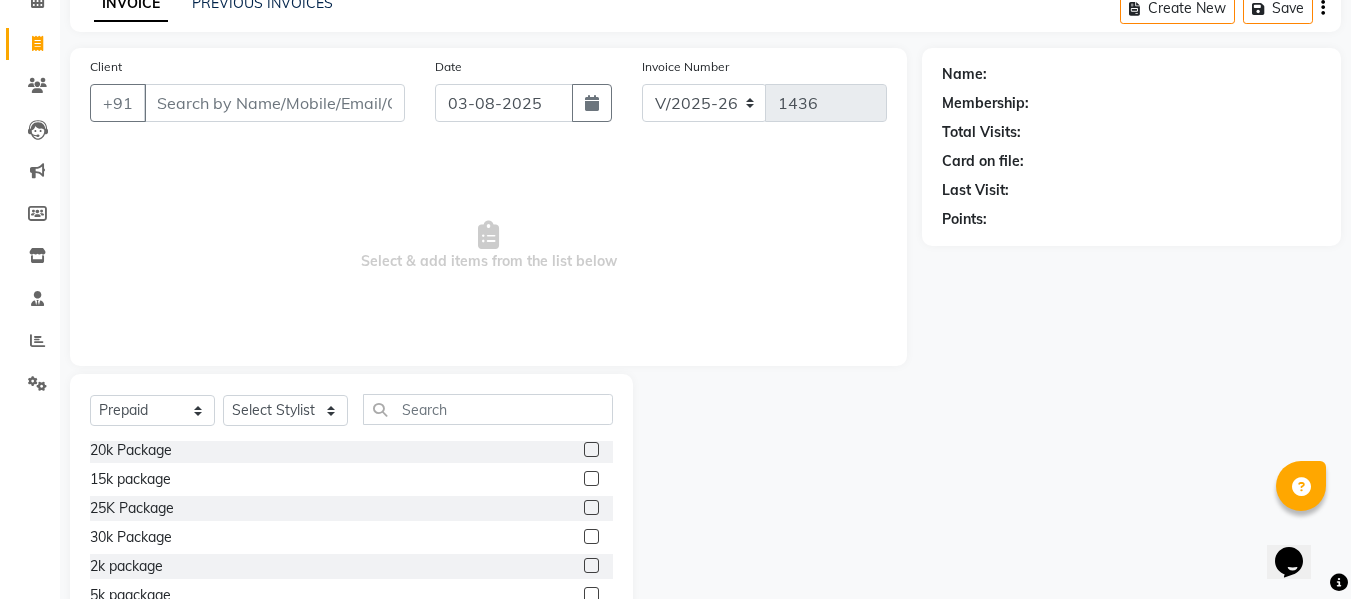 scroll, scrollTop: 202, scrollLeft: 0, axis: vertical 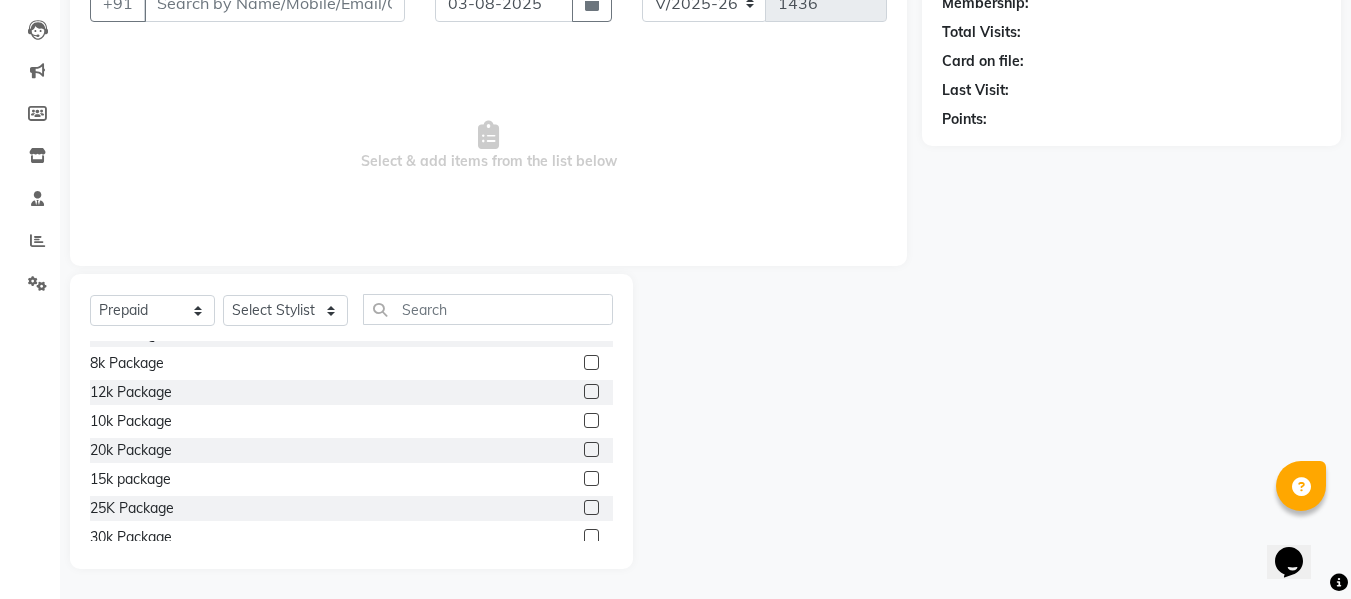 click 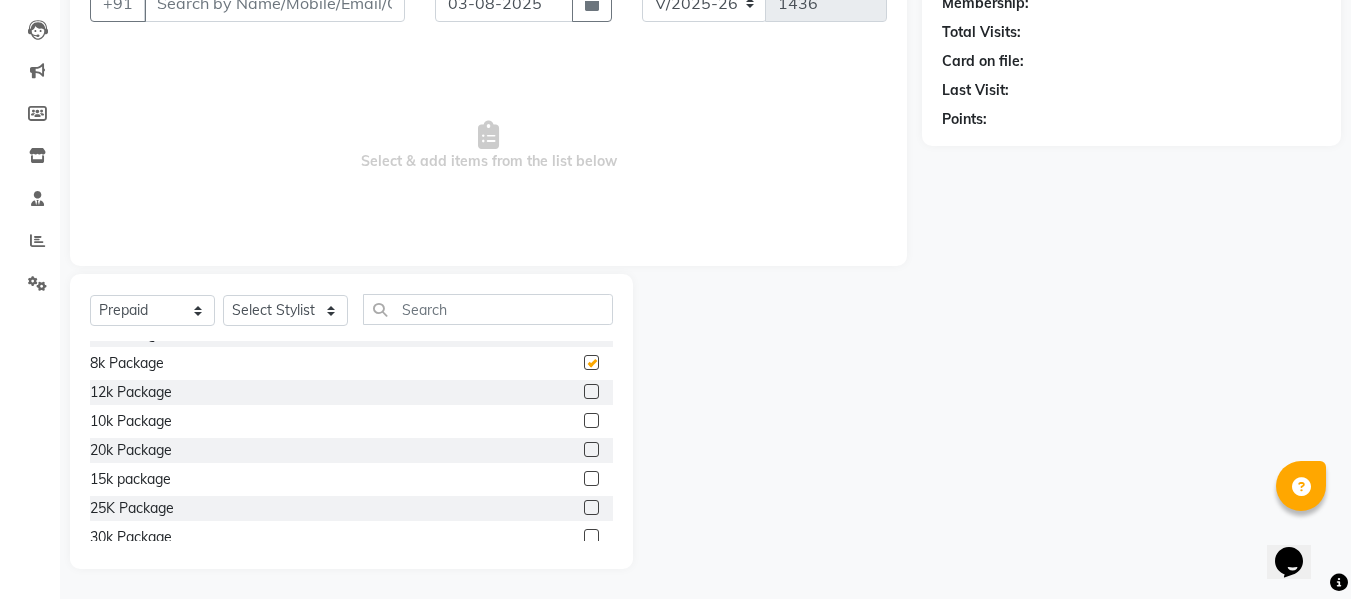 checkbox on "false" 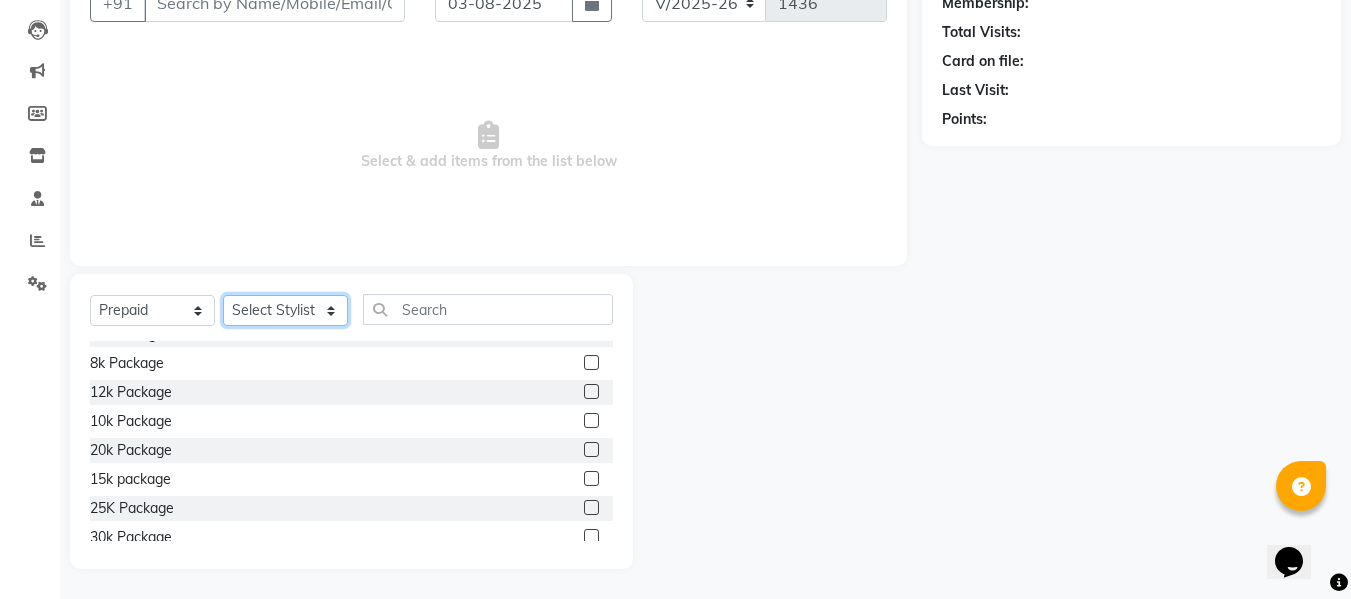 click on "Select Stylist aita Bijay bivek  priyanka riya Sanit subekcha Vimal" 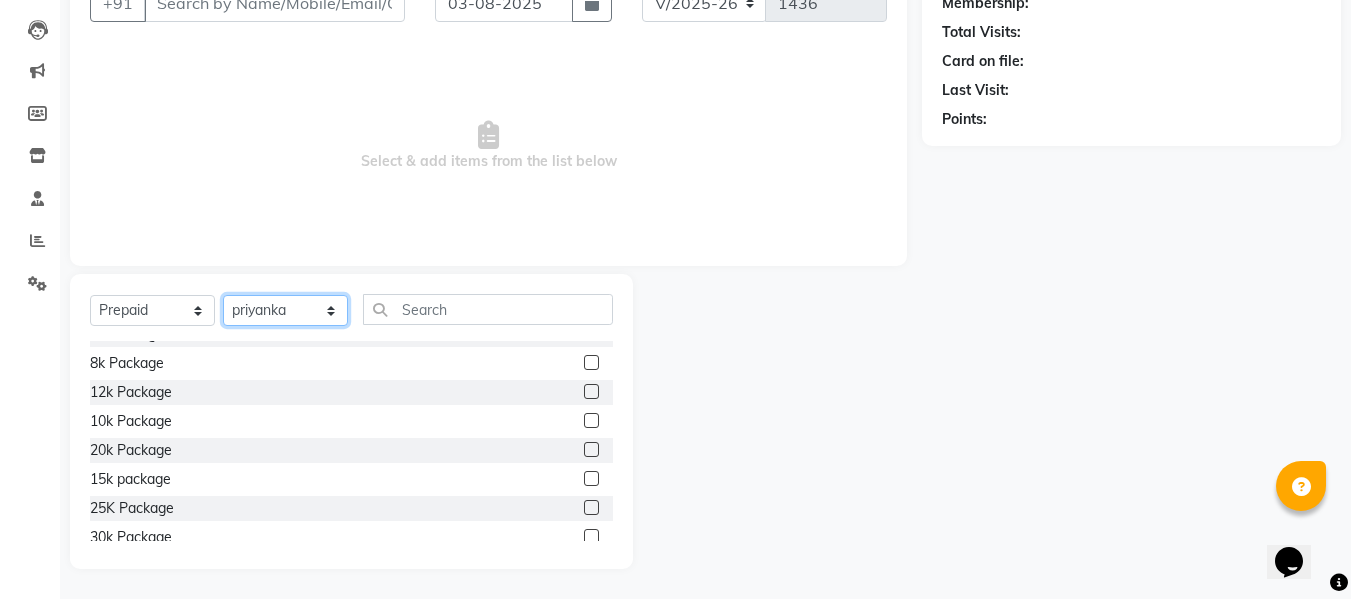 click on "Select Stylist aita Bijay bivek  priyanka riya Sanit subekcha Vimal" 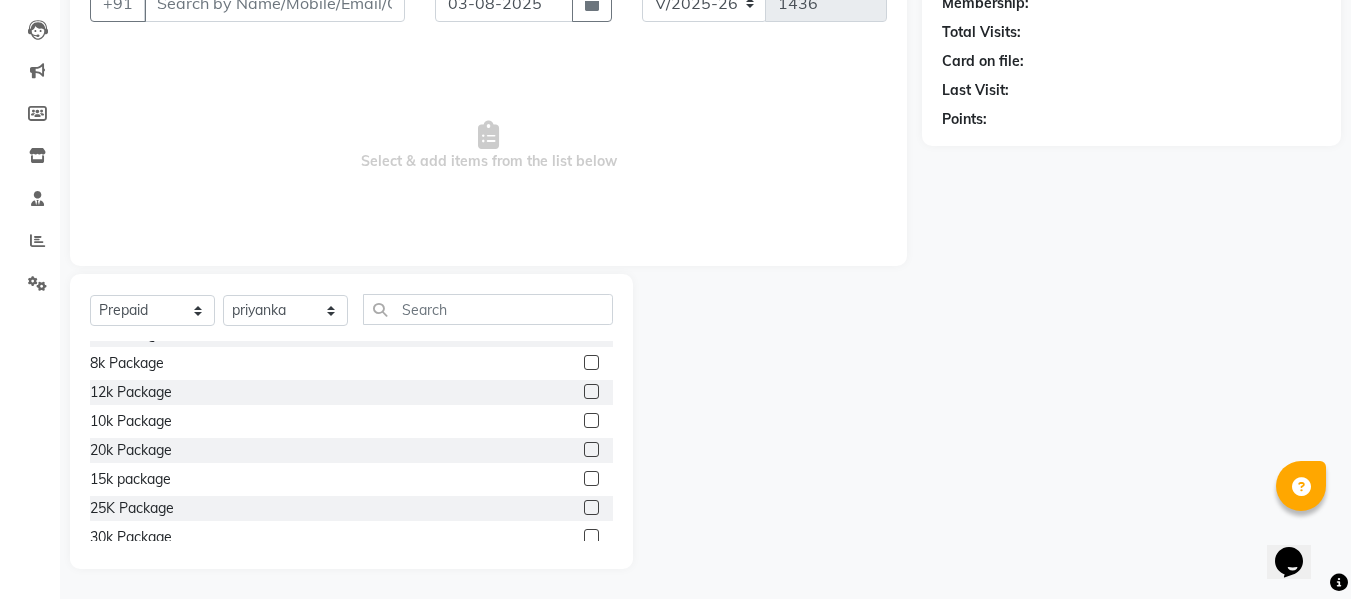 click 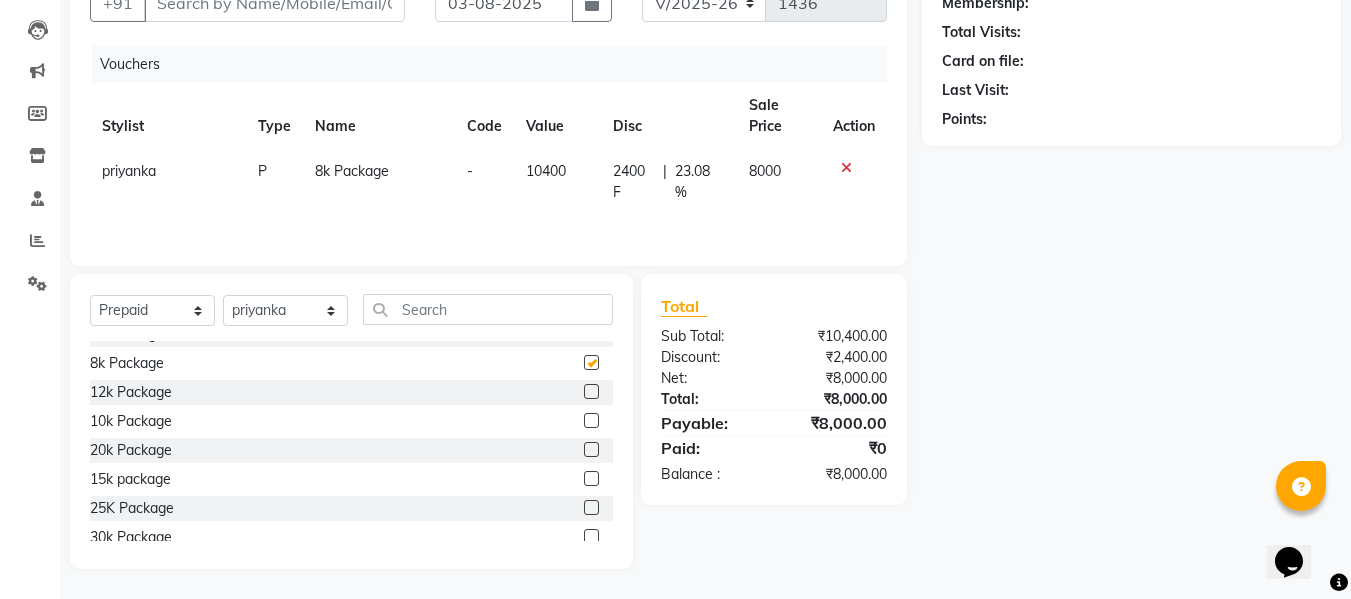checkbox on "false" 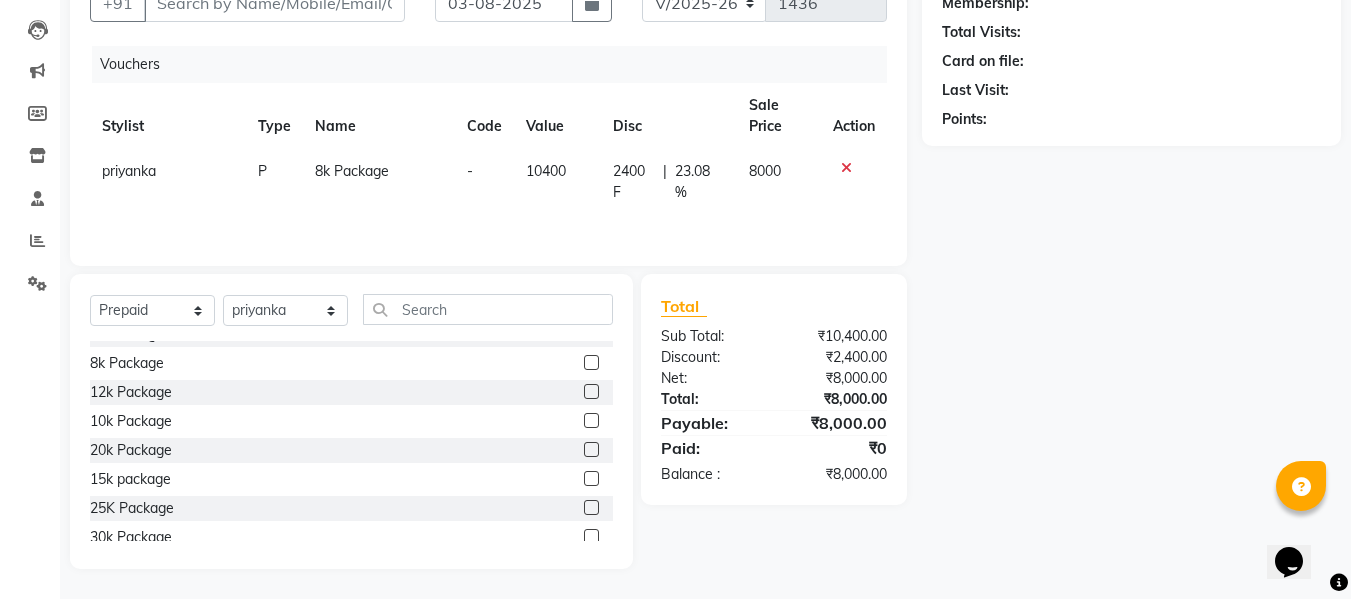scroll, scrollTop: 102, scrollLeft: 0, axis: vertical 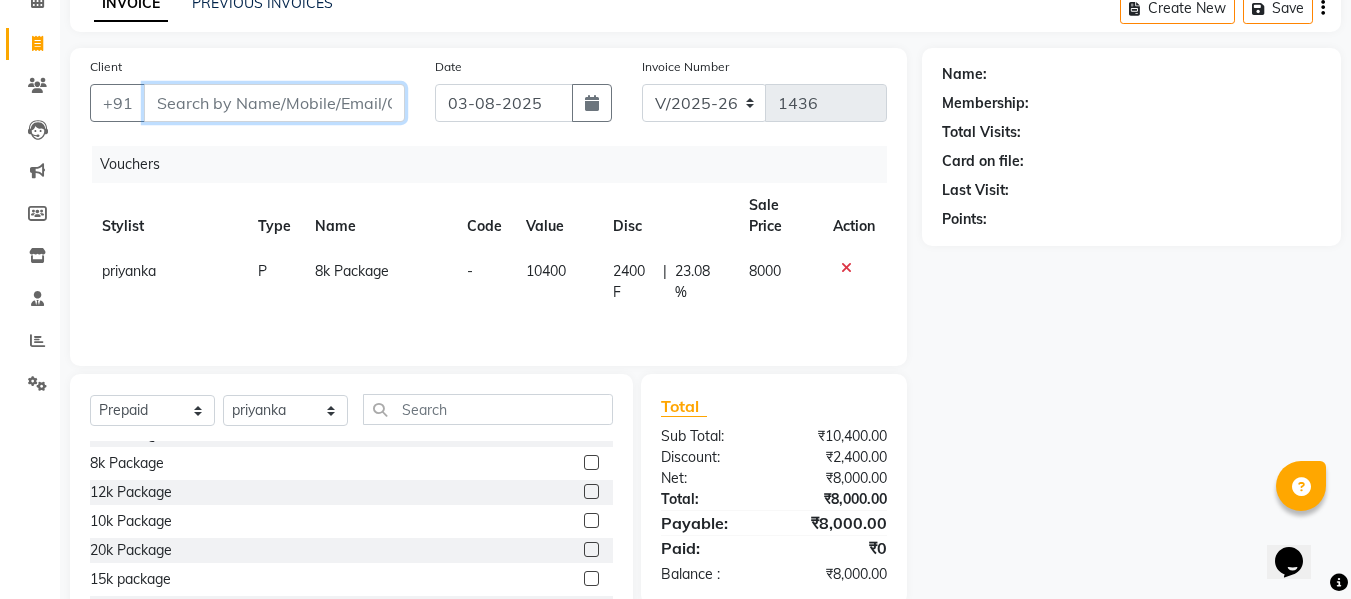 click on "Client" at bounding box center [274, 103] 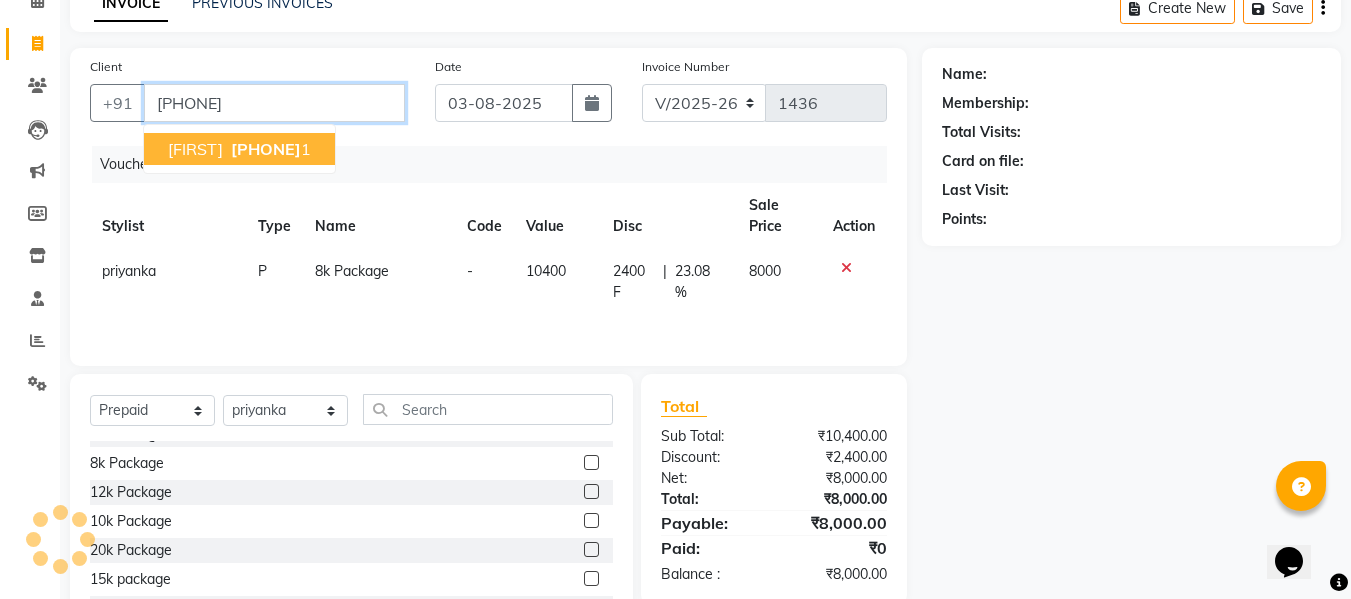 type on "9752069801" 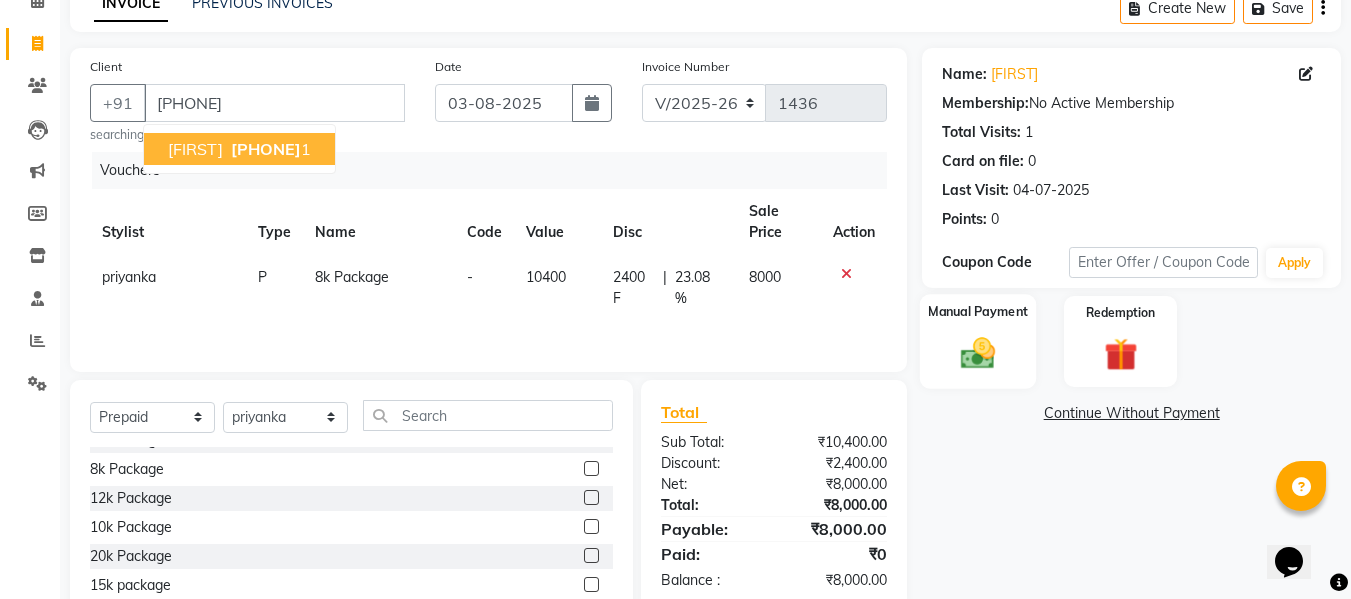 click 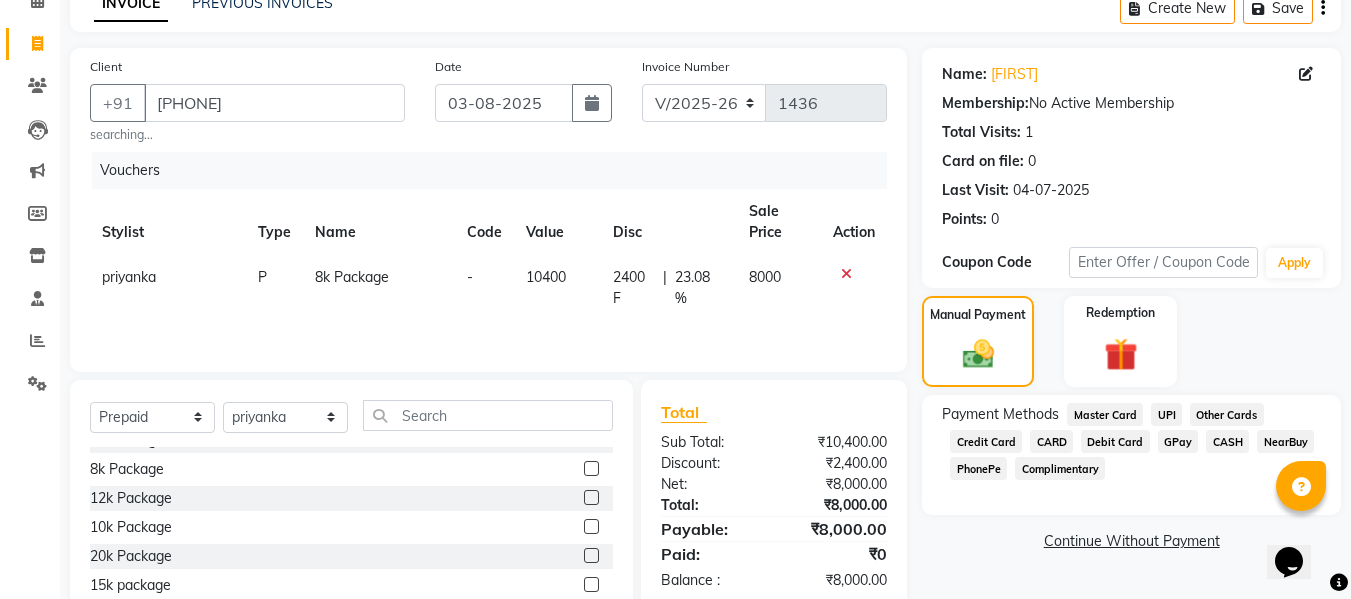 click on "GPay" 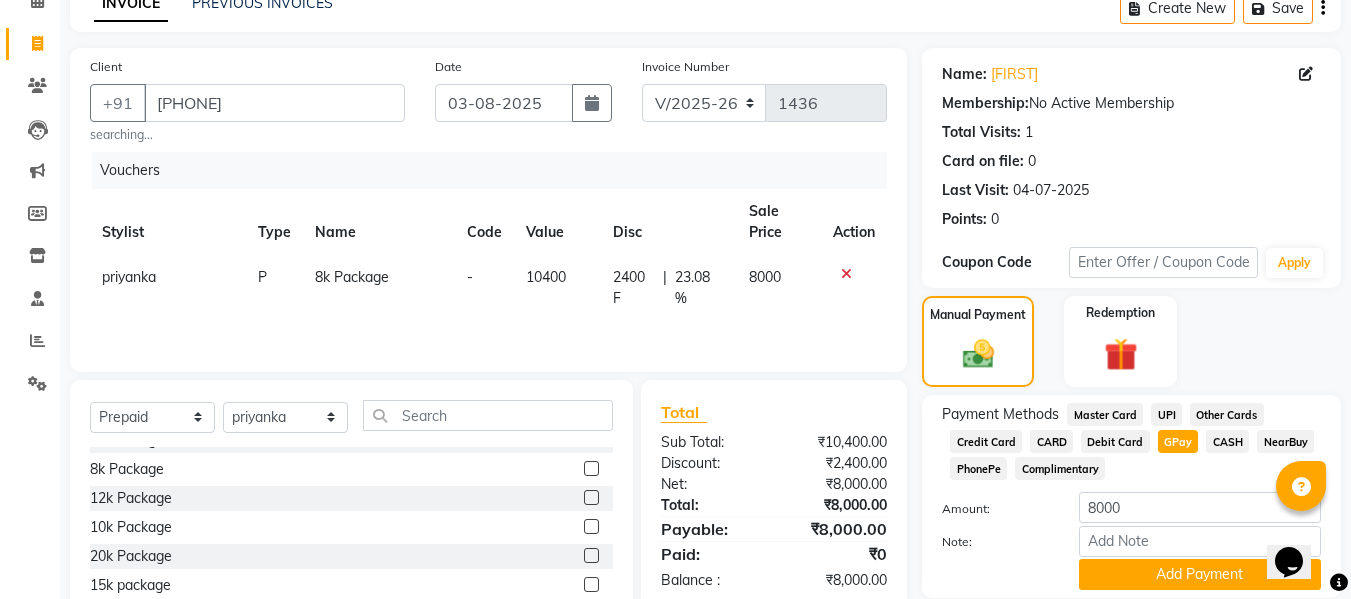 scroll, scrollTop: 202, scrollLeft: 0, axis: vertical 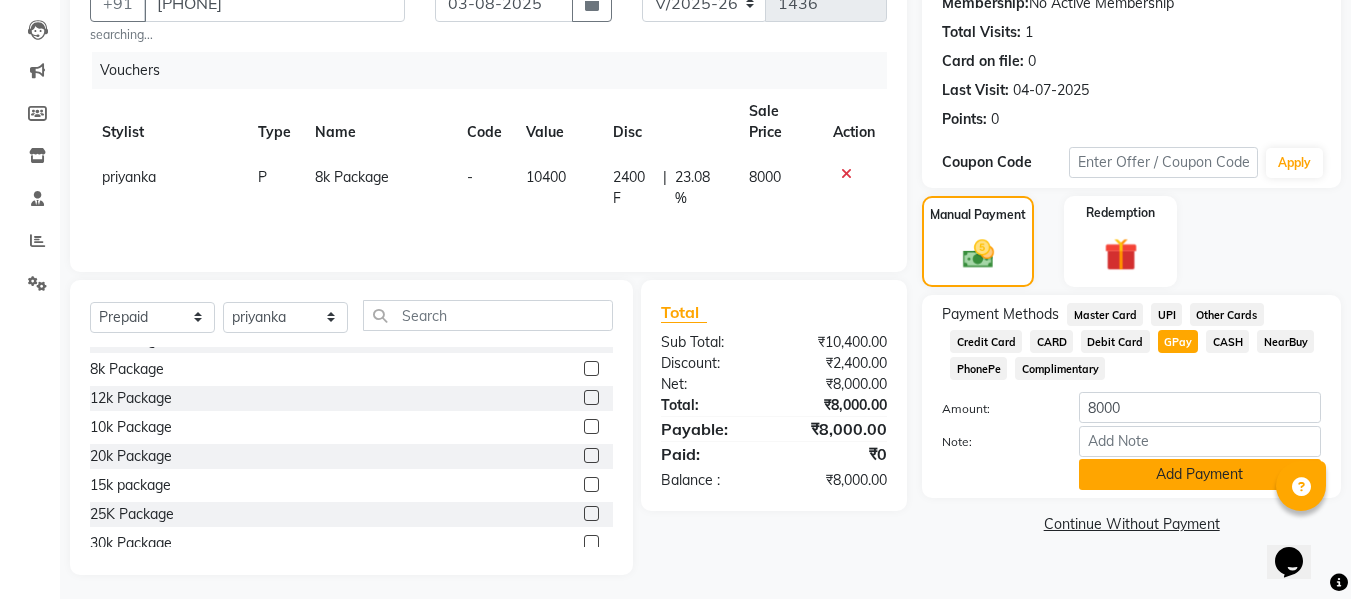 click on "Add Payment" 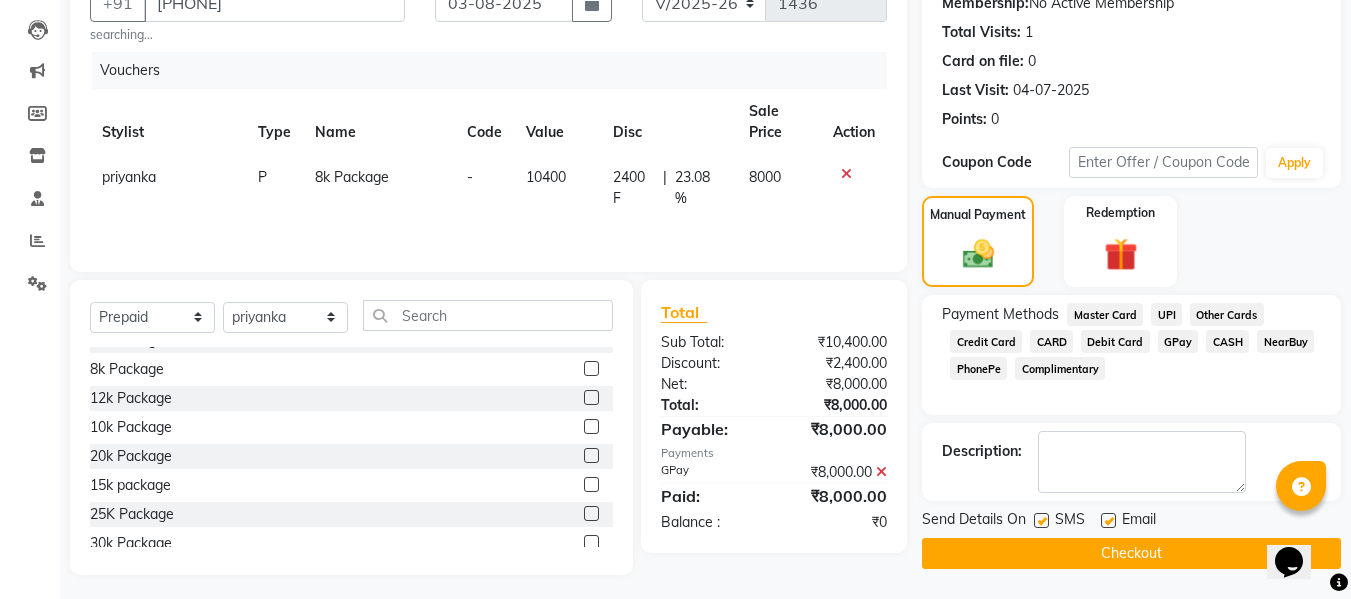 click on "Checkout" 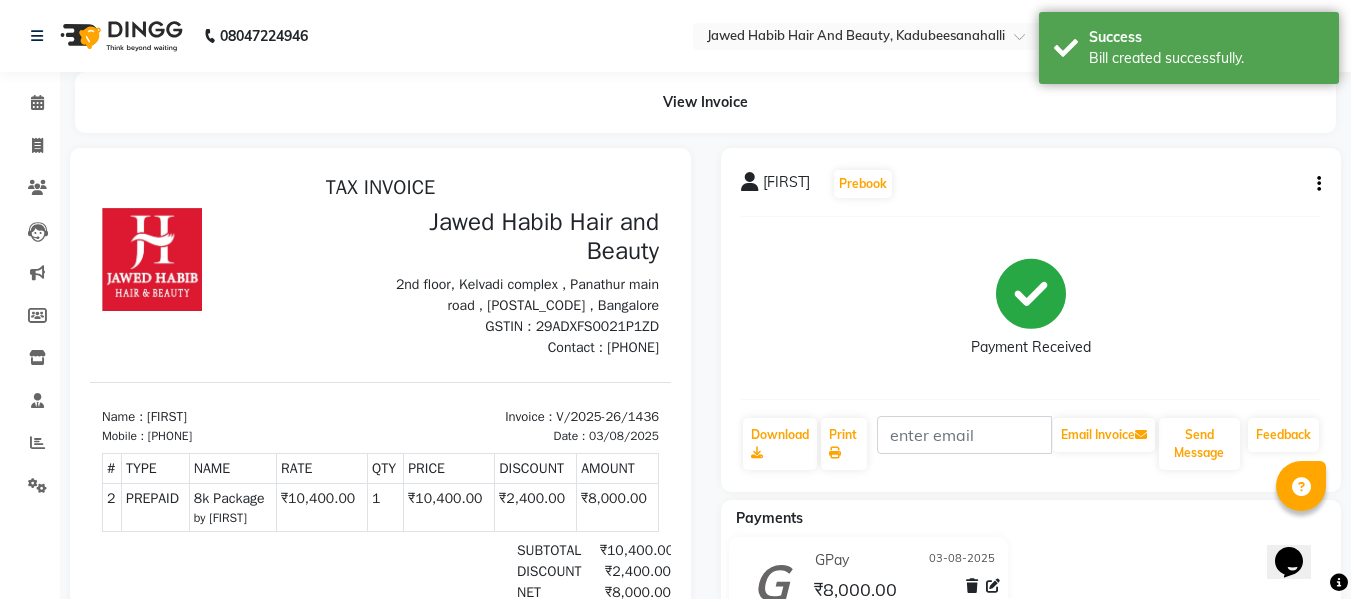 scroll, scrollTop: 0, scrollLeft: 0, axis: both 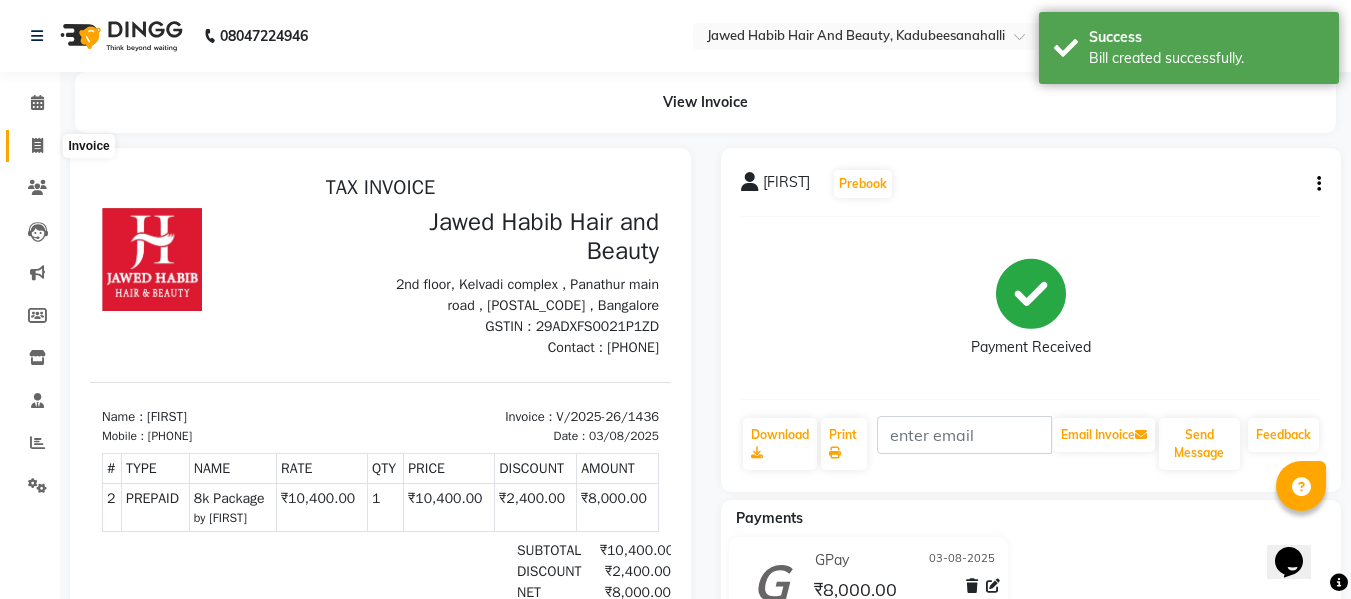 click 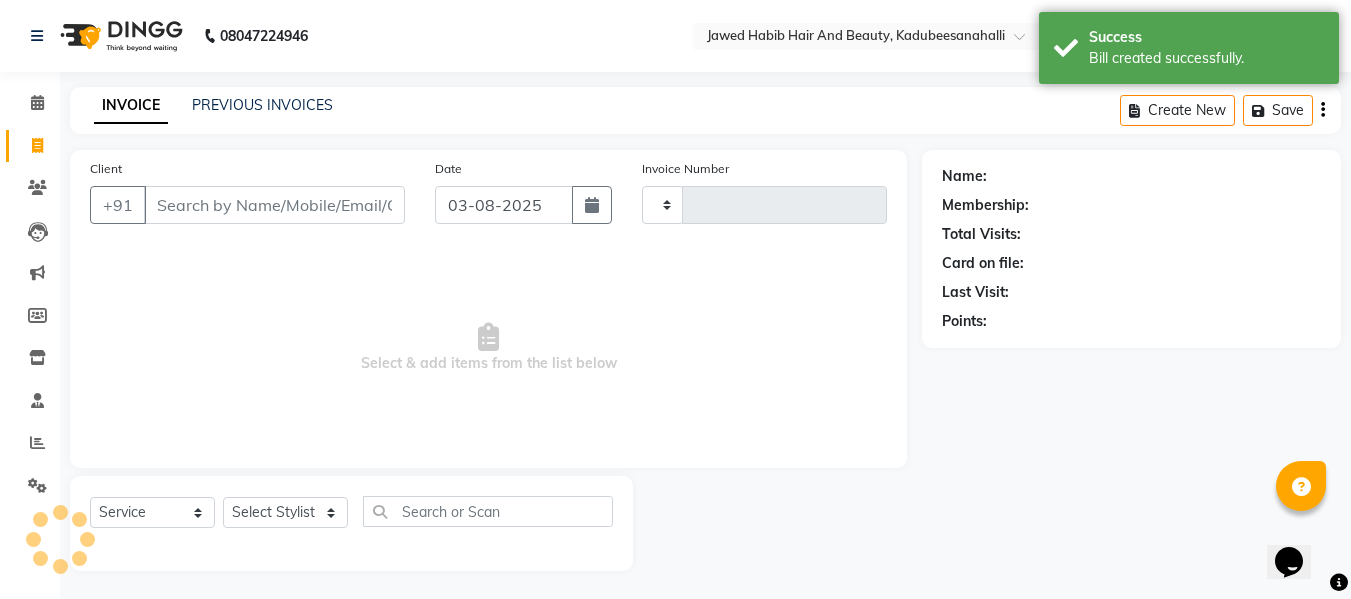 scroll, scrollTop: 2, scrollLeft: 0, axis: vertical 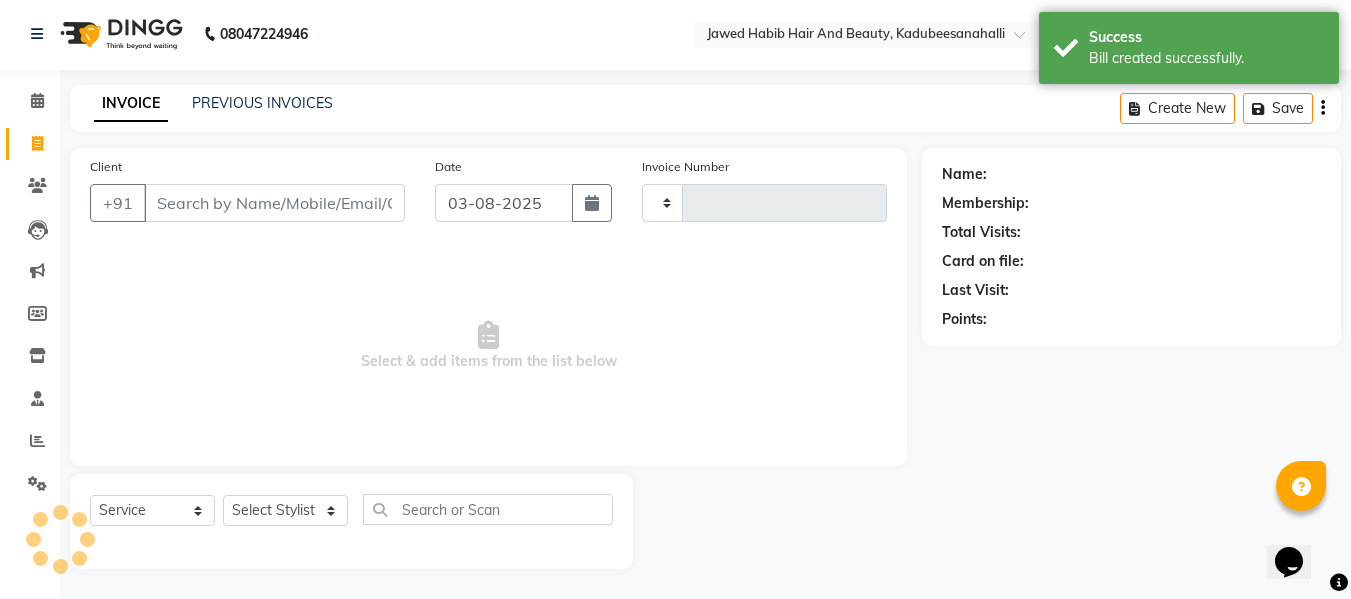 type on "1437" 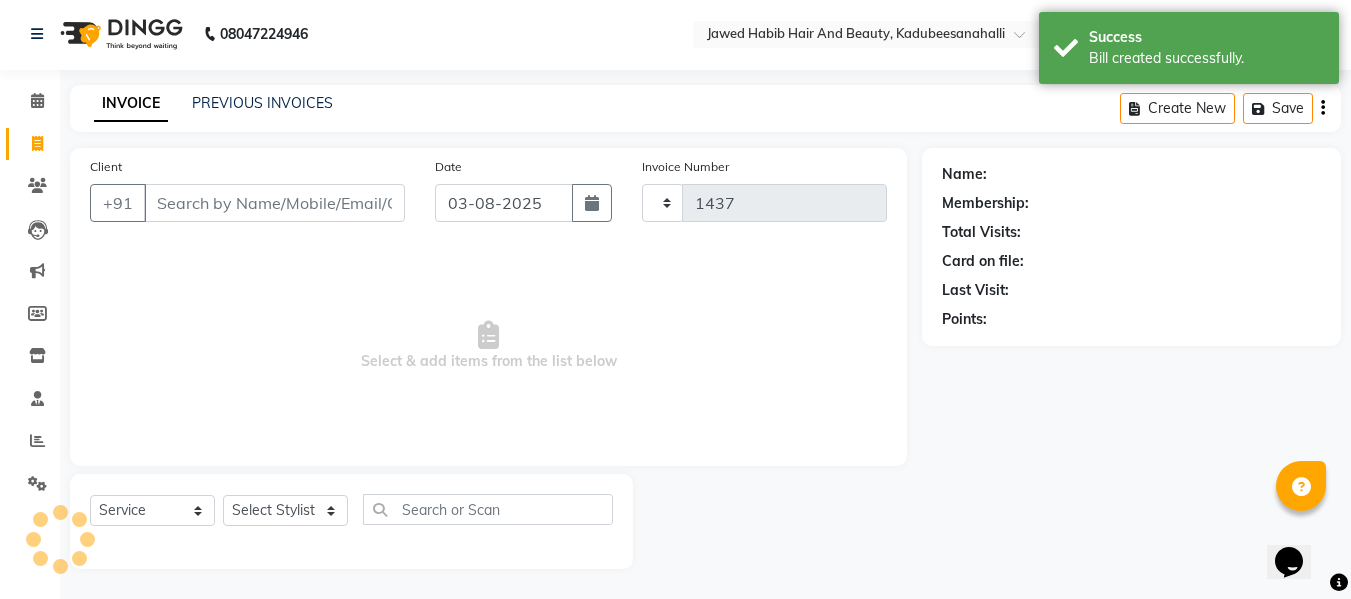 select on "7013" 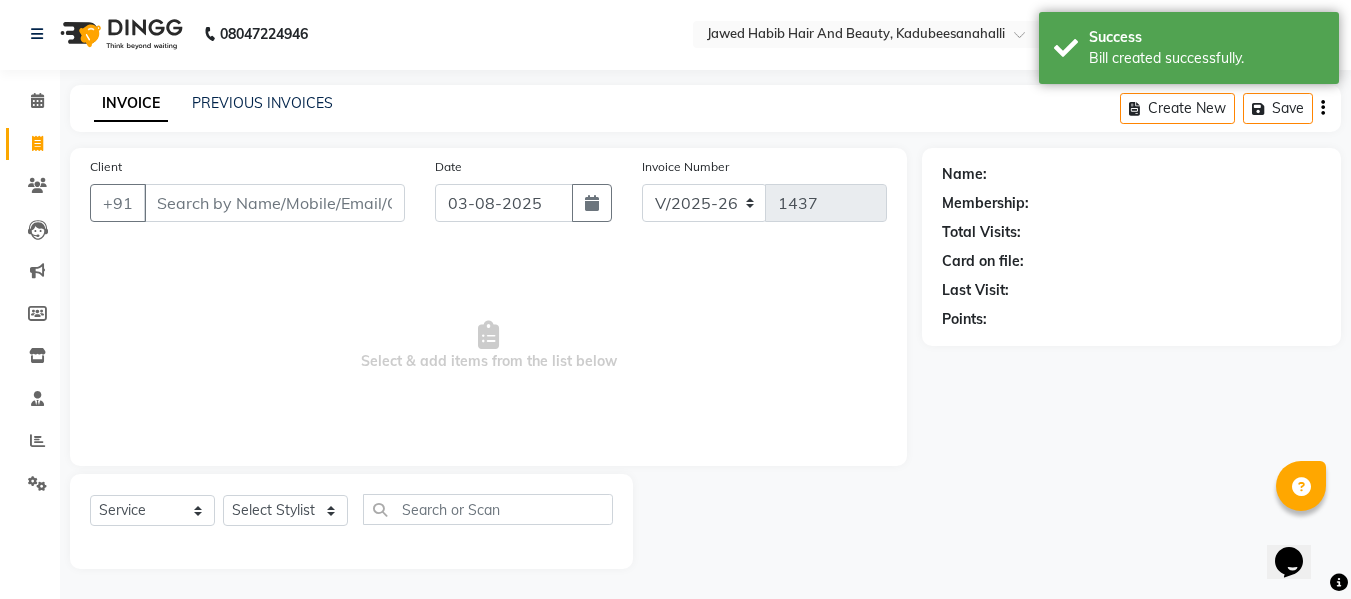 click on "Client" at bounding box center (274, 203) 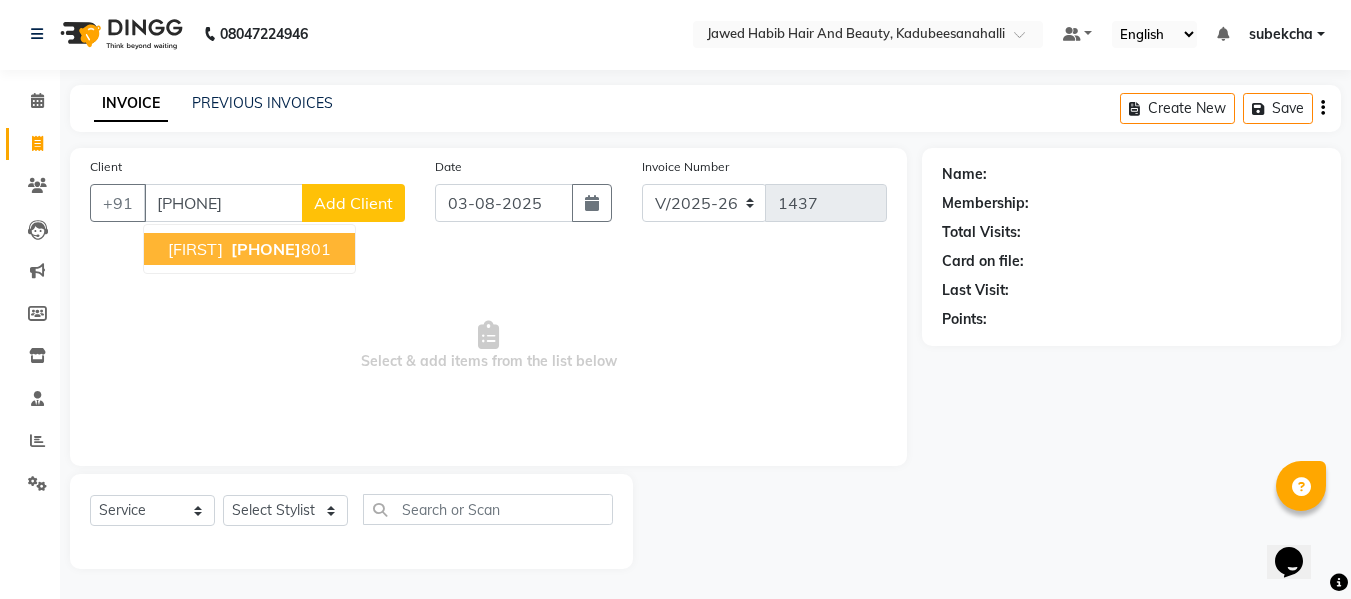 click on "adithi" at bounding box center (195, 249) 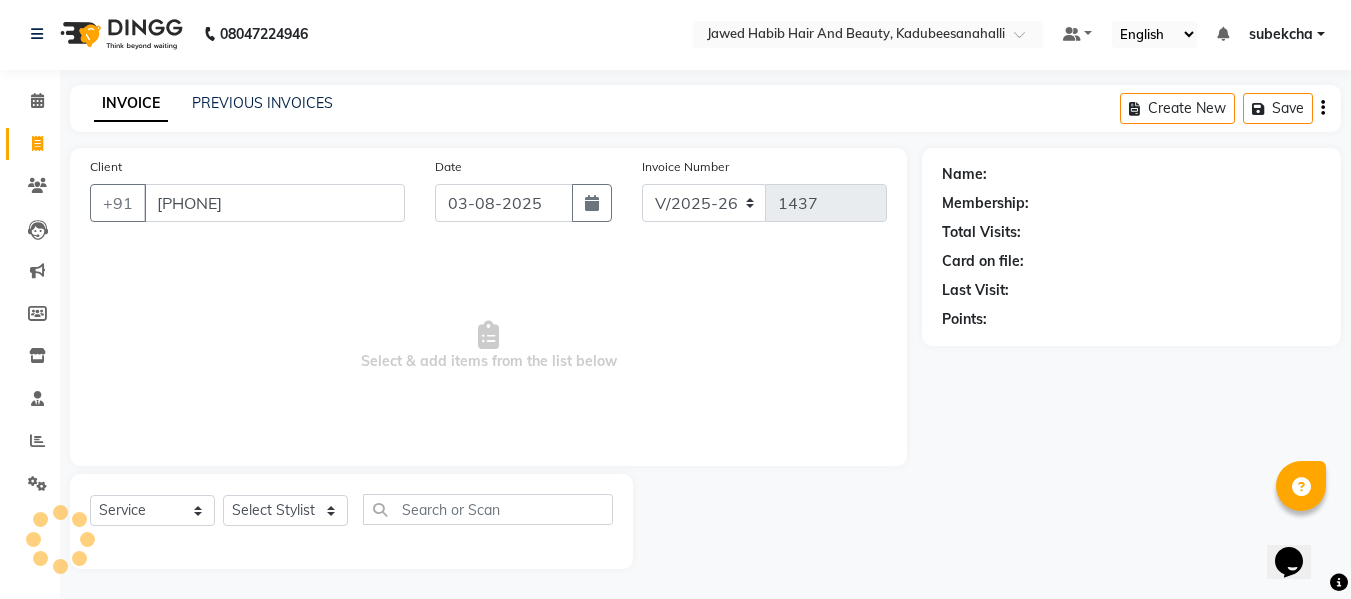 type on "9752069801" 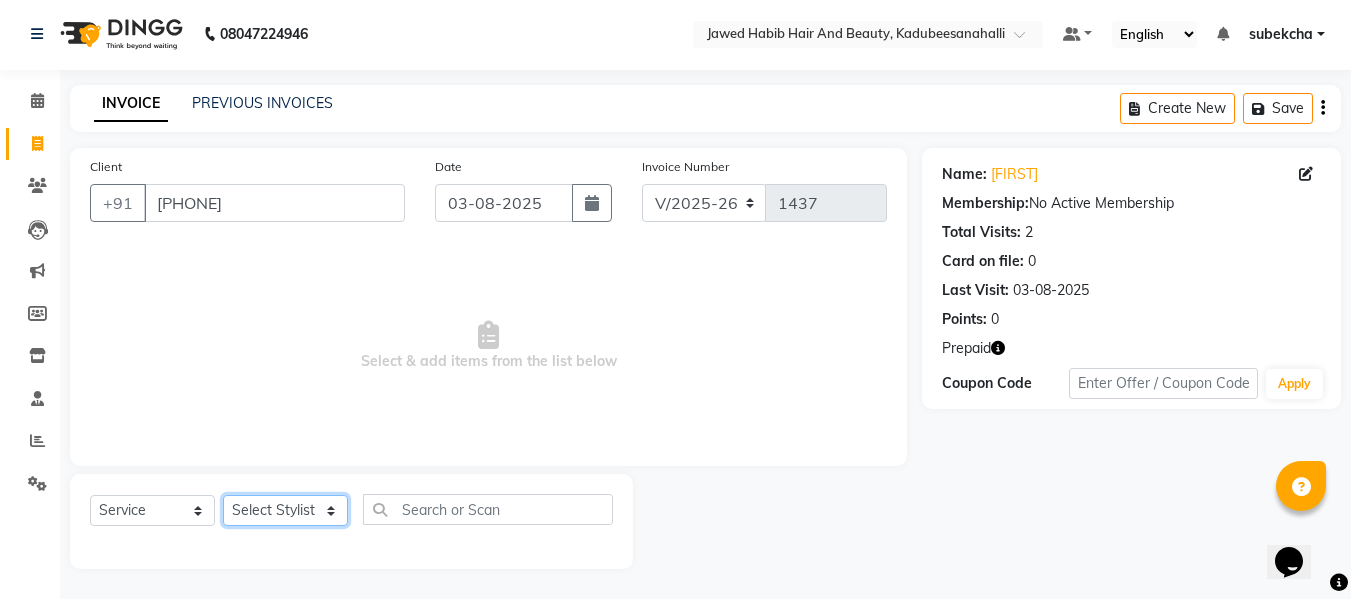 click on "Select Stylist aita Bijay bivek  priyanka riya Sanit subekcha Vimal" 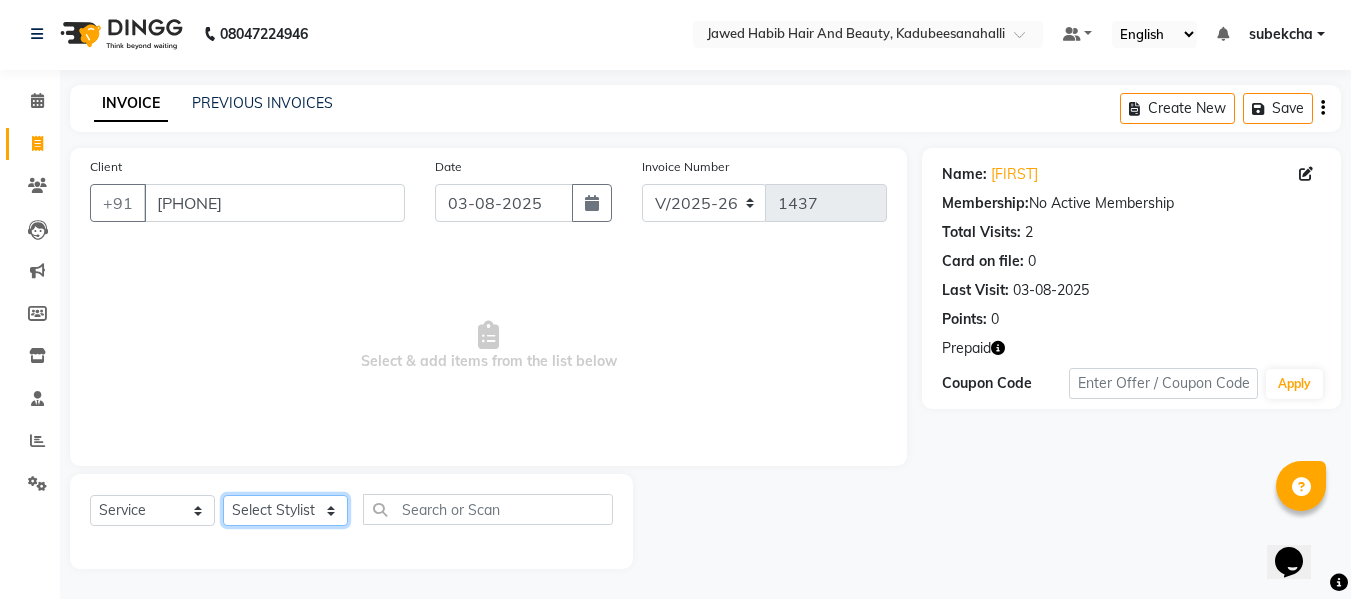 select on "68037" 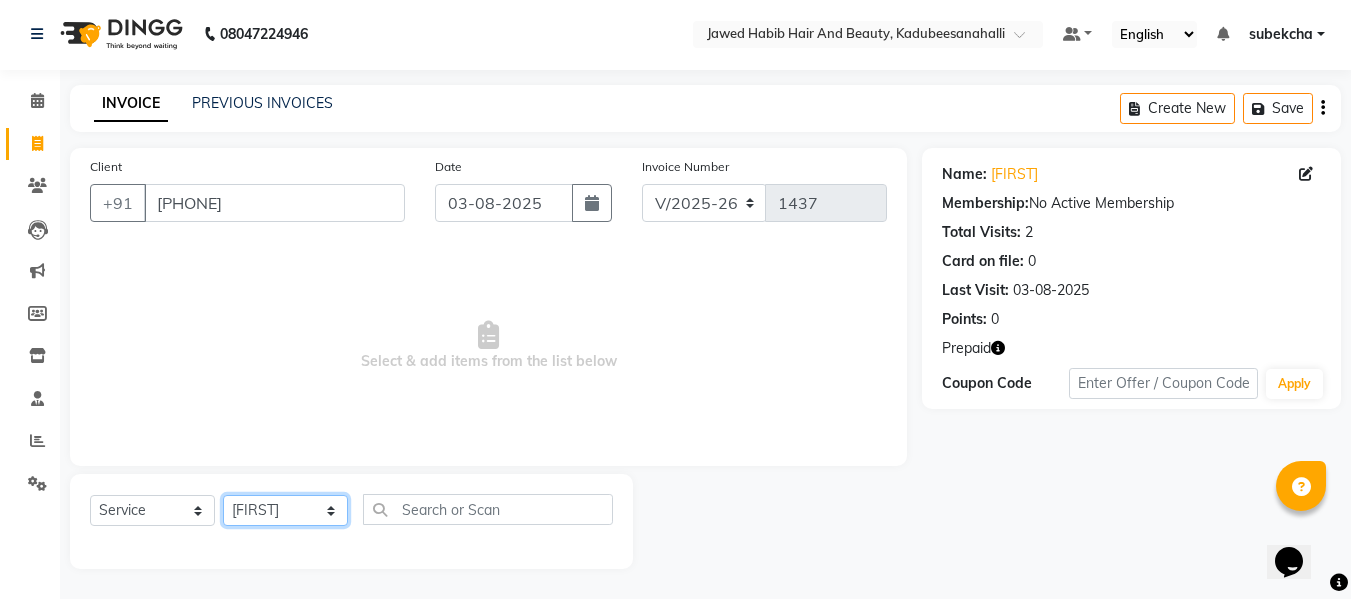click on "Select Stylist aita Bijay bivek  priyanka riya Sanit subekcha Vimal" 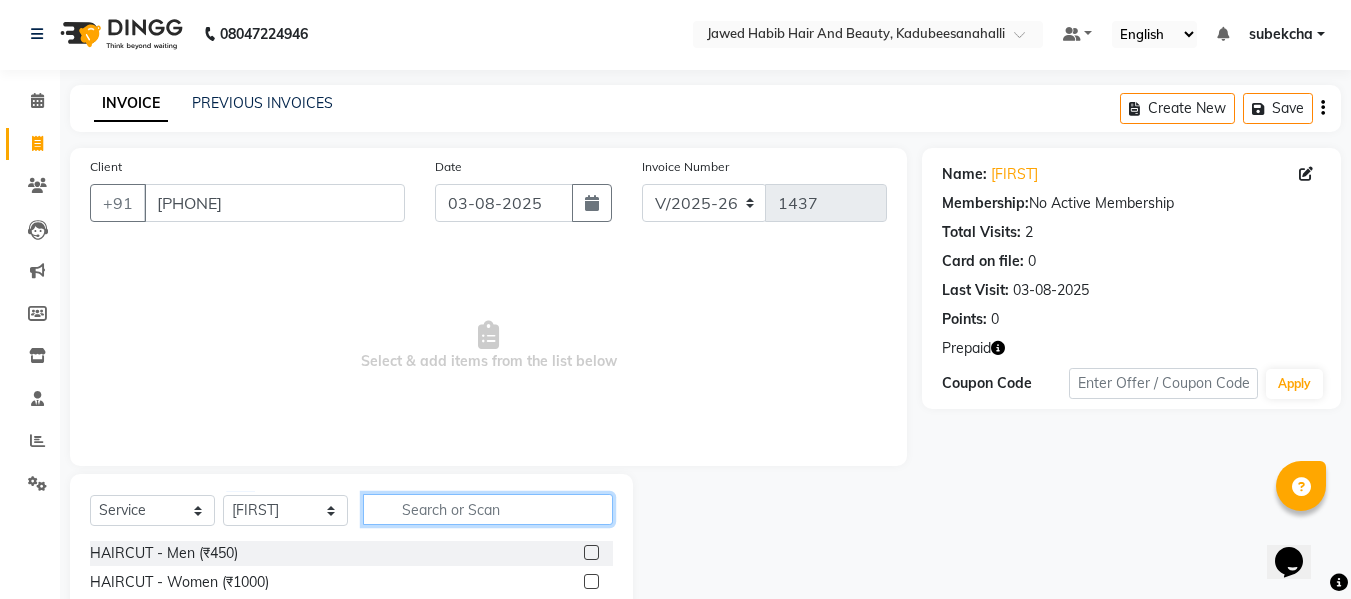 click 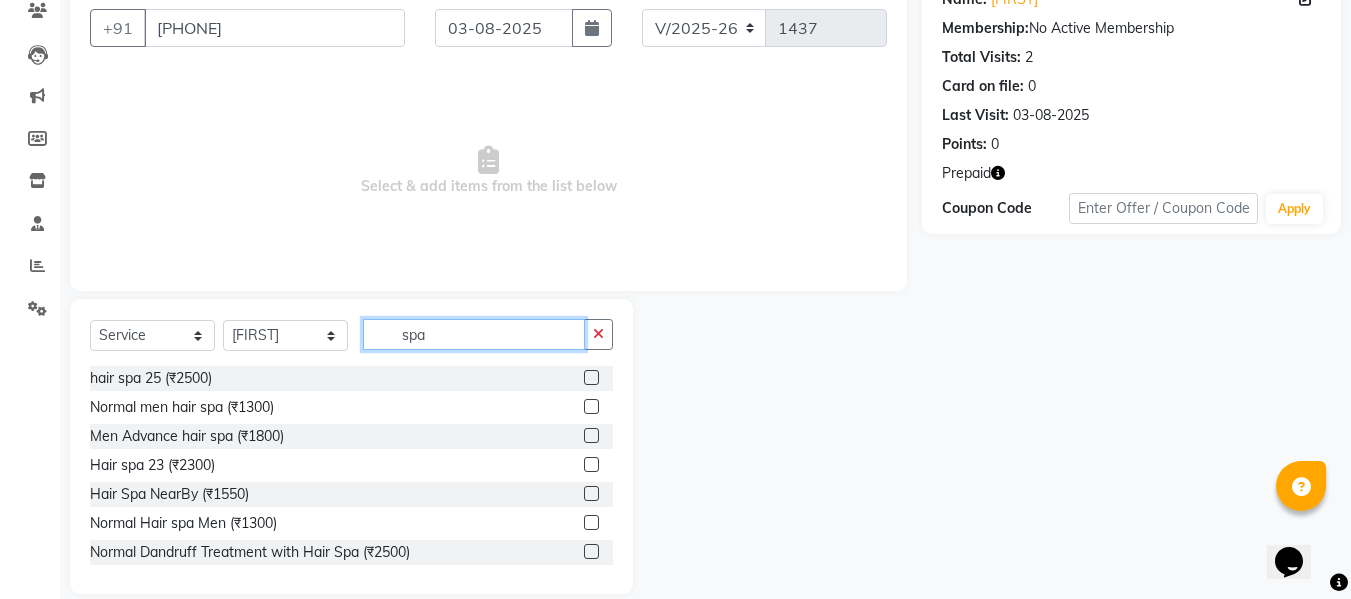 scroll, scrollTop: 202, scrollLeft: 0, axis: vertical 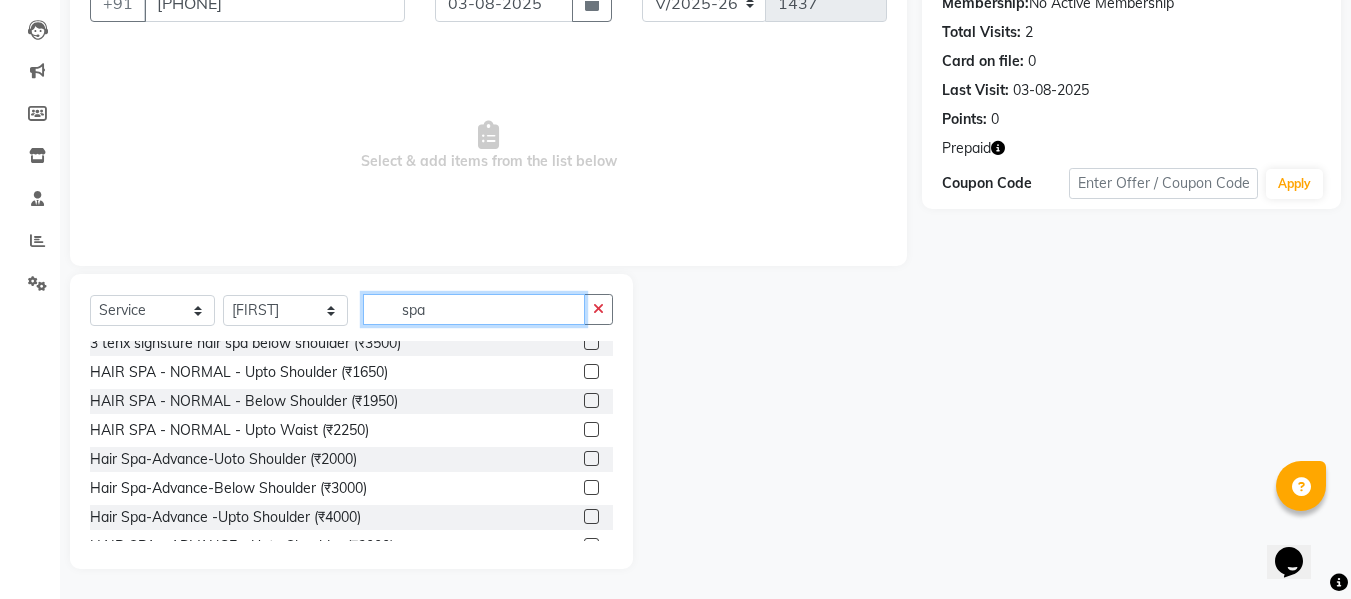 type on "spa" 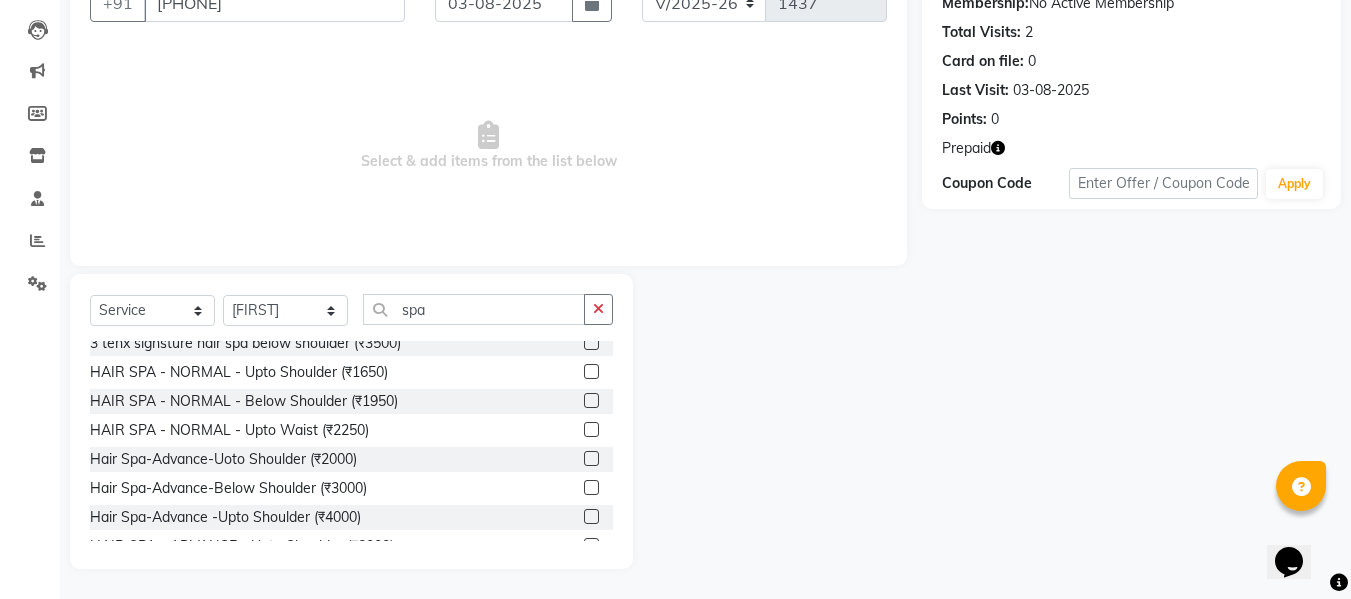 click 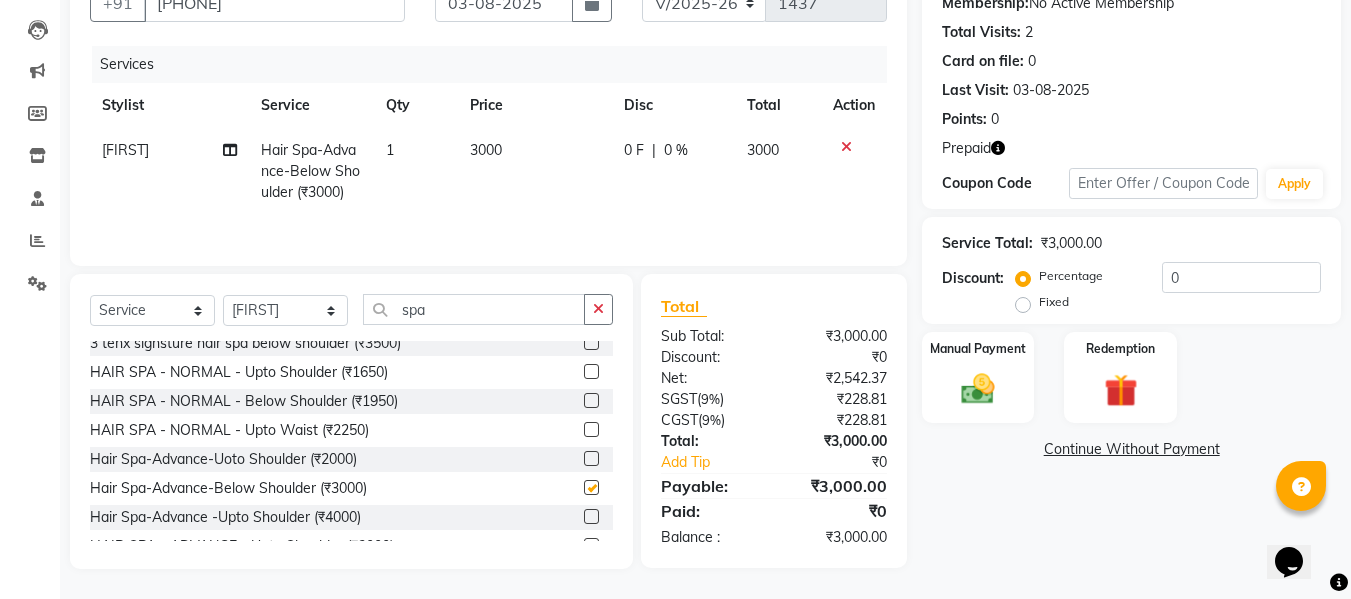 checkbox on "false" 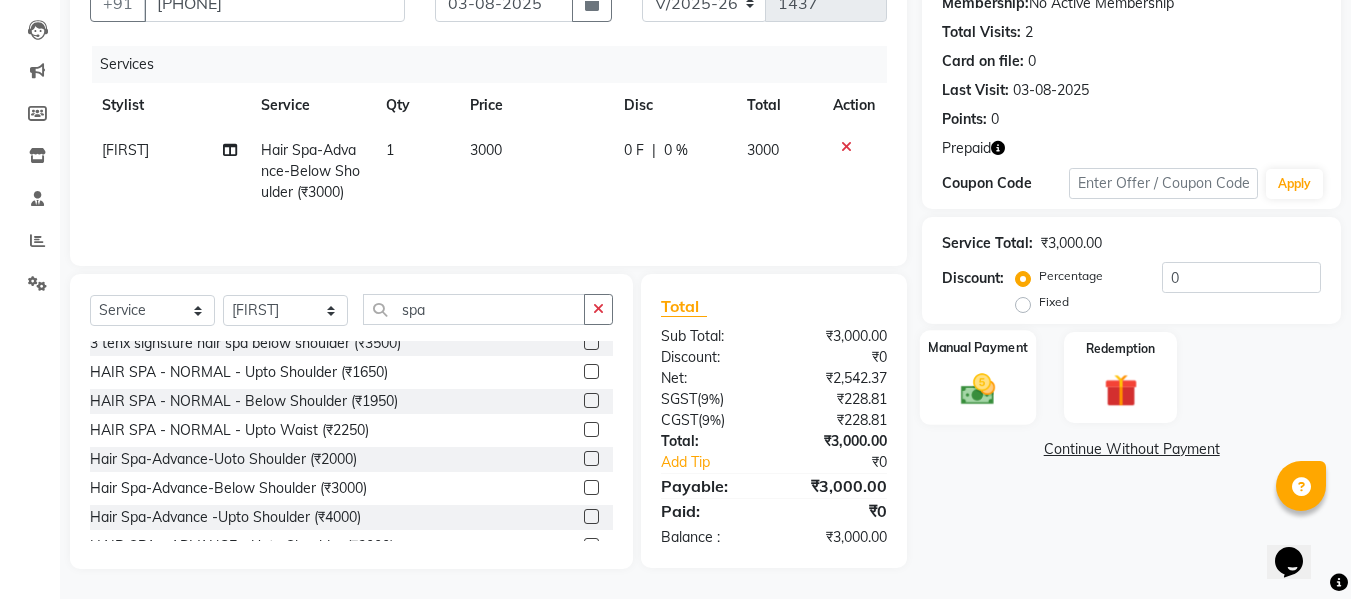 click on "Manual Payment" 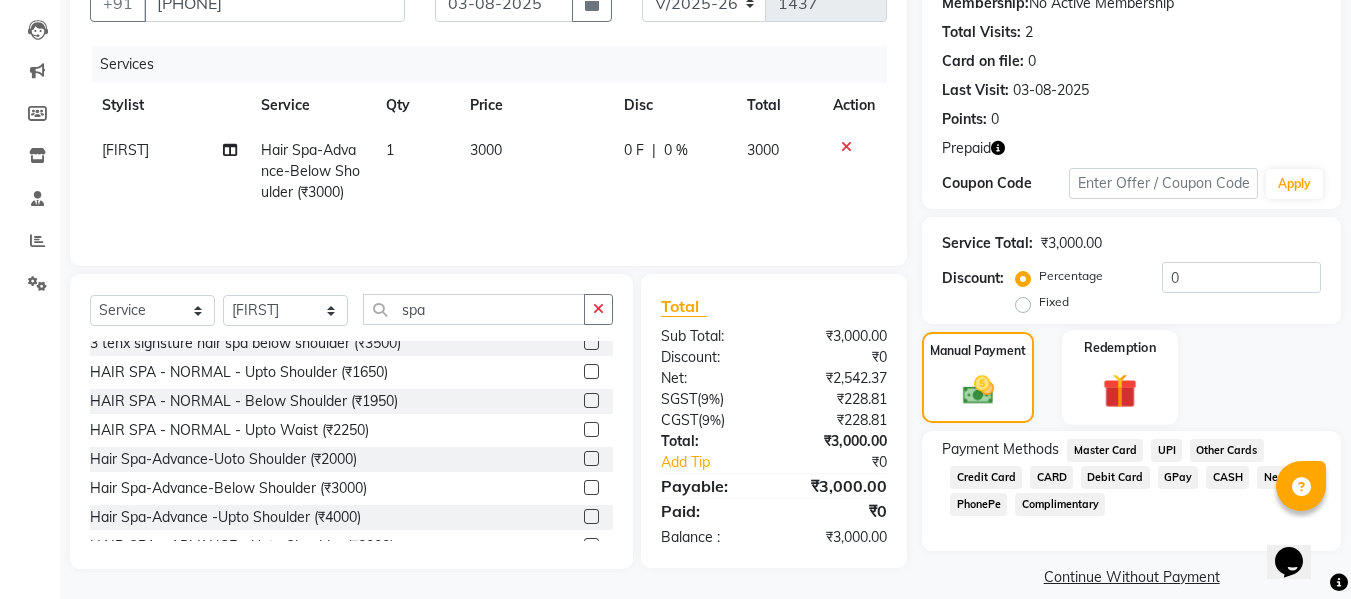 click 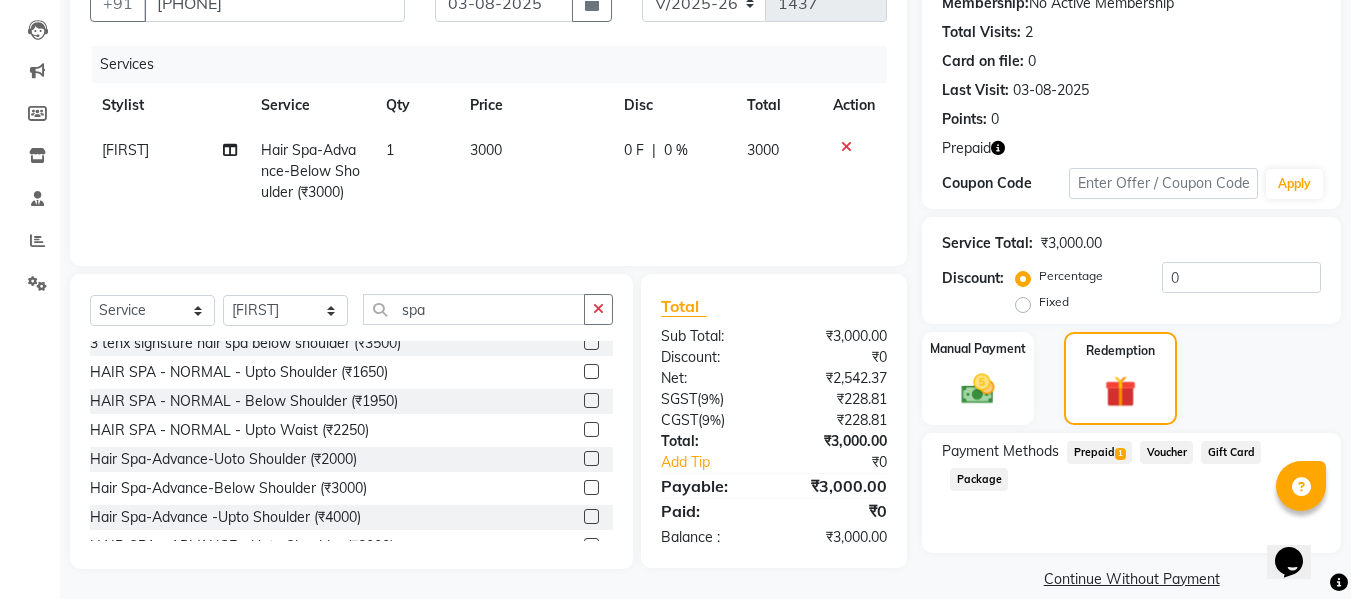 click on "Prepaid  1" 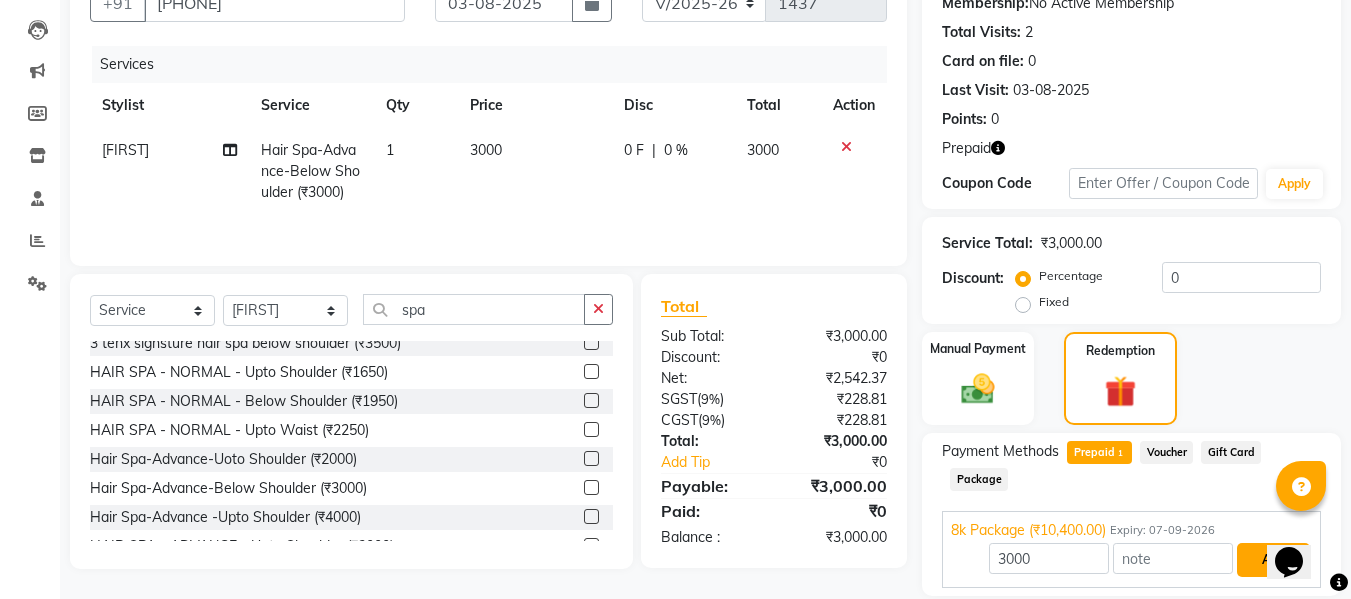 click on "Add" at bounding box center (1273, 560) 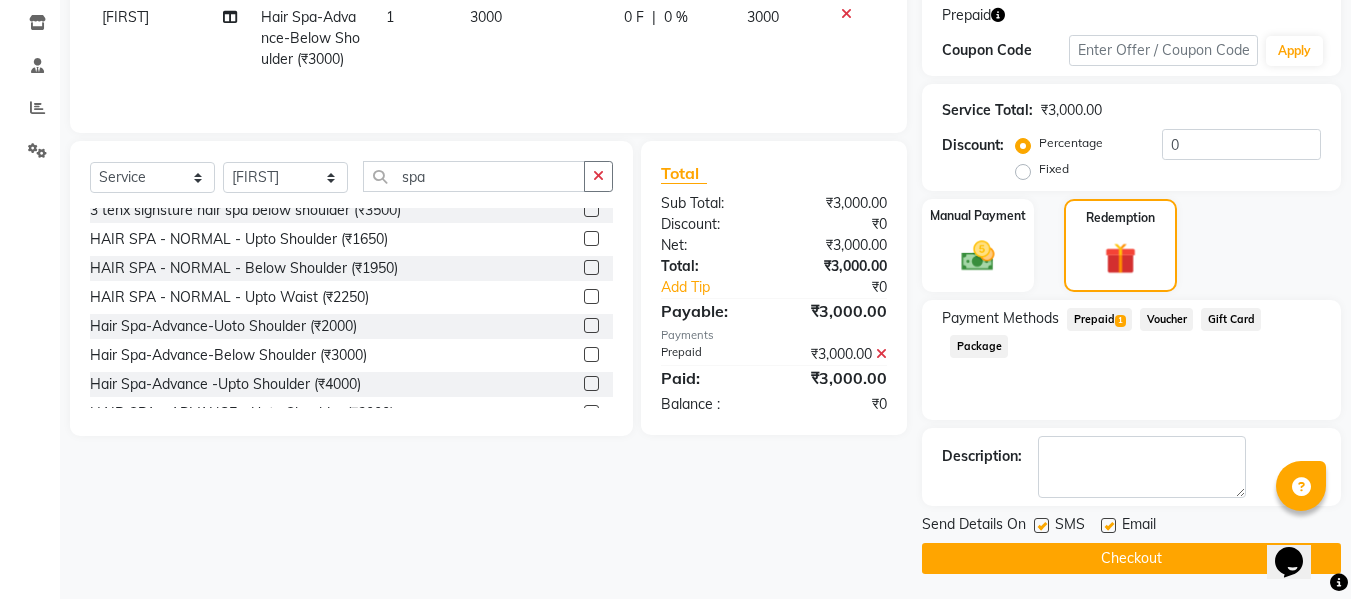 scroll, scrollTop: 340, scrollLeft: 0, axis: vertical 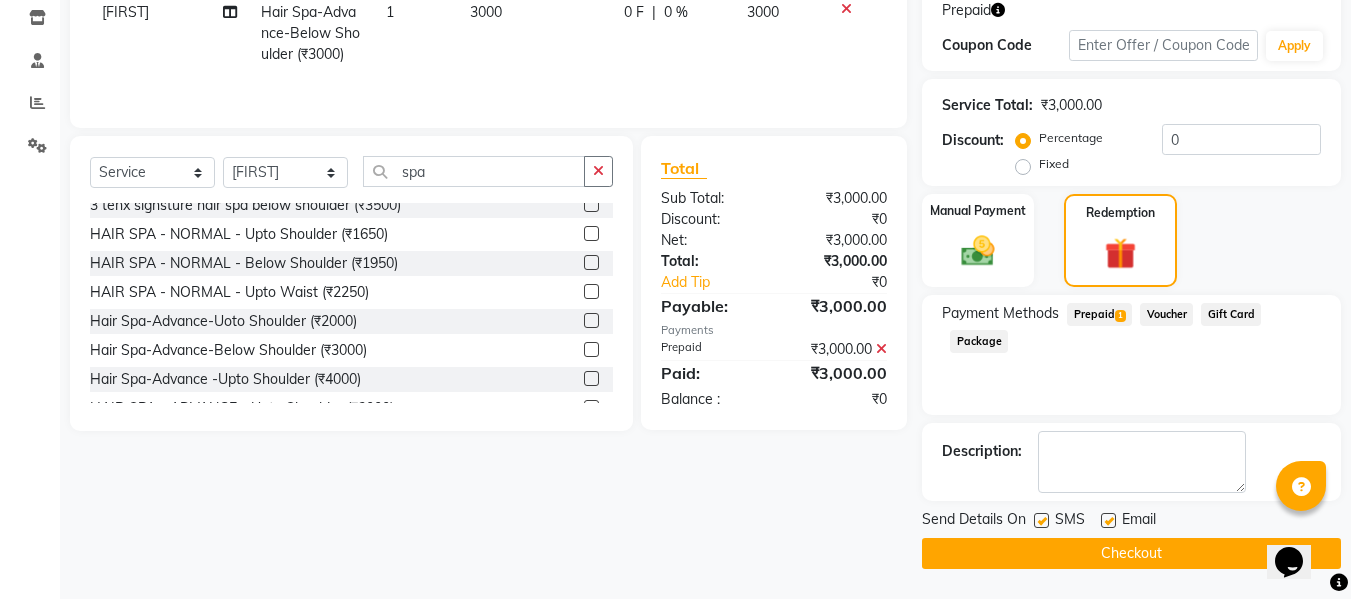 click on "Checkout" 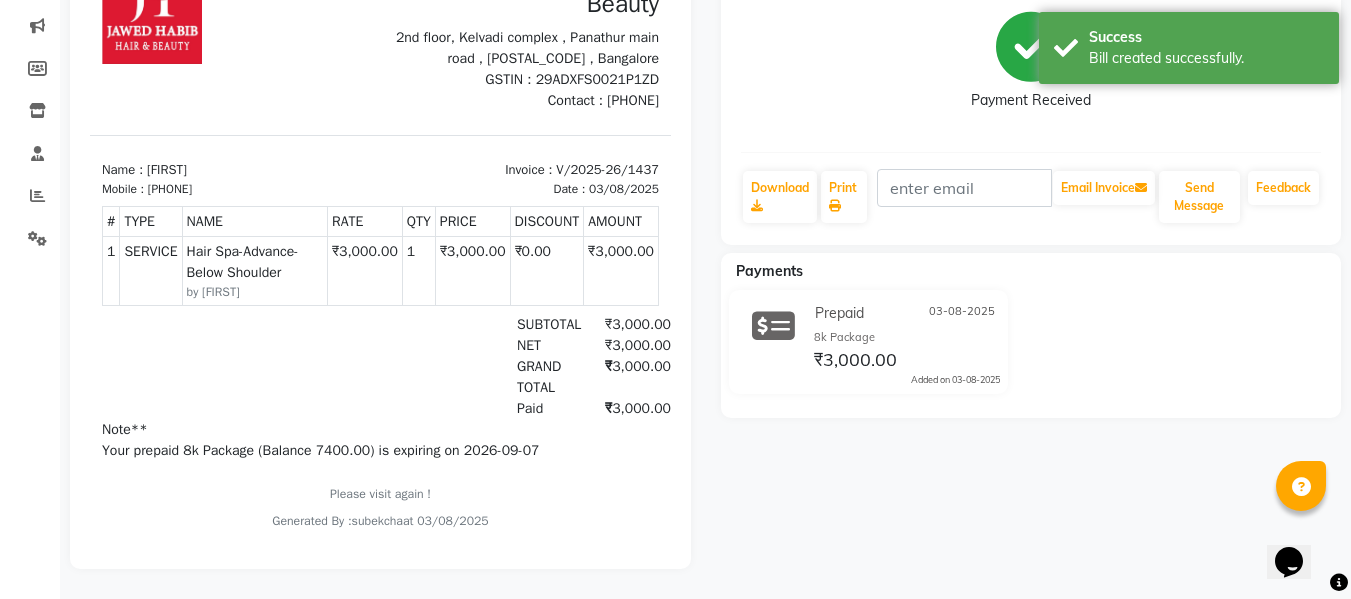 scroll, scrollTop: 262, scrollLeft: 0, axis: vertical 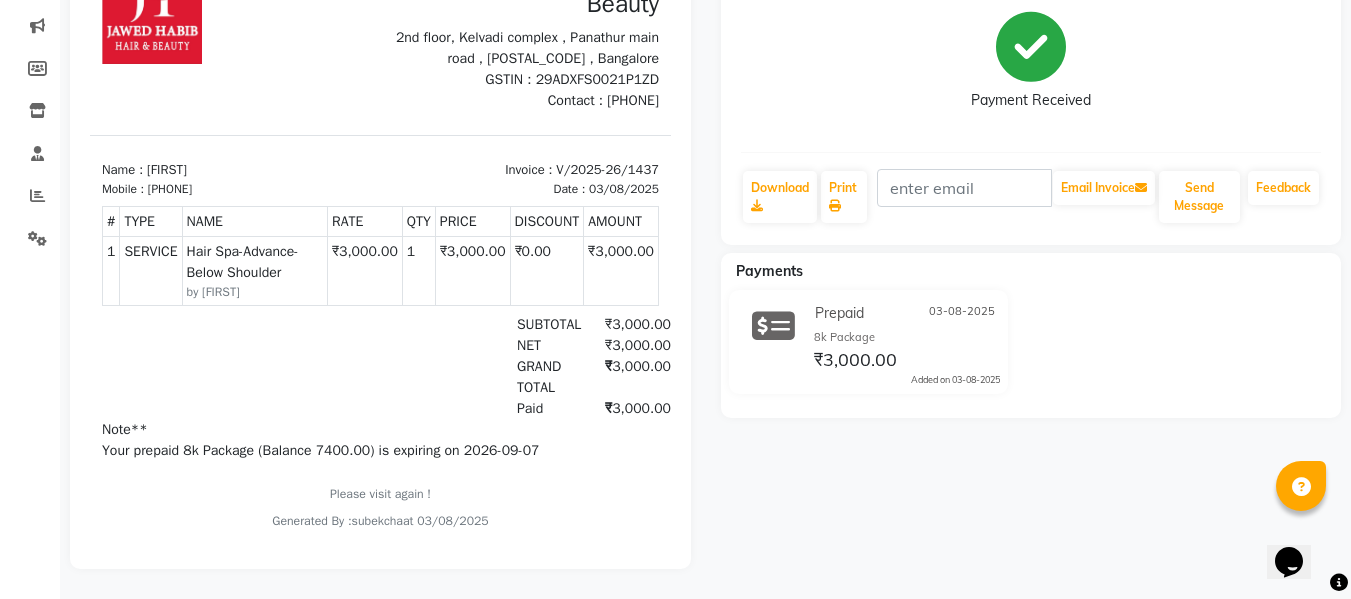 drag, startPoint x: 302, startPoint y: 54, endPoint x: 237, endPoint y: 142, distance: 109.40292 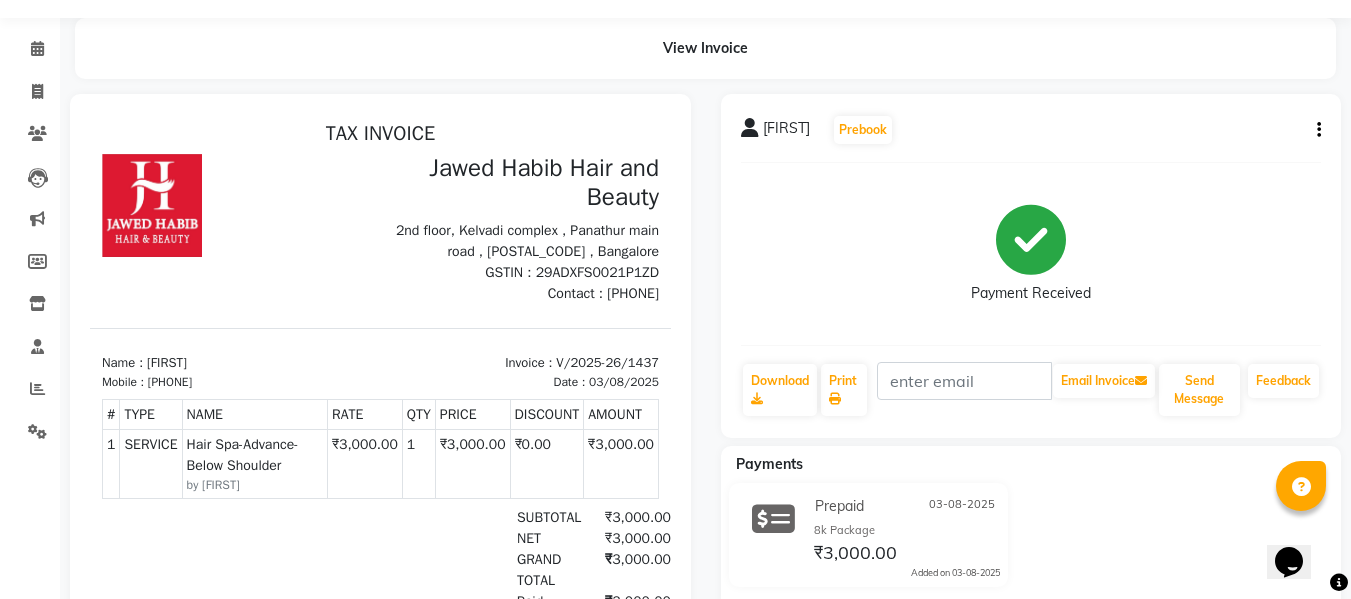 scroll, scrollTop: 0, scrollLeft: 0, axis: both 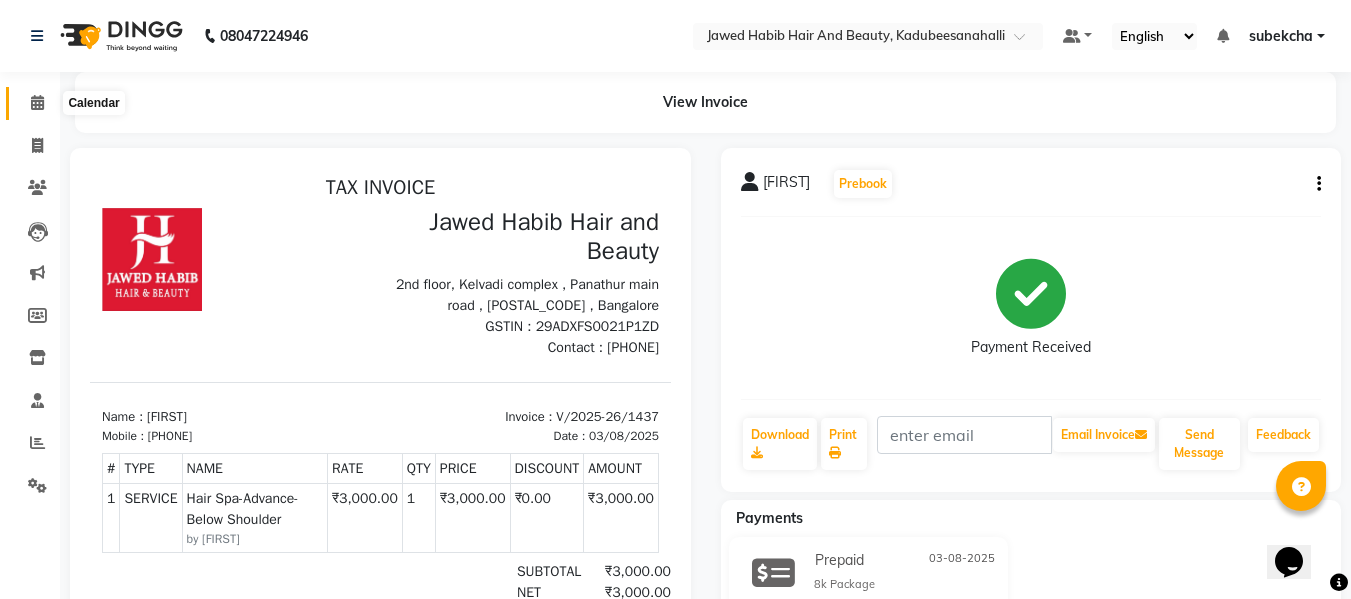 click 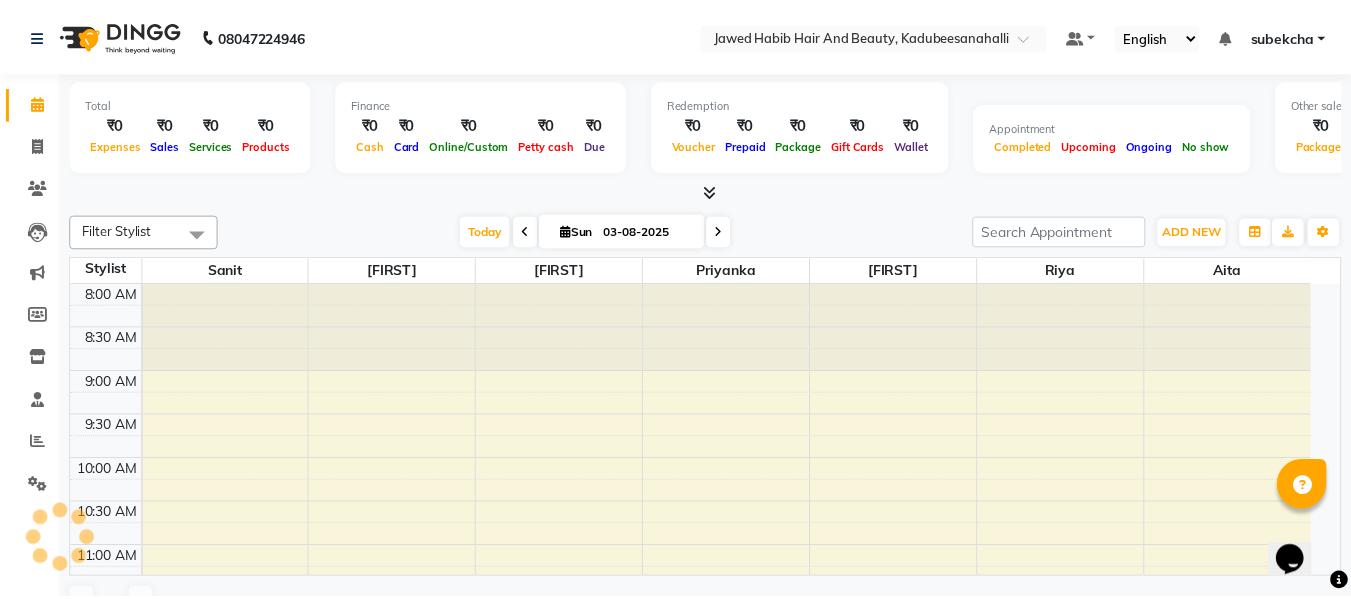 scroll, scrollTop: 0, scrollLeft: 0, axis: both 